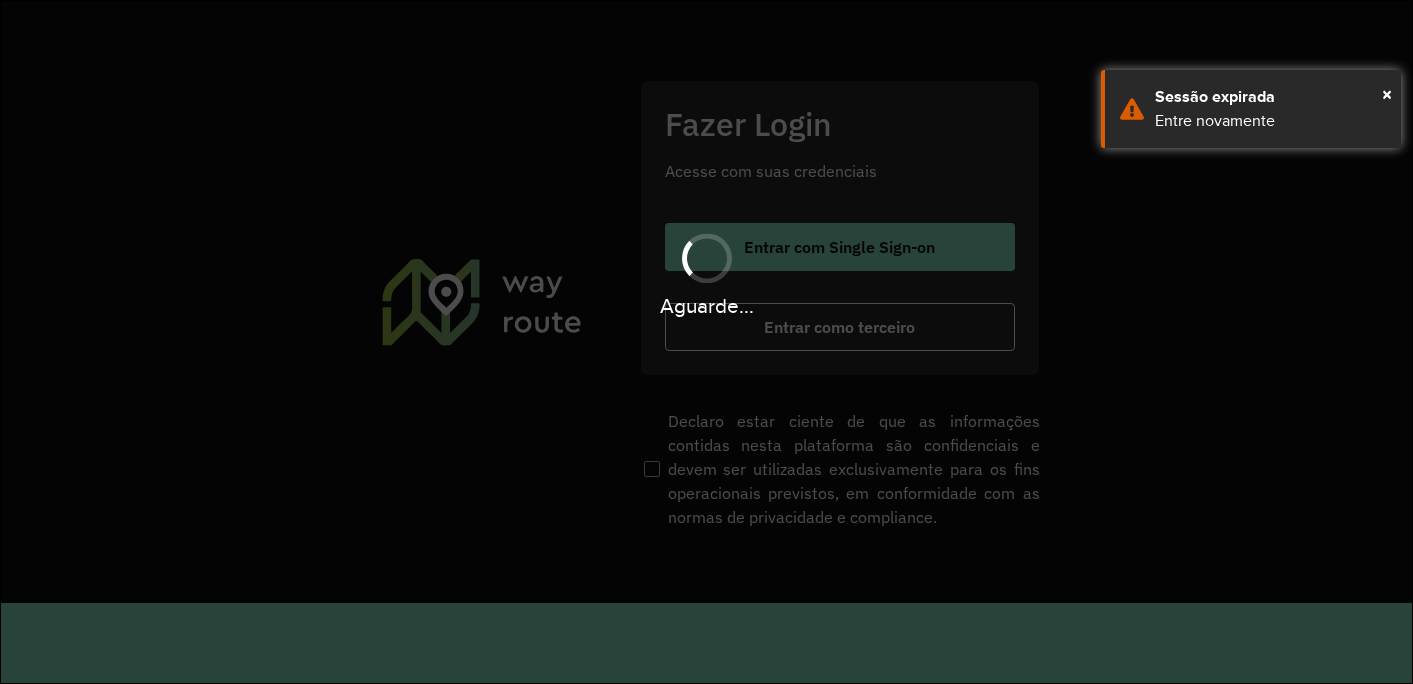 scroll, scrollTop: 0, scrollLeft: 0, axis: both 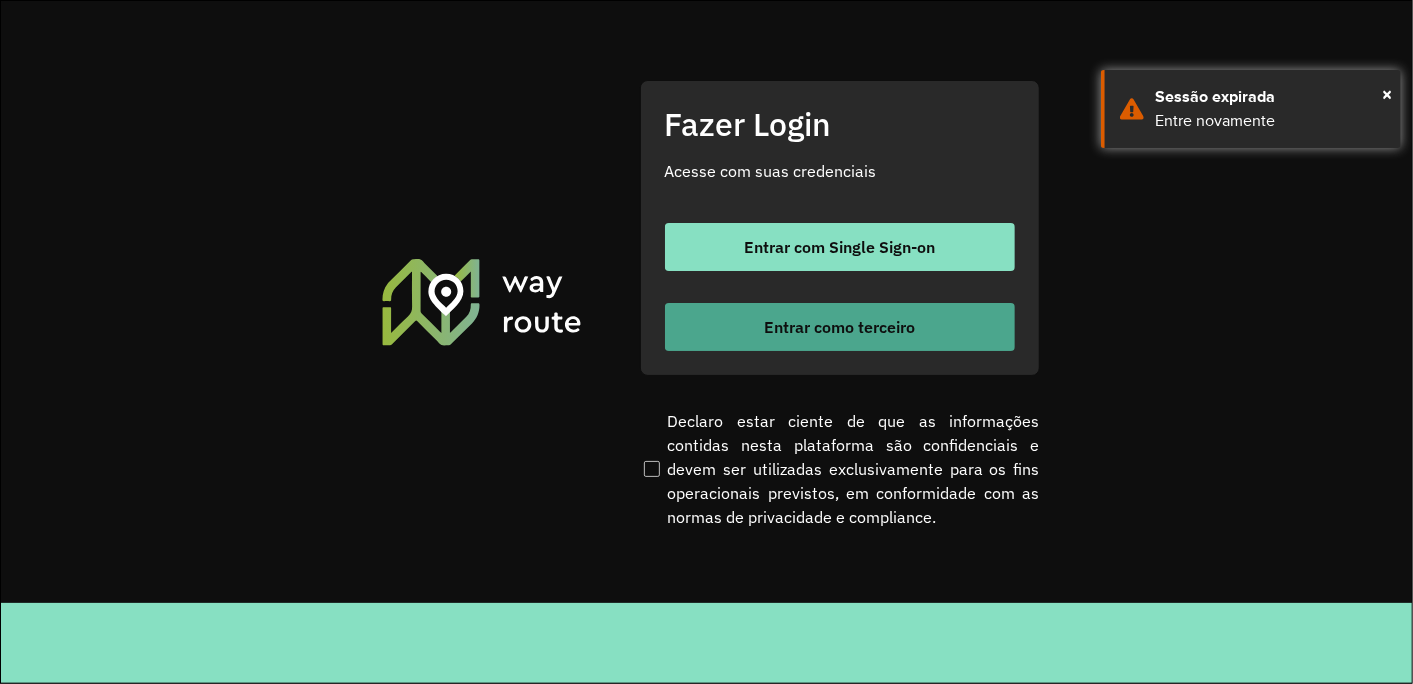 click on "Entrar como terceiro" at bounding box center (840, 327) 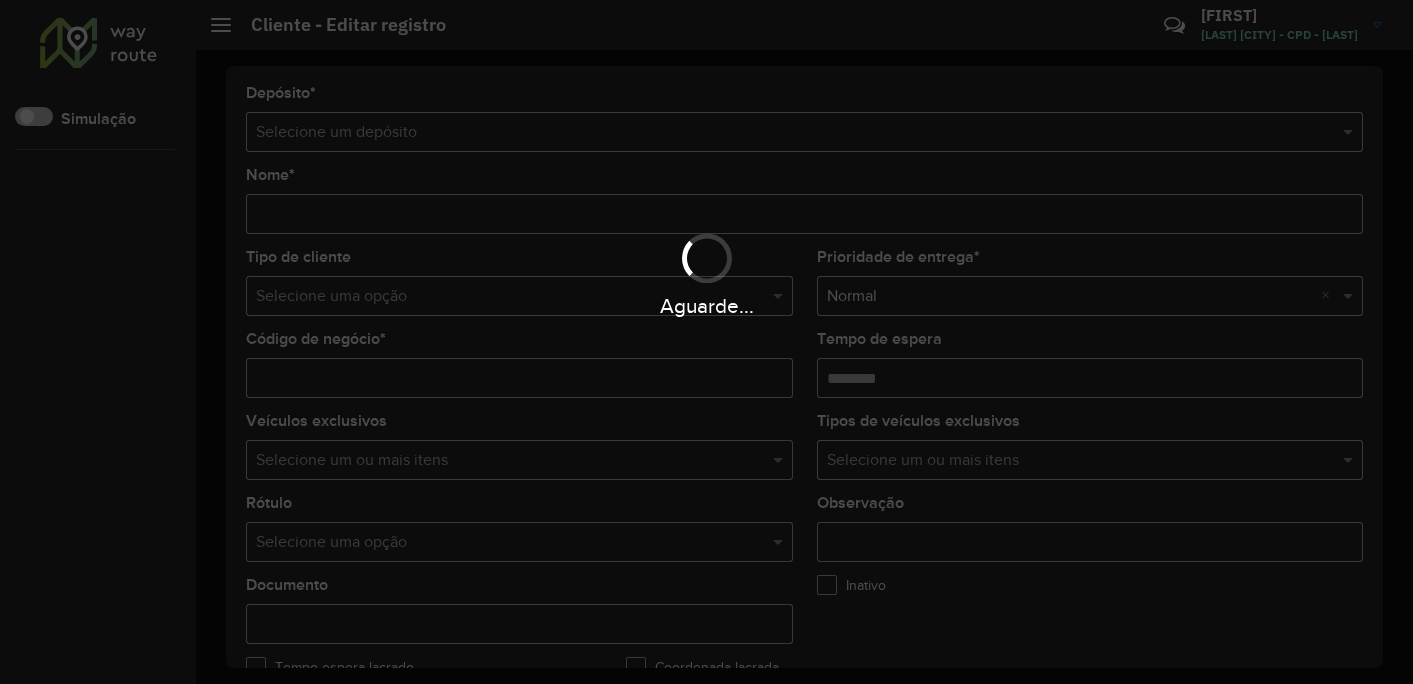 scroll, scrollTop: 0, scrollLeft: 0, axis: both 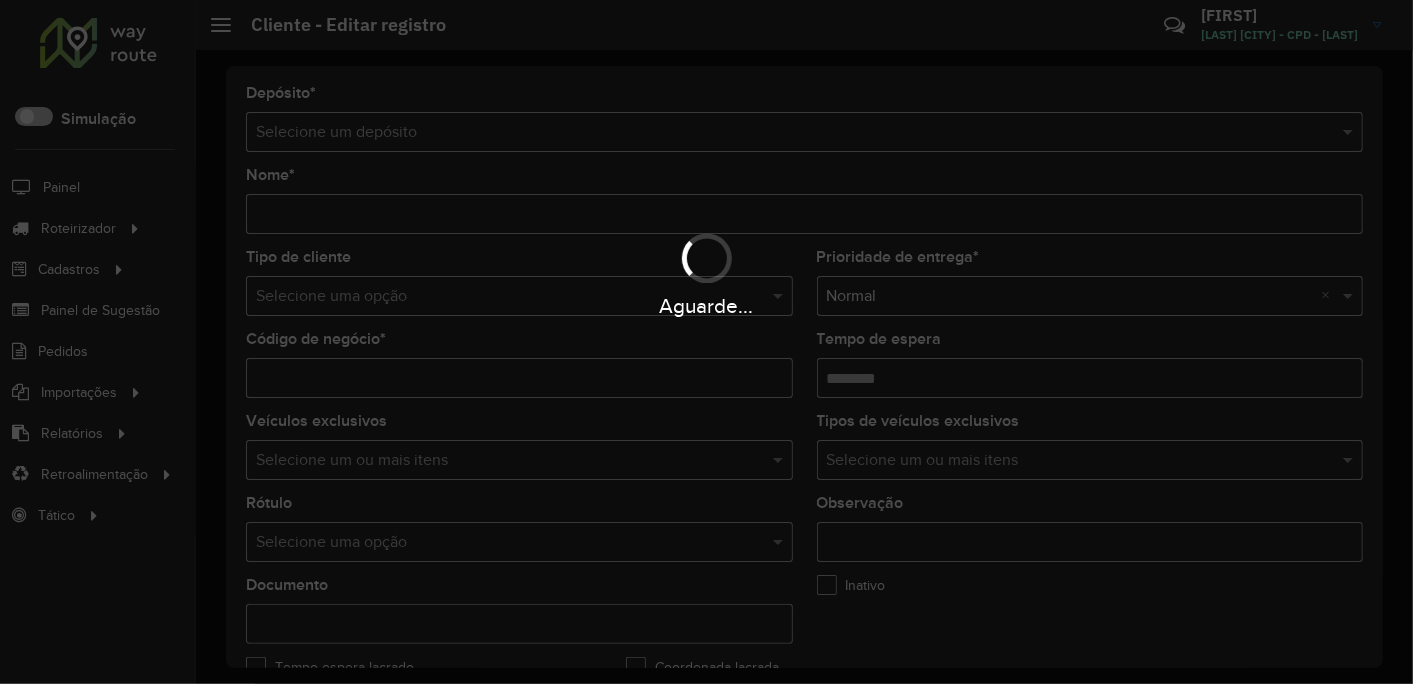 type on "**********" 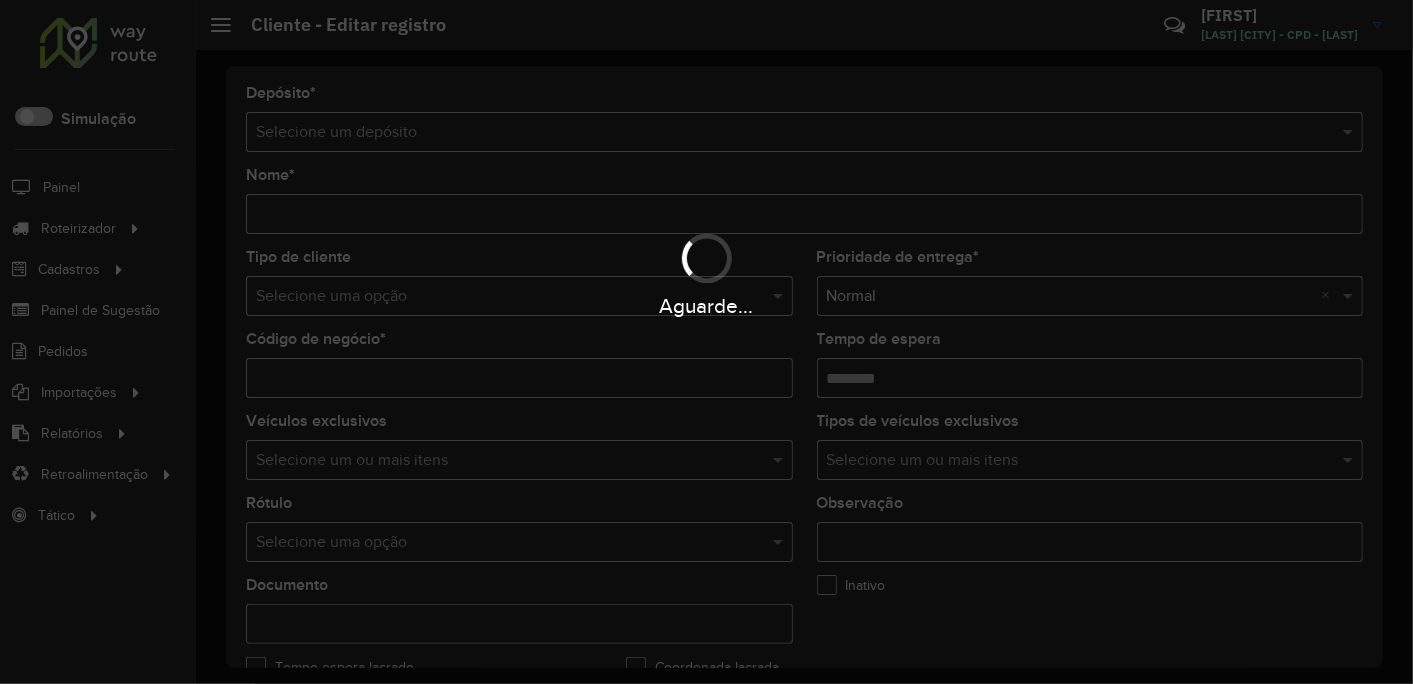 type on "*****" 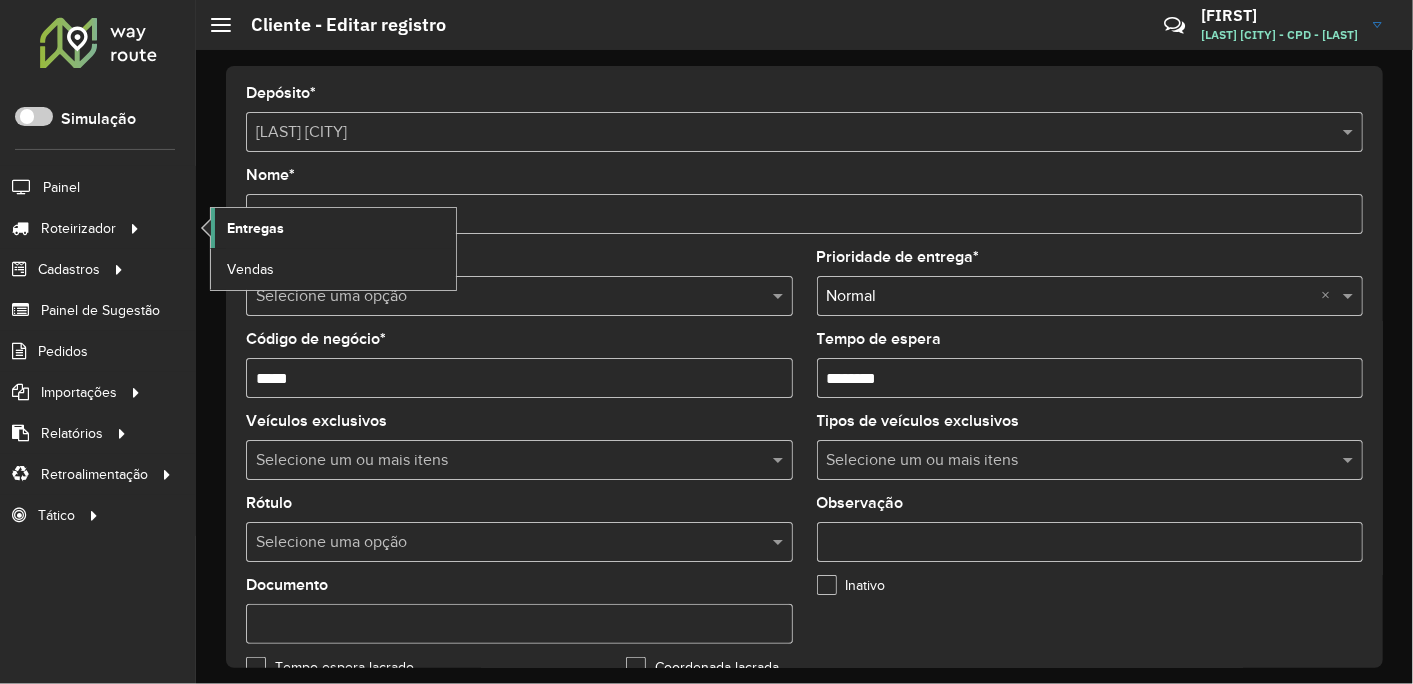 click on "Entregas" 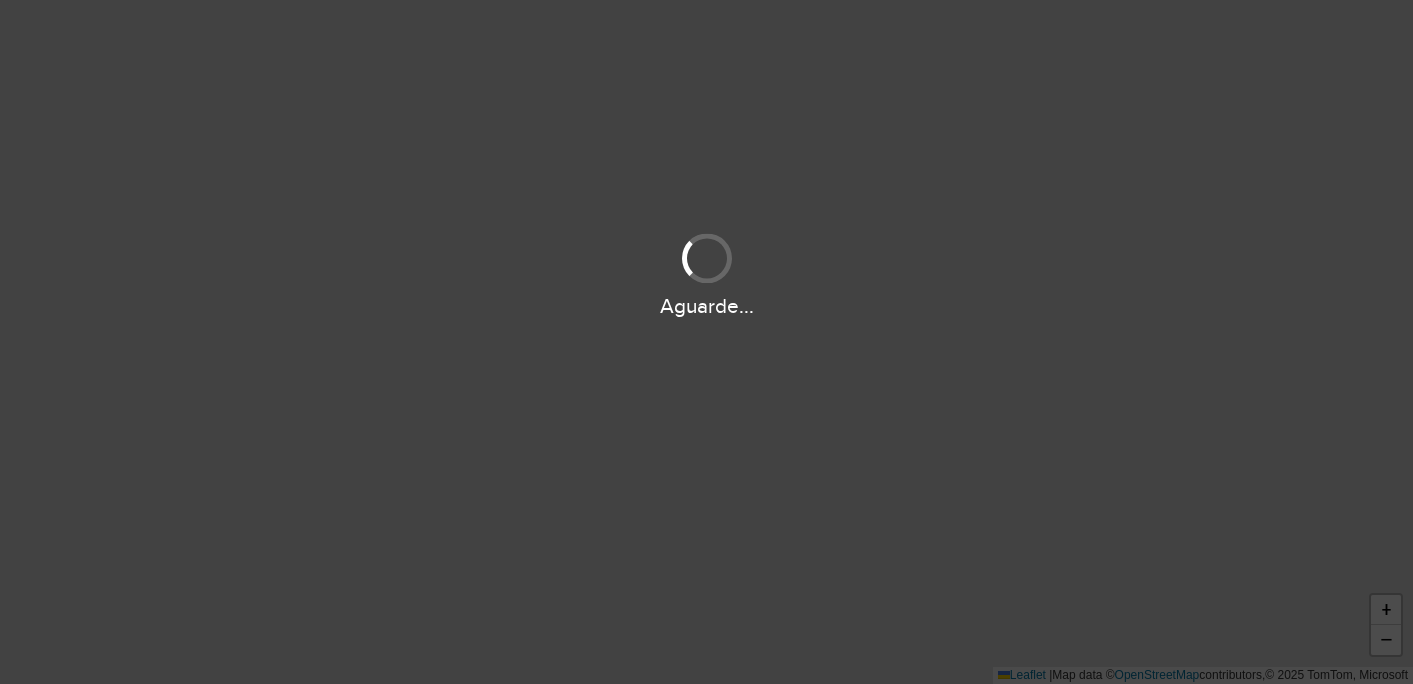 scroll, scrollTop: 0, scrollLeft: 0, axis: both 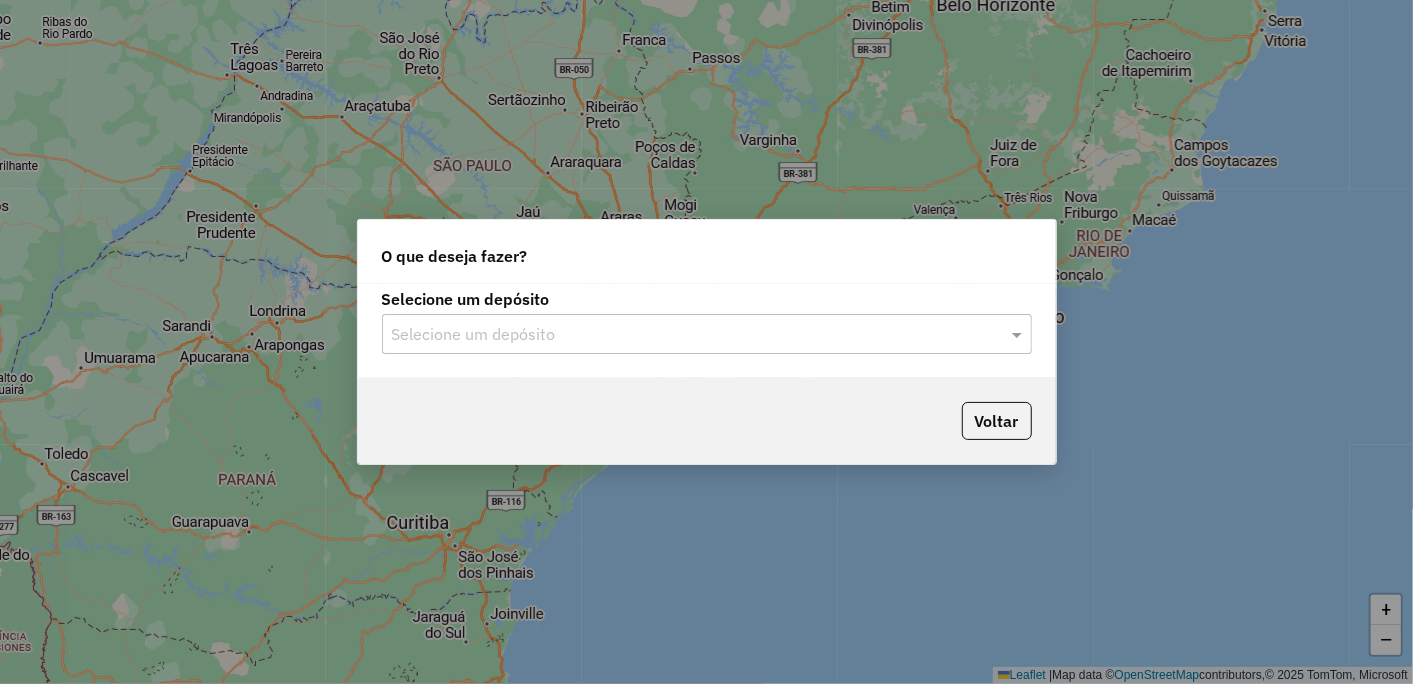 click 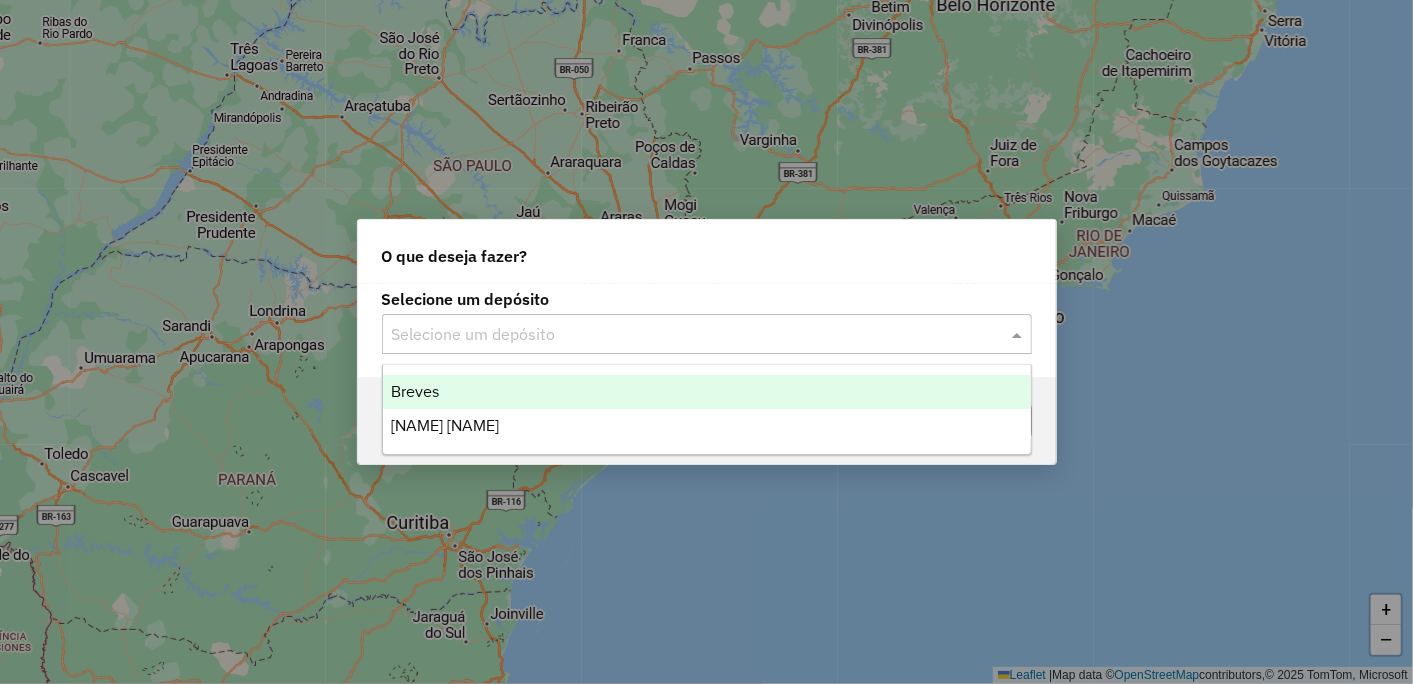 click on "Breves" at bounding box center [415, 391] 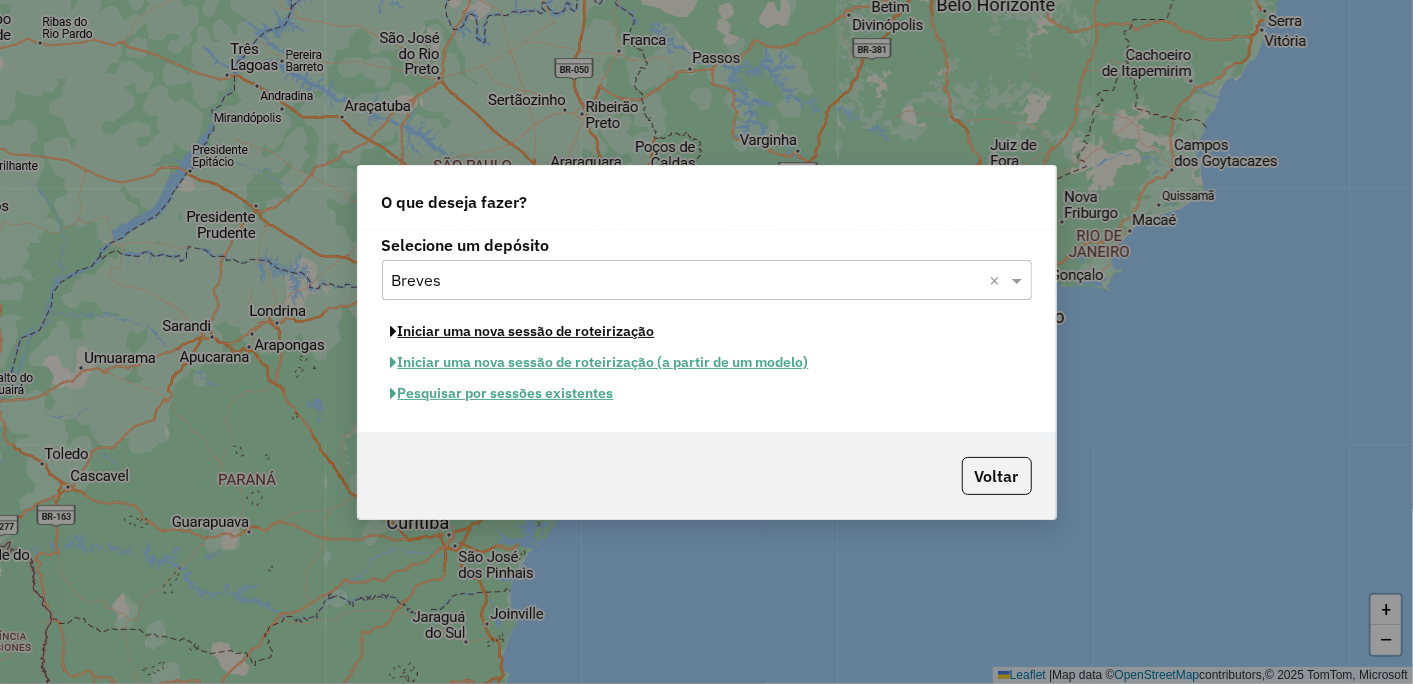 click on "Iniciar uma nova sessão de roteirização" 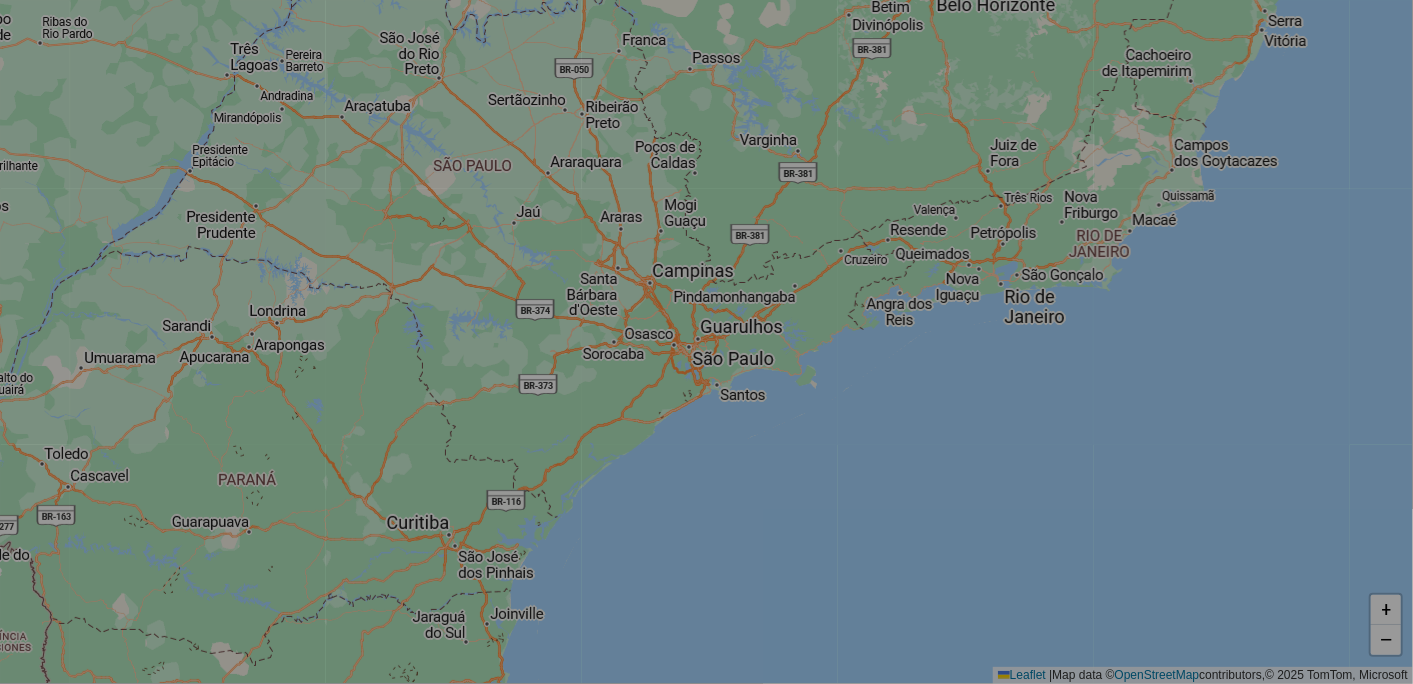 select on "*" 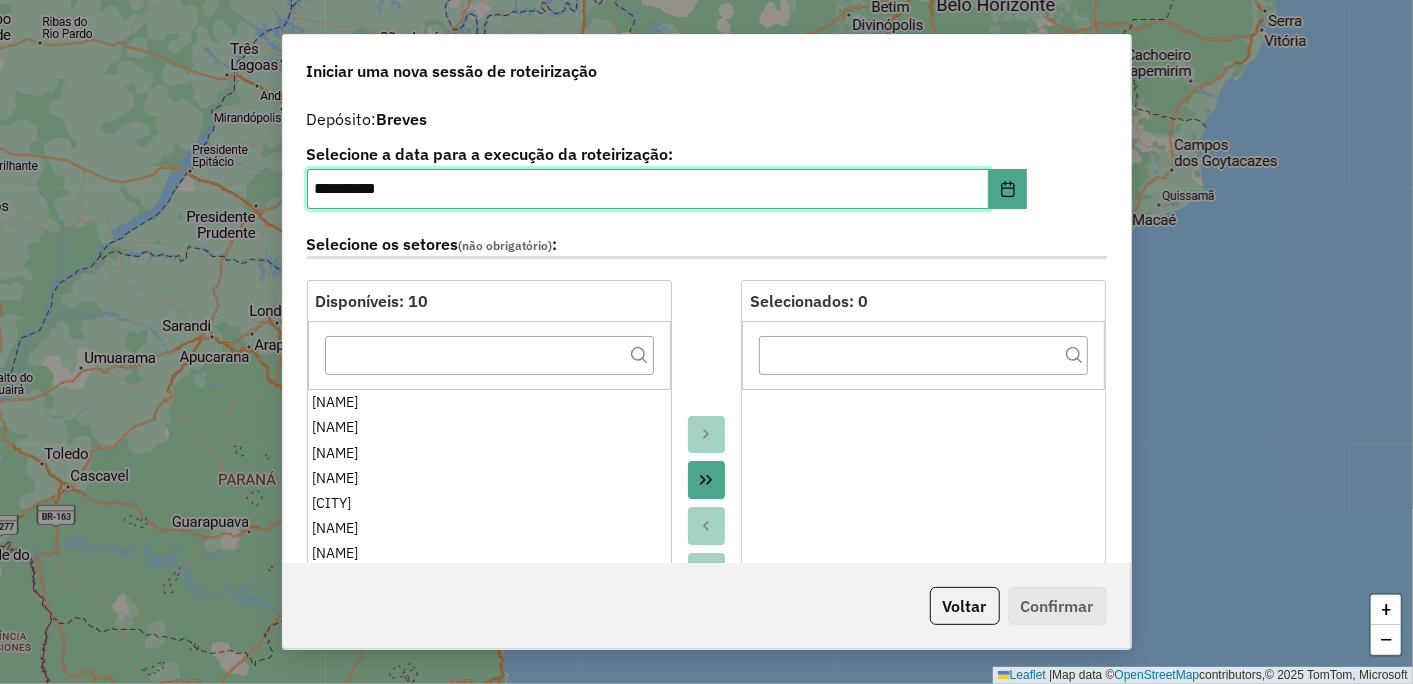 scroll, scrollTop: 555, scrollLeft: 0, axis: vertical 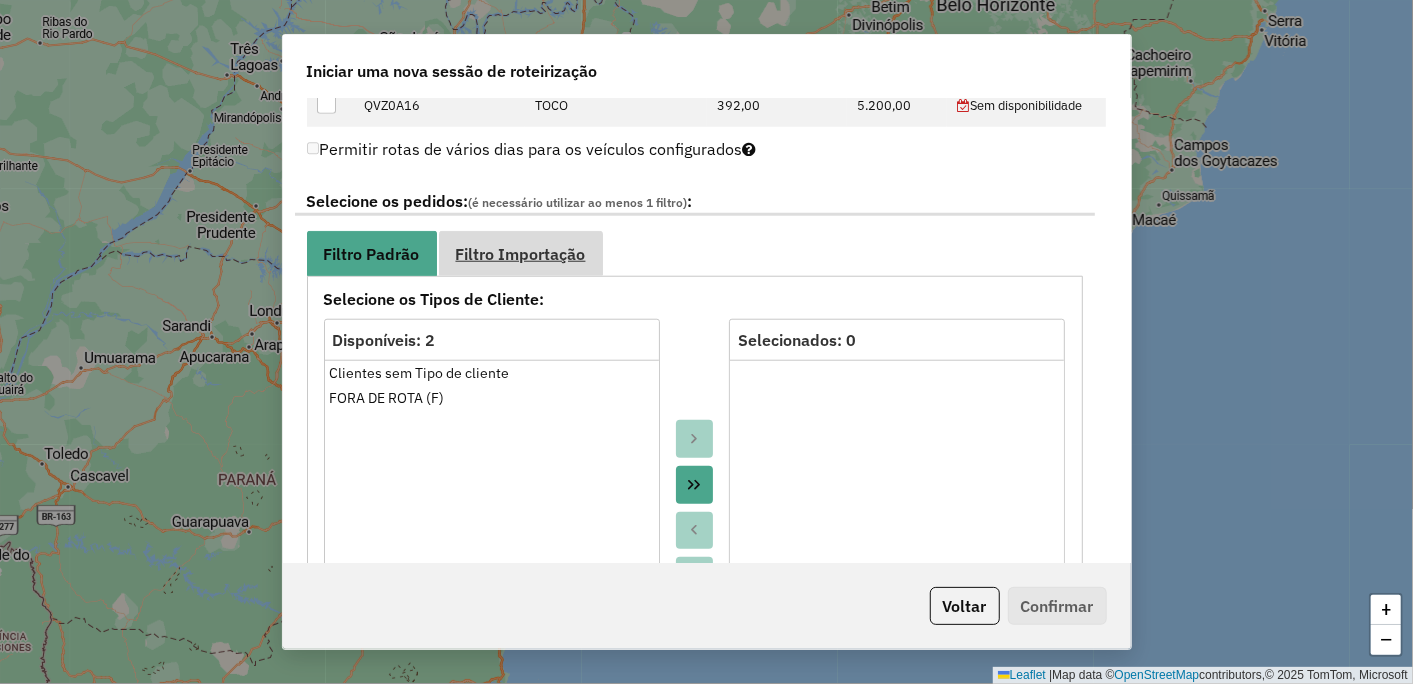 click on "Filtro Importação" at bounding box center (521, 254) 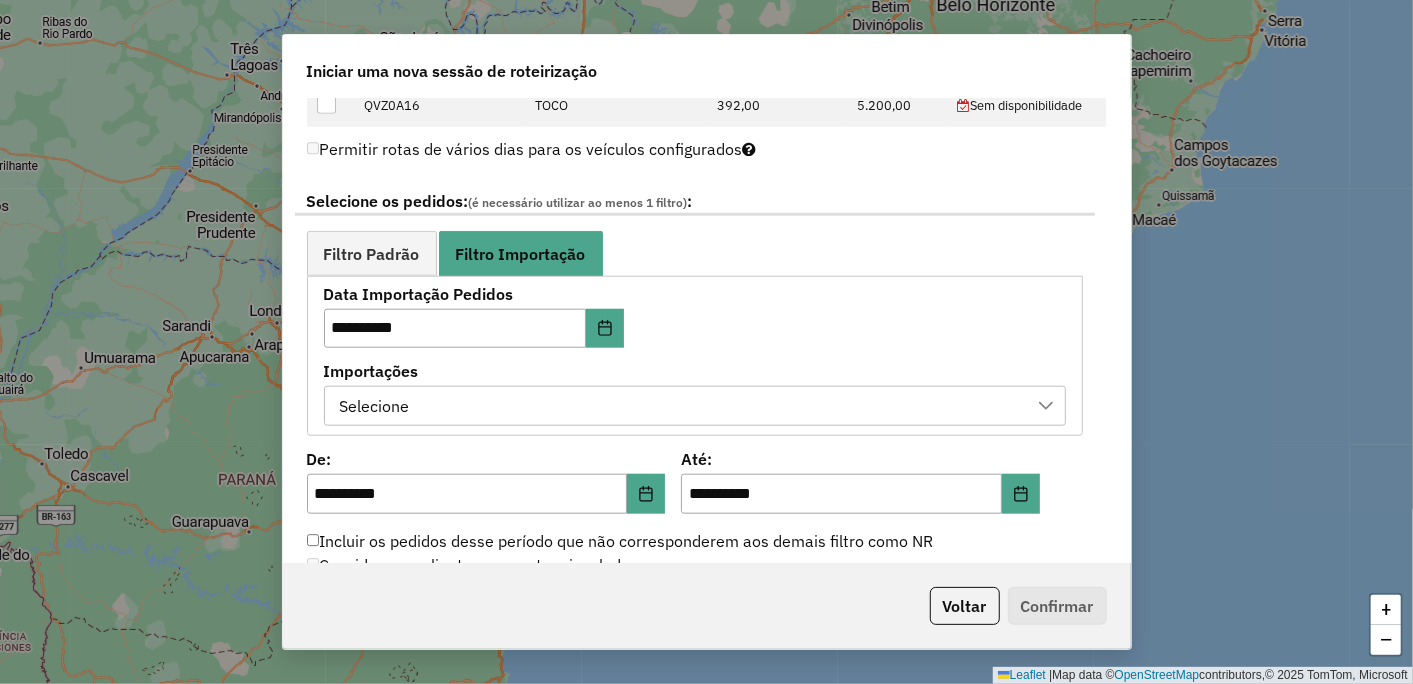 click at bounding box center [1046, 406] 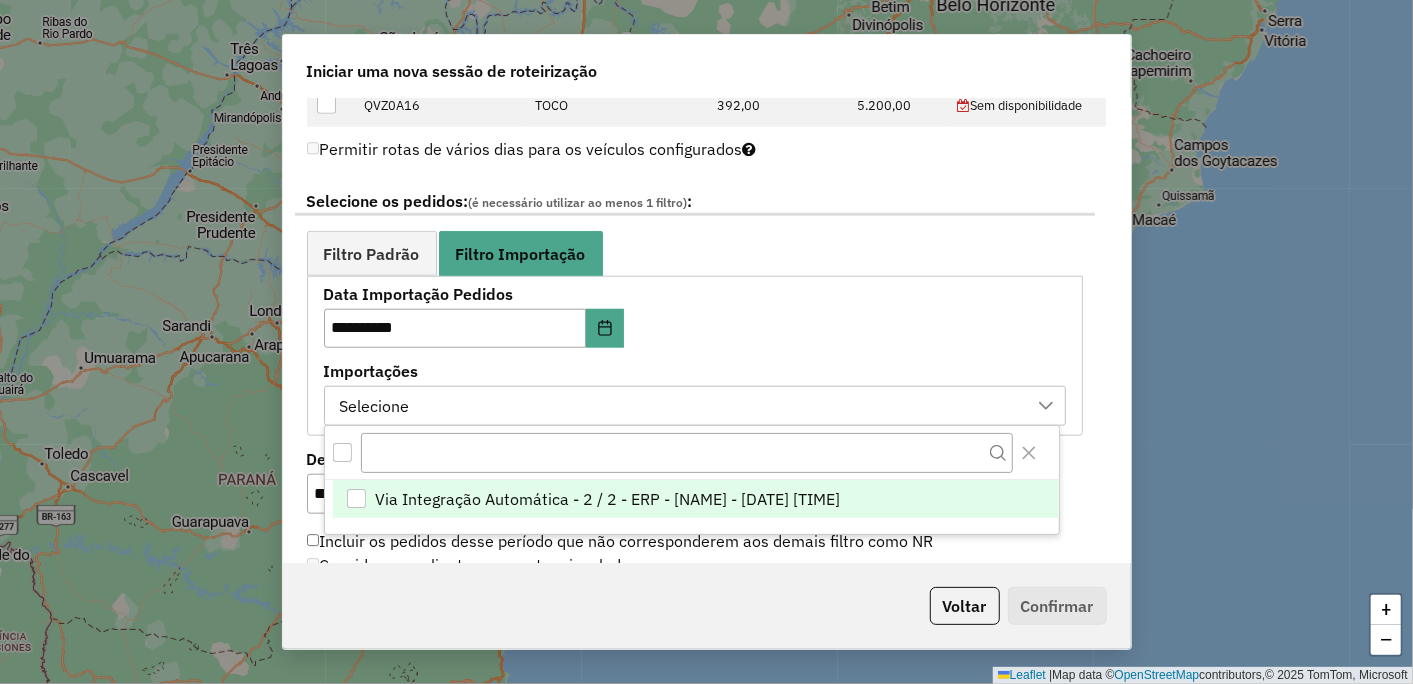 scroll, scrollTop: 13, scrollLeft: 90, axis: both 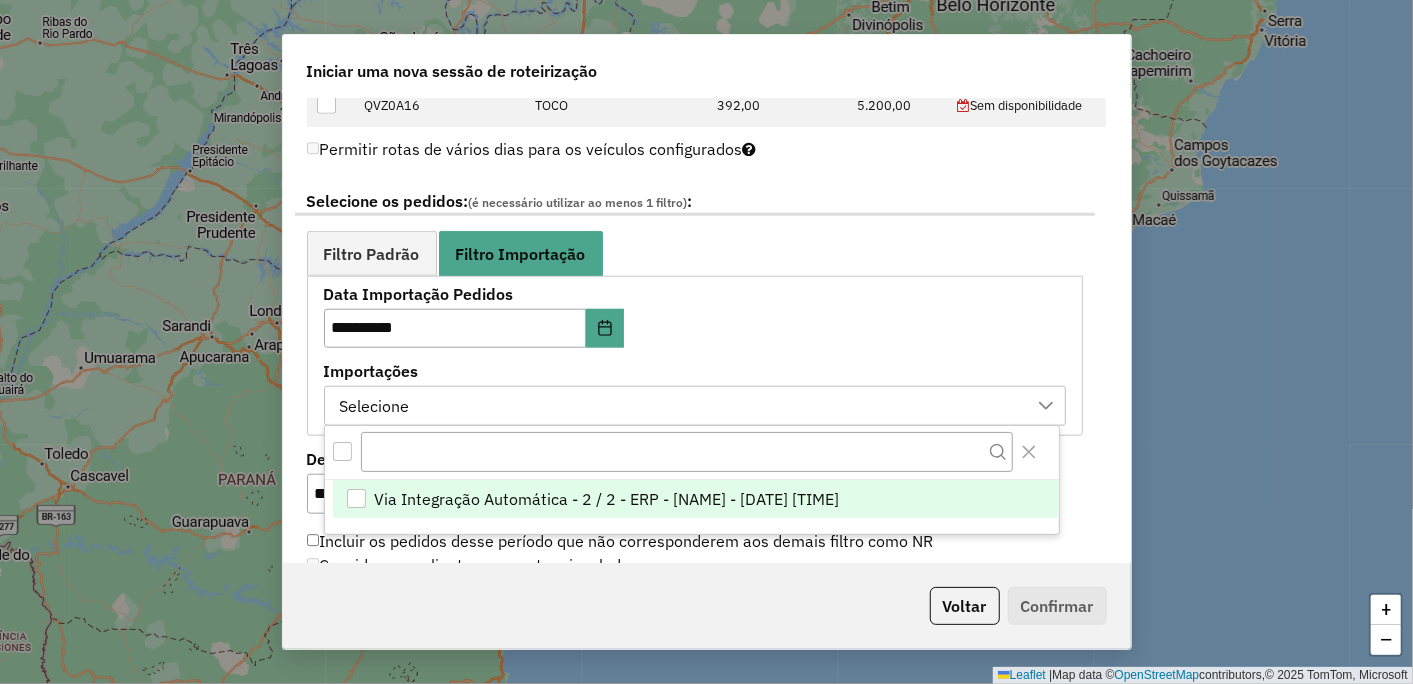 click on "Via Integração Automática - 2 / 2 - ERP - FERNANDO - 01/08/2025 16:40" at bounding box center [696, 499] 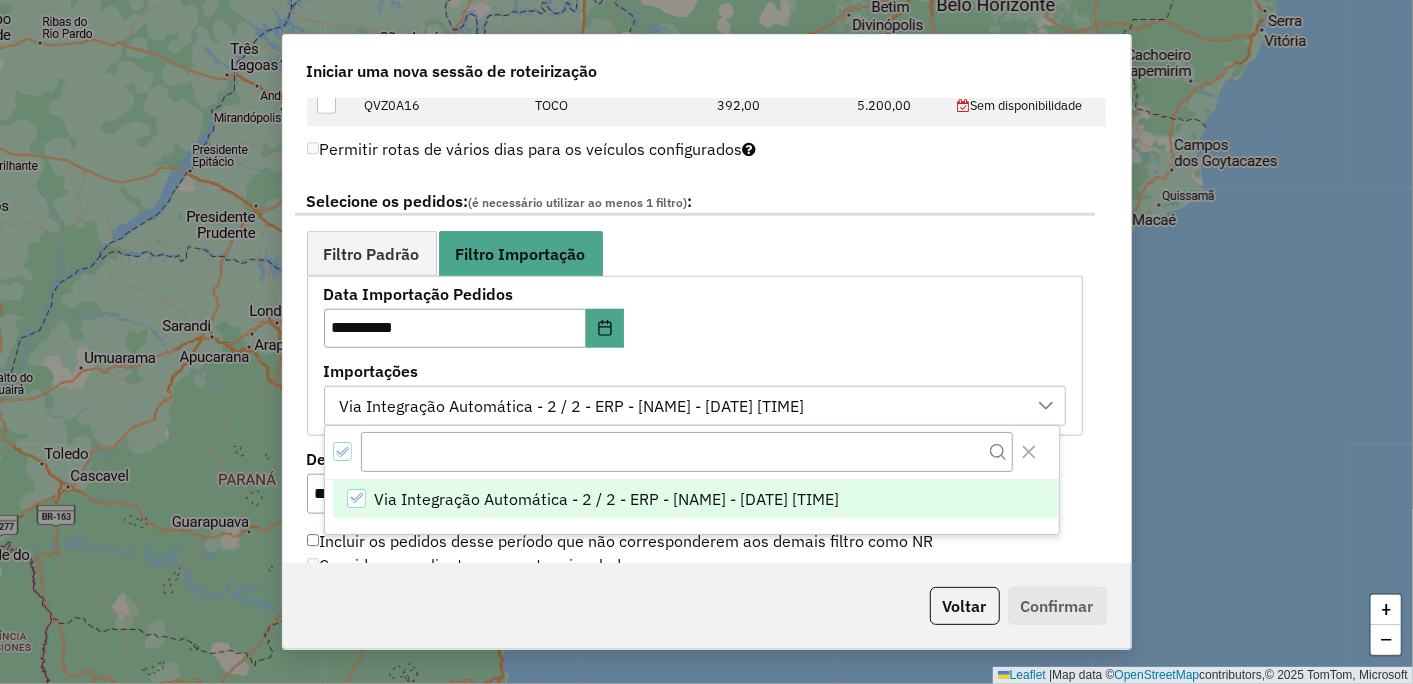click 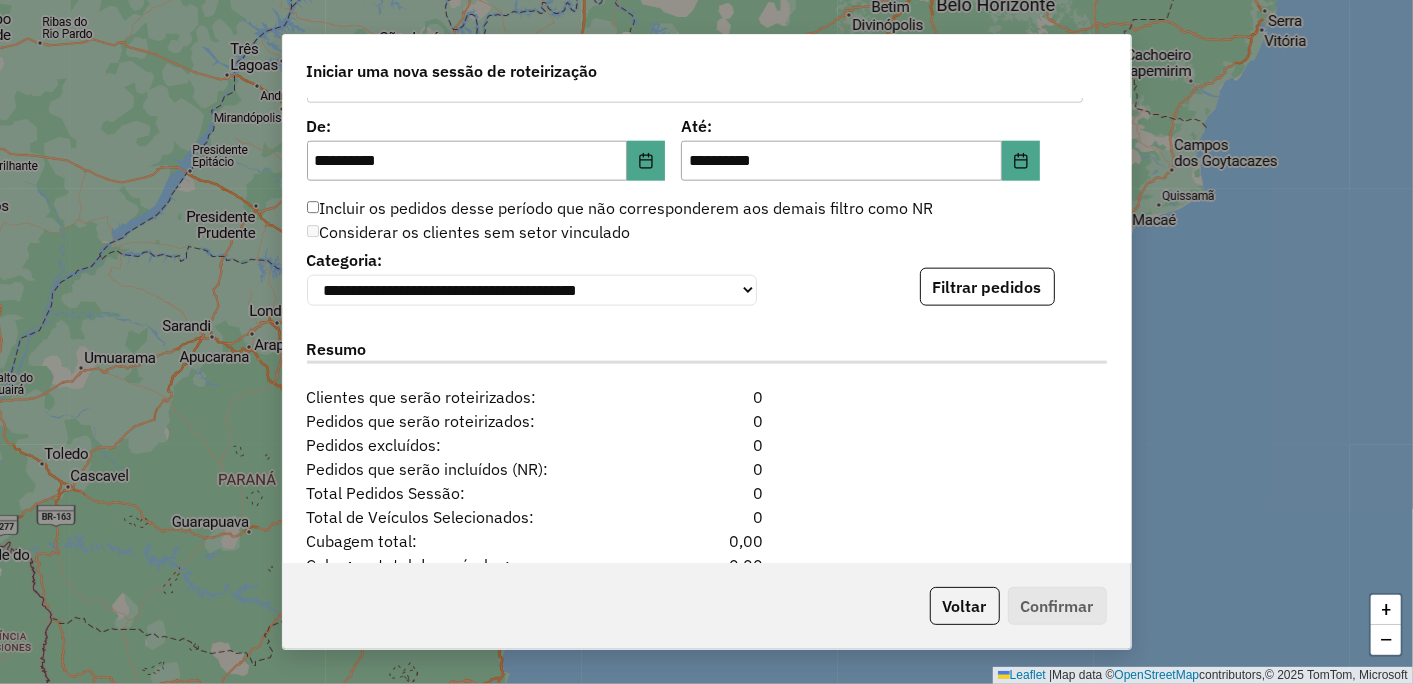 scroll, scrollTop: 1486, scrollLeft: 0, axis: vertical 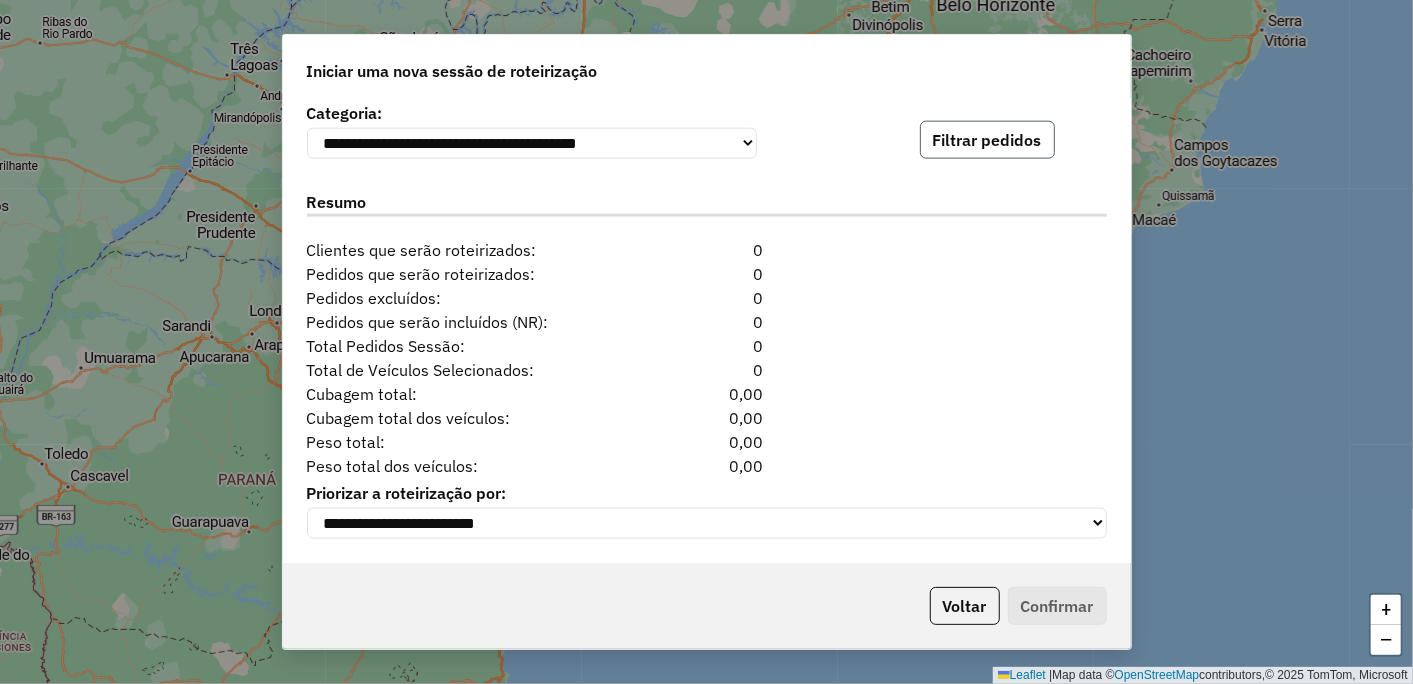 click on "Filtrar pedidos" 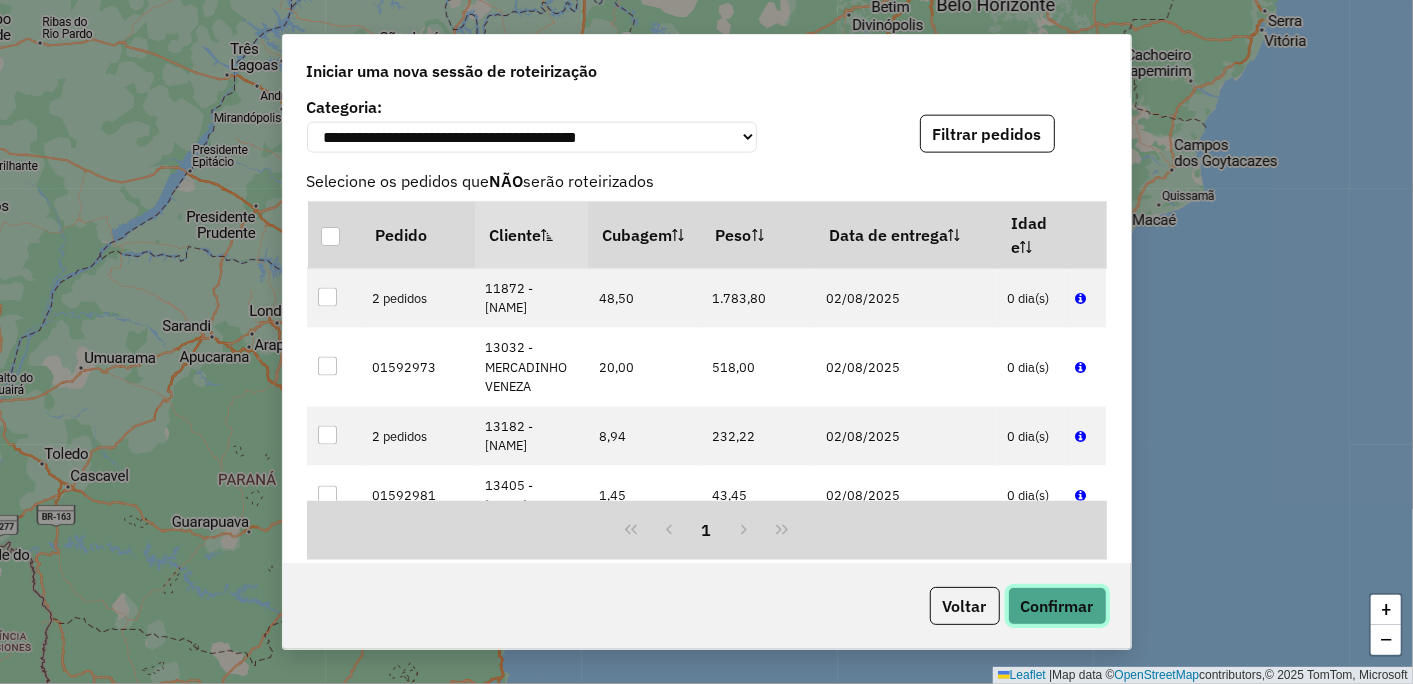 click on "Confirmar" 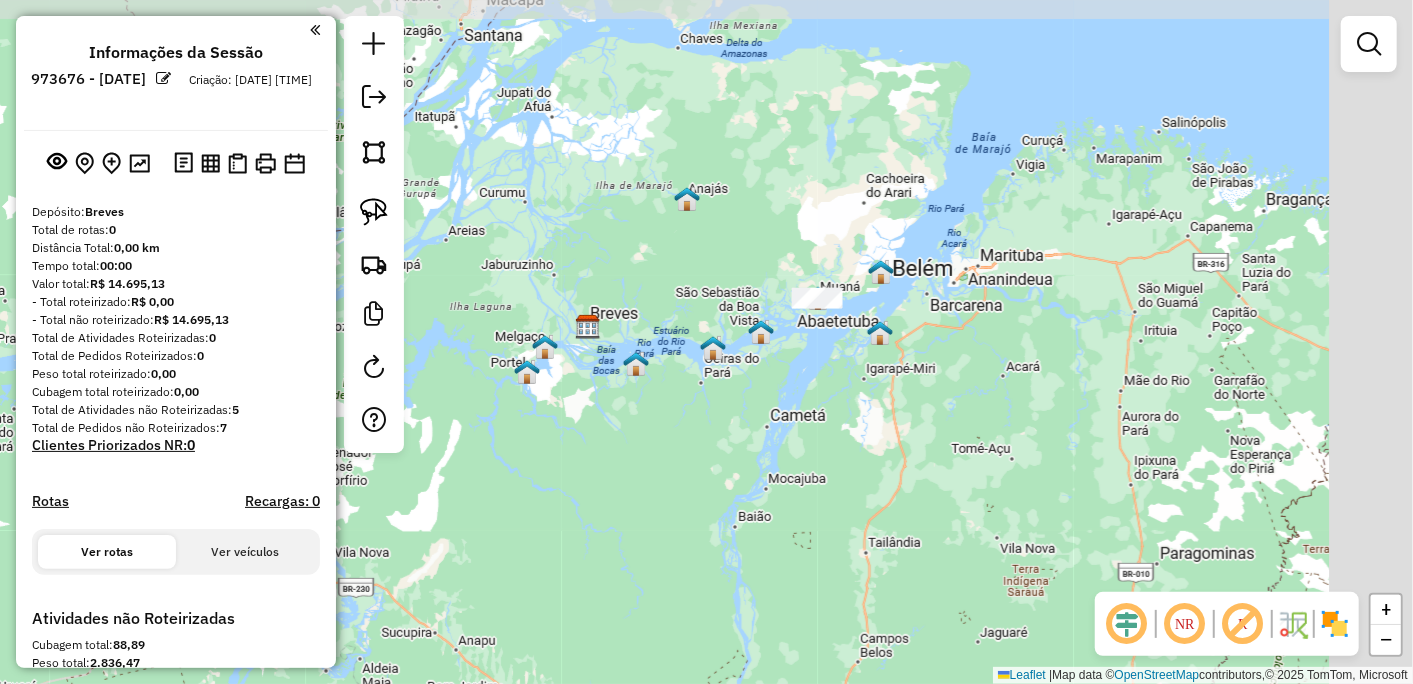 drag, startPoint x: 1032, startPoint y: 315, endPoint x: 771, endPoint y: 390, distance: 271.56213 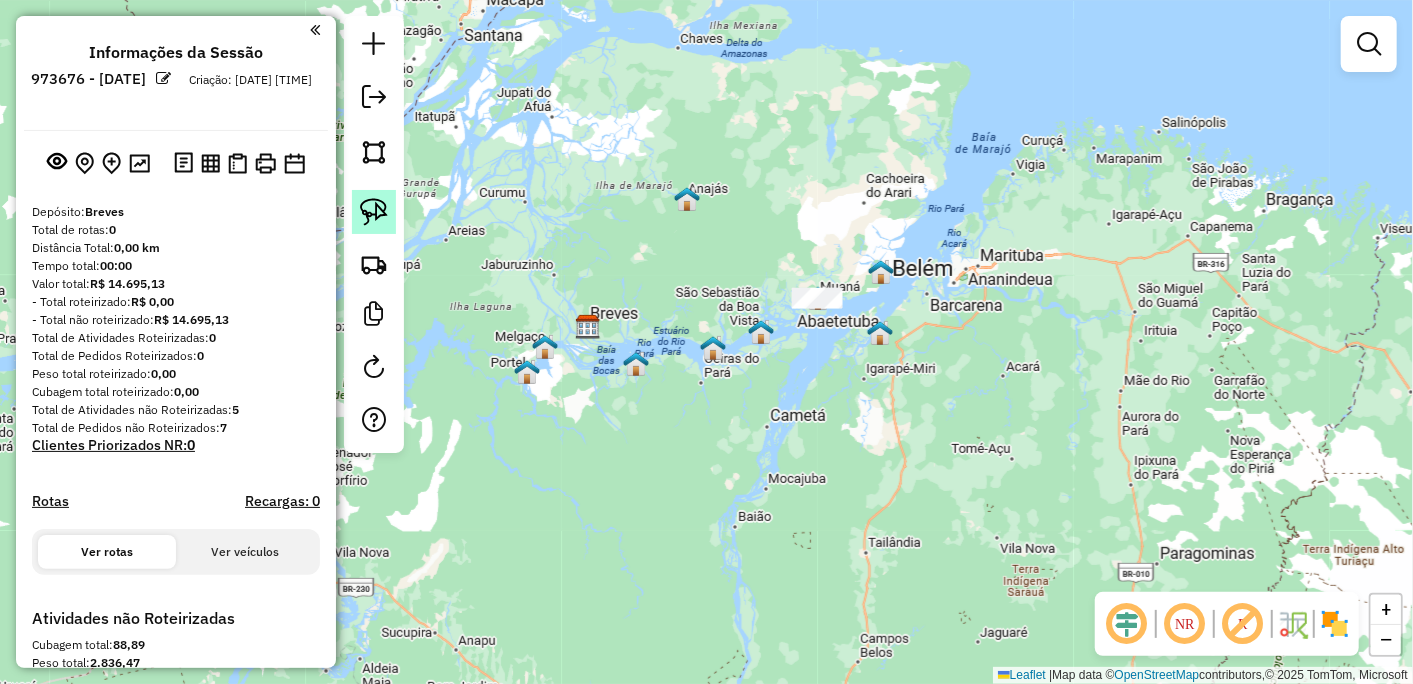 click 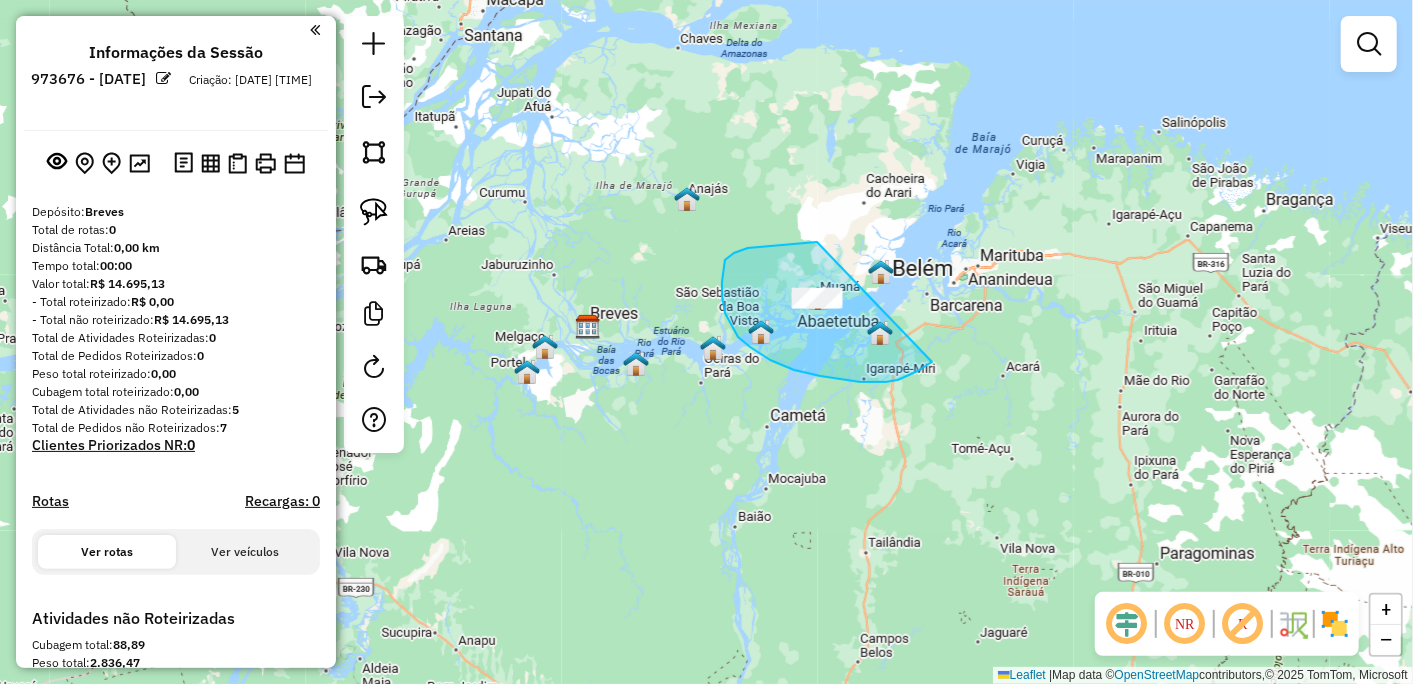 drag, startPoint x: 727, startPoint y: 258, endPoint x: 932, endPoint y: 362, distance: 229.8717 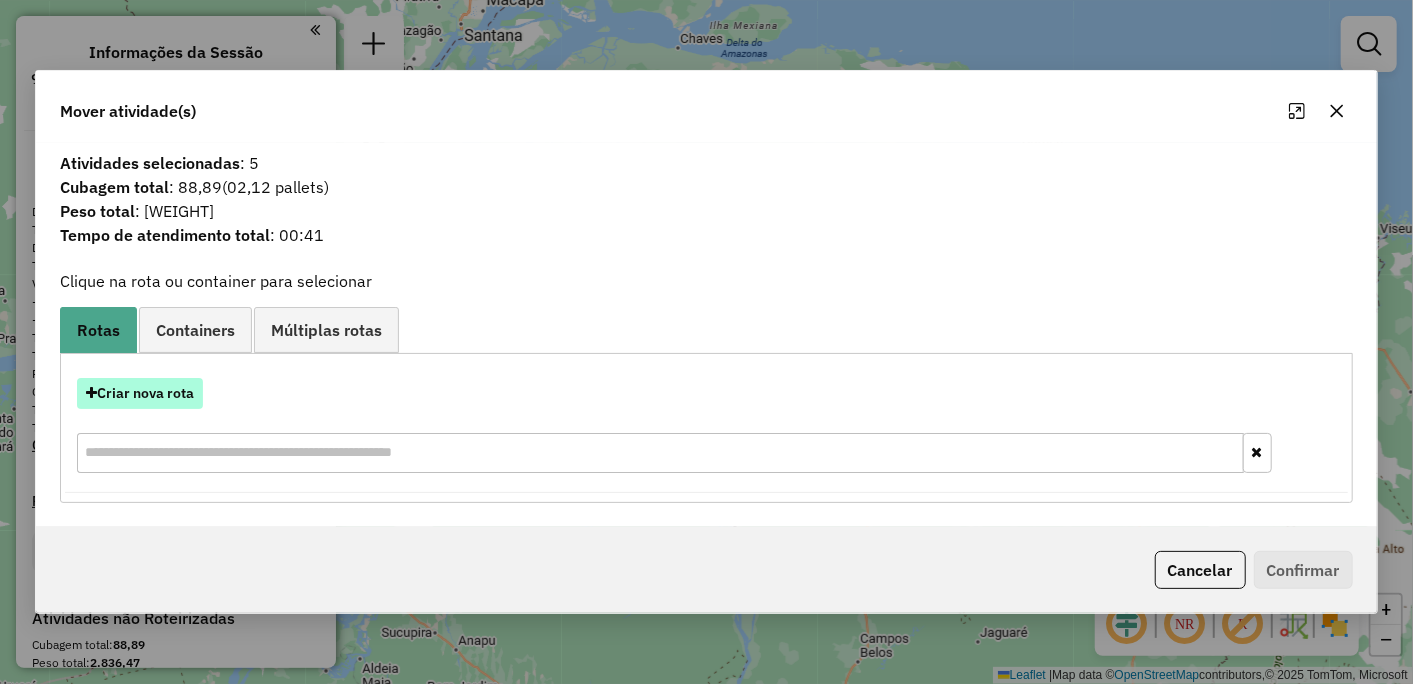 click on "Criar nova rota" at bounding box center [140, 393] 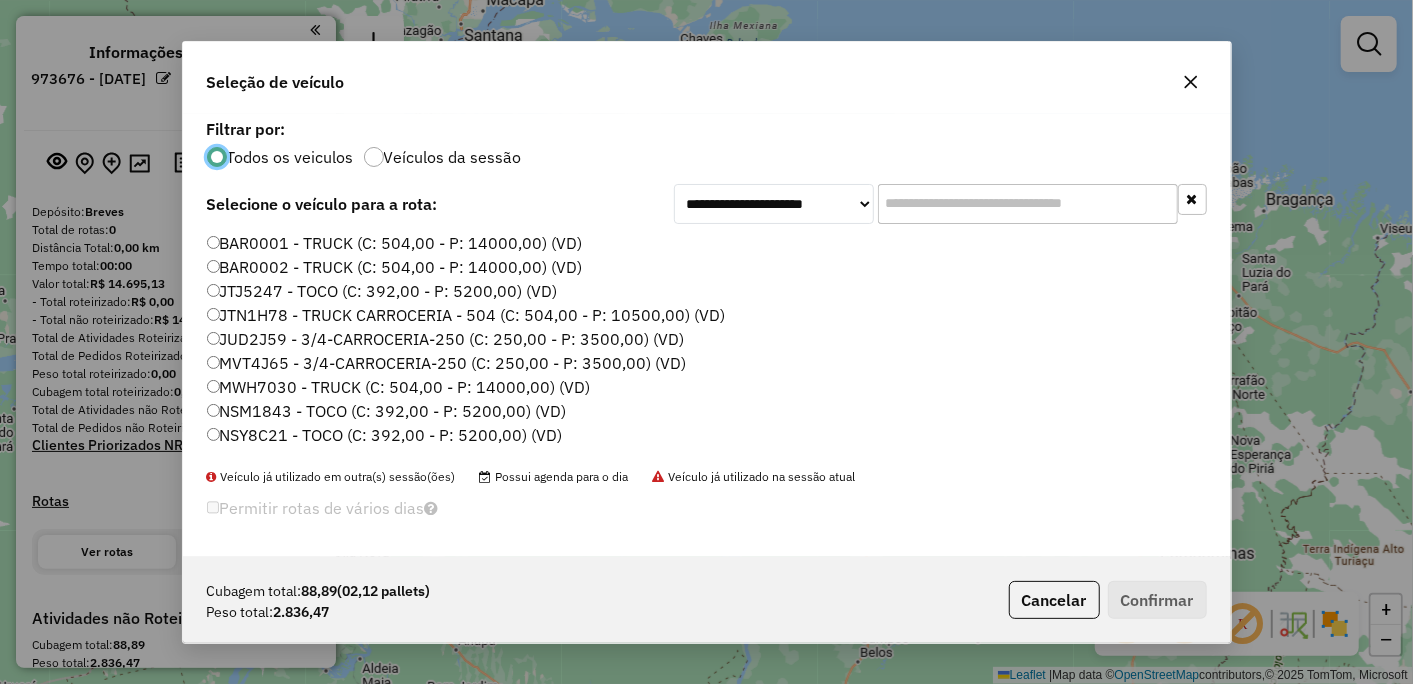 scroll, scrollTop: 11, scrollLeft: 5, axis: both 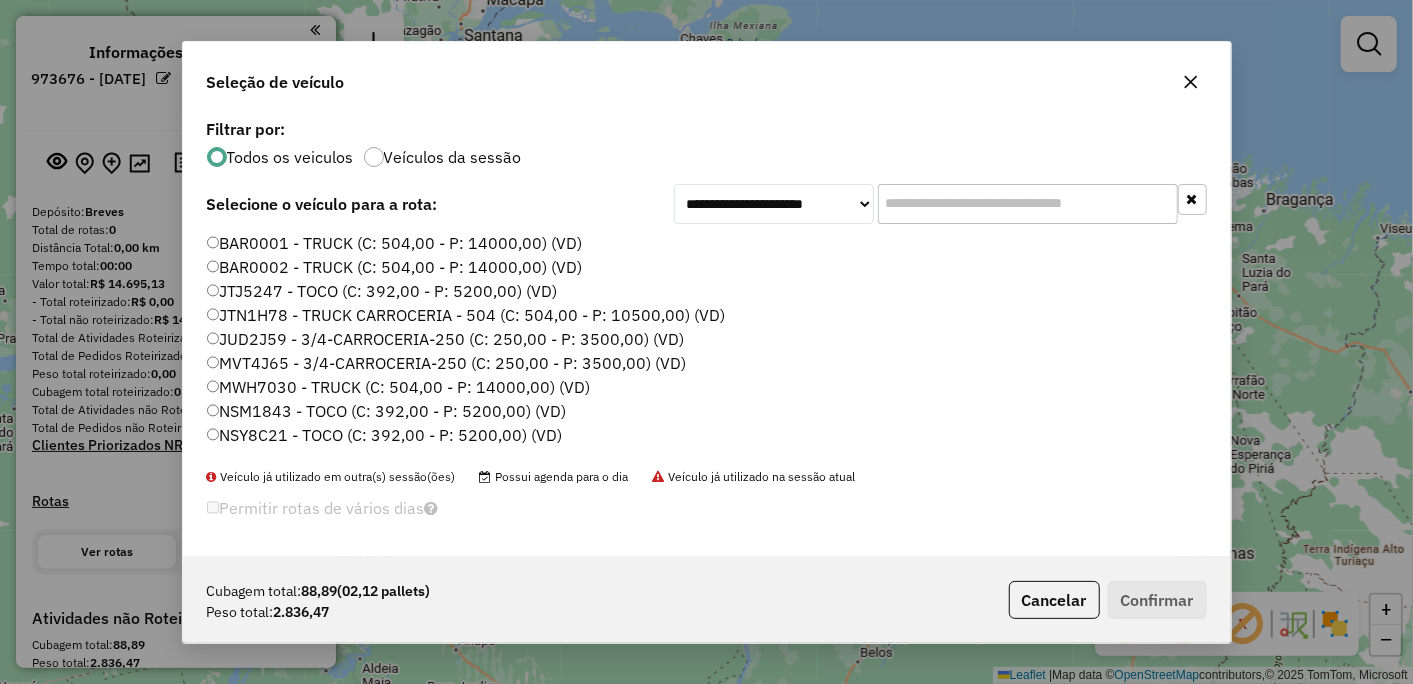 click on "BAR0002 - TRUCK (C: 504,00 - P: 14000,00) (VD)" 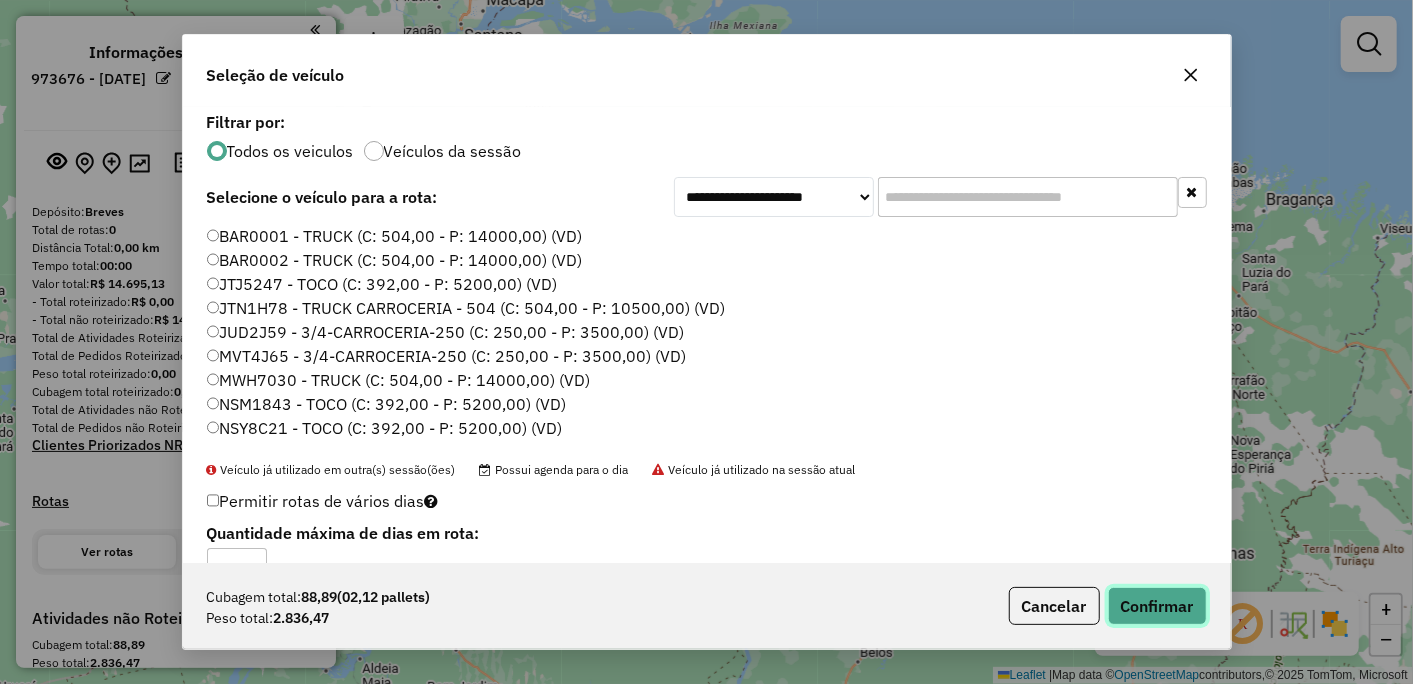 click on "Confirmar" 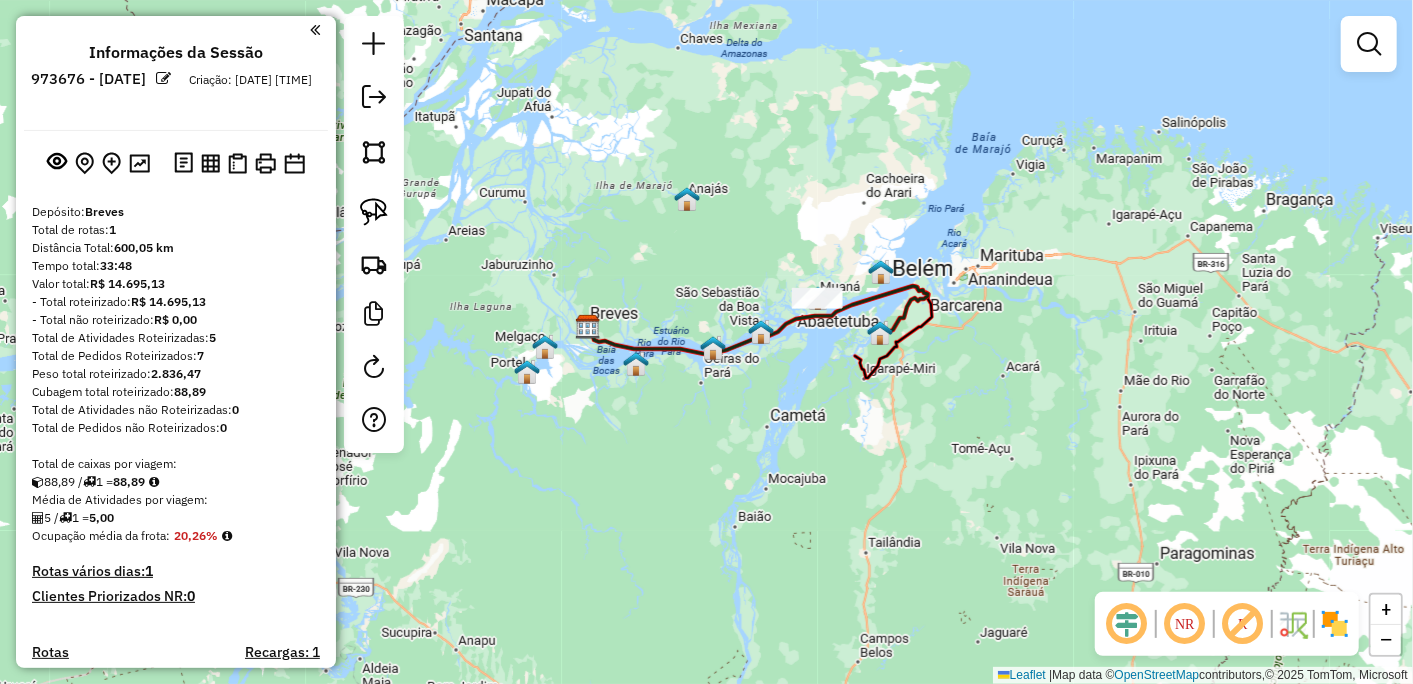 scroll, scrollTop: 233, scrollLeft: 0, axis: vertical 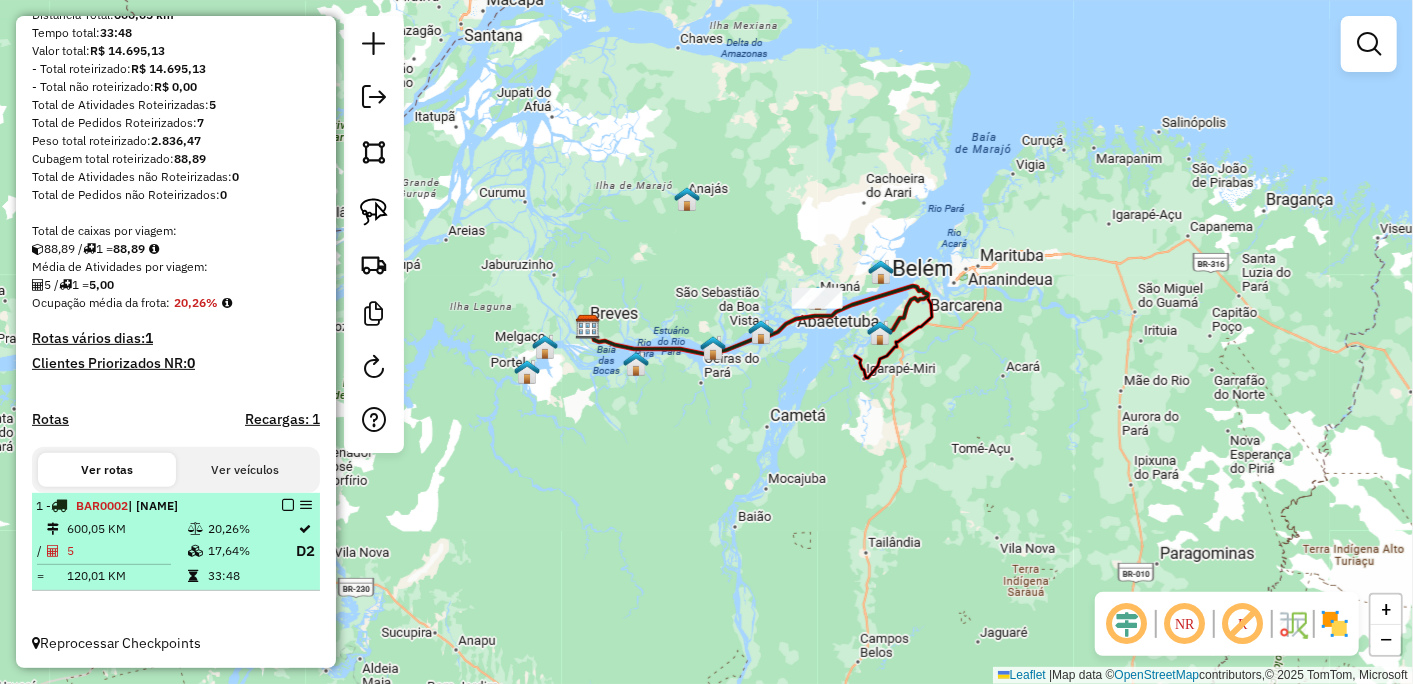 click at bounding box center [288, 505] 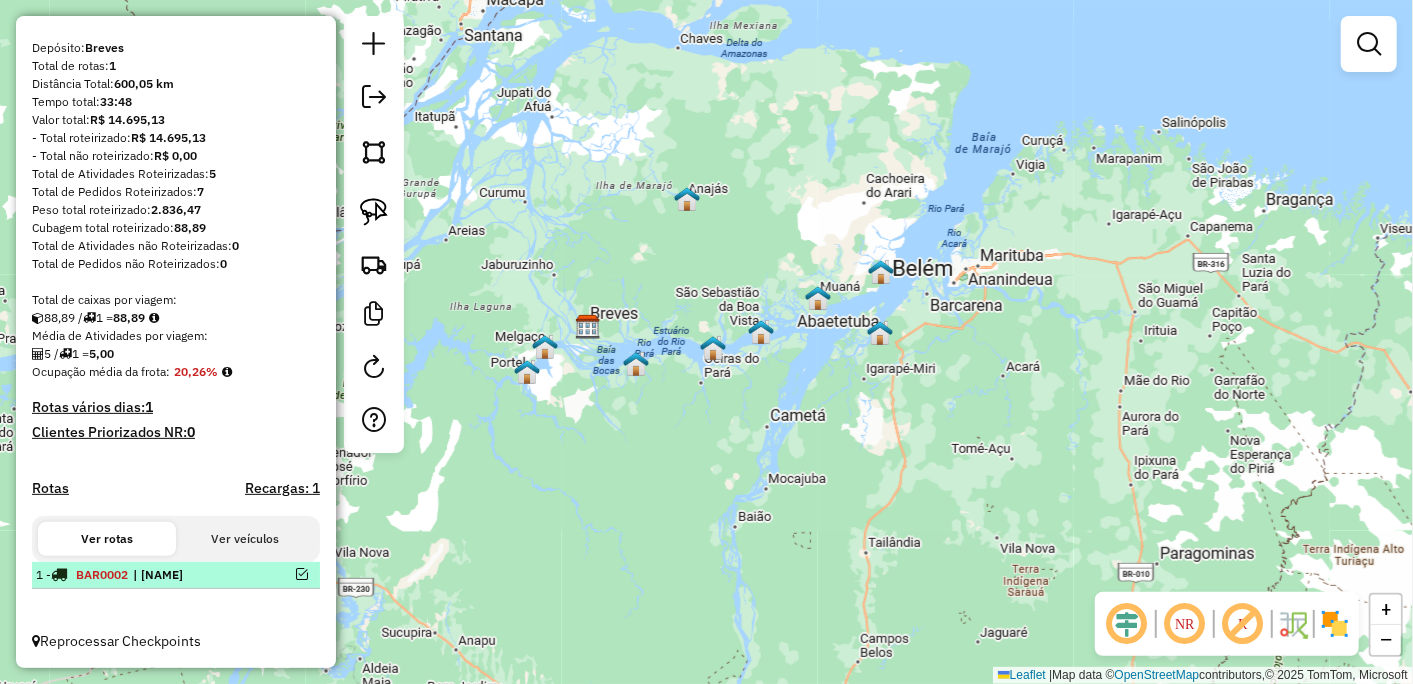 scroll, scrollTop: 162, scrollLeft: 0, axis: vertical 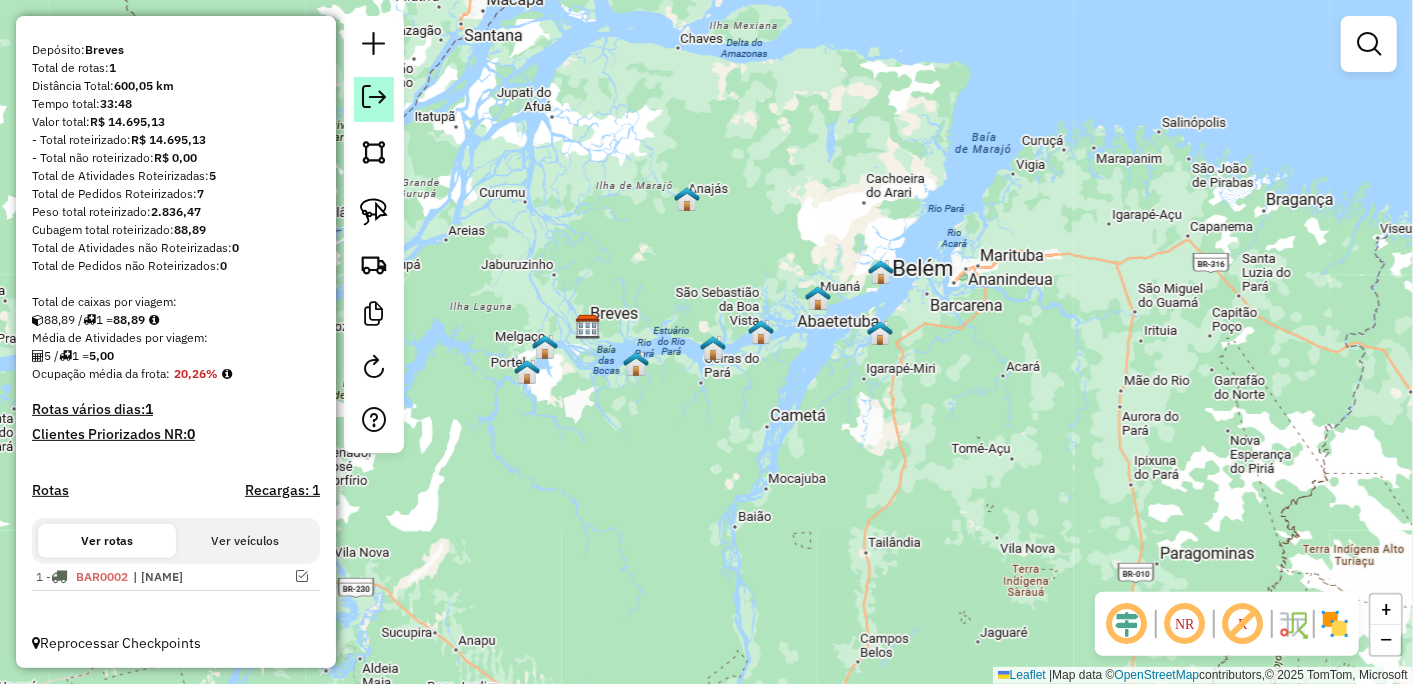 click 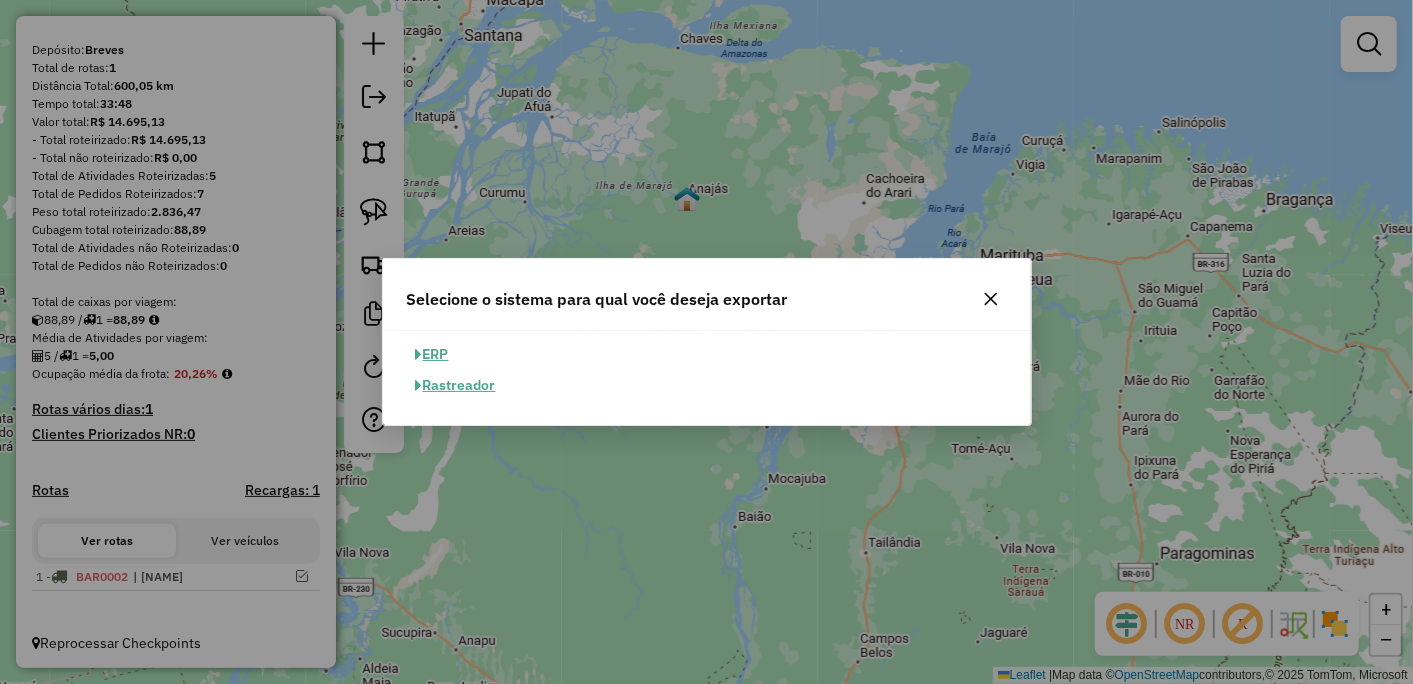 click on "ERP" 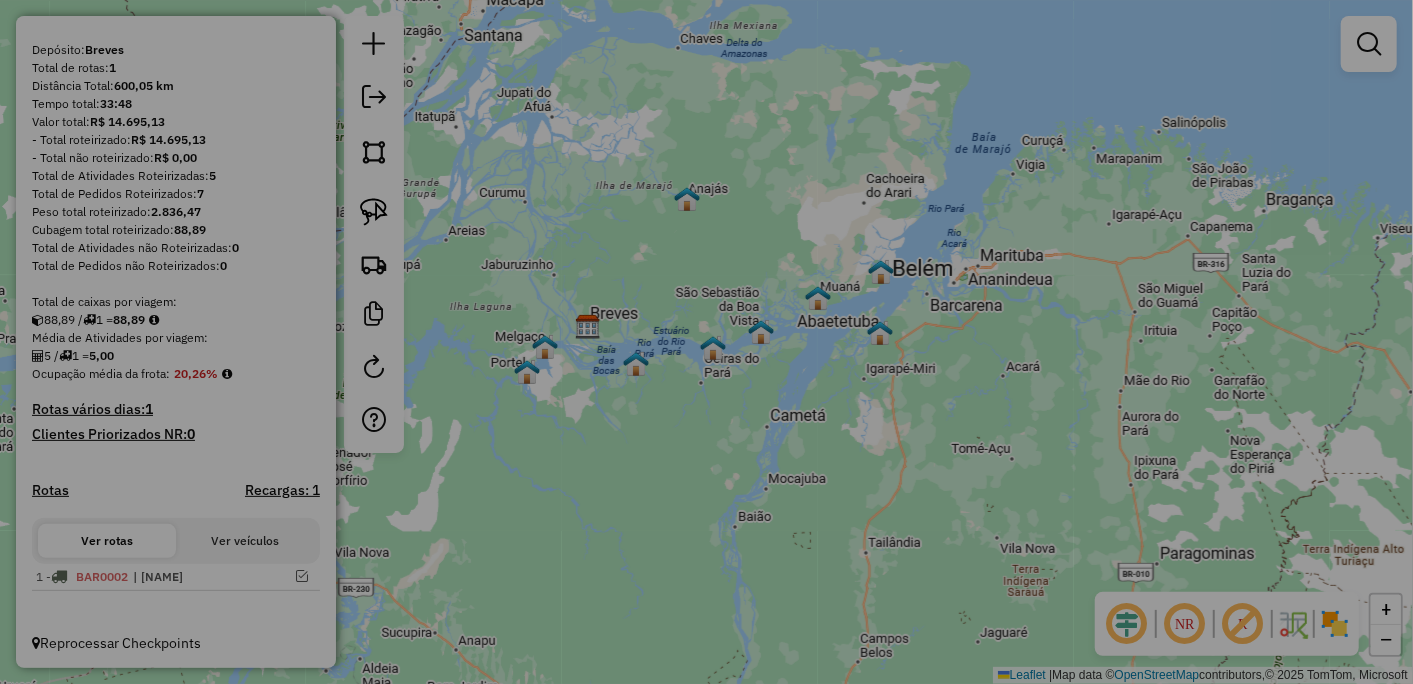 select on "**" 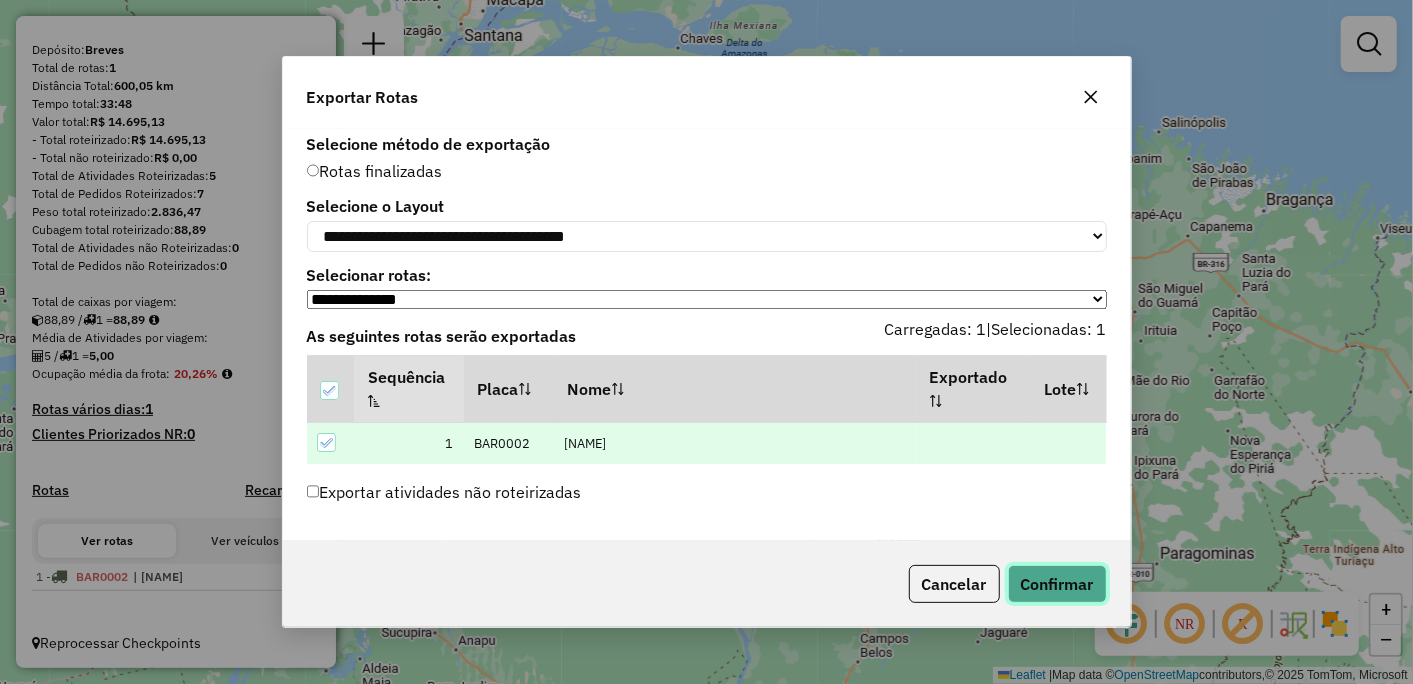 click on "Confirmar" 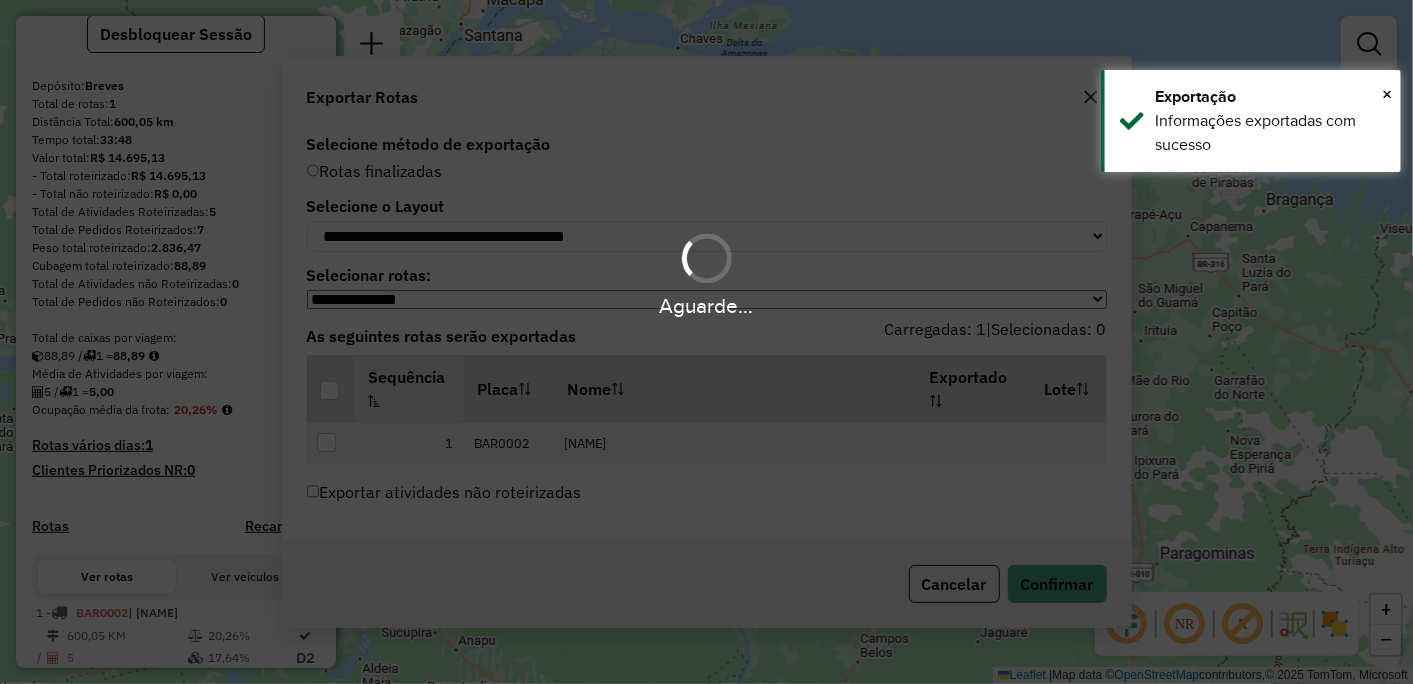 scroll, scrollTop: 243, scrollLeft: 0, axis: vertical 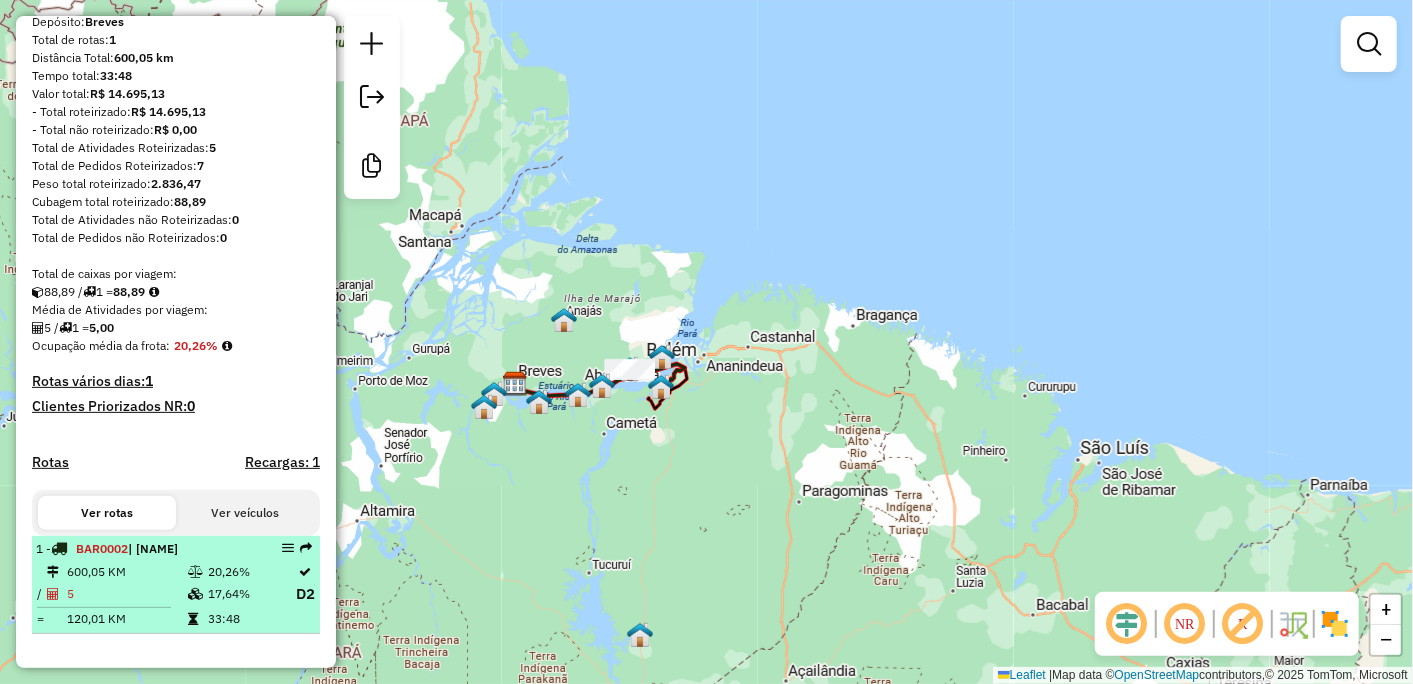 click on "17,64%" at bounding box center (251, 594) 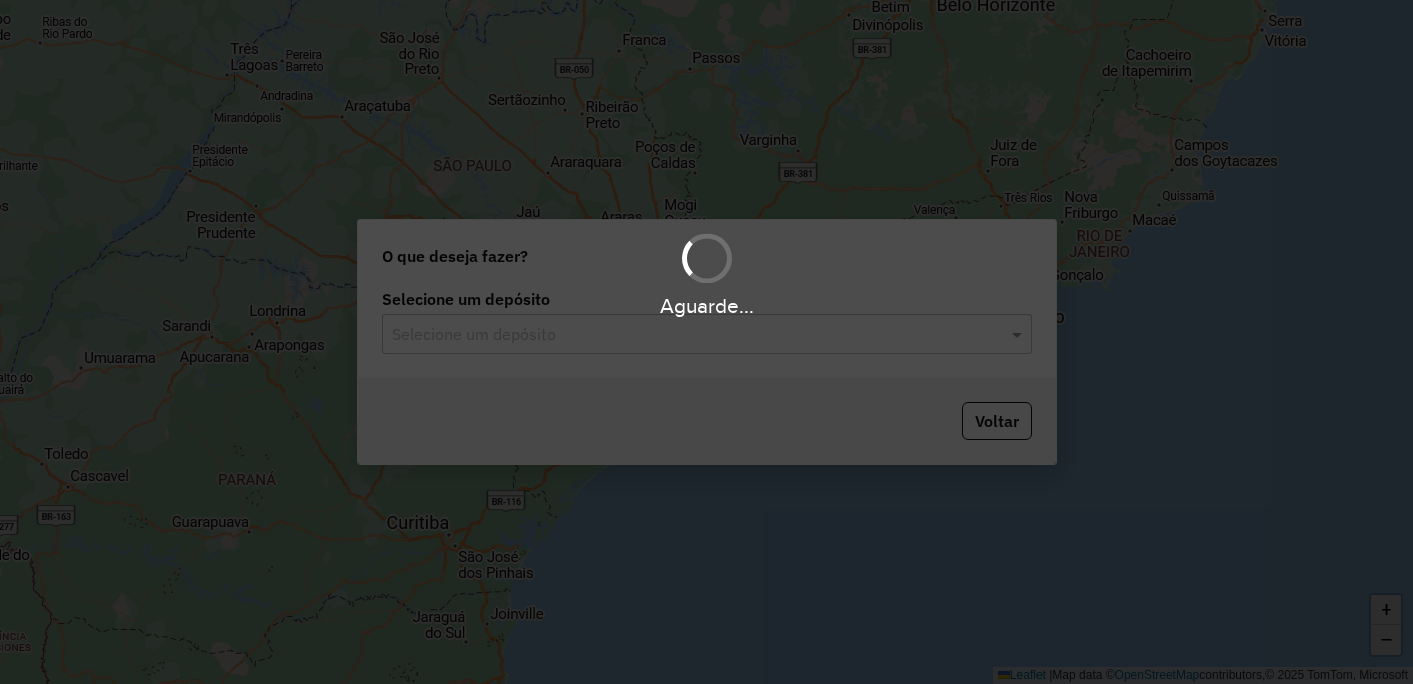 scroll, scrollTop: 0, scrollLeft: 0, axis: both 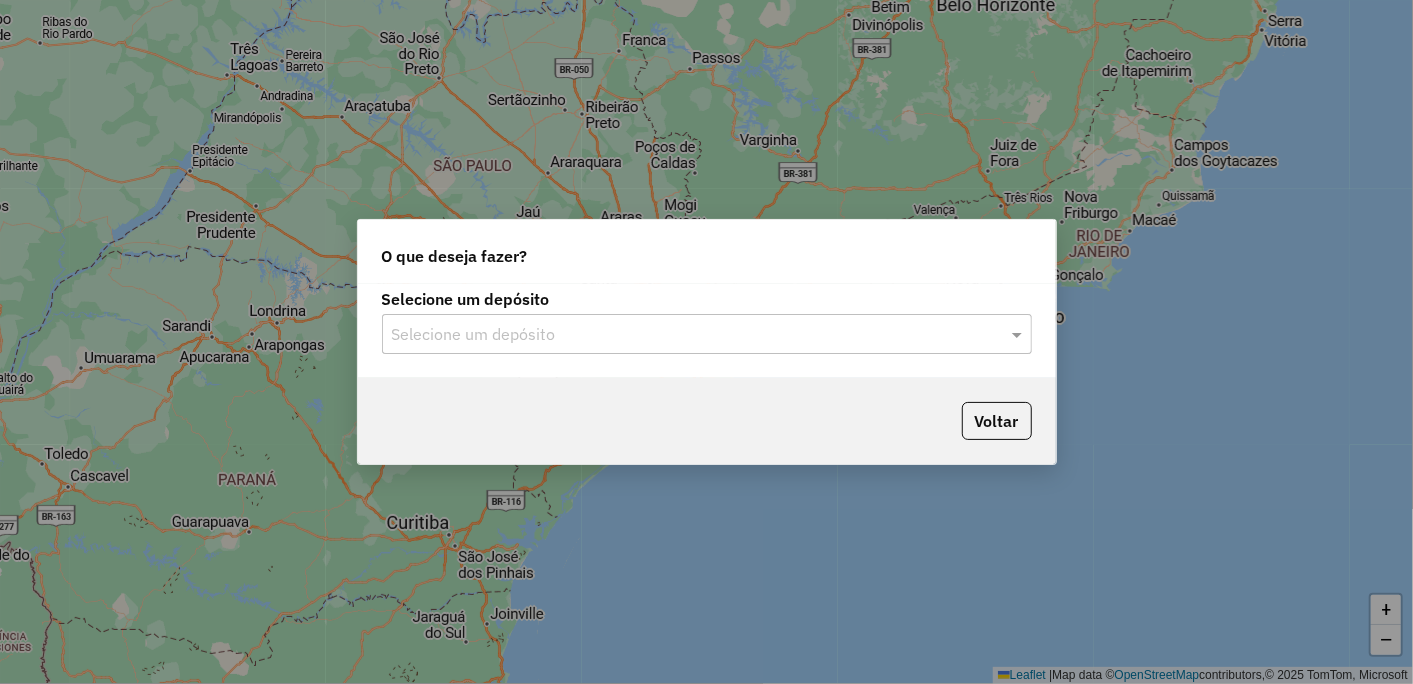 click 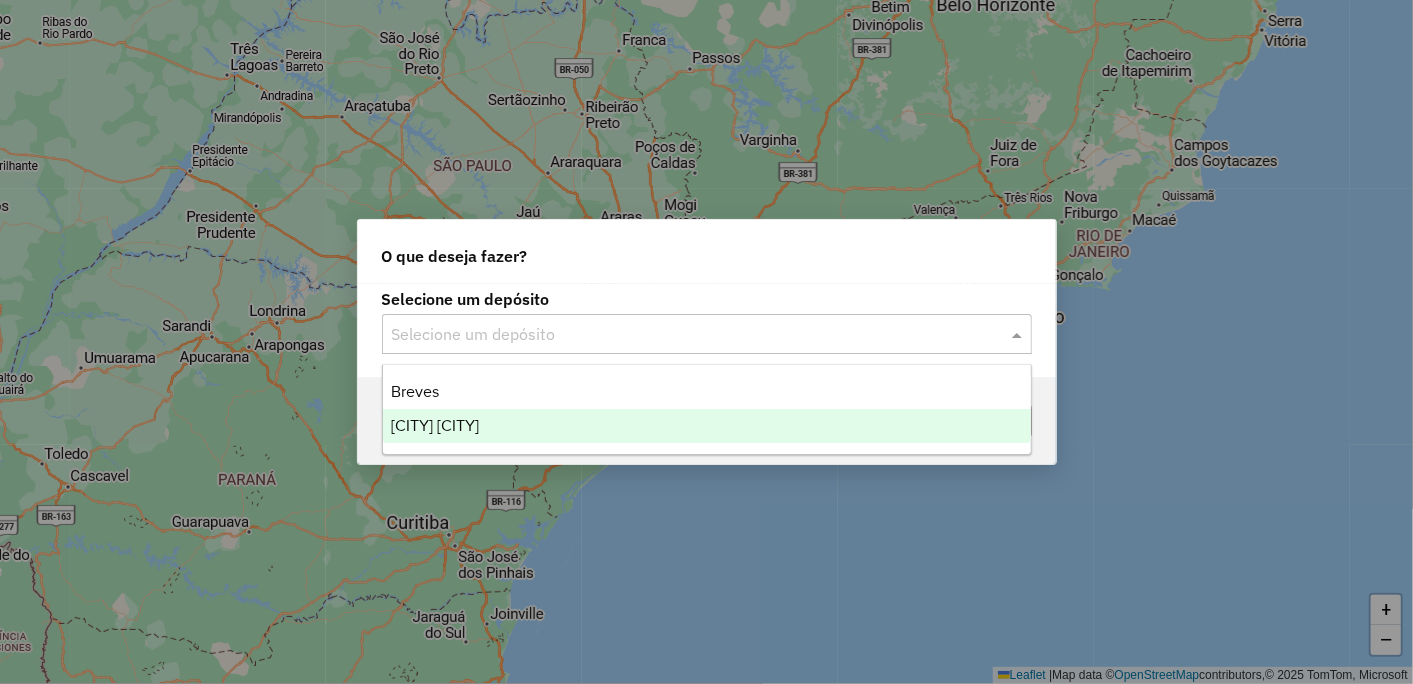 click on "[CITY] [CITY]" at bounding box center (435, 425) 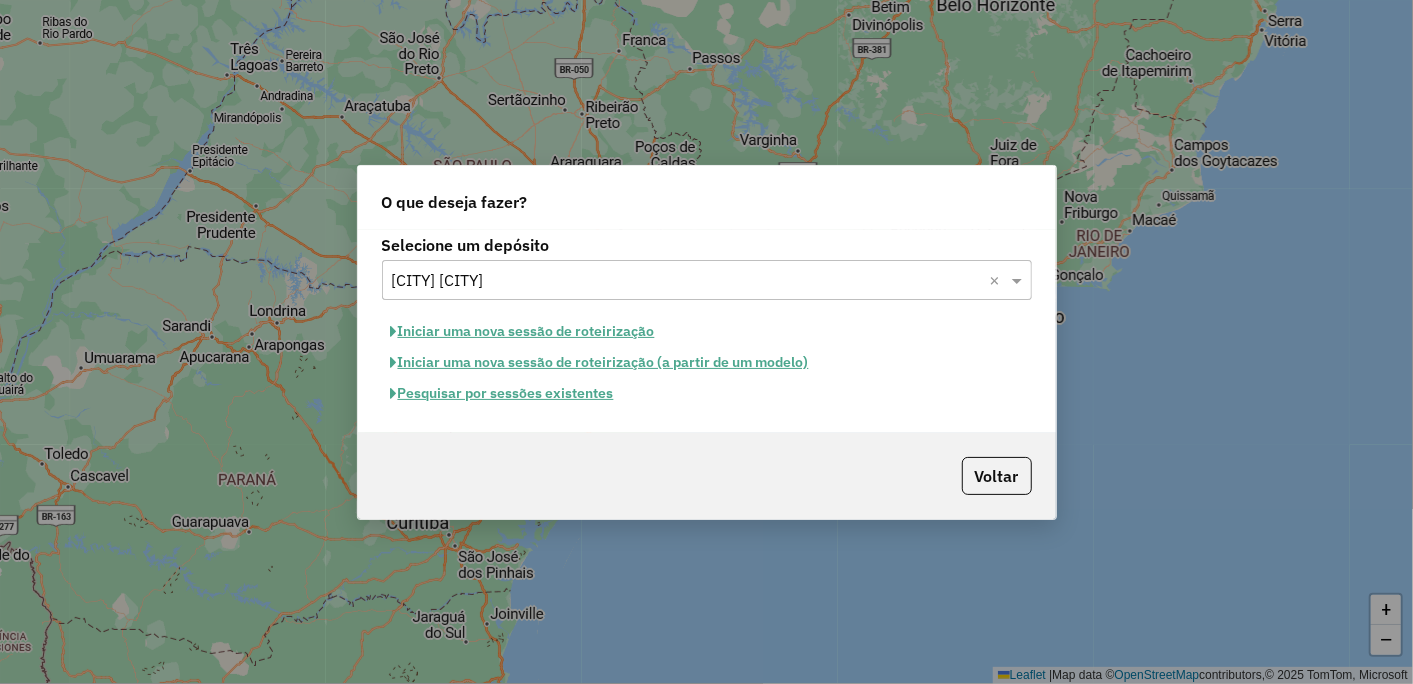 click on "Iniciar uma nova sessão de roteirização" 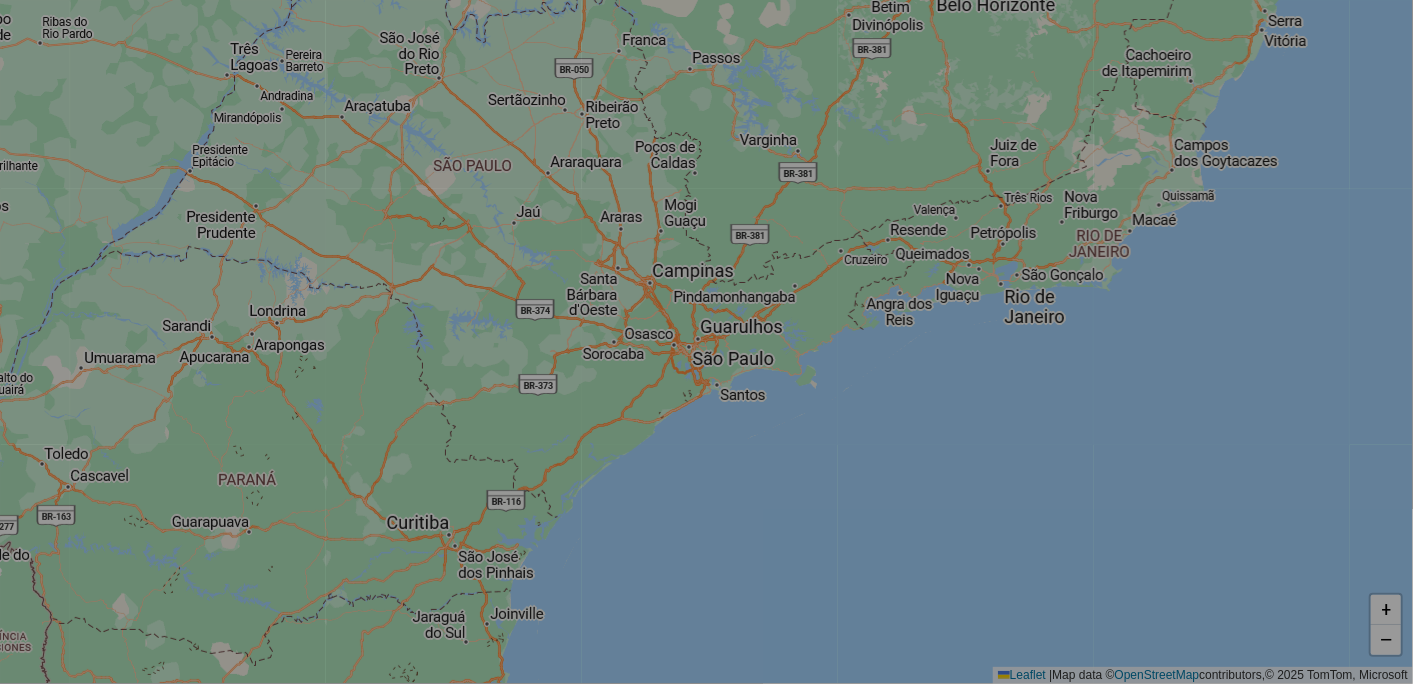 select on "*" 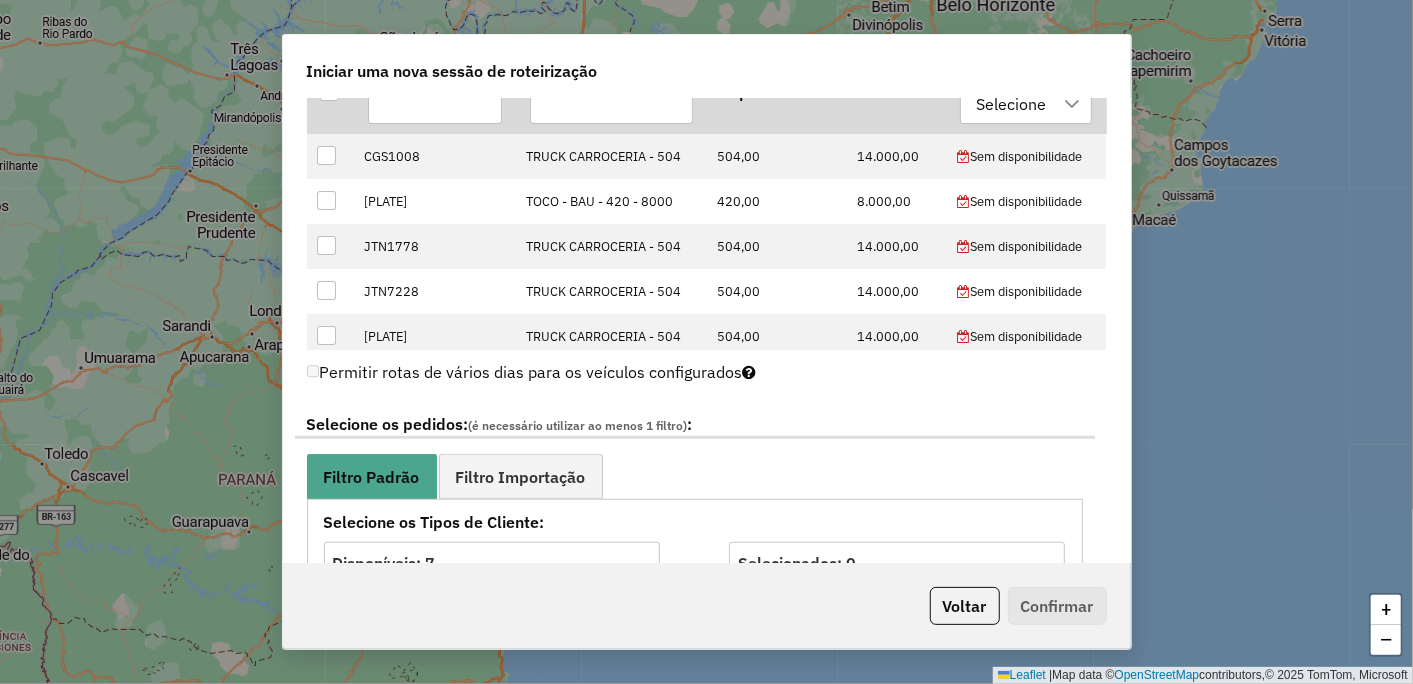scroll, scrollTop: 1000, scrollLeft: 0, axis: vertical 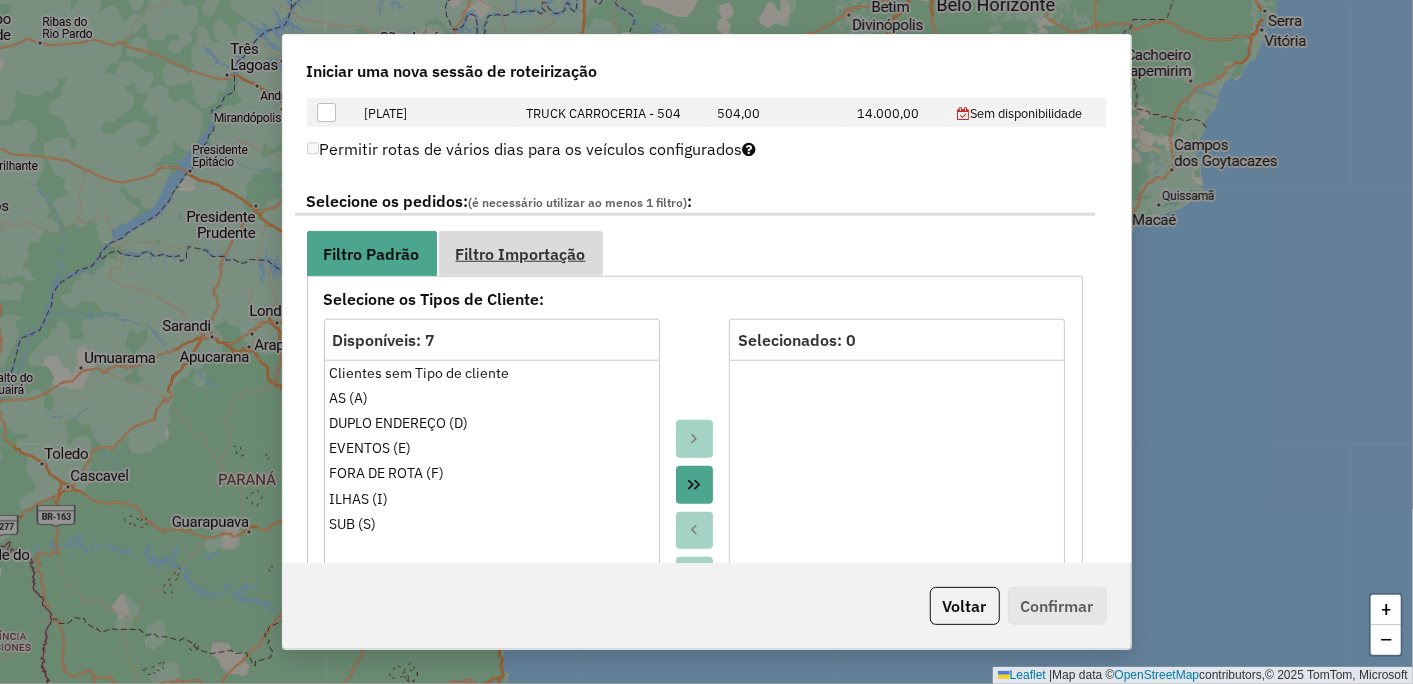 click on "Filtro Importação" at bounding box center [521, 254] 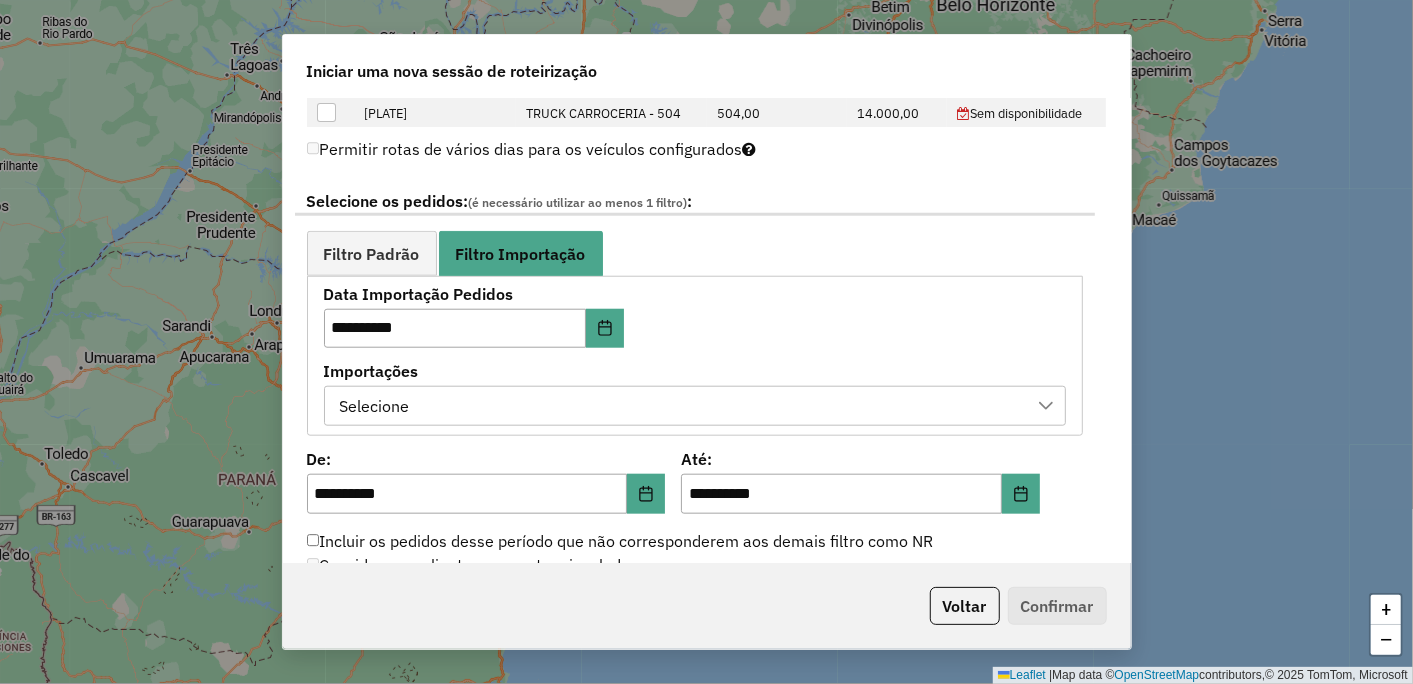 click on "Selecione" at bounding box center [680, 406] 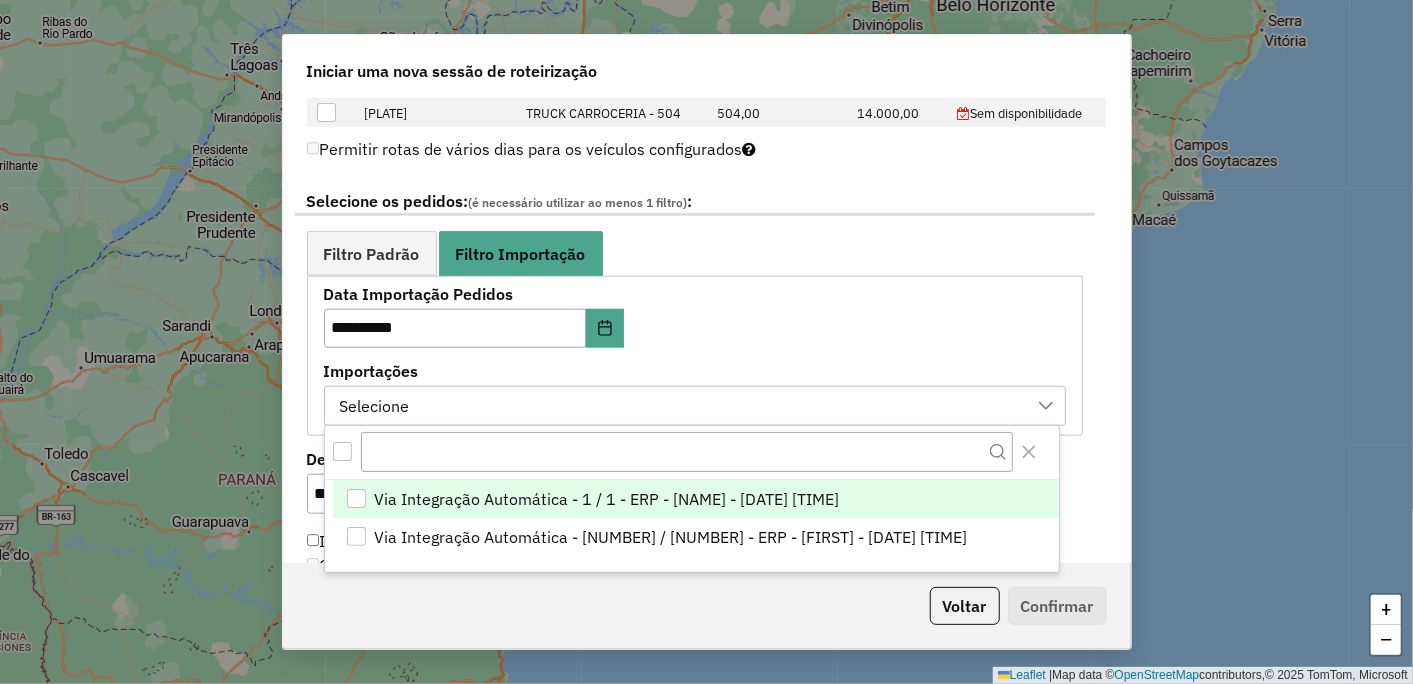 scroll, scrollTop: 13, scrollLeft: 90, axis: both 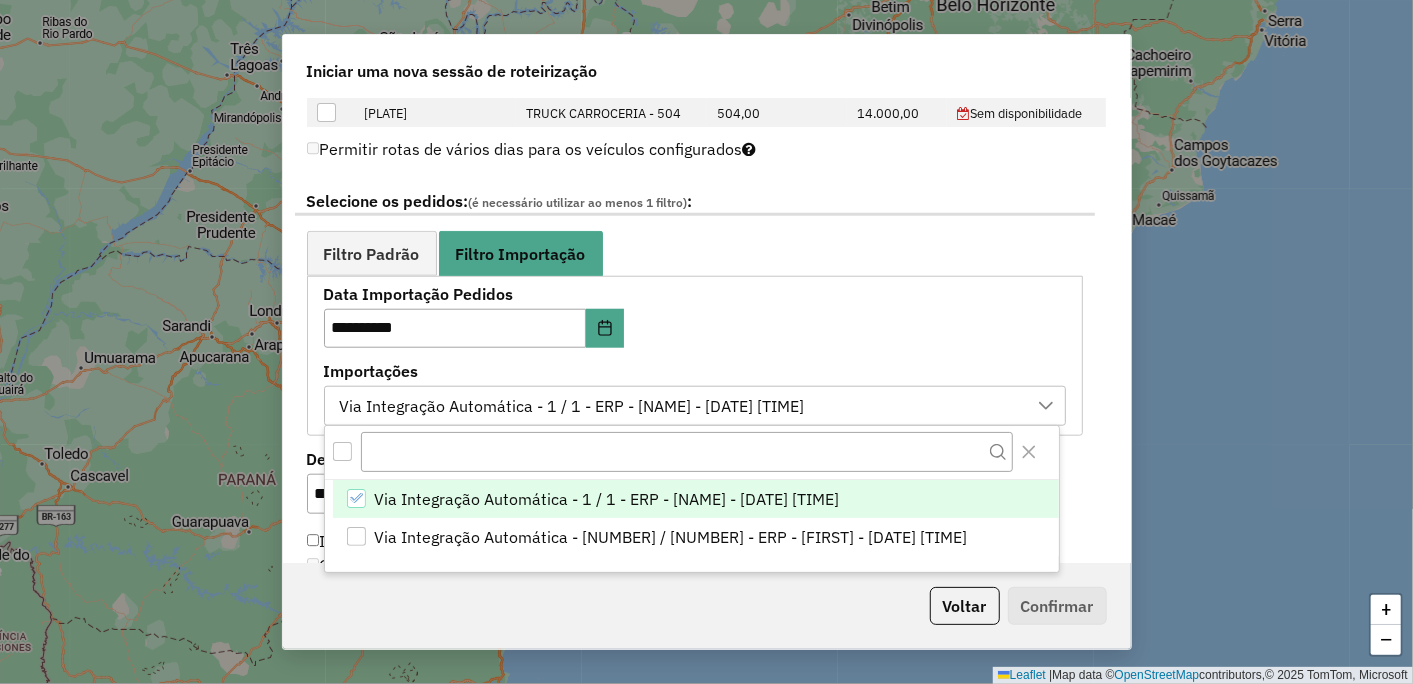 click 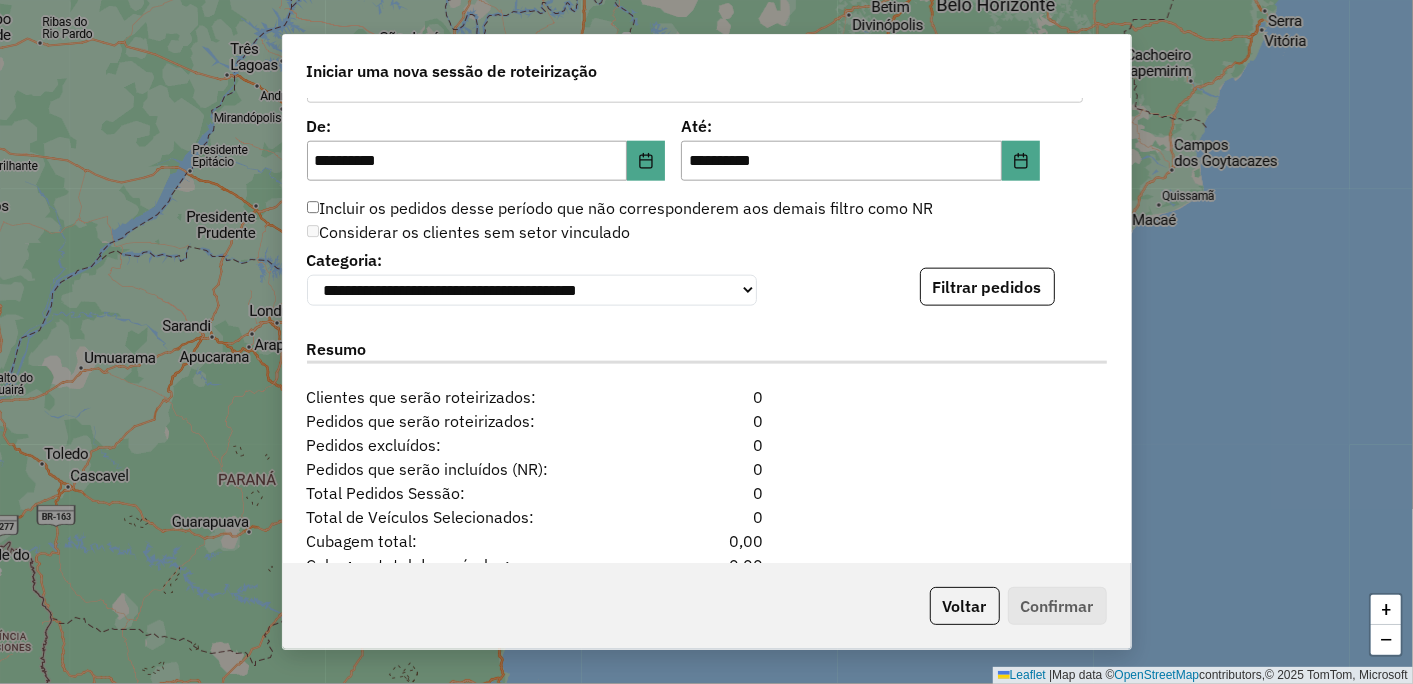 scroll, scrollTop: 1444, scrollLeft: 0, axis: vertical 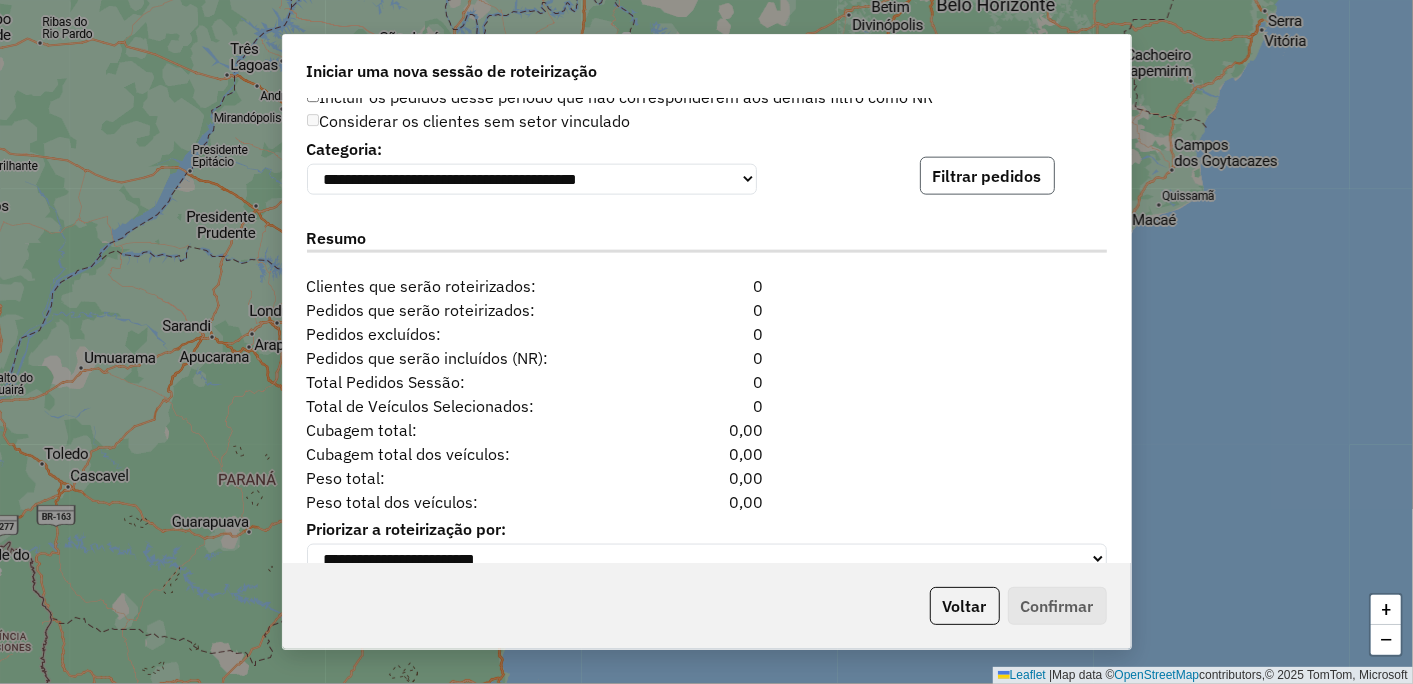 click on "Filtrar pedidos" 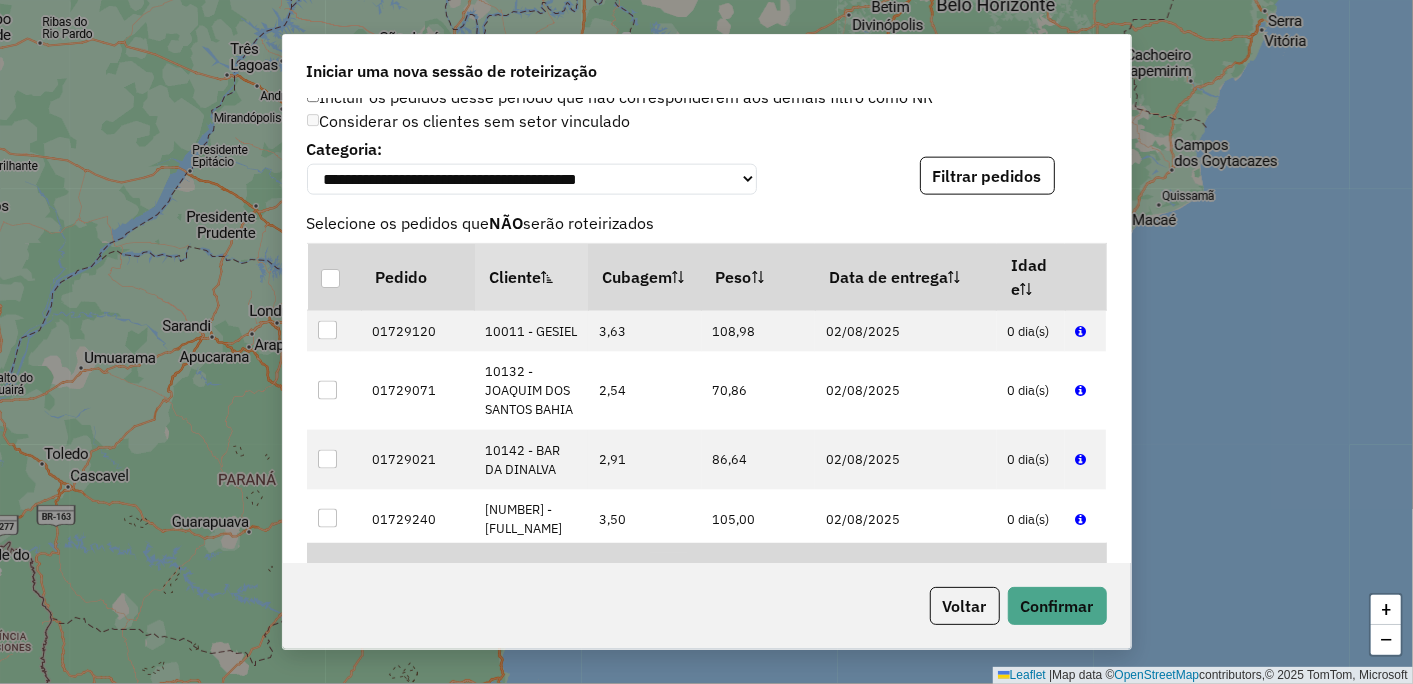 scroll, scrollTop: 333, scrollLeft: 0, axis: vertical 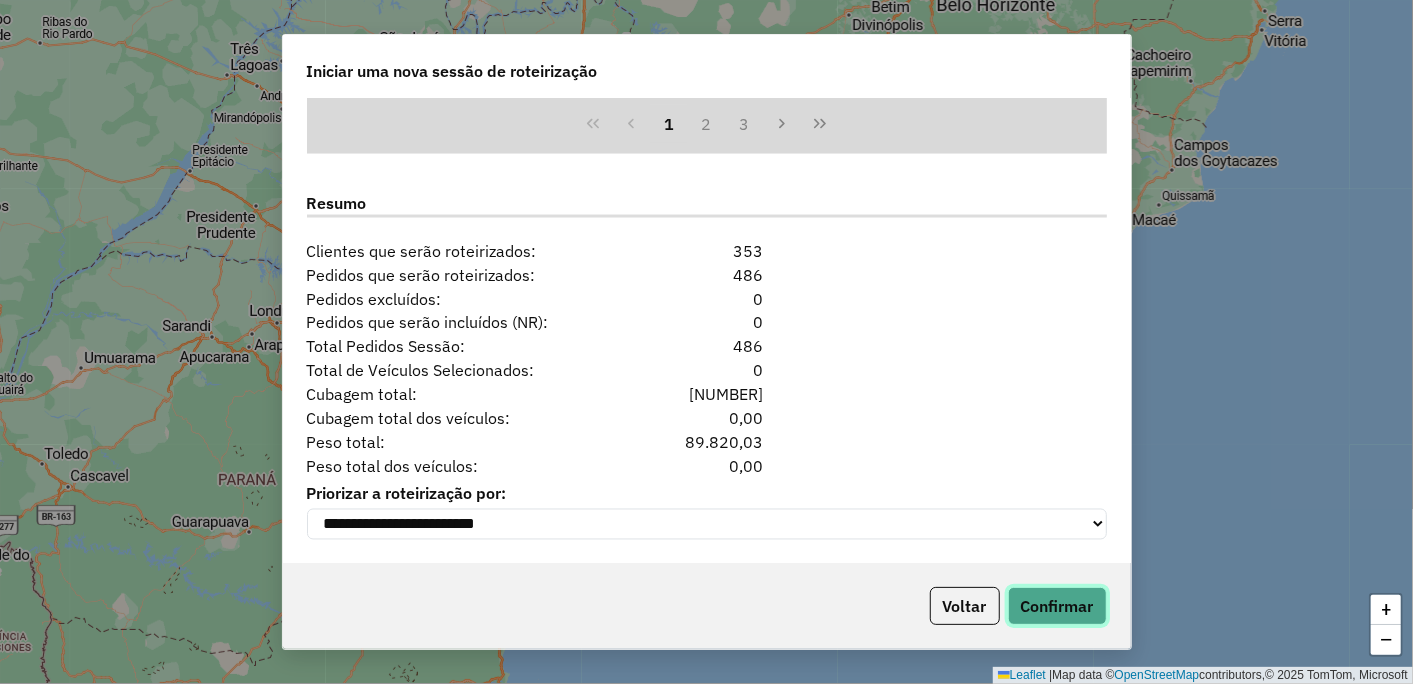 click on "Confirmar" 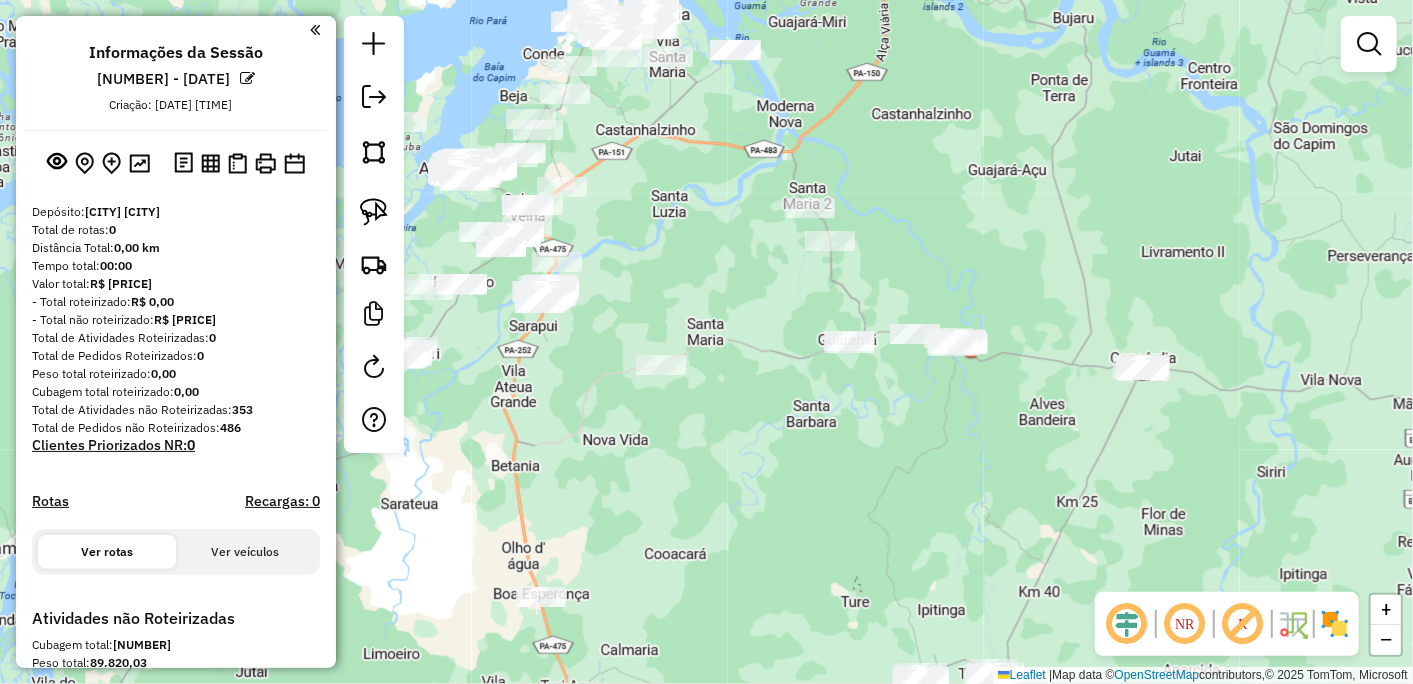 drag, startPoint x: 950, startPoint y: 395, endPoint x: 742, endPoint y: 265, distance: 245.28351 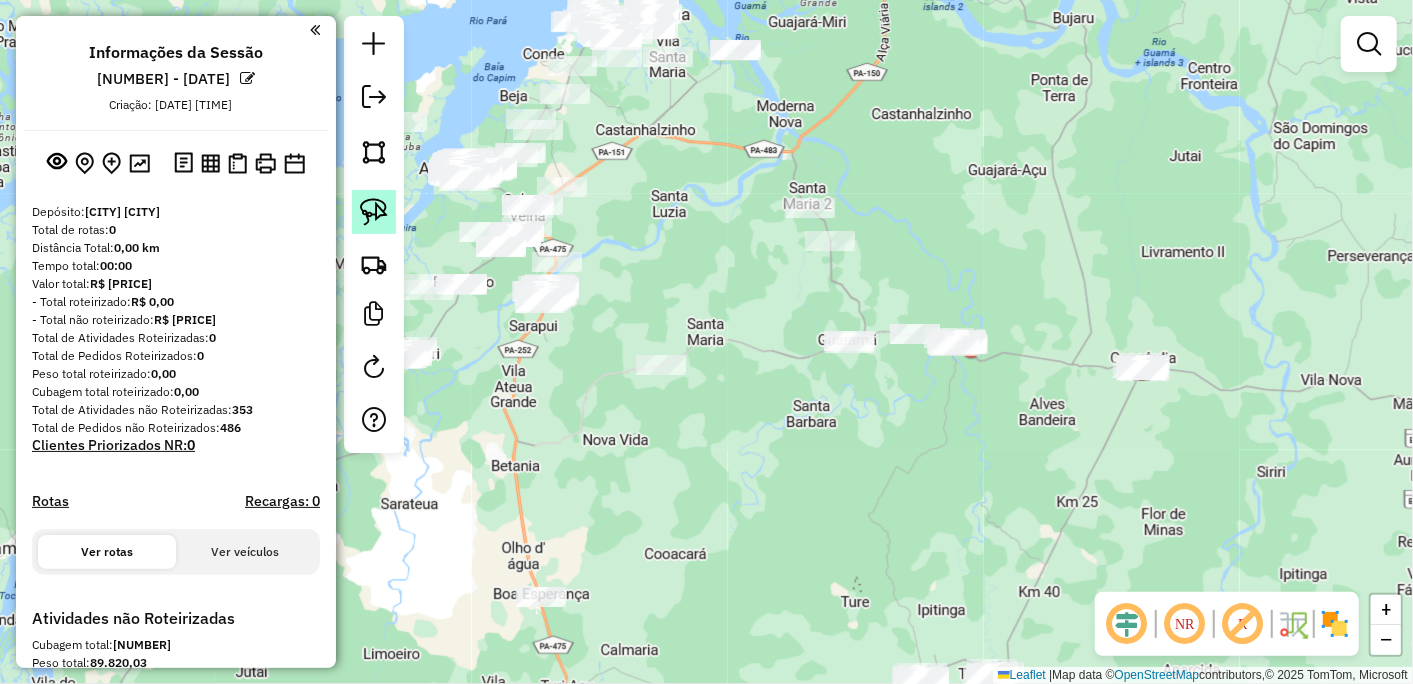 click 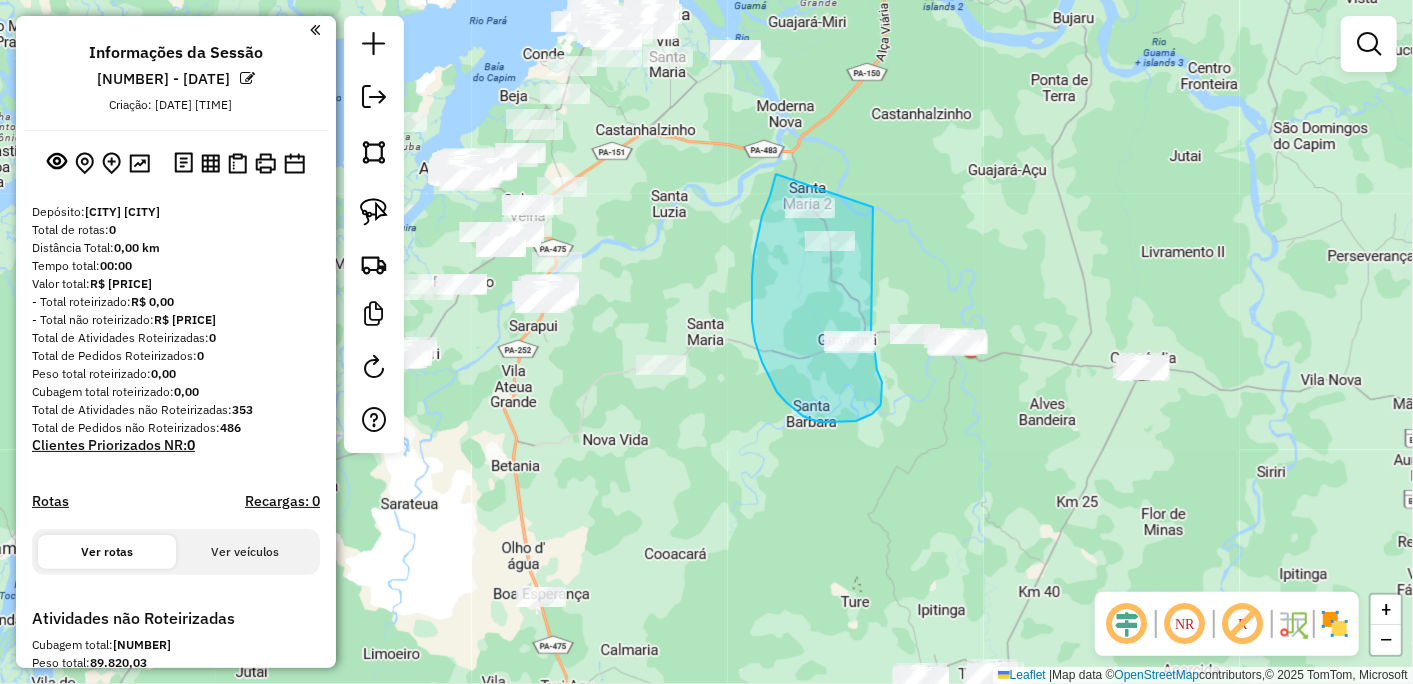 drag, startPoint x: 776, startPoint y: 174, endPoint x: 873, endPoint y: 183, distance: 97.41663 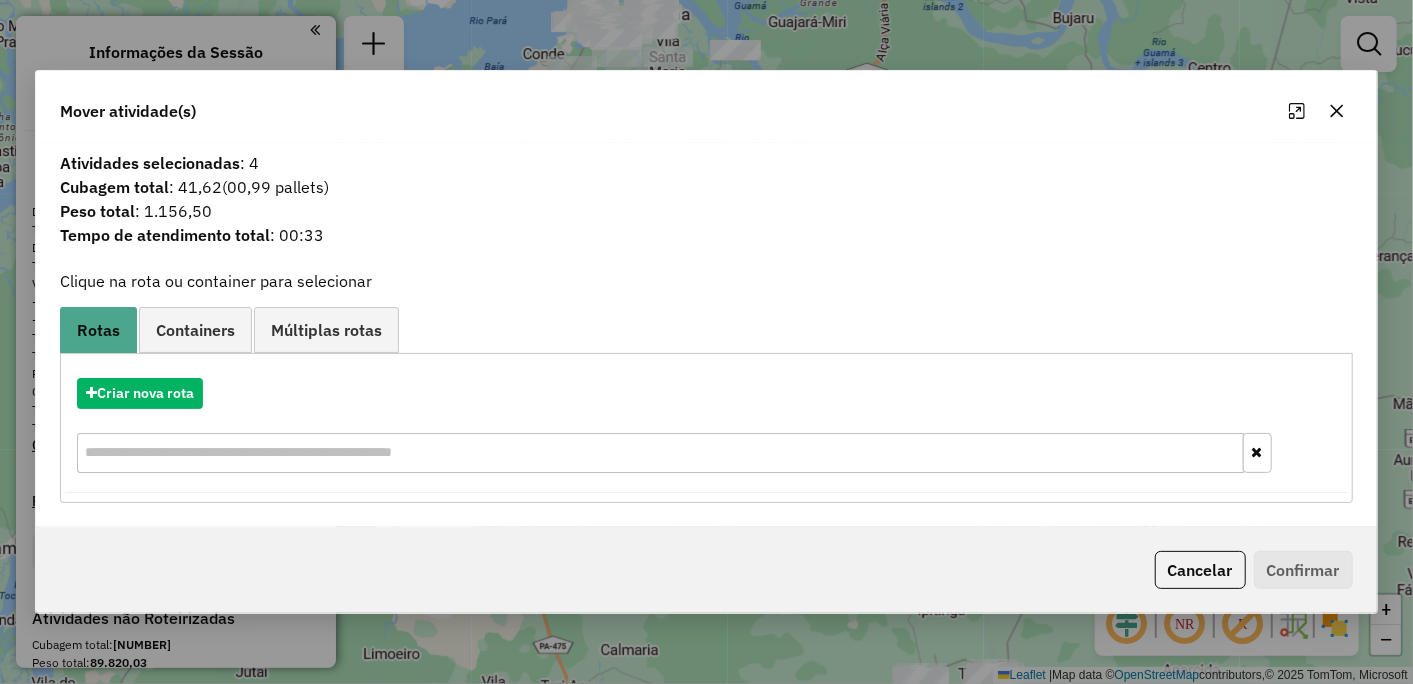 click 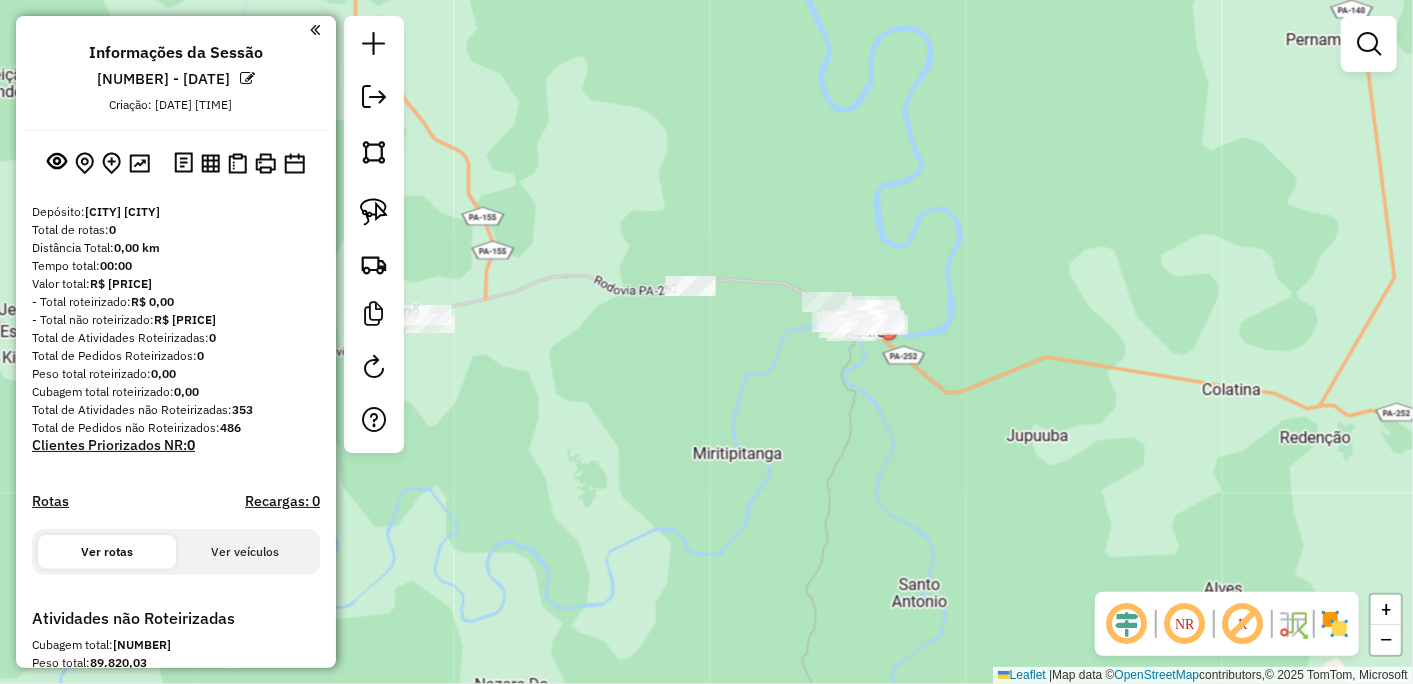 drag, startPoint x: 960, startPoint y: 376, endPoint x: 795, endPoint y: 377, distance: 165.00304 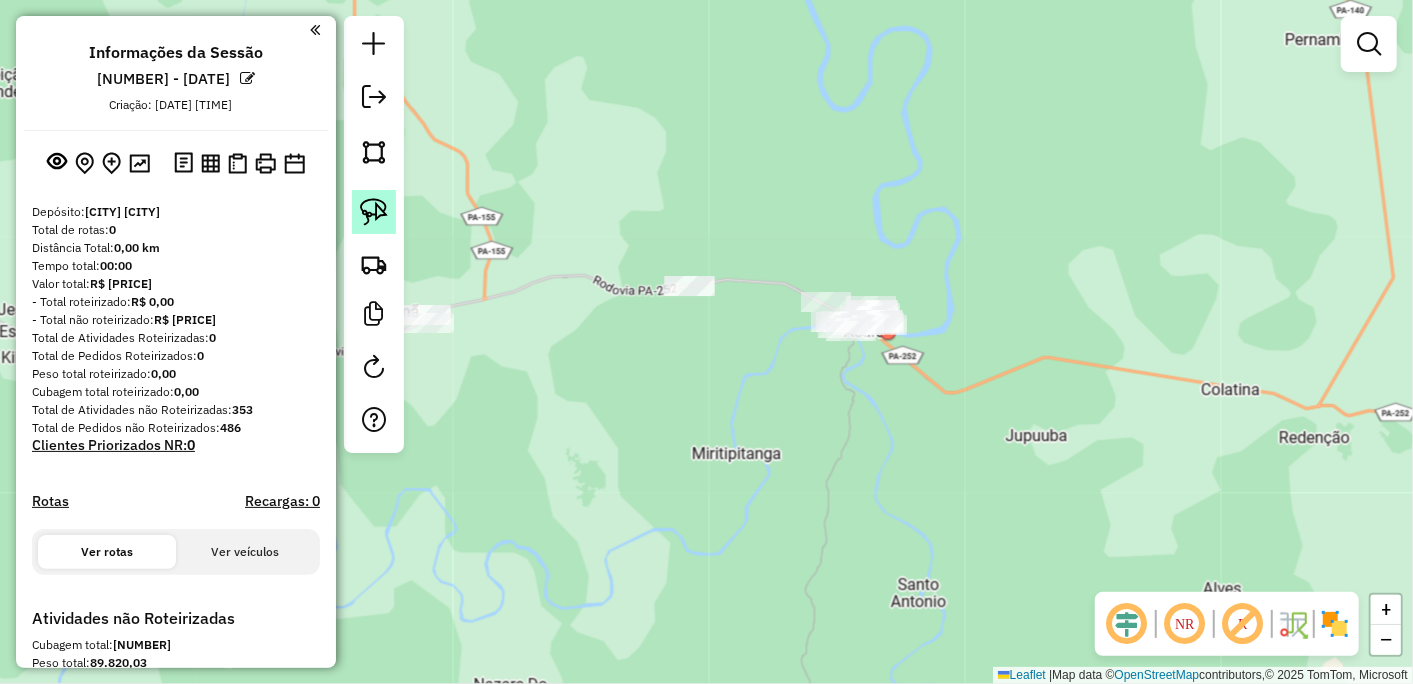 click 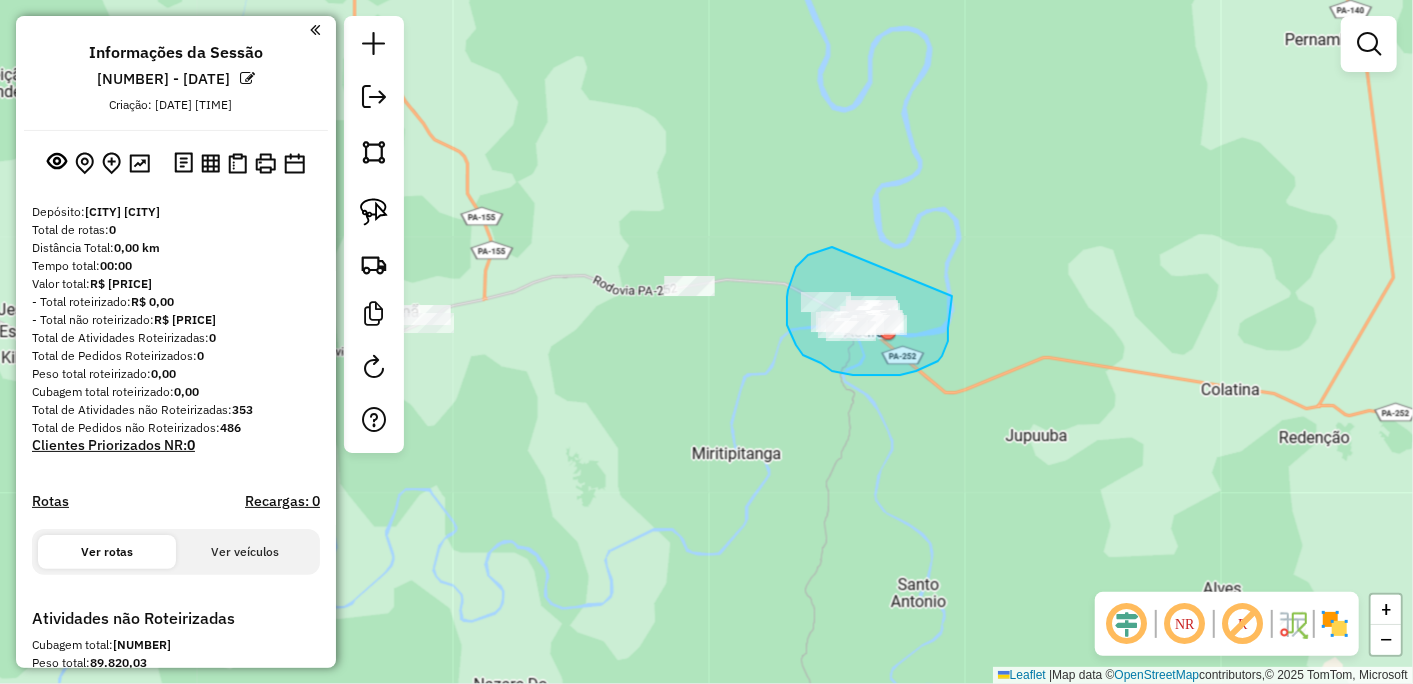 drag, startPoint x: 808, startPoint y: 255, endPoint x: 953, endPoint y: 286, distance: 148.27676 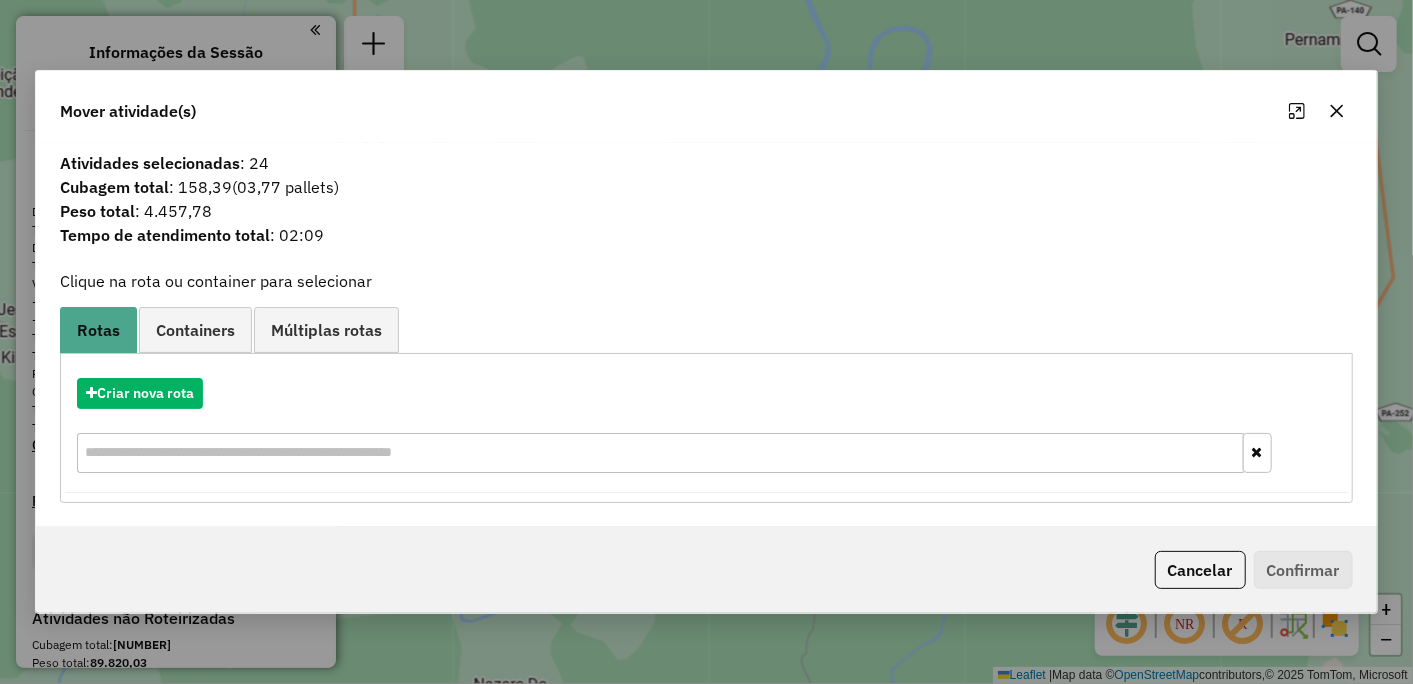 click 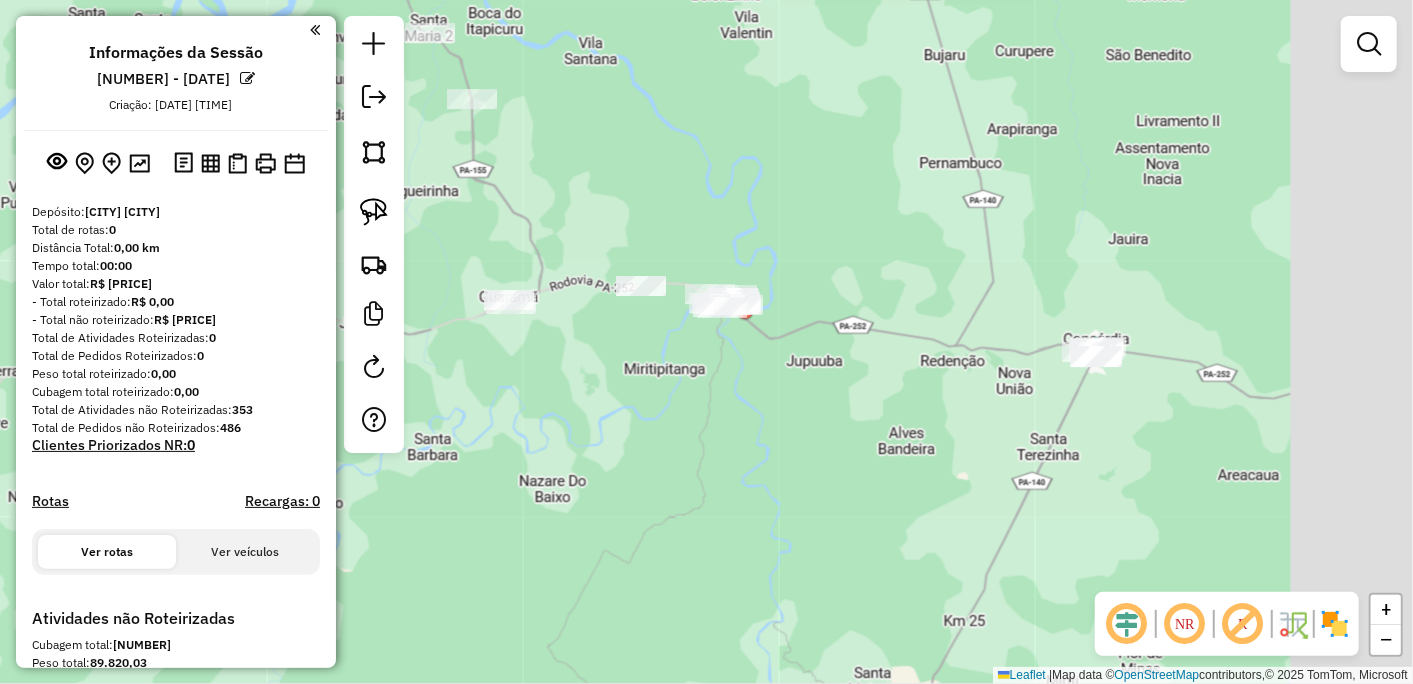 drag, startPoint x: 1012, startPoint y: 411, endPoint x: 790, endPoint y: 377, distance: 224.58852 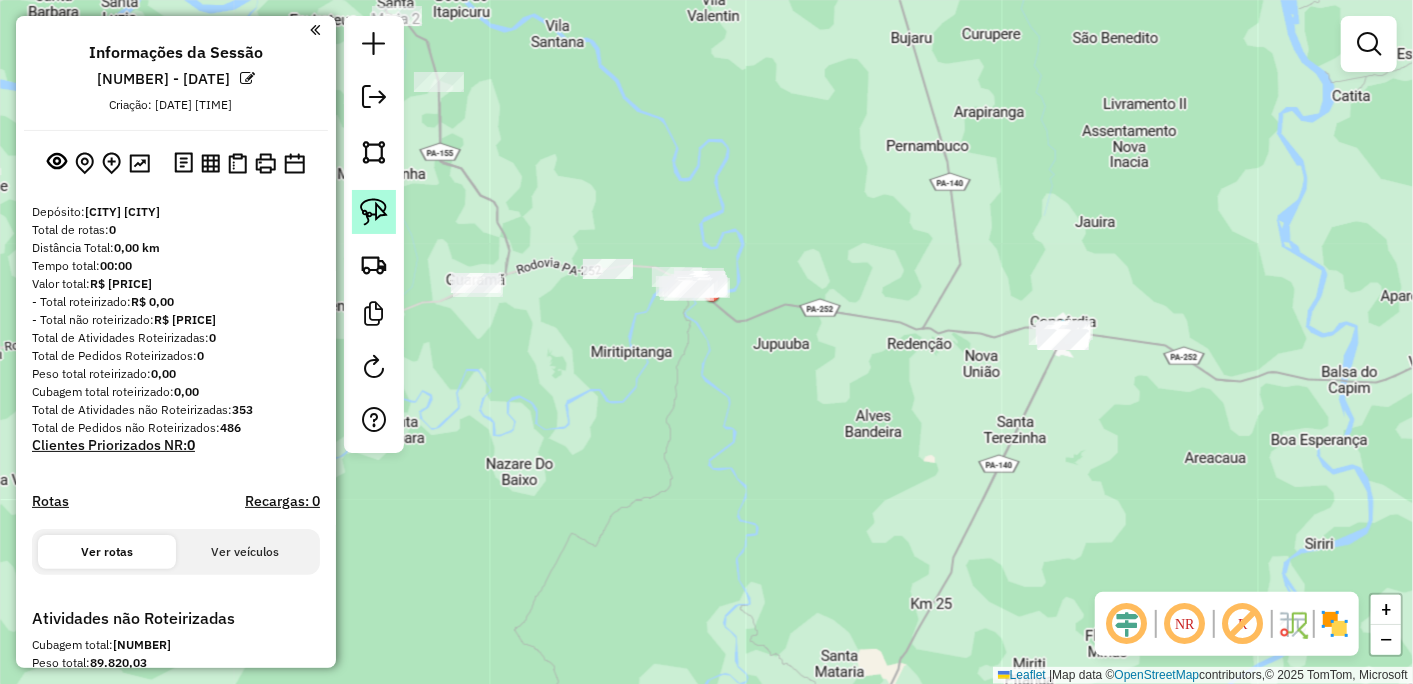 click 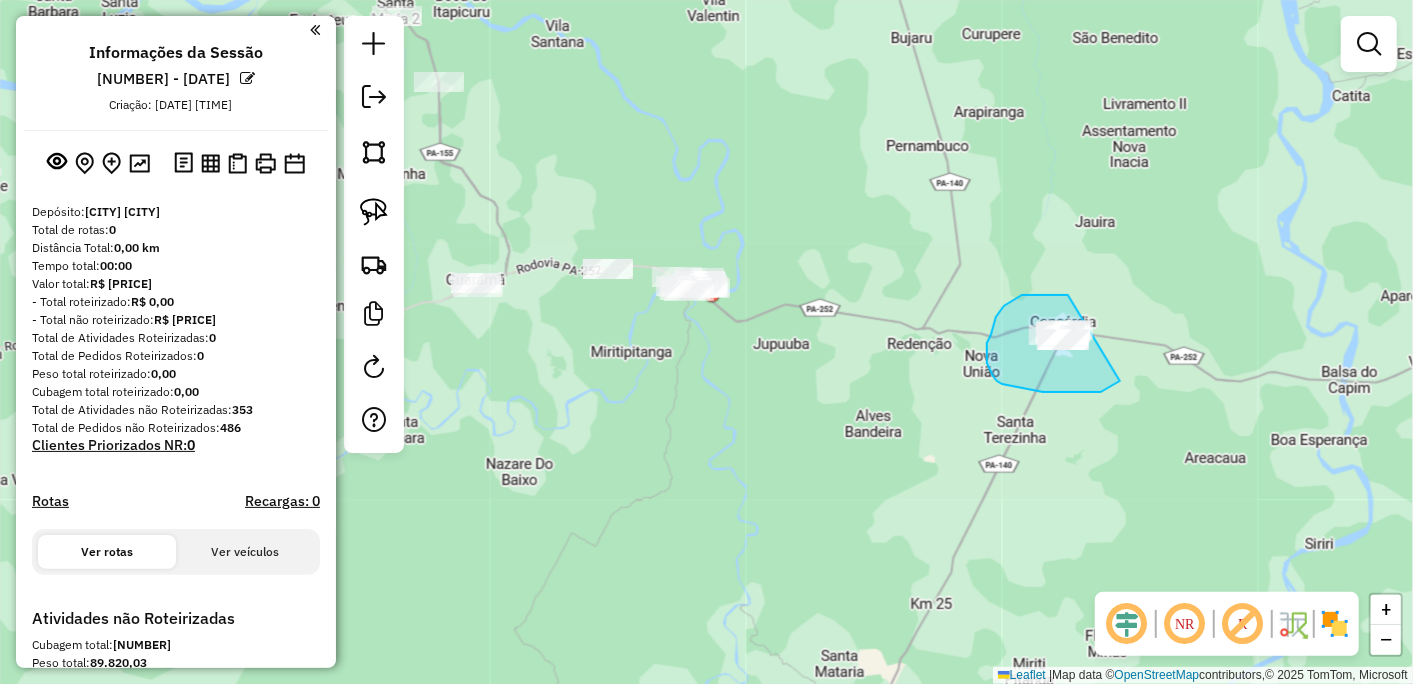 drag, startPoint x: 1068, startPoint y: 295, endPoint x: 1160, endPoint y: 306, distance: 92.65527 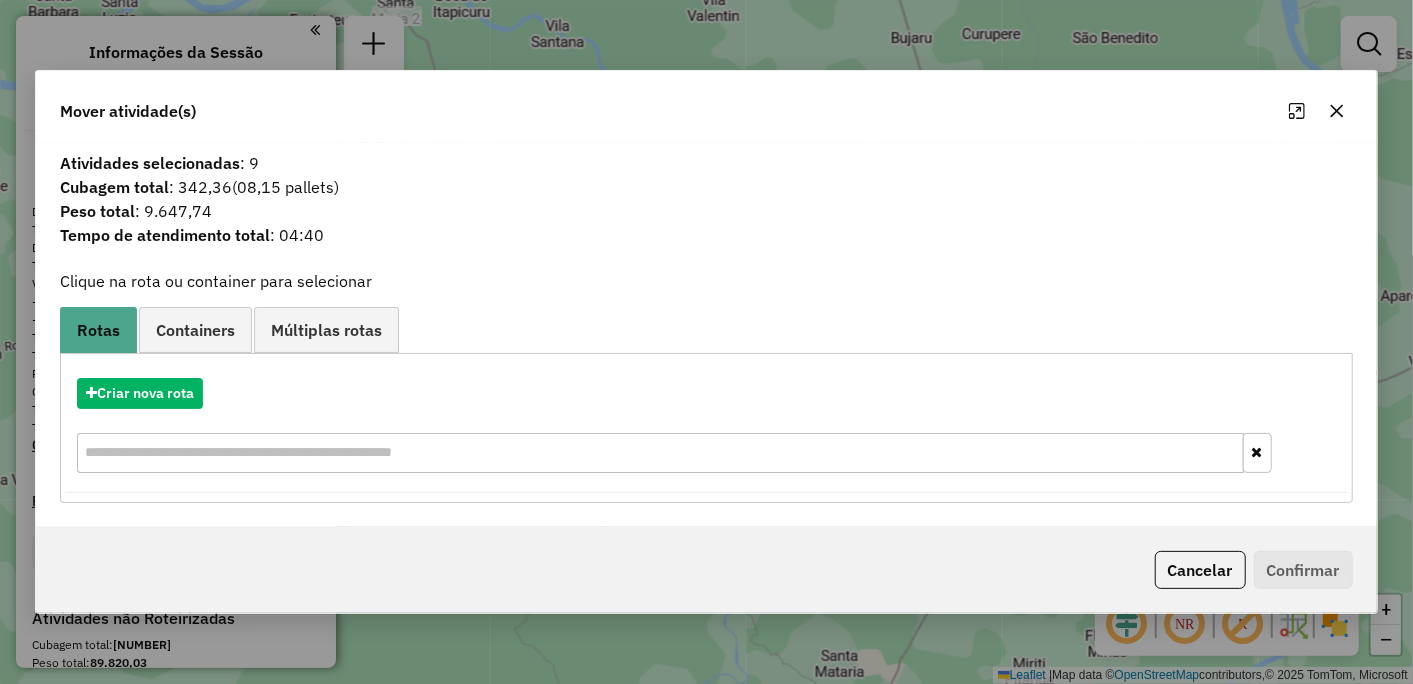 click 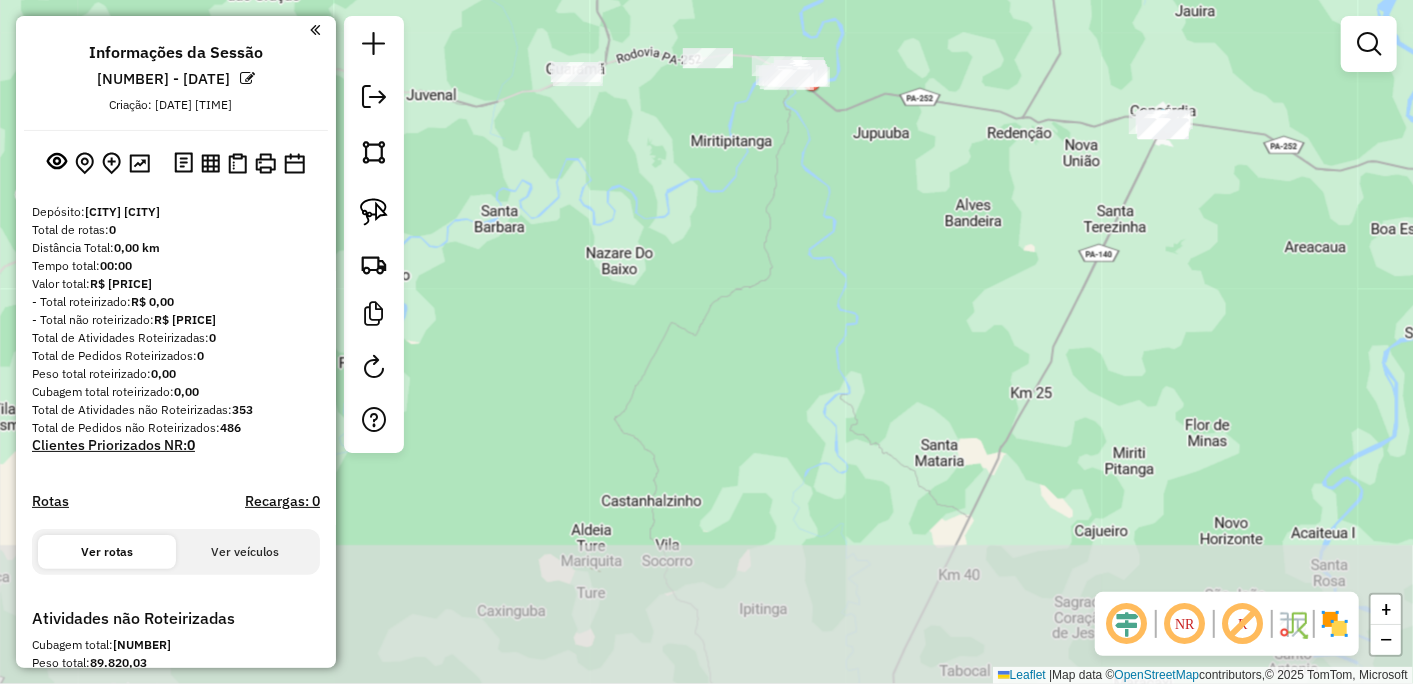 drag, startPoint x: 754, startPoint y: 447, endPoint x: 846, endPoint y: 255, distance: 212.90373 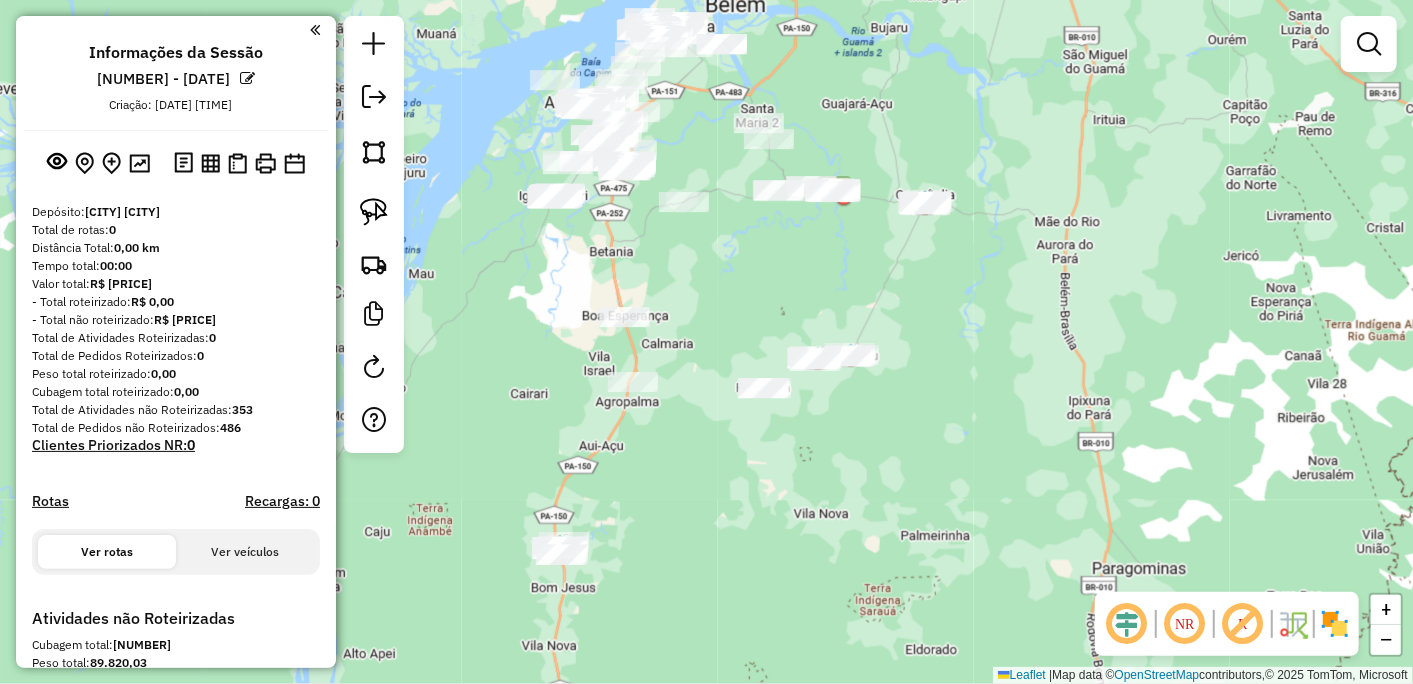 drag, startPoint x: 846, startPoint y: 474, endPoint x: 818, endPoint y: 426, distance: 55.569775 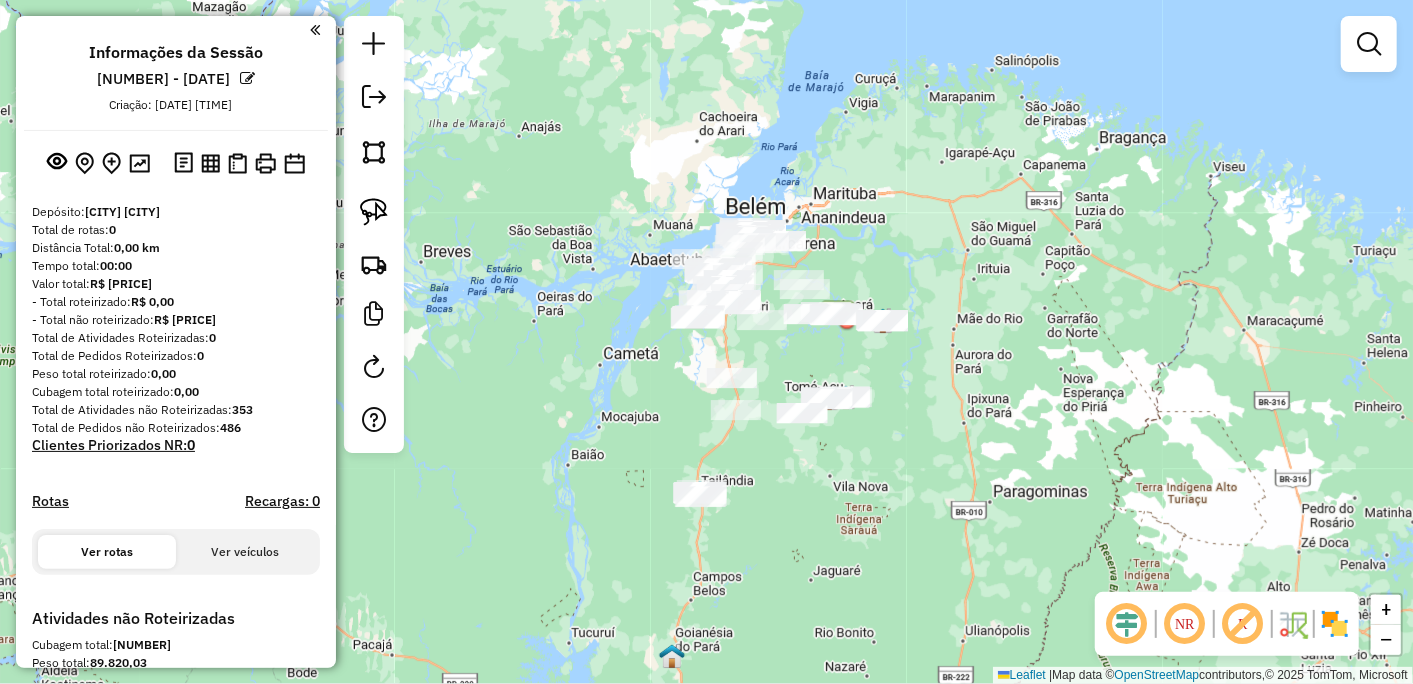 click on "Janela de atendimento Grade de atendimento Capacidade Transportadoras Veículos Cliente Pedidos  Rotas Selecione os dias de semana para filtrar as janelas de atendimento  Seg   Ter   Qua   Qui   Sex   Sáb   Dom  Informe o período da janela de atendimento: De: Até:  Filtrar exatamente a janela do cliente  Considerar janela de atendimento padrão  Selecione os dias de semana para filtrar as grades de atendimento  Seg   Ter   Qua   Qui   Sex   Sáb   Dom   Considerar clientes sem dia de atendimento cadastrado  Clientes fora do dia de atendimento selecionado Filtrar as atividades entre os valores definidos abaixo:  Peso mínimo:   Peso máximo:   Cubagem mínima:   Cubagem máxima:   De:   Até:  Filtrar as atividades entre o tempo de atendimento definido abaixo:  De:   Até:   Considerar capacidade total dos clientes não roteirizados Transportadora: Selecione um ou mais itens Tipo de veículo: Selecione um ou mais itens Veículo: Selecione um ou mais itens Motorista: Selecione um ou mais itens Nome: Rótulo:" 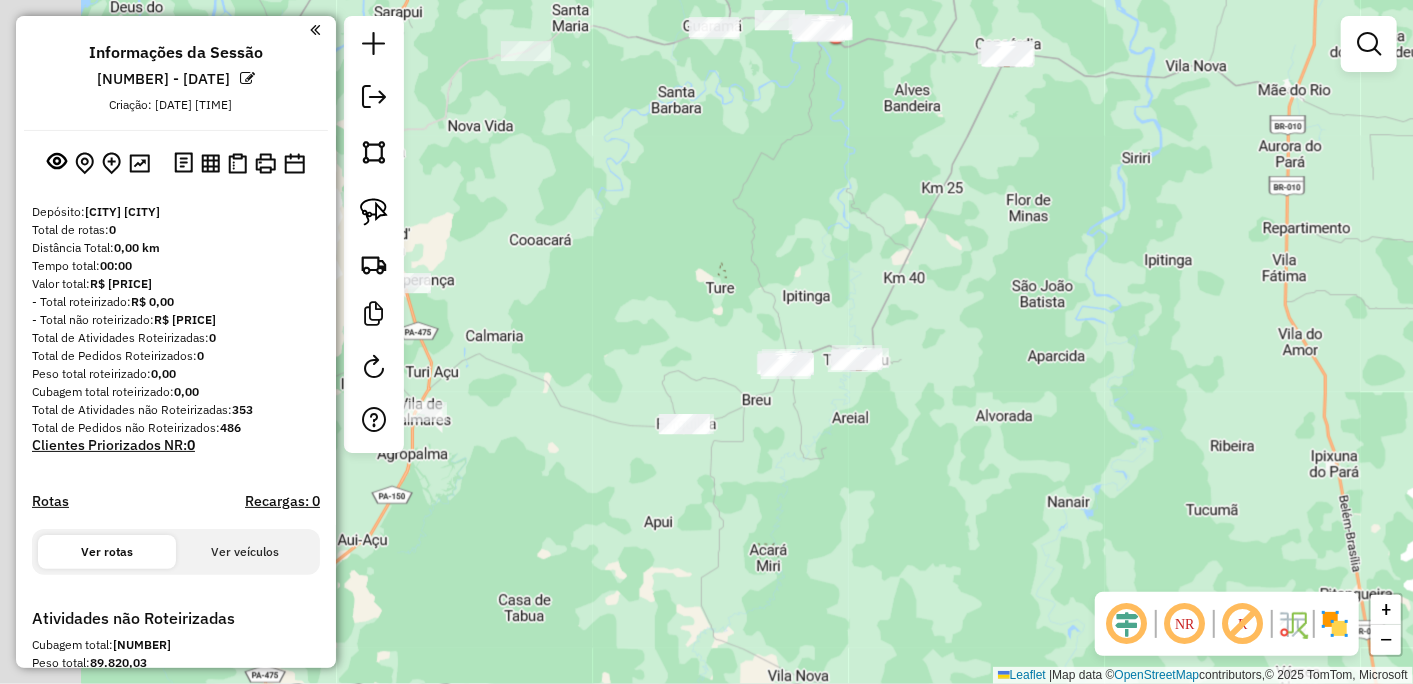 drag, startPoint x: 786, startPoint y: 437, endPoint x: 904, endPoint y: 392, distance: 126.28935 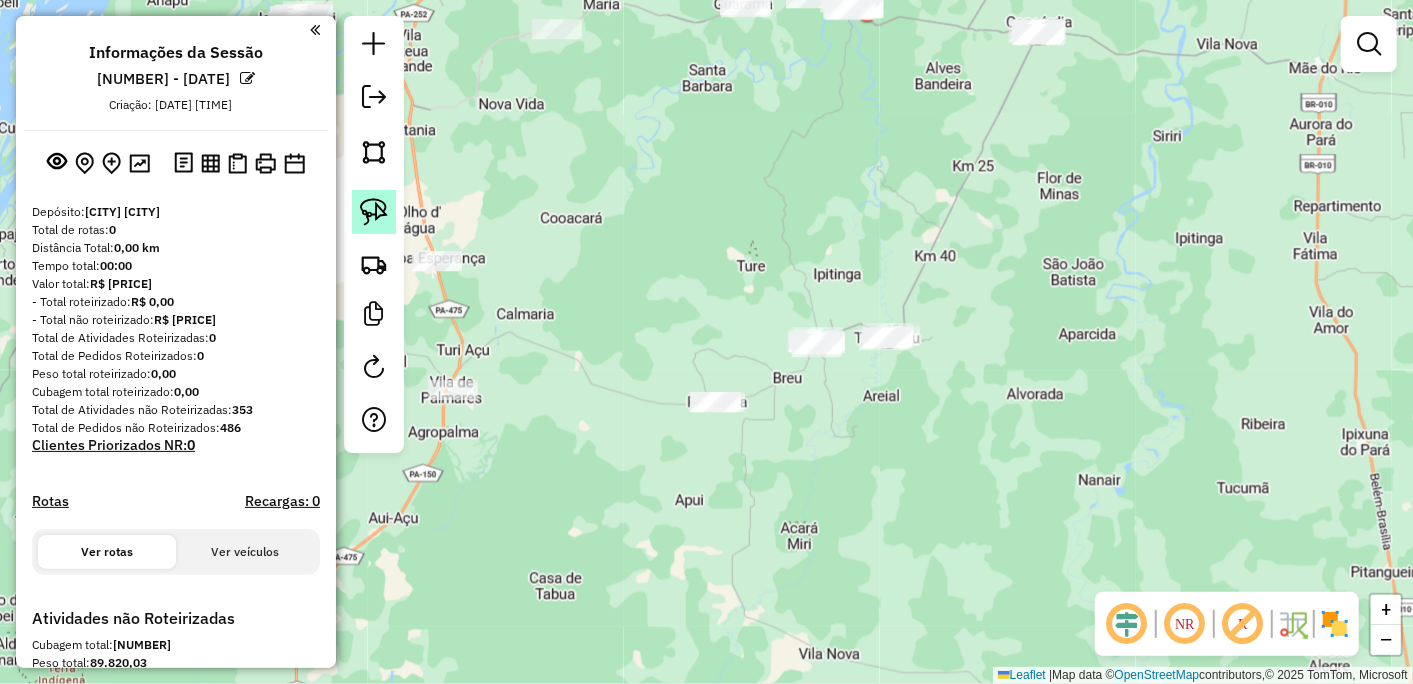 click 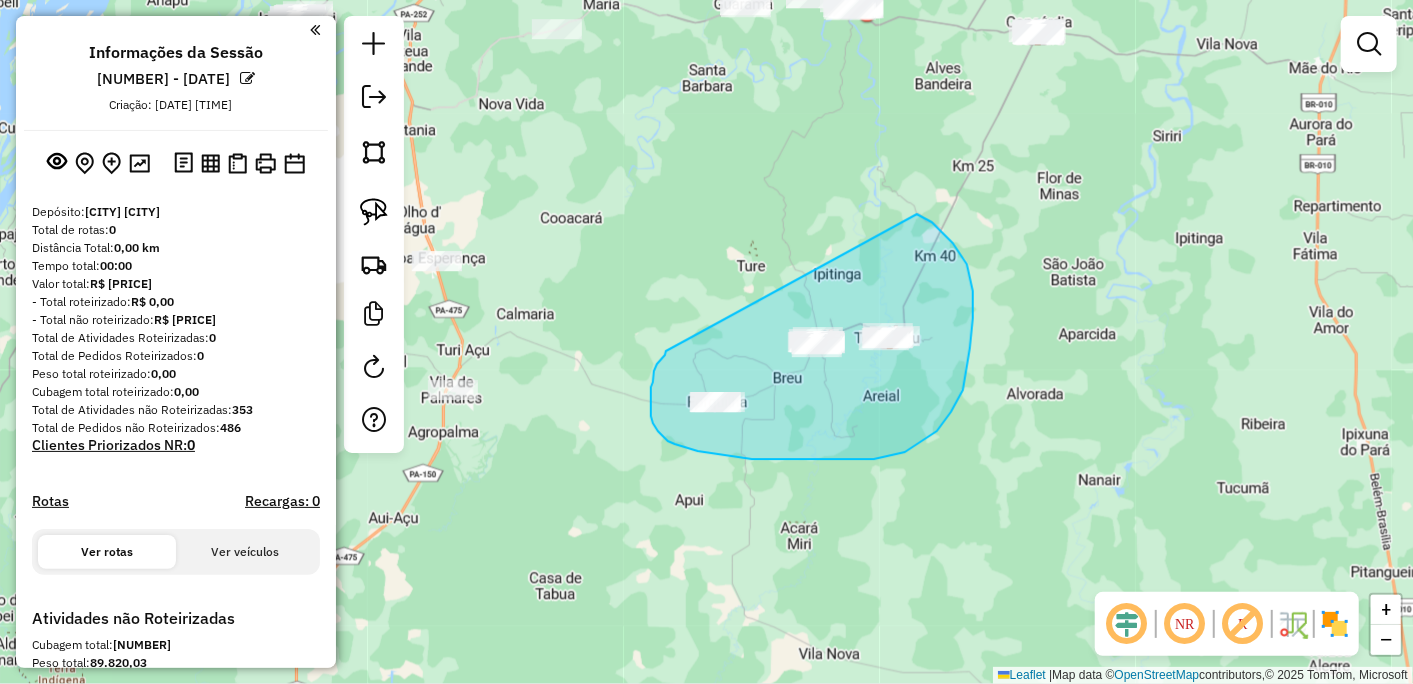 drag, startPoint x: 666, startPoint y: 351, endPoint x: 916, endPoint y: 213, distance: 285.5591 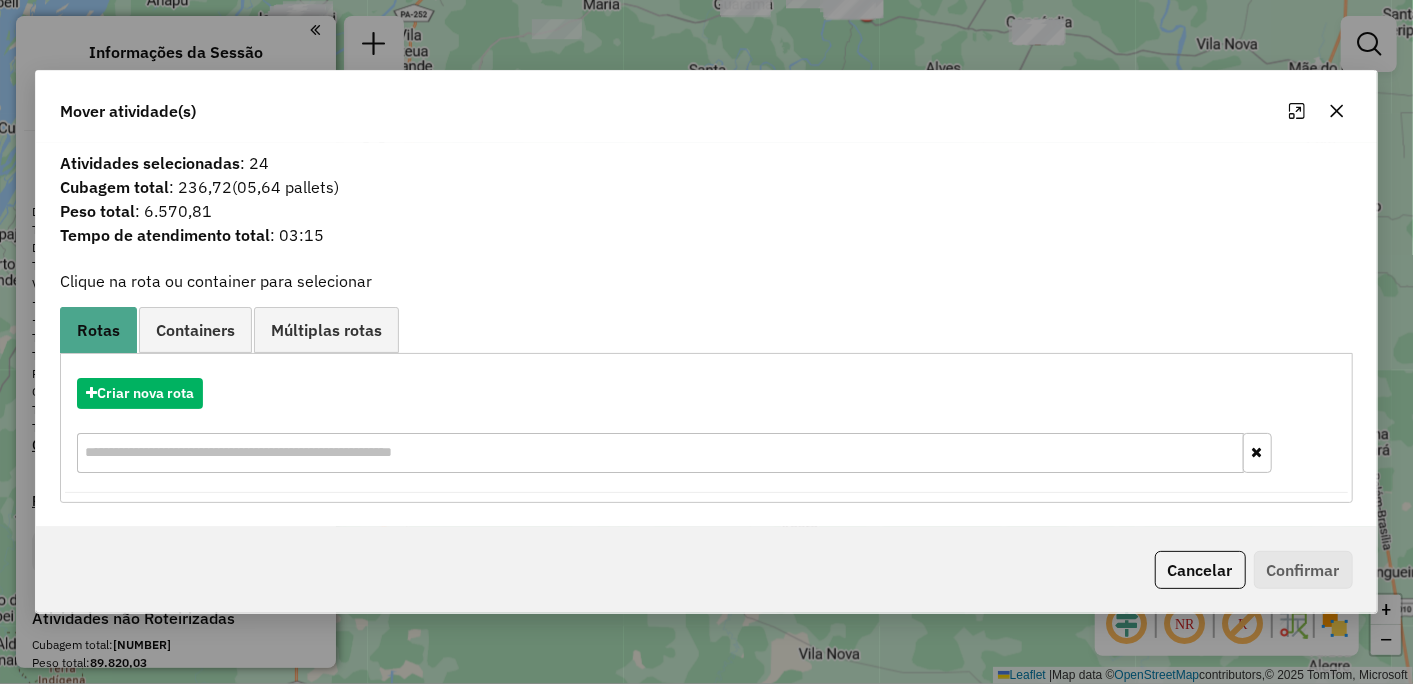 click 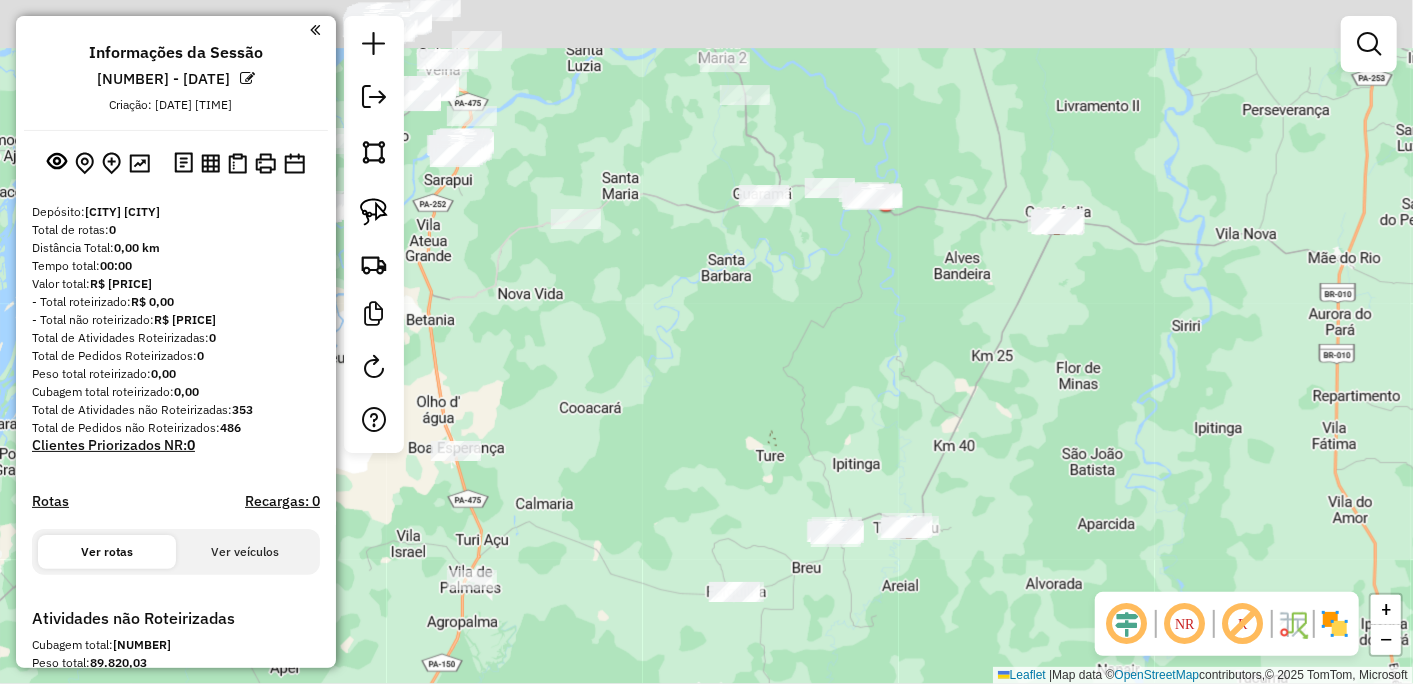 drag, startPoint x: 1010, startPoint y: 370, endPoint x: 1041, endPoint y: 521, distance: 154.14928 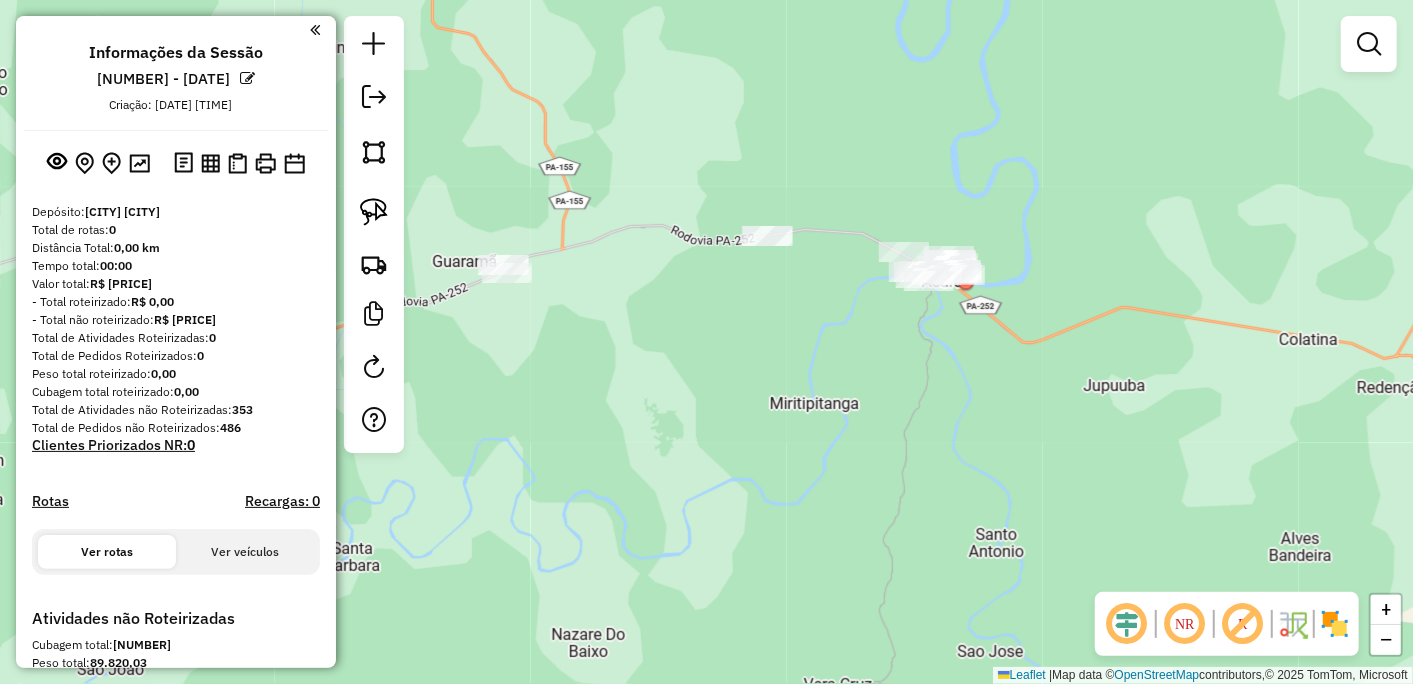 drag, startPoint x: 928, startPoint y: 347, endPoint x: 755, endPoint y: 347, distance: 173 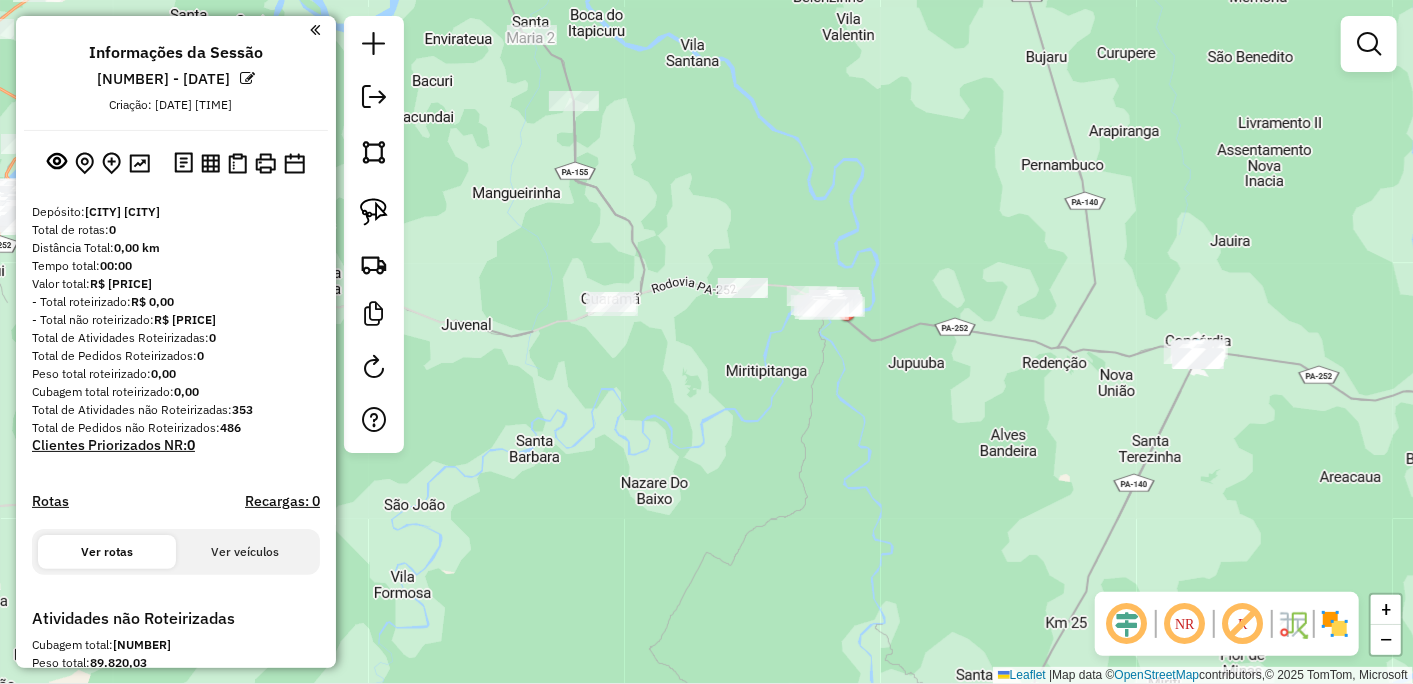 drag, startPoint x: 860, startPoint y: 404, endPoint x: 798, endPoint y: 388, distance: 64.03124 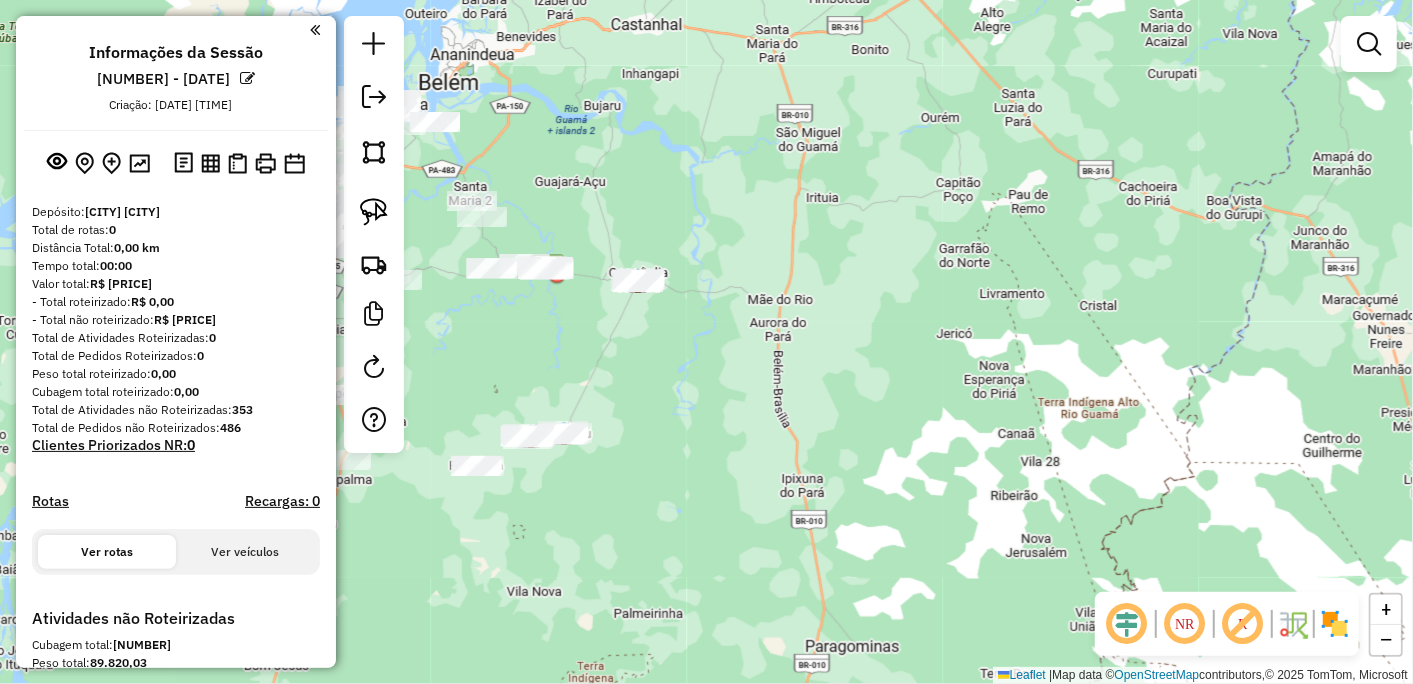 drag, startPoint x: 540, startPoint y: 353, endPoint x: 654, endPoint y: 387, distance: 118.96218 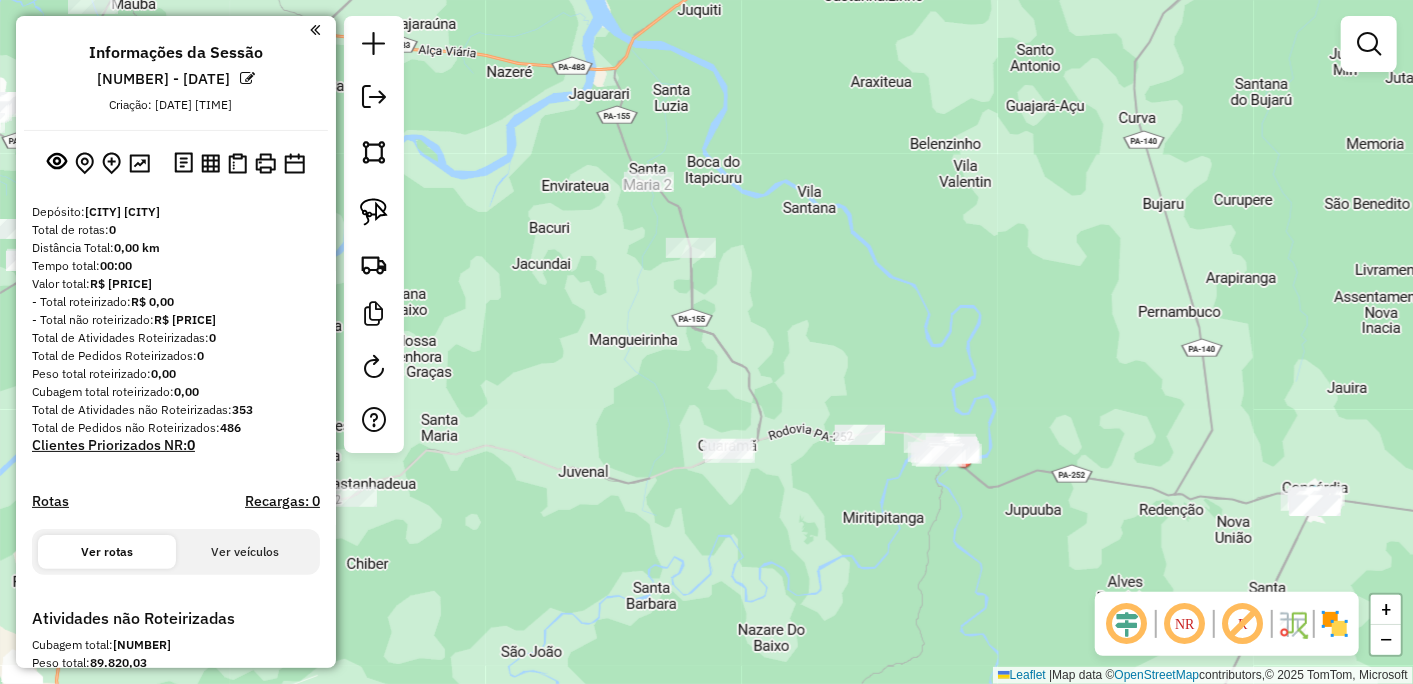 drag, startPoint x: 658, startPoint y: 326, endPoint x: 664, endPoint y: 528, distance: 202.0891 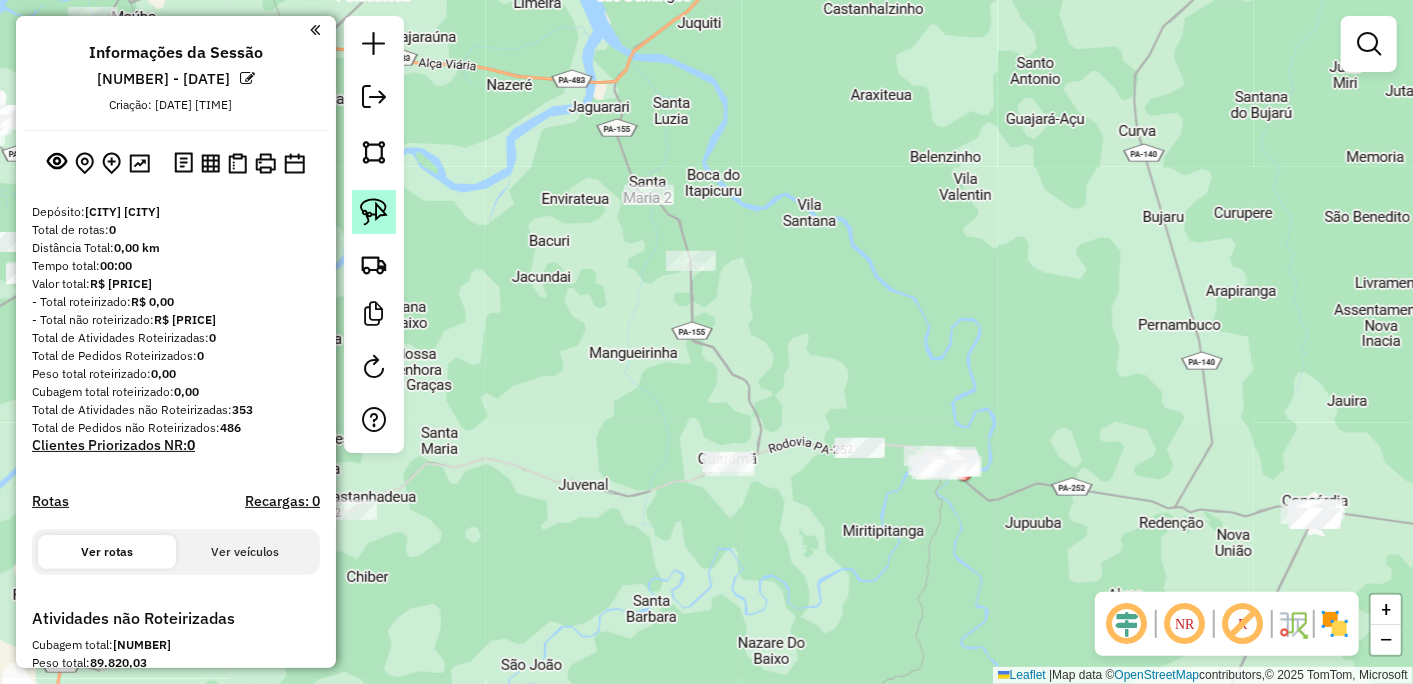 click 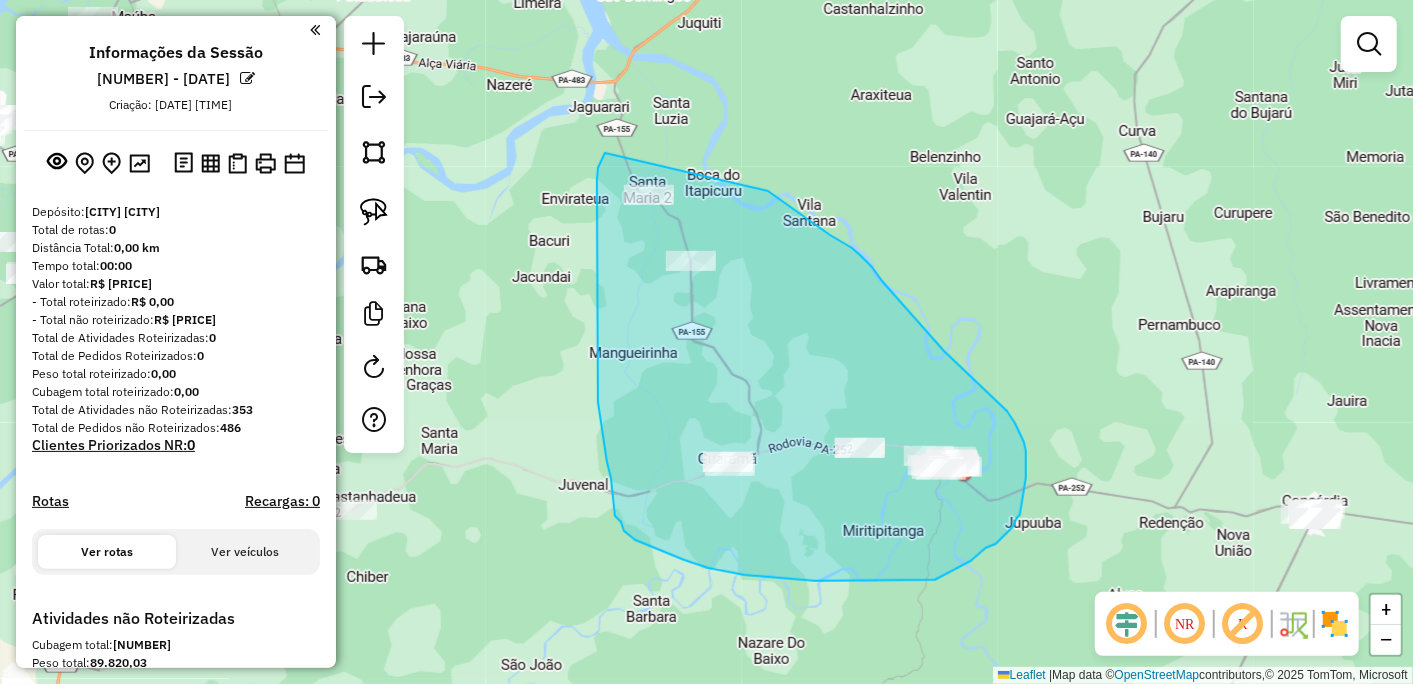 drag, startPoint x: 597, startPoint y: 202, endPoint x: 760, endPoint y: 187, distance: 163.68874 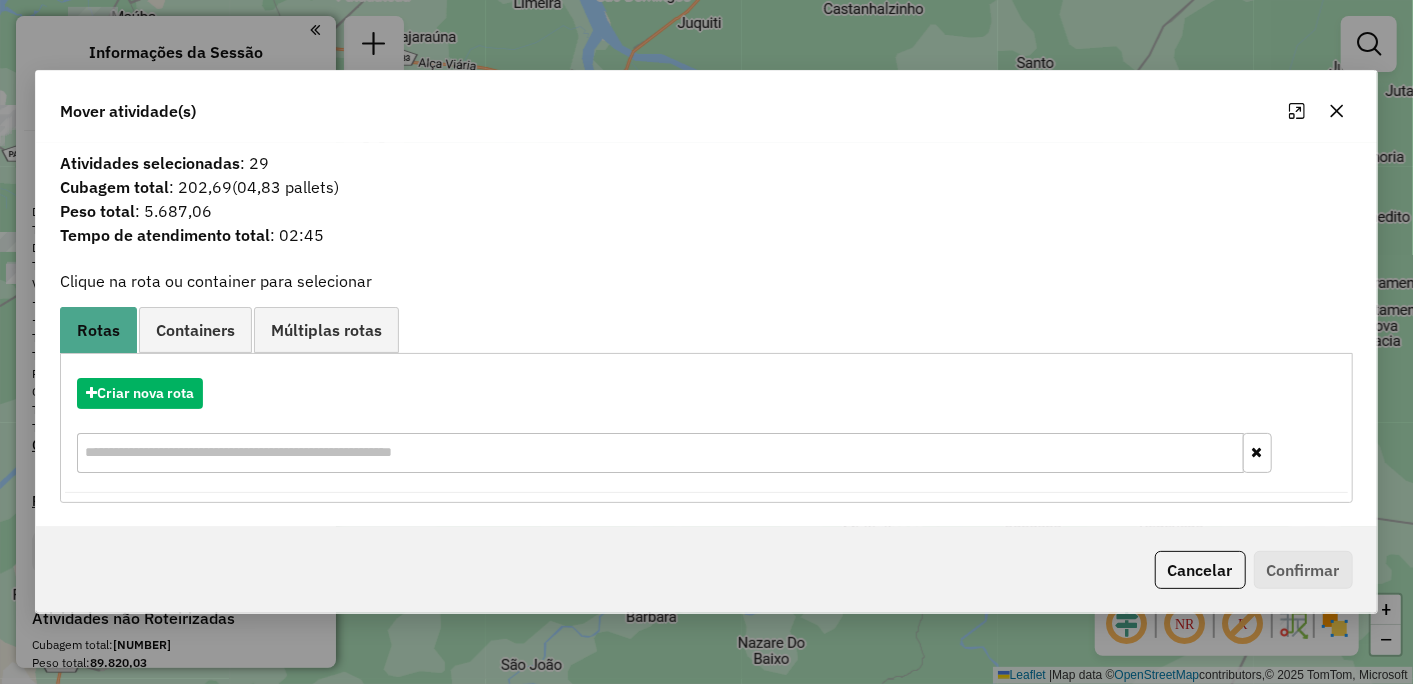 click 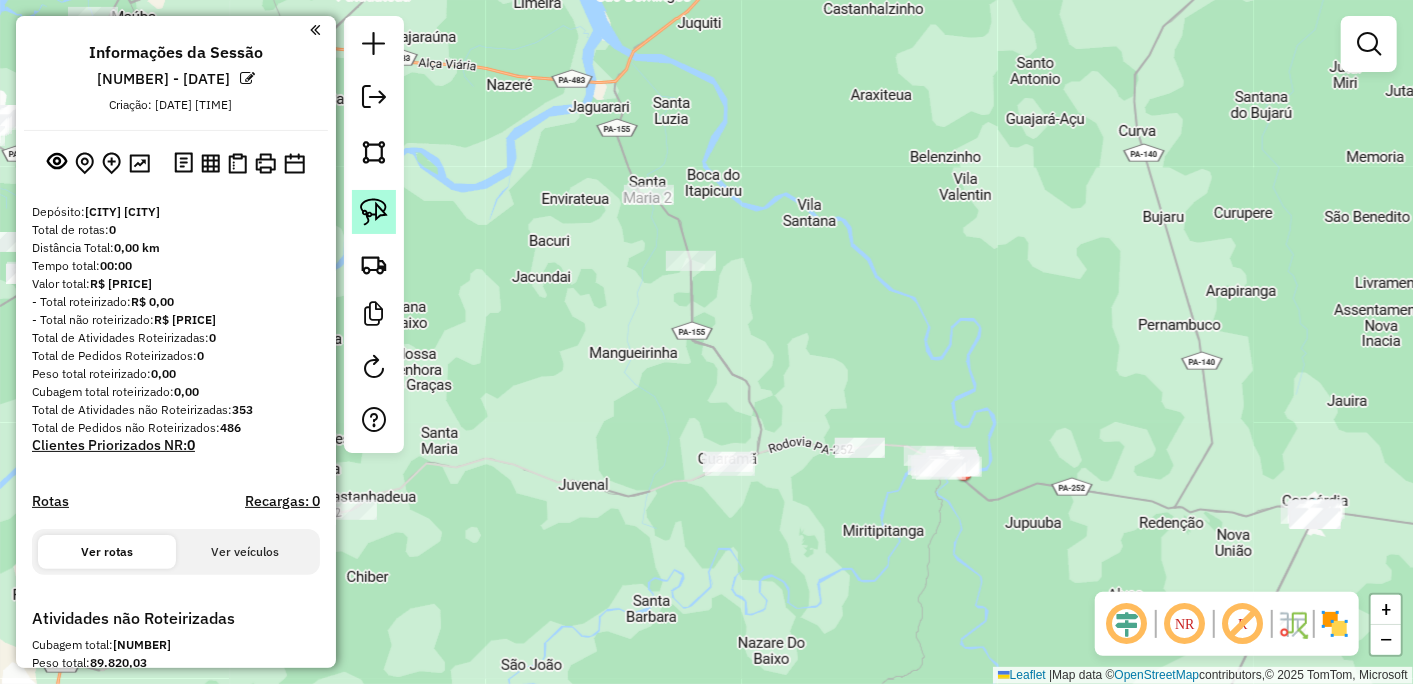 click 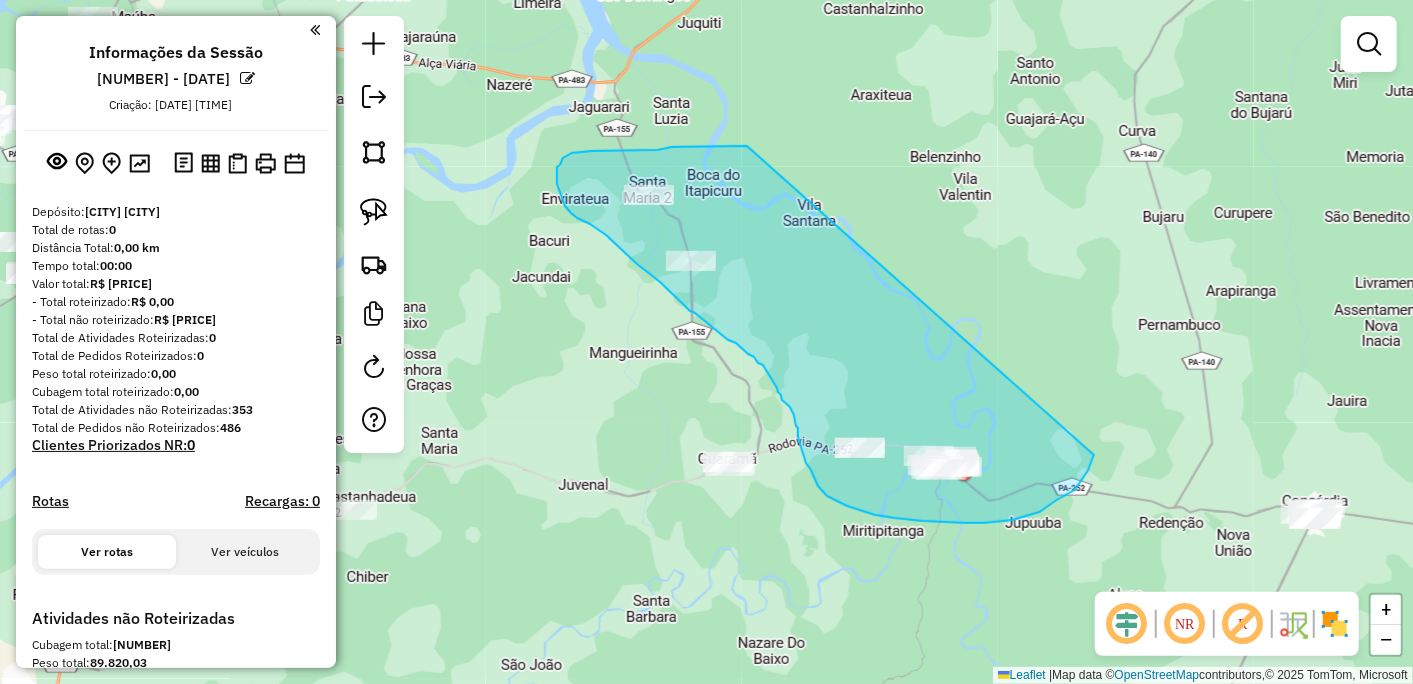drag, startPoint x: 672, startPoint y: 147, endPoint x: 1094, endPoint y: 455, distance: 522.4443 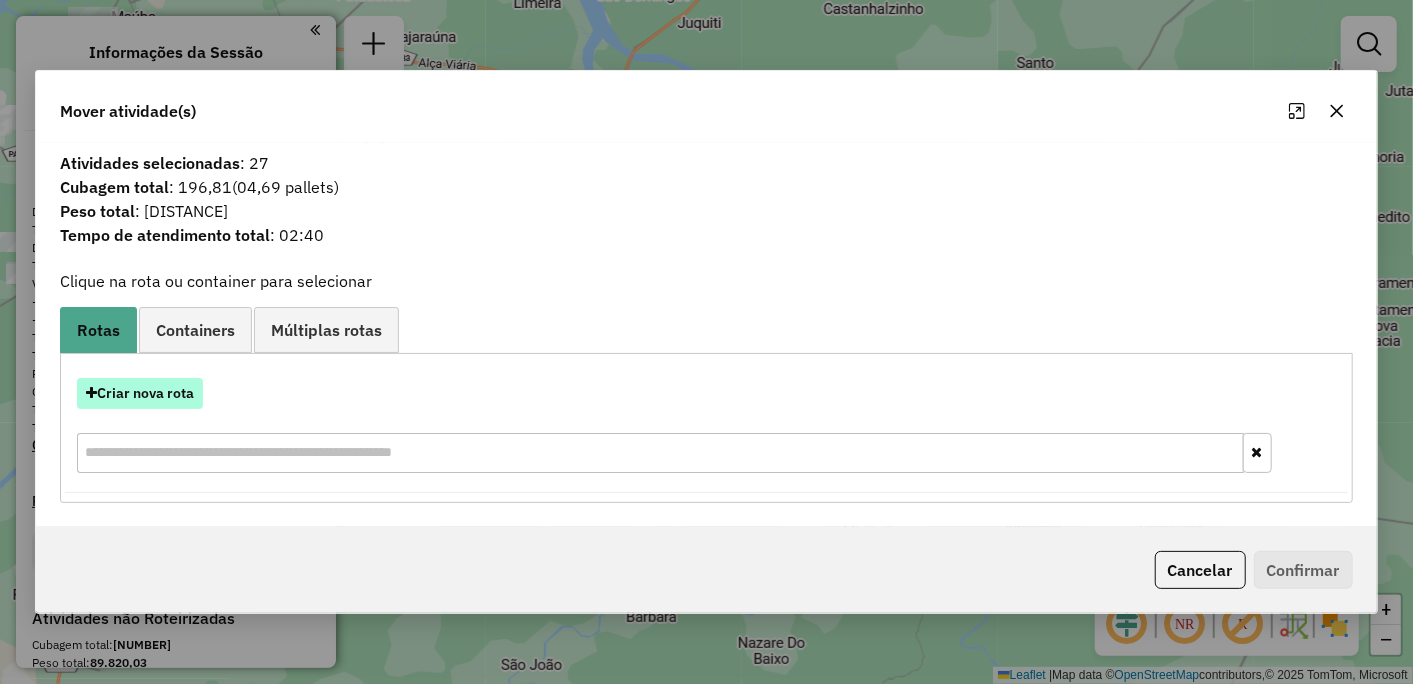 click on "Criar nova rota" at bounding box center [140, 393] 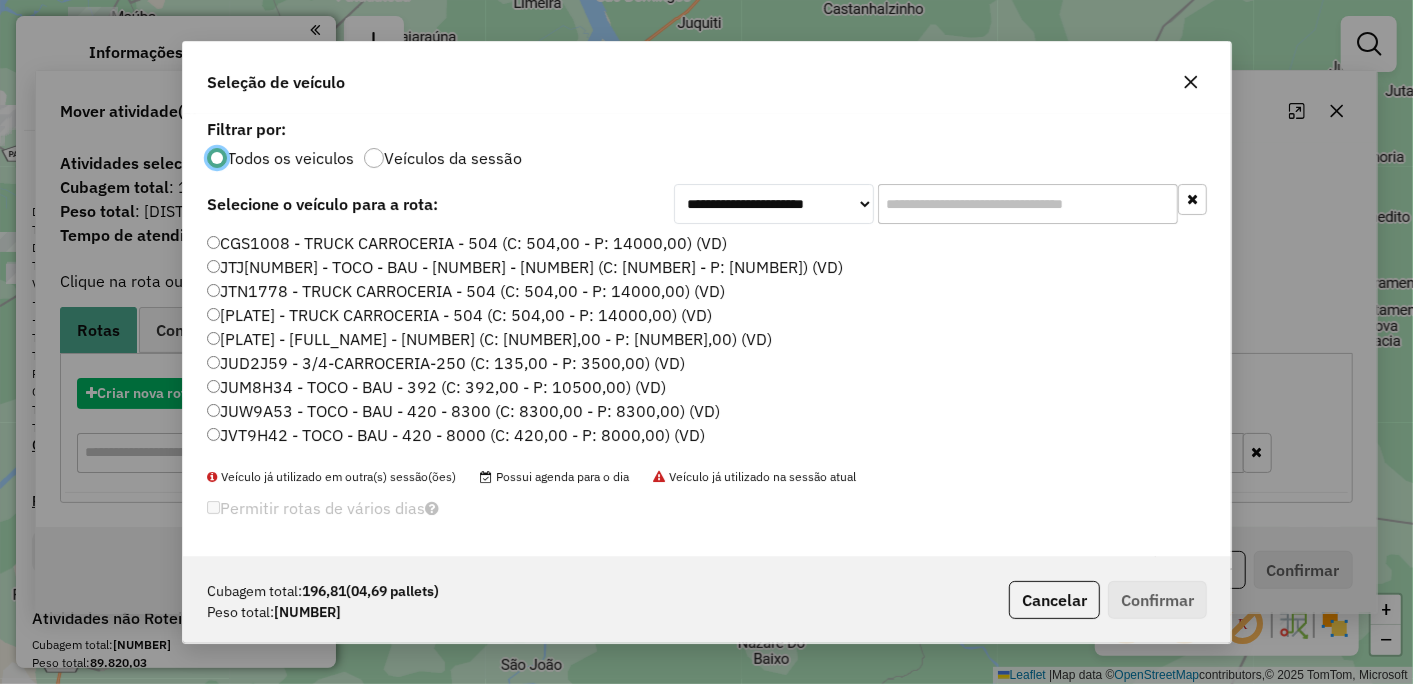 scroll, scrollTop: 11, scrollLeft: 5, axis: both 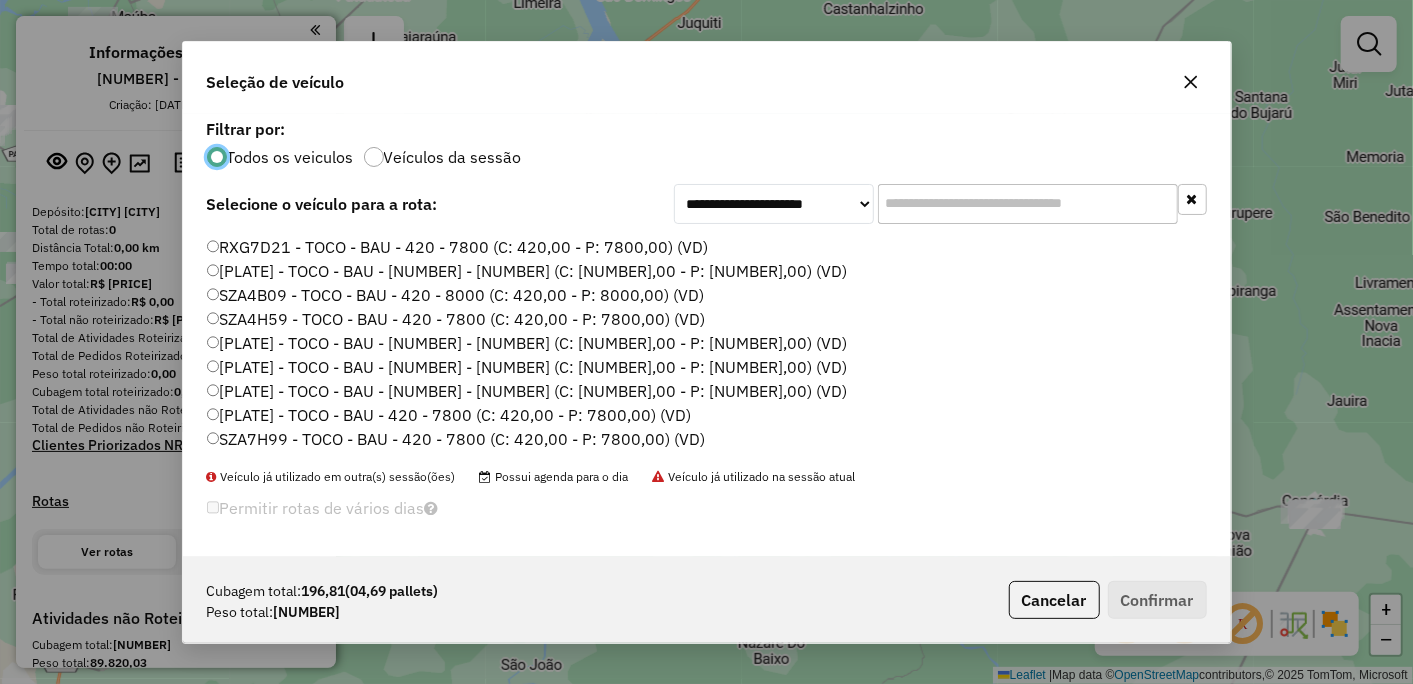 click on "SZA7H99 - TOCO - BAU - 420 - 7800 (C: 420,00 - P: 7800,00) (VD)" 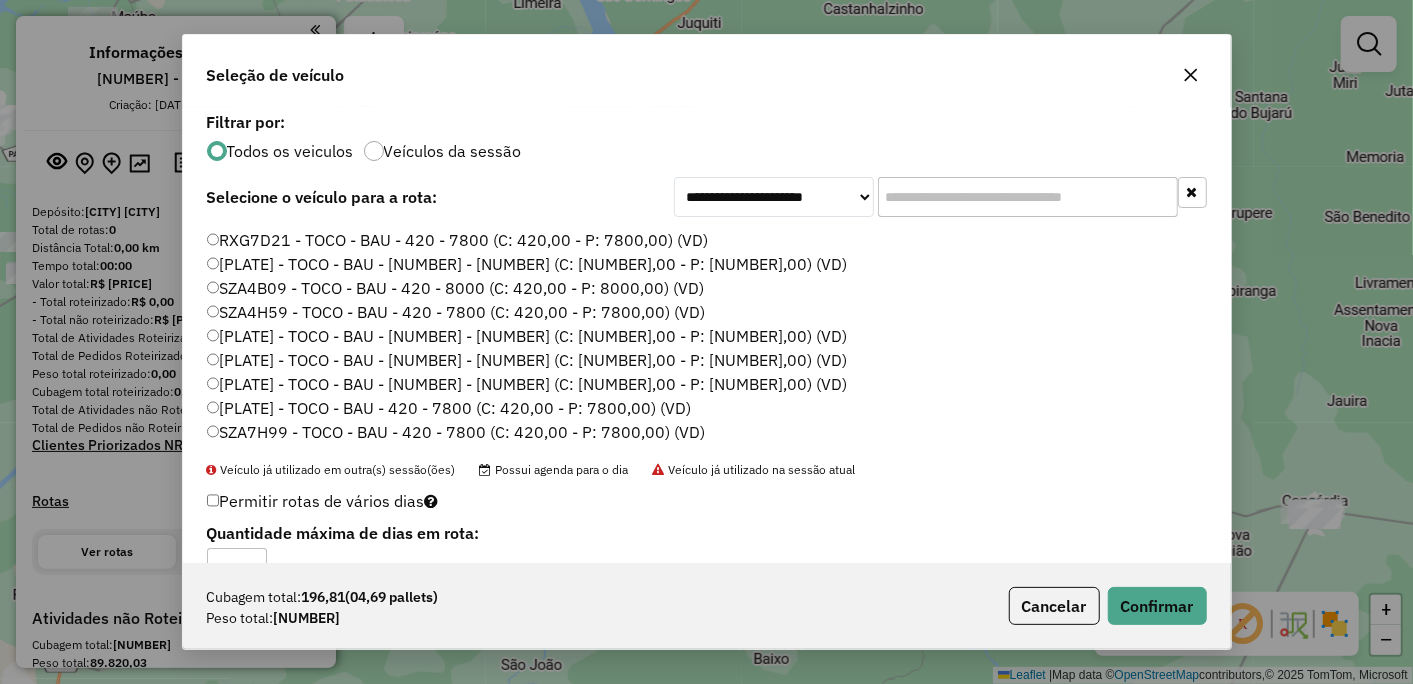 scroll, scrollTop: 48, scrollLeft: 0, axis: vertical 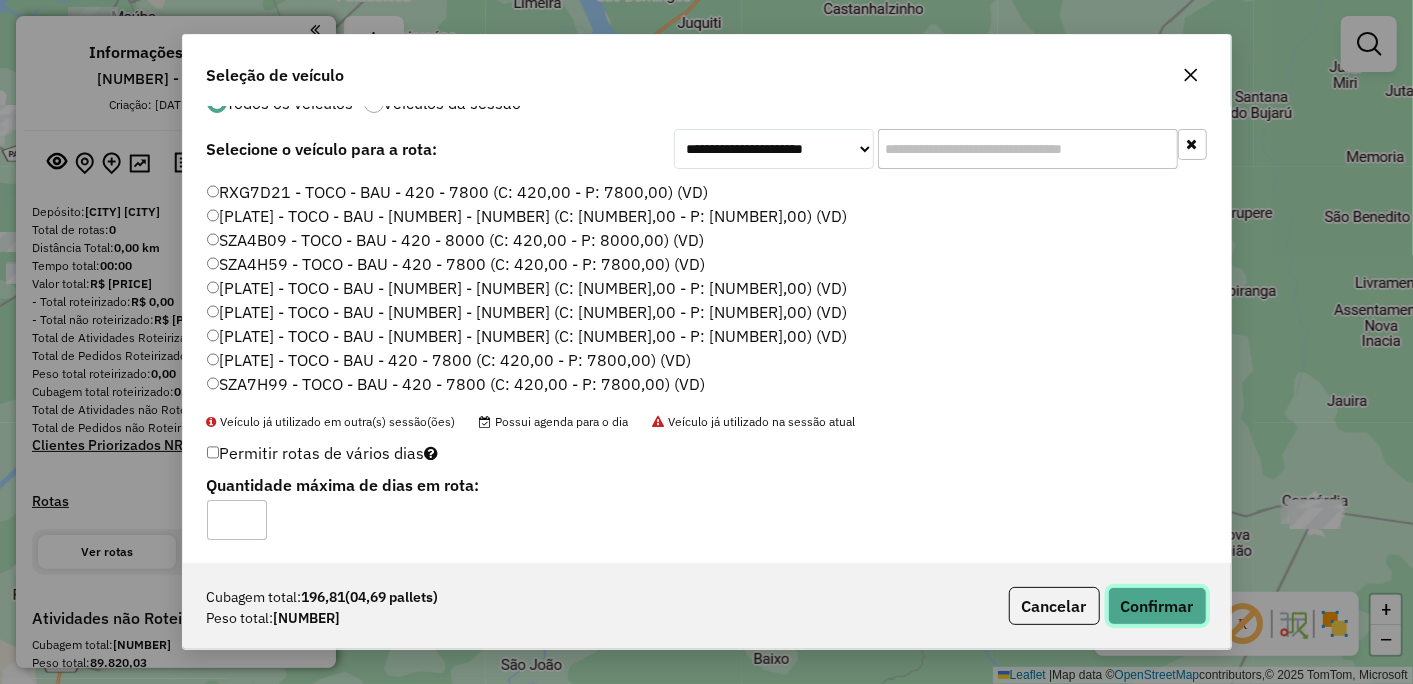 click on "Confirmar" 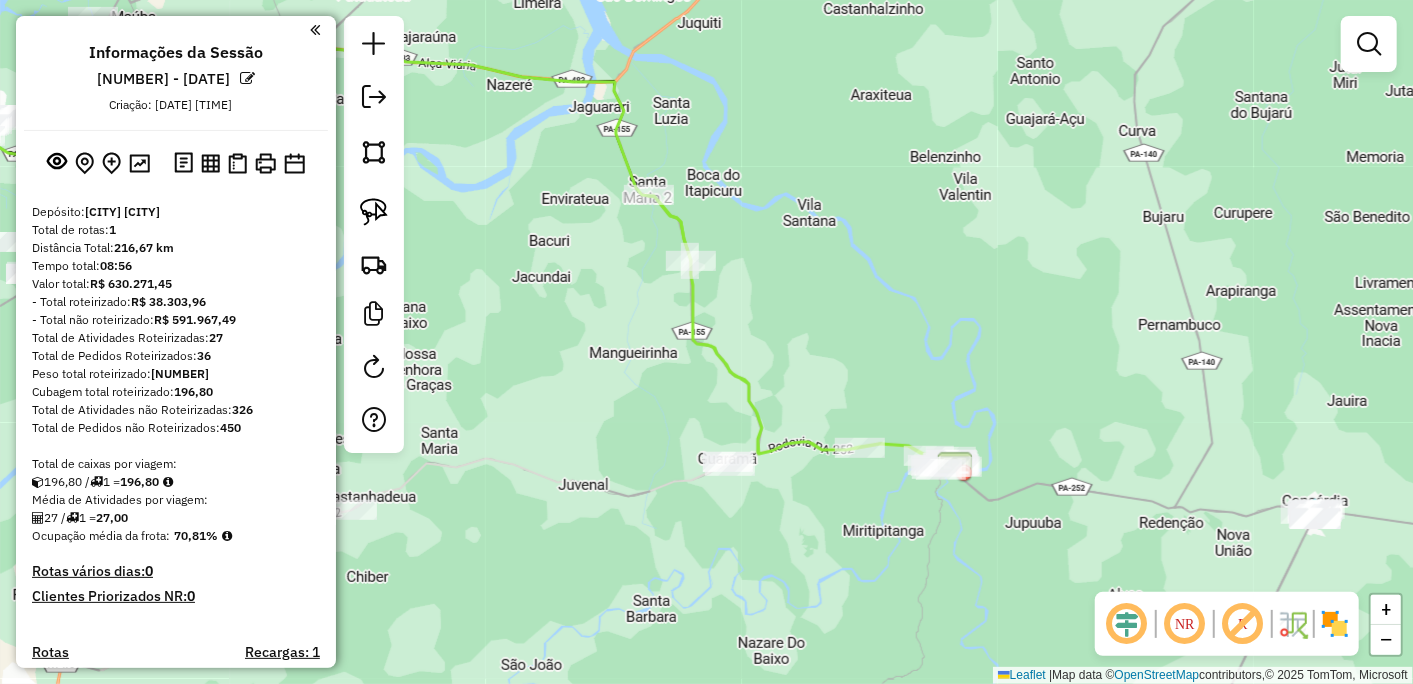 scroll, scrollTop: 0, scrollLeft: 0, axis: both 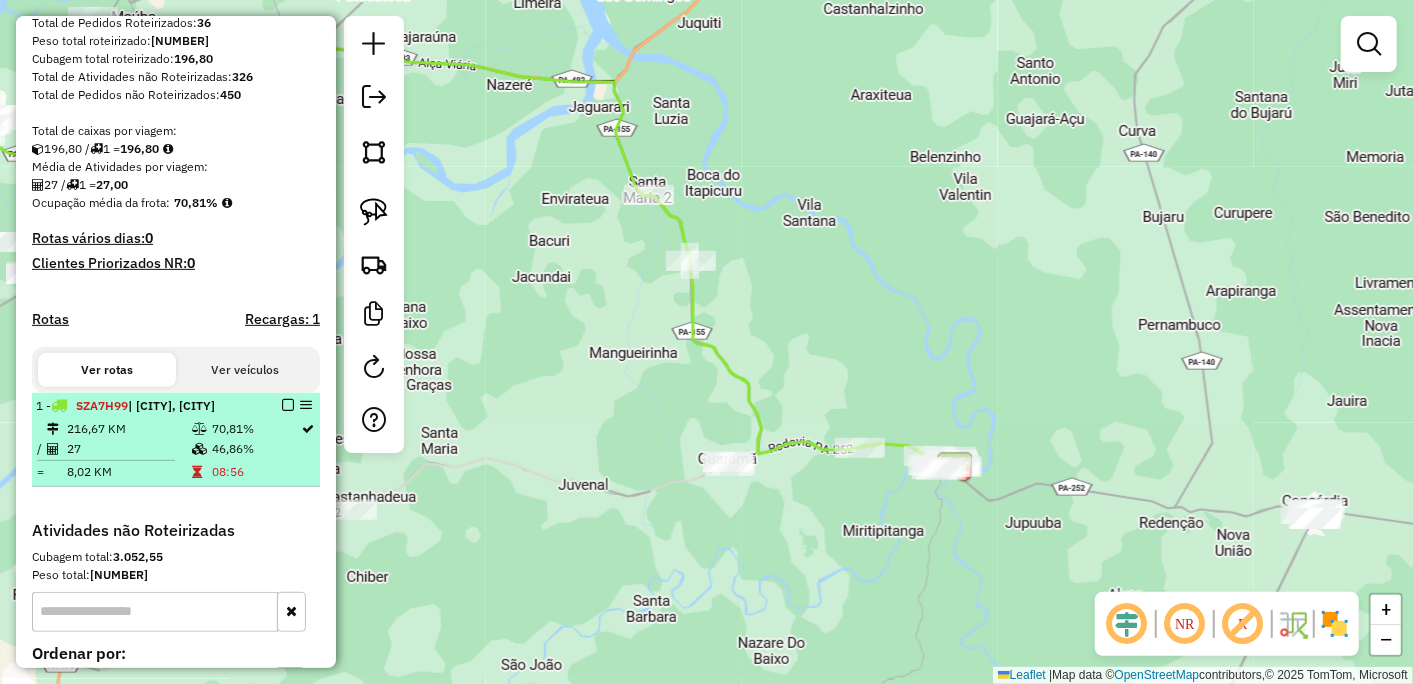click at bounding box center [288, 405] 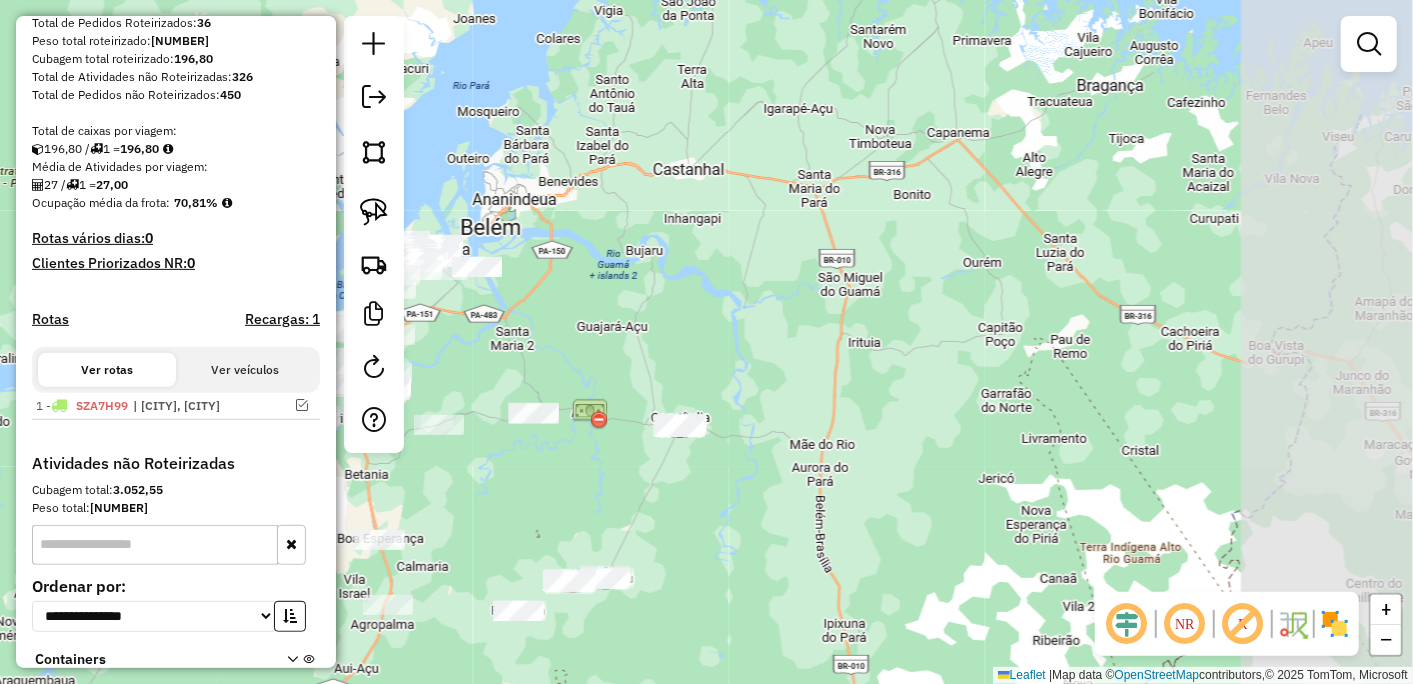 drag, startPoint x: 1063, startPoint y: 545, endPoint x: 604, endPoint y: 452, distance: 468.3268 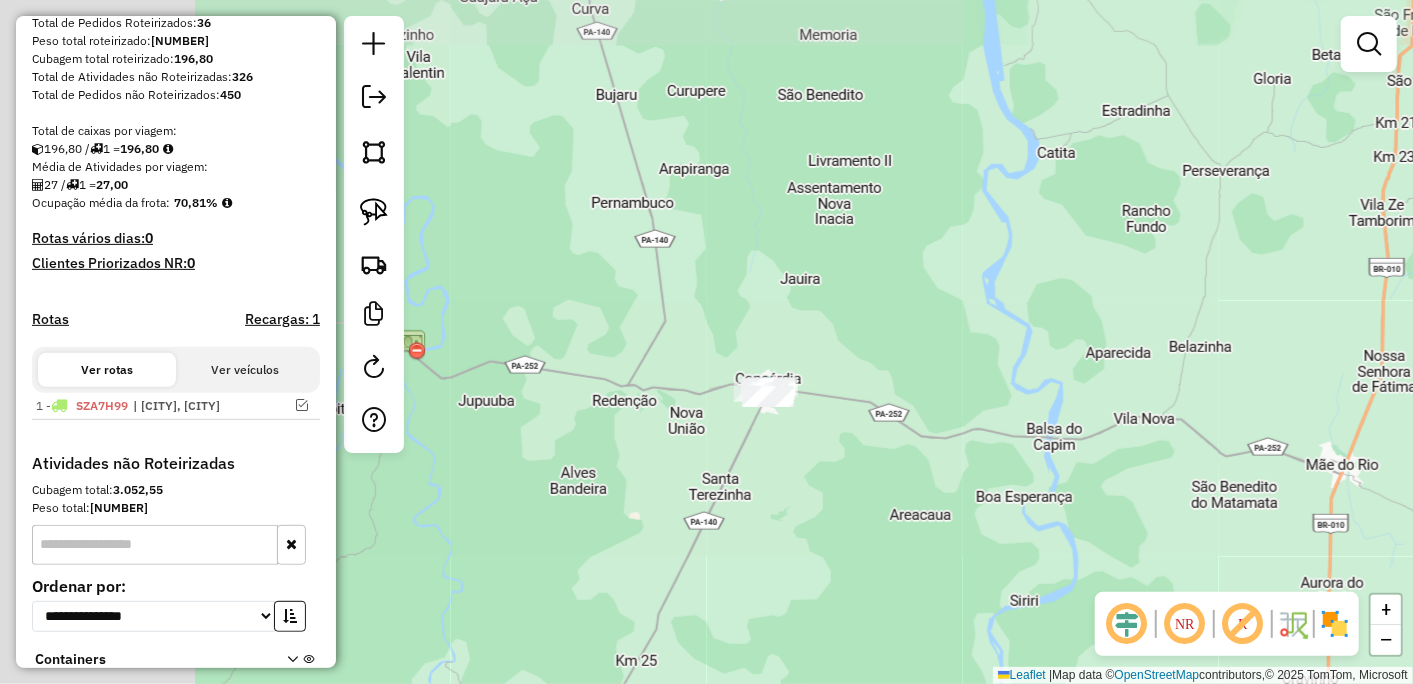 drag, startPoint x: 520, startPoint y: 412, endPoint x: 1000, endPoint y: 537, distance: 496.00906 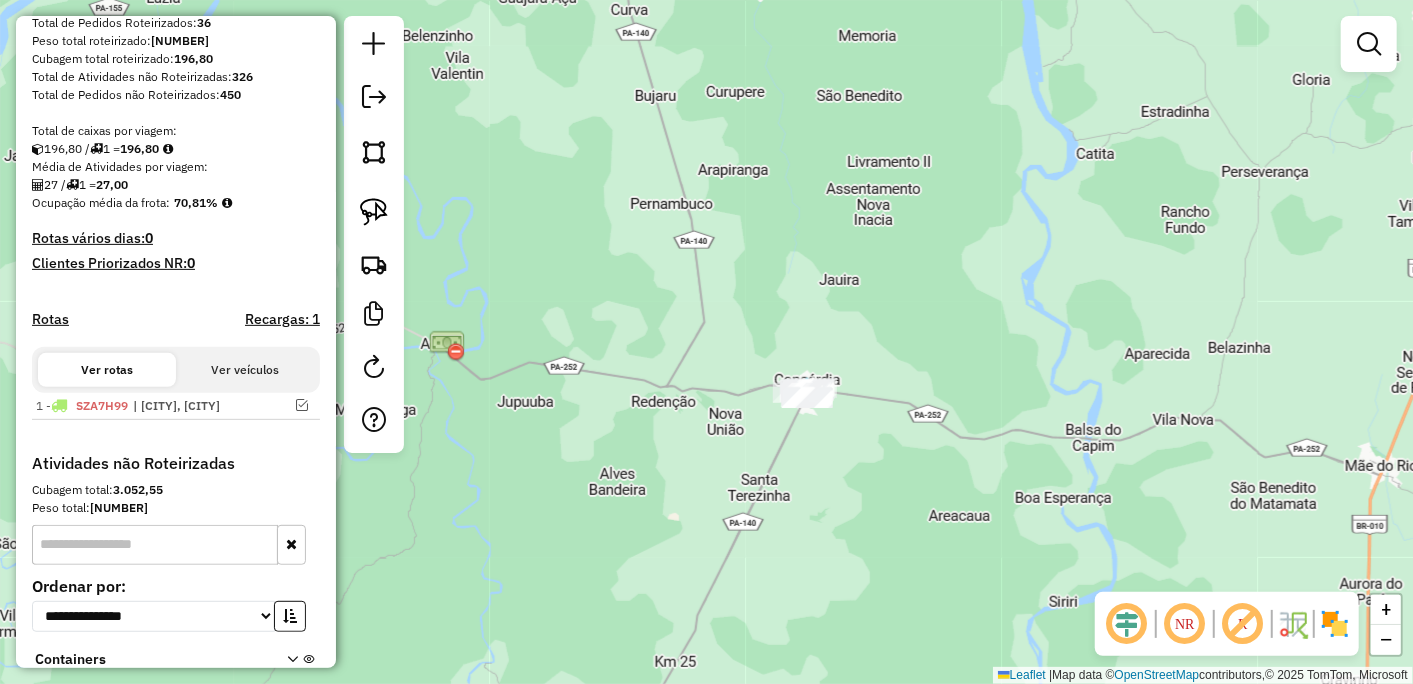 click 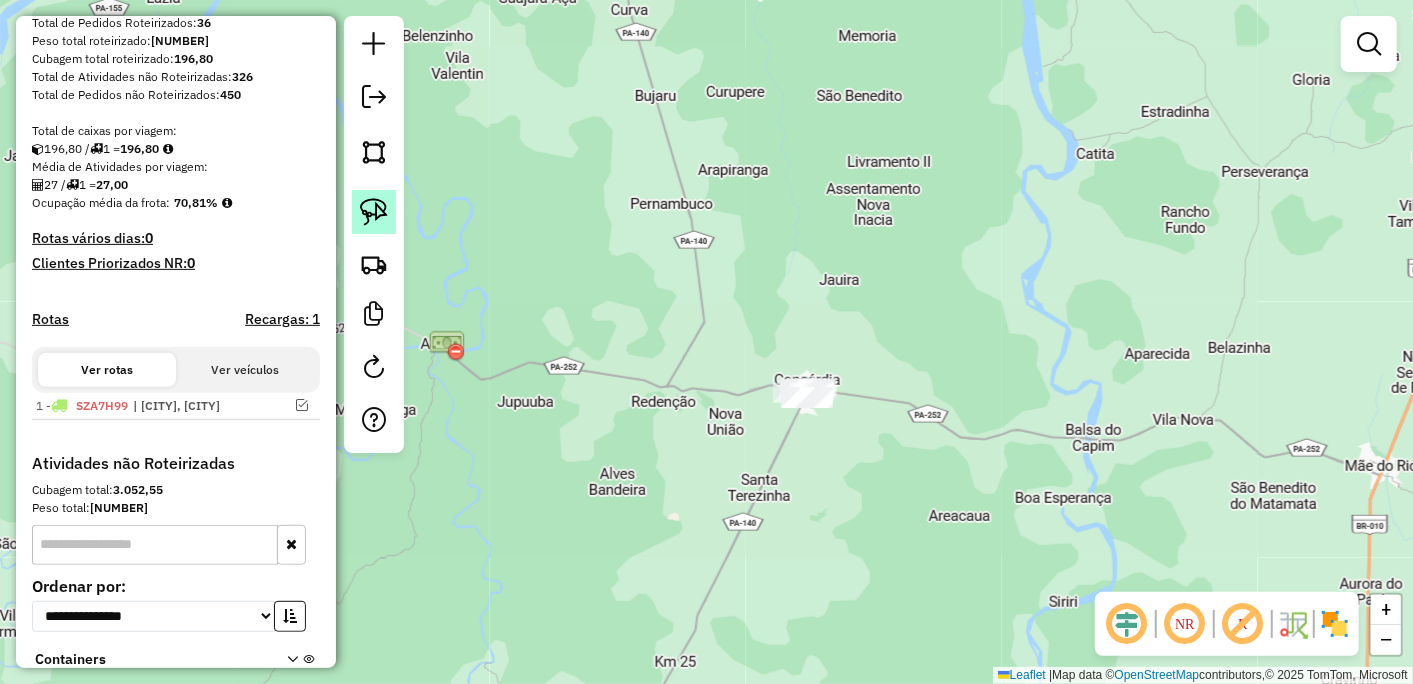 click 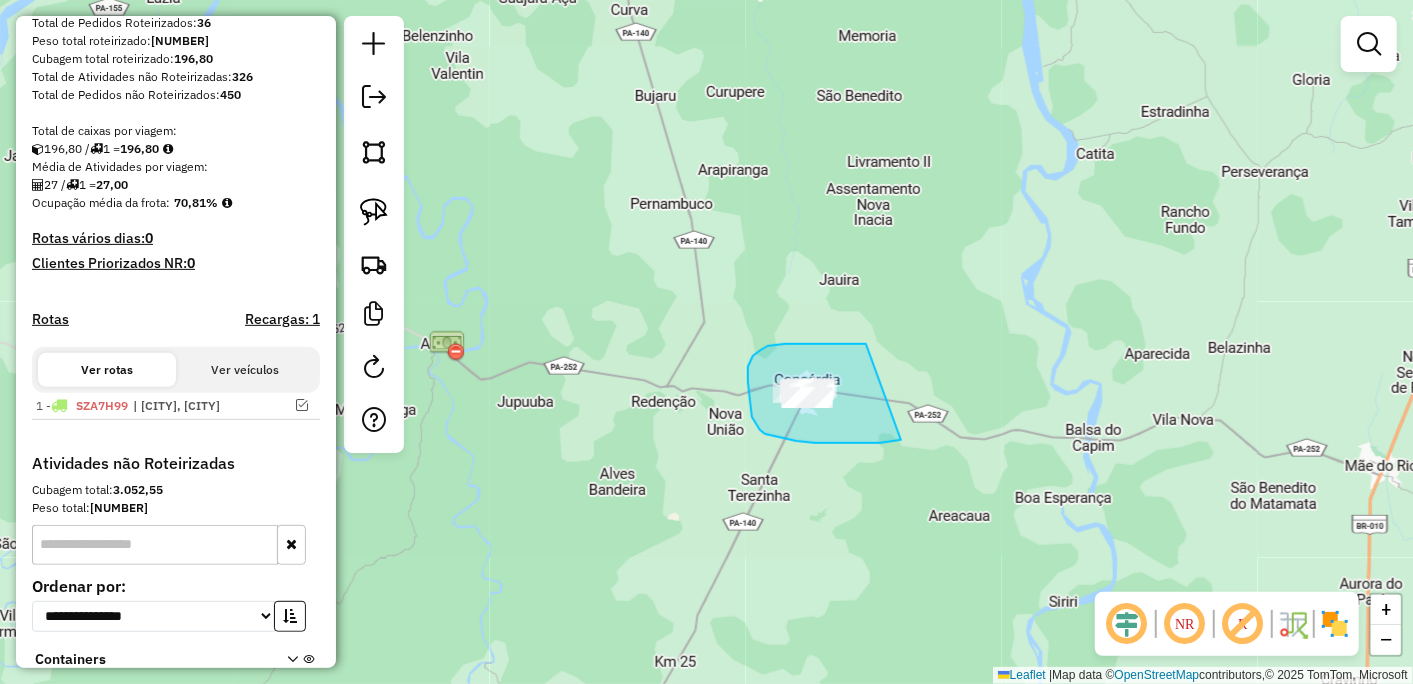 drag, startPoint x: 848, startPoint y: 344, endPoint x: 905, endPoint y: 438, distance: 109.9318 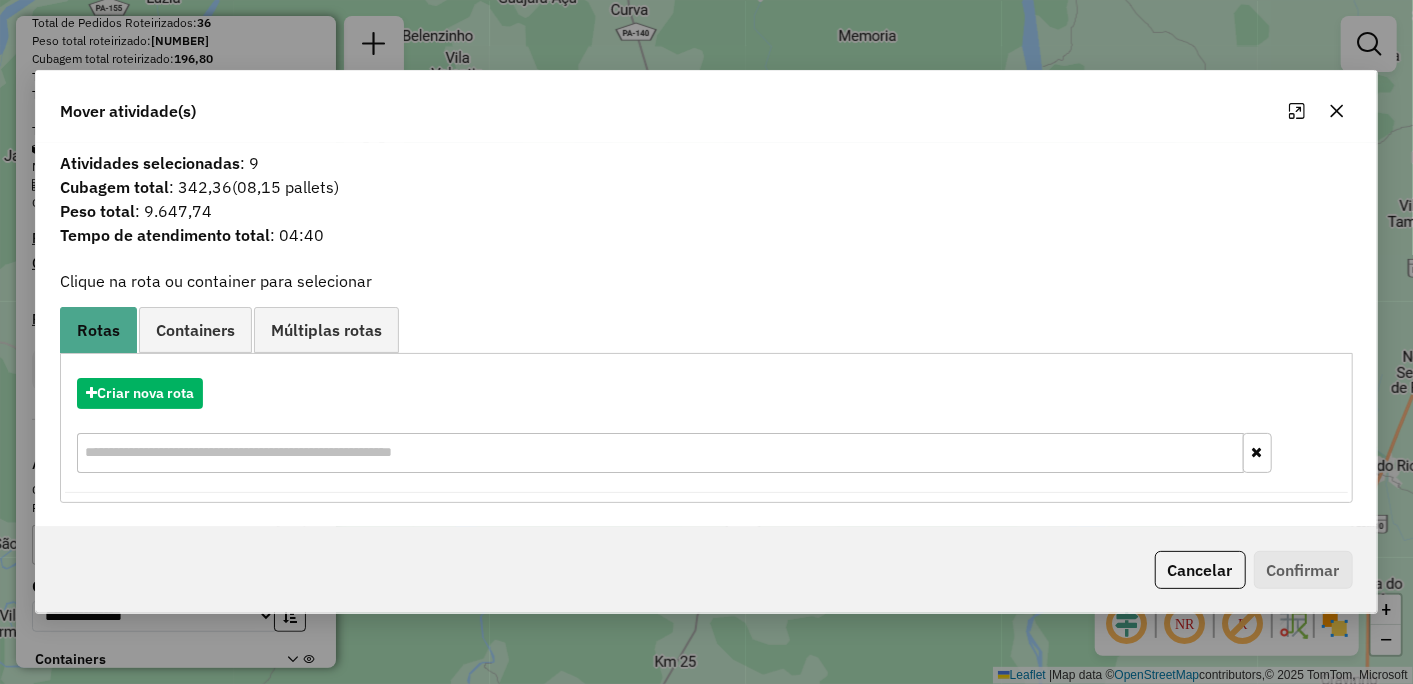 click 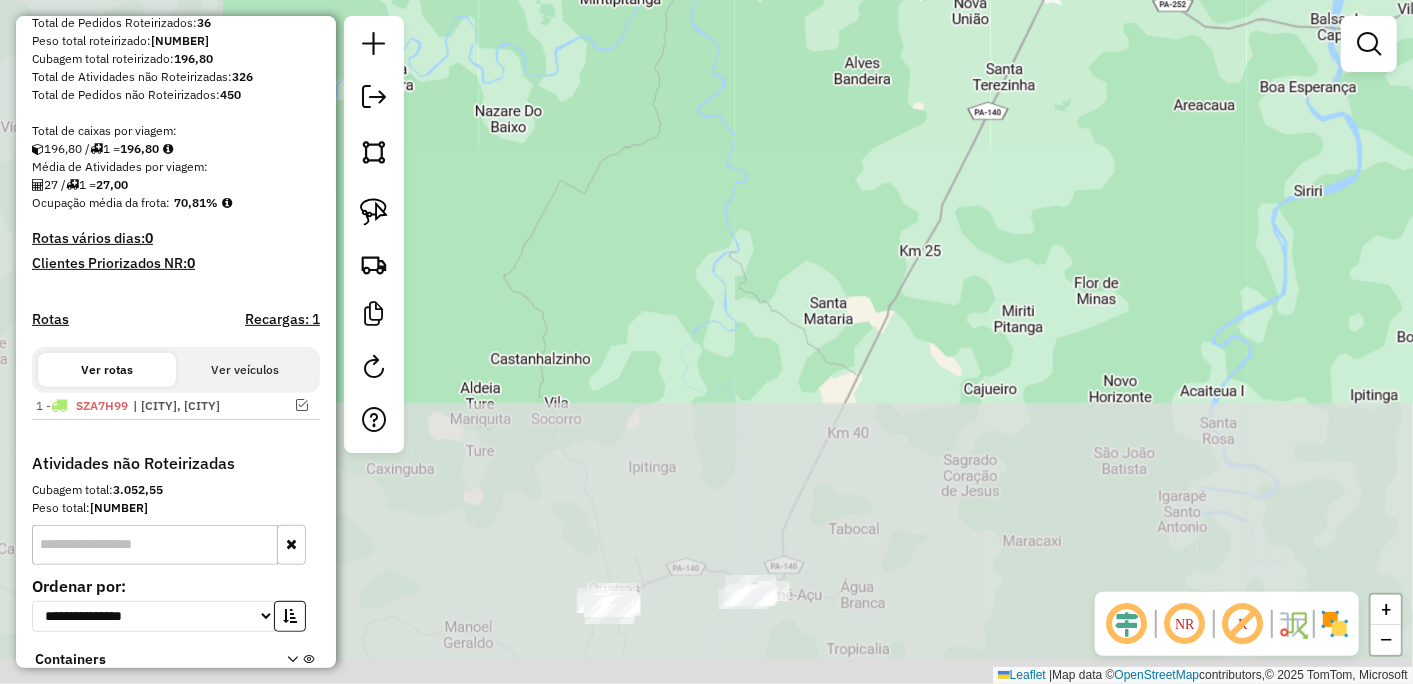 drag, startPoint x: 885, startPoint y: 556, endPoint x: 1161, endPoint y: 101, distance: 532.1663 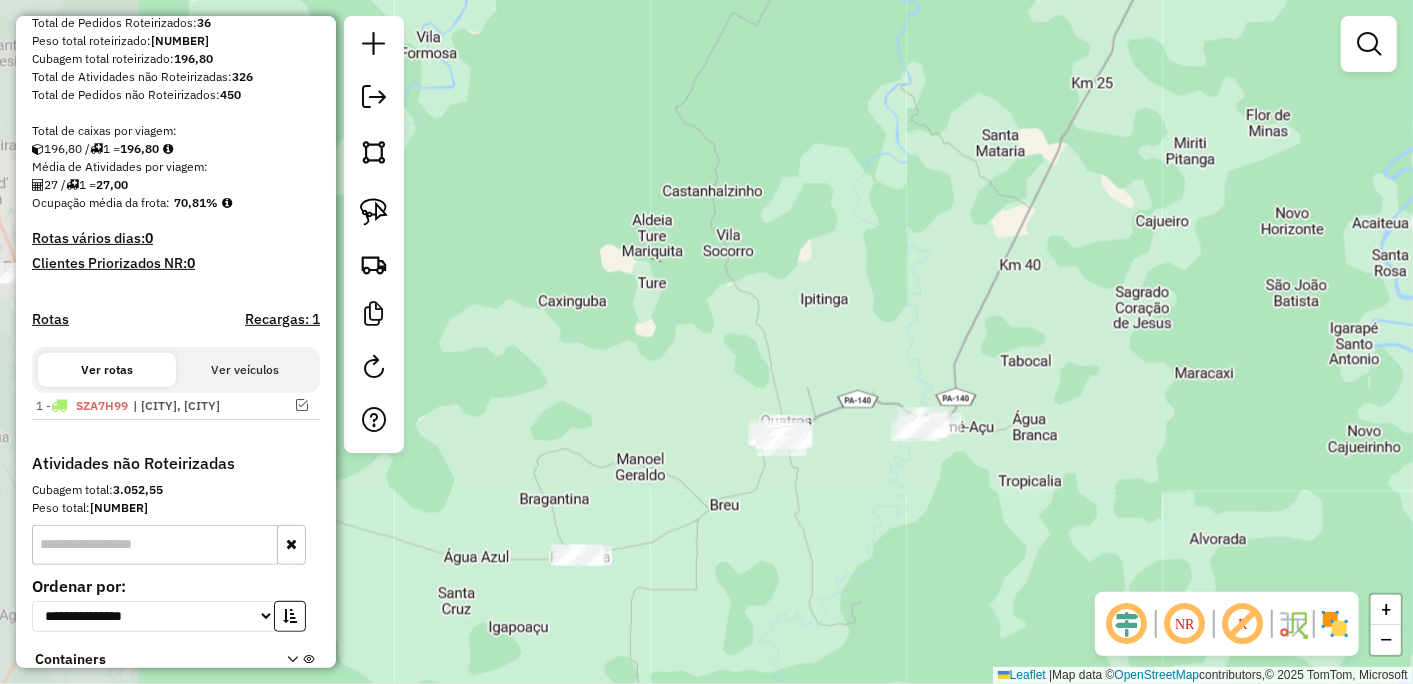 drag, startPoint x: 633, startPoint y: 438, endPoint x: 786, endPoint y: 306, distance: 202.07176 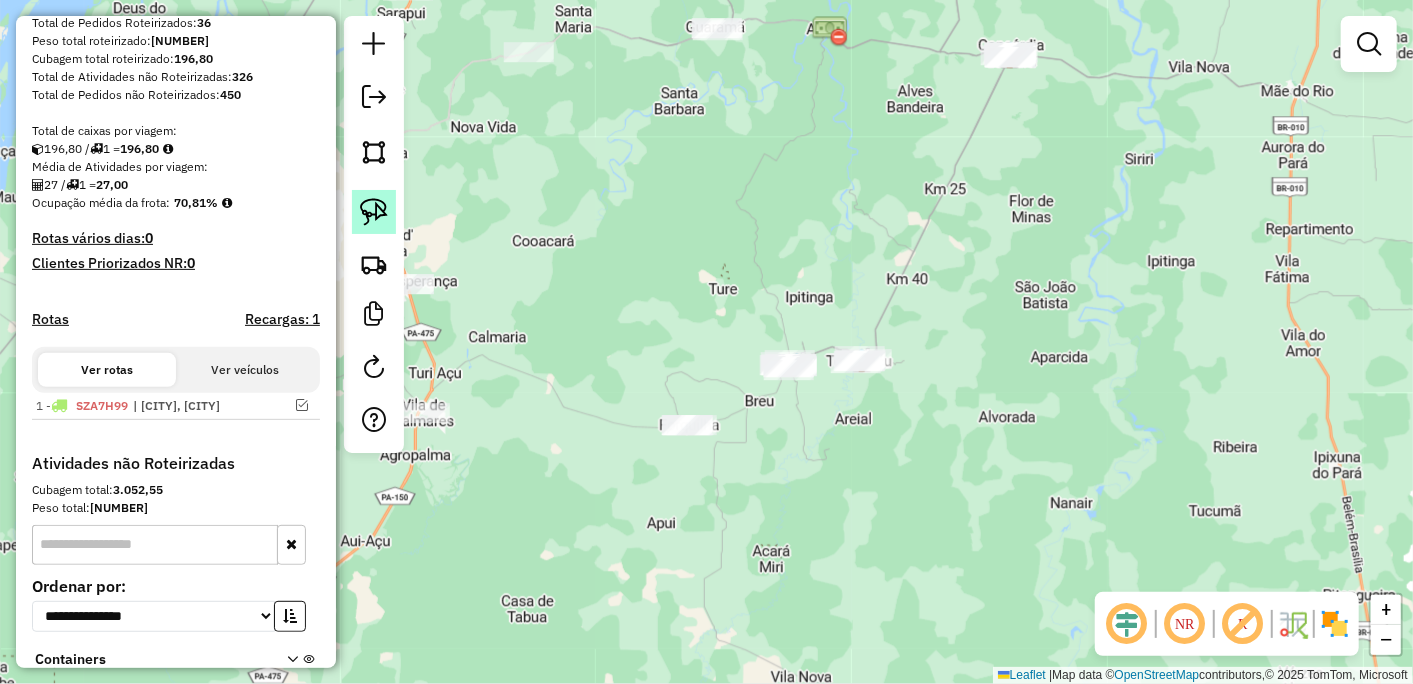 click 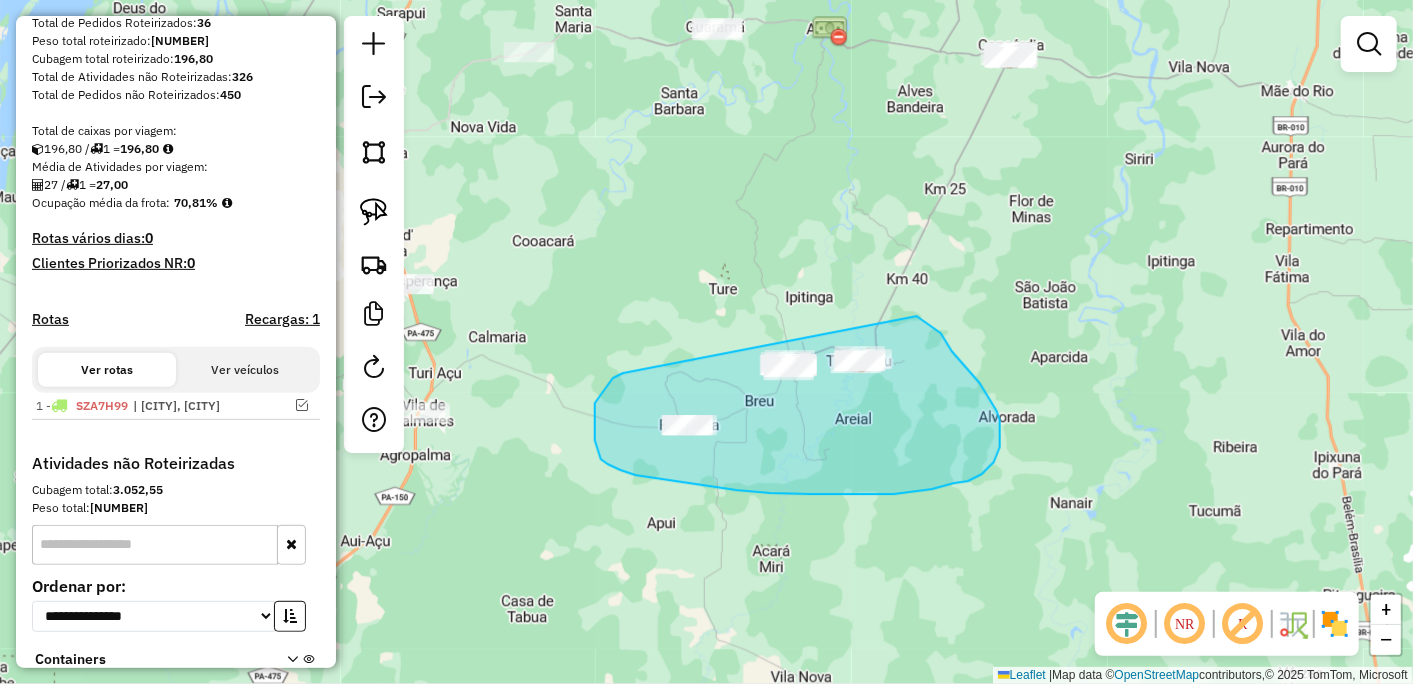 drag, startPoint x: 595, startPoint y: 428, endPoint x: 860, endPoint y: 284, distance: 301.5974 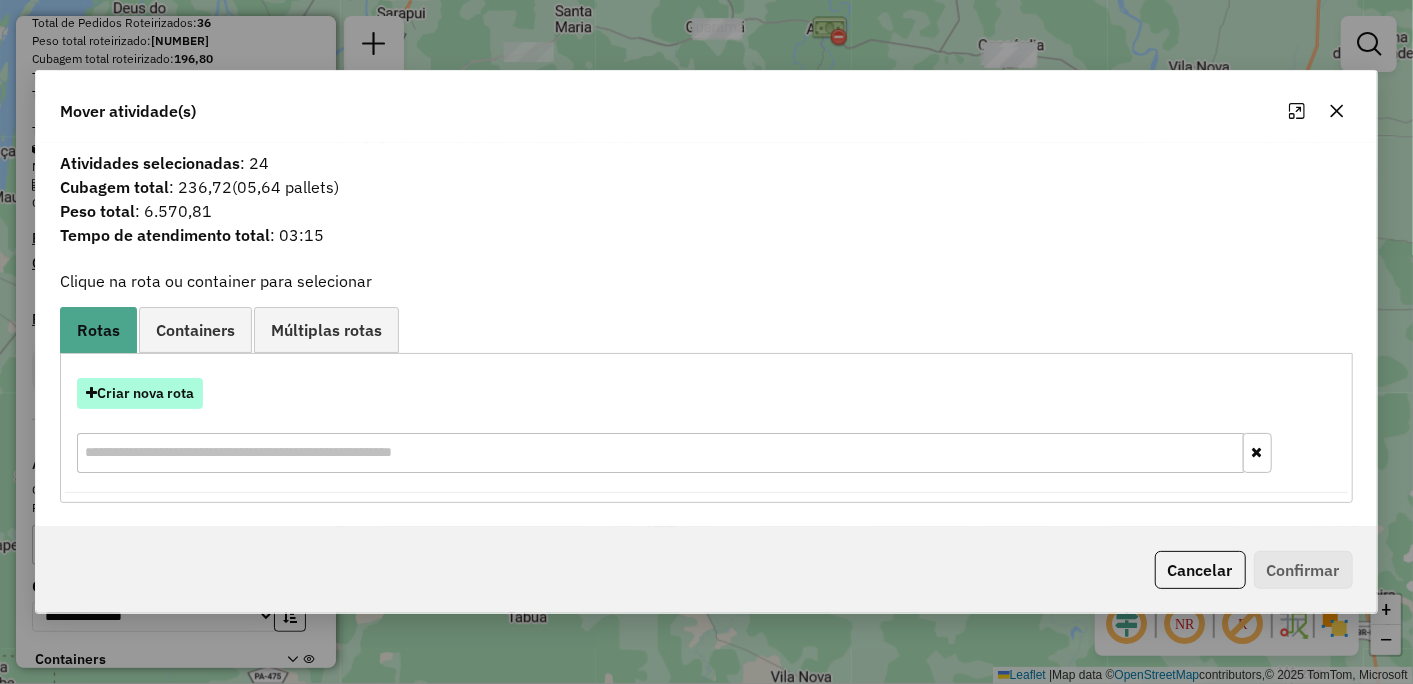 click on "Criar nova rota" at bounding box center (140, 393) 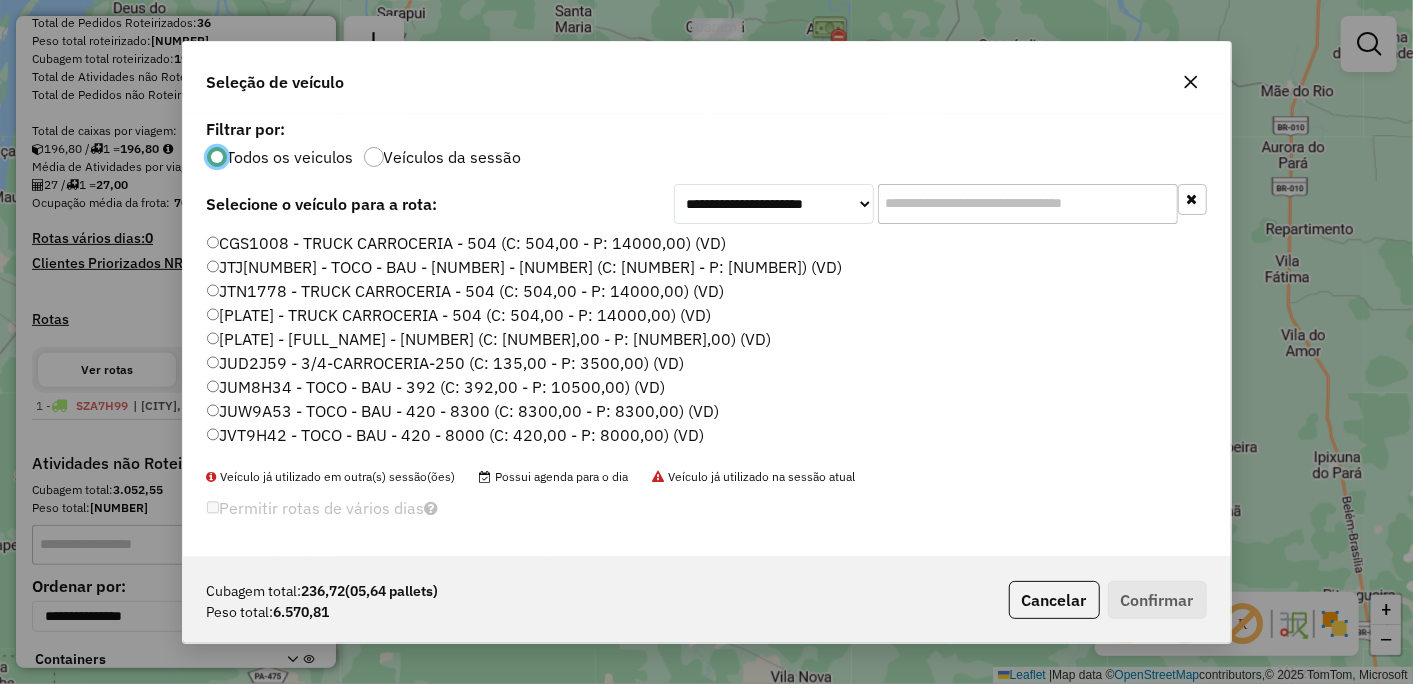 scroll, scrollTop: 11, scrollLeft: 5, axis: both 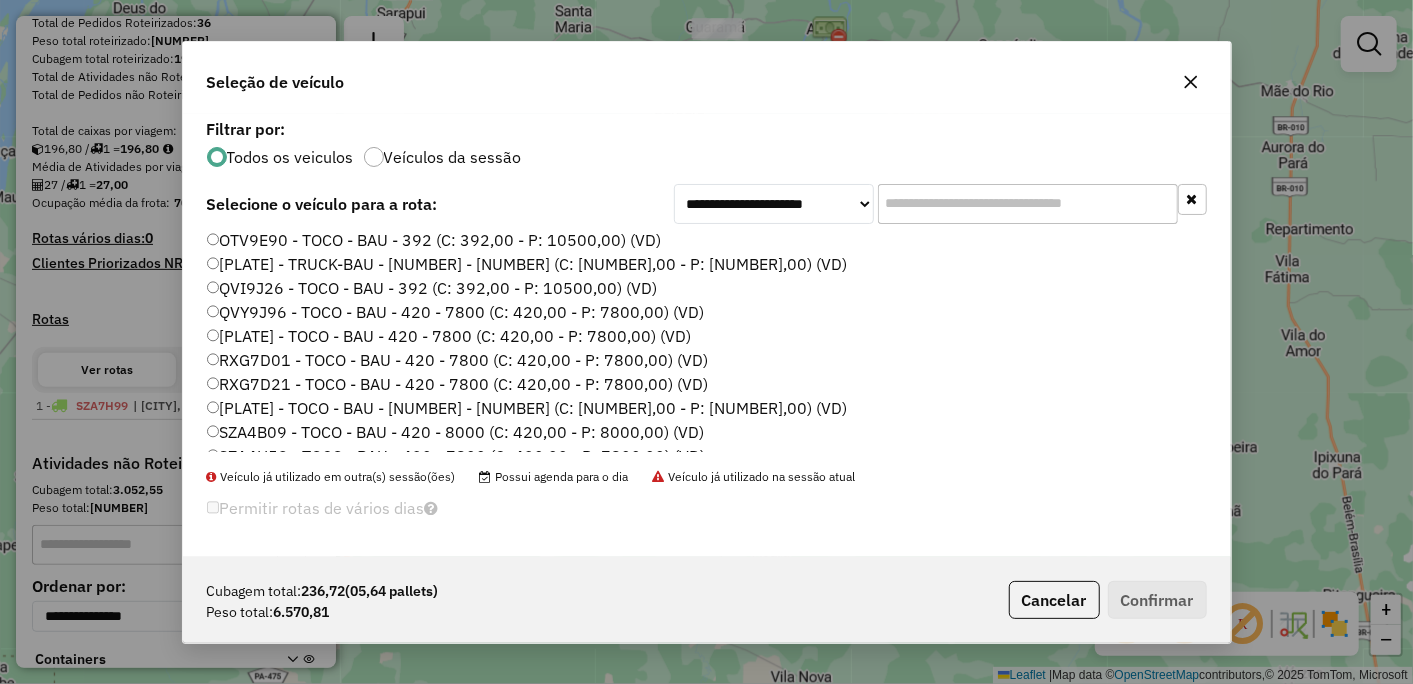 click on "RXG7D01 - TOCO - BAU - 420 - 7800 (C: 420,00 - P: 7800,00) (VD)" 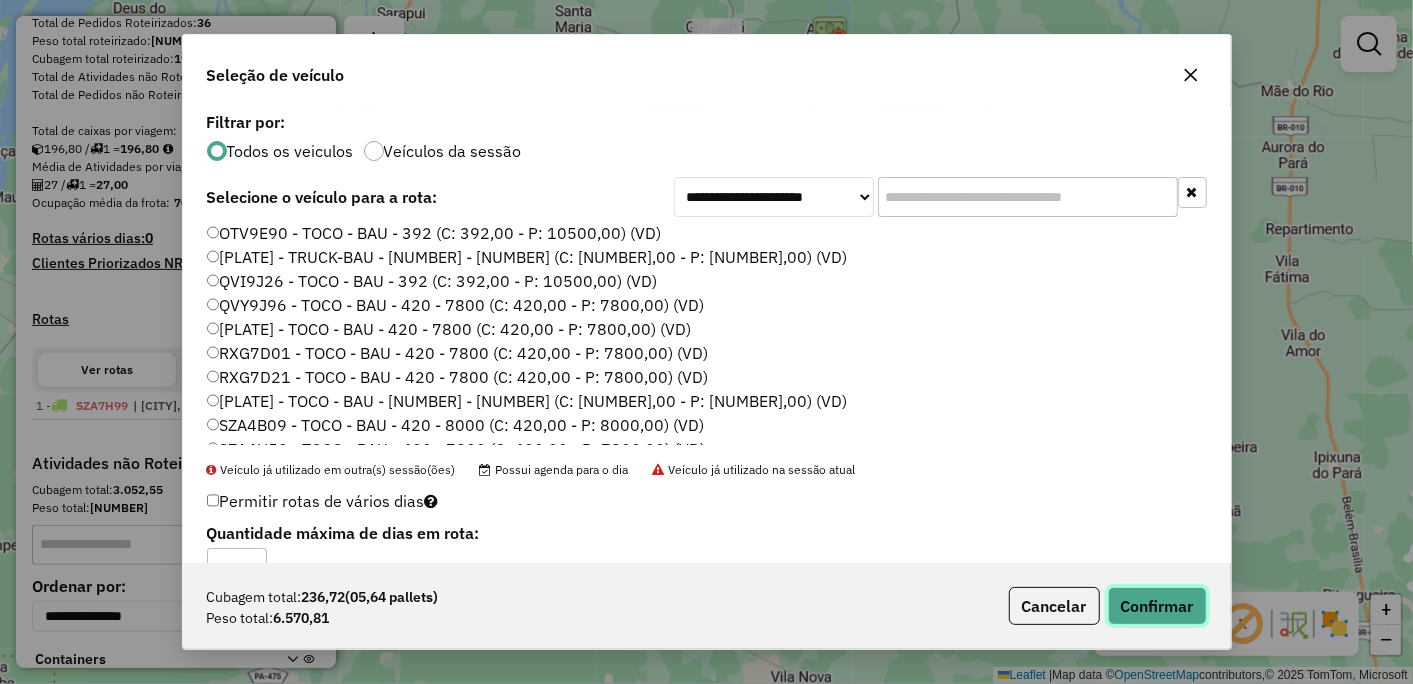 click on "Confirmar" 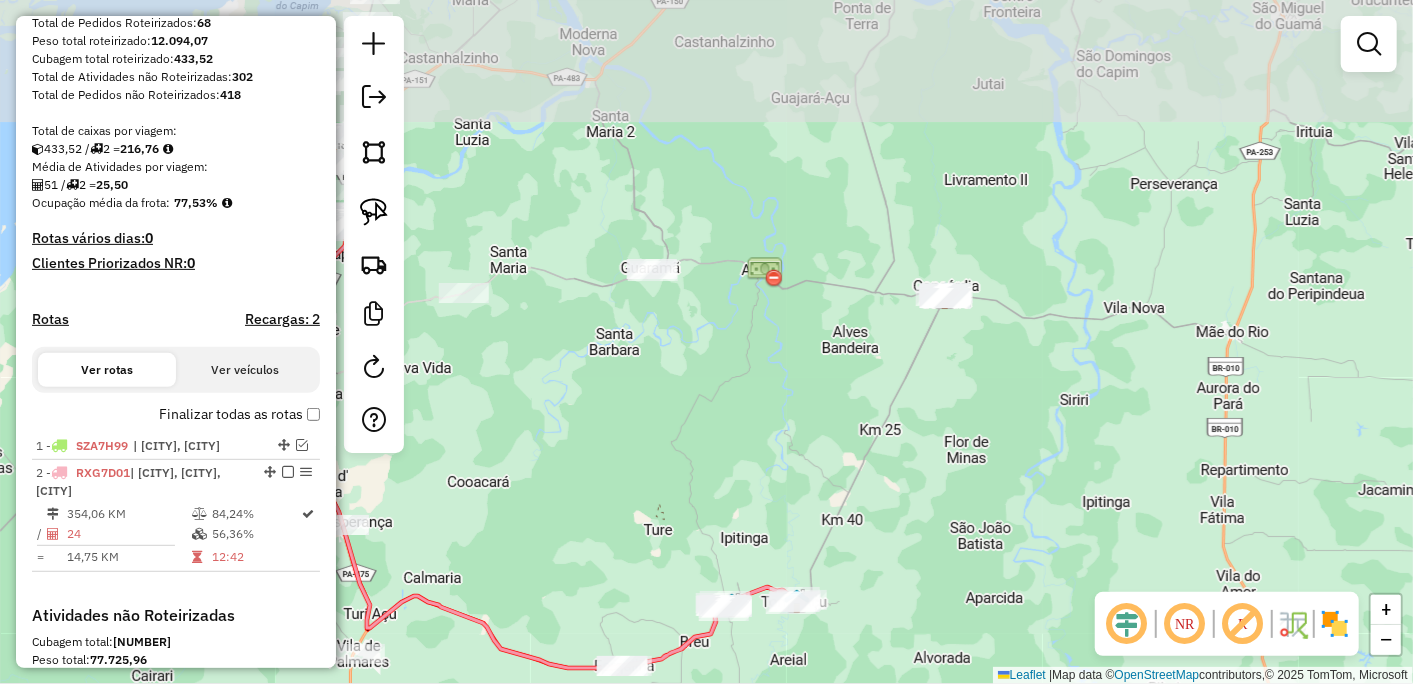 drag, startPoint x: 1014, startPoint y: 186, endPoint x: 952, endPoint y: 360, distance: 184.716 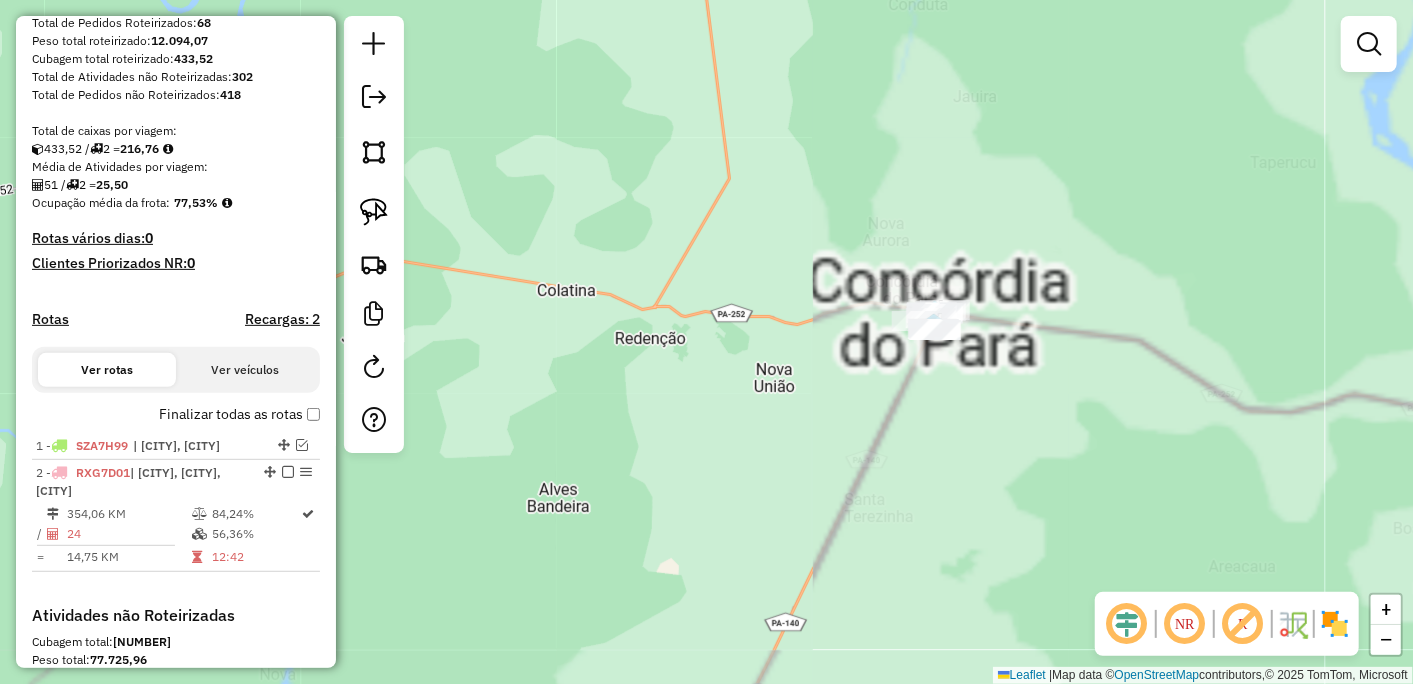 drag, startPoint x: 967, startPoint y: 324, endPoint x: 925, endPoint y: 411, distance: 96.60745 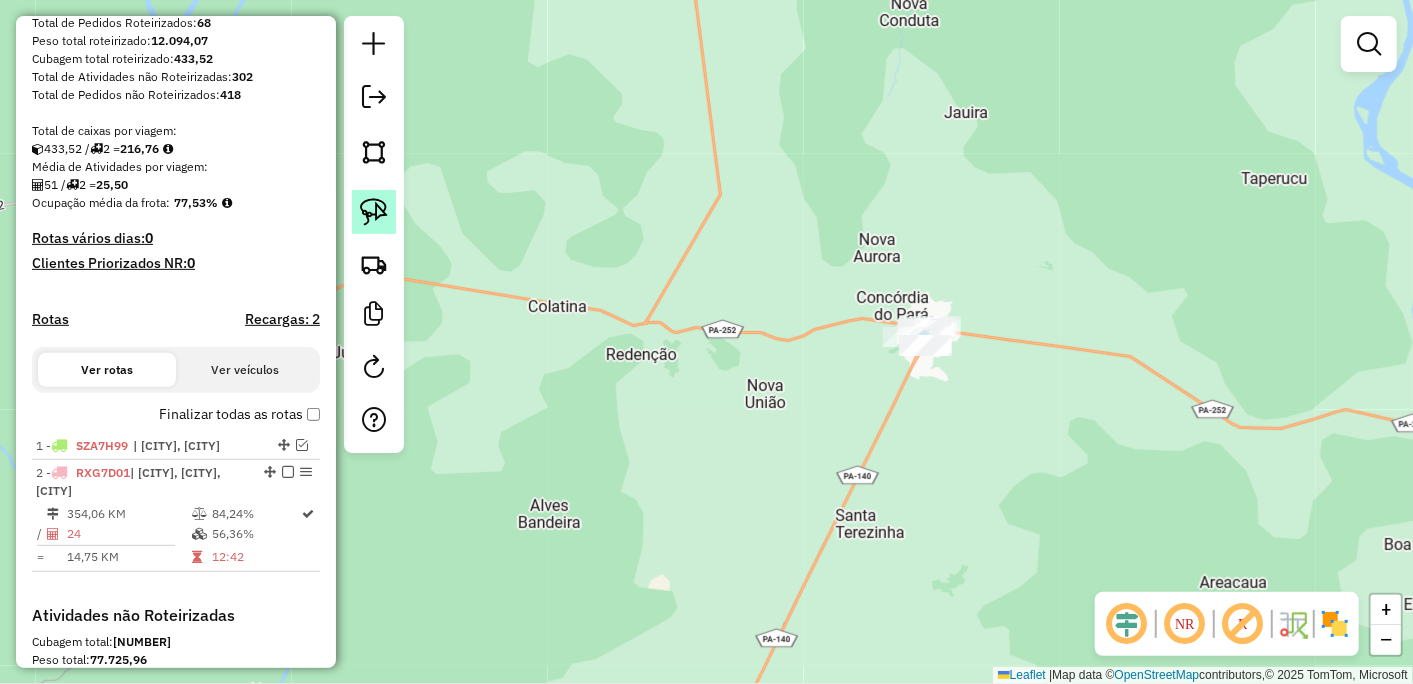 click 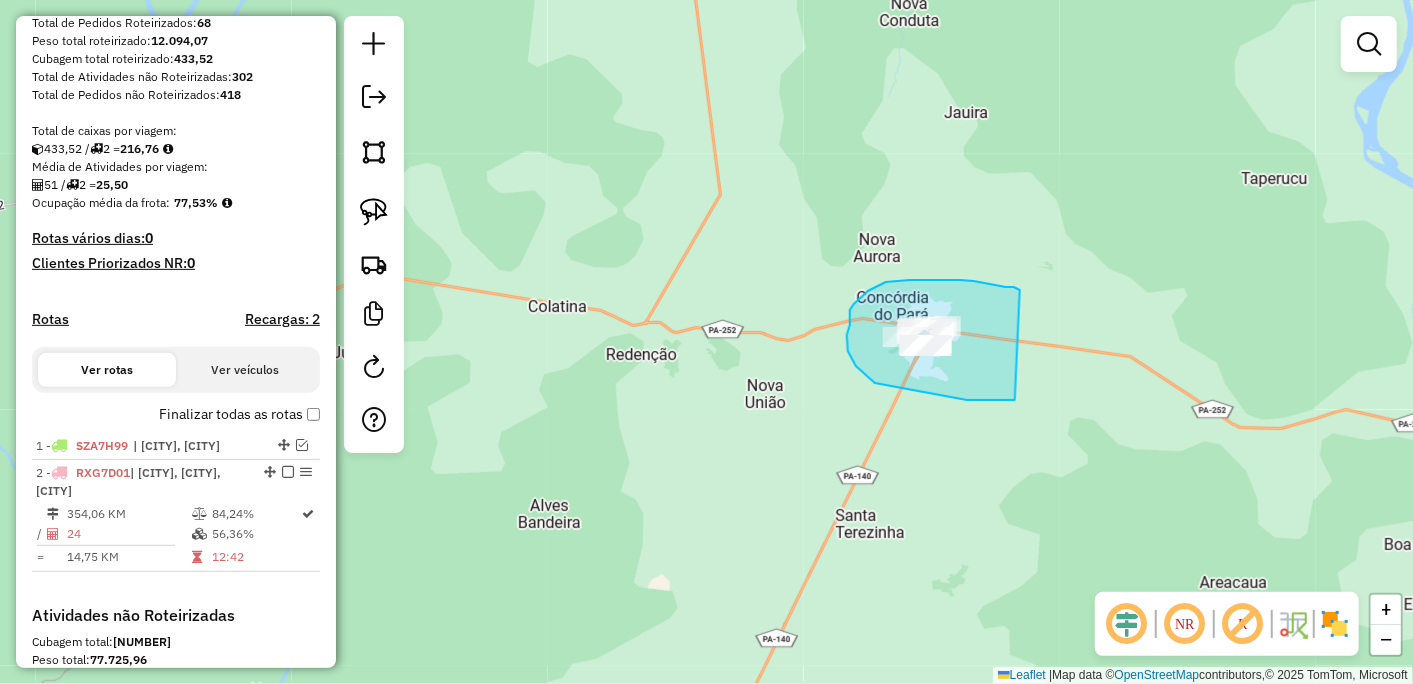 drag, startPoint x: 1006, startPoint y: 287, endPoint x: 1016, endPoint y: 400, distance: 113.44161 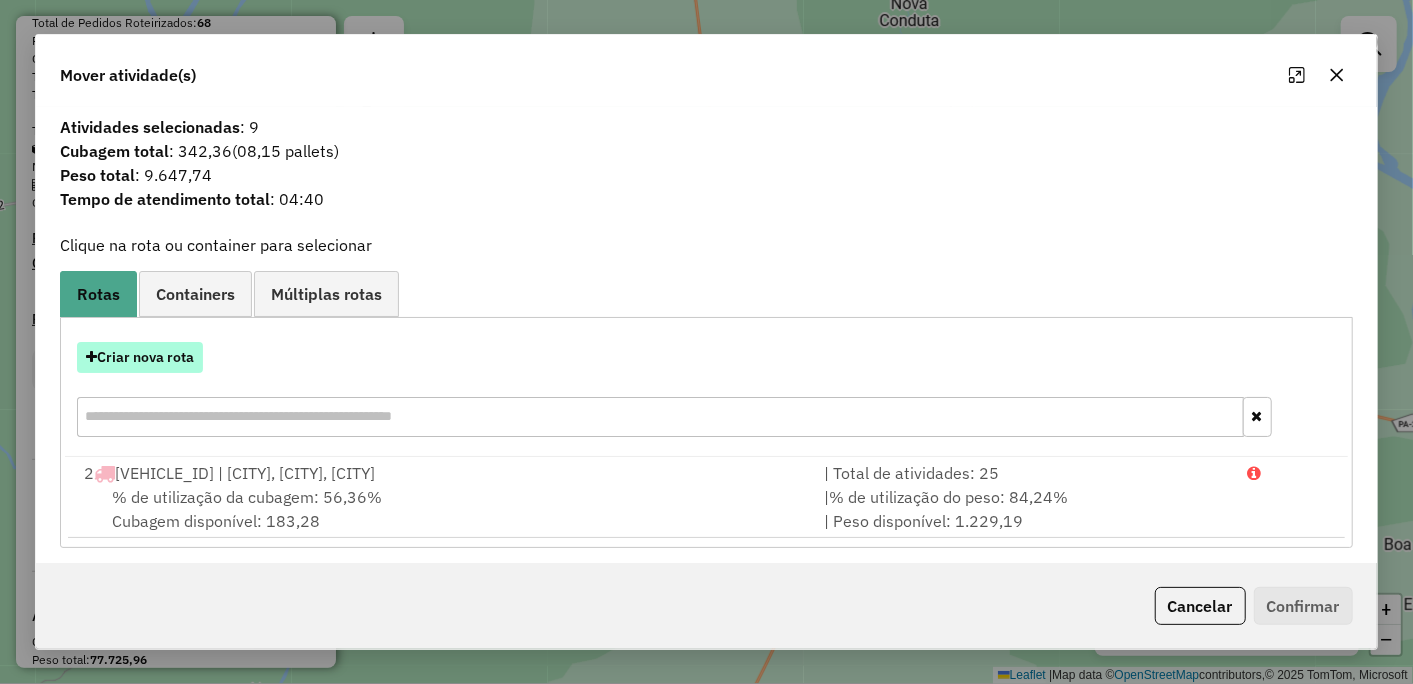 click on "Criar nova rota" at bounding box center (140, 357) 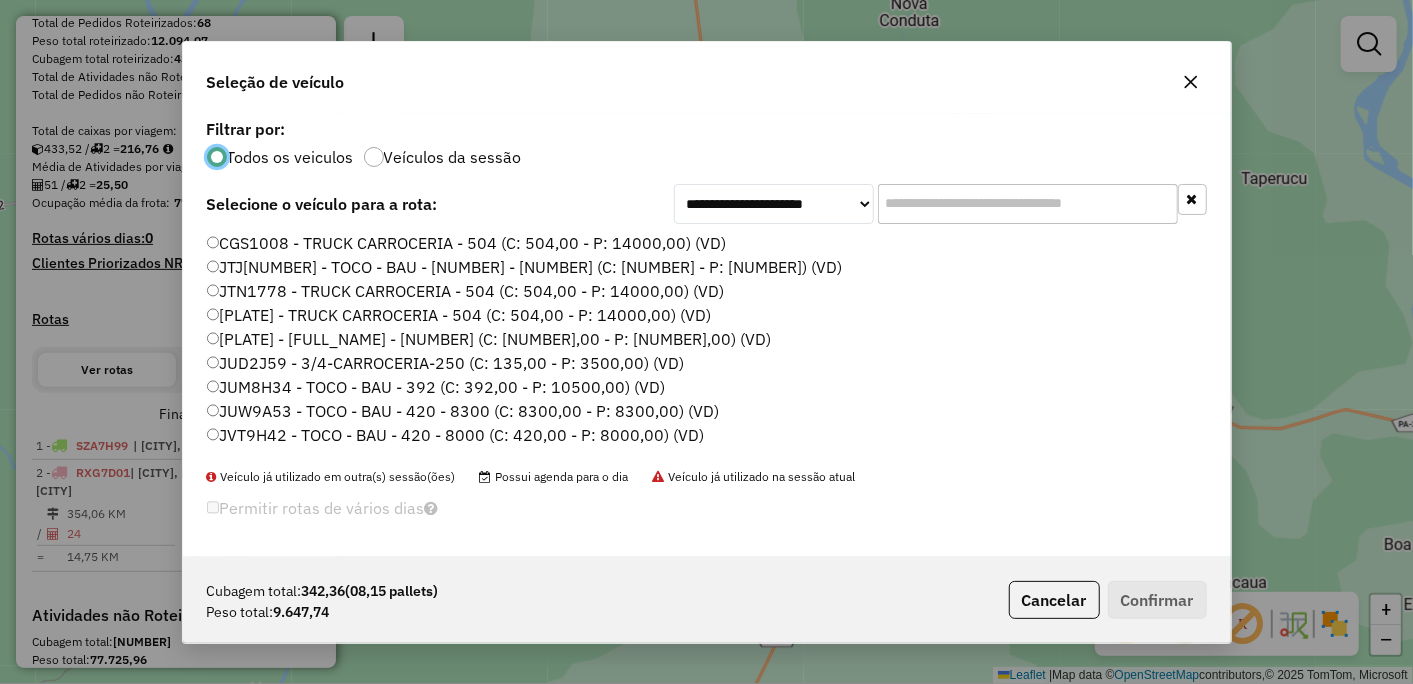 scroll, scrollTop: 11, scrollLeft: 5, axis: both 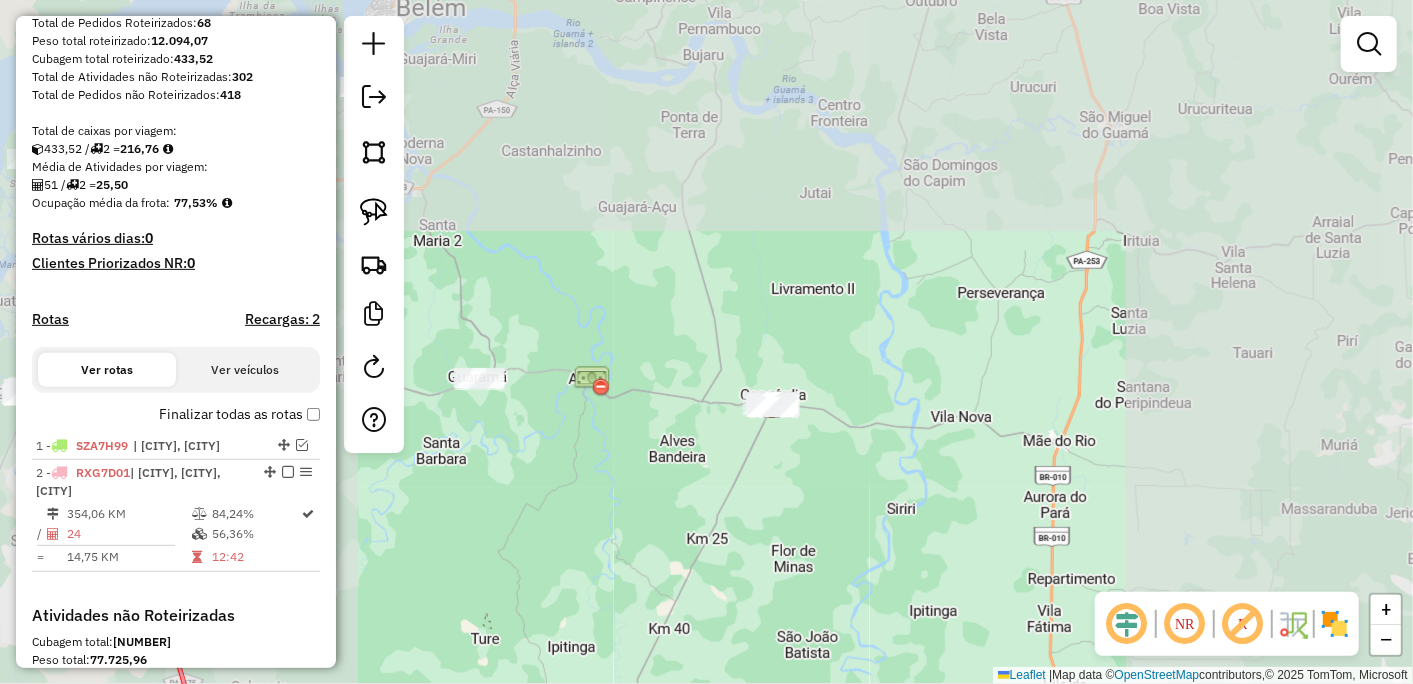 drag, startPoint x: 582, startPoint y: 523, endPoint x: 861, endPoint y: 277, distance: 371.9637 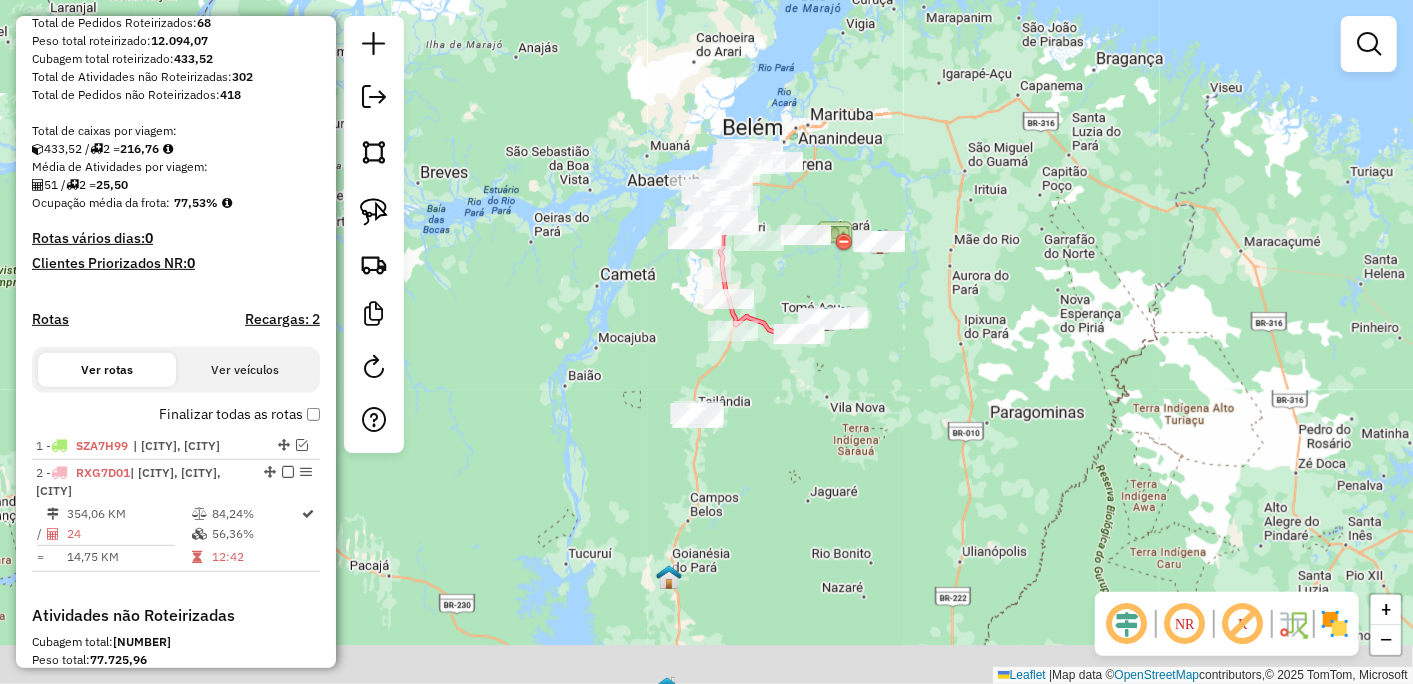 drag, startPoint x: 688, startPoint y: 518, endPoint x: 746, endPoint y: 420, distance: 113.87713 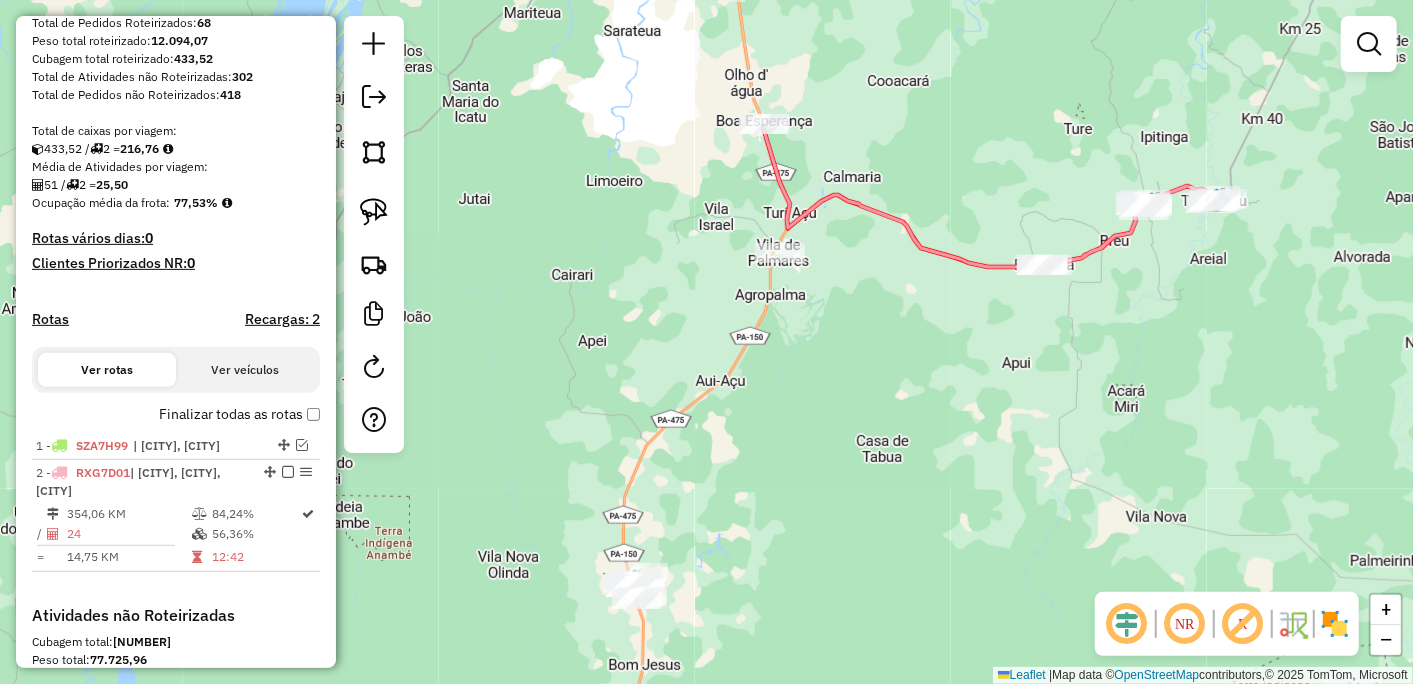 drag, startPoint x: 853, startPoint y: 251, endPoint x: 774, endPoint y: 503, distance: 264.09277 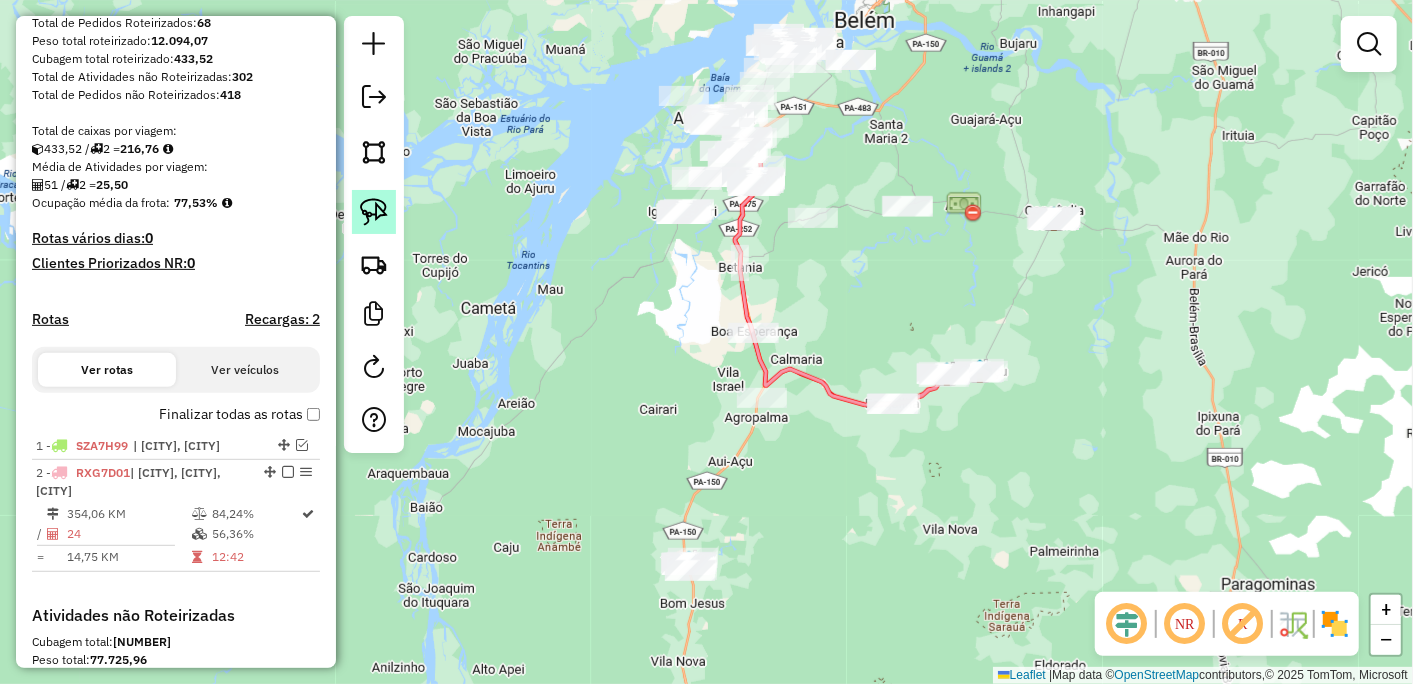 click 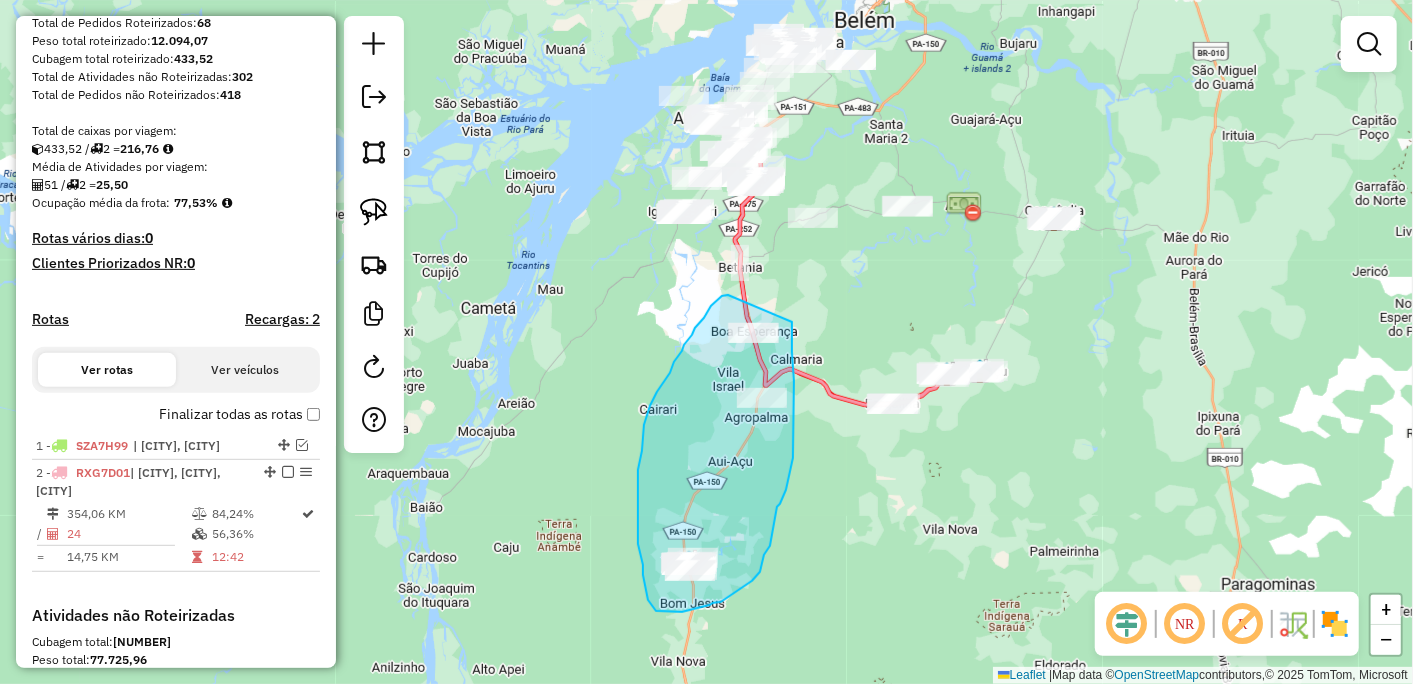 drag, startPoint x: 704, startPoint y: 318, endPoint x: 792, endPoint y: 322, distance: 88.09086 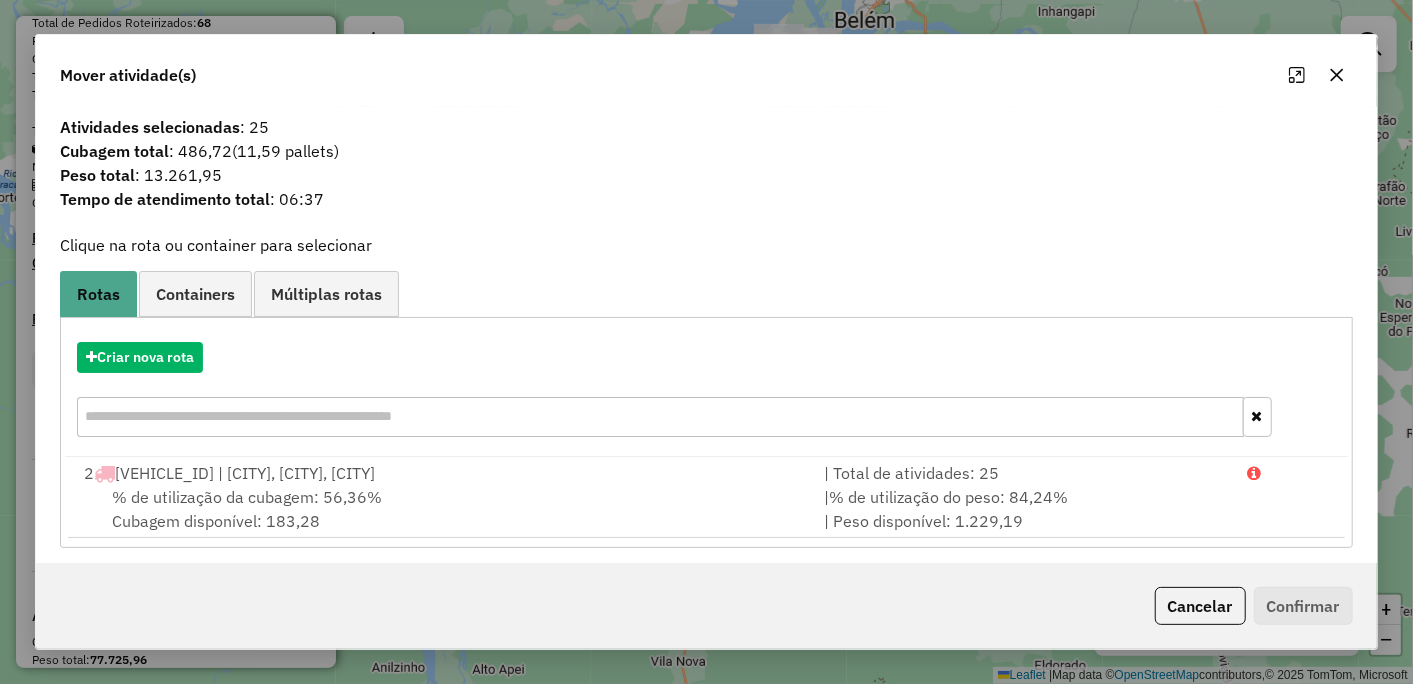 click 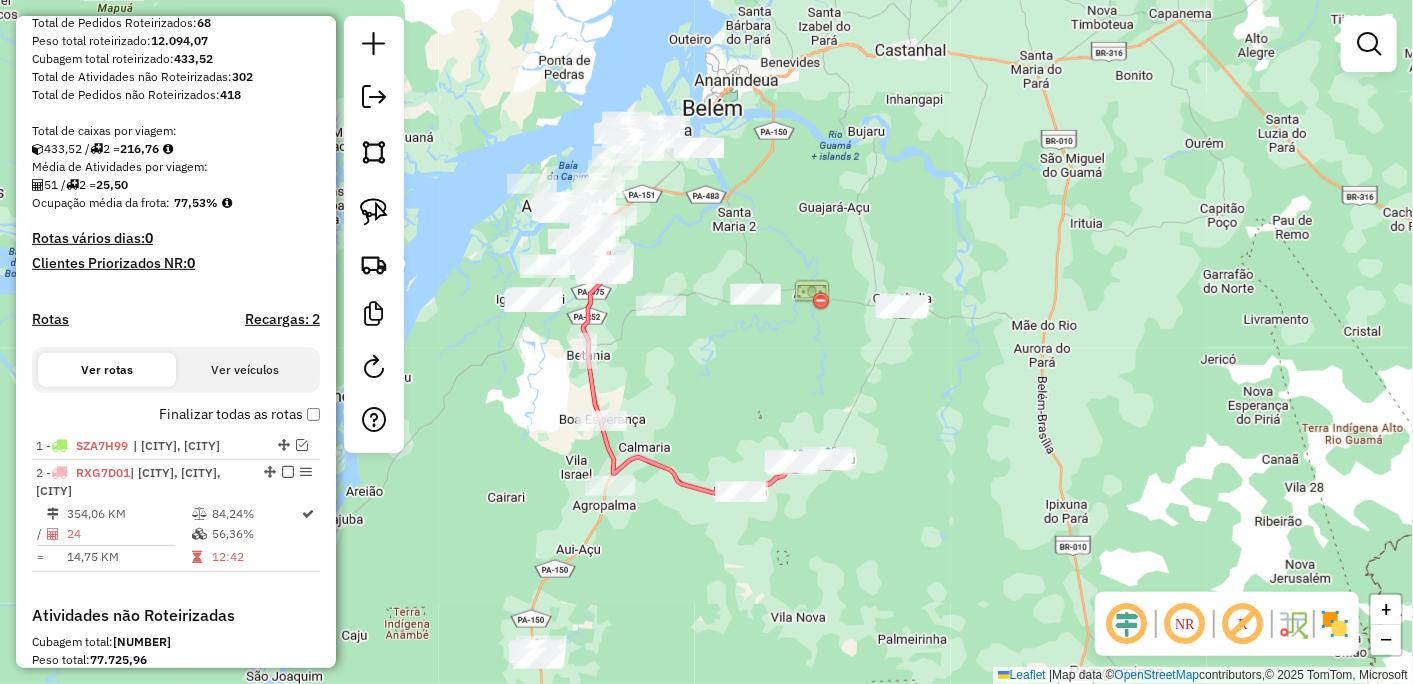 drag, startPoint x: 1065, startPoint y: 367, endPoint x: 913, endPoint y: 452, distance: 174.15224 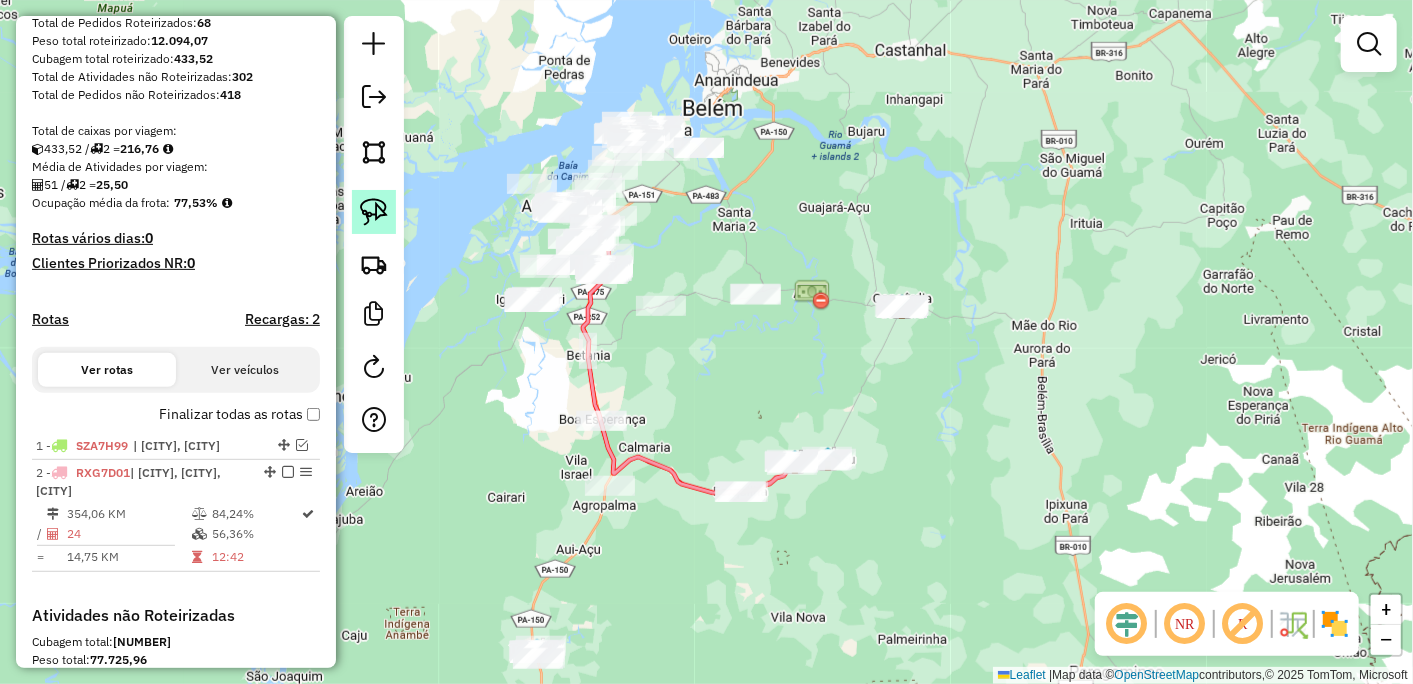 click 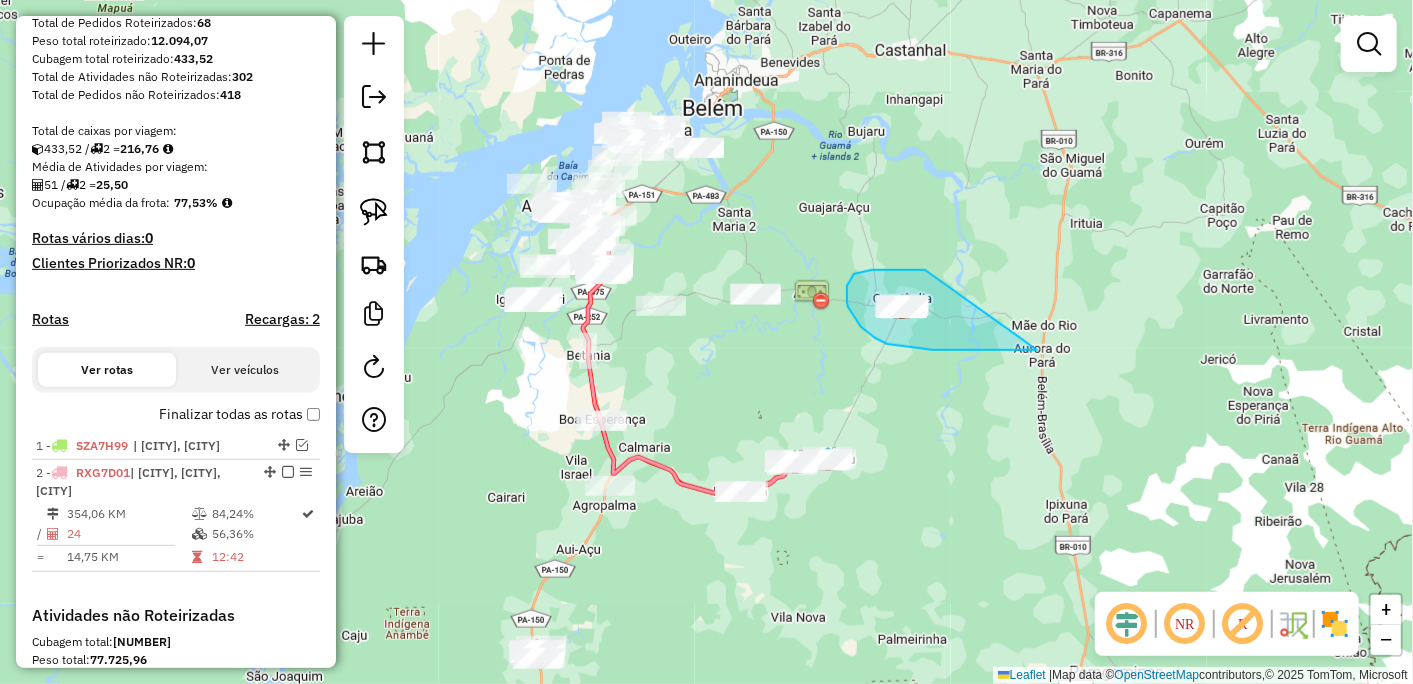 drag, startPoint x: 908, startPoint y: 270, endPoint x: 1037, endPoint y: 350, distance: 151.79262 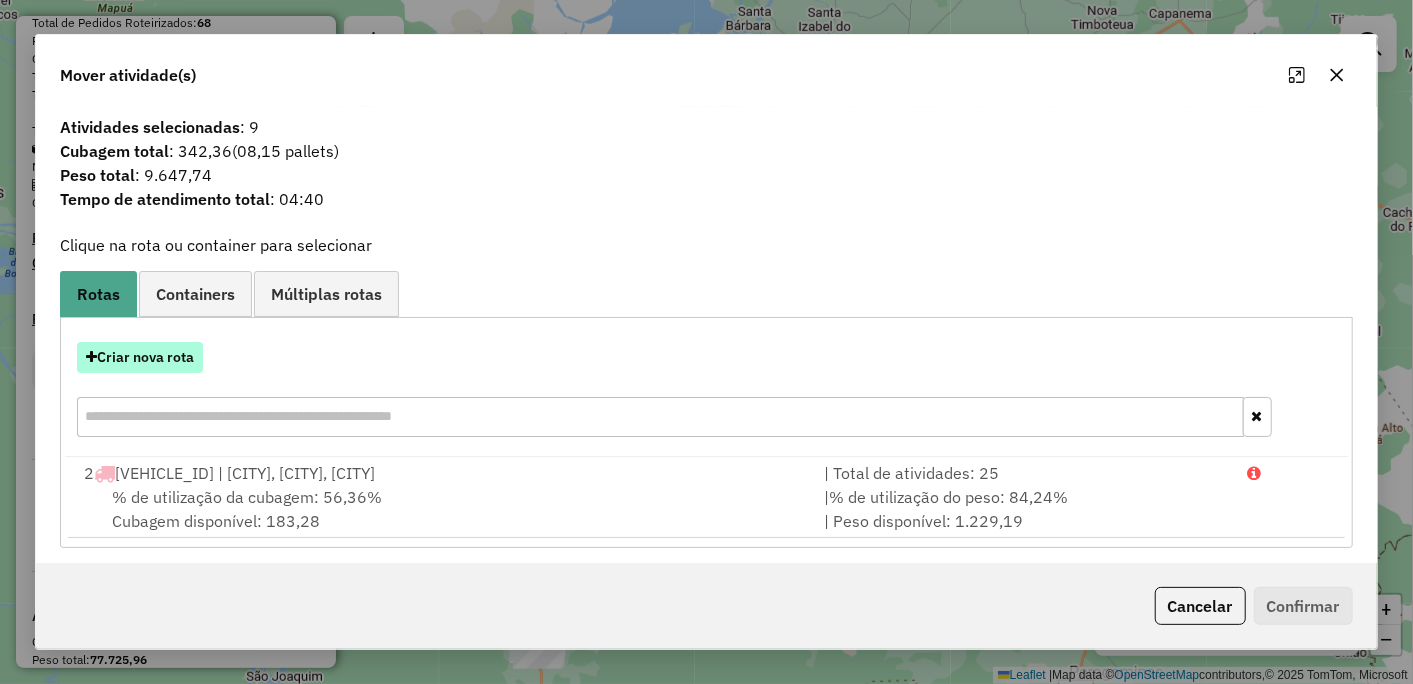 click on "Criar nova rota" at bounding box center (140, 357) 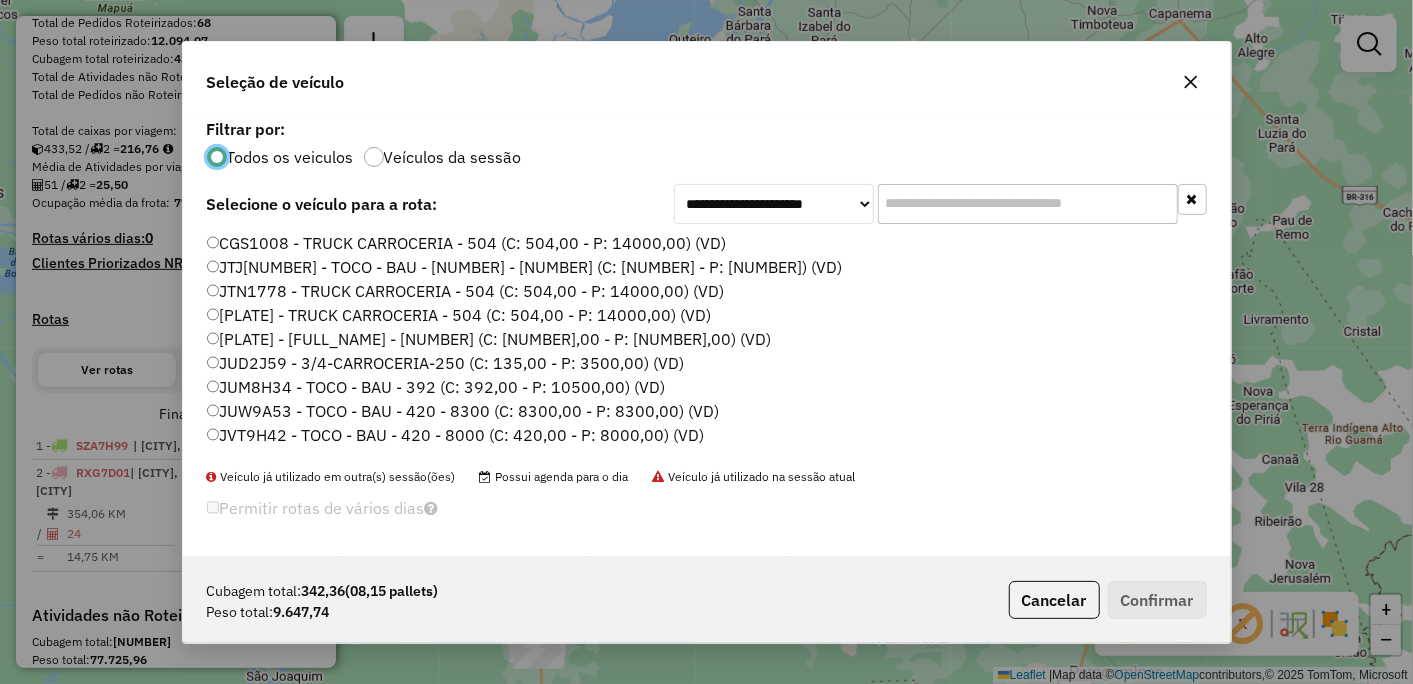 scroll, scrollTop: 11, scrollLeft: 5, axis: both 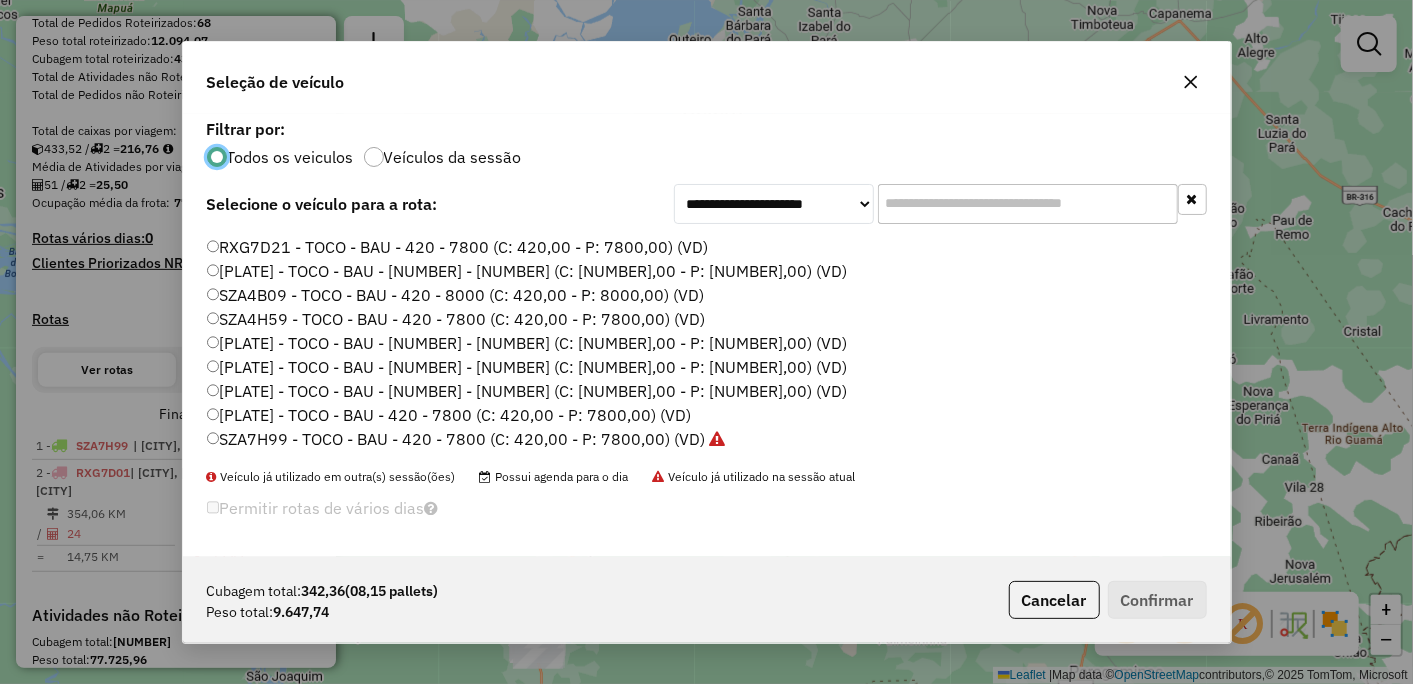 click on "[PLATE] - TOCO - BAU - [NUMBER] - [NUMBER] (C: [NUMBER],00 - P: [NUMBER],00) (VD)" 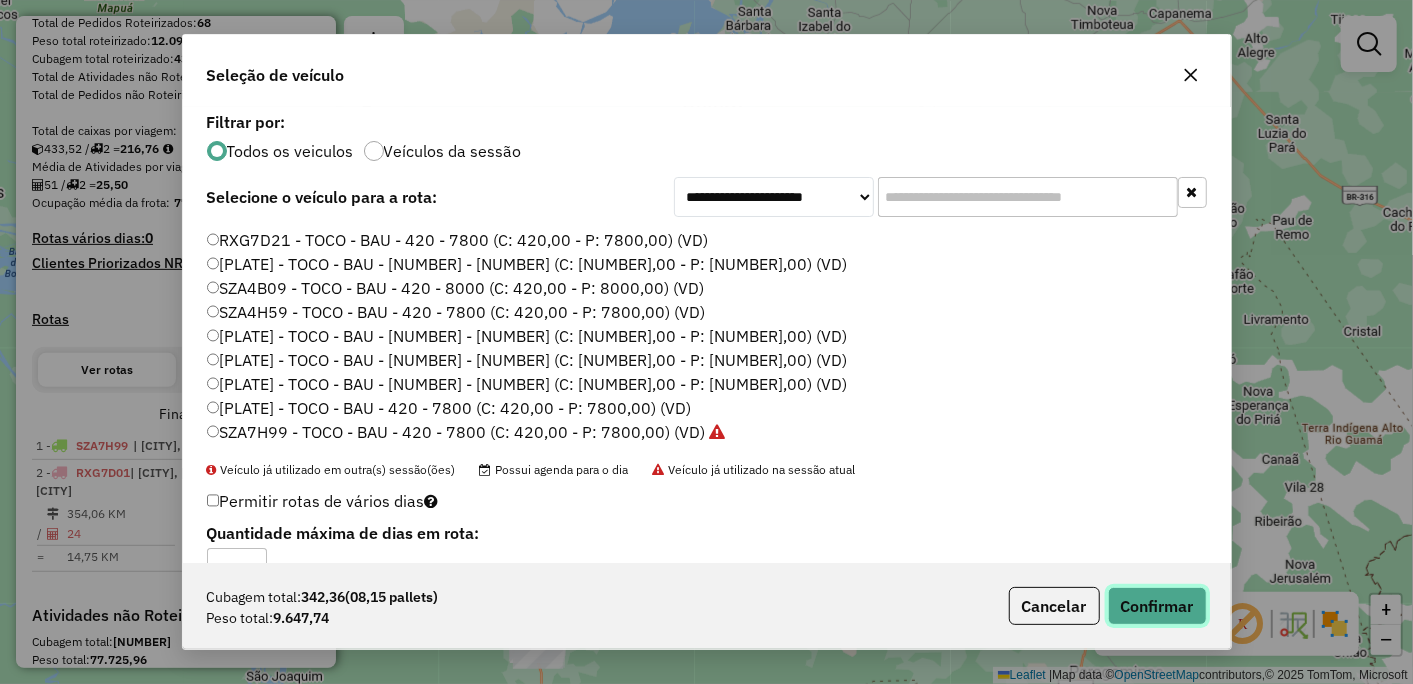 click on "Confirmar" 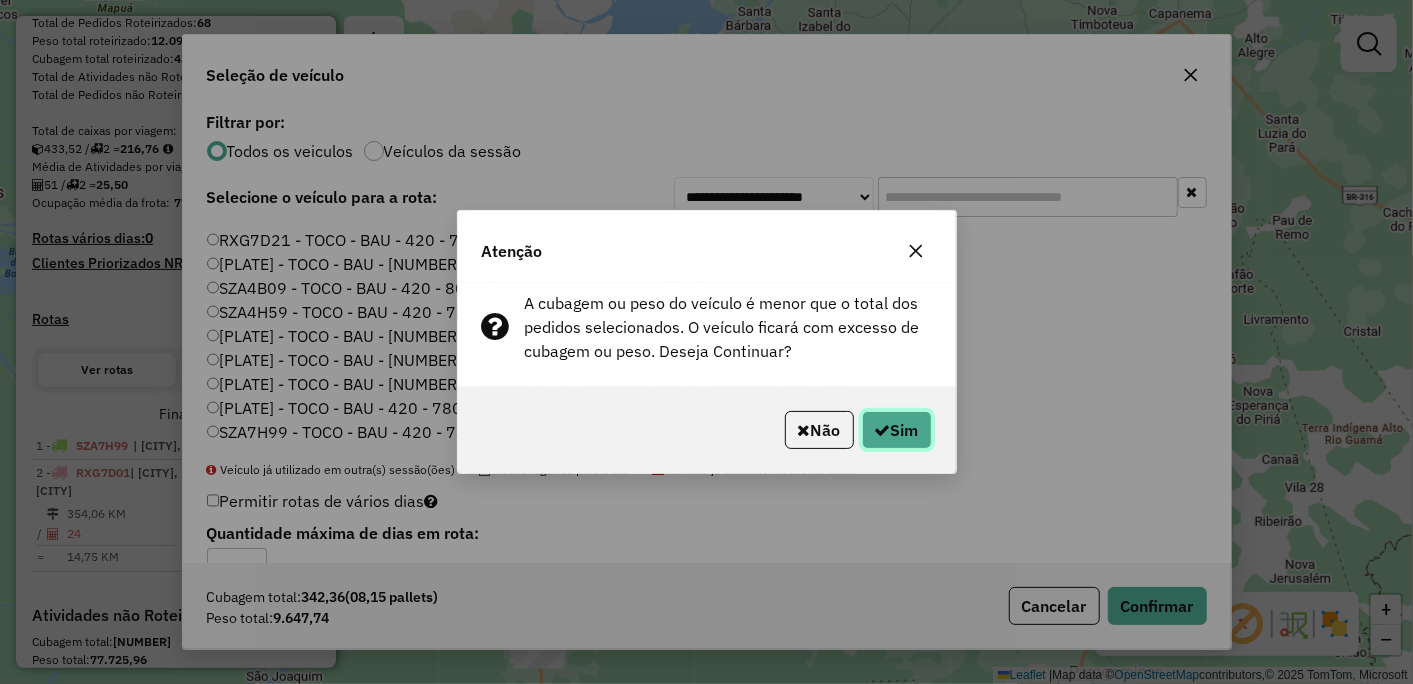 click on "Sim" 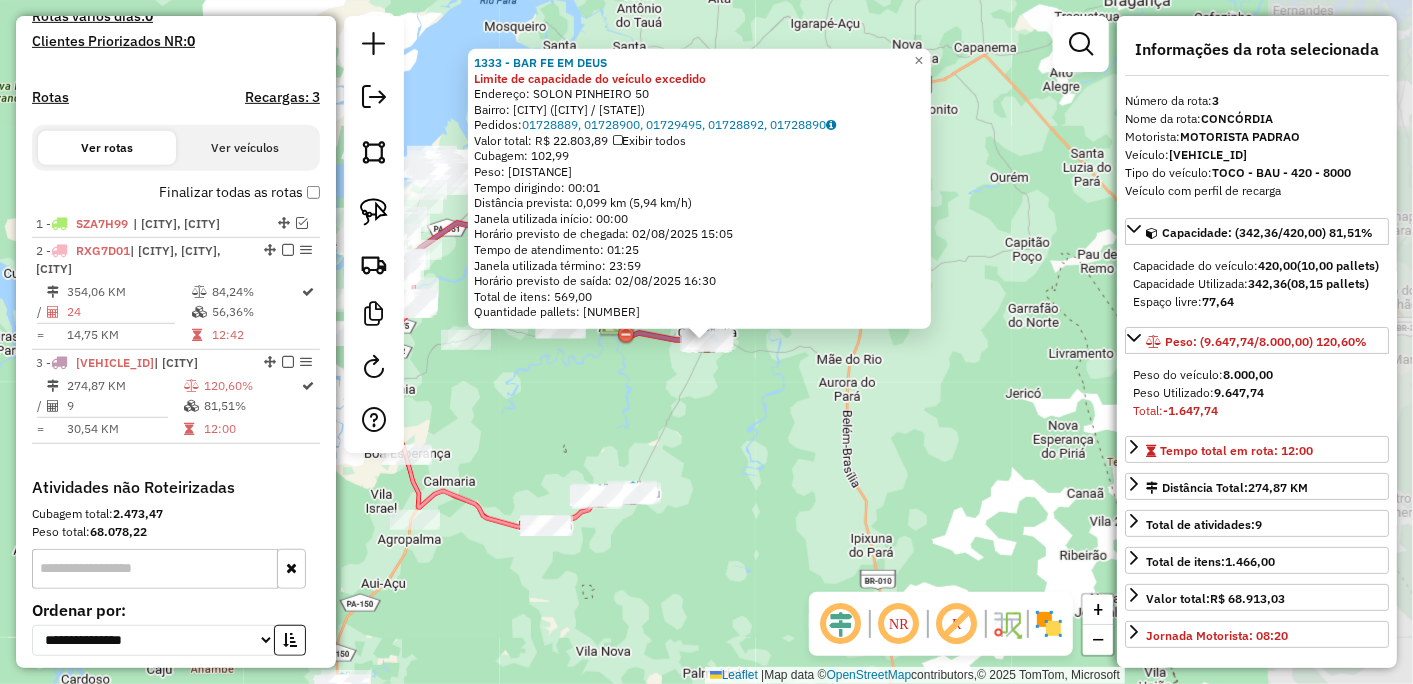 scroll, scrollTop: 723, scrollLeft: 0, axis: vertical 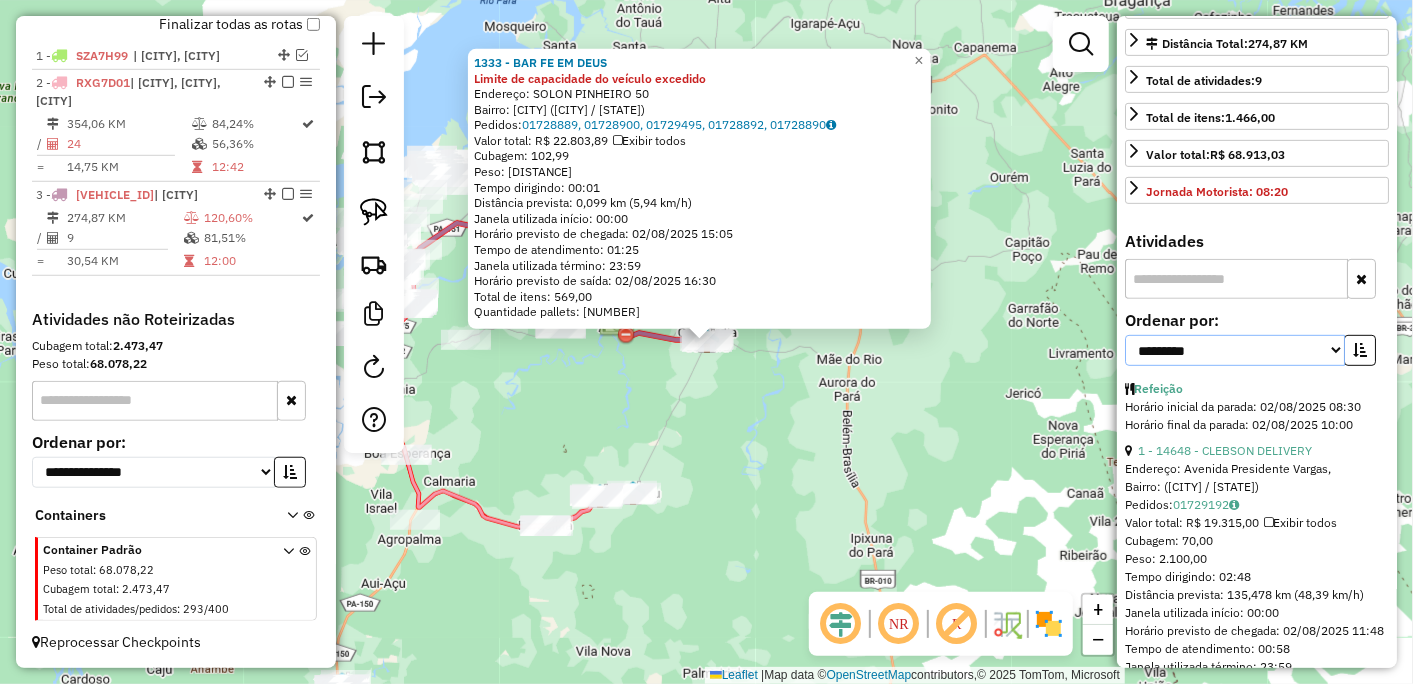 click on "**********" at bounding box center (1235, 350) 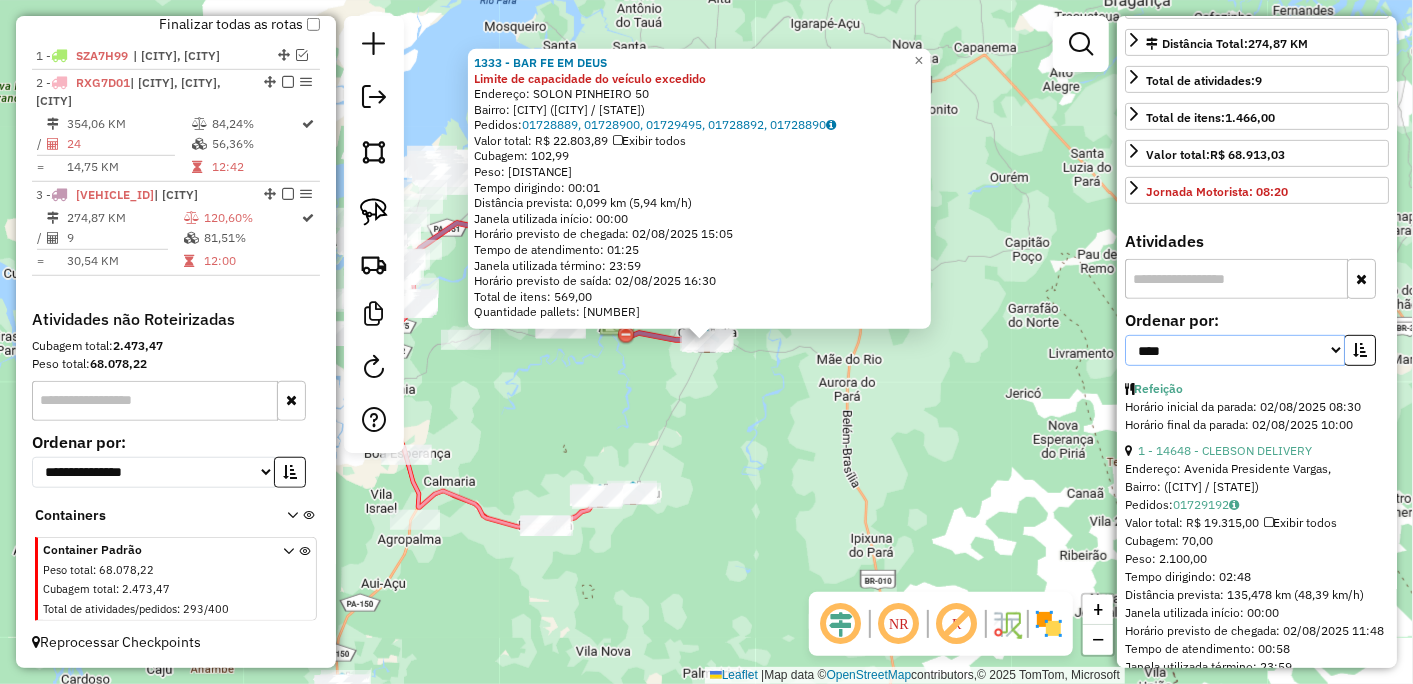 click on "**********" at bounding box center (1235, 350) 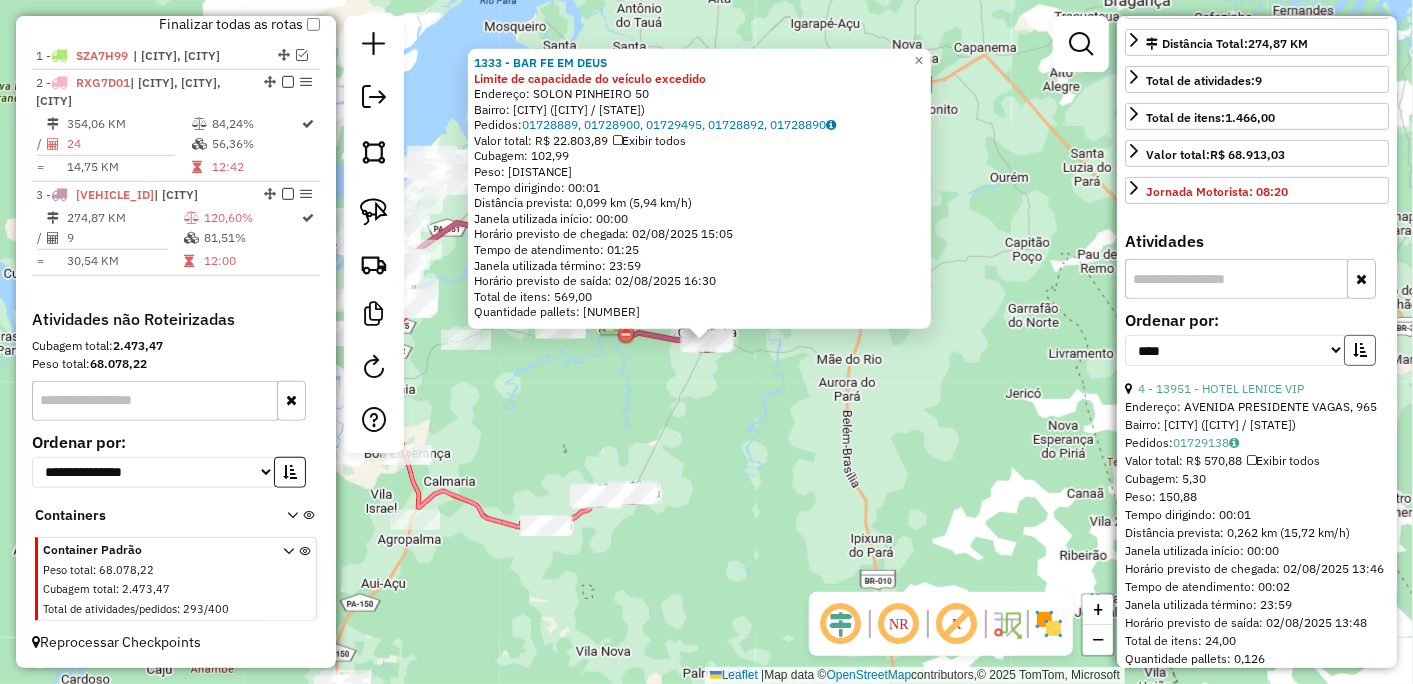 click at bounding box center [1360, 350] 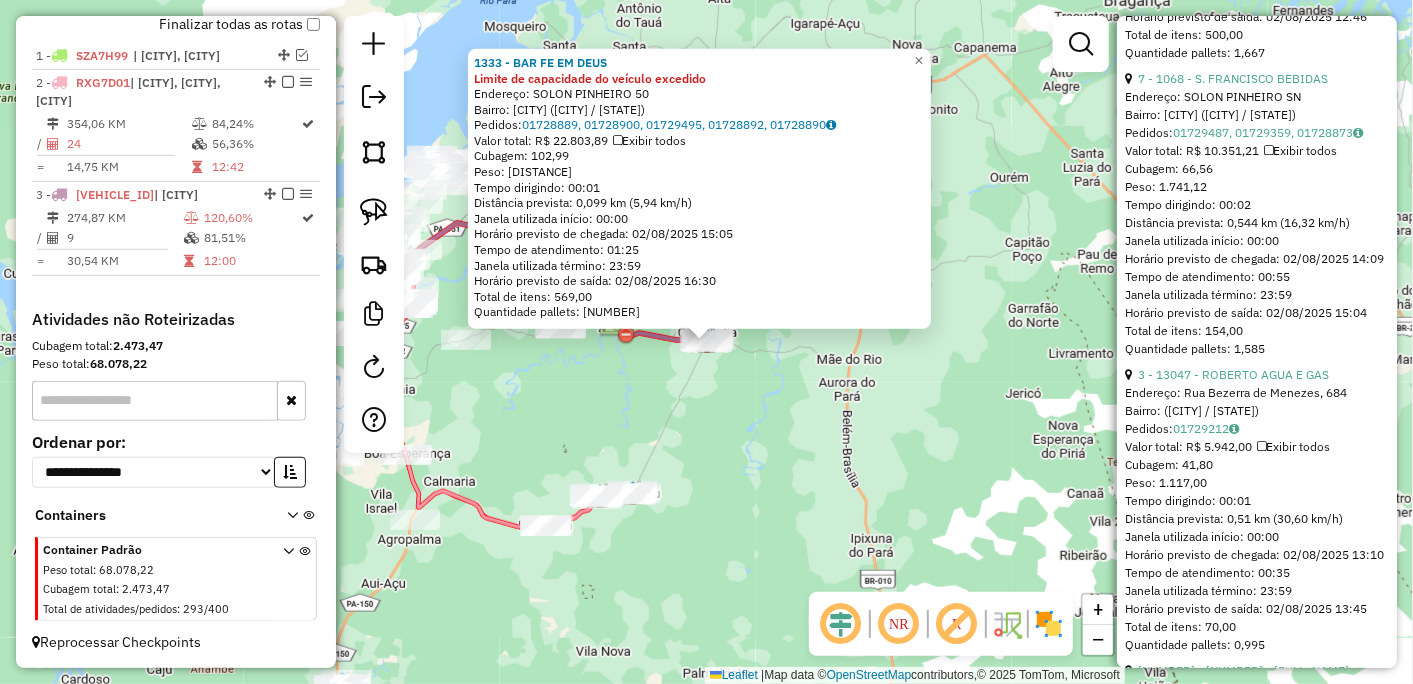 scroll, scrollTop: 1555, scrollLeft: 0, axis: vertical 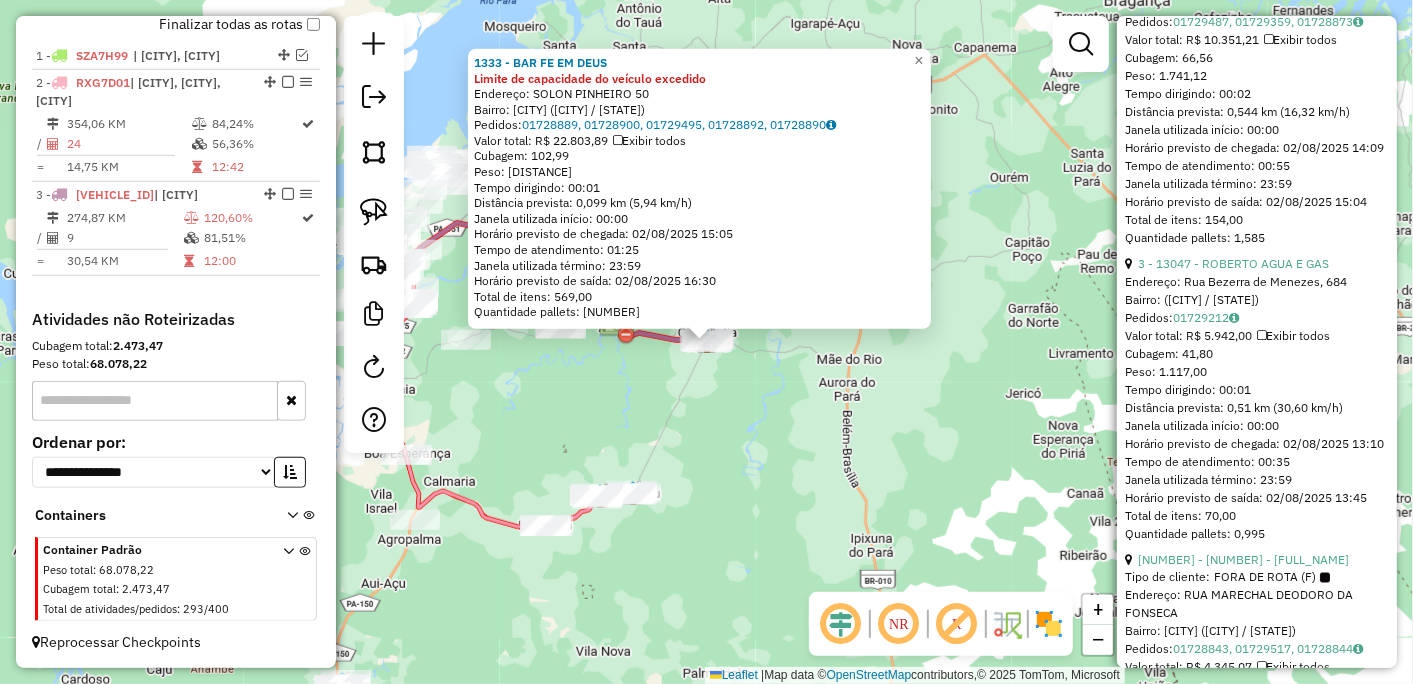 click on "Endereço: SOLON PINHEIRO 50 Bairro: [CITY] ([CITY] / [STATE]) Pedidos: 01728889, 01728900, 01729495, 01728892, 01728890 Valor total: R$ 22.803,89 Exibir todos Cubagem: 102,99 Peso: 3.011,88 Tempo dirigindo: 00:01 Distância prevista: 0,099 km (5,94 km/h) Janela utilizada início: 00:00 Horário previsto de chegada: 02/08/2025 15:05 Tempo de atendimento: 01:25 Janela utilizada término: 23:59 Horário previsto de saída: 02/08/2025 16:30 Total de itens: 569,00 Quantidade pallets: 2,452 × Janela de atendimento Grade de atendimento Capacidade Transportadoras Veículos Cliente Pedidos Rotas Selecione os dias de semana para filtrar as janelas de atendimento Seg Ter Qua Qui Sex Sáb Dom Informe o período da janela de atendimento: De: Até: Filtrar exatamente a janela do cliente Considerar janela de atendimento padrão Selecione os dias de semana para filtrar as grades de atendimento +" 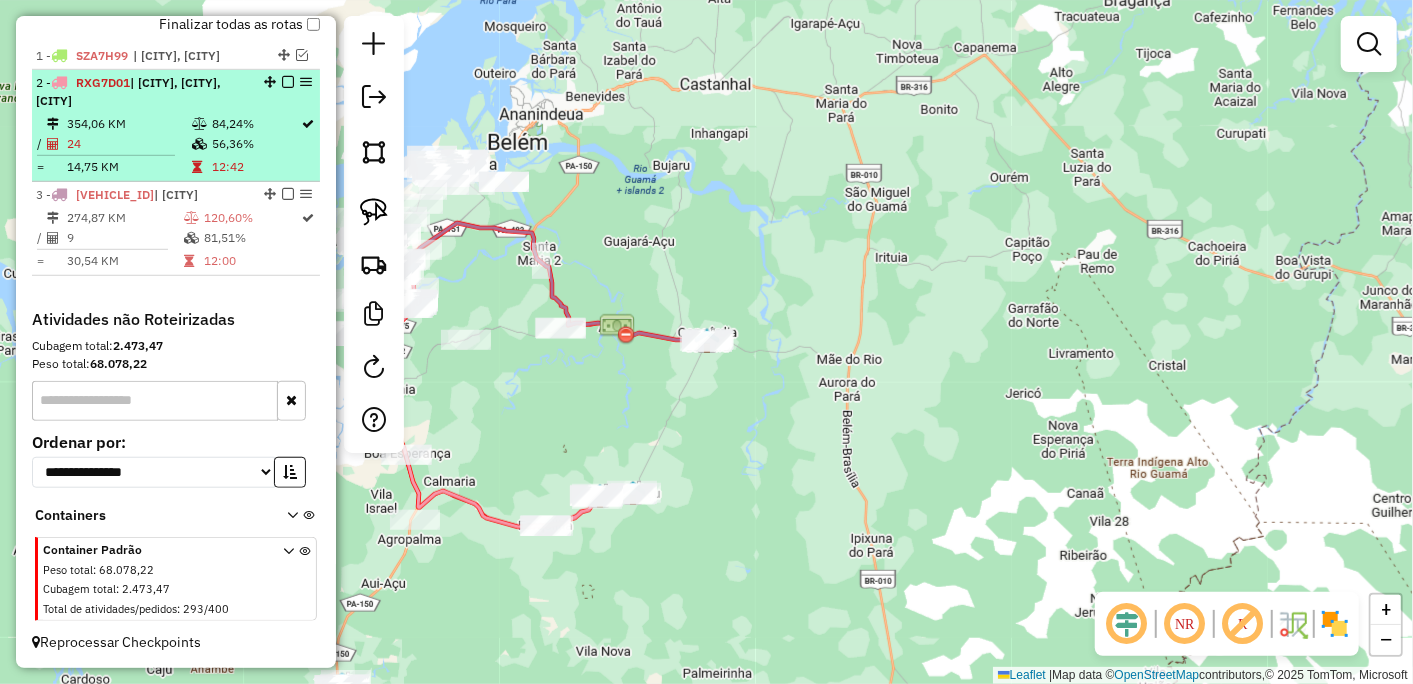 click at bounding box center (288, 82) 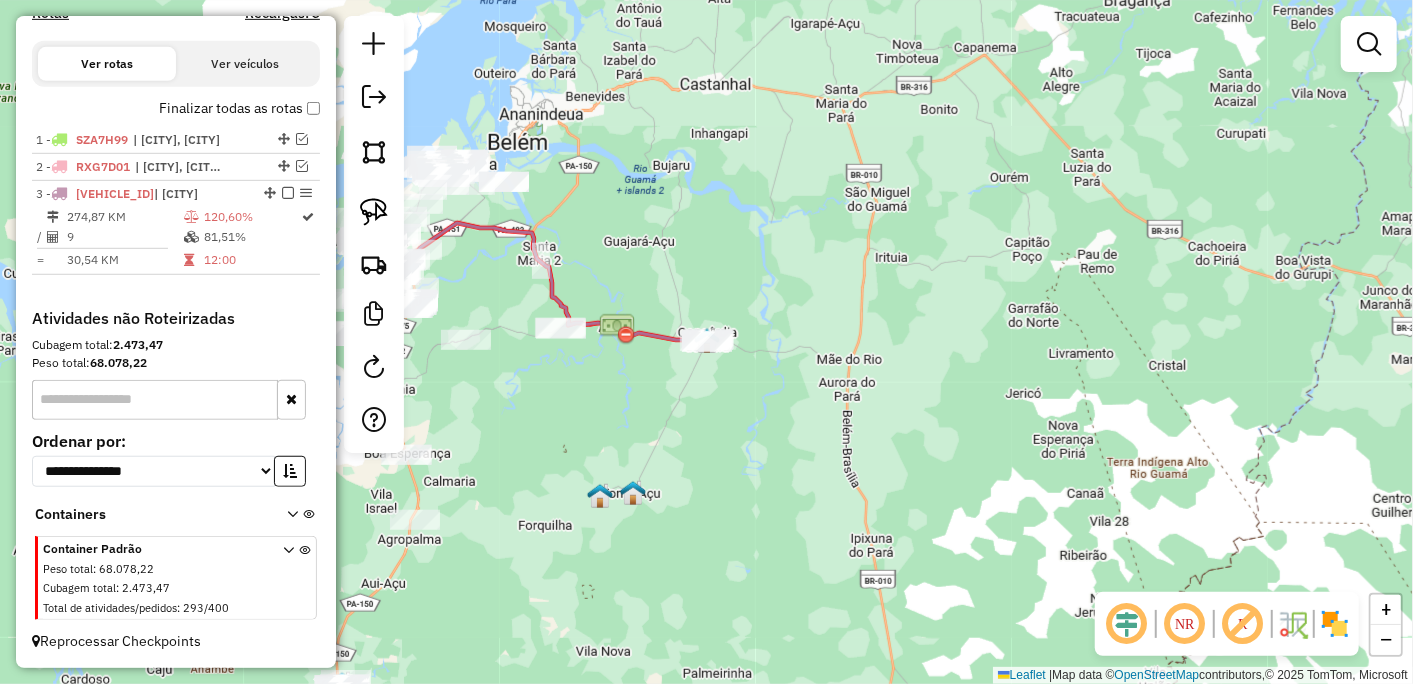 scroll, scrollTop: 637, scrollLeft: 0, axis: vertical 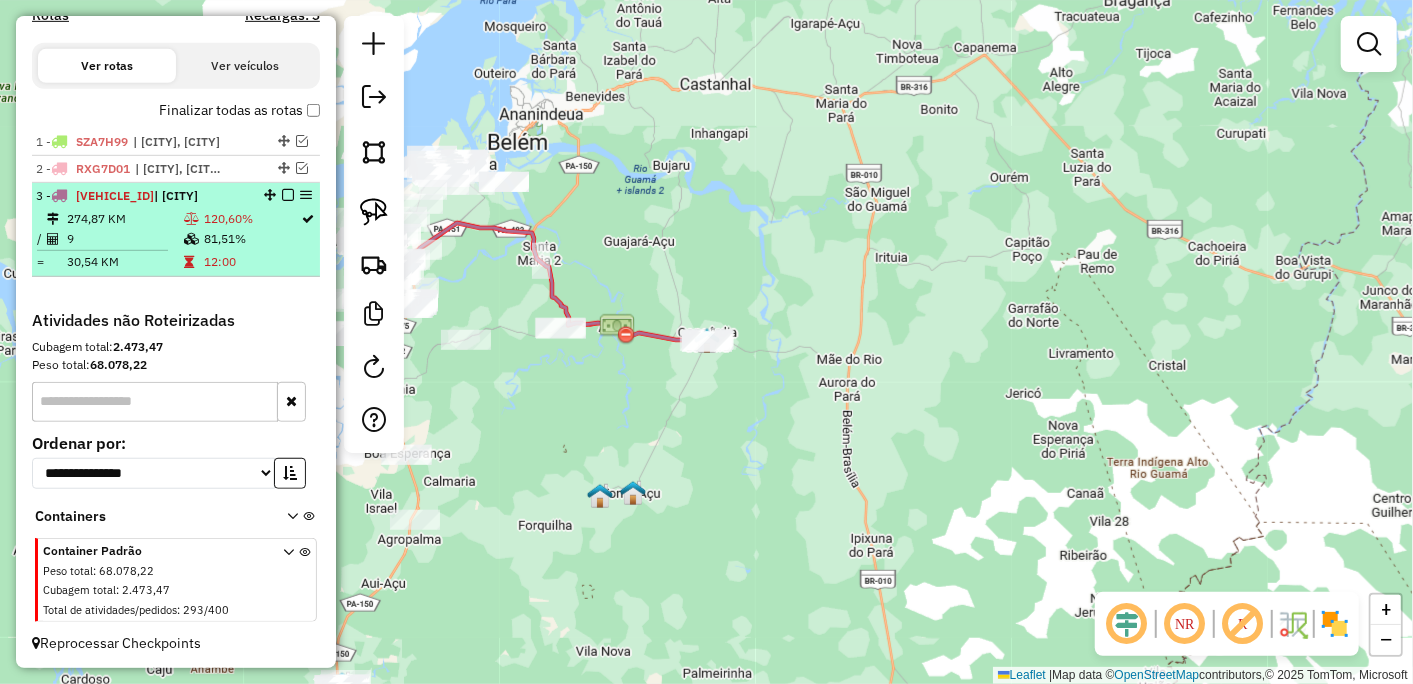 click at bounding box center (288, 195) 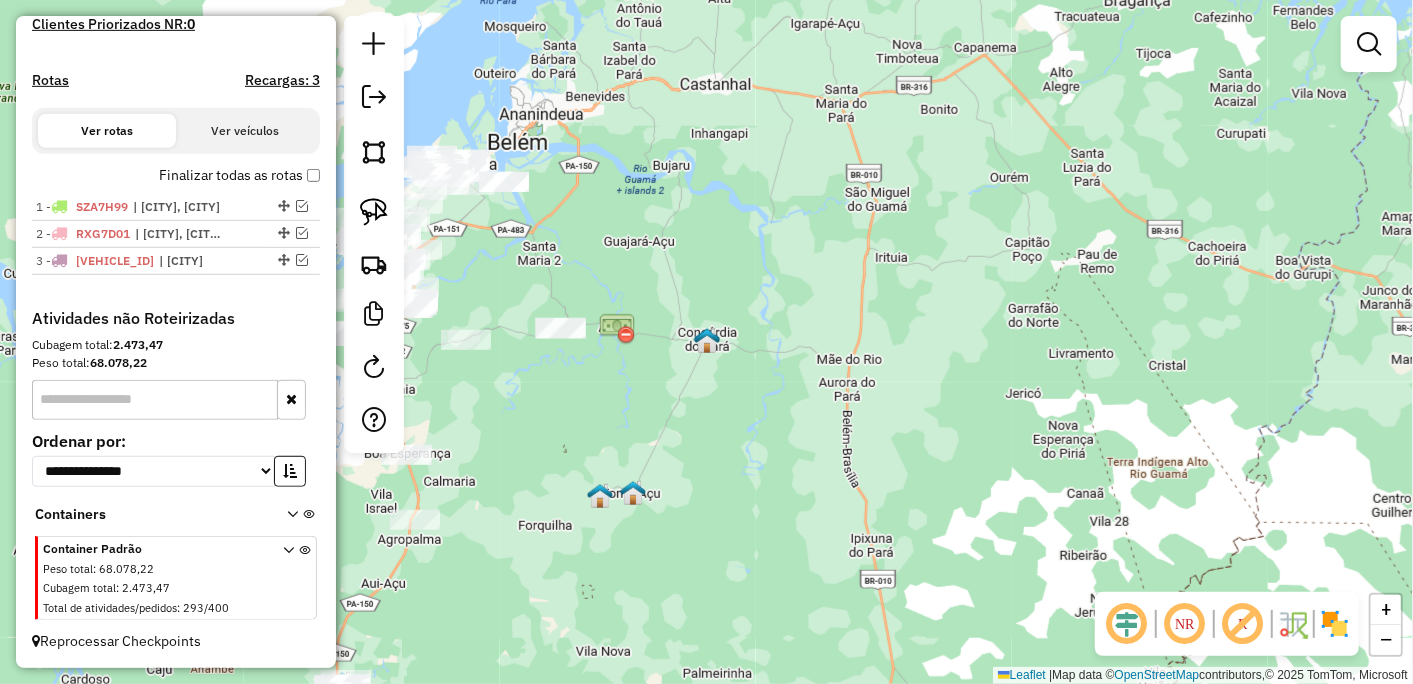 scroll, scrollTop: 571, scrollLeft: 0, axis: vertical 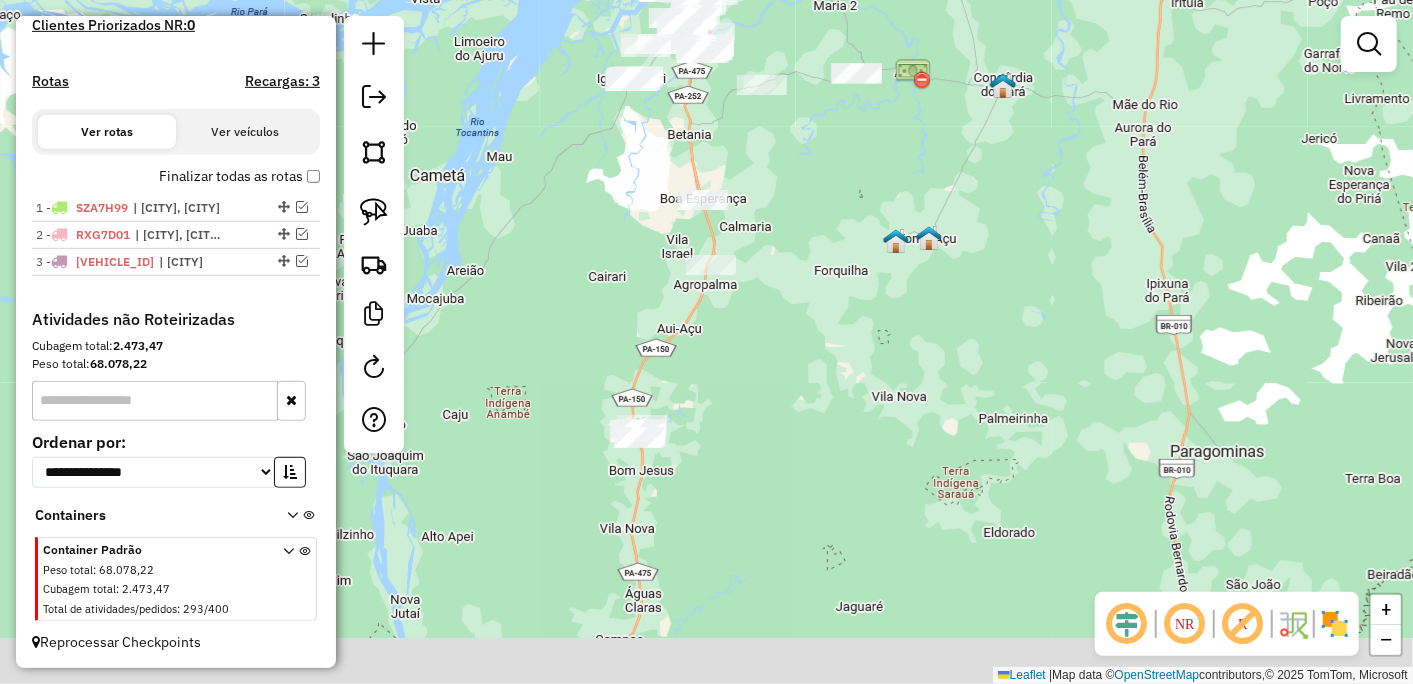 drag, startPoint x: 645, startPoint y: 436, endPoint x: 862, endPoint y: 153, distance: 356.62024 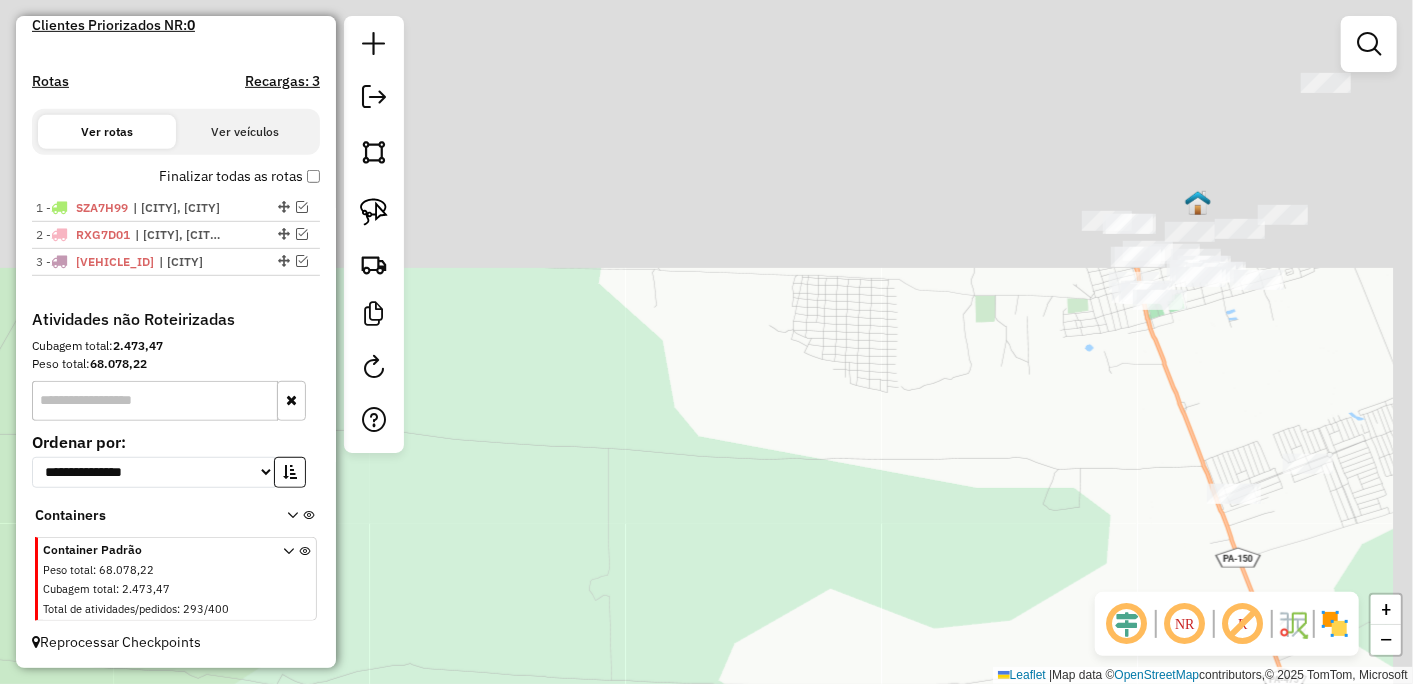 drag, startPoint x: 1138, startPoint y: 133, endPoint x: 775, endPoint y: 518, distance: 529.1446 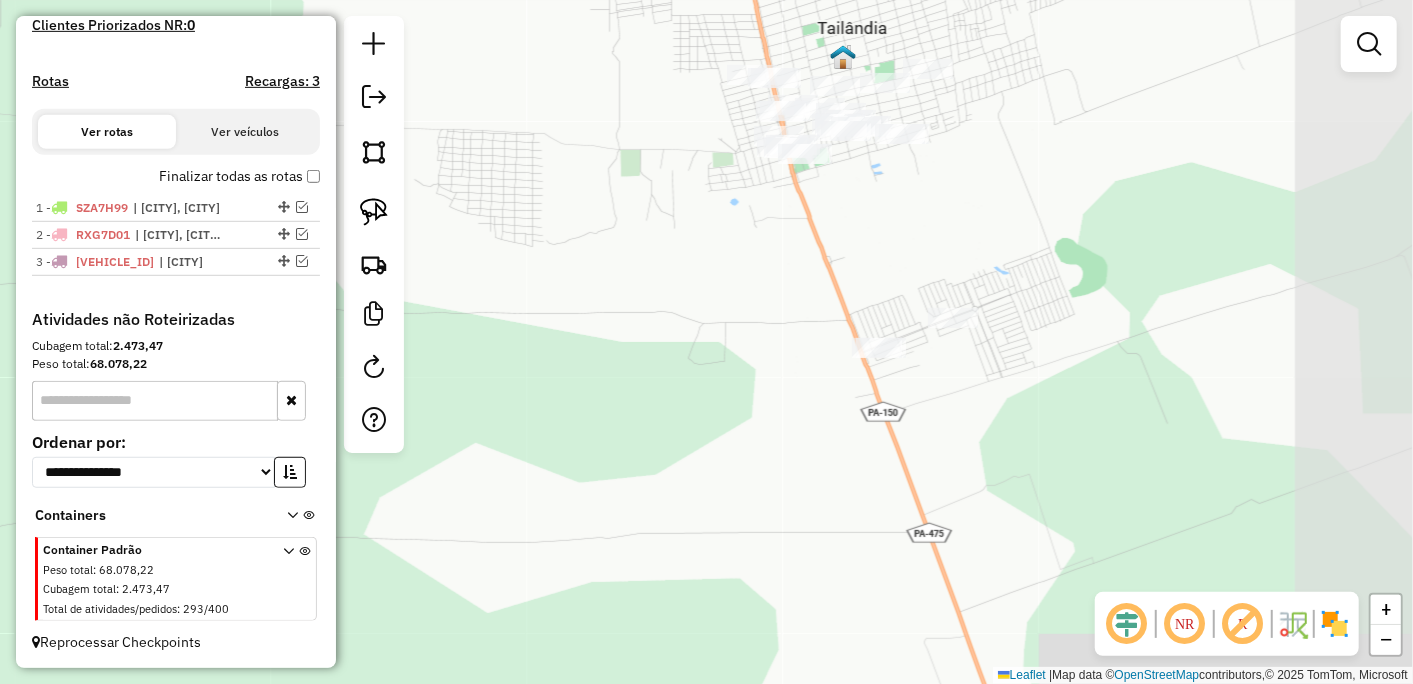 drag, startPoint x: 867, startPoint y: 458, endPoint x: 645, endPoint y: 236, distance: 313.9554 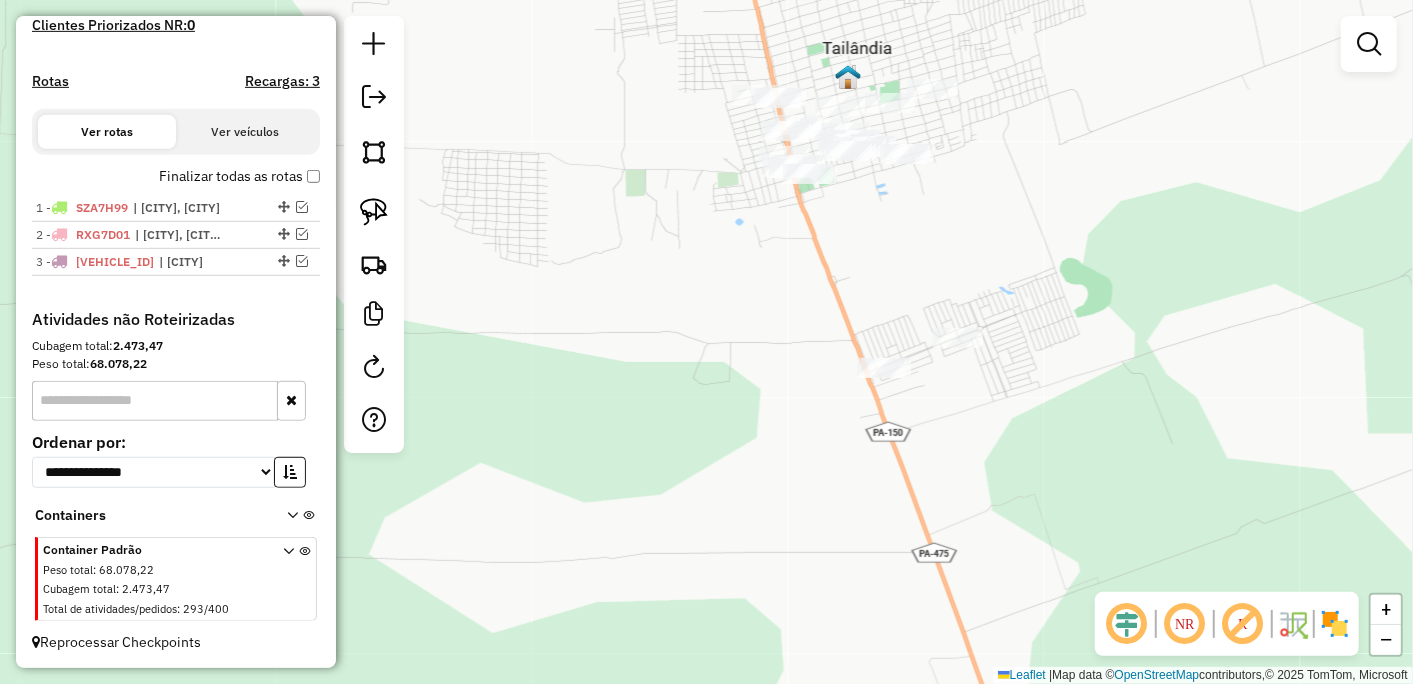 drag, startPoint x: 892, startPoint y: 282, endPoint x: 960, endPoint y: 323, distance: 79.40403 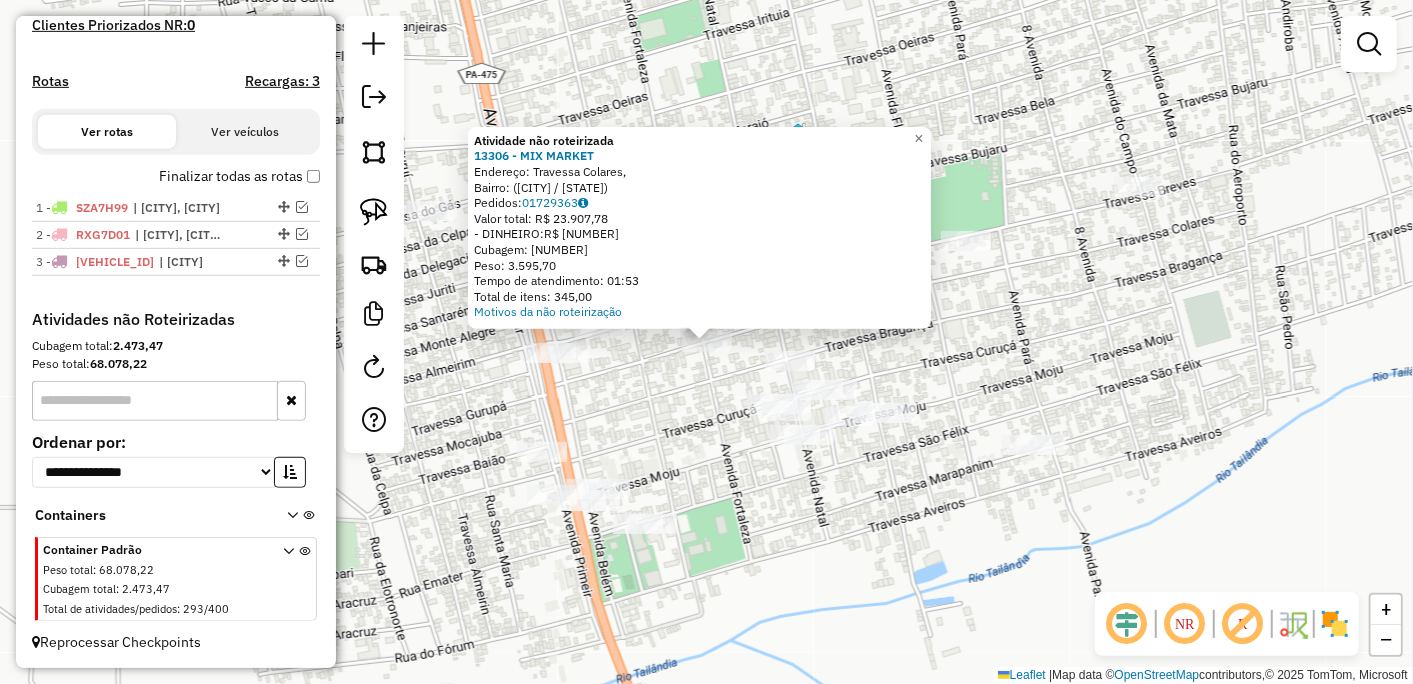 click on "Atividade não roteirizada 13306 - [COMPANY]  Endereço: Travessa Colares,    Bairro:  (Tailândia / [STATE])   Pedidos:  [NUMBER]   Valor total: R$ 23.907,78   - DINHEIRO:  R$ 23.907,78   Cubagem: 136,50   Peso: 3.595,70   Tempo de atendimento: 01:53   Total de itens: 345,00  Motivos da não roteirização × Janela de atendimento Grade de atendimento Capacidade Transportadoras Veículos Cliente Pedidos  Rotas Selecione os dias de semana para filtrar as janelas de atendimento  Seg   Ter   Qua   Qui   Sex   Sáb   Dom  Informe o período da janela de atendimento: De: Até:  Filtrar exatamente a janela do cliente  Considerar janela de atendimento padrão  Selecione os dias de semana para filtrar as grades de atendimento  Seg   Ter   Qua   Qui   Sex   Sáb   Dom   Peso mínimo:   Peso máximo:   Cubagem mínima:   De:  De:  Nome:" 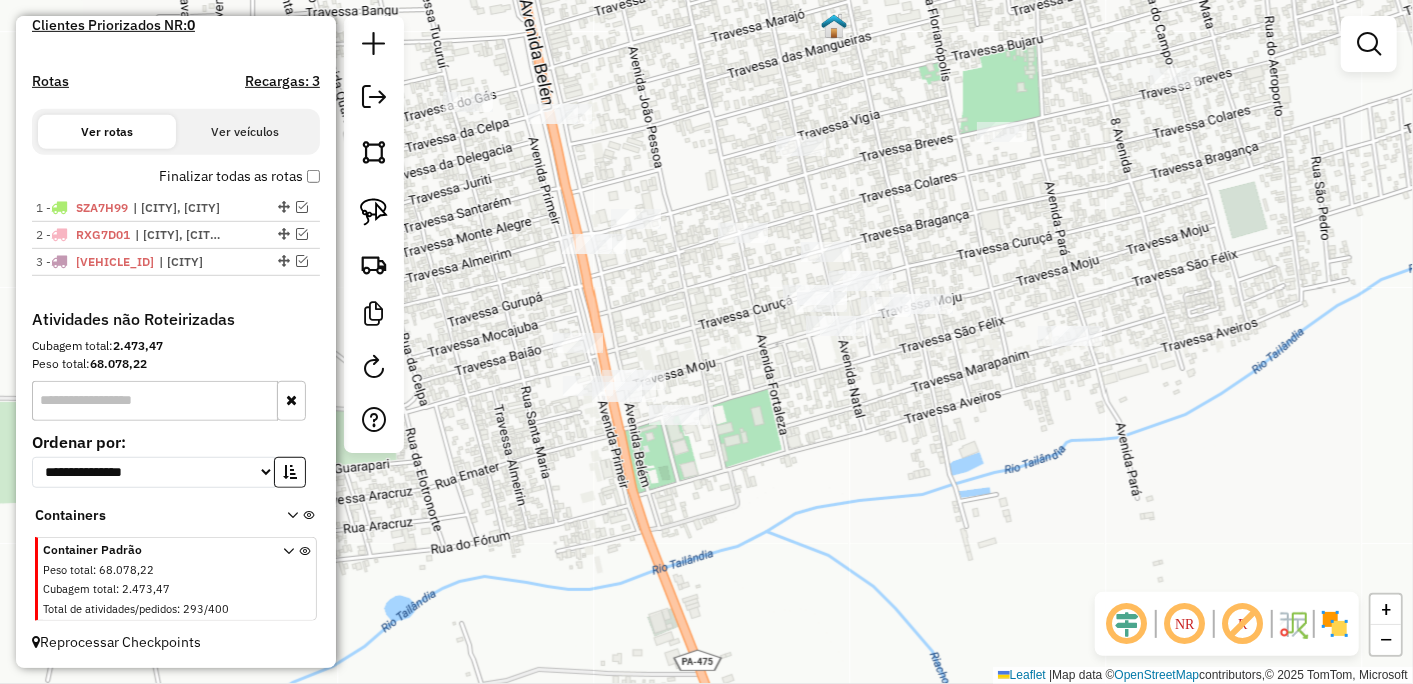 drag, startPoint x: 702, startPoint y: 445, endPoint x: 766, endPoint y: 302, distance: 156.66844 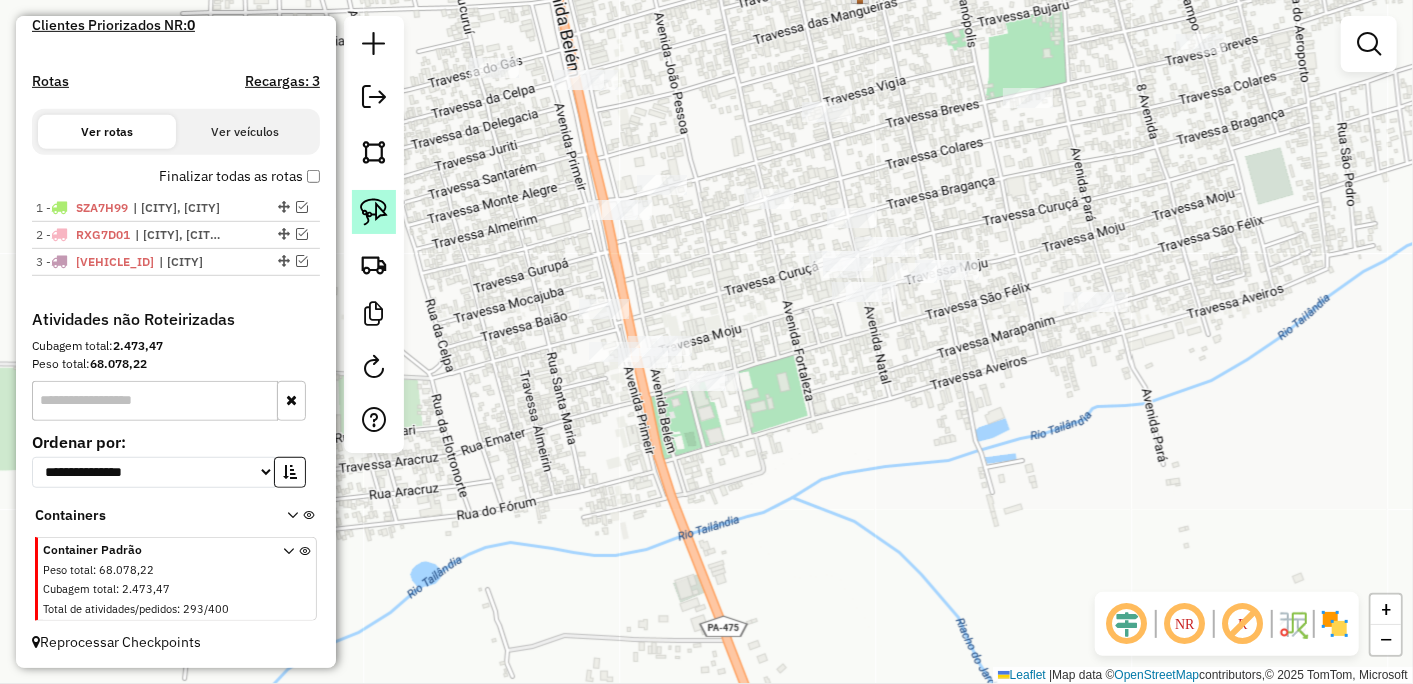 click 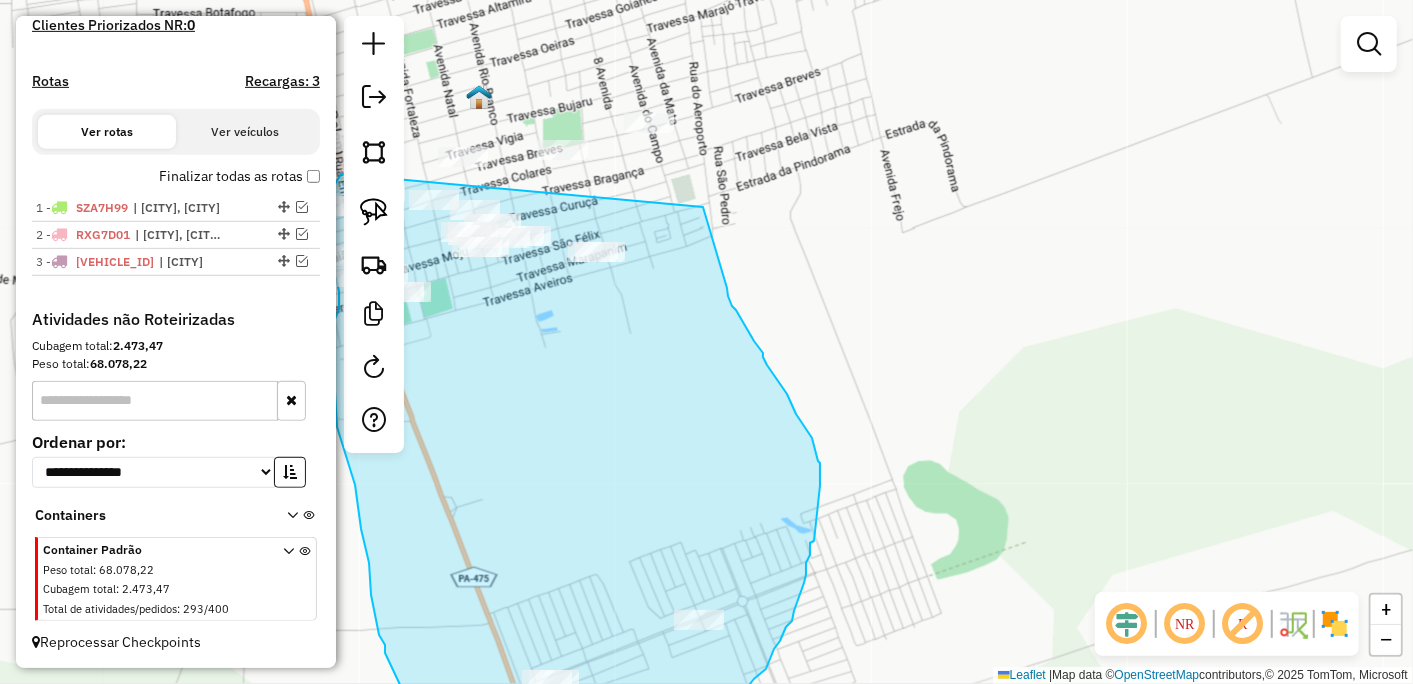 drag, startPoint x: 584, startPoint y: 147, endPoint x: 703, endPoint y: 207, distance: 133.2704 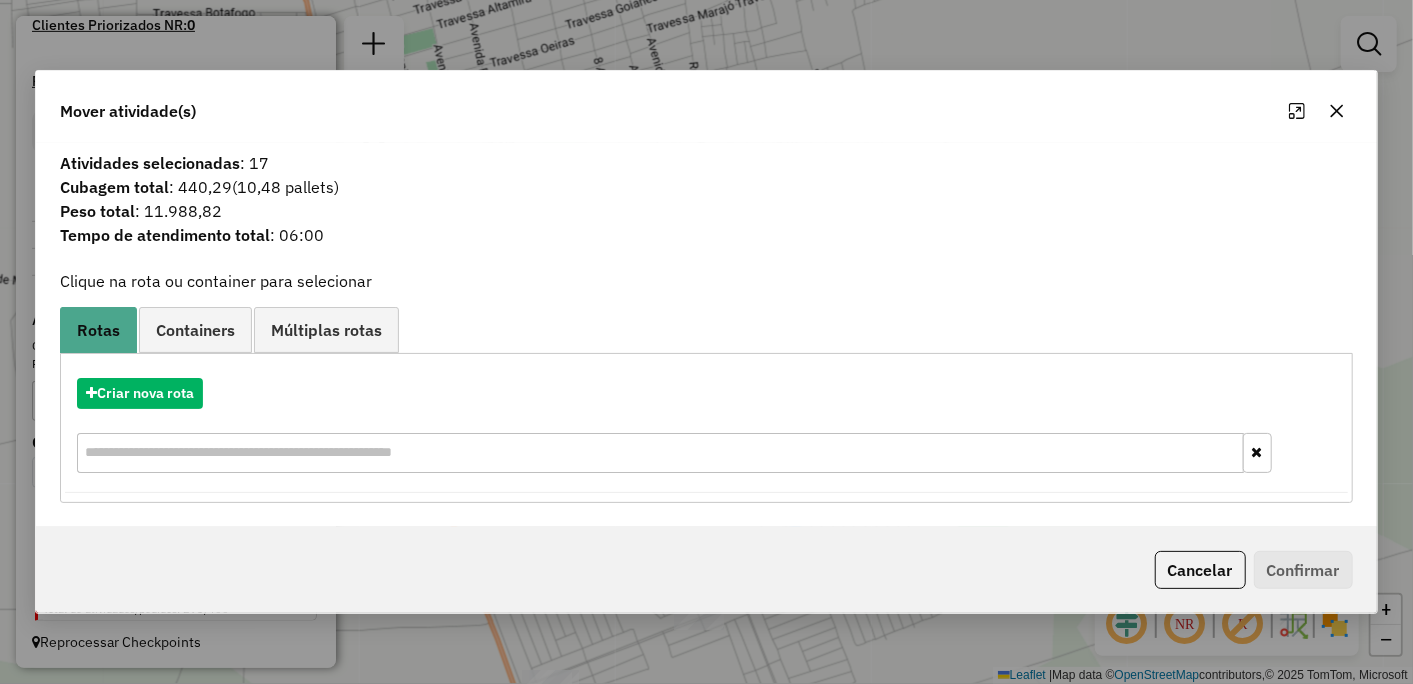 click 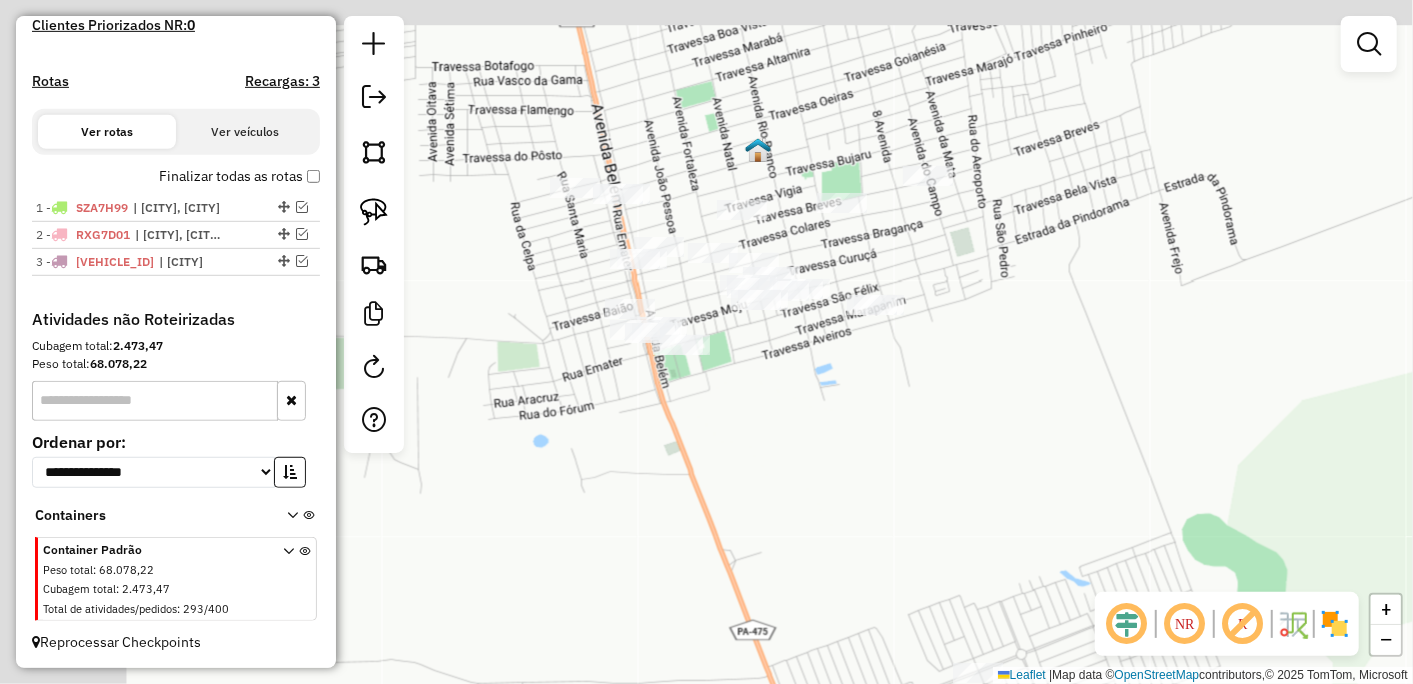 drag, startPoint x: 690, startPoint y: 365, endPoint x: 935, endPoint y: 414, distance: 249.85196 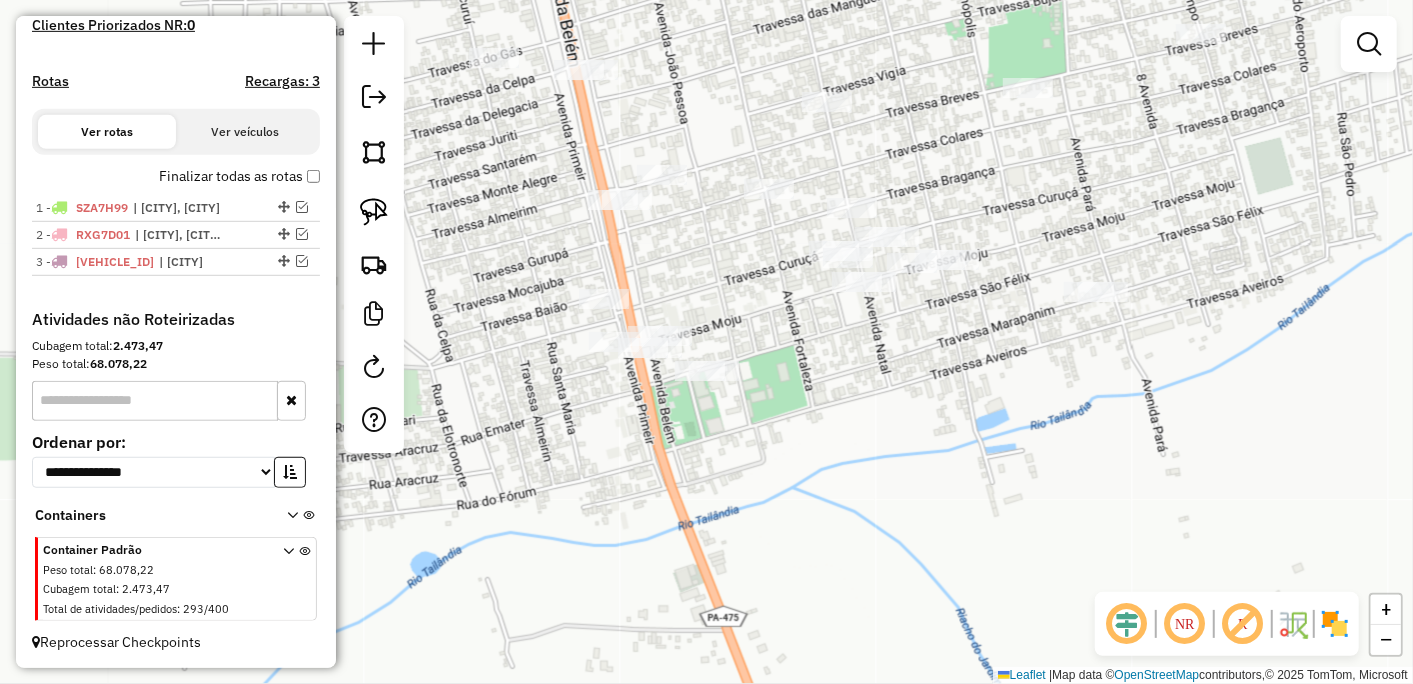 drag, startPoint x: 688, startPoint y: 294, endPoint x: 745, endPoint y: 254, distance: 69.63476 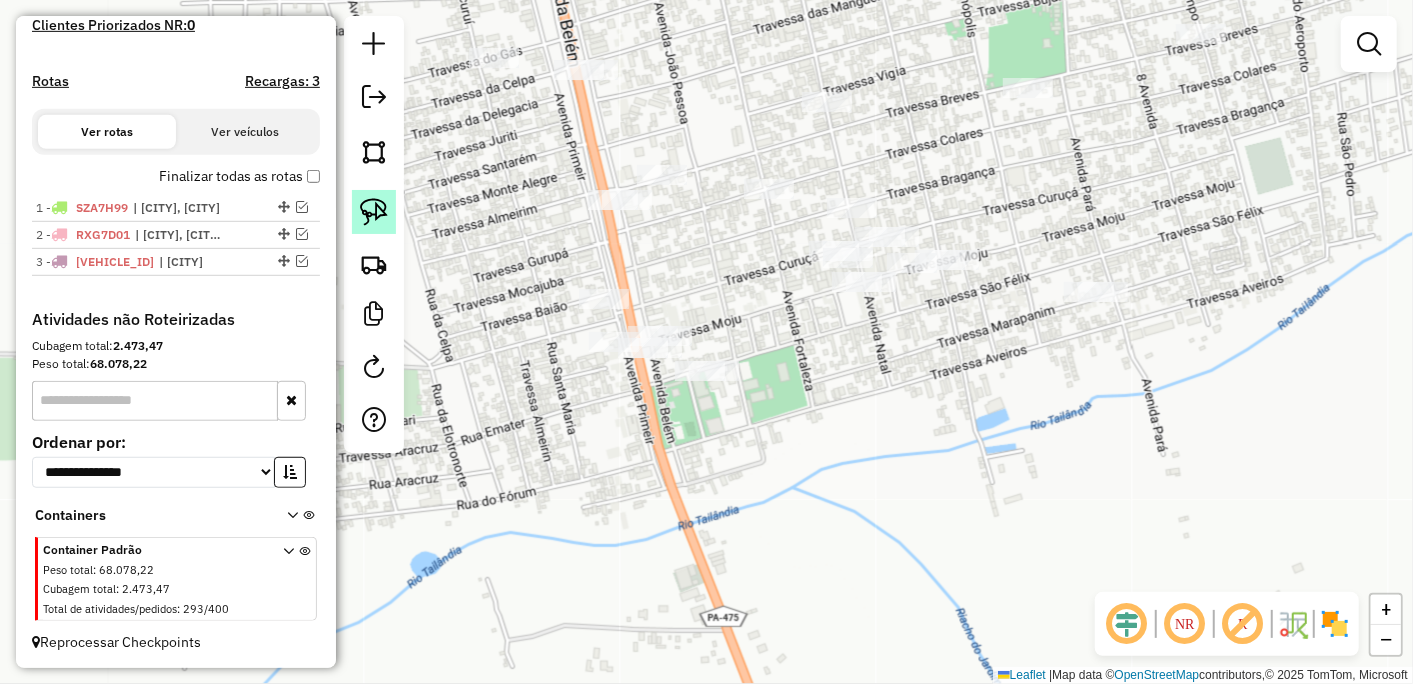click 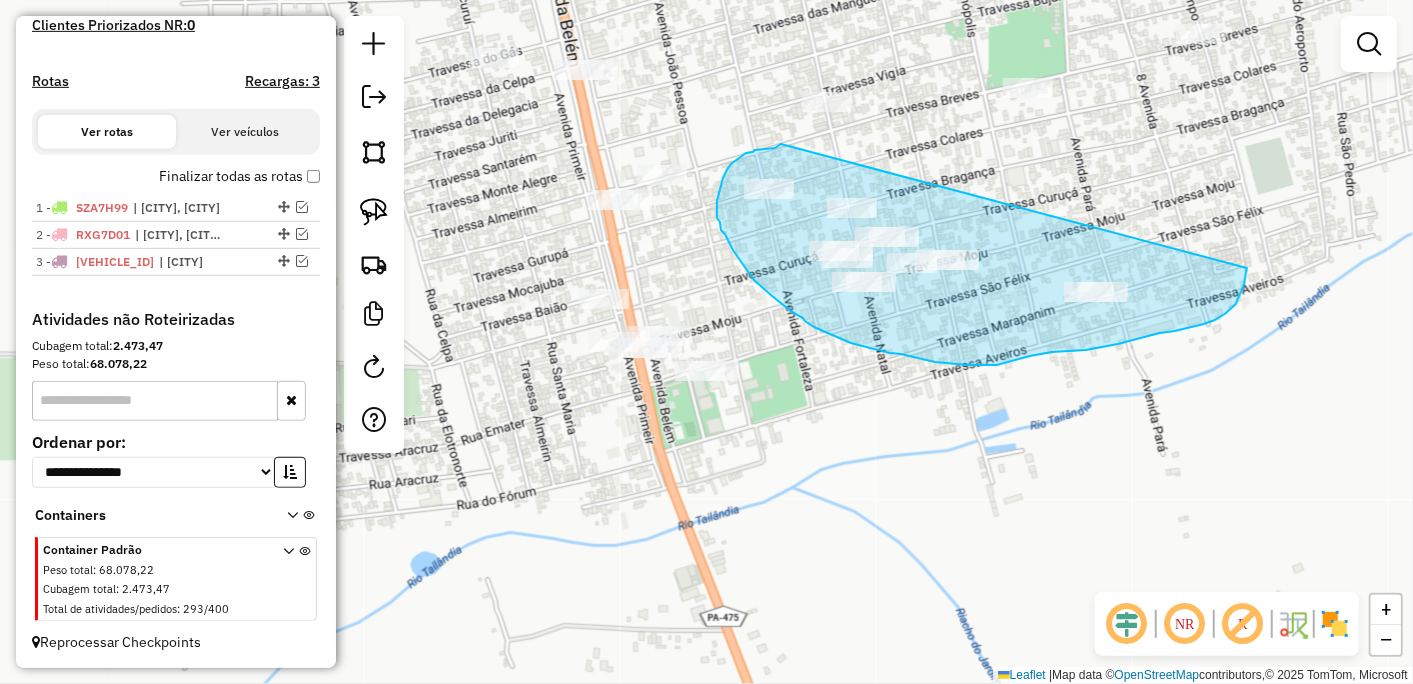 drag, startPoint x: 780, startPoint y: 145, endPoint x: 1247, endPoint y: 268, distance: 482.92648 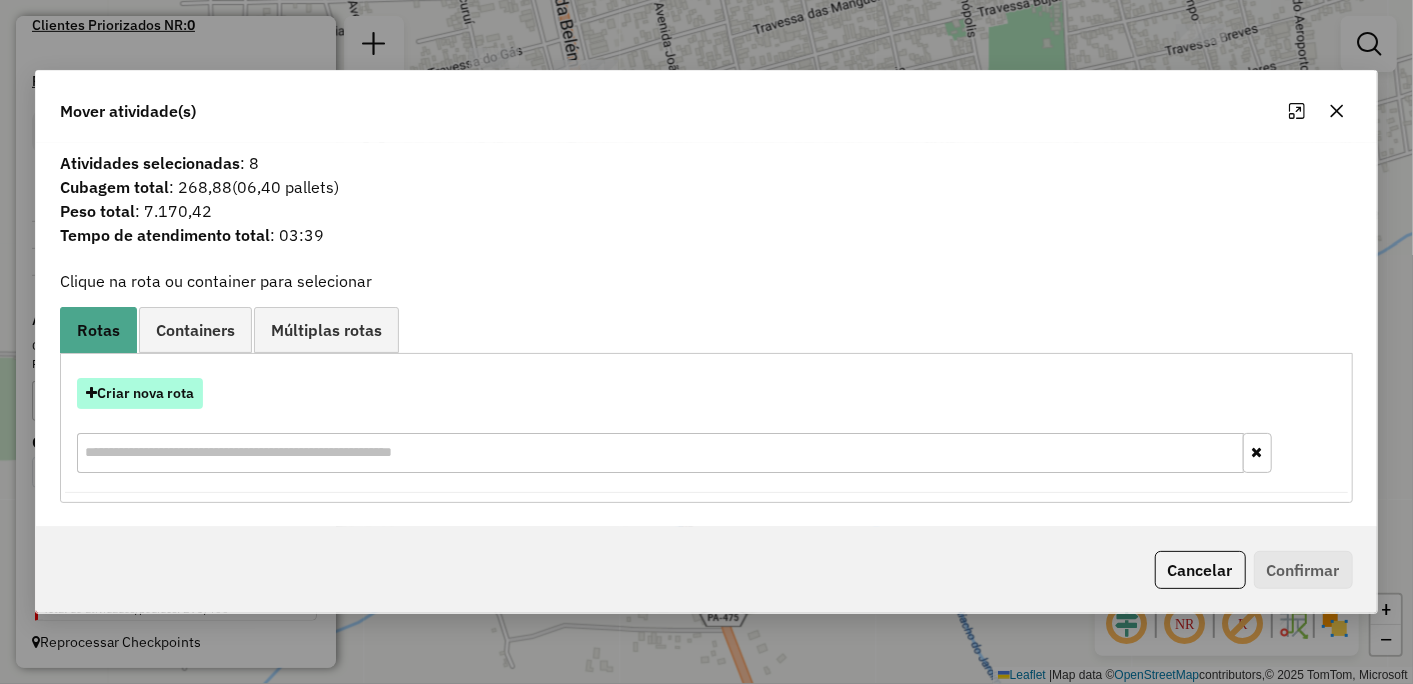 click on "Criar nova rota" at bounding box center [140, 393] 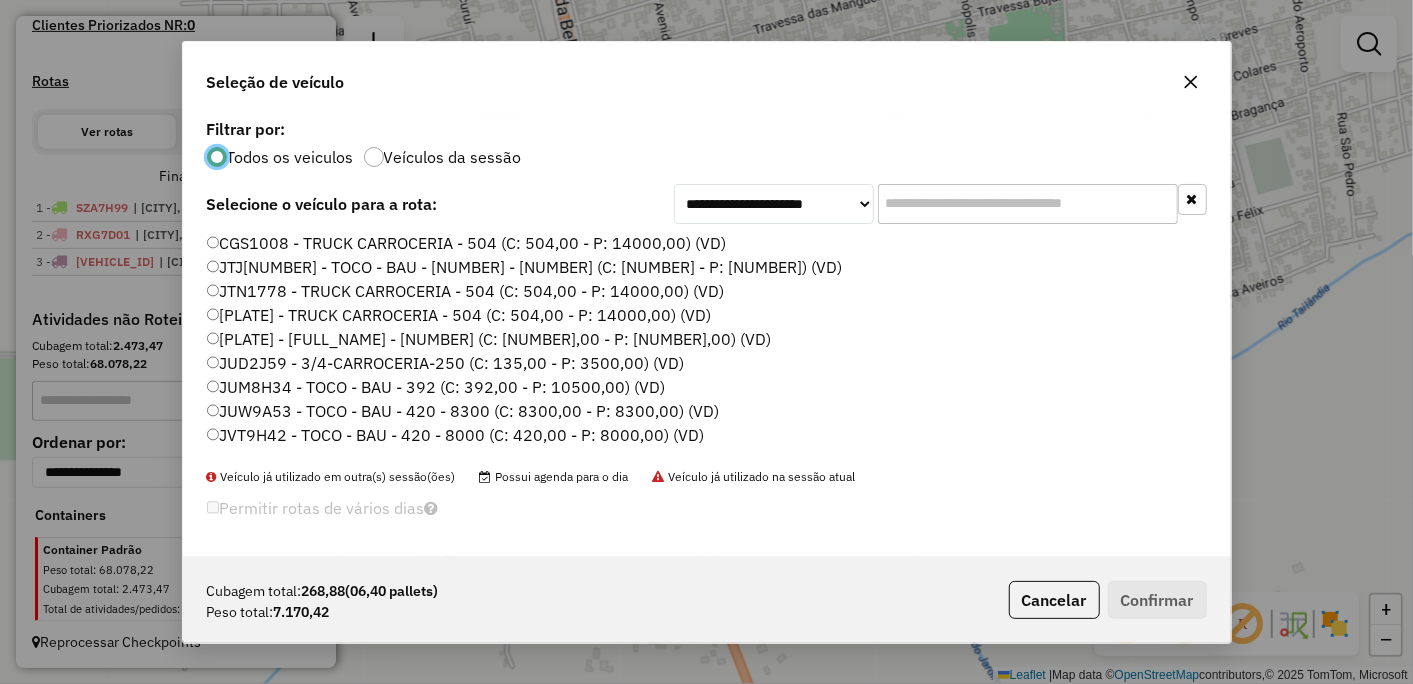 scroll, scrollTop: 11, scrollLeft: 5, axis: both 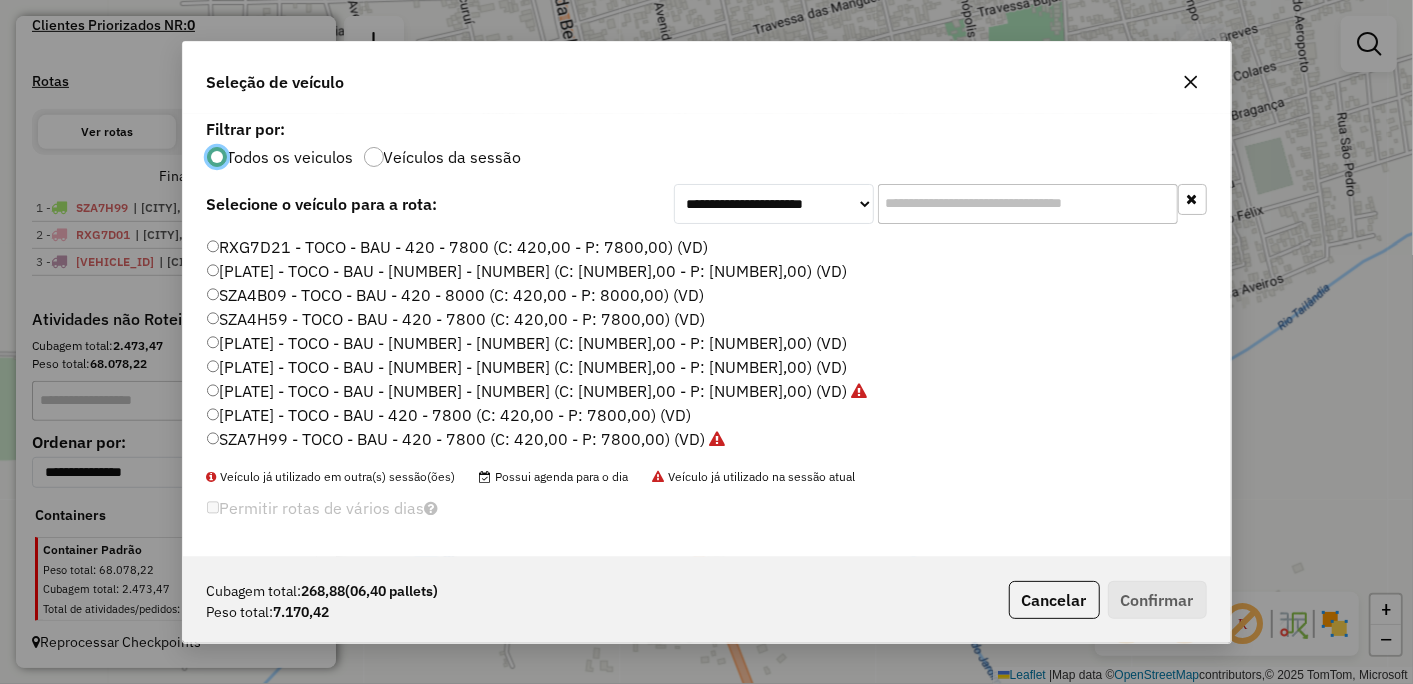 click on "SZA4H59 - TOCO - BAU - 420 - 7800 (C: 420,00 - P: 7800,00) (VD)" 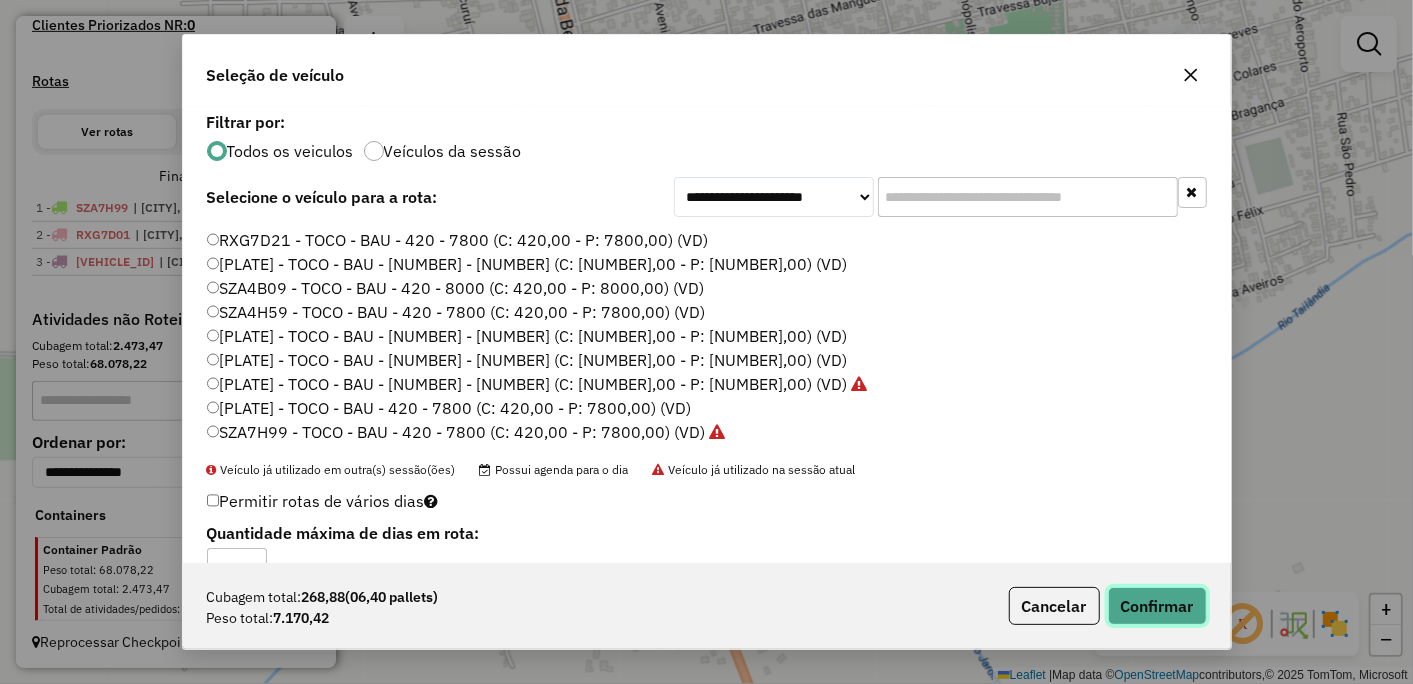 click on "Confirmar" 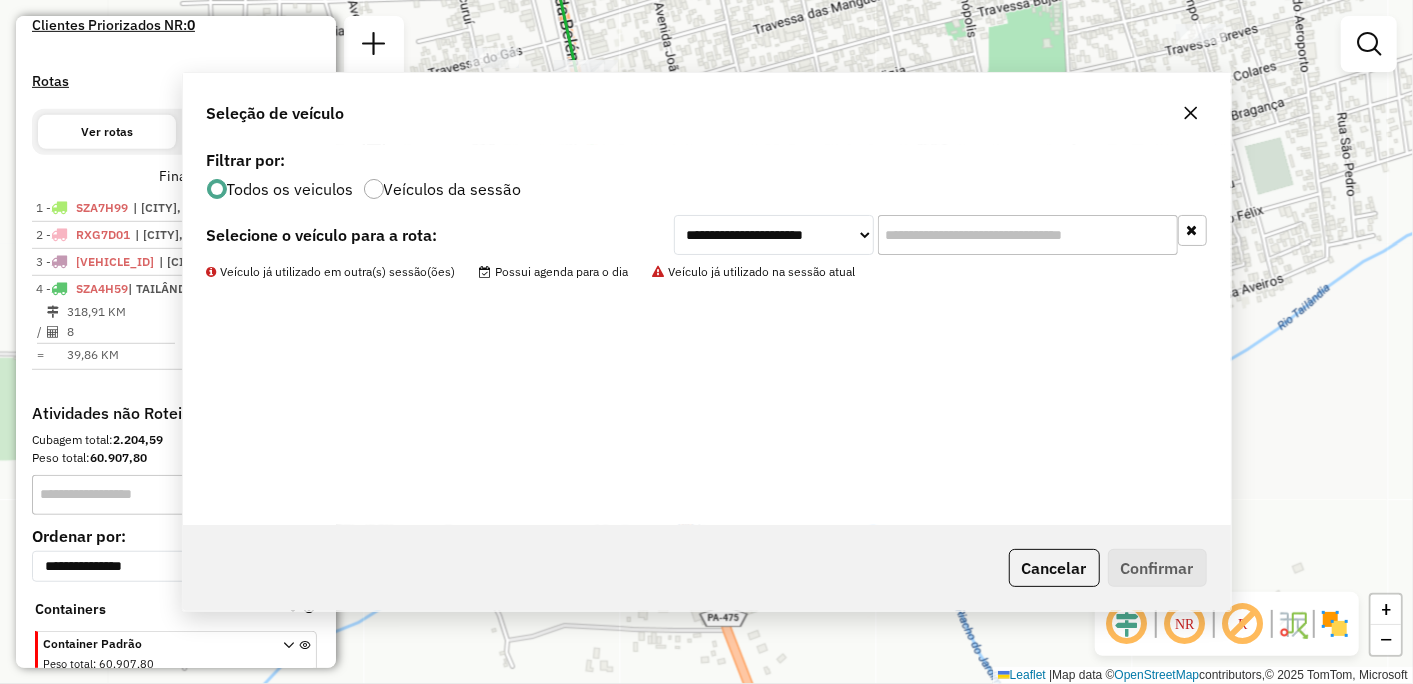 scroll, scrollTop: 665, scrollLeft: 0, axis: vertical 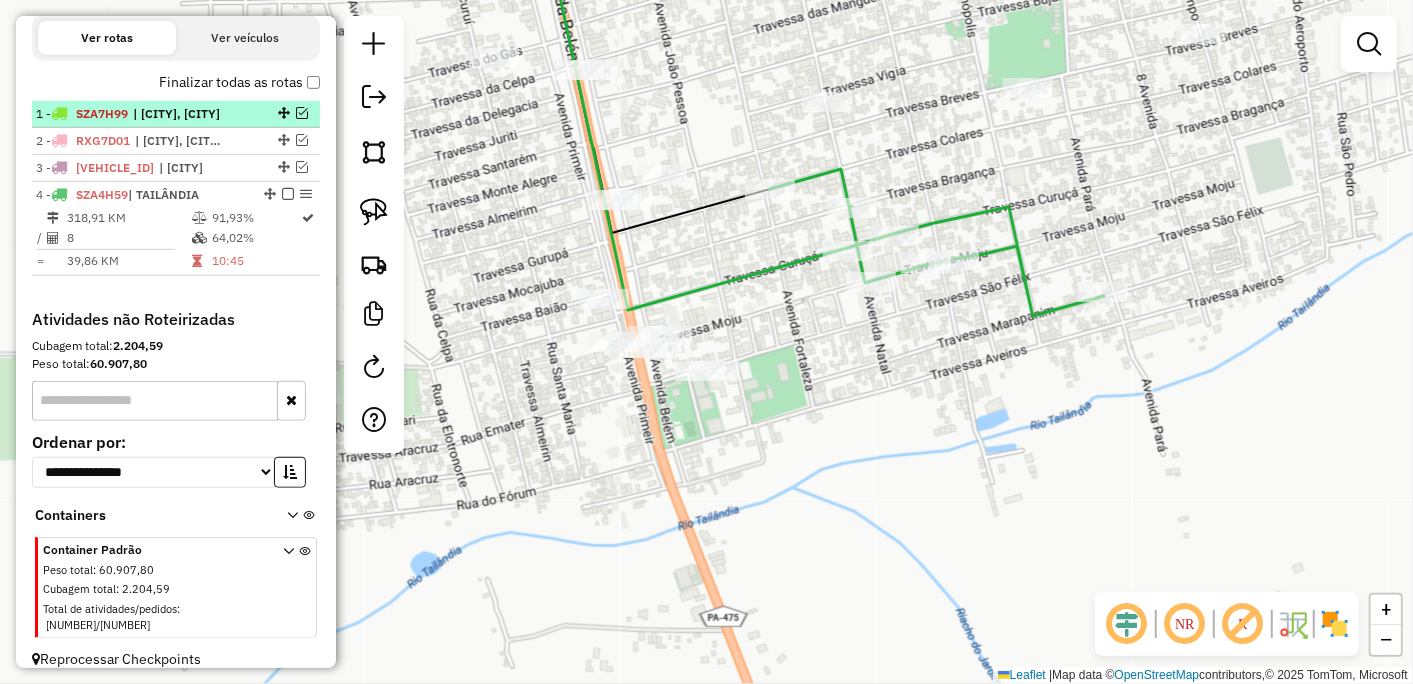 click at bounding box center [288, 194] 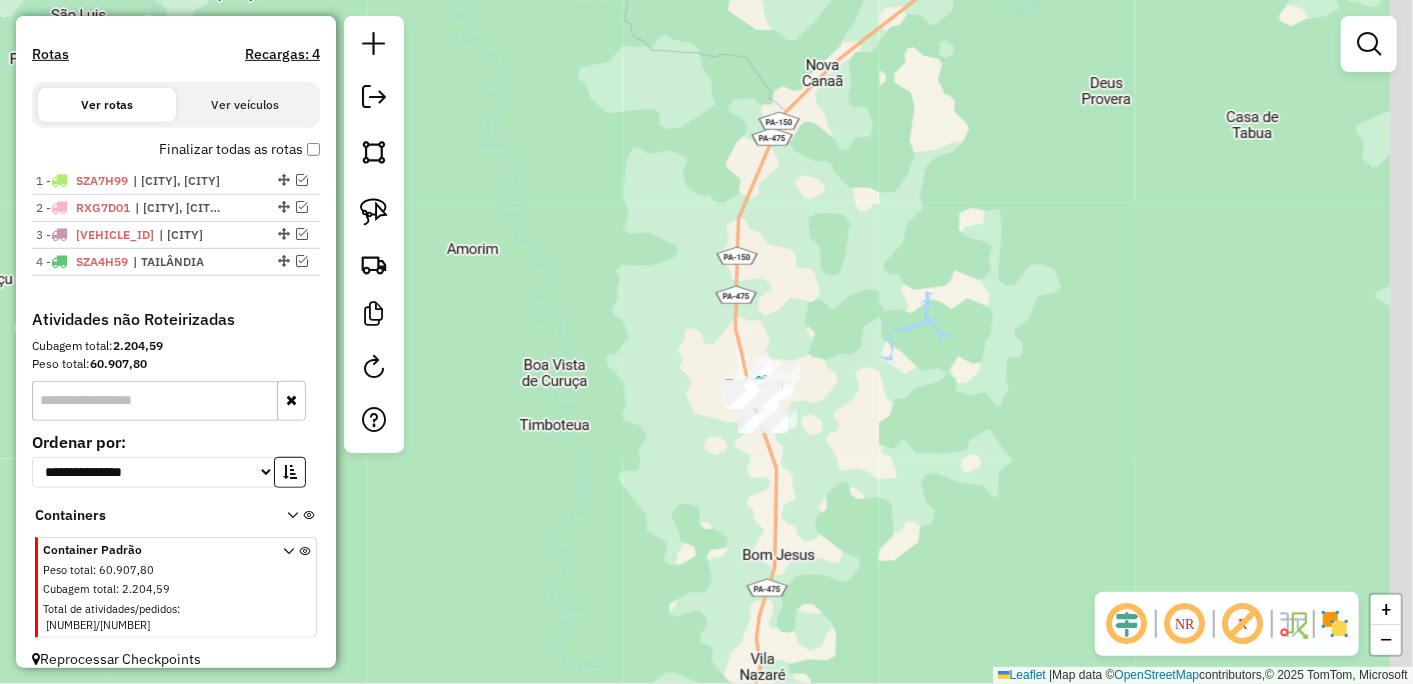 drag, startPoint x: 1046, startPoint y: 341, endPoint x: 936, endPoint y: 341, distance: 110 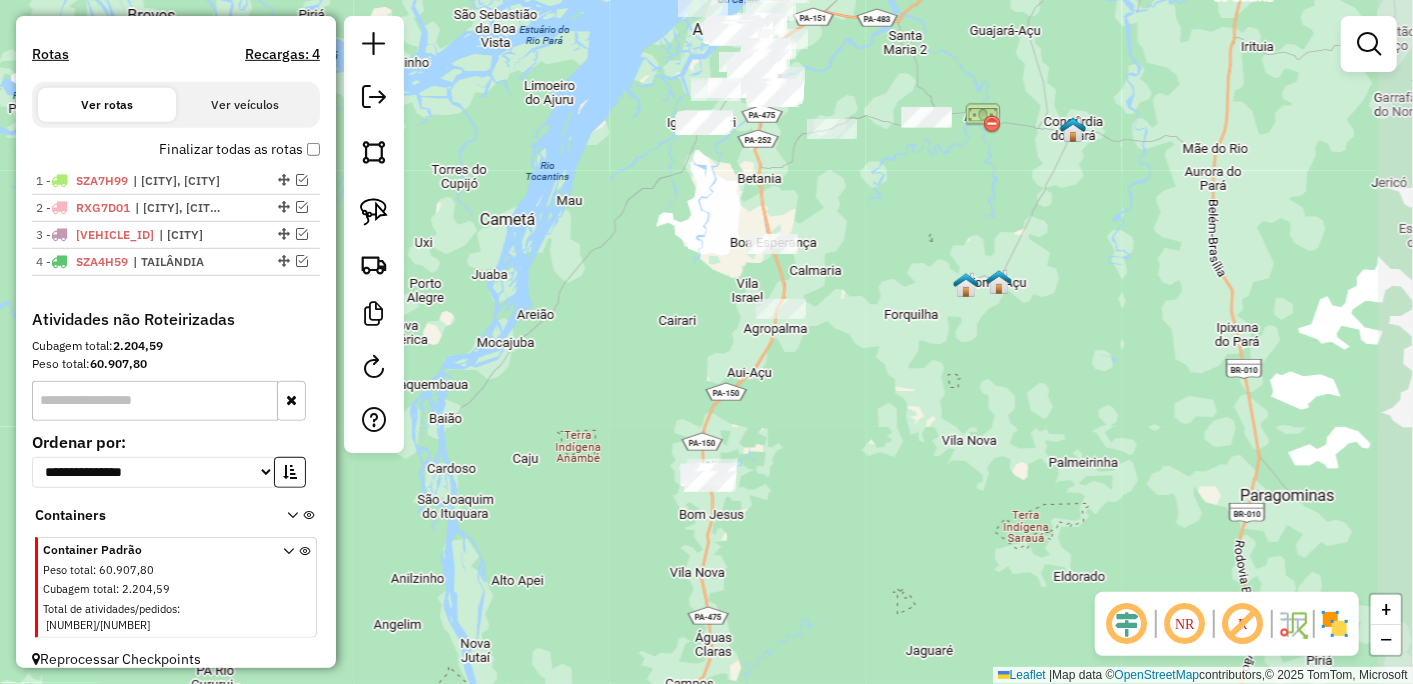 drag, startPoint x: 1021, startPoint y: 306, endPoint x: 830, endPoint y: 441, distance: 233.89314 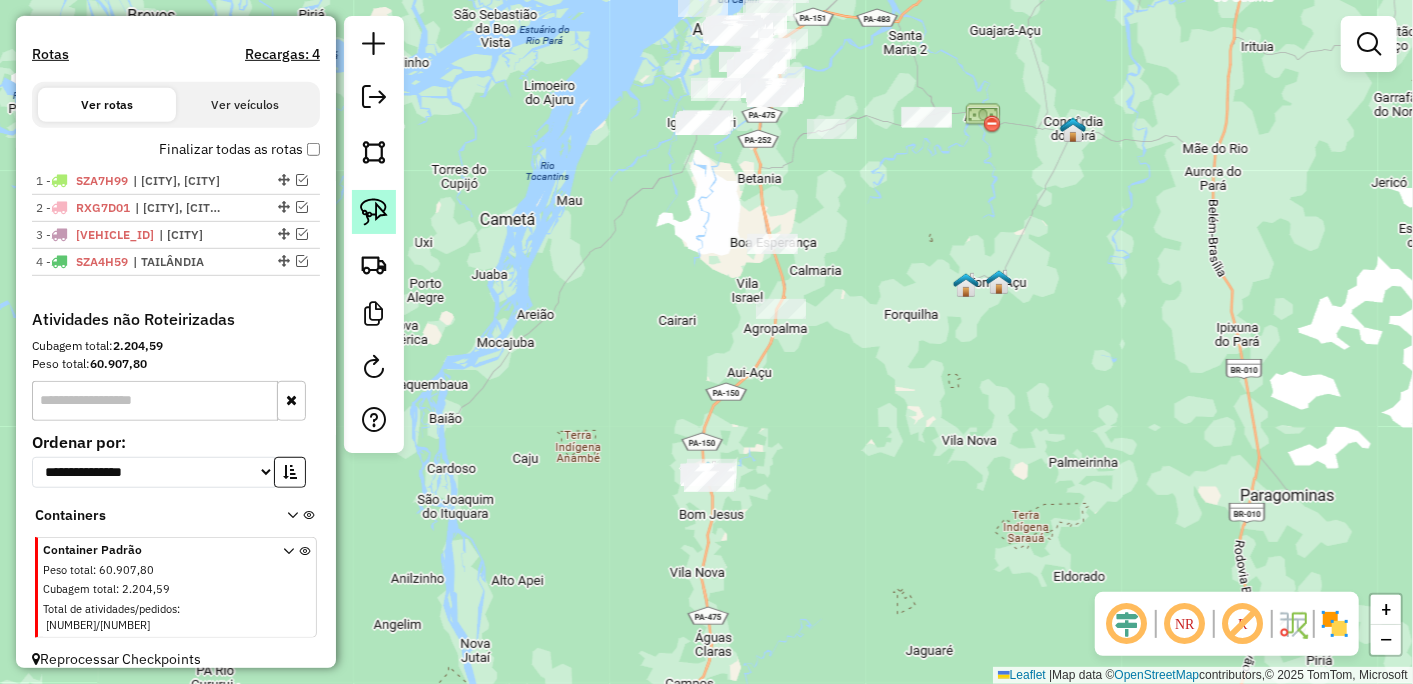 click 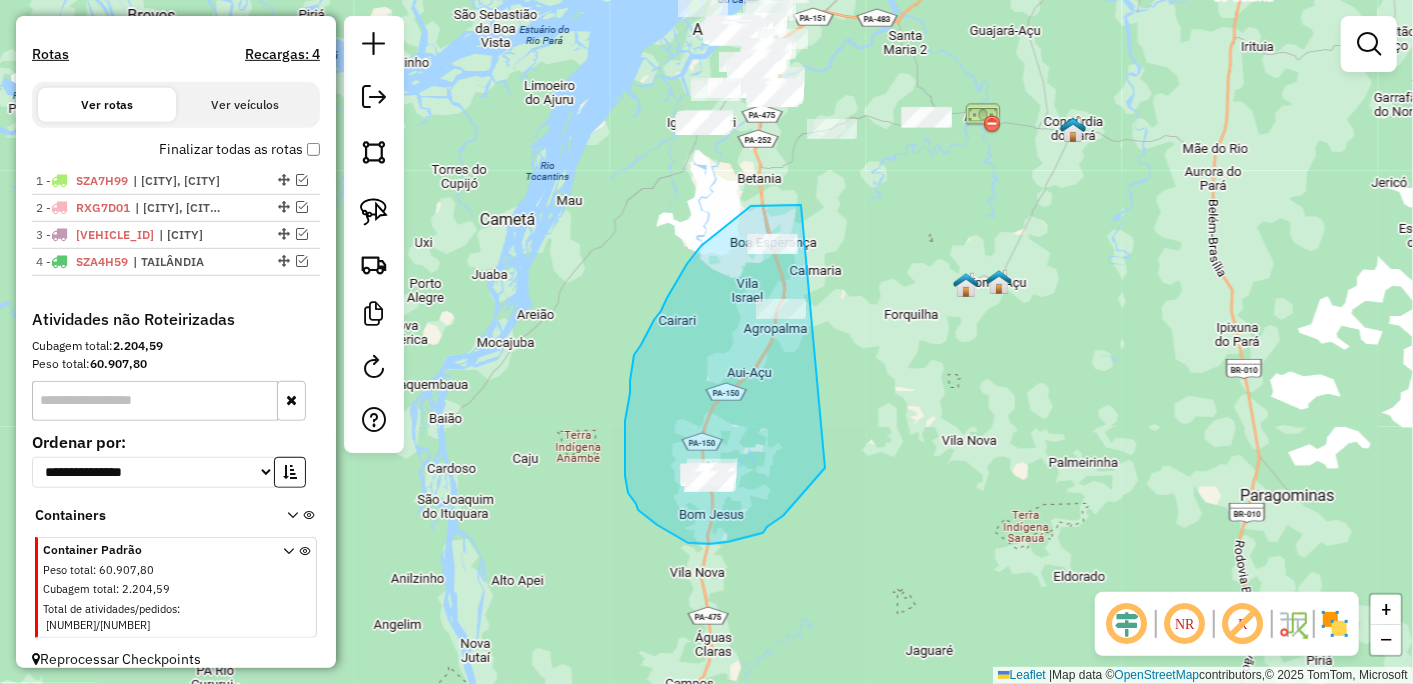 drag, startPoint x: 765, startPoint y: 205, endPoint x: 861, endPoint y: 417, distance: 232.723 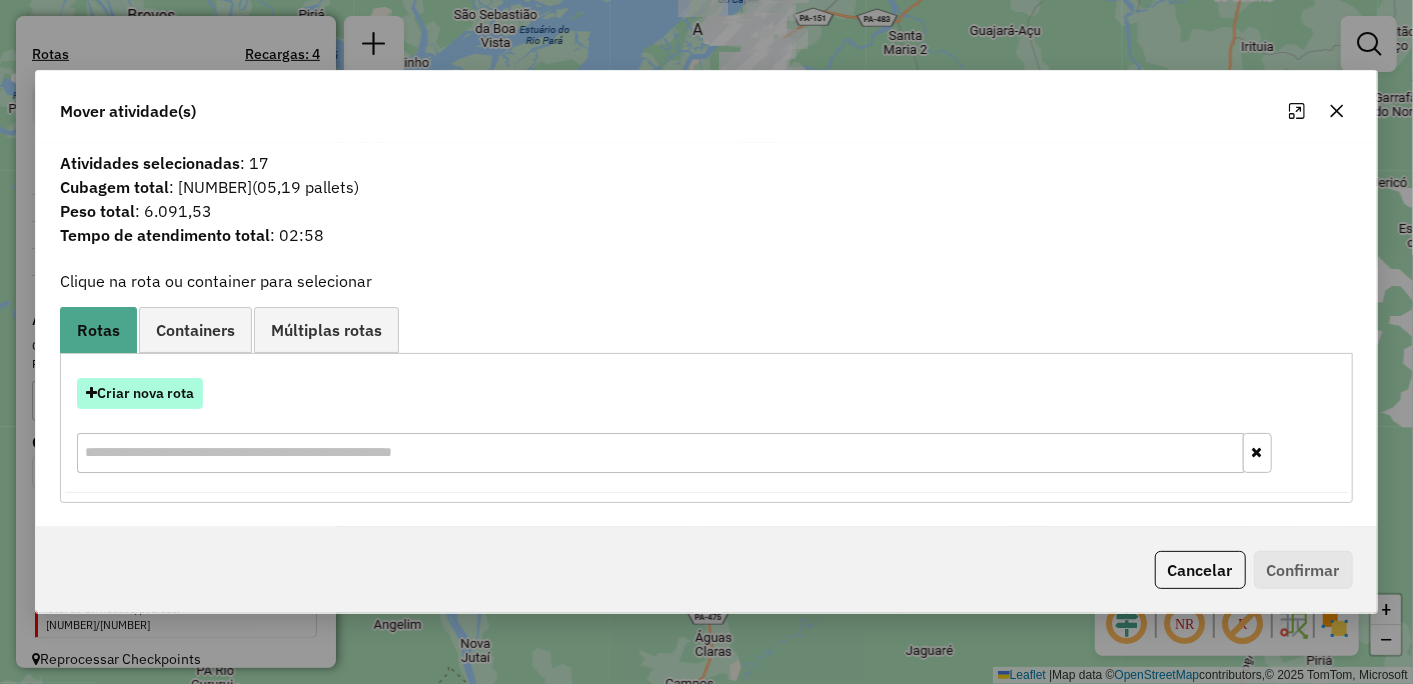 click on "Criar nova rota" at bounding box center (140, 393) 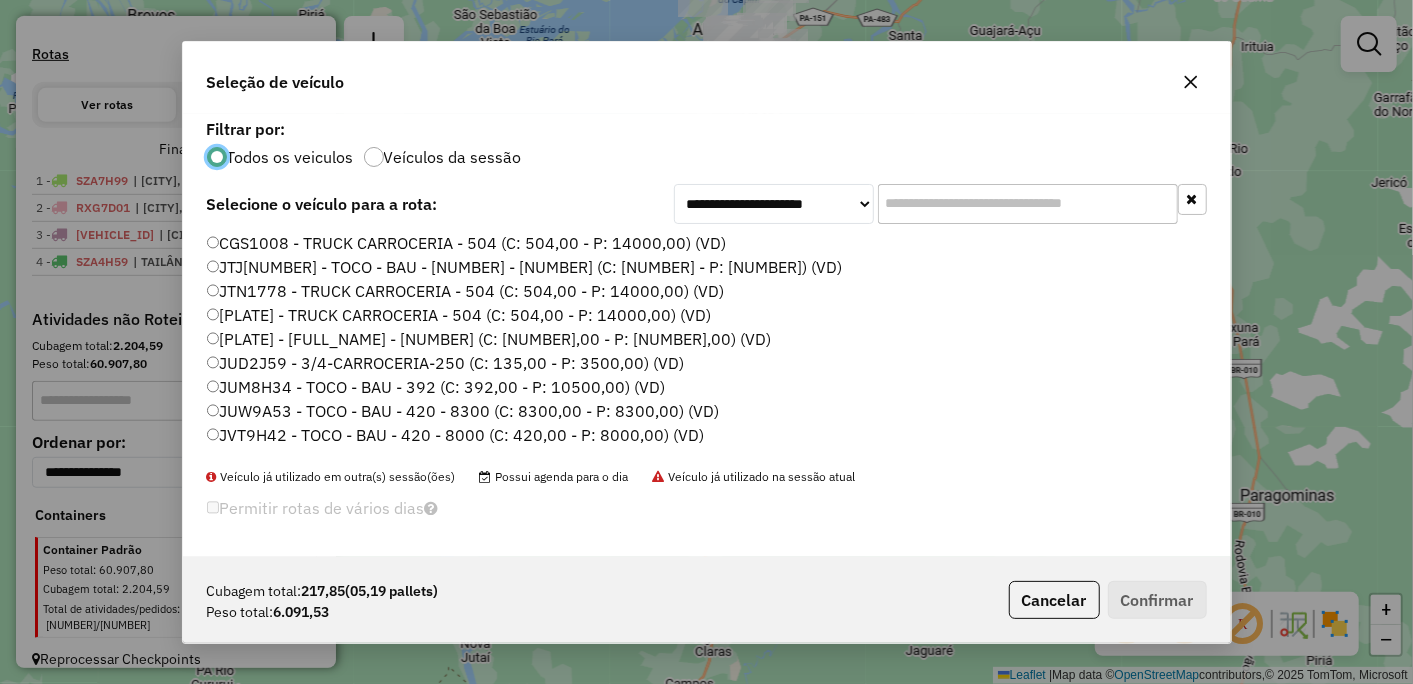 scroll, scrollTop: 11, scrollLeft: 5, axis: both 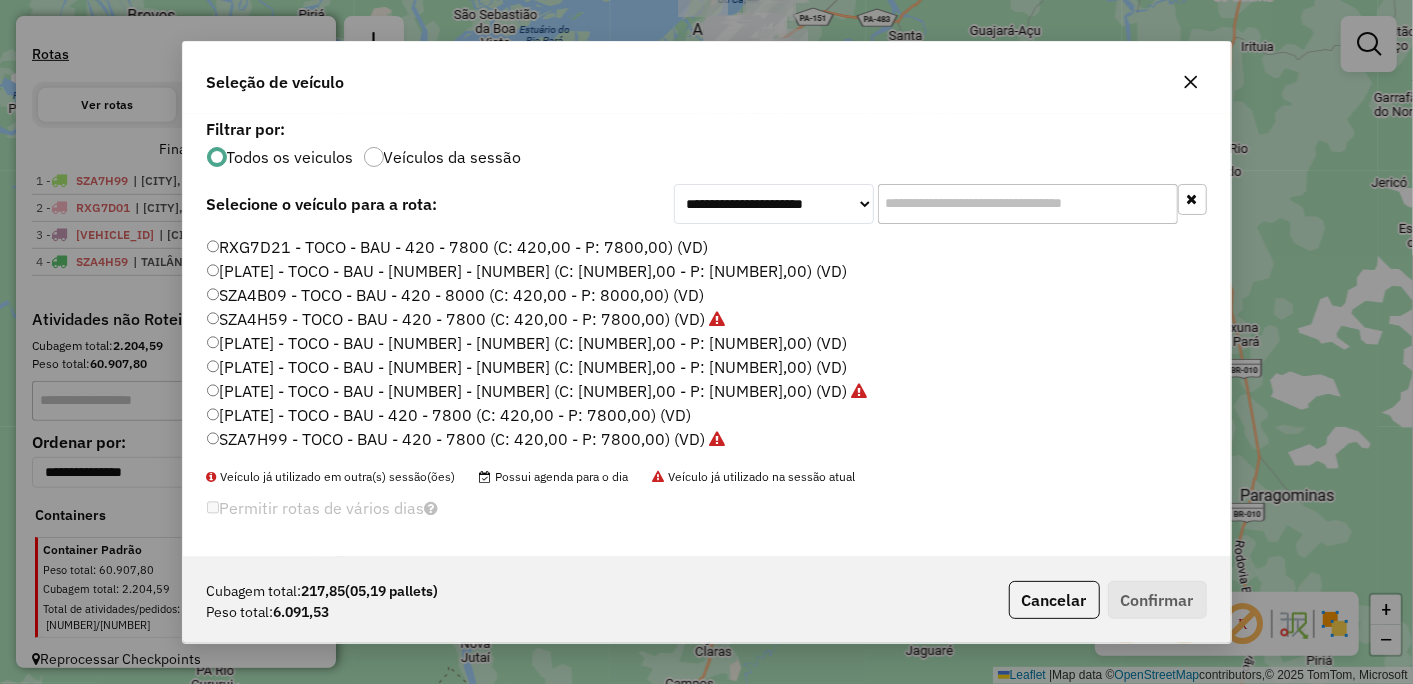 click on "[PLATE] - TOCO - BAU - 420 - 7800 (C: 420,00 - P: 7800,00) (VD)" 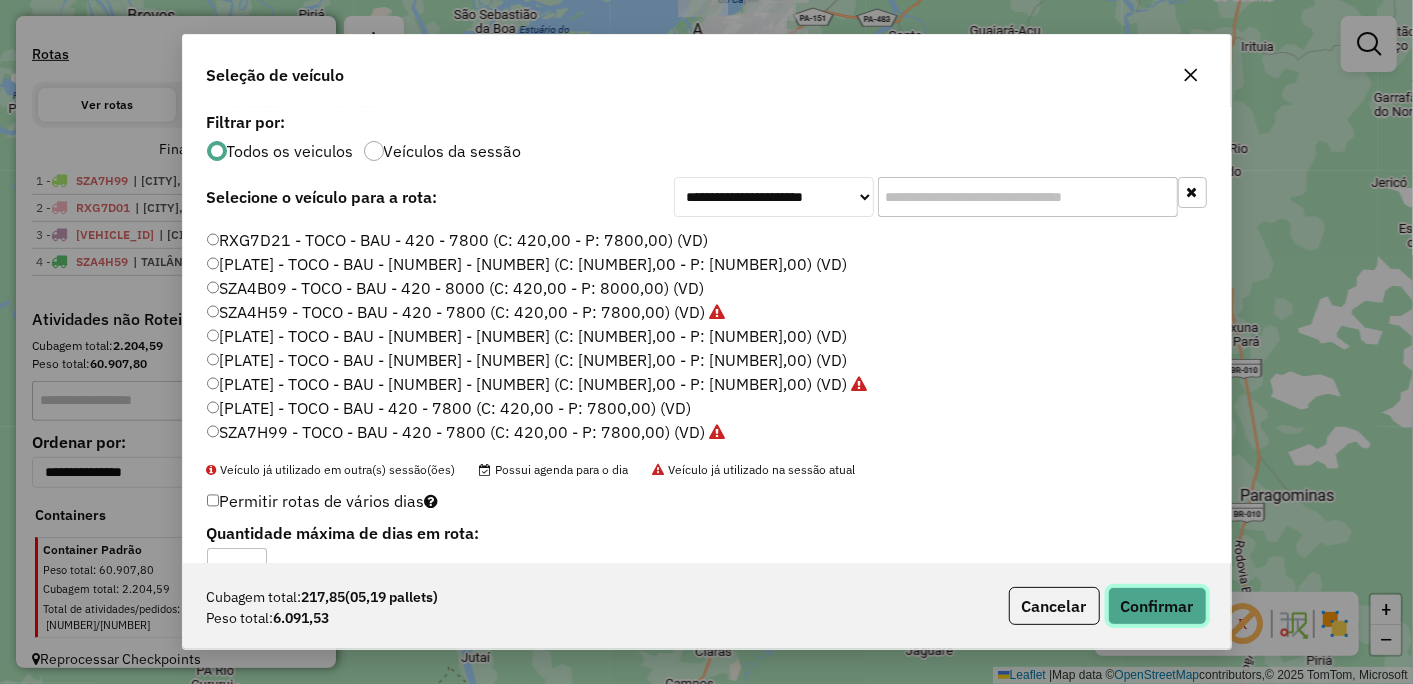 click on "Confirmar" 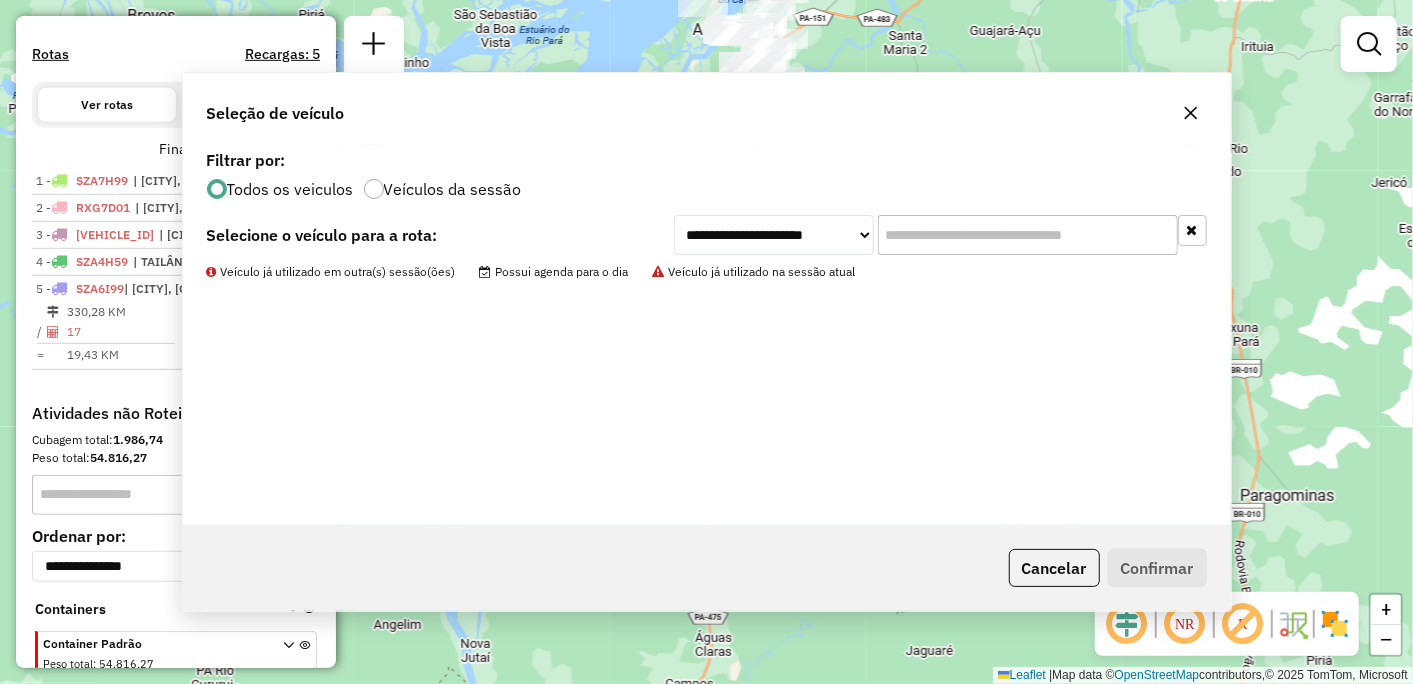 scroll, scrollTop: 710, scrollLeft: 0, axis: vertical 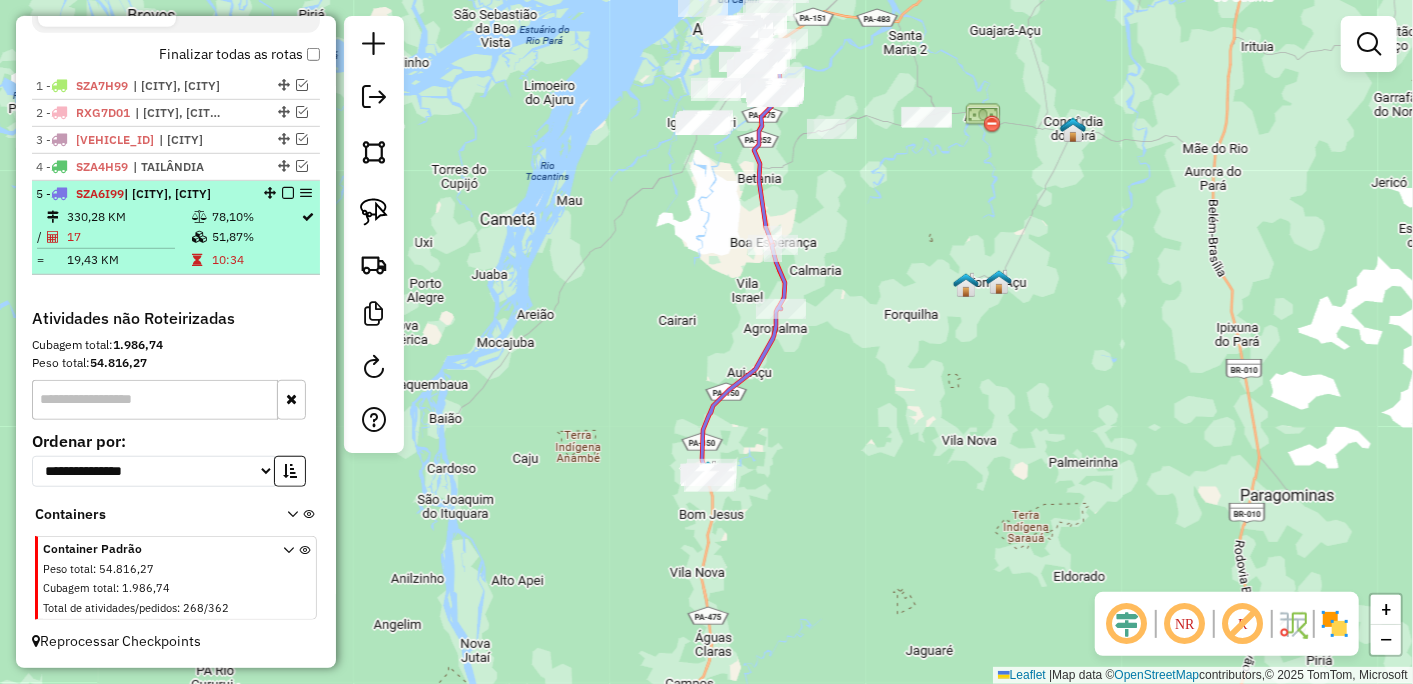 click on "5 - SZA6I99 | [CITY], [CITY] 330,28 KM 78,10% / 17 51,87% = 19,43 KM 10:34" at bounding box center [176, 228] 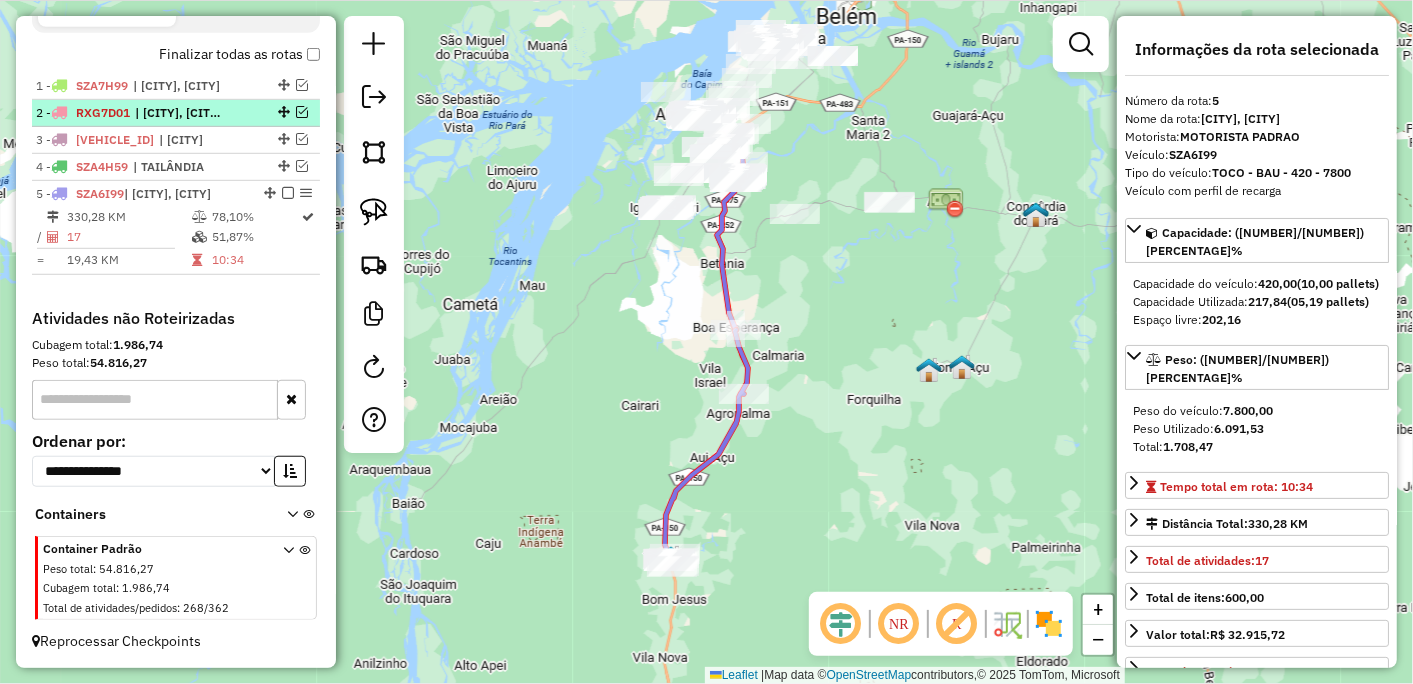 click at bounding box center [288, 193] 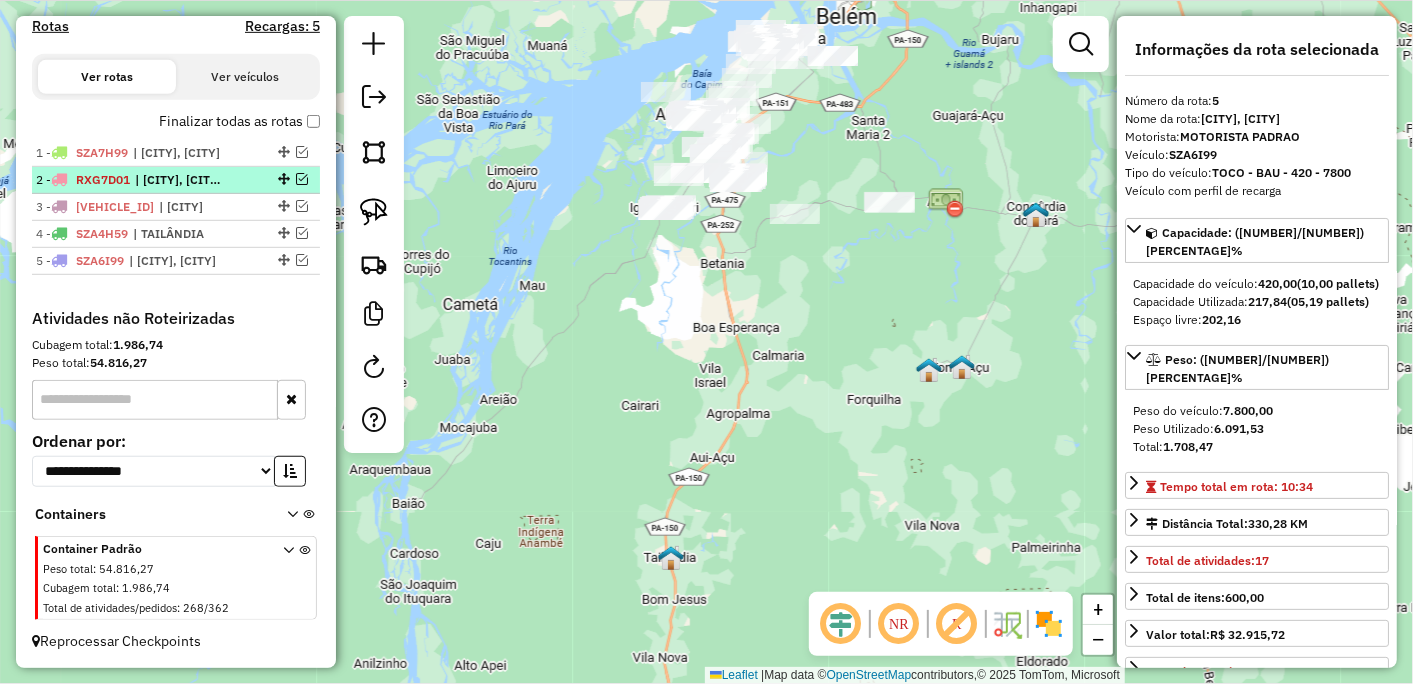 scroll, scrollTop: 625, scrollLeft: 0, axis: vertical 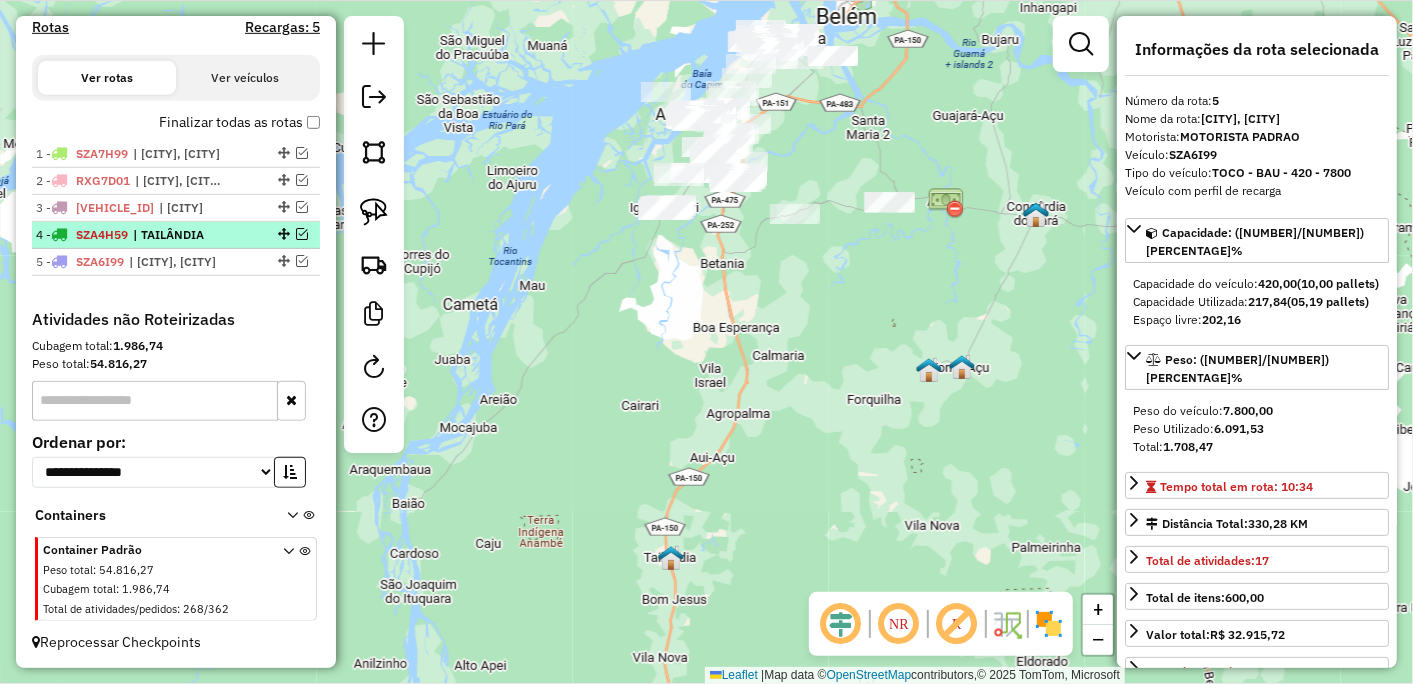 click on "| TAILÂNDIA" at bounding box center (179, 235) 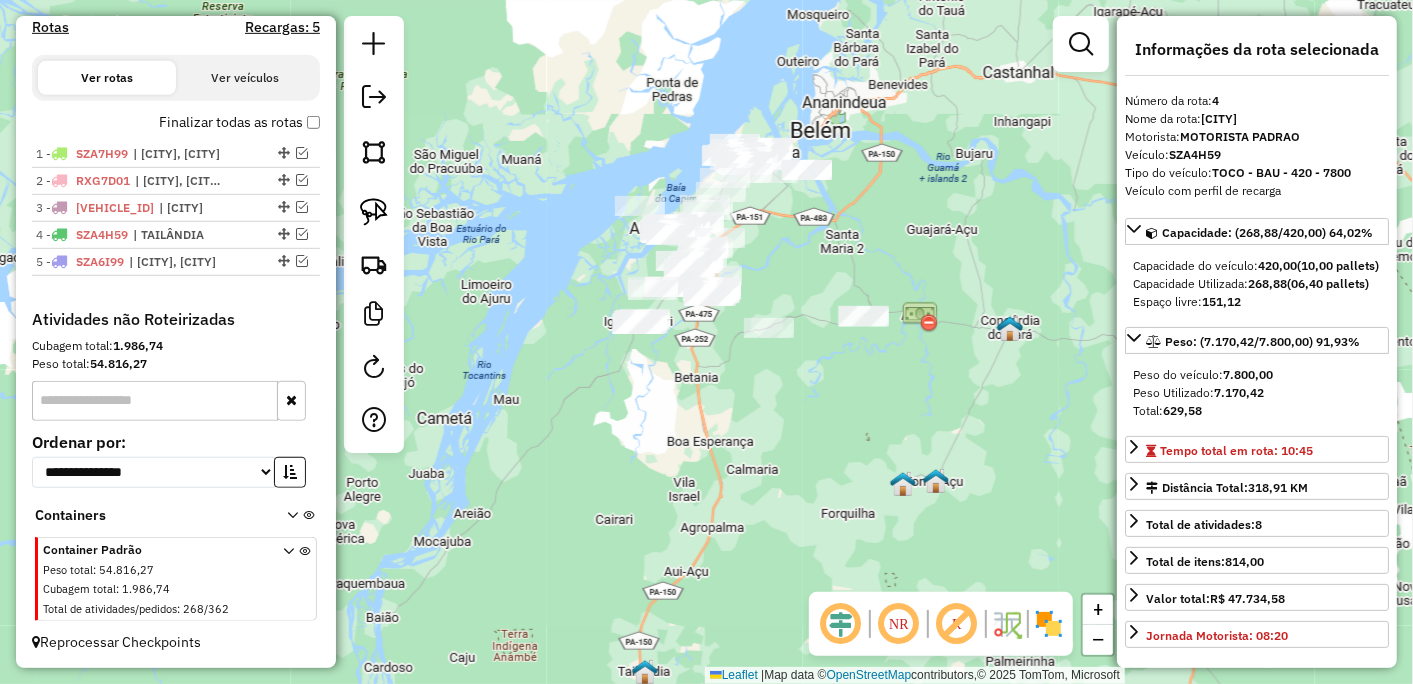 drag, startPoint x: 710, startPoint y: 293, endPoint x: 663, endPoint y: 514, distance: 225.94247 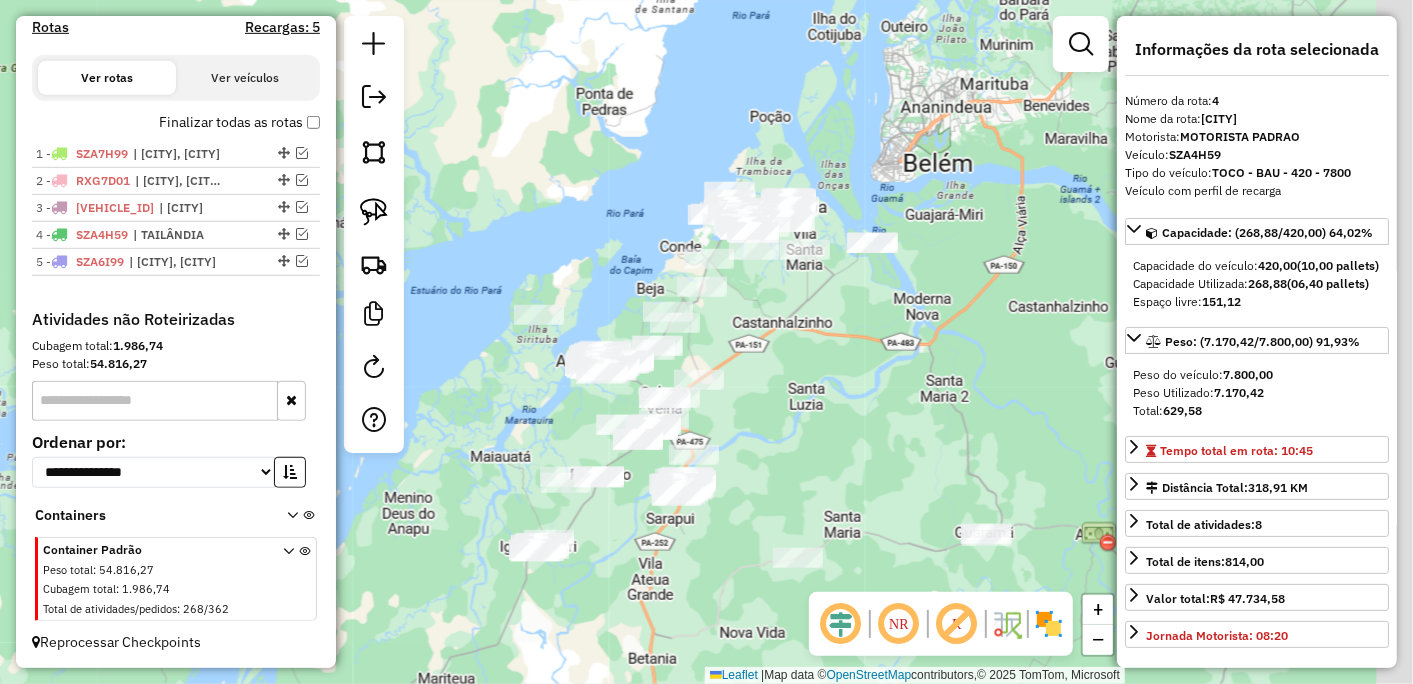 drag, startPoint x: 651, startPoint y: 514, endPoint x: 602, endPoint y: 596, distance: 95.524864 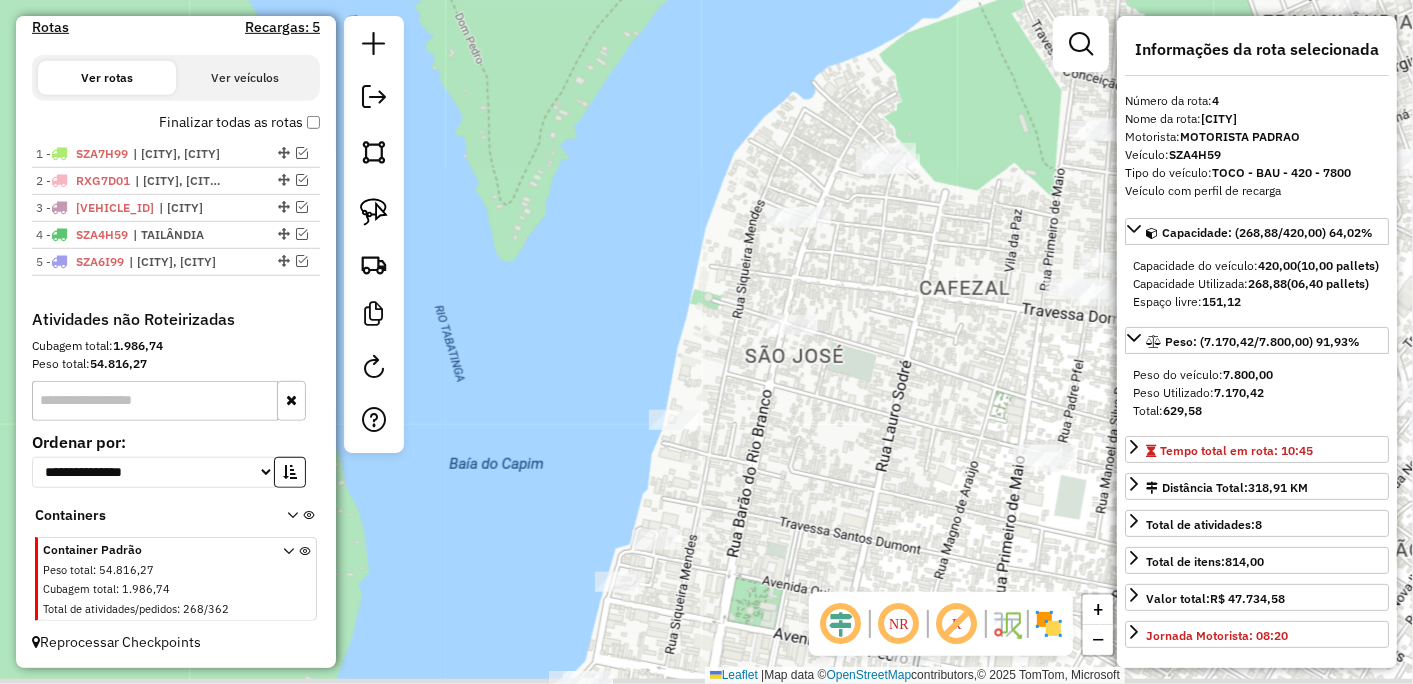 drag, startPoint x: 517, startPoint y: 465, endPoint x: 567, endPoint y: 200, distance: 269.67572 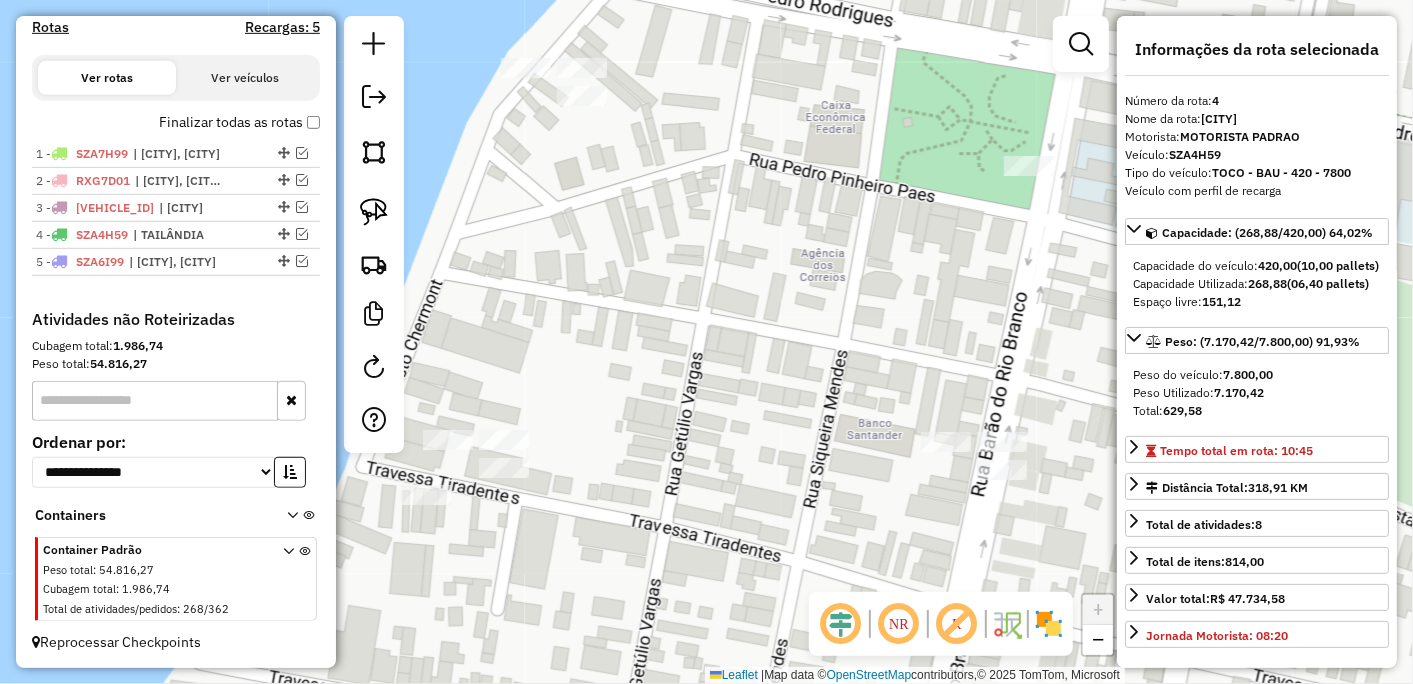 drag, startPoint x: 691, startPoint y: 503, endPoint x: 683, endPoint y: 372, distance: 131.24405 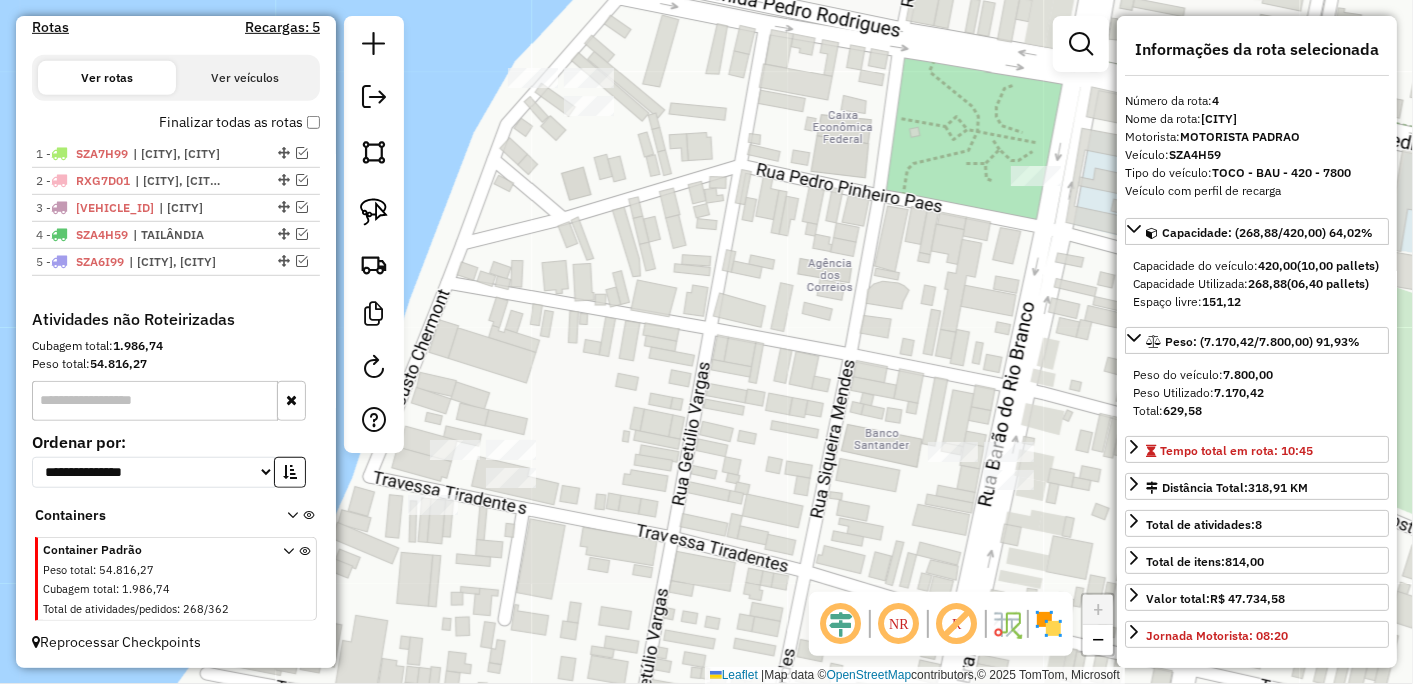 click on "Janela de atendimento Grade de atendimento Capacidade Transportadoras Veículos Cliente Pedidos  Rotas Selecione os dias de semana para filtrar as janelas de atendimento  Seg   Ter   Qua   Qui   Sex   Sáb   Dom  Informe o período da janela de atendimento: De: Até:  Filtrar exatamente a janela do cliente  Considerar janela de atendimento padrão  Selecione os dias de semana para filtrar as grades de atendimento  Seg   Ter   Qua   Qui   Sex   Sáb   Dom   Considerar clientes sem dia de atendimento cadastrado  Clientes fora do dia de atendimento selecionado Filtrar as atividades entre os valores definidos abaixo:  Peso mínimo:   Peso máximo:   Cubagem mínima:   Cubagem máxima:   De:   Até:  Filtrar as atividades entre o tempo de atendimento definido abaixo:  De:   Até:   Considerar capacidade total dos clientes não roteirizados Transportadora: Selecione um ou mais itens Tipo de veículo: Selecione um ou mais itens Veículo: Selecione um ou mais itens Motorista: Selecione um ou mais itens Nome: Rótulo:" 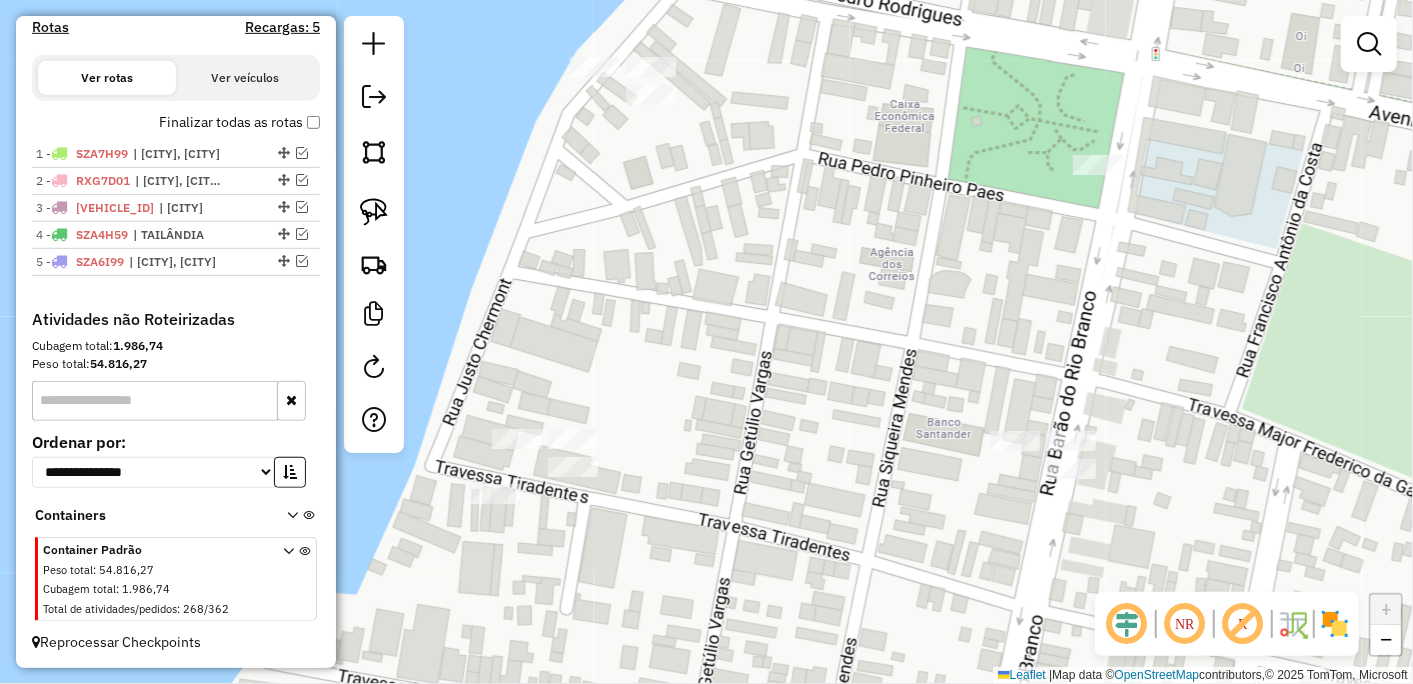 drag, startPoint x: 785, startPoint y: 396, endPoint x: 847, endPoint y: 385, distance: 62.968246 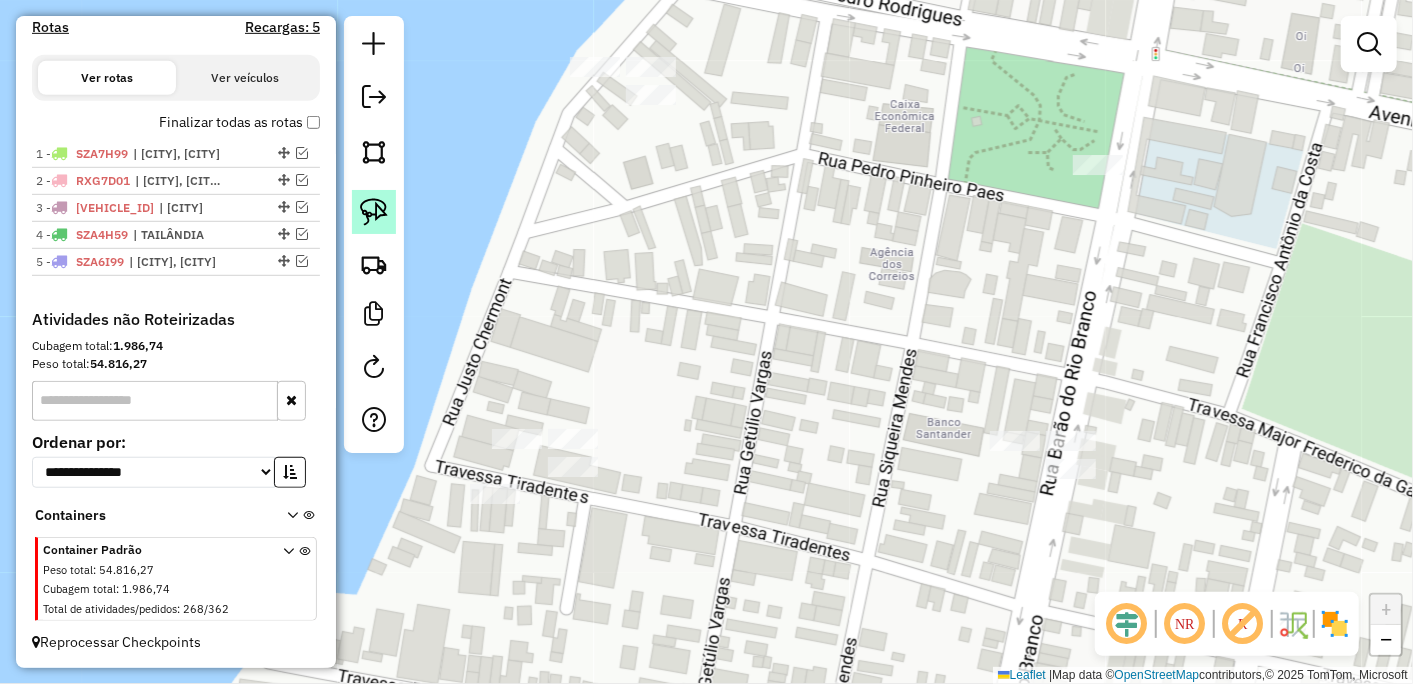 click 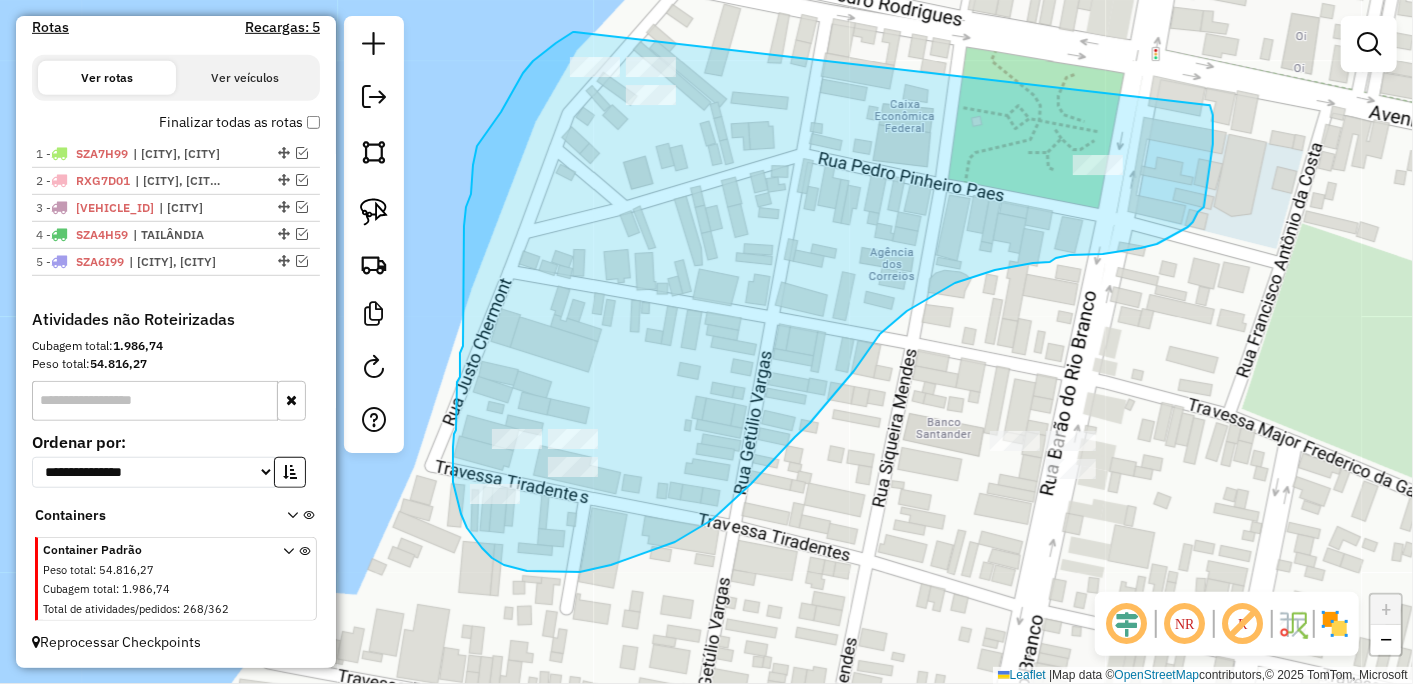 drag, startPoint x: 567, startPoint y: 37, endPoint x: 1208, endPoint y: 105, distance: 644.5968 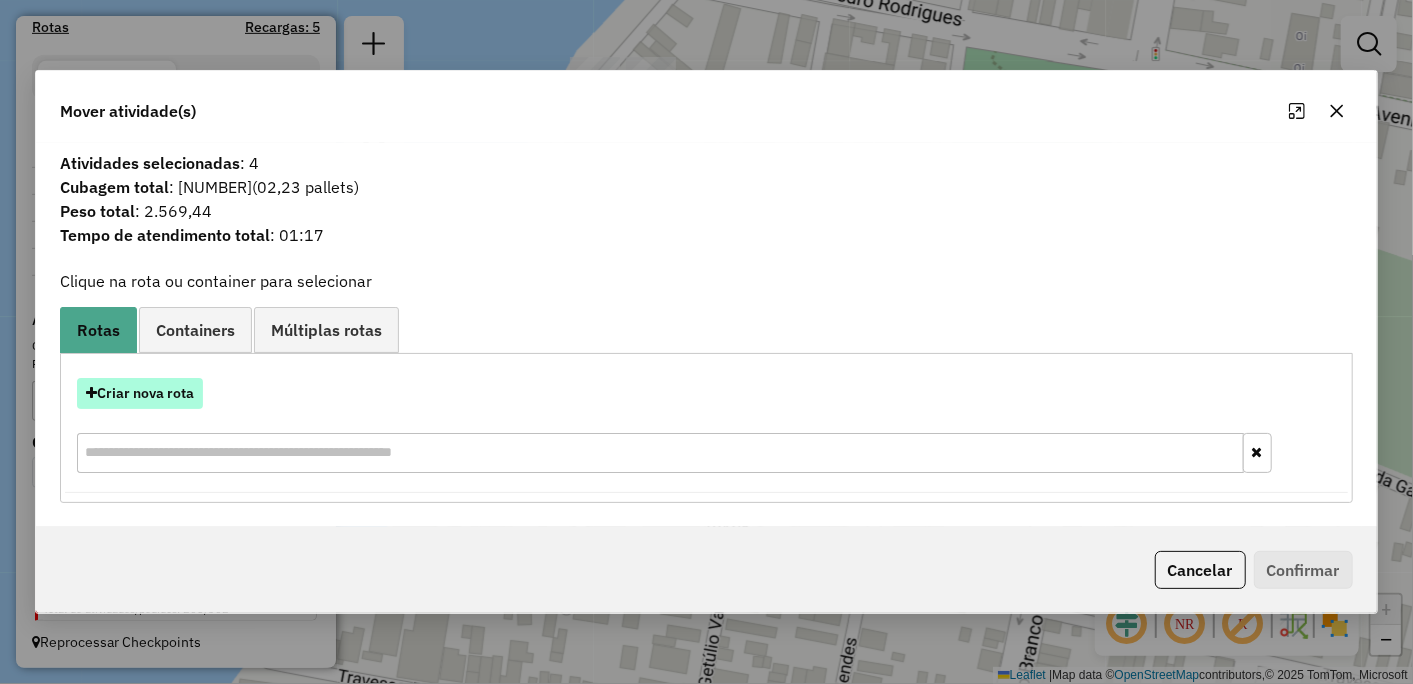 click on "Criar nova rota" at bounding box center [140, 393] 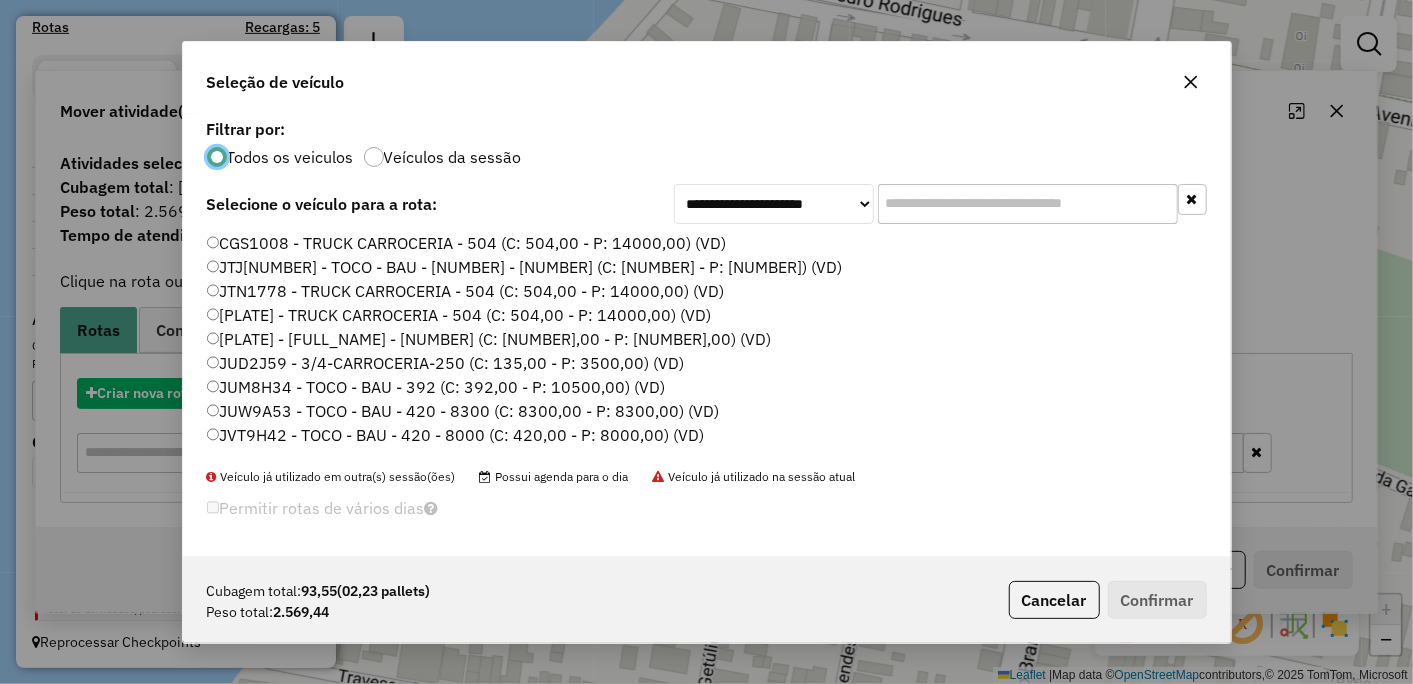 scroll, scrollTop: 11, scrollLeft: 5, axis: both 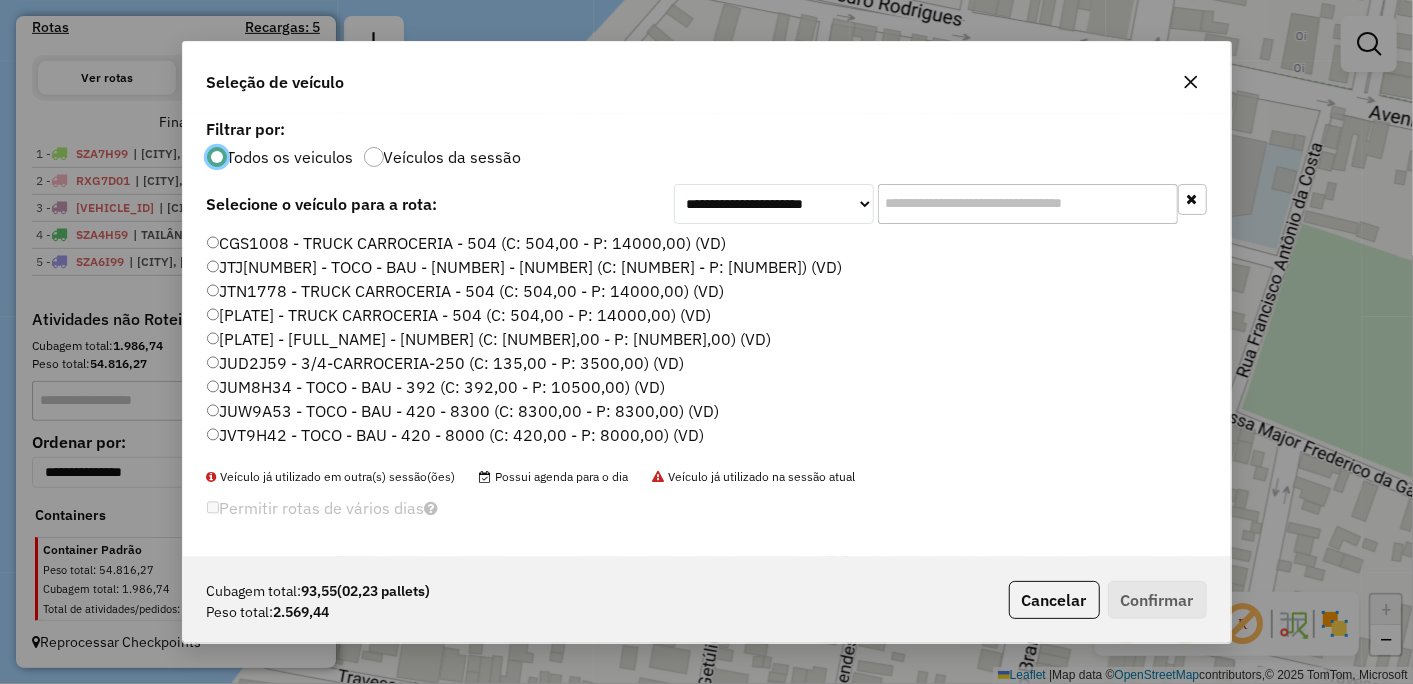 click on "JUW9A53 - TOCO - BAU - 420 - 8300 (C: 8300,00 - P: 8300,00) (VD)" 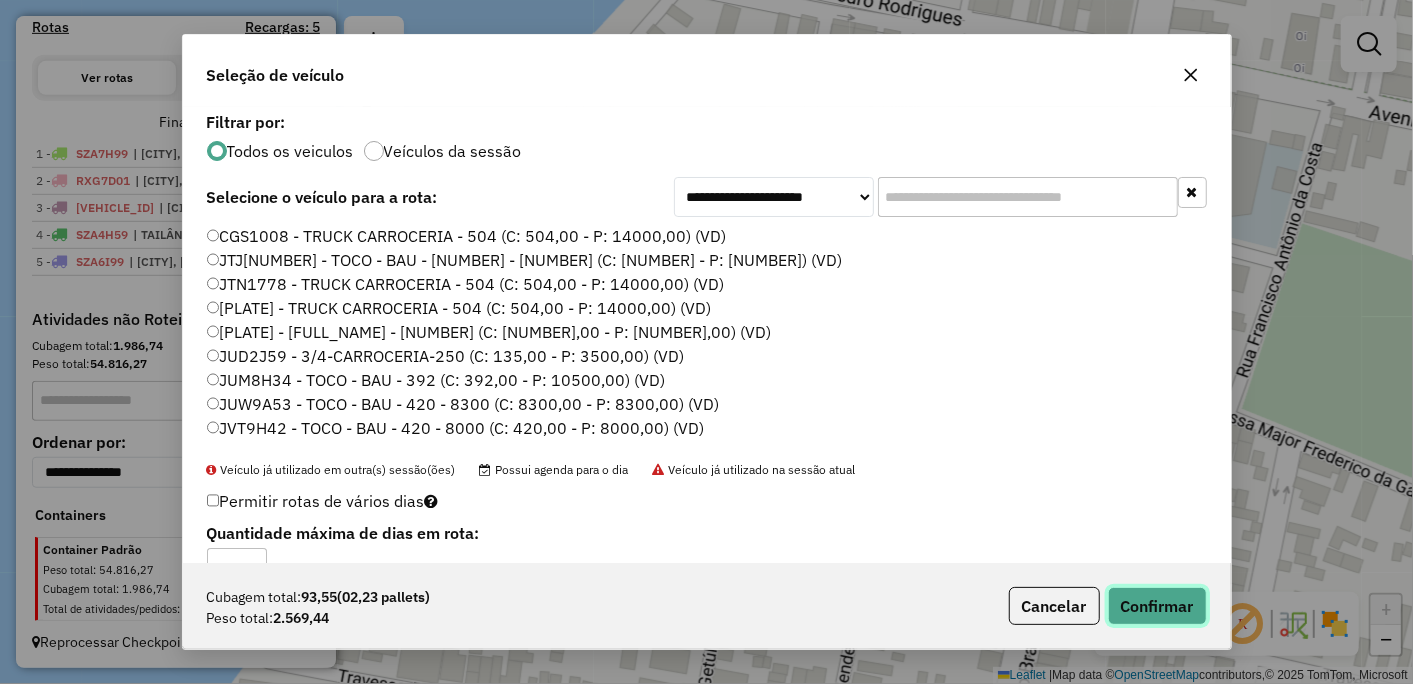 click on "Confirmar" 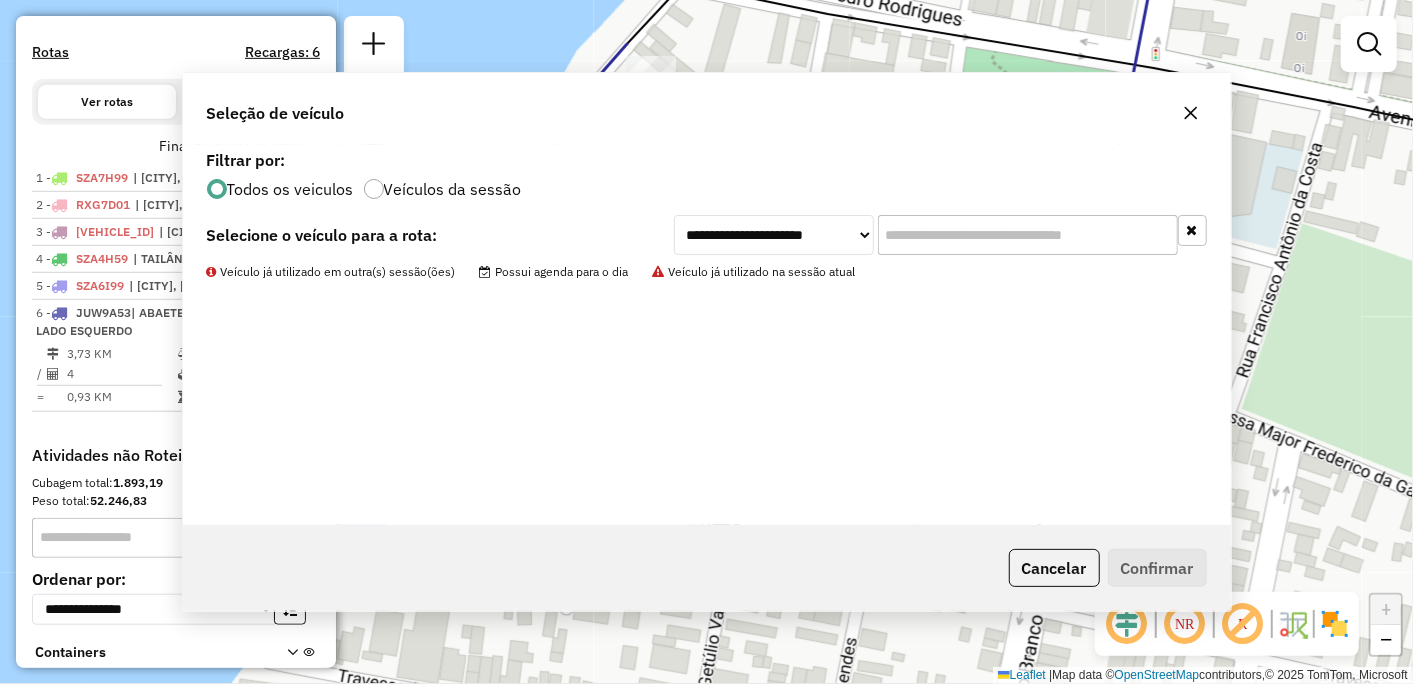 scroll, scrollTop: 747, scrollLeft: 0, axis: vertical 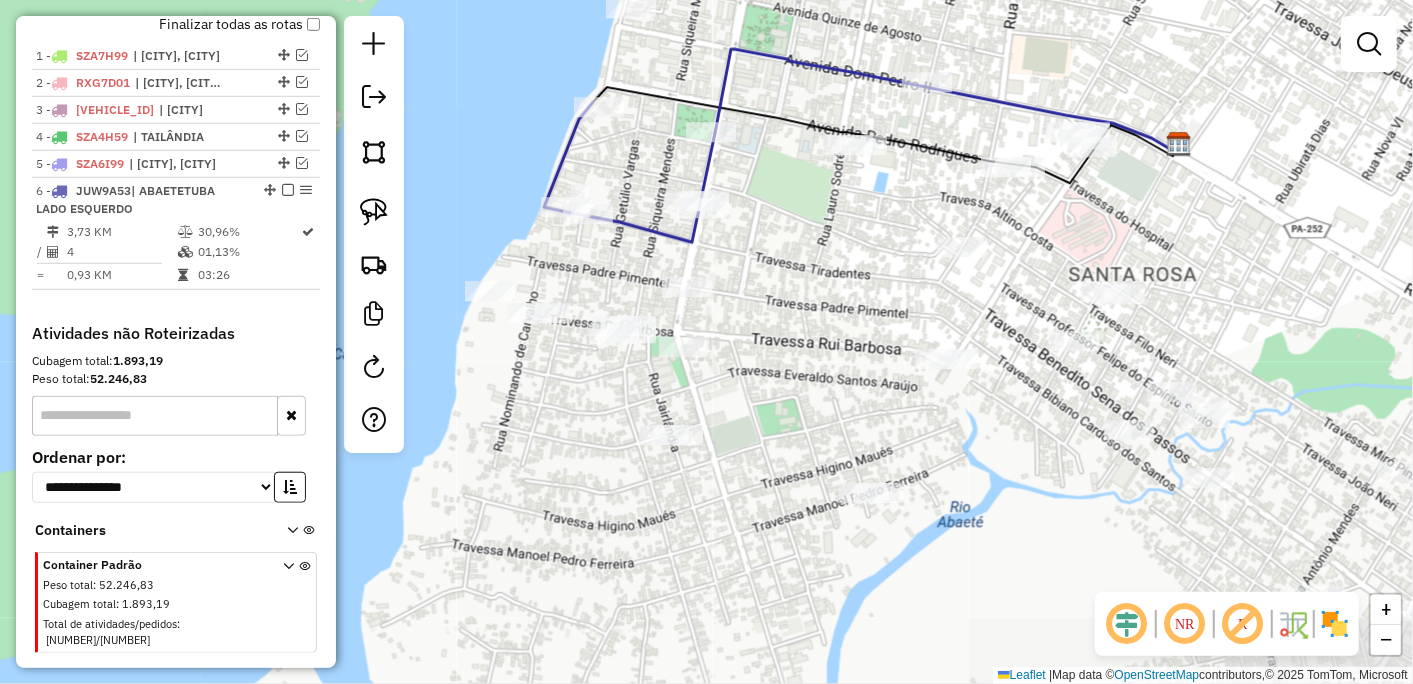 drag, startPoint x: 1101, startPoint y: 546, endPoint x: 836, endPoint y: 243, distance: 402.5345 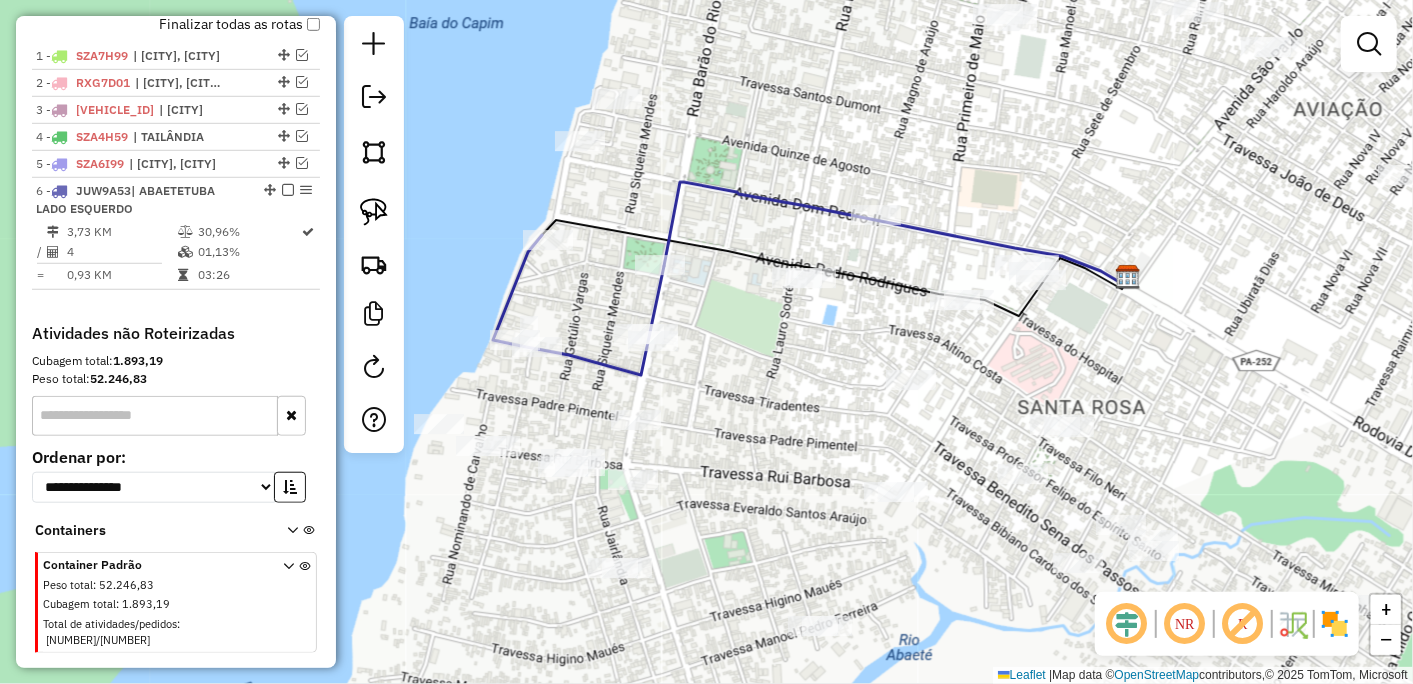 drag, startPoint x: 877, startPoint y: 320, endPoint x: 773, endPoint y: 537, distance: 240.63458 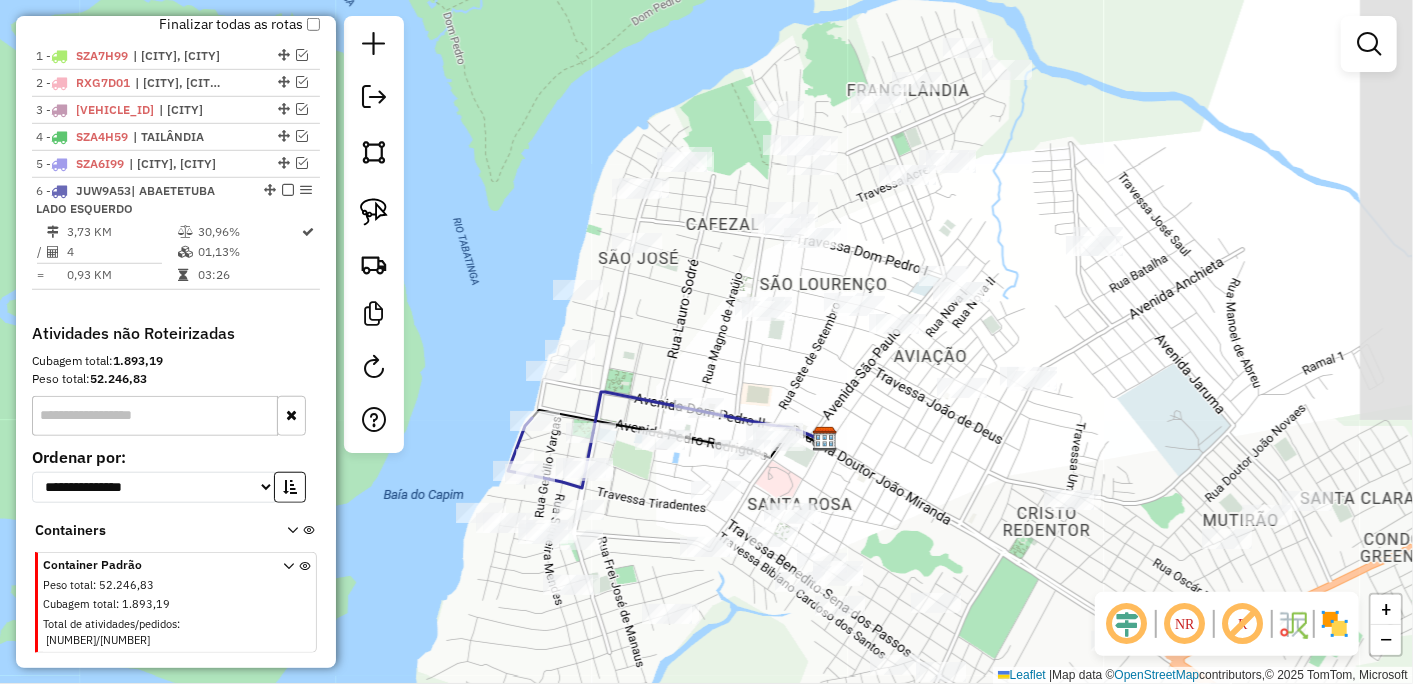 drag, startPoint x: 1101, startPoint y: 223, endPoint x: 817, endPoint y: 426, distance: 349.09167 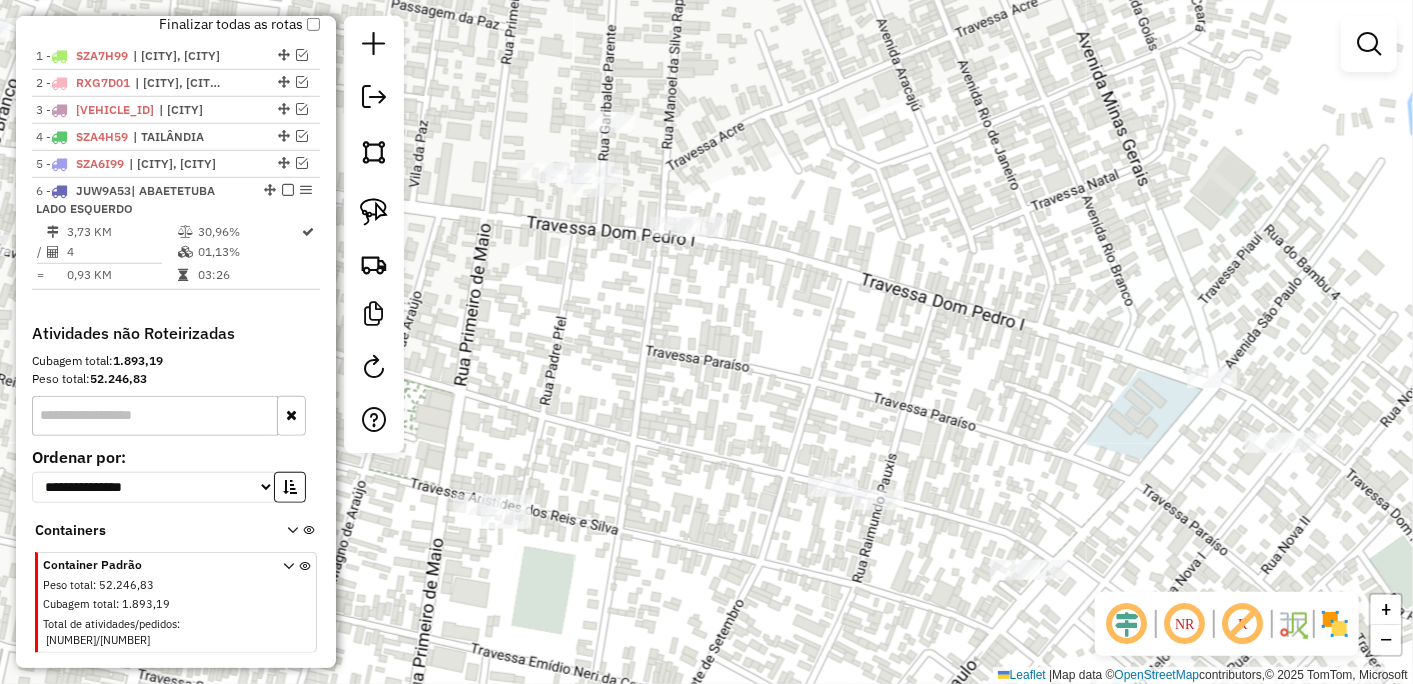 drag, startPoint x: 870, startPoint y: 365, endPoint x: 971, endPoint y: 636, distance: 289.20926 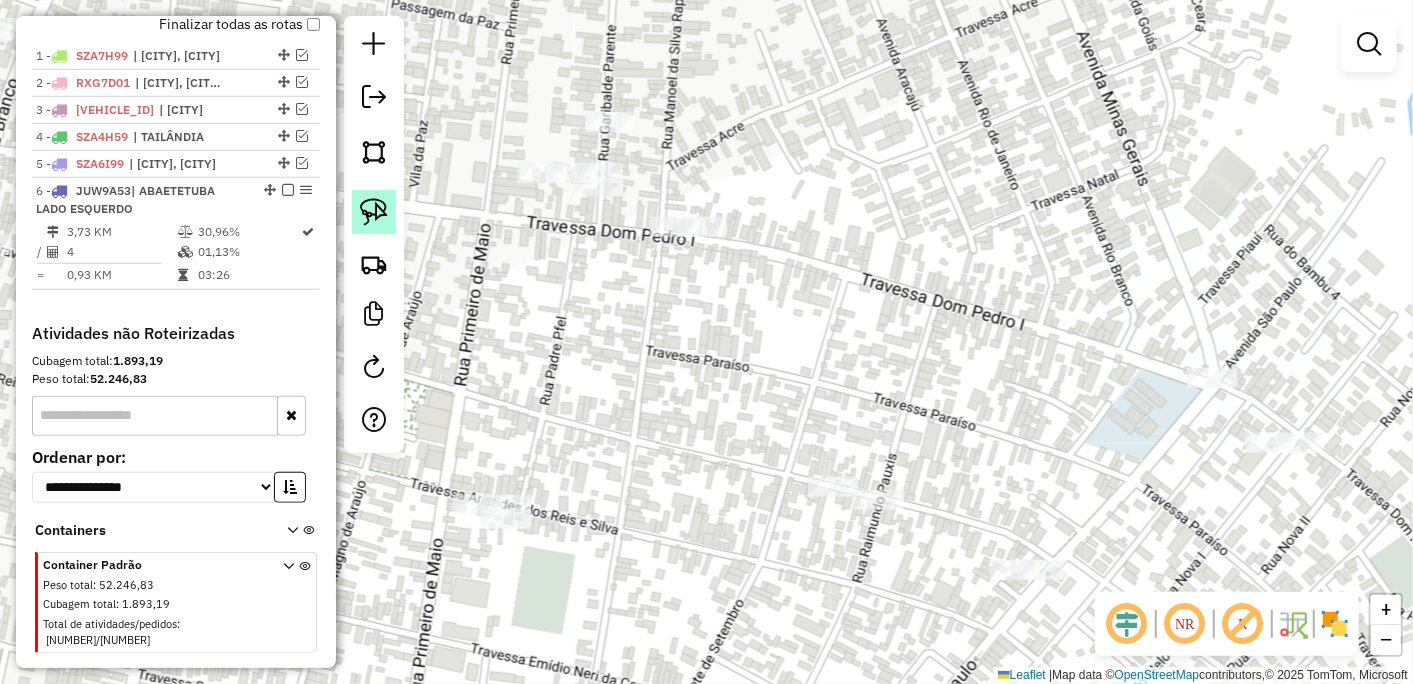 click 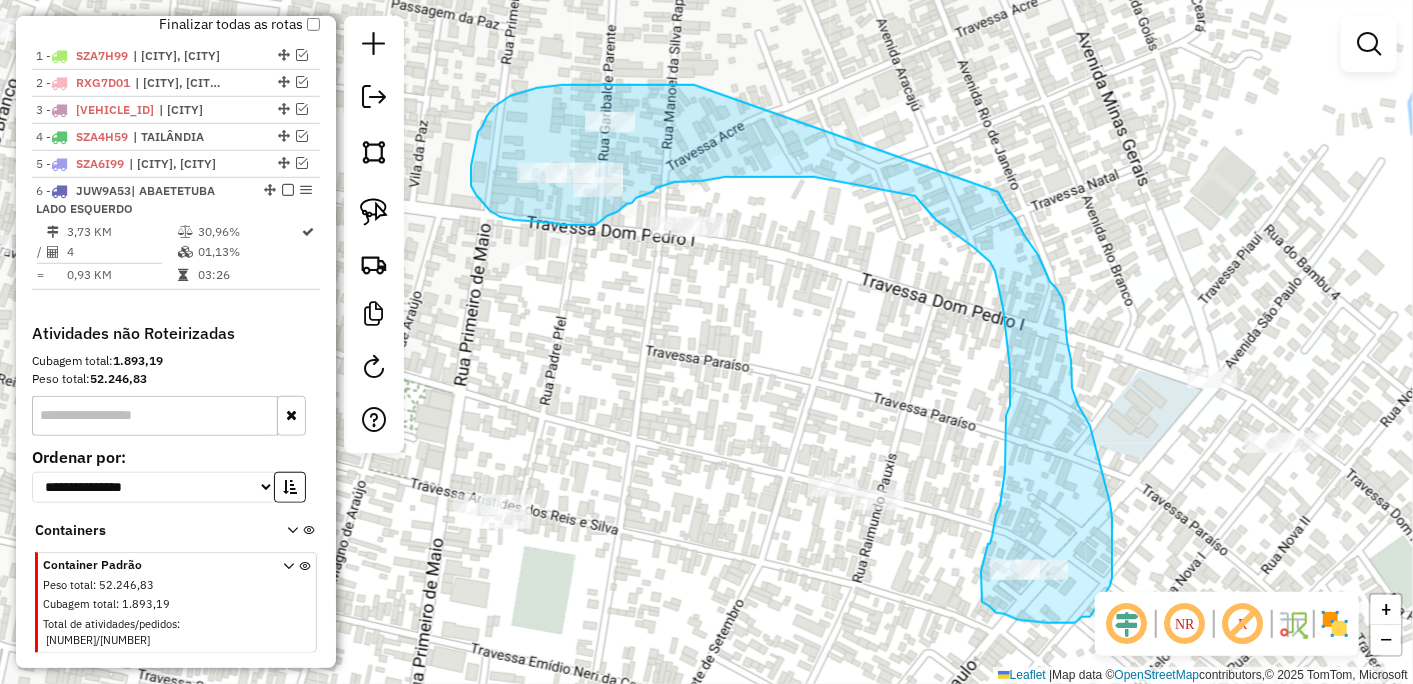 drag, startPoint x: 687, startPoint y: 85, endPoint x: 998, endPoint y: 192, distance: 328.8921 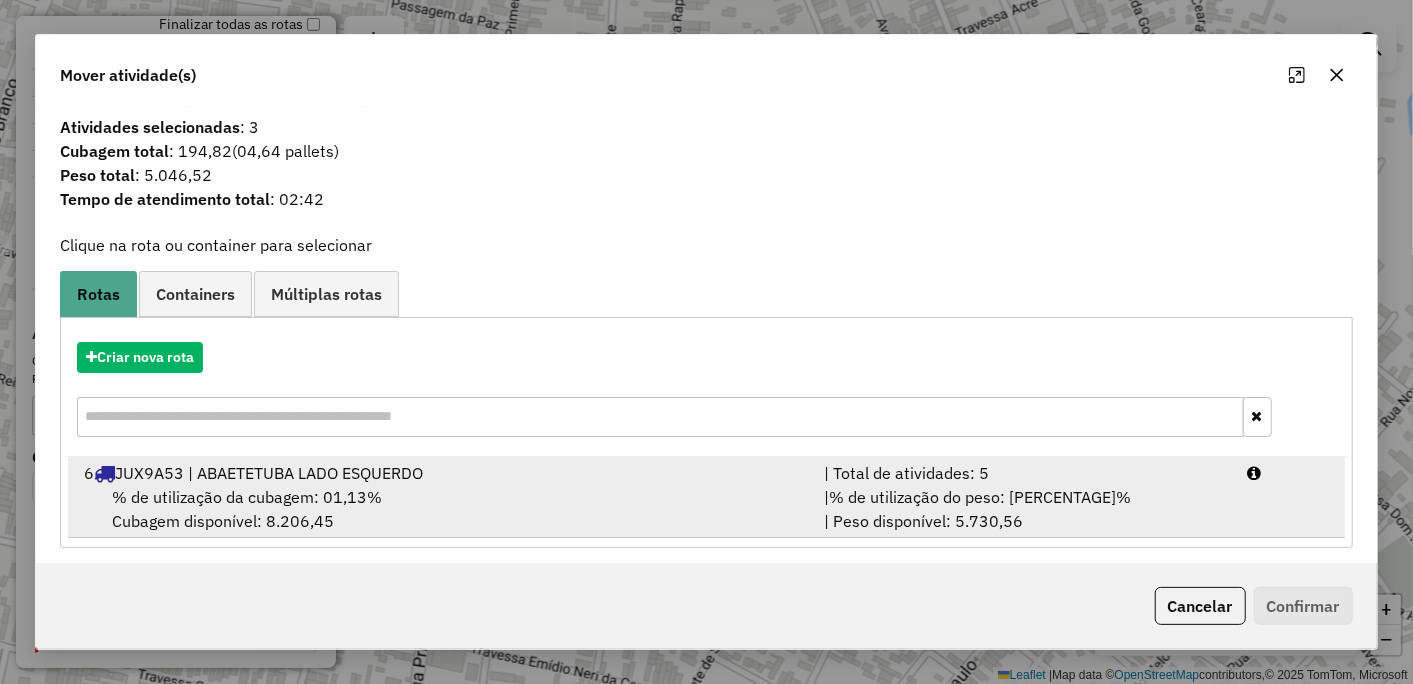 click on "% de utilização da cubagem: 01,13%" at bounding box center (247, 497) 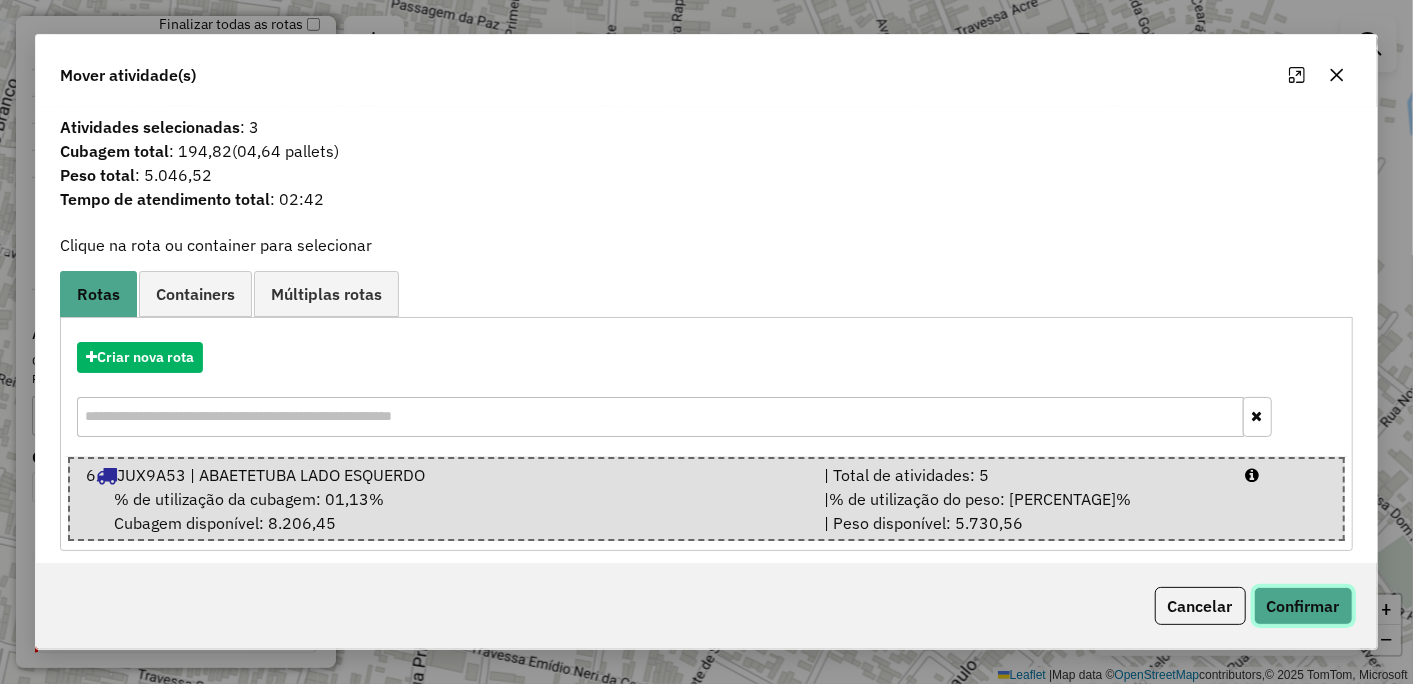 click on "Confirmar" 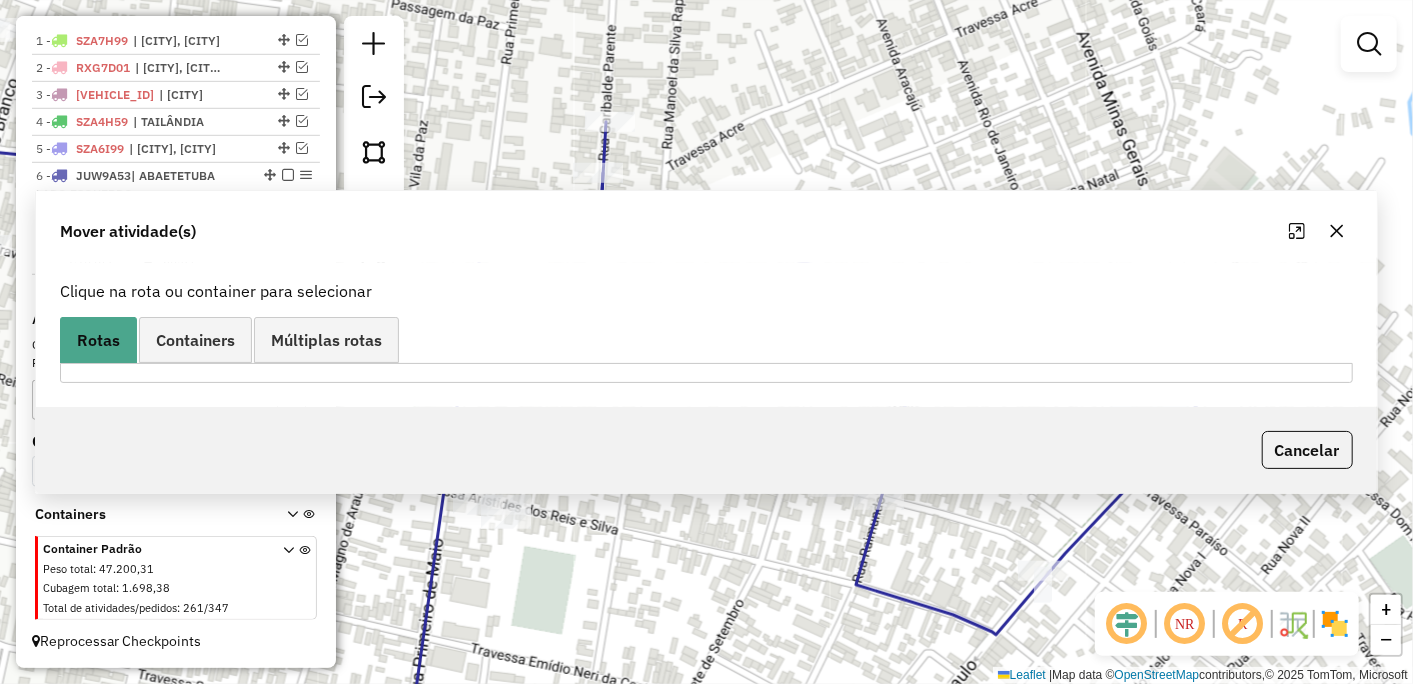 scroll, scrollTop: 723, scrollLeft: 0, axis: vertical 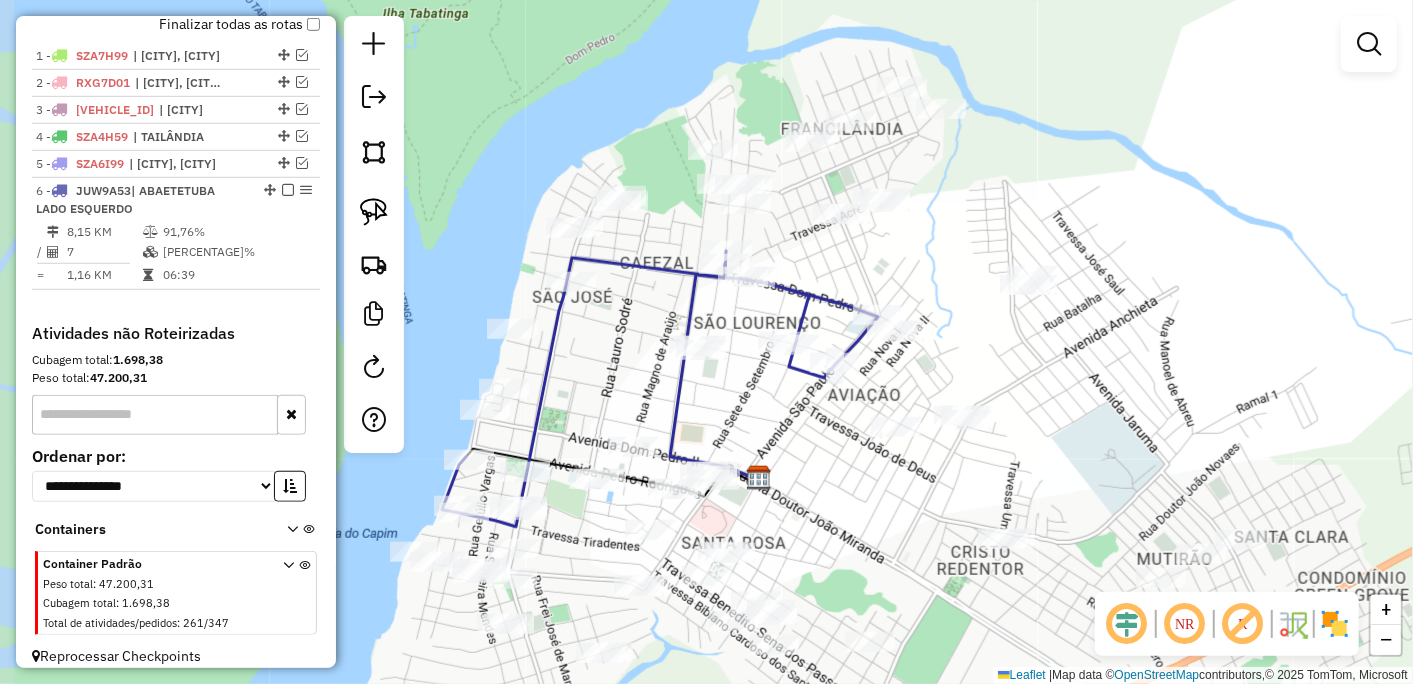 drag, startPoint x: 707, startPoint y: 262, endPoint x: 817, endPoint y: 261, distance: 110.00455 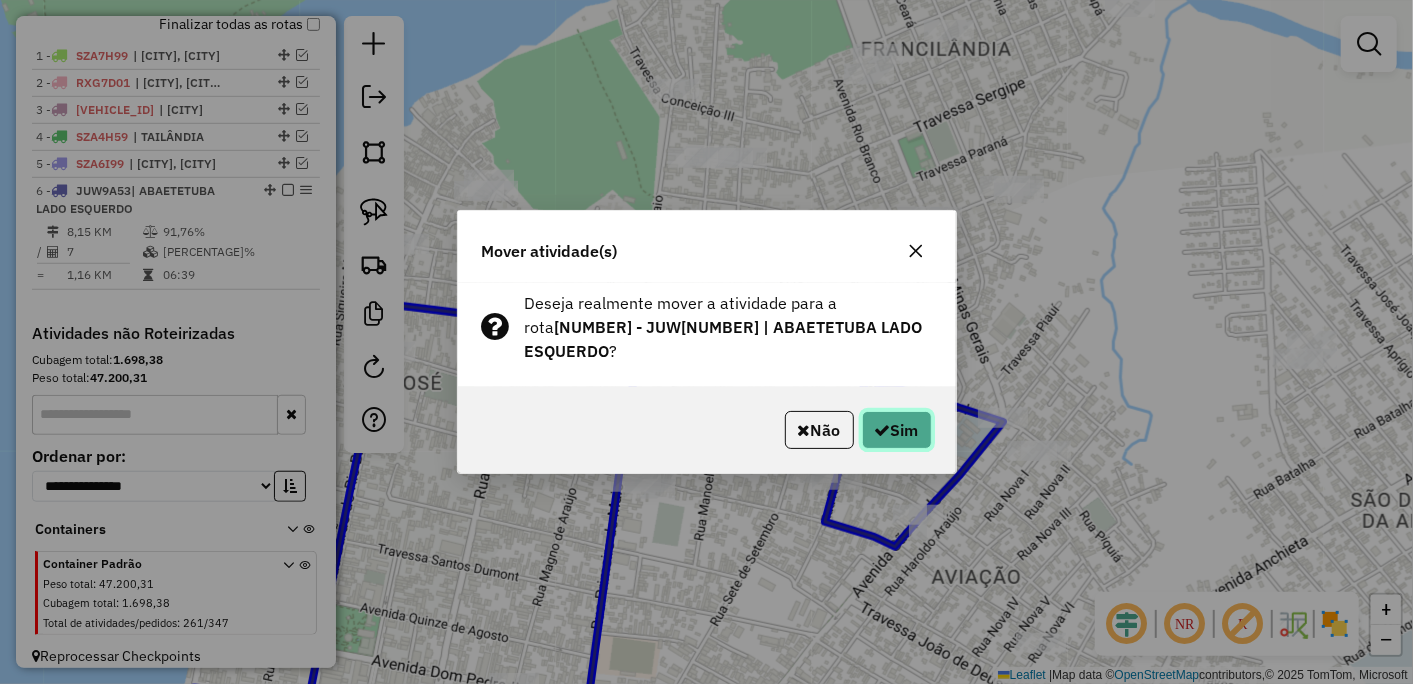 click on "Sim" 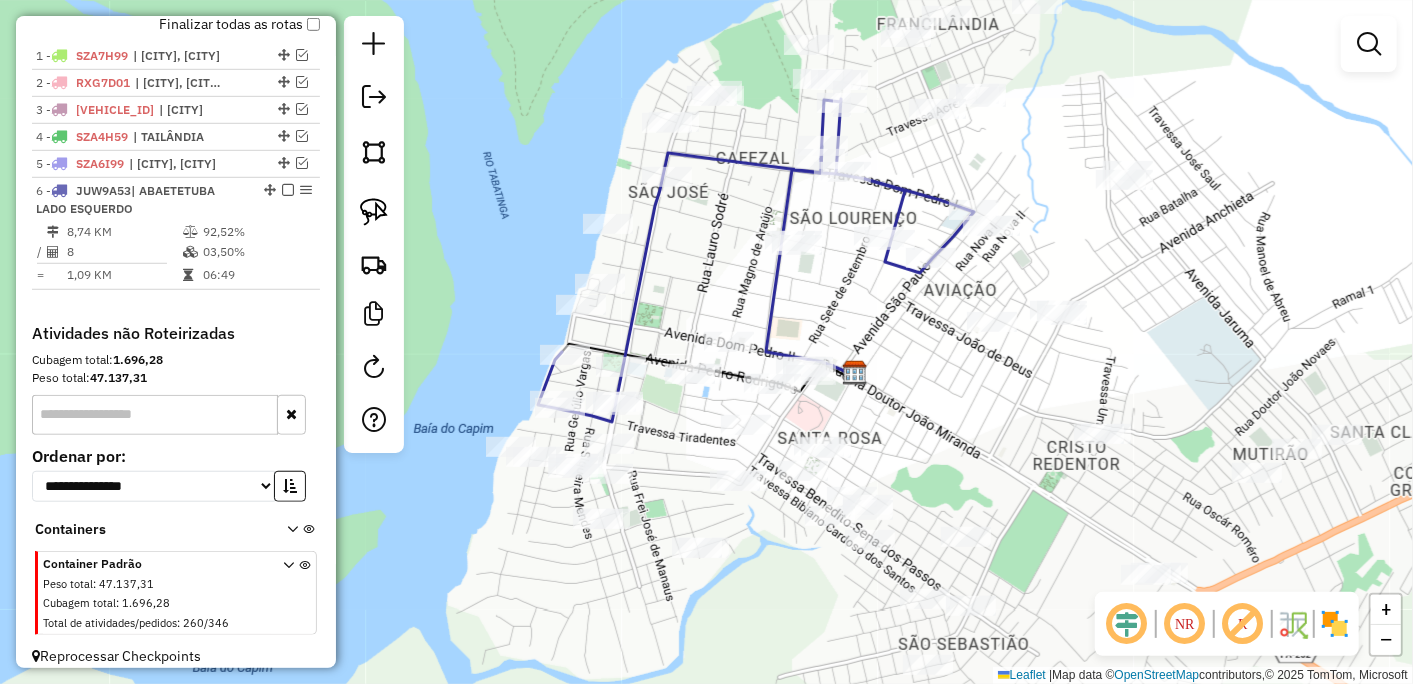 drag, startPoint x: 620, startPoint y: 384, endPoint x: 696, endPoint y: 234, distance: 168.1547 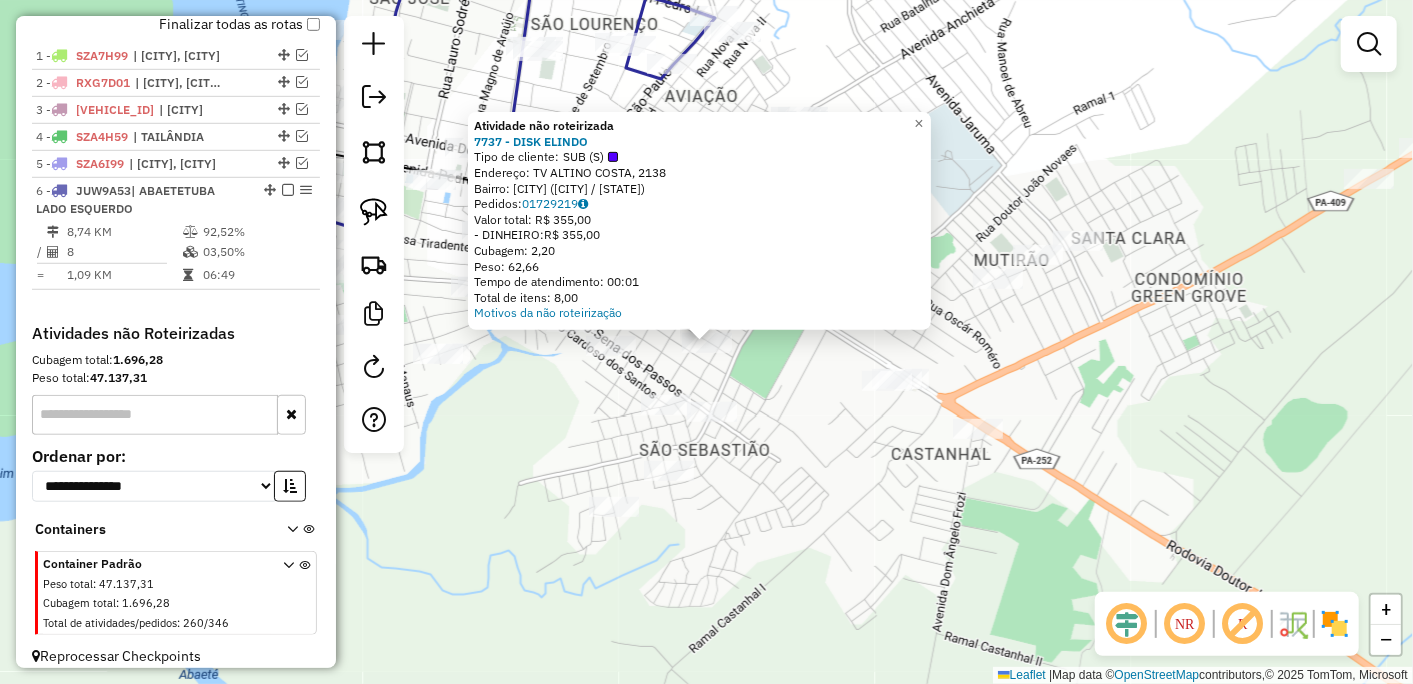 click on "Atividade não roteirizada [ID] - [BRAND]  Tipo de cliente:   SUB (S)   Endereço: TV  [STREET], 2138   Bairro: [CITY] ([CITY] / [STATE])   Pedidos:  [ORDER_ID]   Valor total: R$ 355,00   - DINHEIRO:  R$ 355,00   Cubagem: 2,20   Peso: 62,66   Tempo de atendimento: 00:01   Total de itens: 8,00  Motivos da não roteirização × Janela de atendimento Grade de atendimento Capacidade Transportadoras Veículos Cliente Pedidos  Rotas Selecione os dias de semana para filtrar as janelas de atendimento  Seg   Ter   Qua   Qui   Sex   Sáb   Dom  Informe o período da janela de atendimento: De: Até:  Filtrar exatamente a janela do cliente  Considerar janela de atendimento padrão  Selecione os dias de semana para filtrar as grades de atendimento  Seg   Ter   Qua   Qui   Sex   Sáb   Dom   Considerar clientes sem dia de atendimento cadastrado  Clientes fora do dia de atendimento selecionado Filtrar as atividades entre os valores definidos abaixo:  Peso mínimo:   Peso máximo:   Cubagem mínima:   De:   Até:" 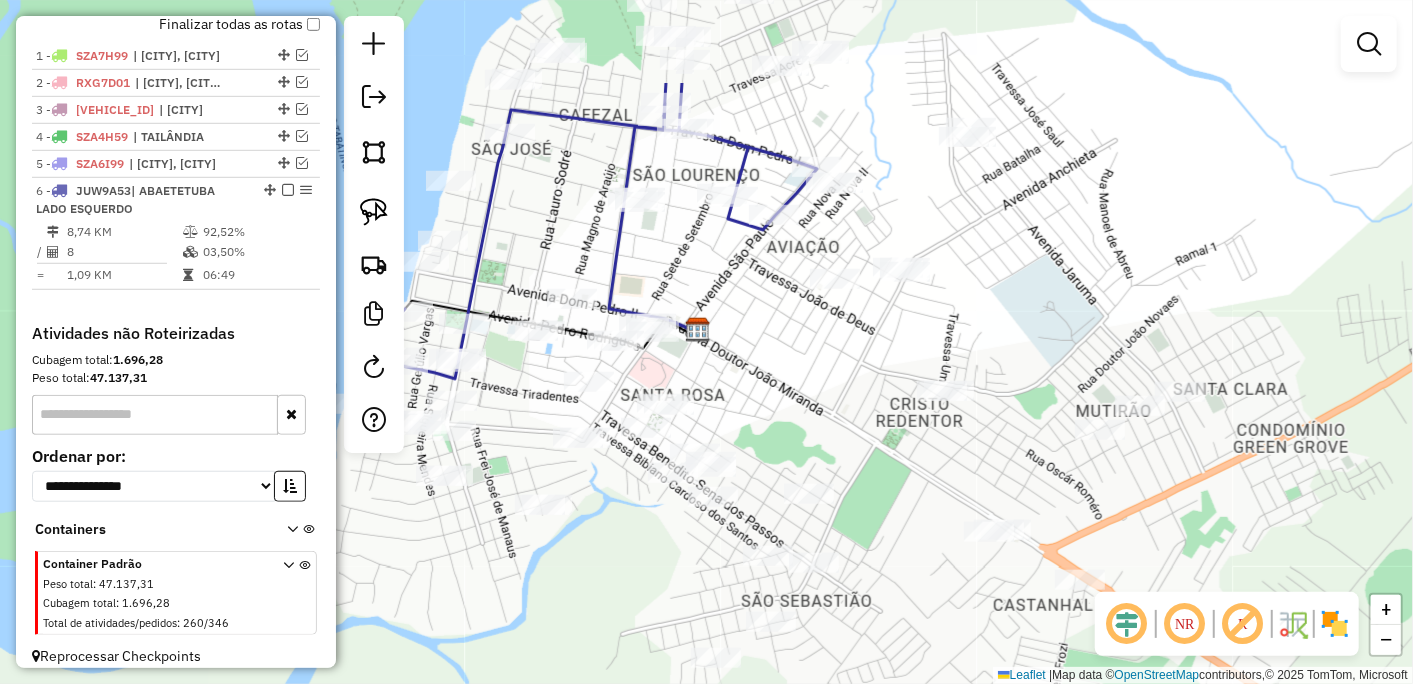 drag, startPoint x: 804, startPoint y: 446, endPoint x: 910, endPoint y: 612, distance: 196.95685 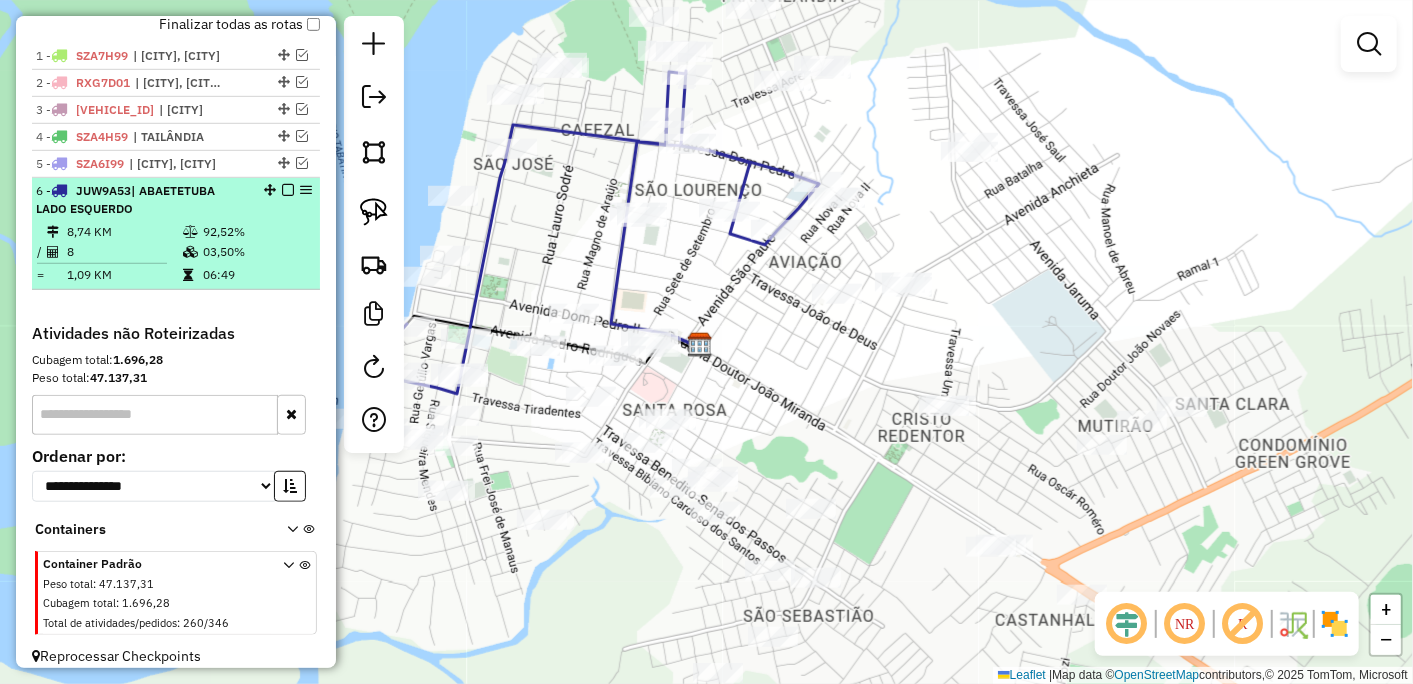 click on "6 -     [PLATE]   | [CITY] LADO ESQUERDO" at bounding box center [142, 200] 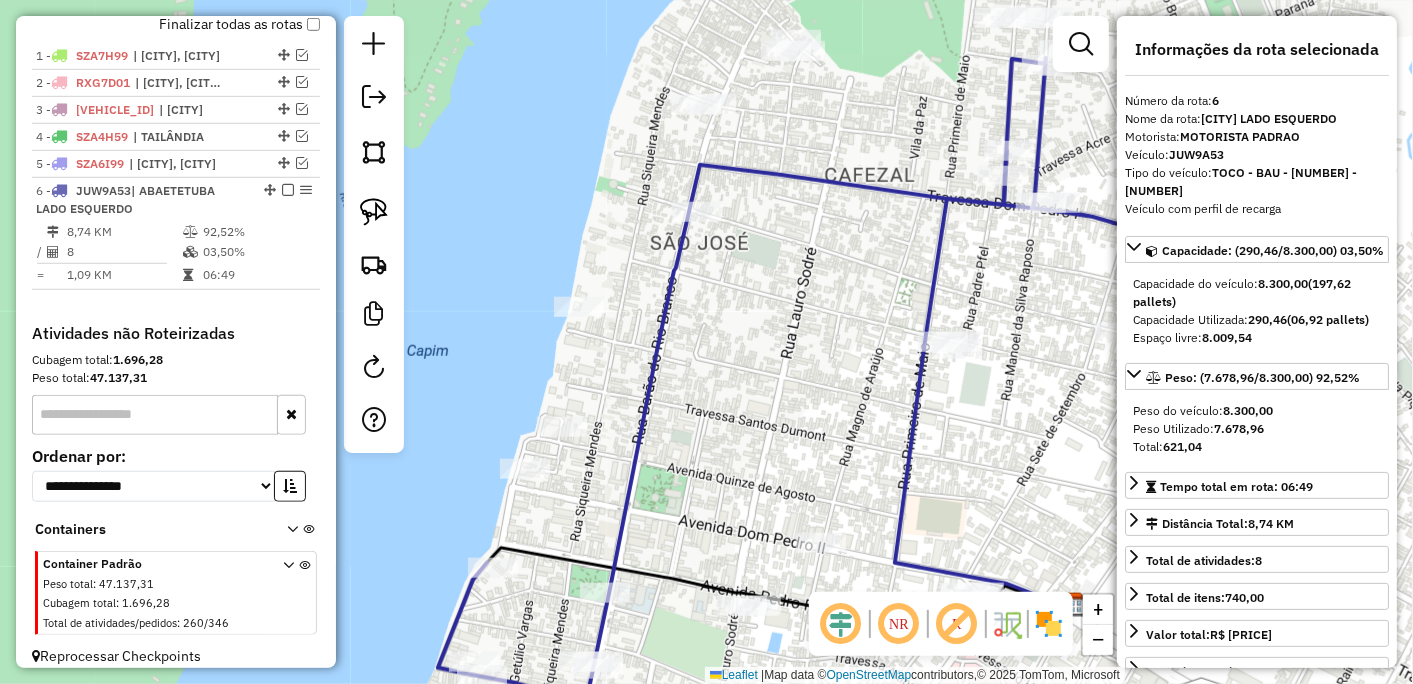 drag, startPoint x: 632, startPoint y: 273, endPoint x: 796, endPoint y: 304, distance: 166.90416 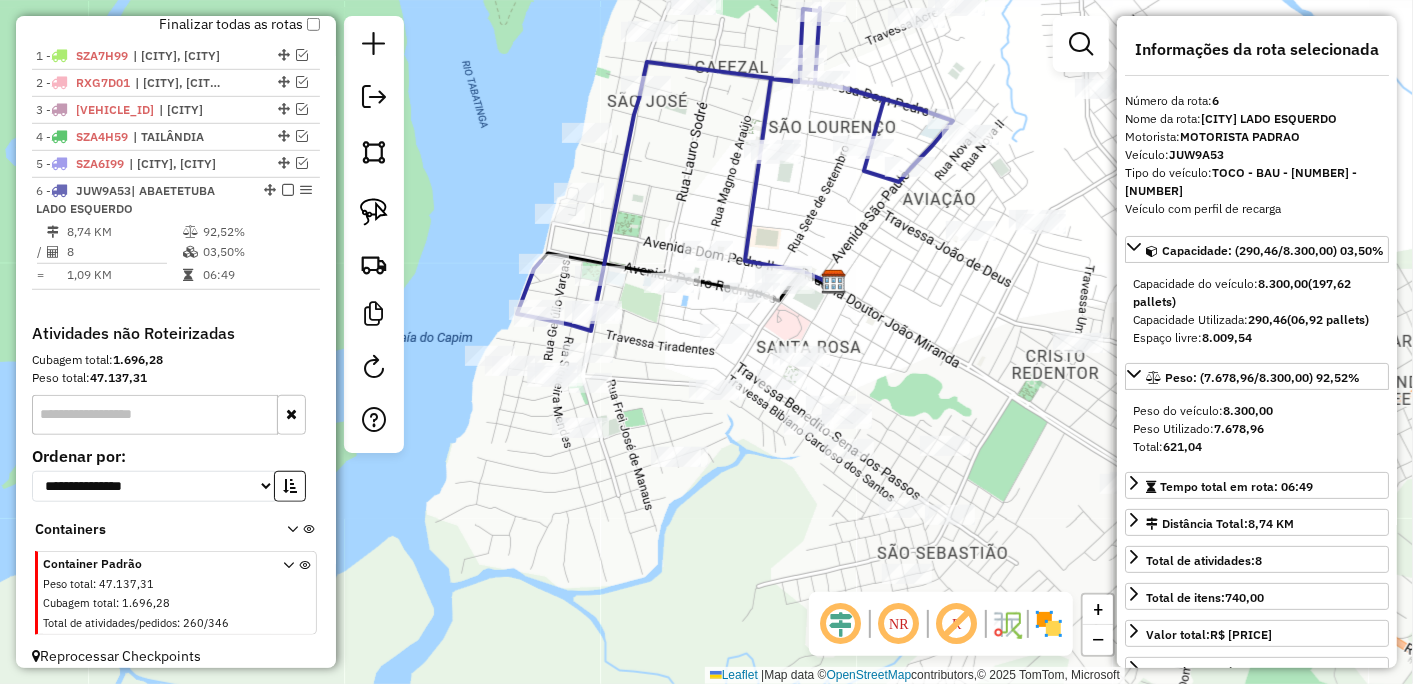 drag, startPoint x: 695, startPoint y: 386, endPoint x: 636, endPoint y: 208, distance: 187.52333 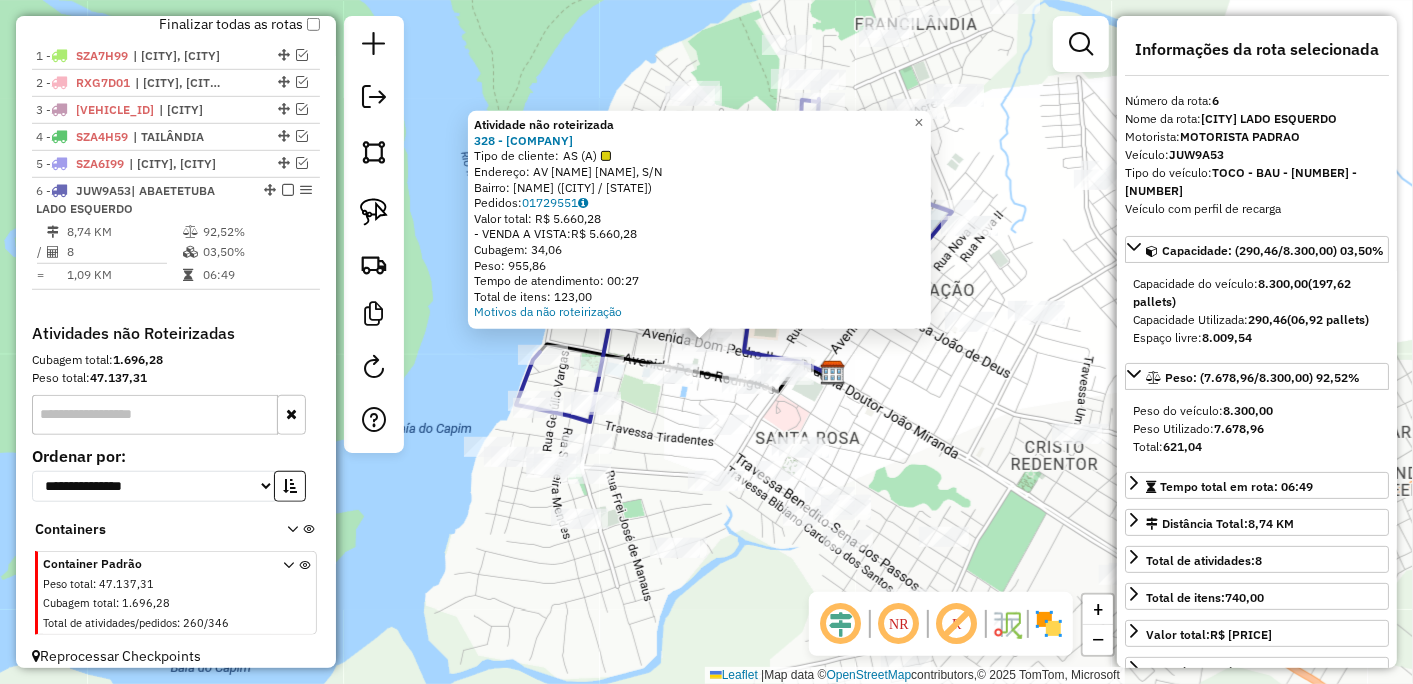click on "Atividade não roteirizada 328 - [COMPANY]  Tipo de cliente:   AS (A)   Endereço: AV  DOM PEDRO II, S/N   Bairro: CENTRO ([CITY] / [STATE])   Pedidos:  [NUMBER]   Valor total: R$ 5.660,28   - VENDA A VISTA:  R$ 5.660,28   Cubagem: 34,06   Peso: 955,86   Tempo de atendimento: 00:27   Total de itens: 123,00  Motivos da não roteirização × Janela de atendimento Grade de atendimento Capacidade Transportadoras Veículos Cliente Pedidos  Rotas Selecione os dias de semana para filtrar as janelas de atendimento  Seg   Ter   Qua   Qui   Sex   Sáb   Dom  Informe o período da janela de atendimento: De: Até:  Filtrar exatamente a janela do cliente  Considerar janela de atendimento padrão  Selecione os dias de semana para filtrar as grades de atendimento  Seg   Ter   Qua   Qui   Sex   Sáb   Dom   Considerar clientes sem dia de atendimento cadastrado  Clientes fora do dia de atendimento selecionado Filtrar as atividades entre os valores definidos abaixo:  Peso mínimo:   Peso máximo:   Cubagem mínima:   De:  De:" 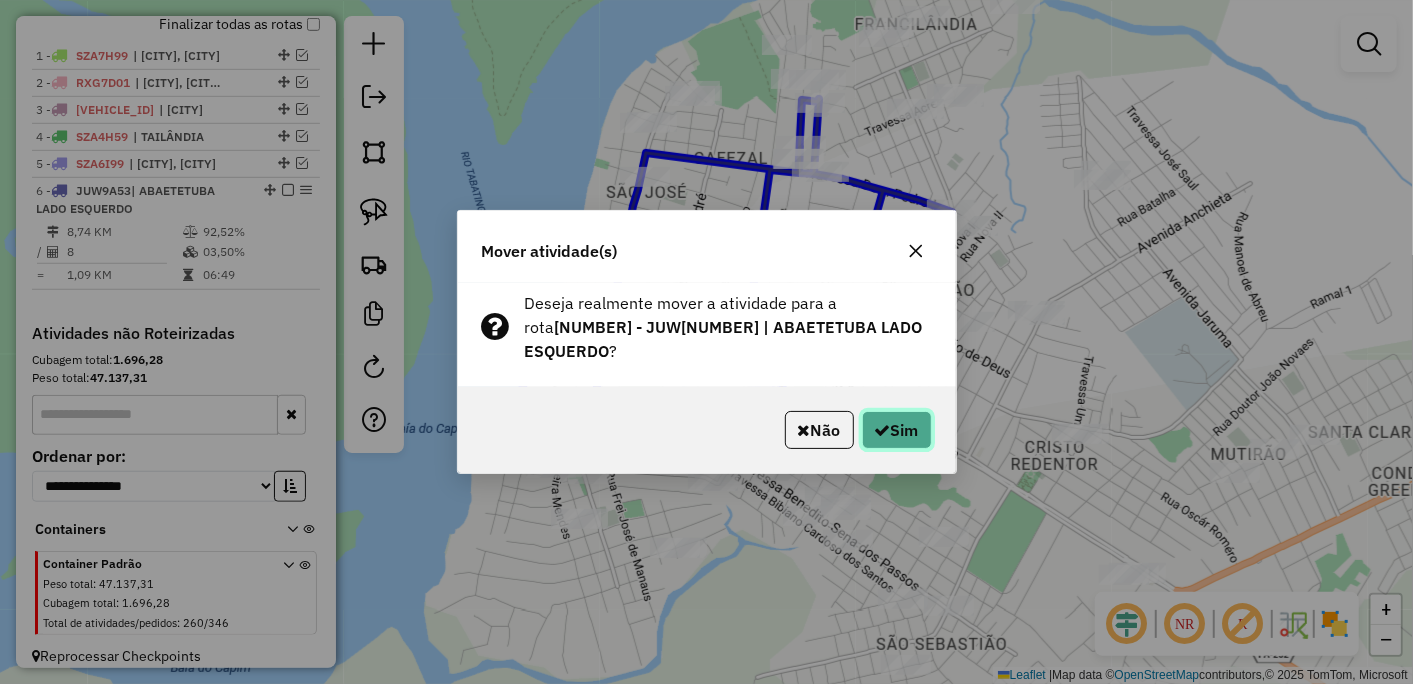 click on "Sim" 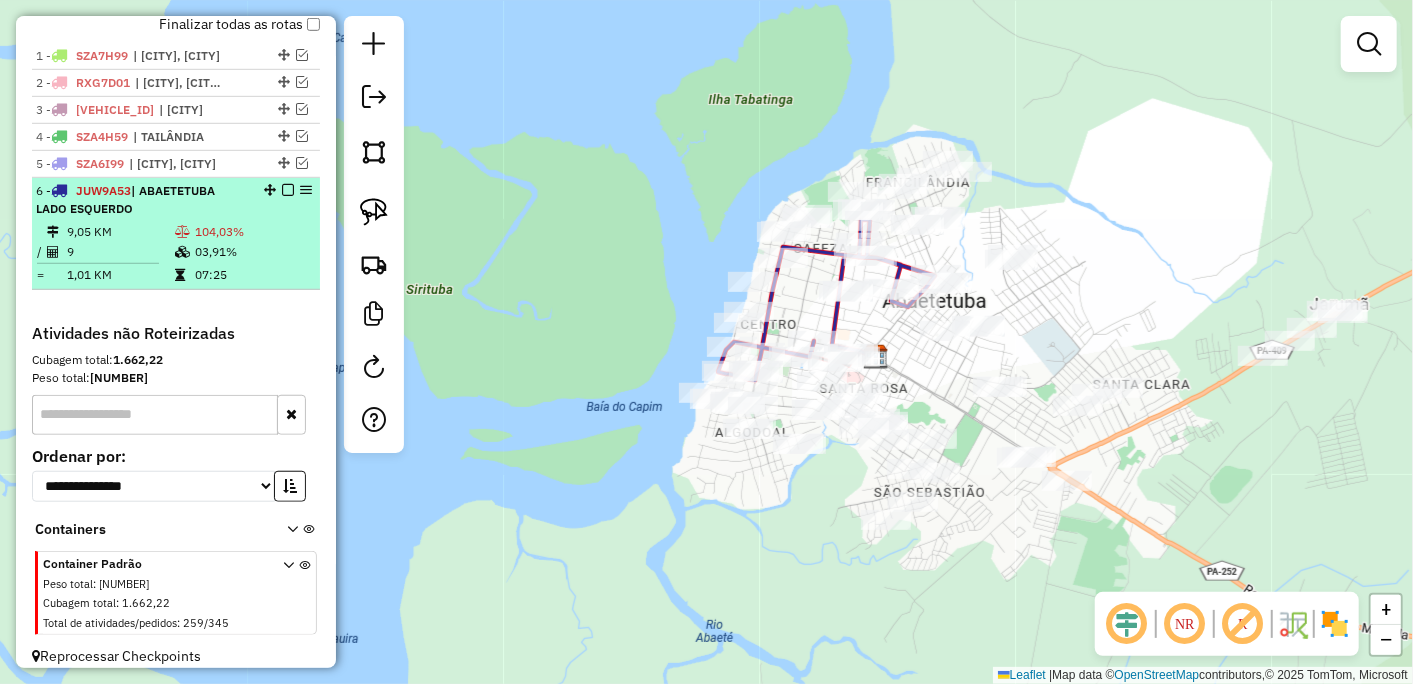 click at bounding box center [288, 190] 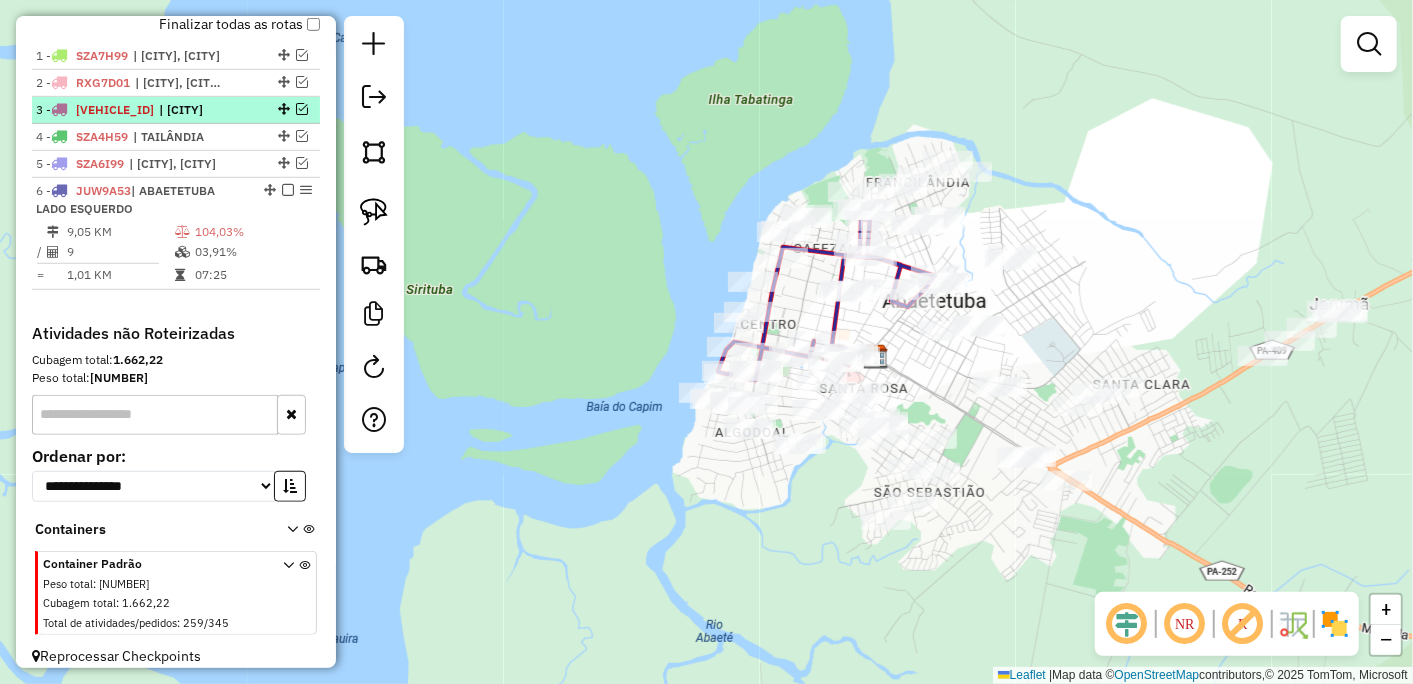 scroll, scrollTop: 652, scrollLeft: 0, axis: vertical 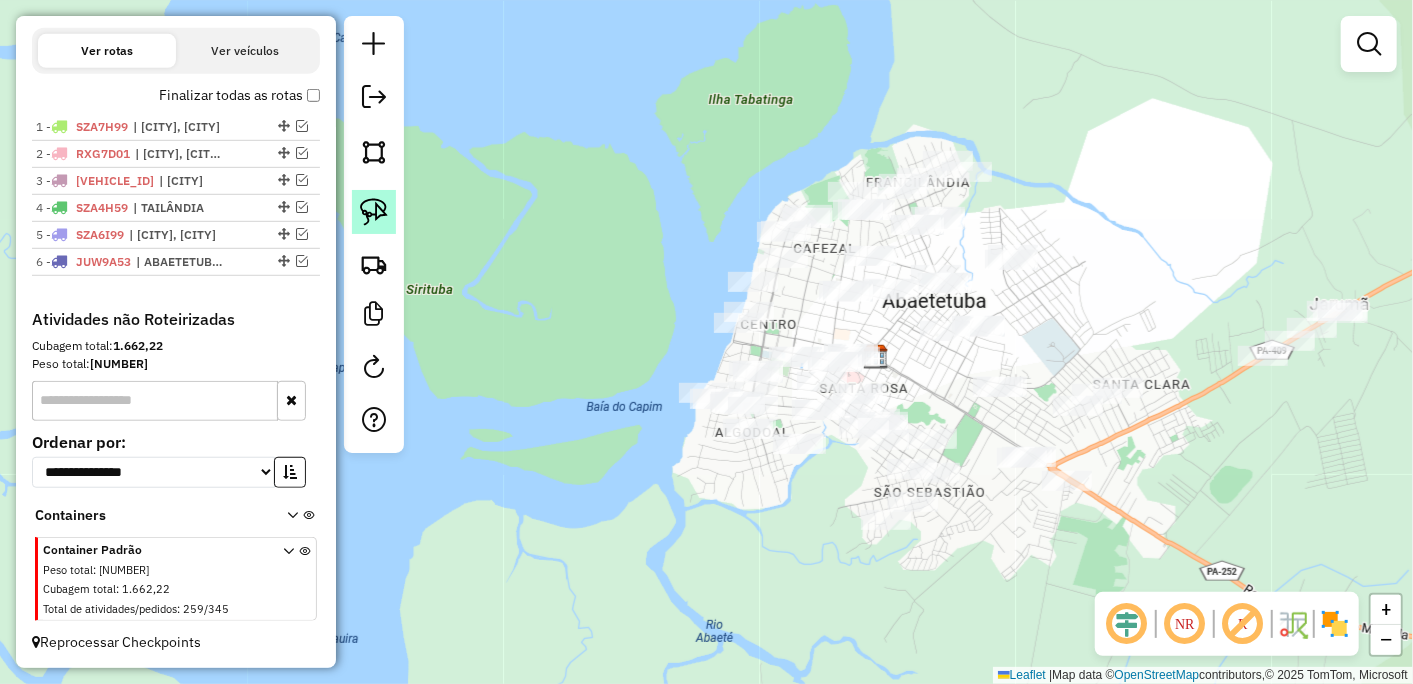 click 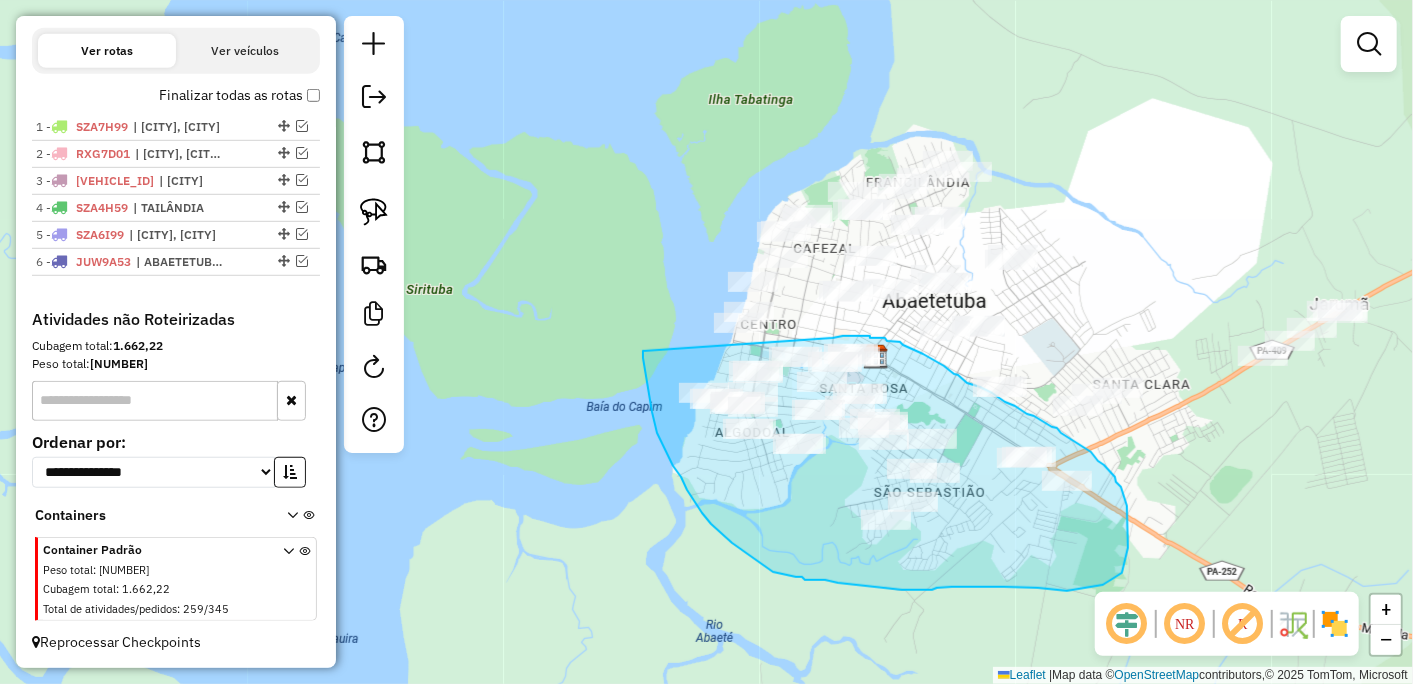 drag, startPoint x: 645, startPoint y: 351, endPoint x: 833, endPoint y: 338, distance: 188.44893 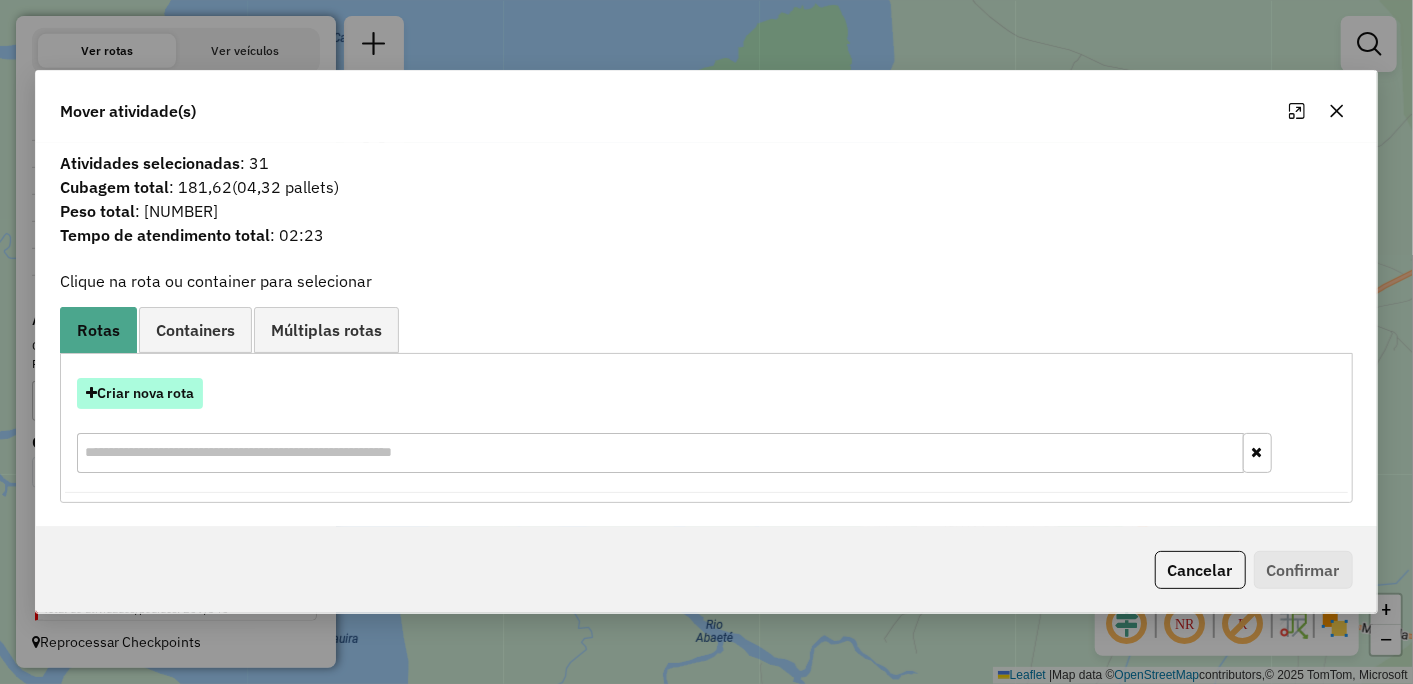 click on "Criar nova rota" at bounding box center (140, 393) 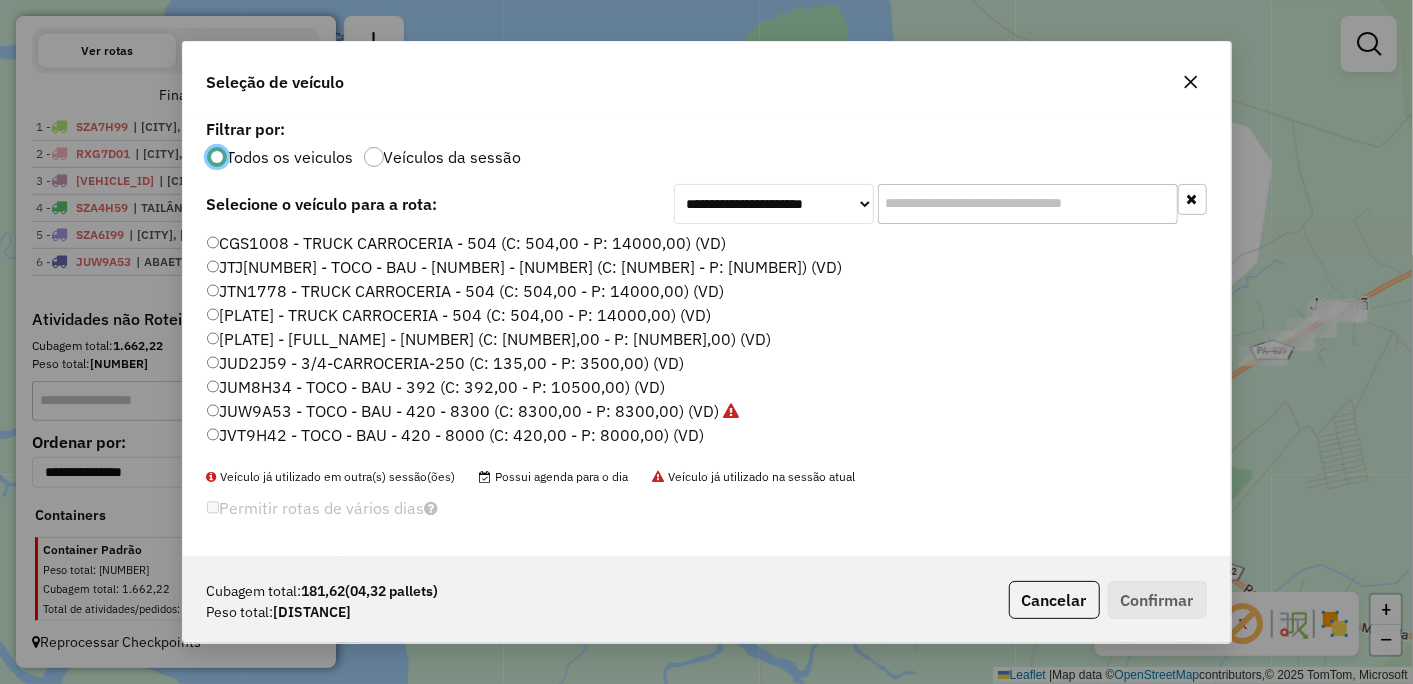 scroll, scrollTop: 11, scrollLeft: 5, axis: both 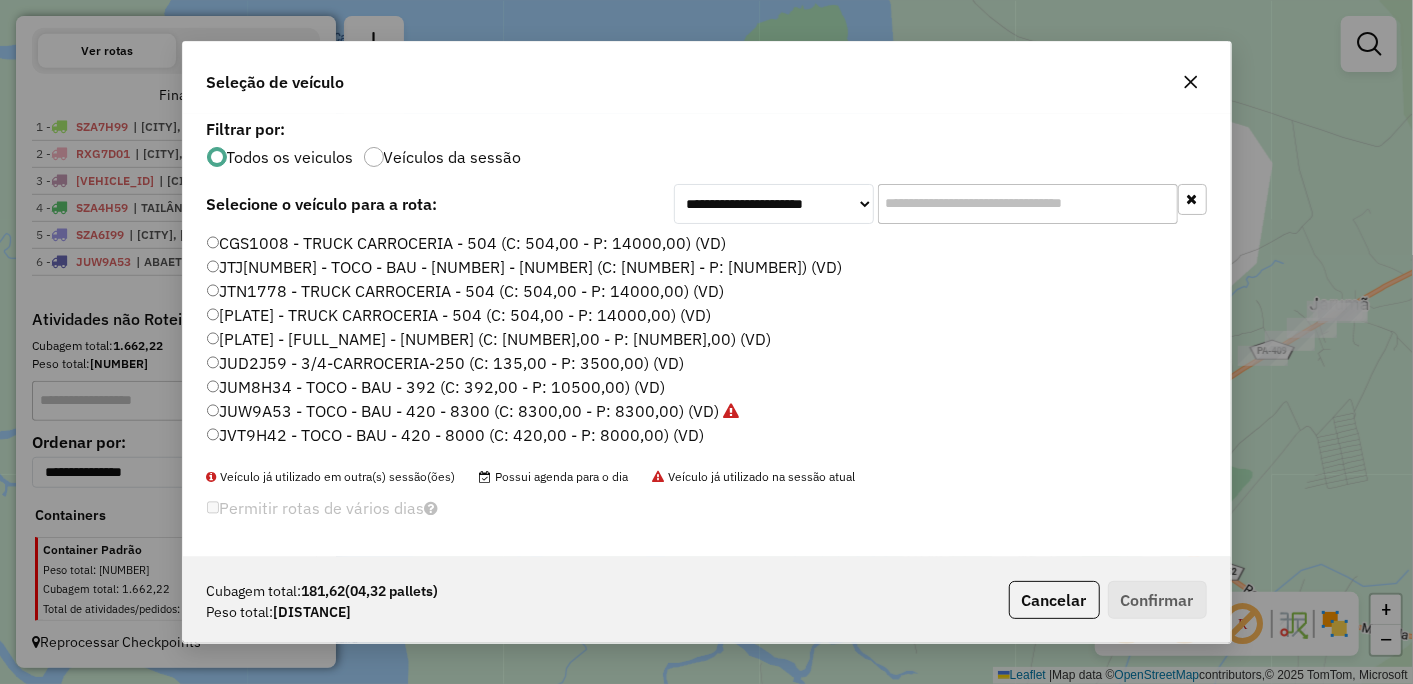click on "JVT9H42 - TOCO - BAU - 420 - 8000 (C: 420,00 - P: 8000,00) (VD)" 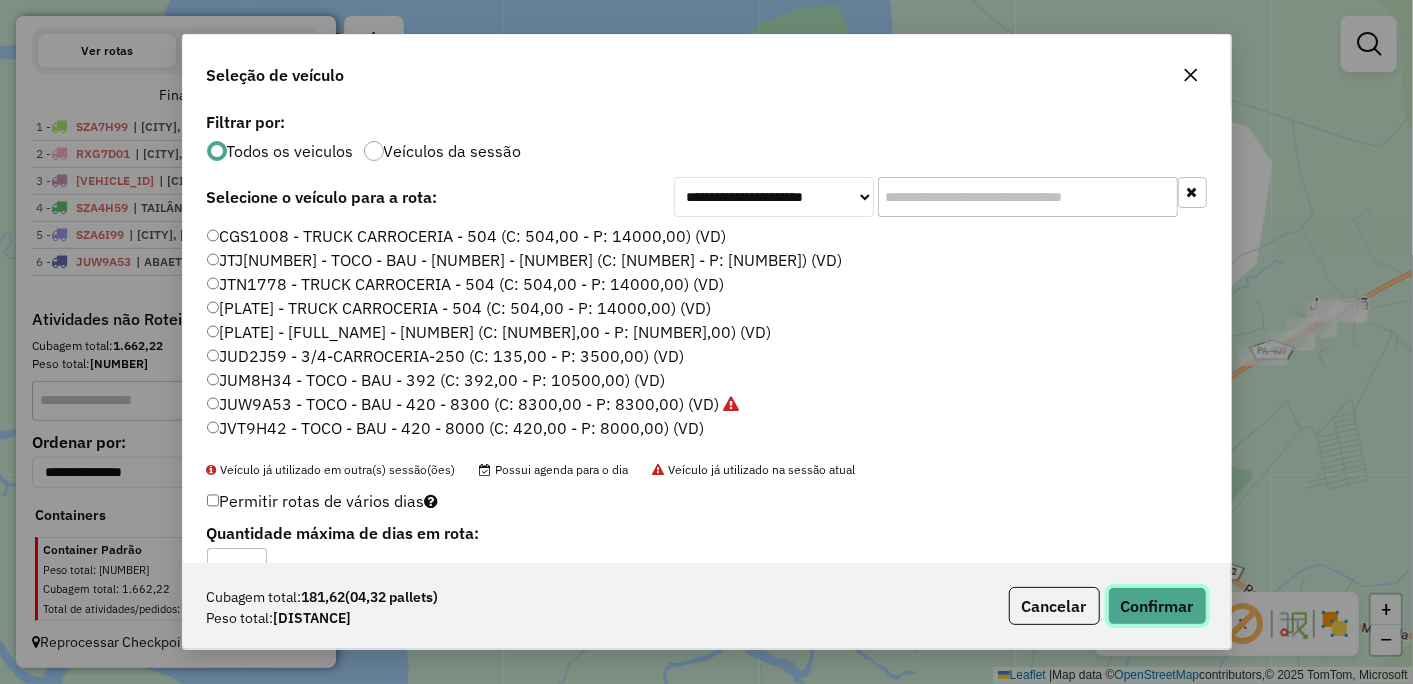 click on "Confirmar" 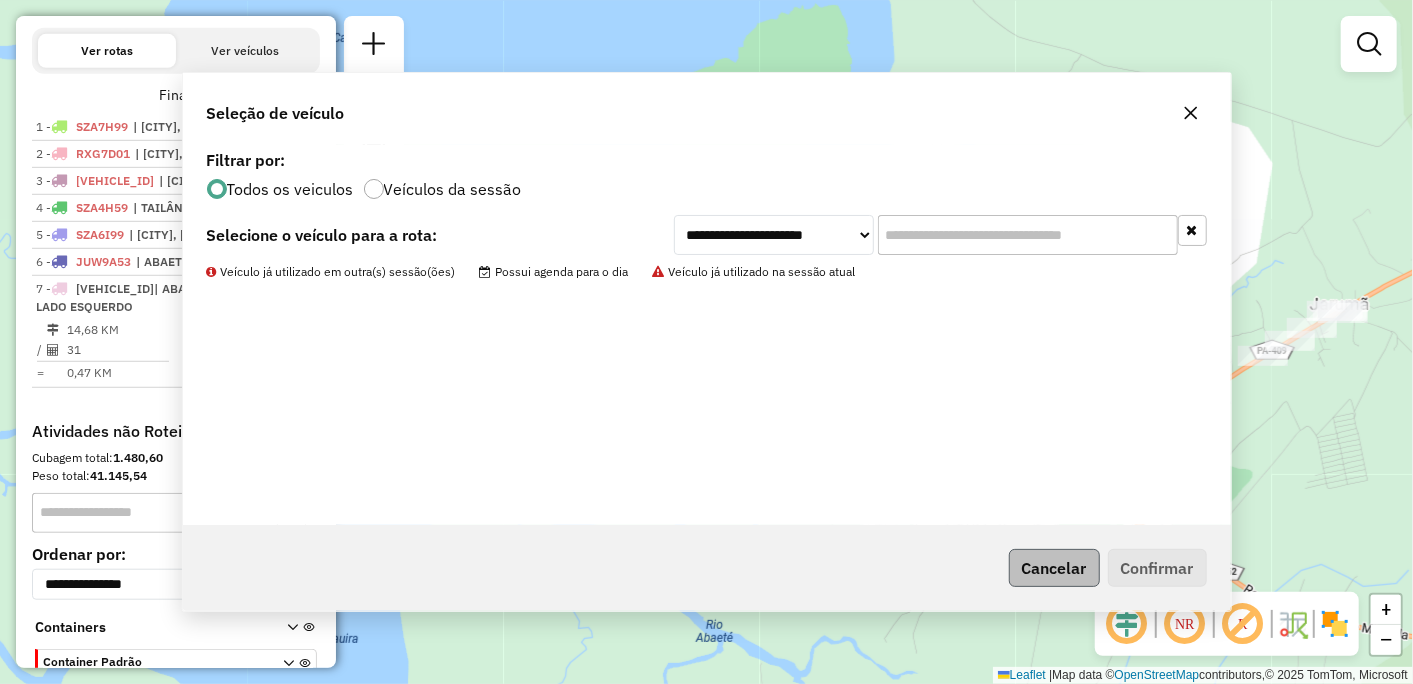 scroll, scrollTop: 723, scrollLeft: 0, axis: vertical 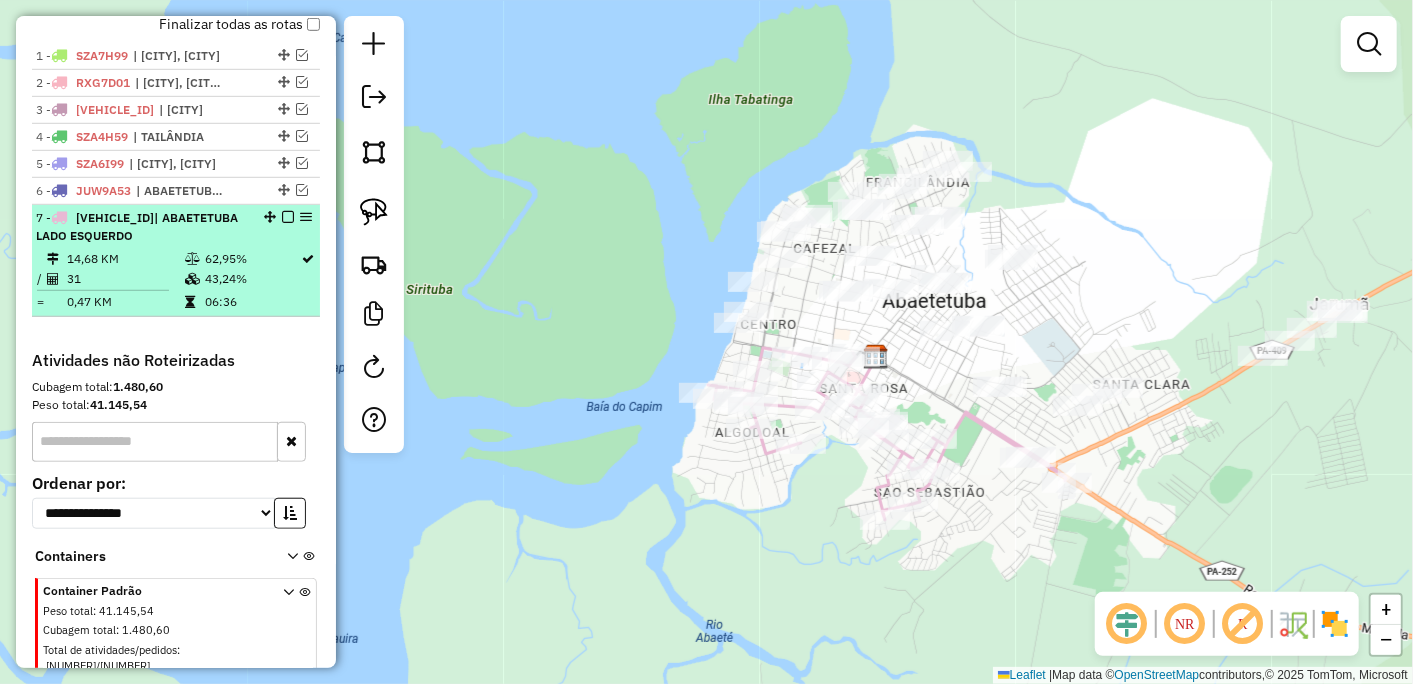 click at bounding box center [288, 217] 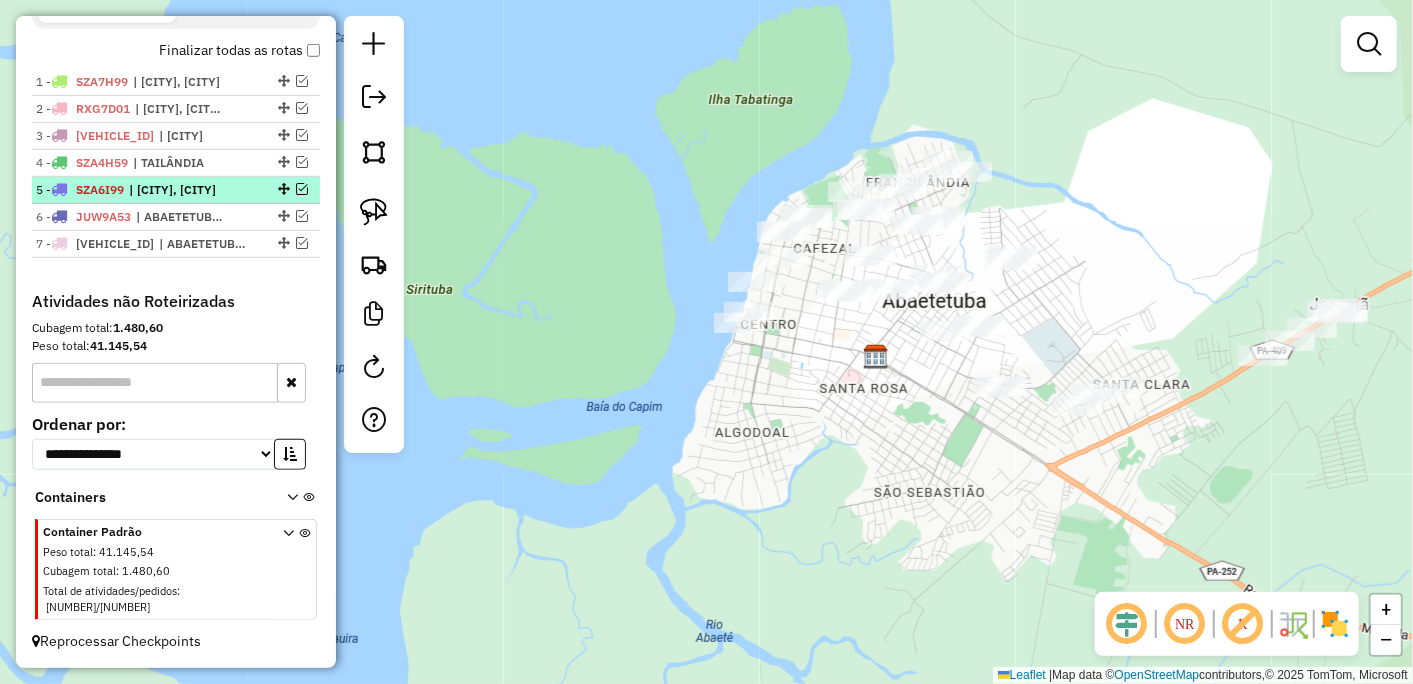 scroll, scrollTop: 680, scrollLeft: 0, axis: vertical 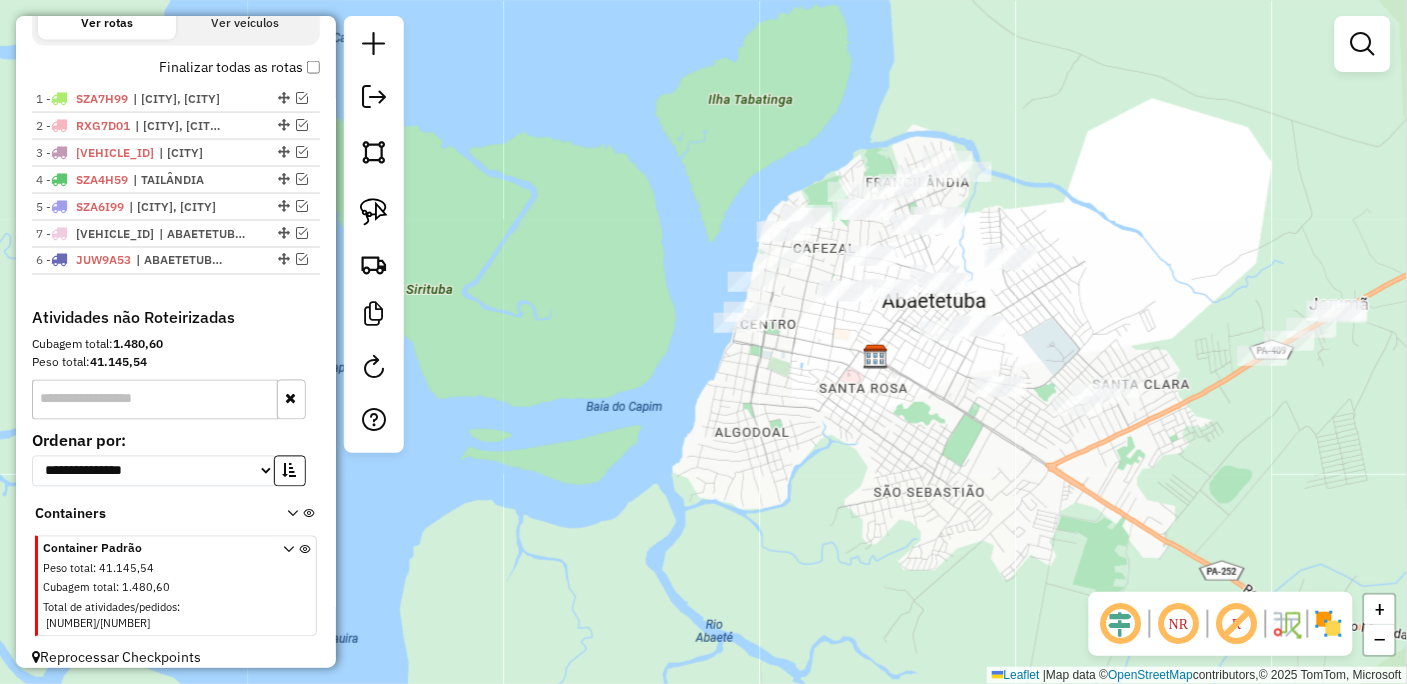 drag, startPoint x: 270, startPoint y: 263, endPoint x: 282, endPoint y: 226, distance: 38.8973 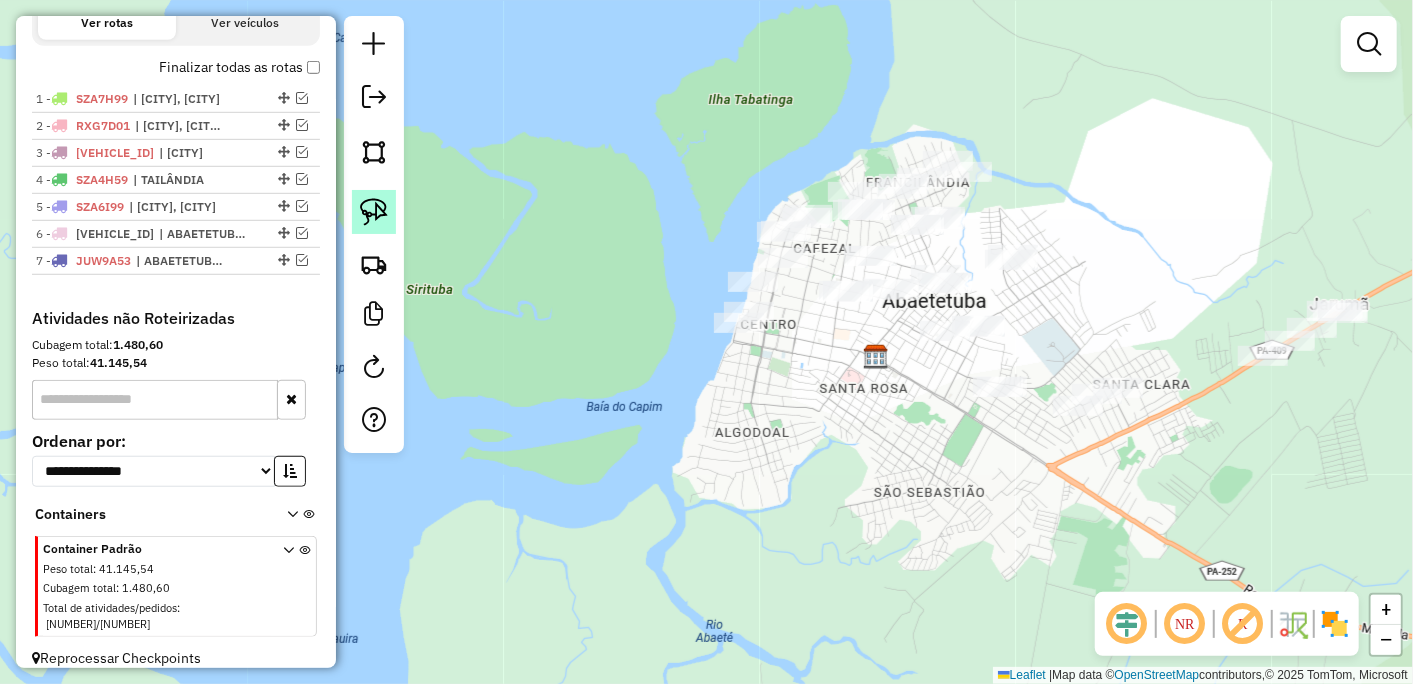 click 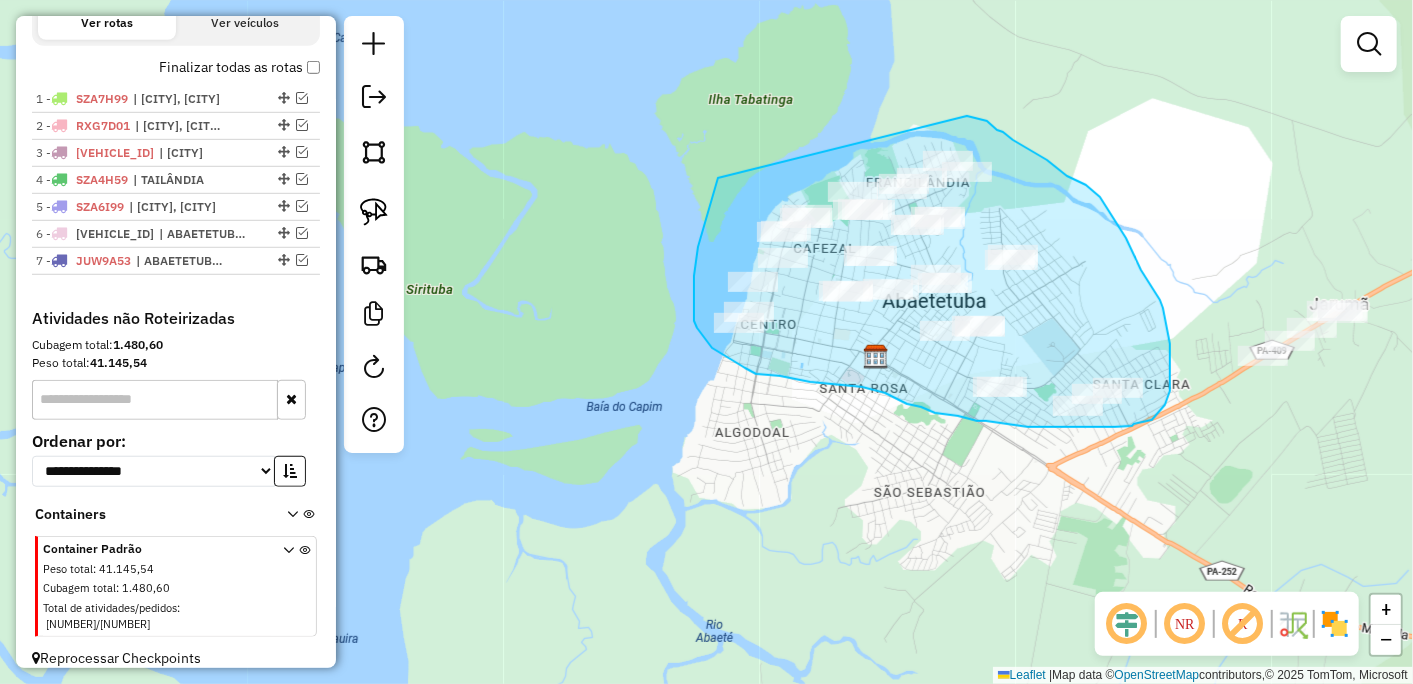 drag, startPoint x: 716, startPoint y: 184, endPoint x: 967, endPoint y: 116, distance: 260.04807 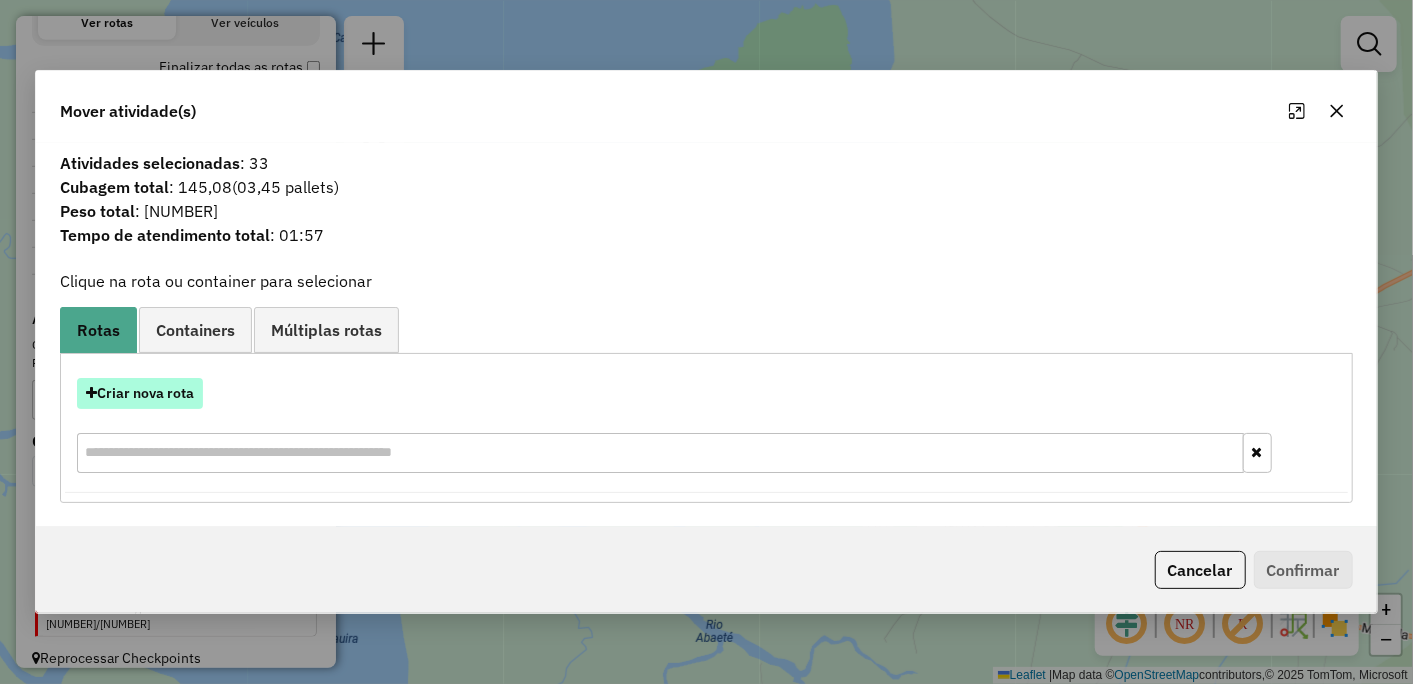 click on "Criar nova rota" at bounding box center (140, 393) 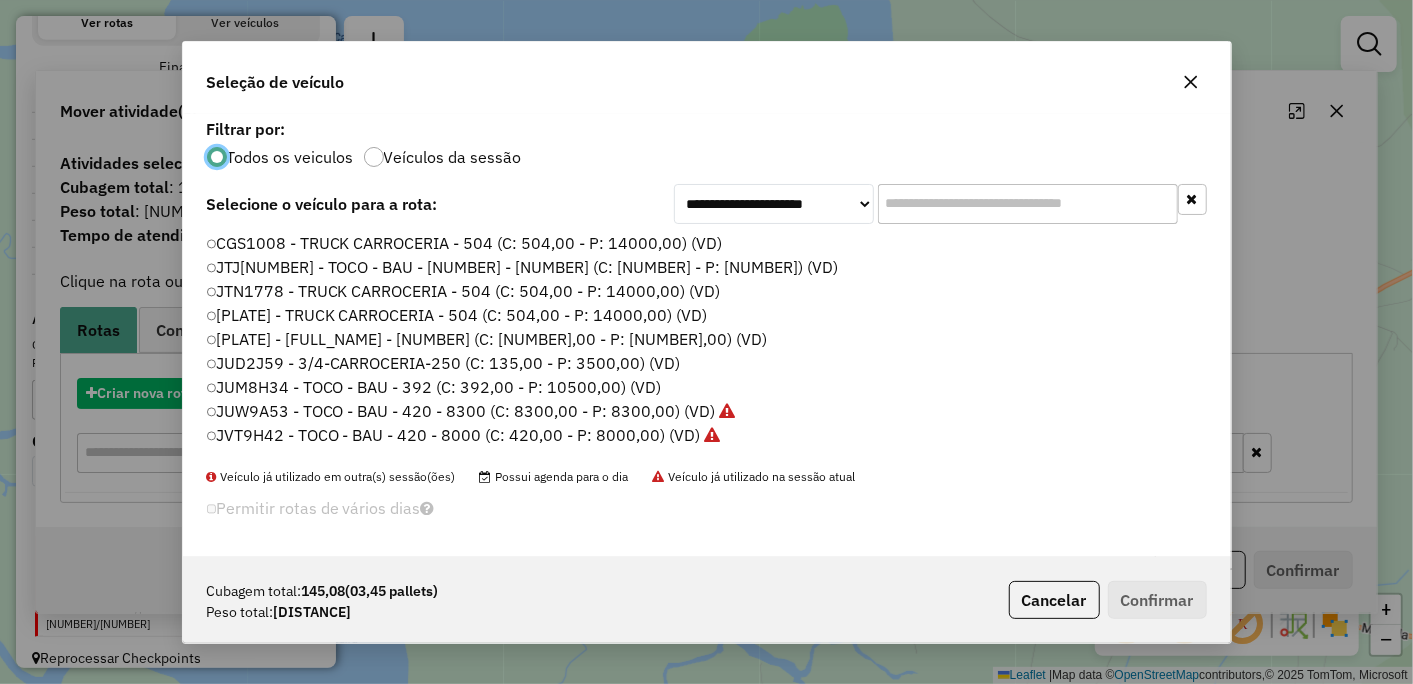 scroll, scrollTop: 11, scrollLeft: 5, axis: both 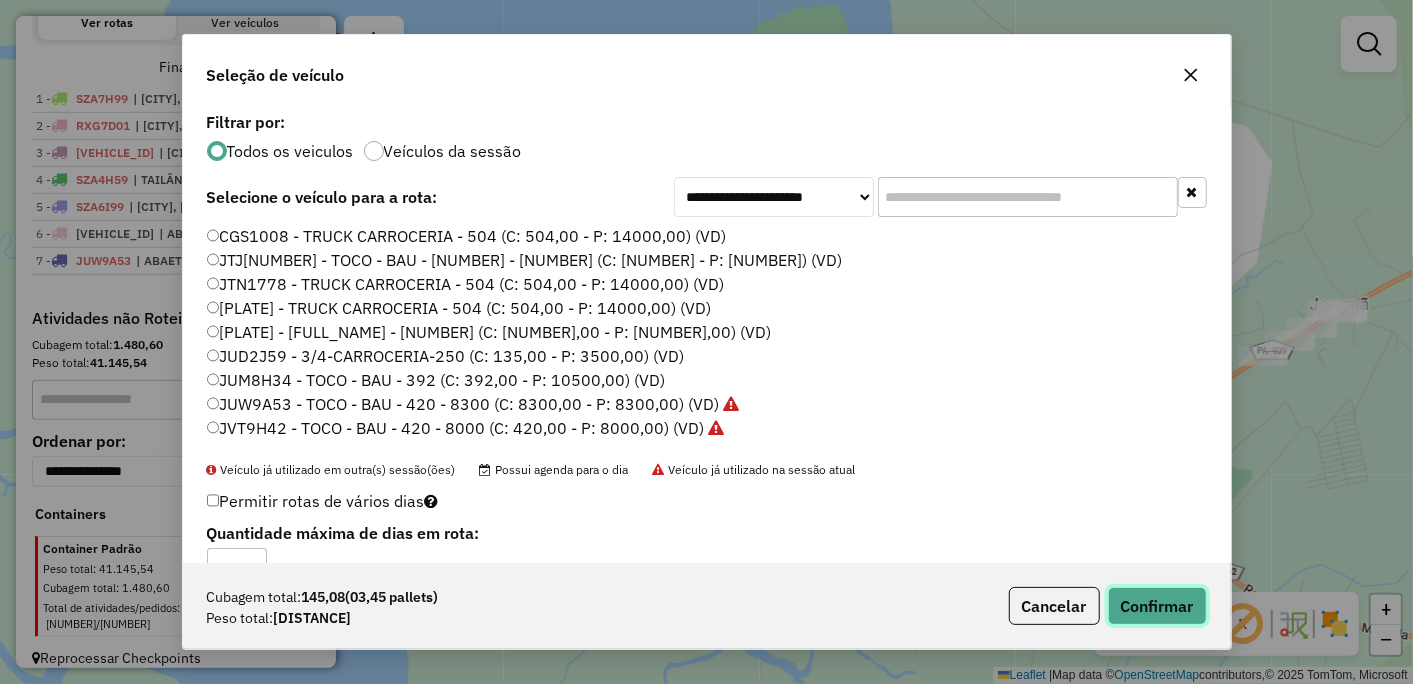 click on "Confirmar" 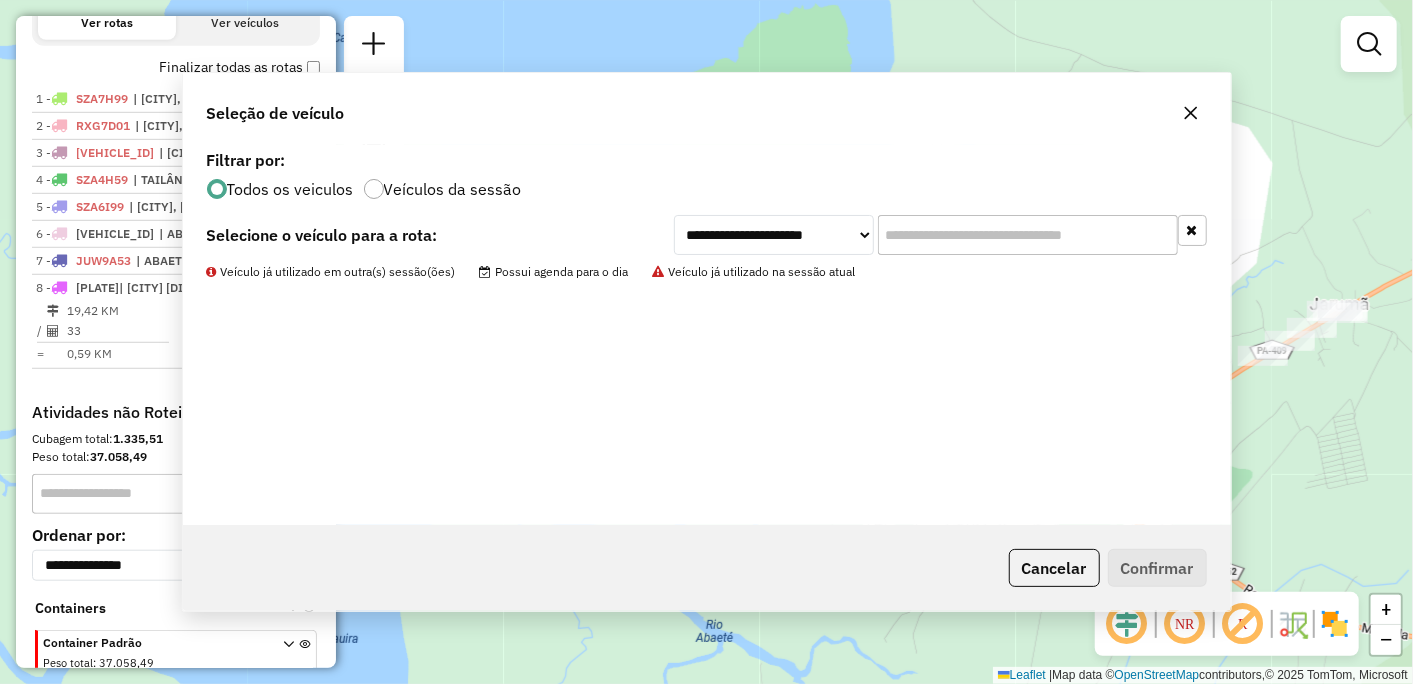 scroll, scrollTop: 723, scrollLeft: 0, axis: vertical 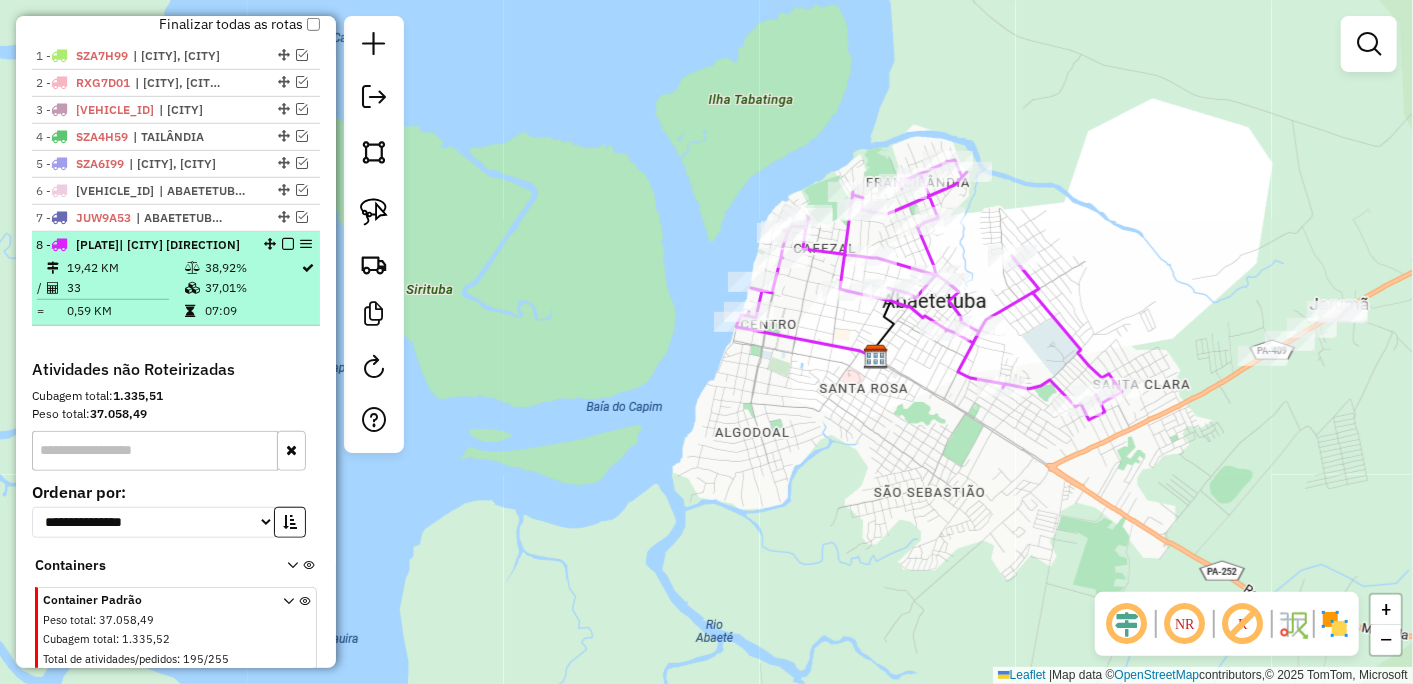 click at bounding box center [288, 244] 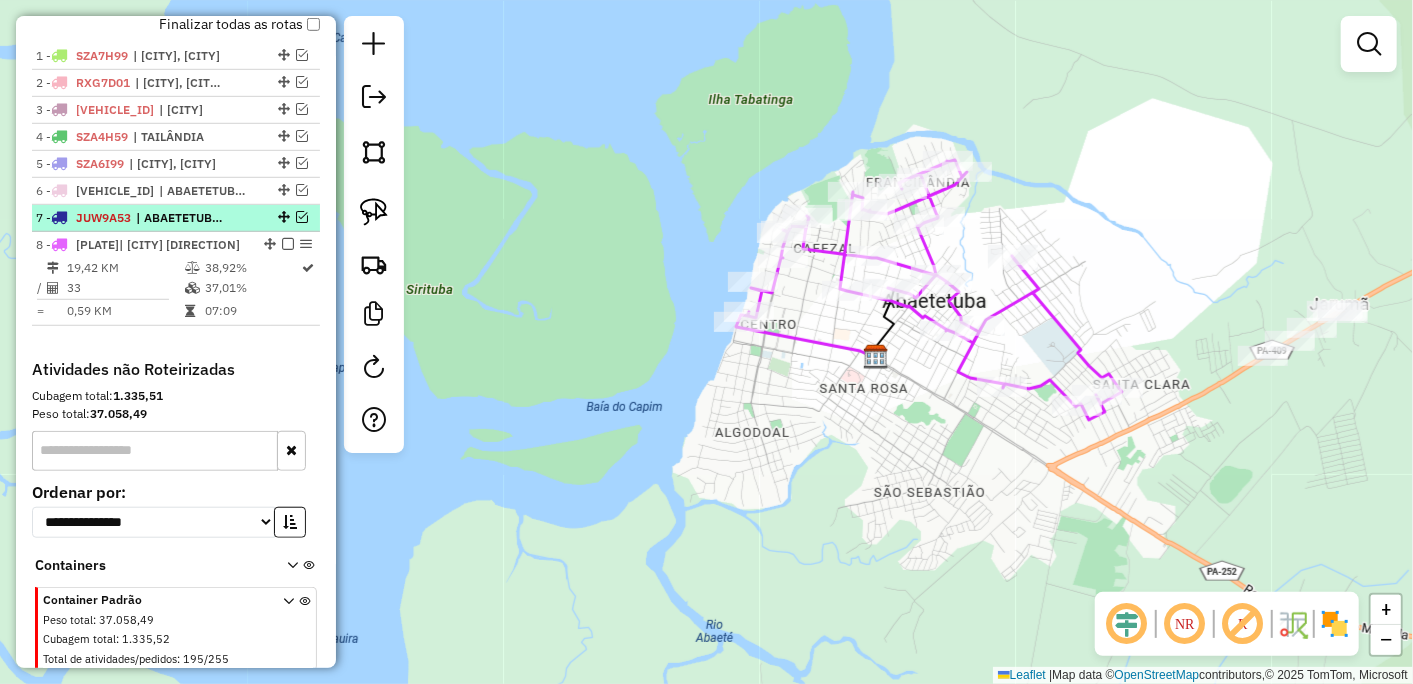 scroll, scrollTop: 706, scrollLeft: 0, axis: vertical 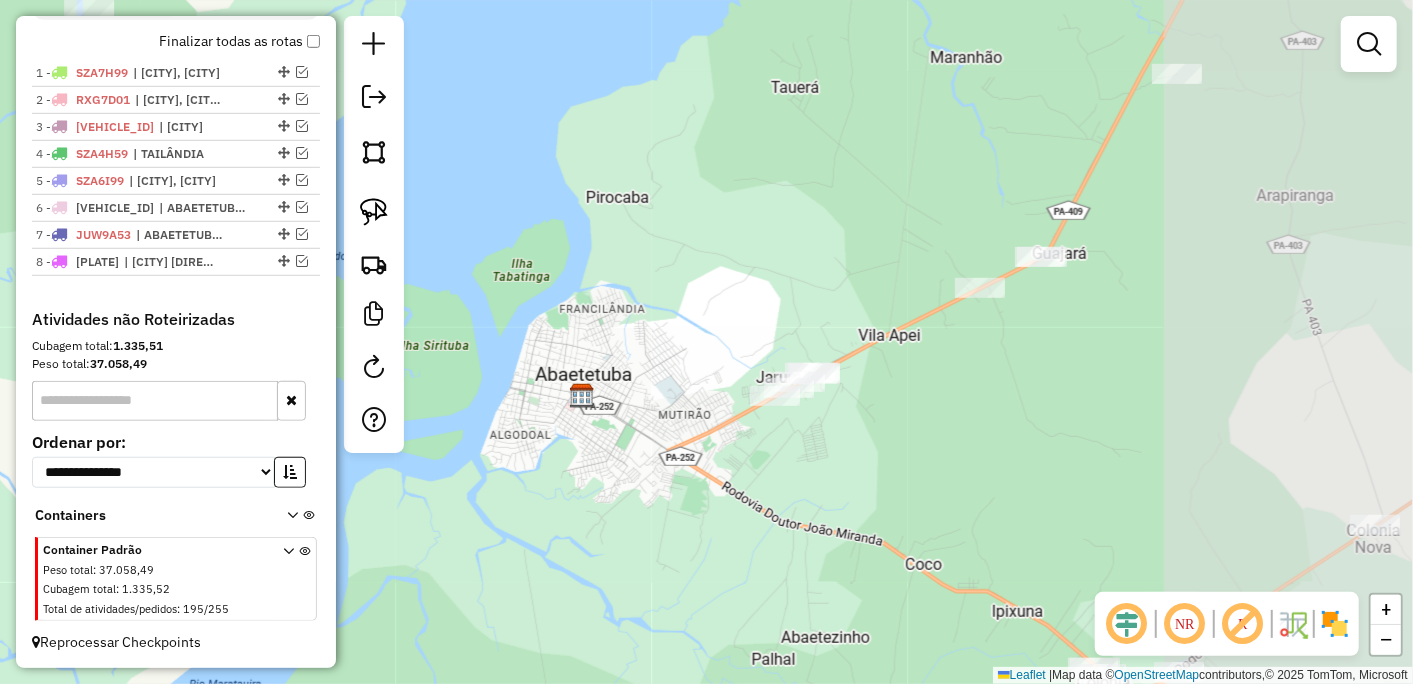 drag, startPoint x: 968, startPoint y: 410, endPoint x: 654, endPoint y: 445, distance: 315.9446 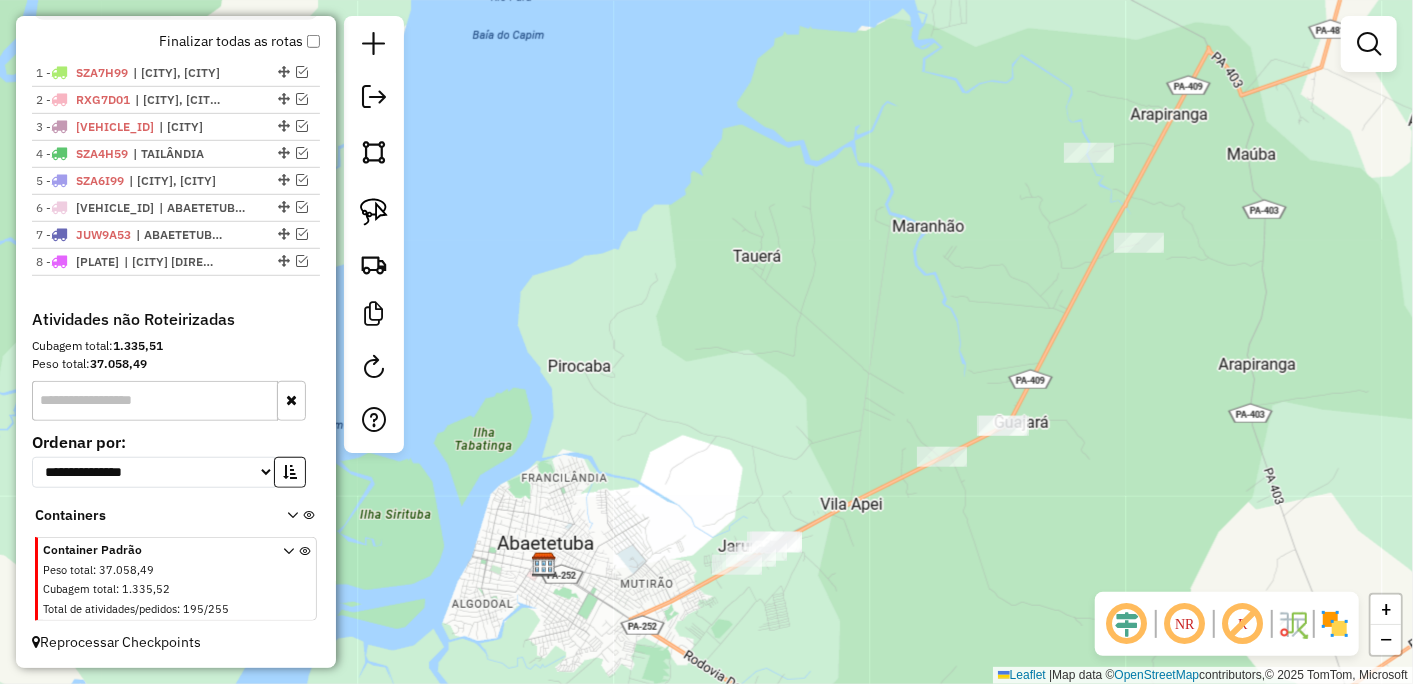 drag, startPoint x: 934, startPoint y: 456, endPoint x: 933, endPoint y: 606, distance: 150.00333 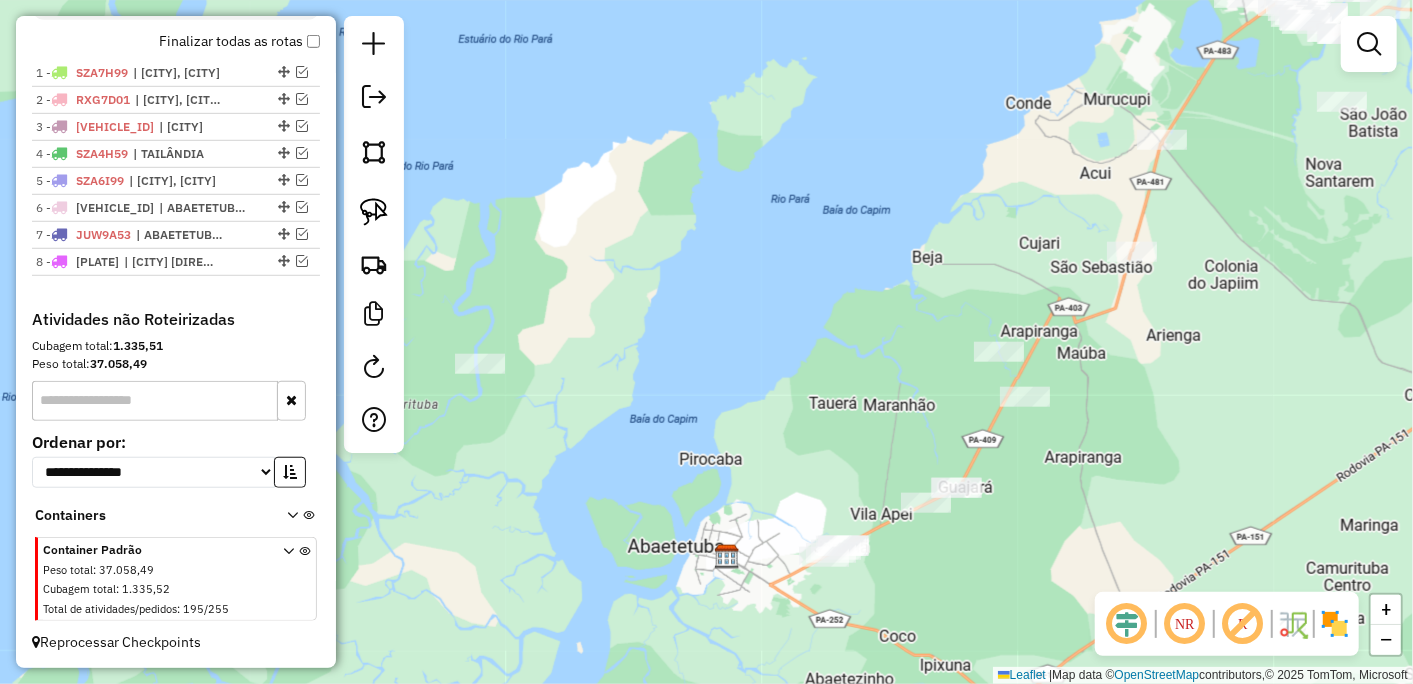 drag, startPoint x: 1120, startPoint y: 542, endPoint x: 1046, endPoint y: 545, distance: 74.06078 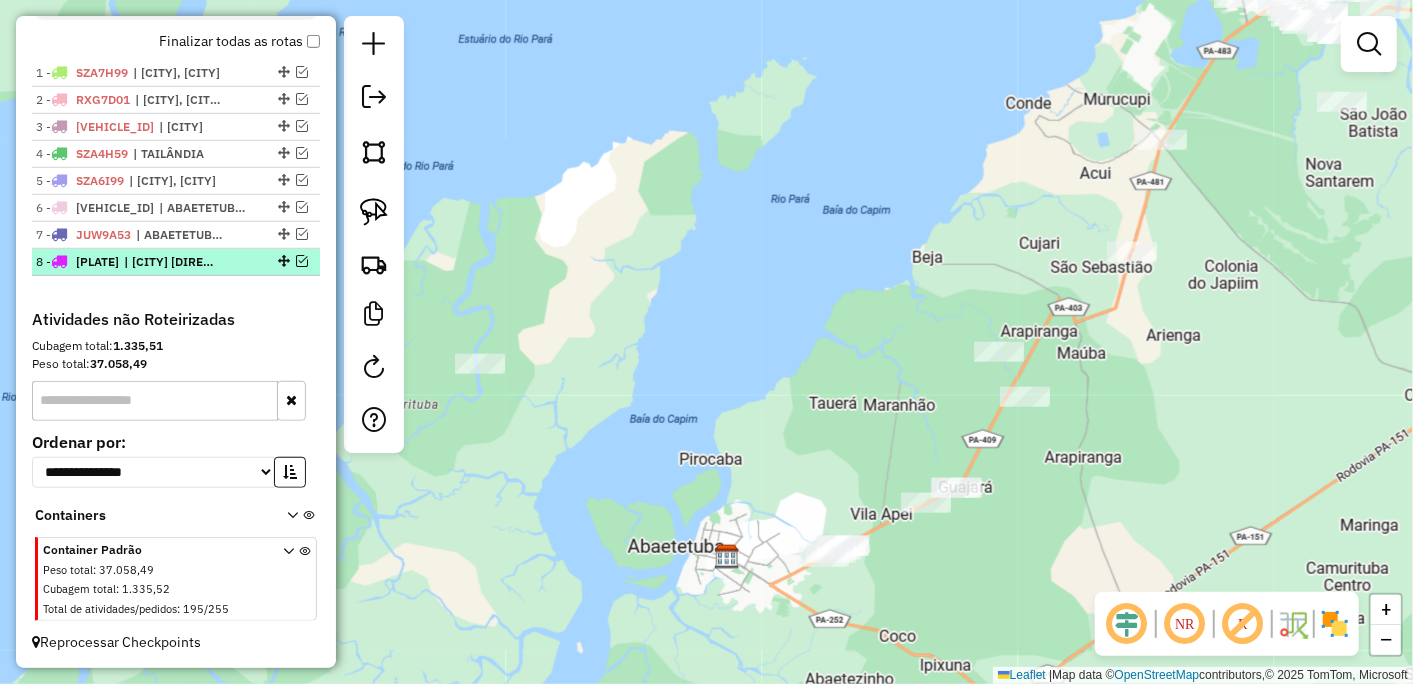 click at bounding box center [302, 261] 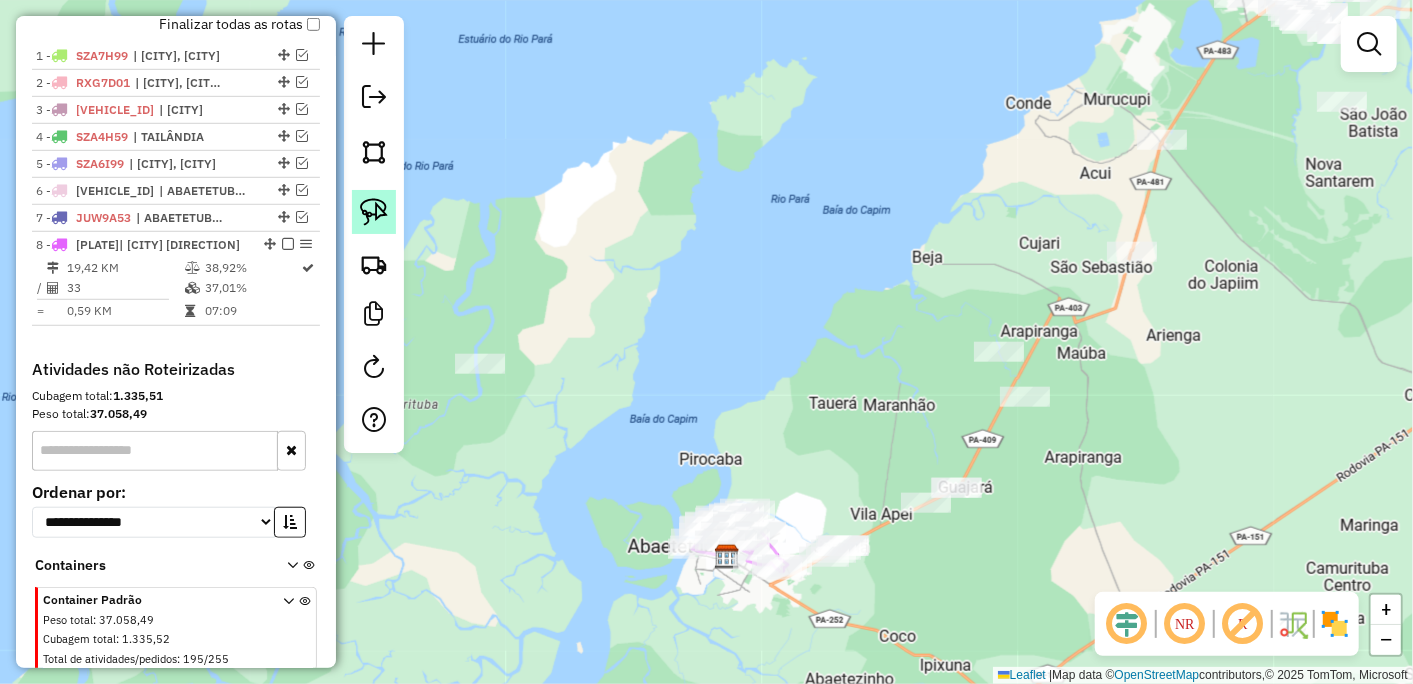 click 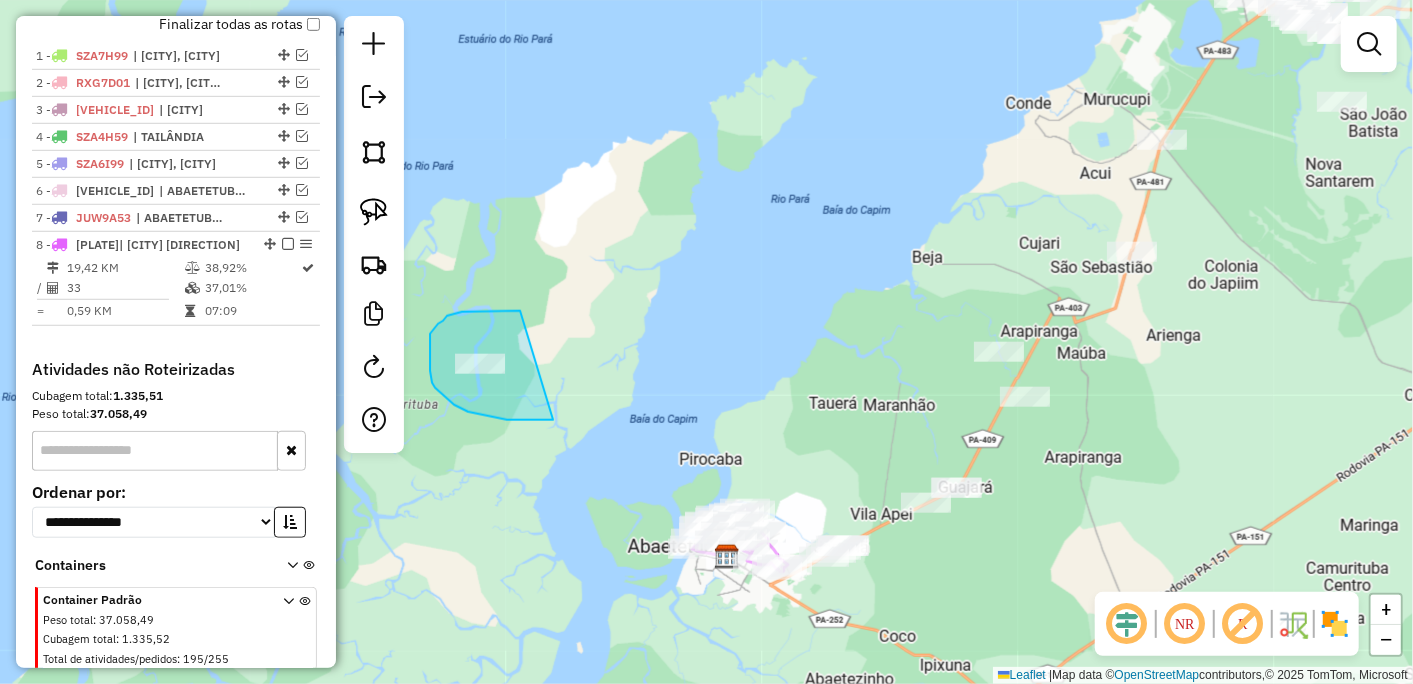 drag, startPoint x: 511, startPoint y: 312, endPoint x: 553, endPoint y: 420, distance: 115.87925 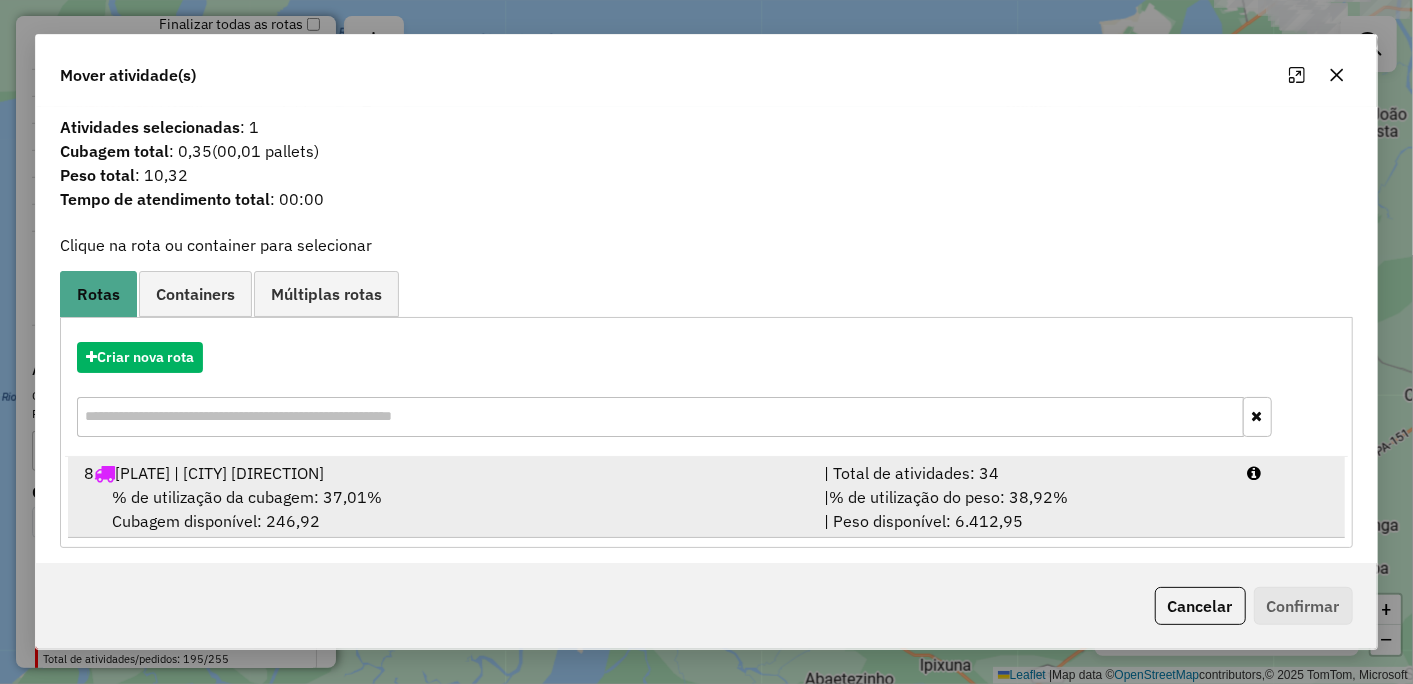 click on "% de utilização da cubagem: 37,01%" at bounding box center [247, 497] 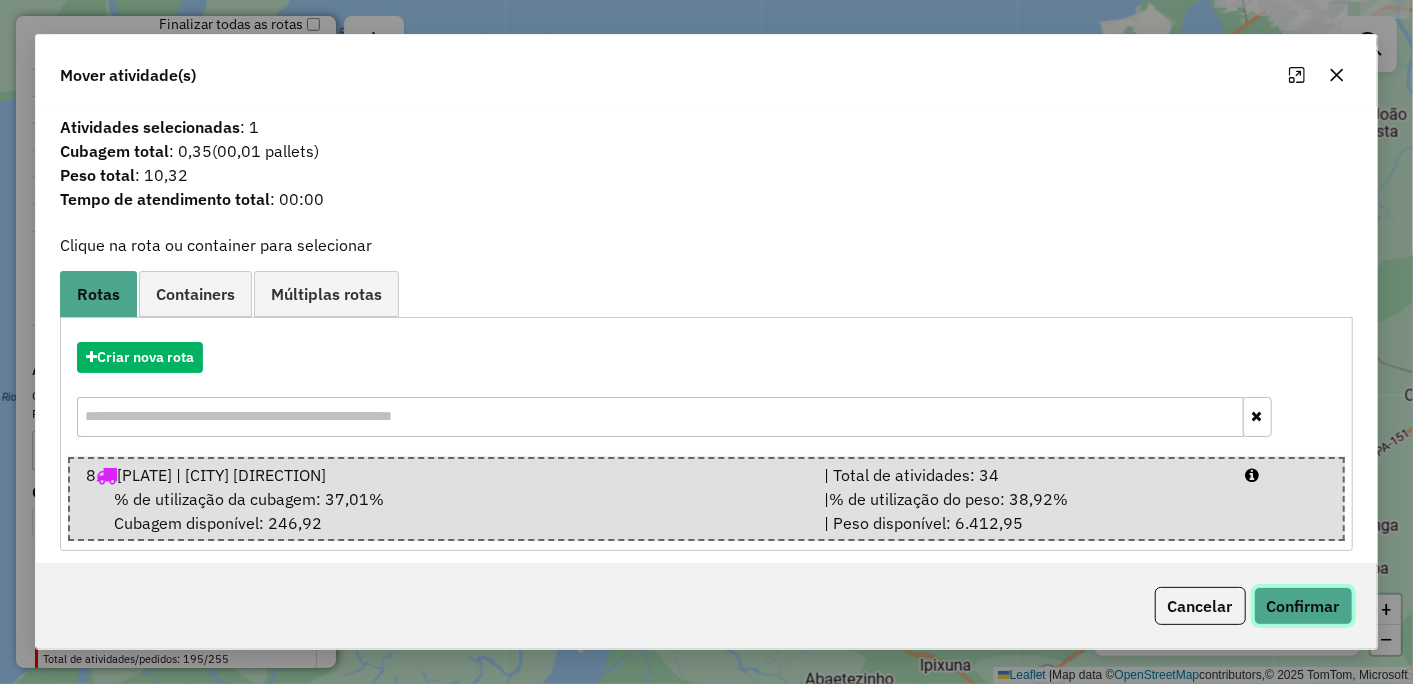 click on "Confirmar" 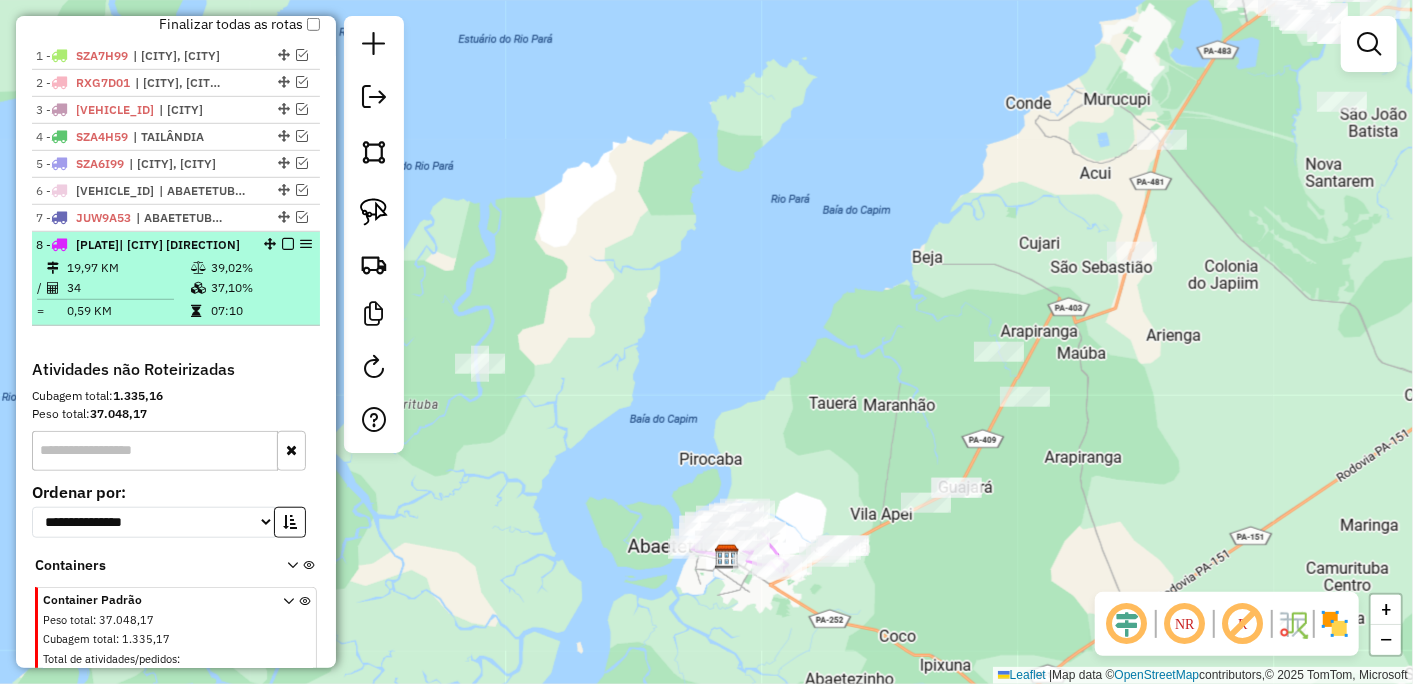 click at bounding box center [288, 244] 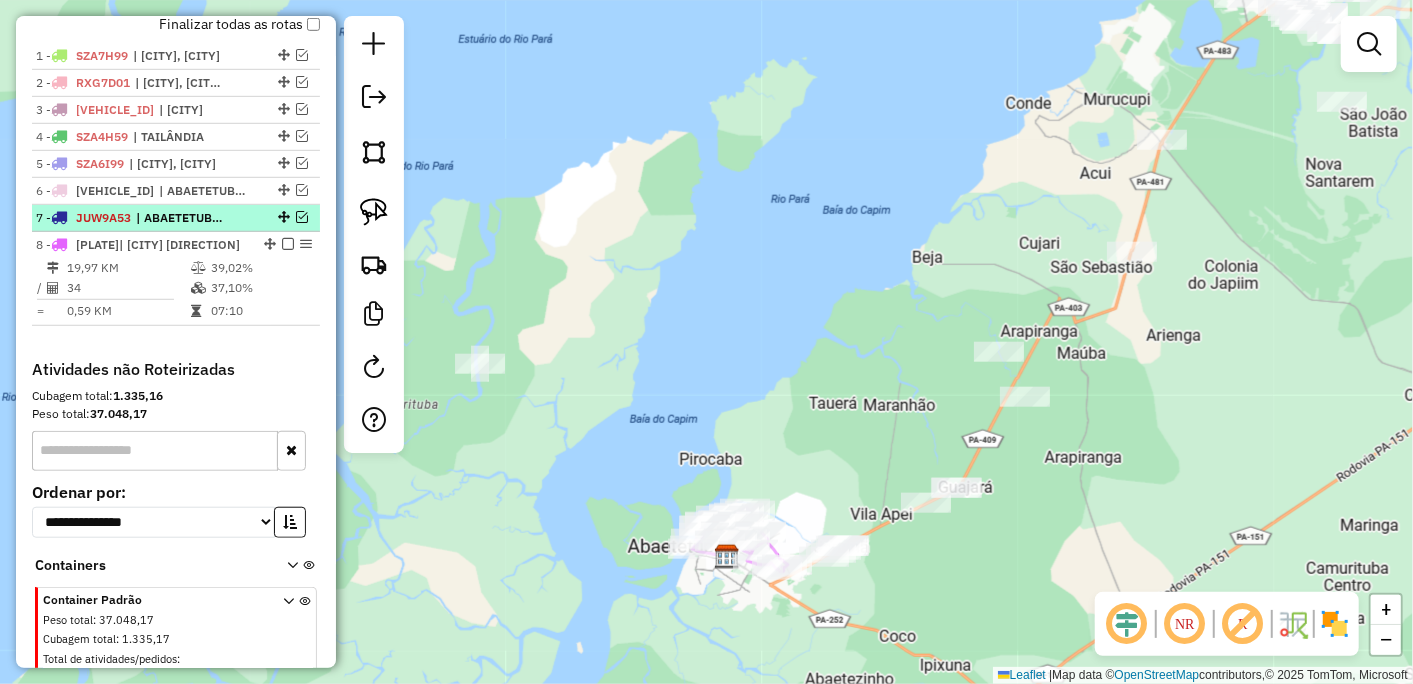 scroll, scrollTop: 706, scrollLeft: 0, axis: vertical 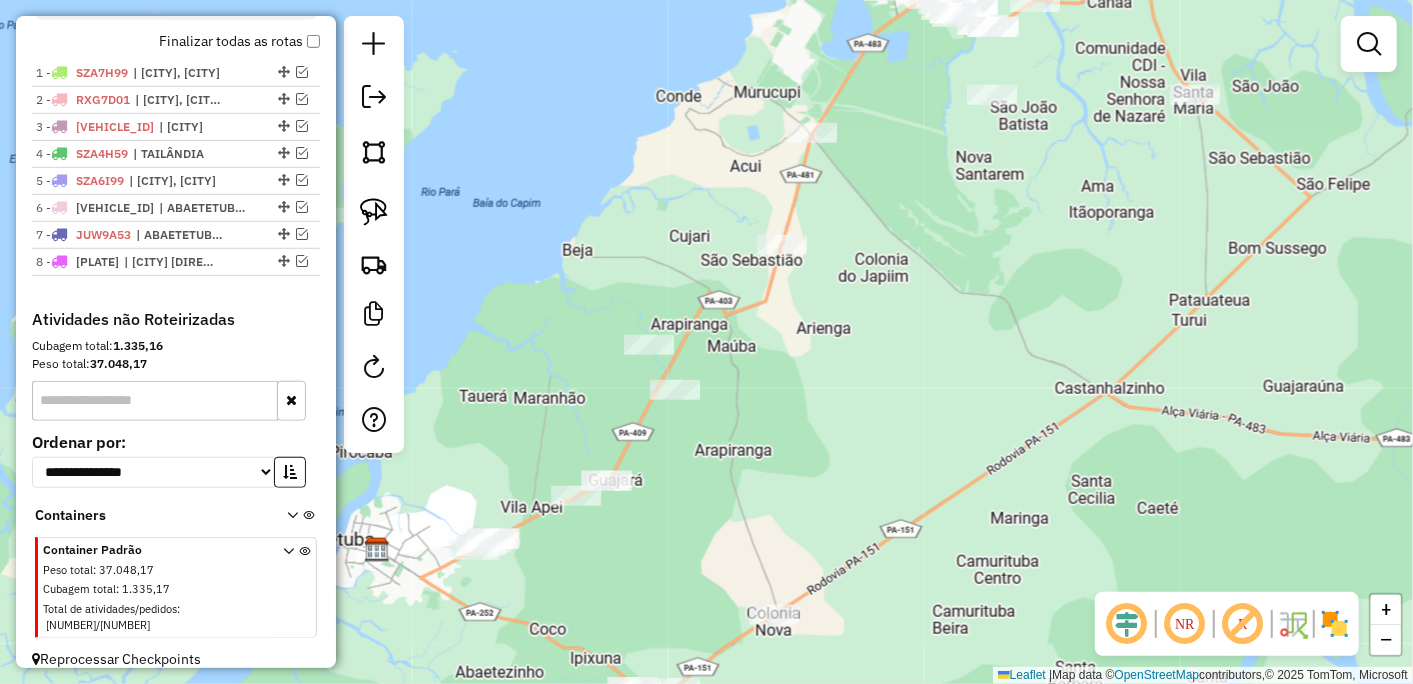 drag, startPoint x: 813, startPoint y: 467, endPoint x: 481, endPoint y: 468, distance: 332.0015 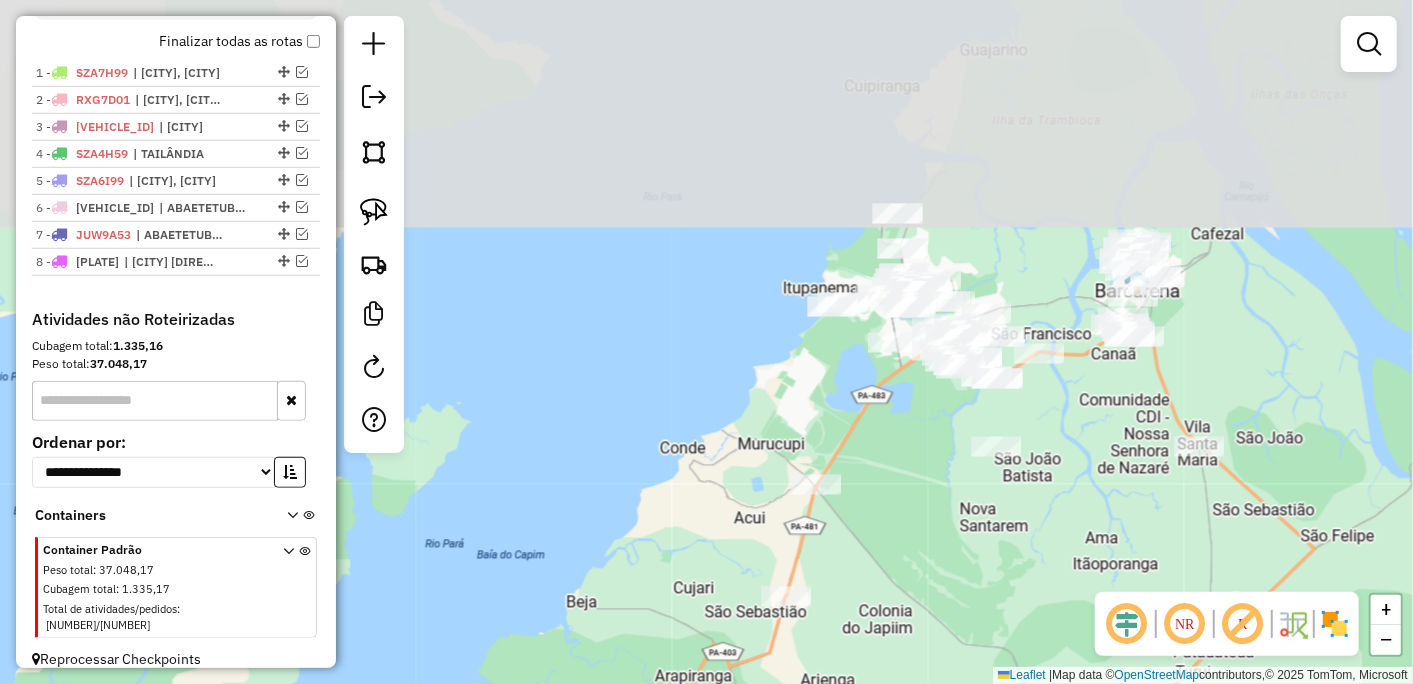 drag, startPoint x: 938, startPoint y: 213, endPoint x: 936, endPoint y: 458, distance: 245.00816 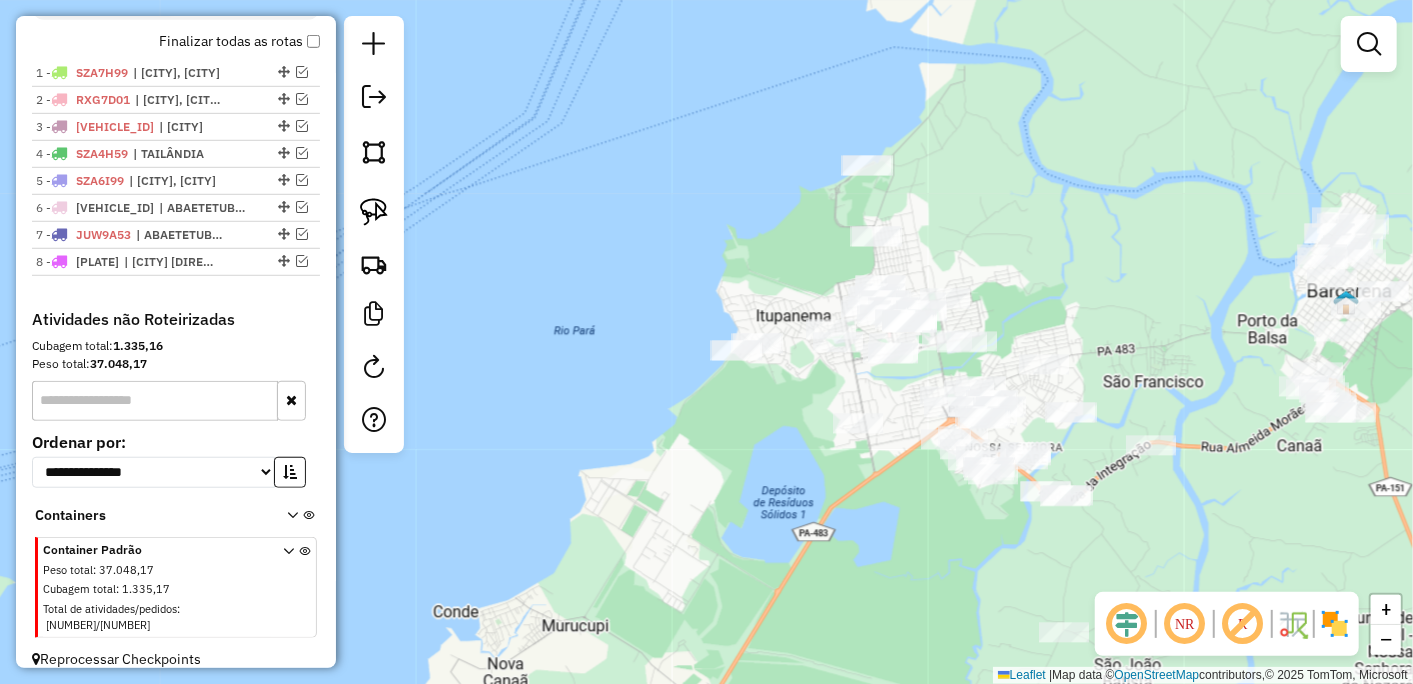 drag, startPoint x: 951, startPoint y: 366, endPoint x: 901, endPoint y: 452, distance: 99.47864 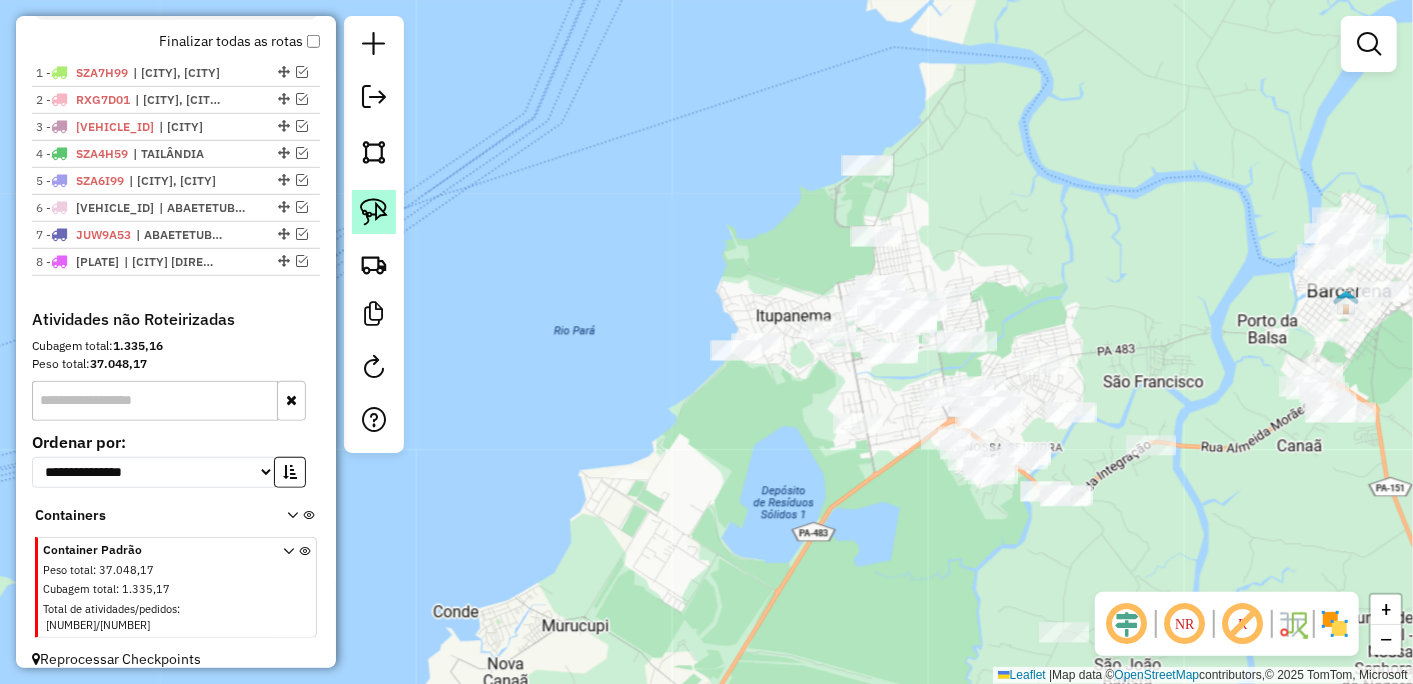 click 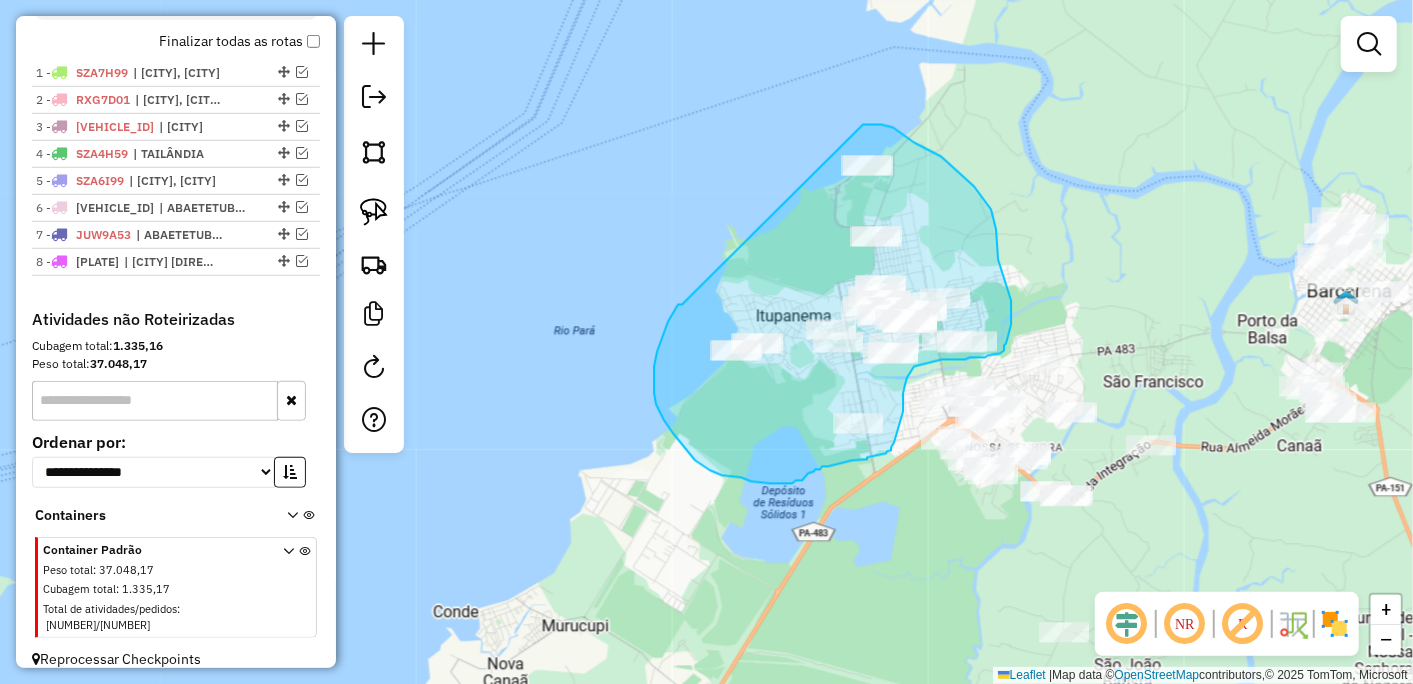 drag, startPoint x: 682, startPoint y: 305, endPoint x: 853, endPoint y: 125, distance: 248.27606 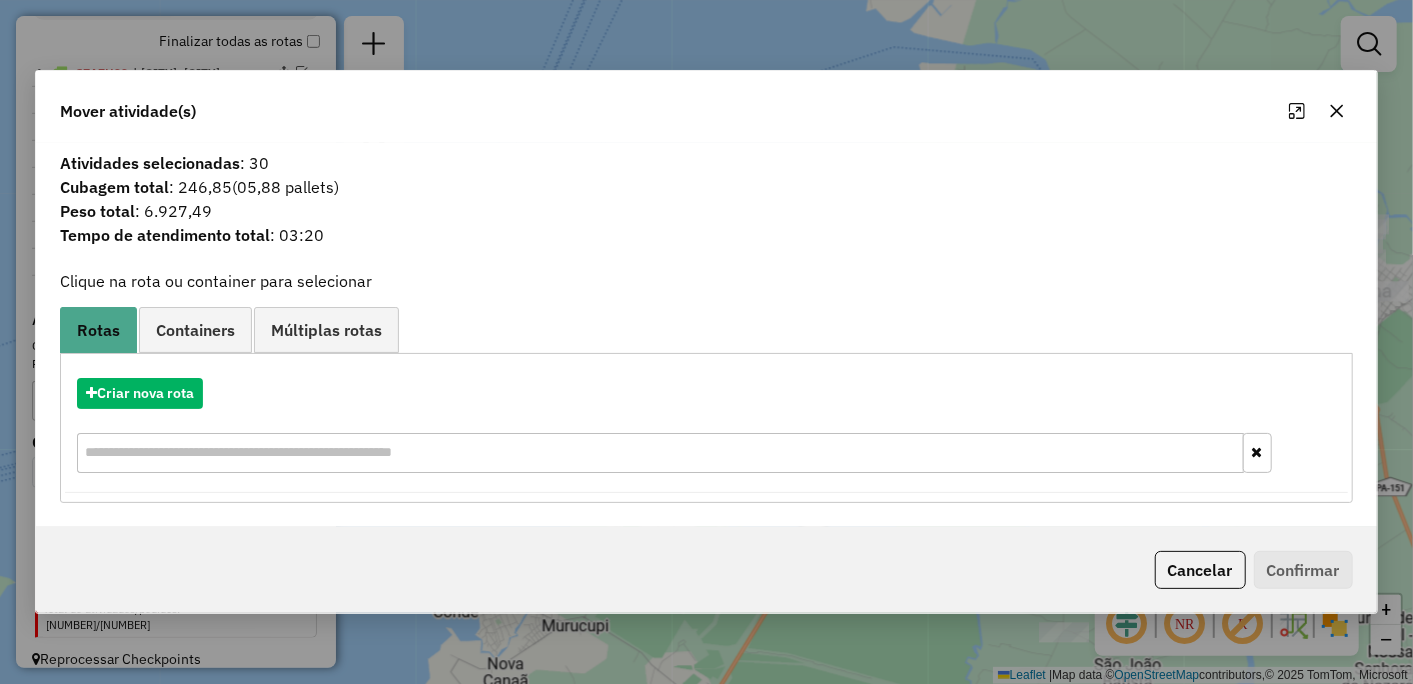 click 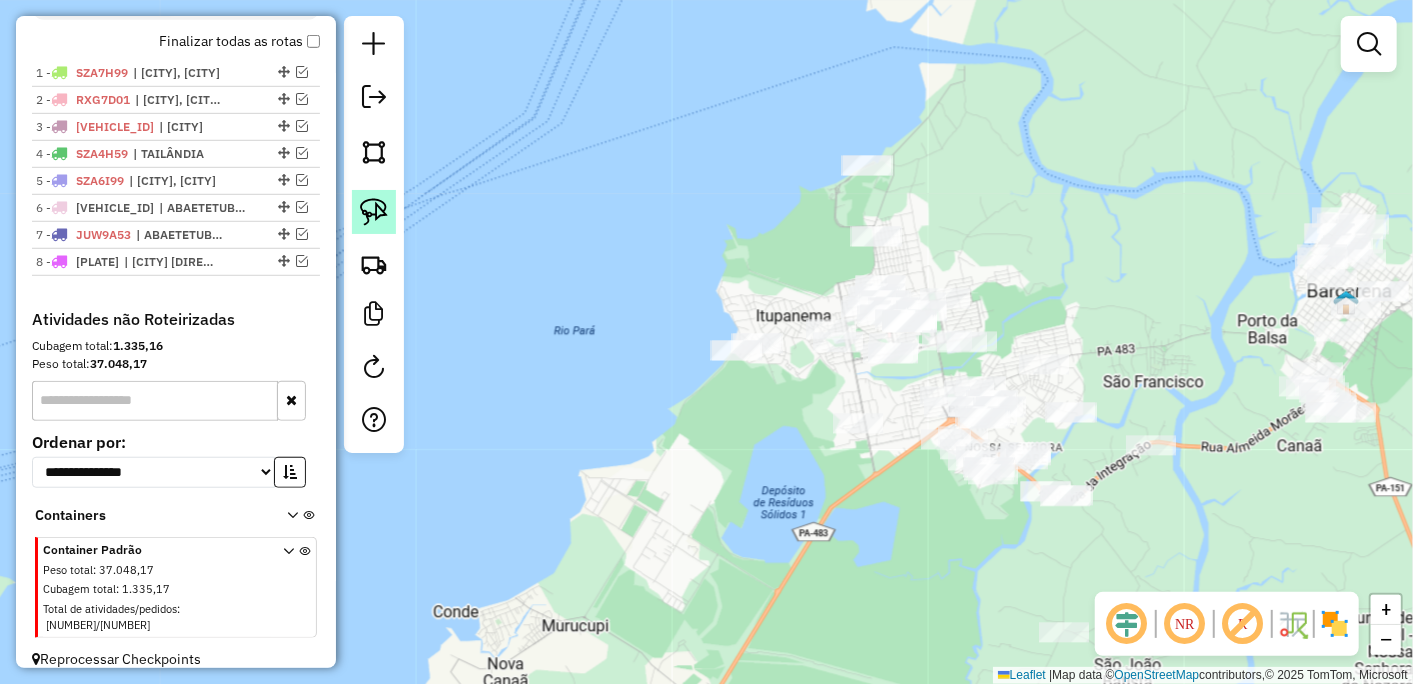 click 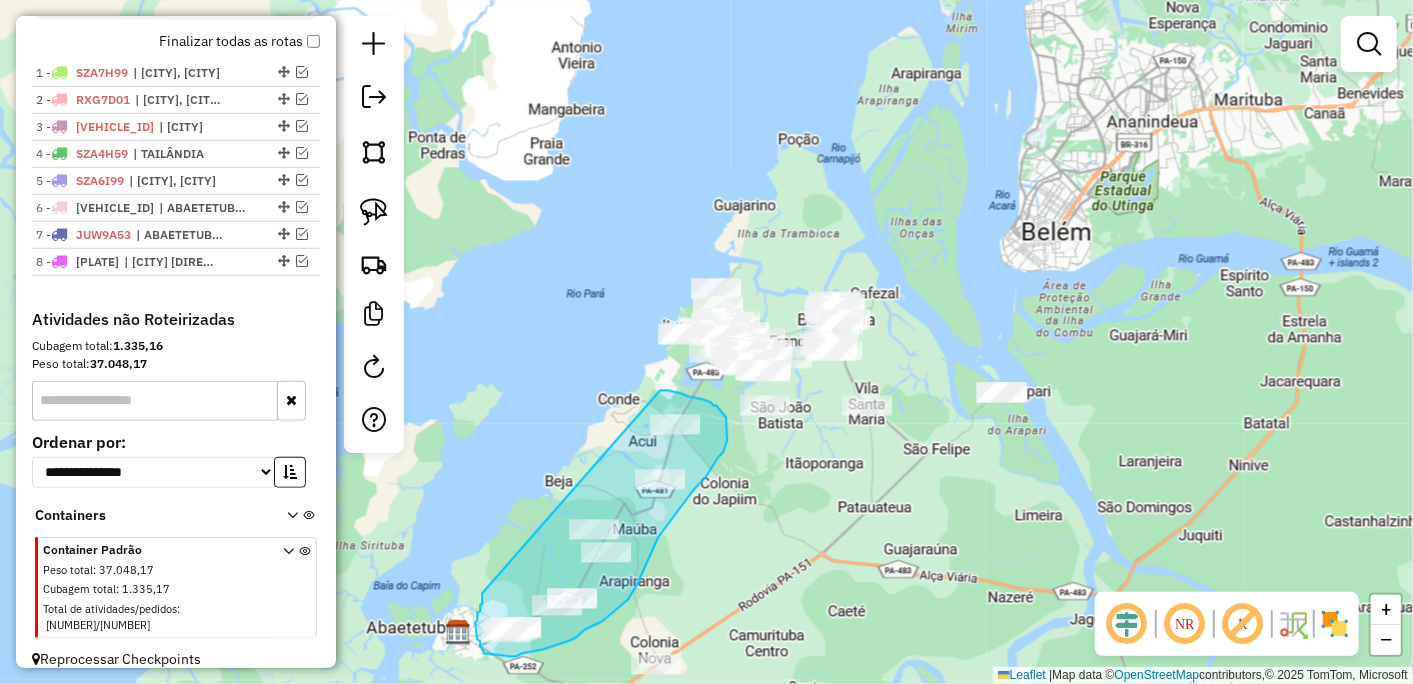 drag, startPoint x: 482, startPoint y: 594, endPoint x: 651, endPoint y: 391, distance: 264.1401 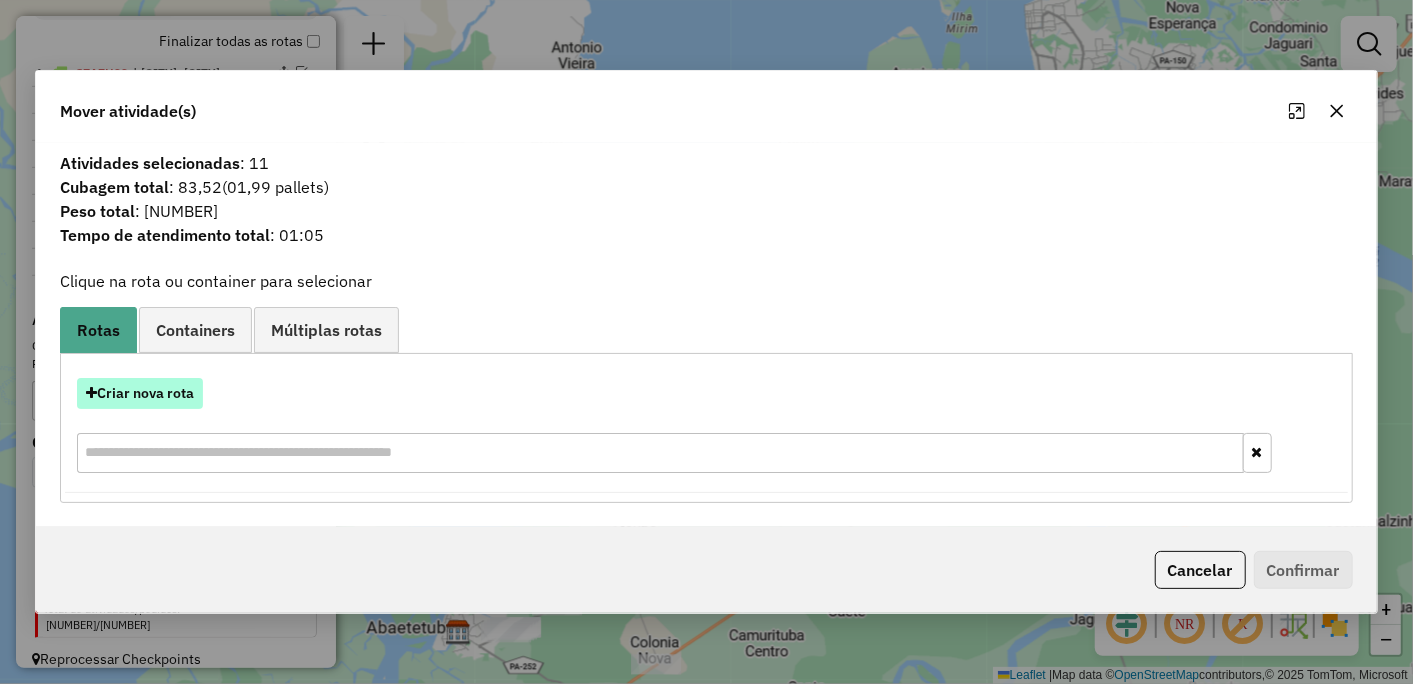 click on "Criar nova rota" at bounding box center [140, 393] 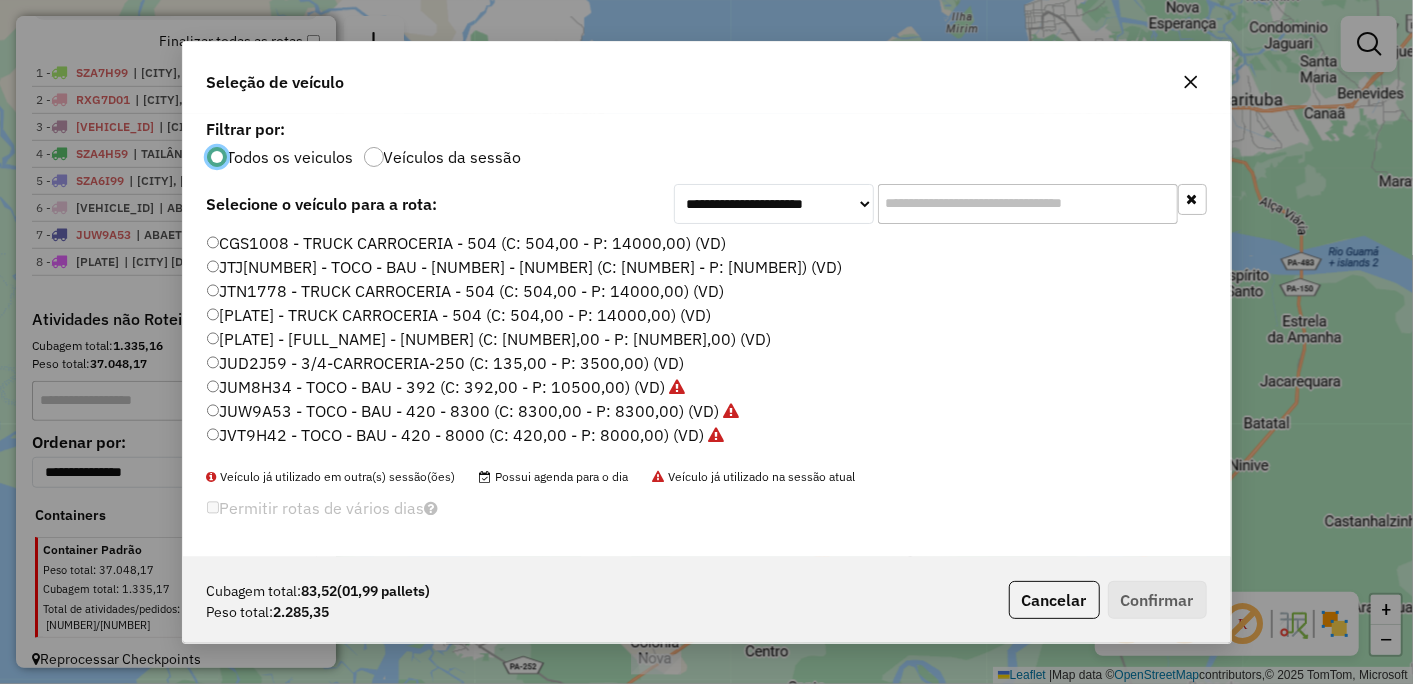 scroll, scrollTop: 11, scrollLeft: 5, axis: both 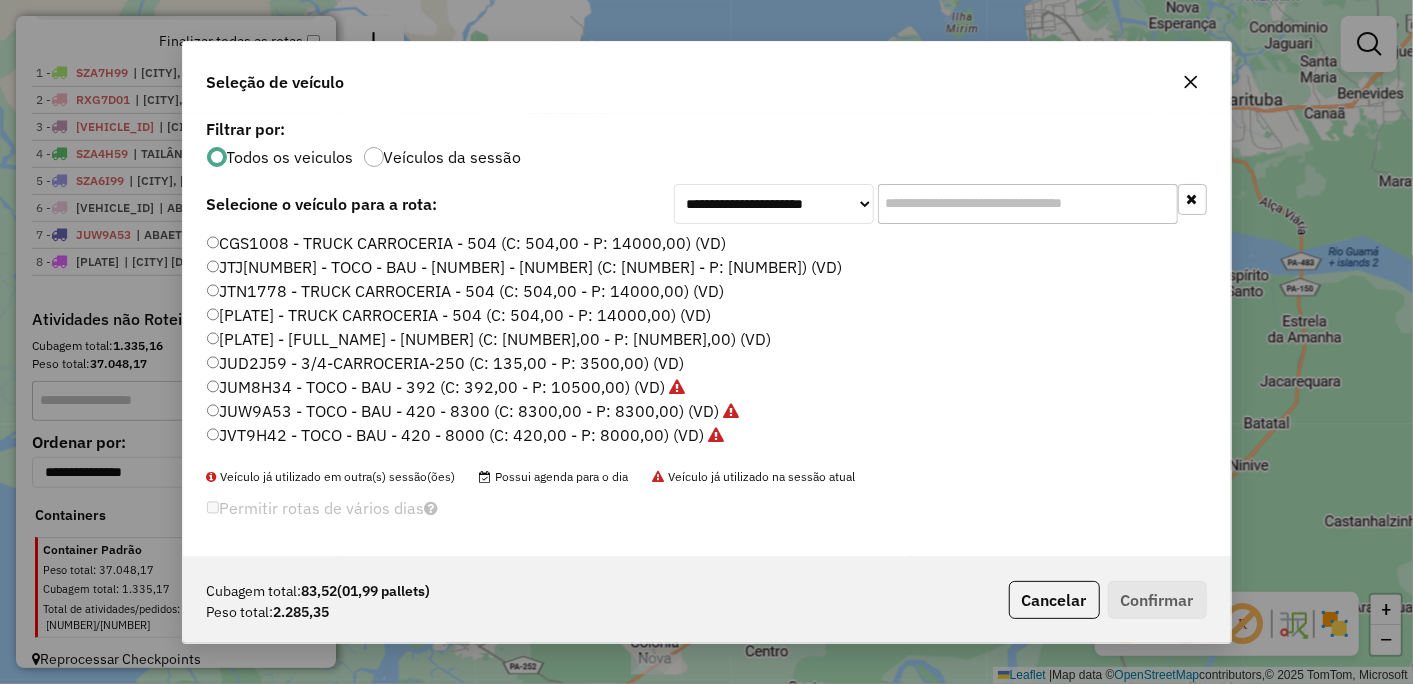 click on "JUD2J59 - 3/4-CARROCERIA-250 (C: 135,00 - P: 3500,00) (VD)" 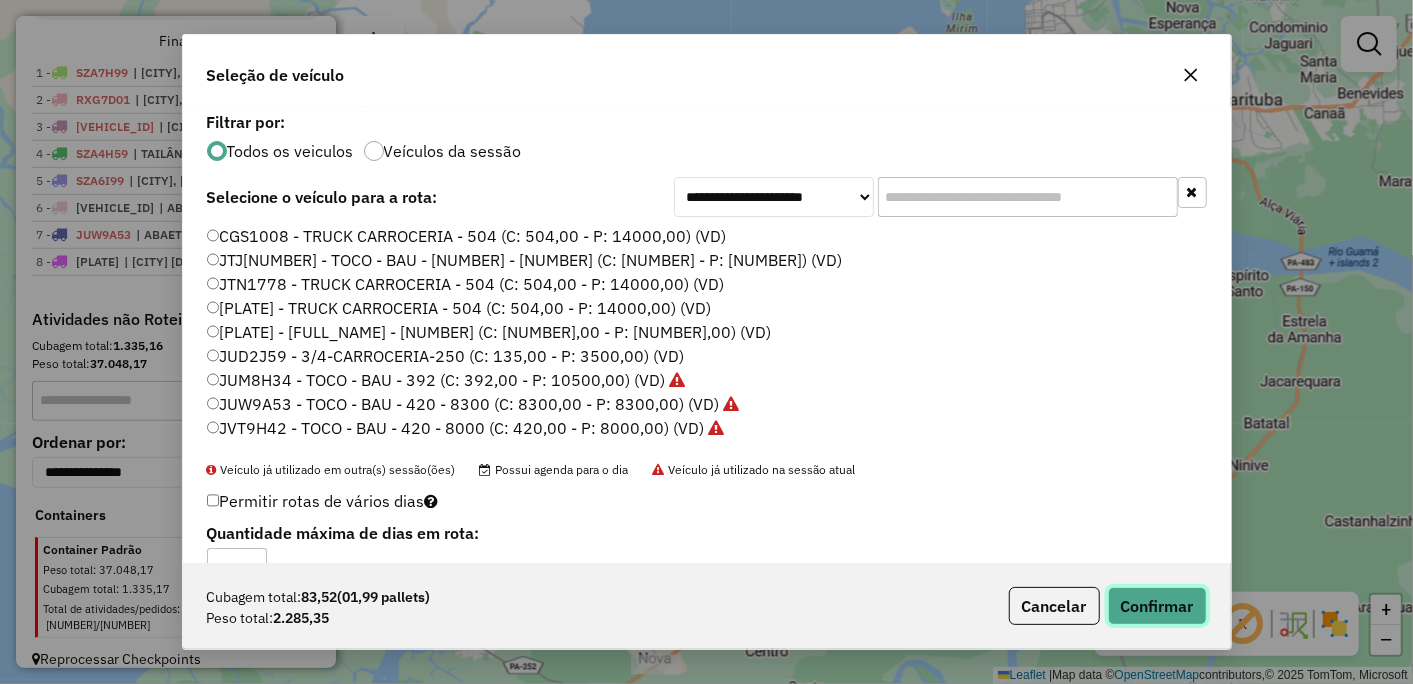 click on "Confirmar" 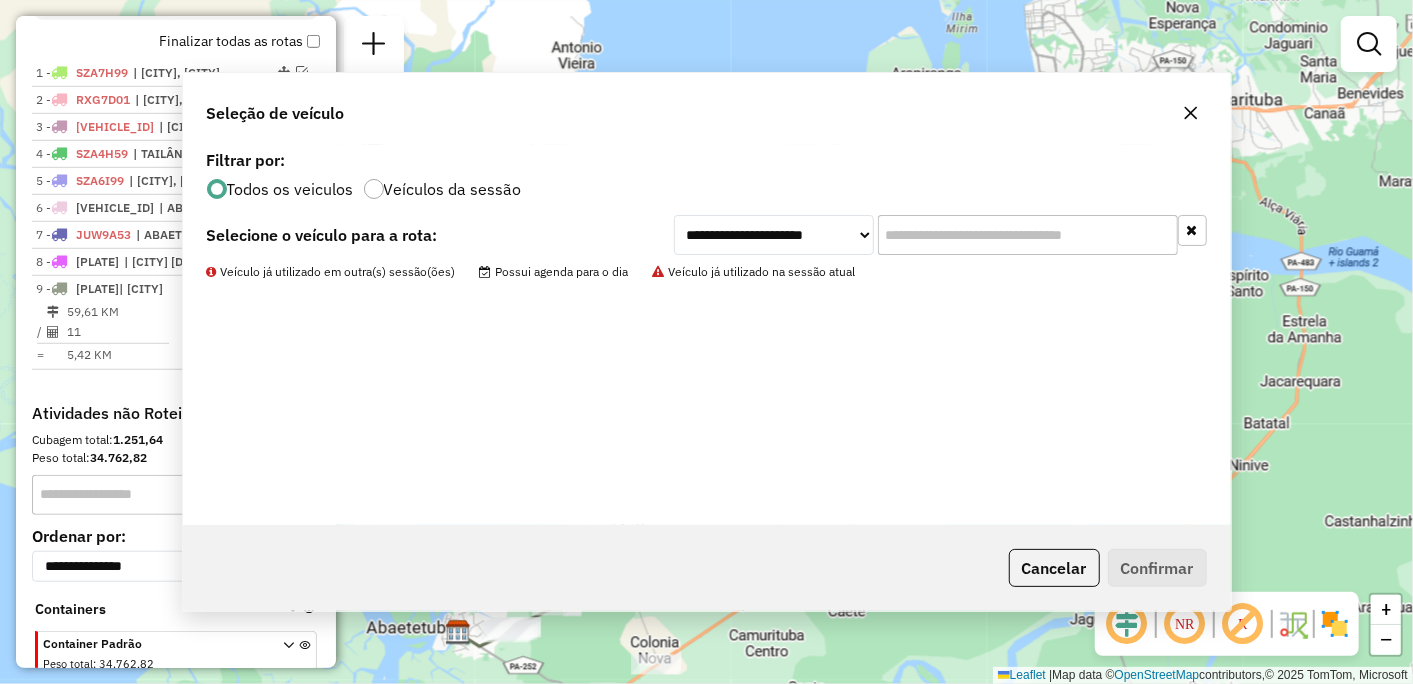 scroll, scrollTop: 723, scrollLeft: 0, axis: vertical 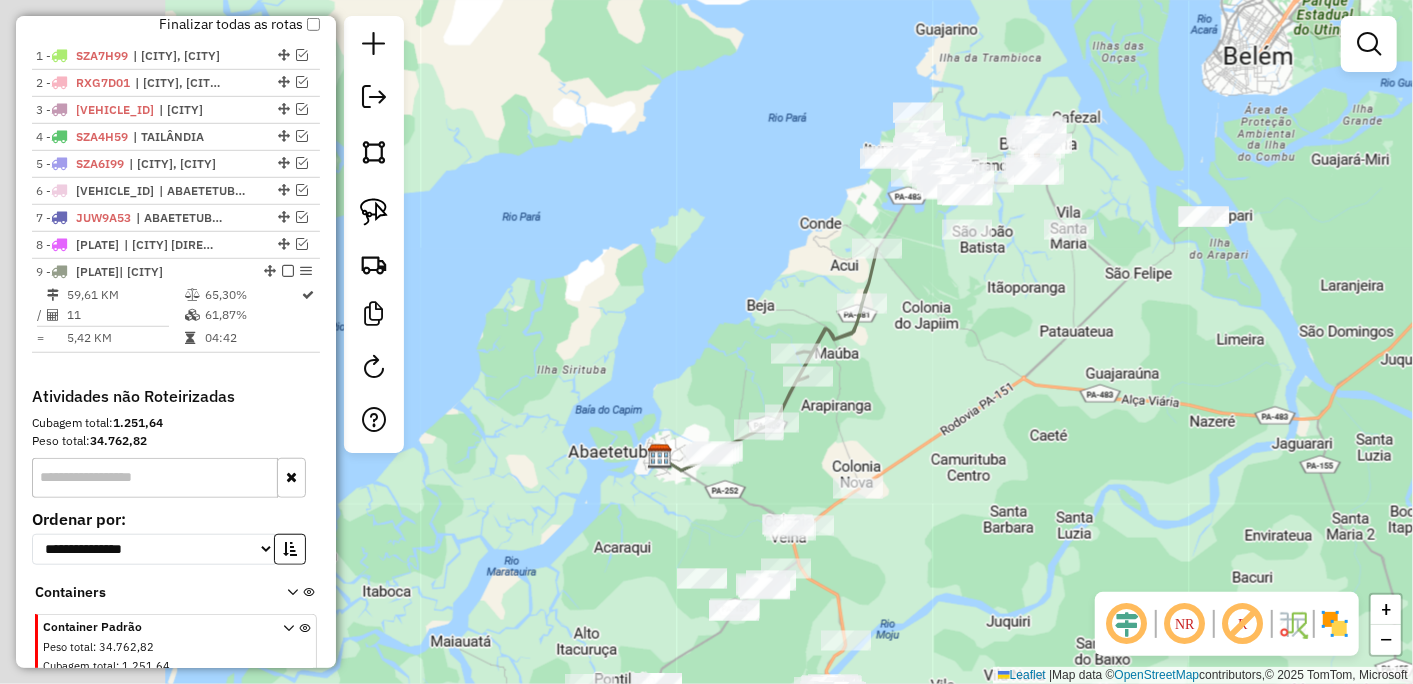 drag, startPoint x: 660, startPoint y: 601, endPoint x: 910, endPoint y: 355, distance: 350.73636 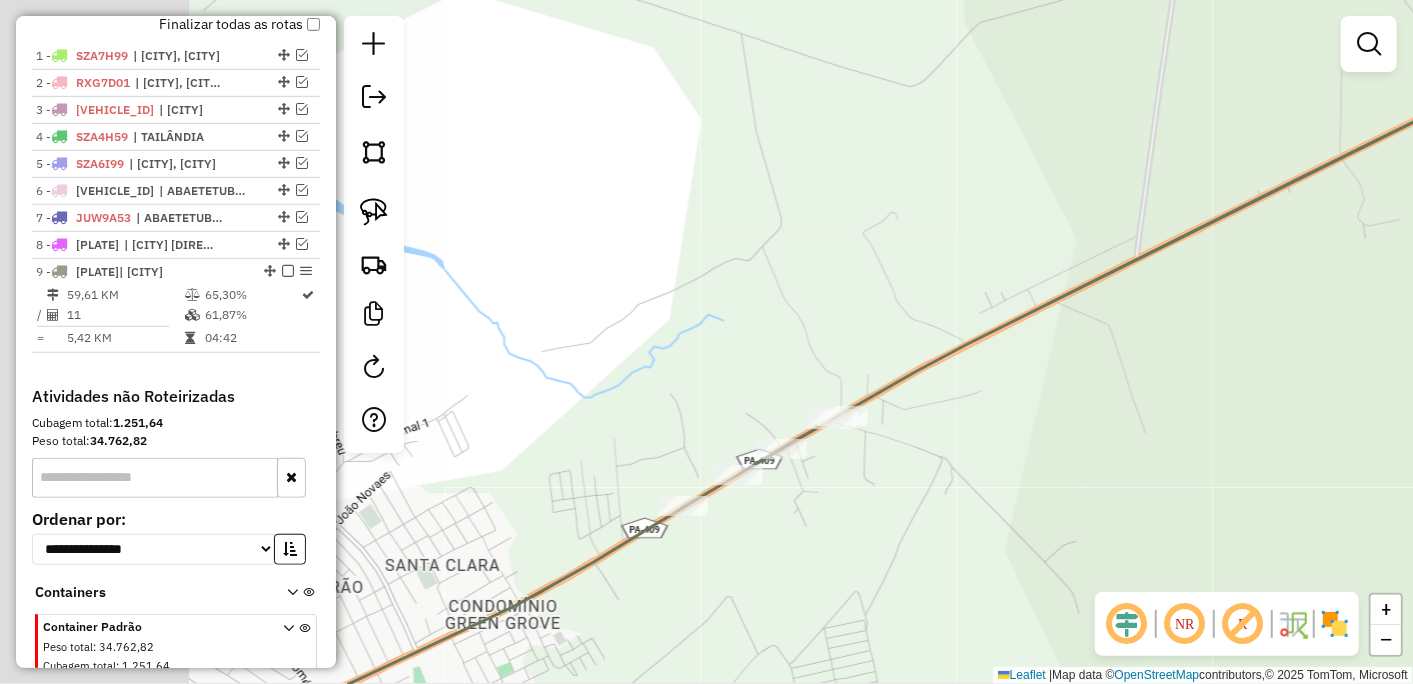 drag, startPoint x: 553, startPoint y: 416, endPoint x: 1026, endPoint y: 372, distance: 475.0421 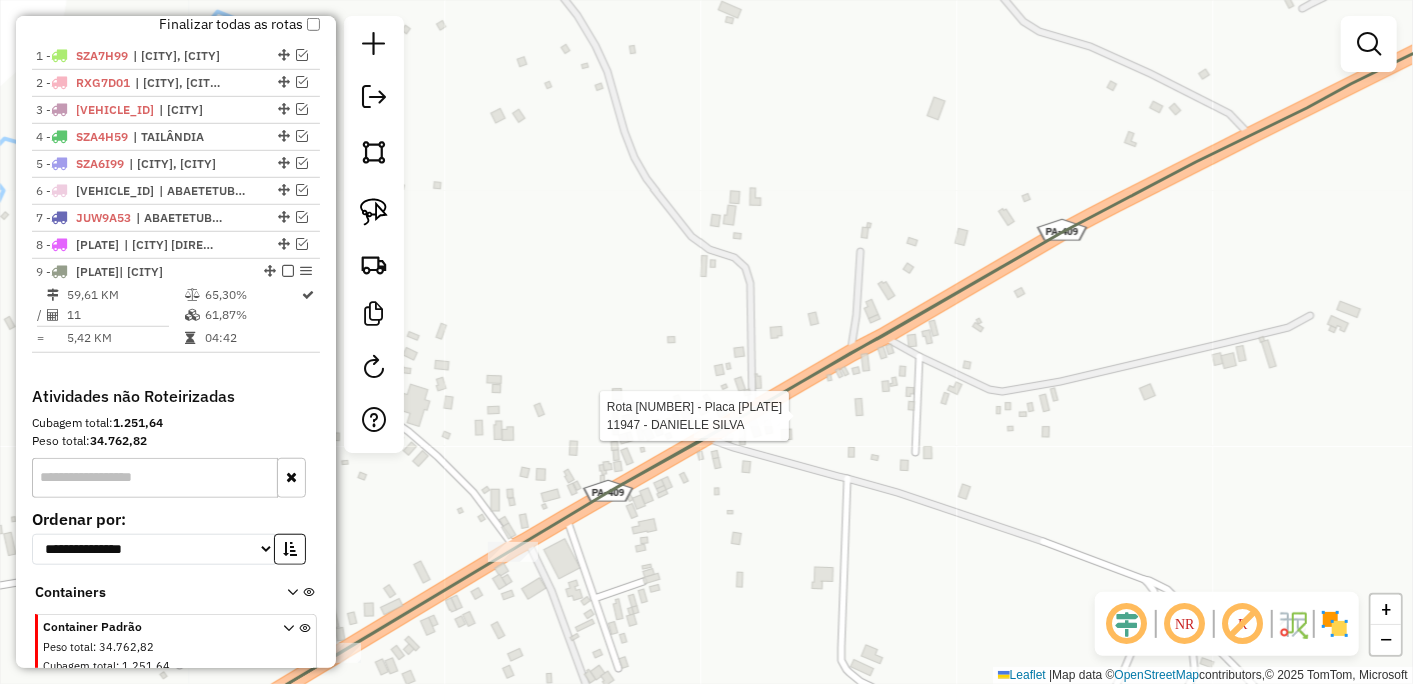select on "*********" 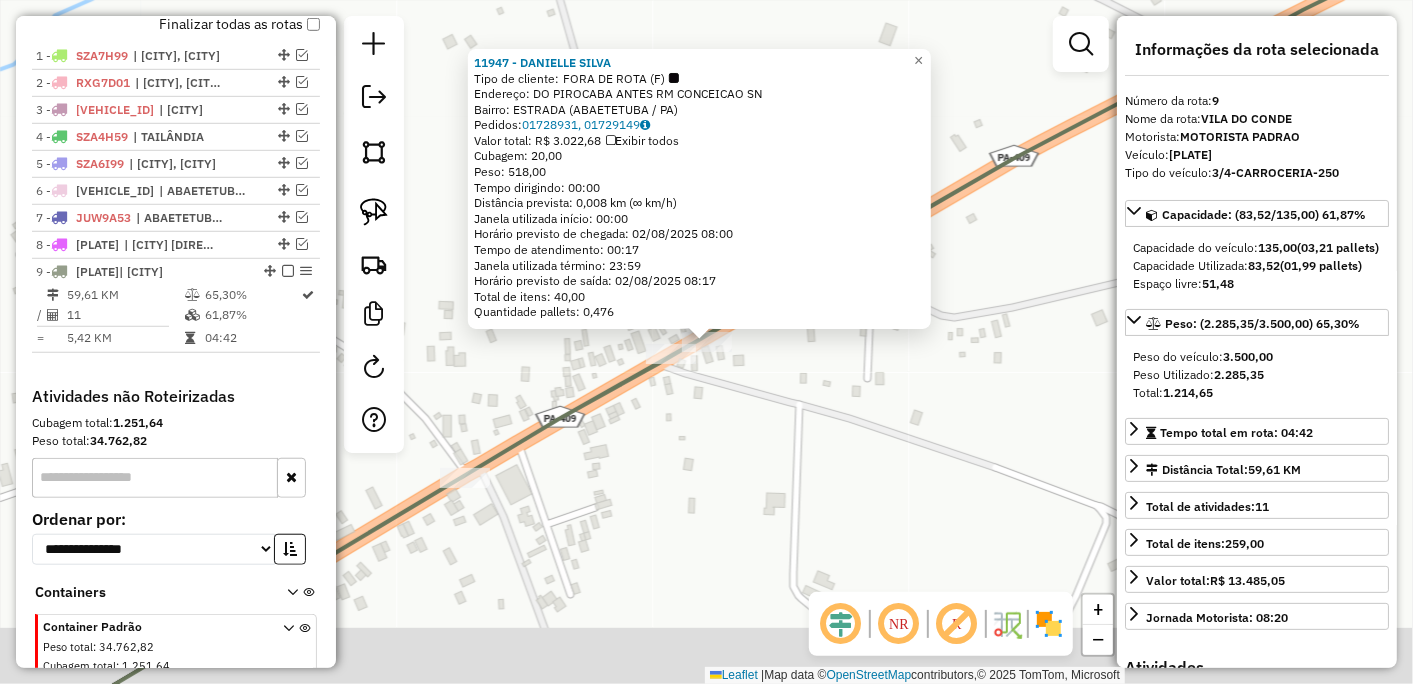 scroll, scrollTop: 801, scrollLeft: 0, axis: vertical 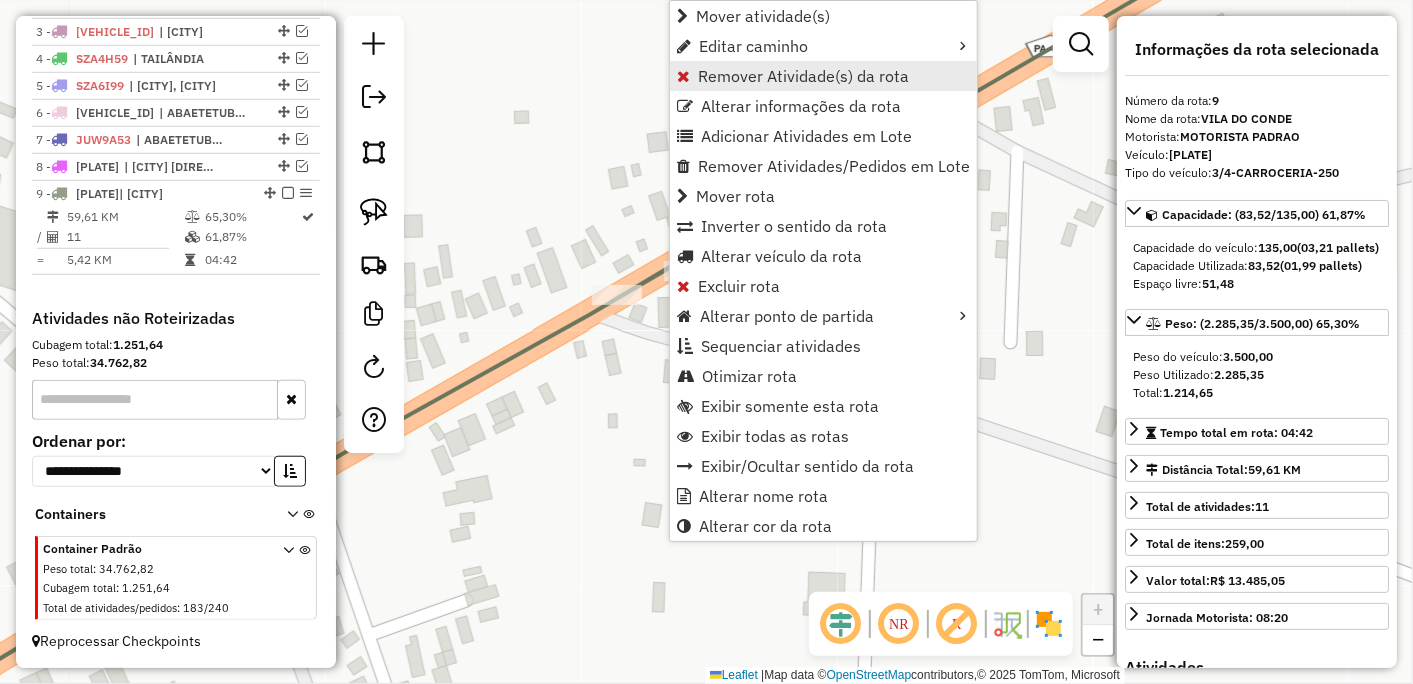 click on "Remover Atividade(s) da rota" at bounding box center [803, 76] 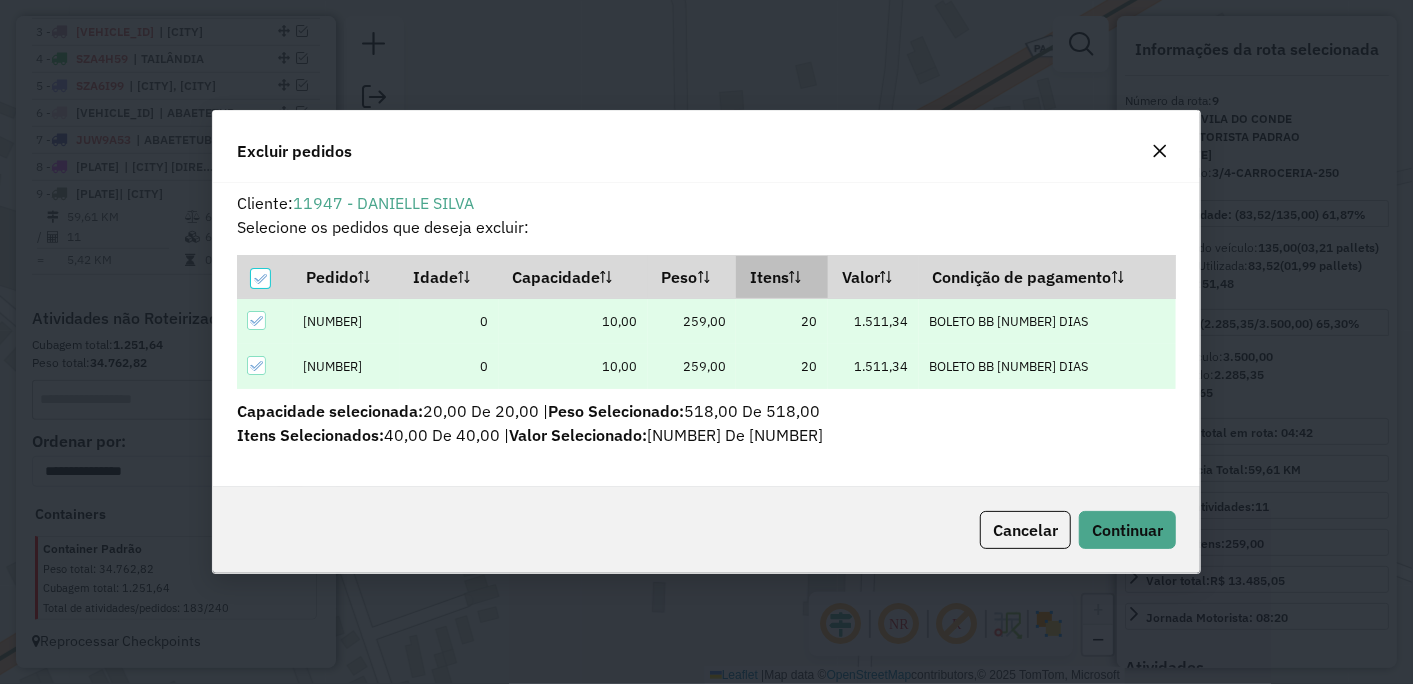 scroll, scrollTop: 11, scrollLeft: 6, axis: both 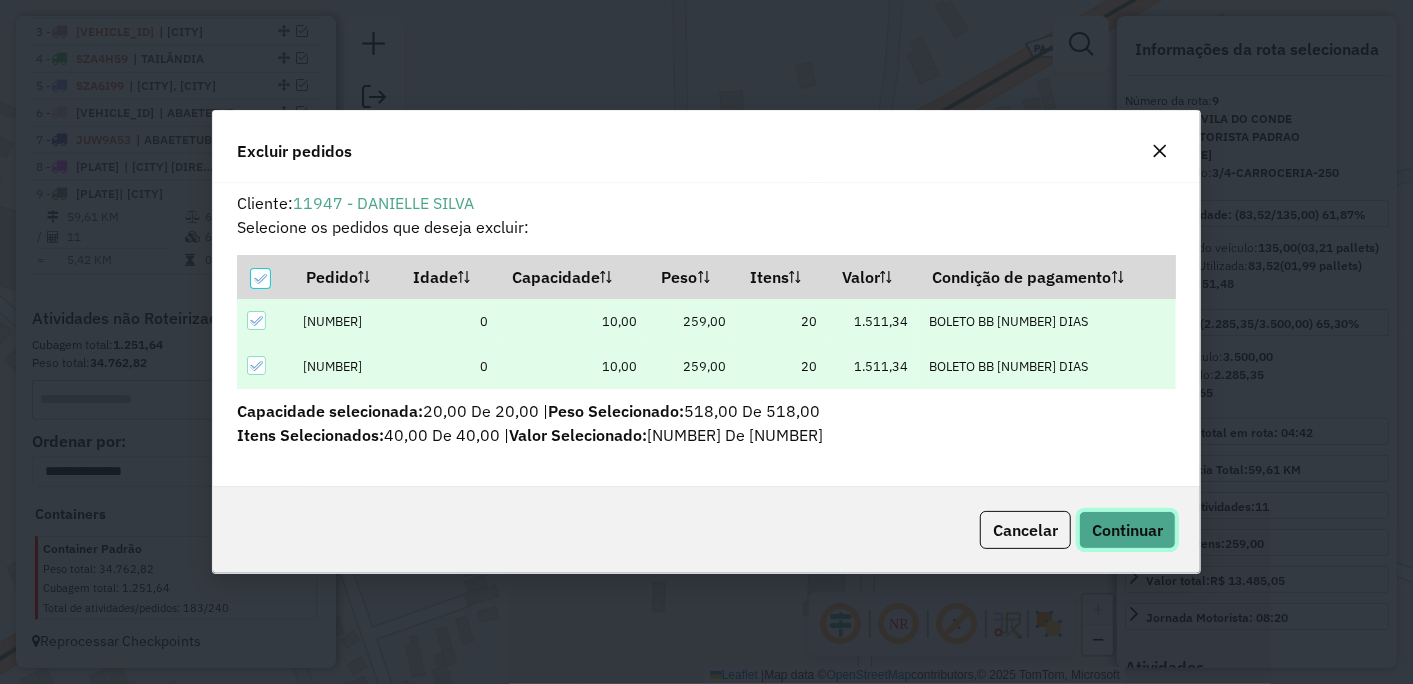 click on "Continuar" 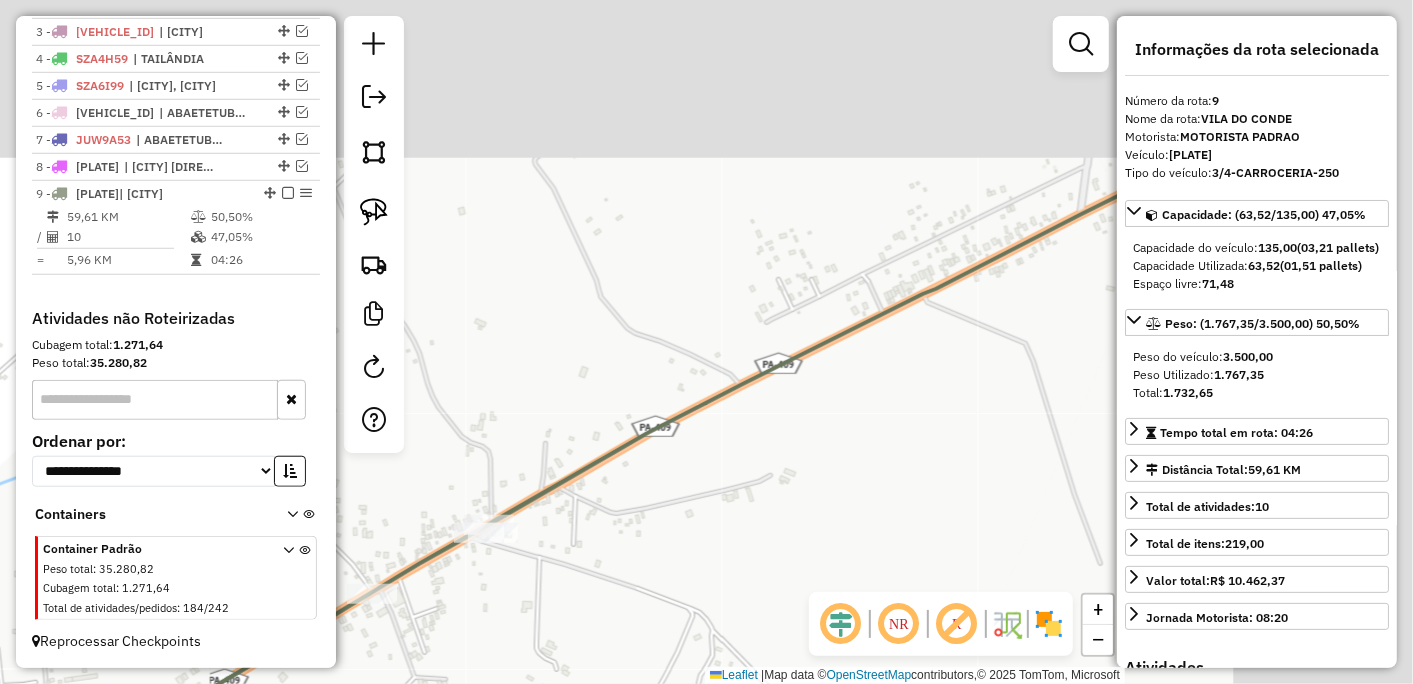 drag, startPoint x: 823, startPoint y: 312, endPoint x: 597, endPoint y: 536, distance: 318.2012 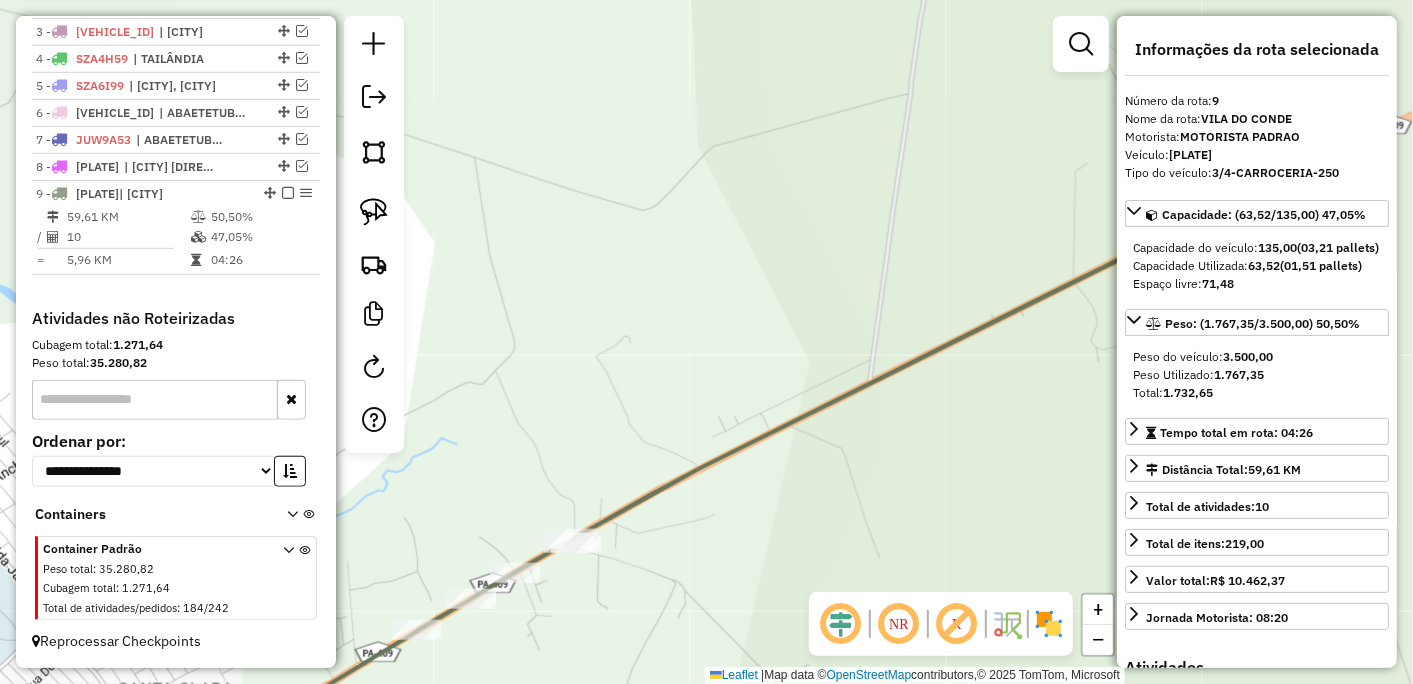 drag, startPoint x: 965, startPoint y: 413, endPoint x: 608, endPoint y: 531, distance: 375.996 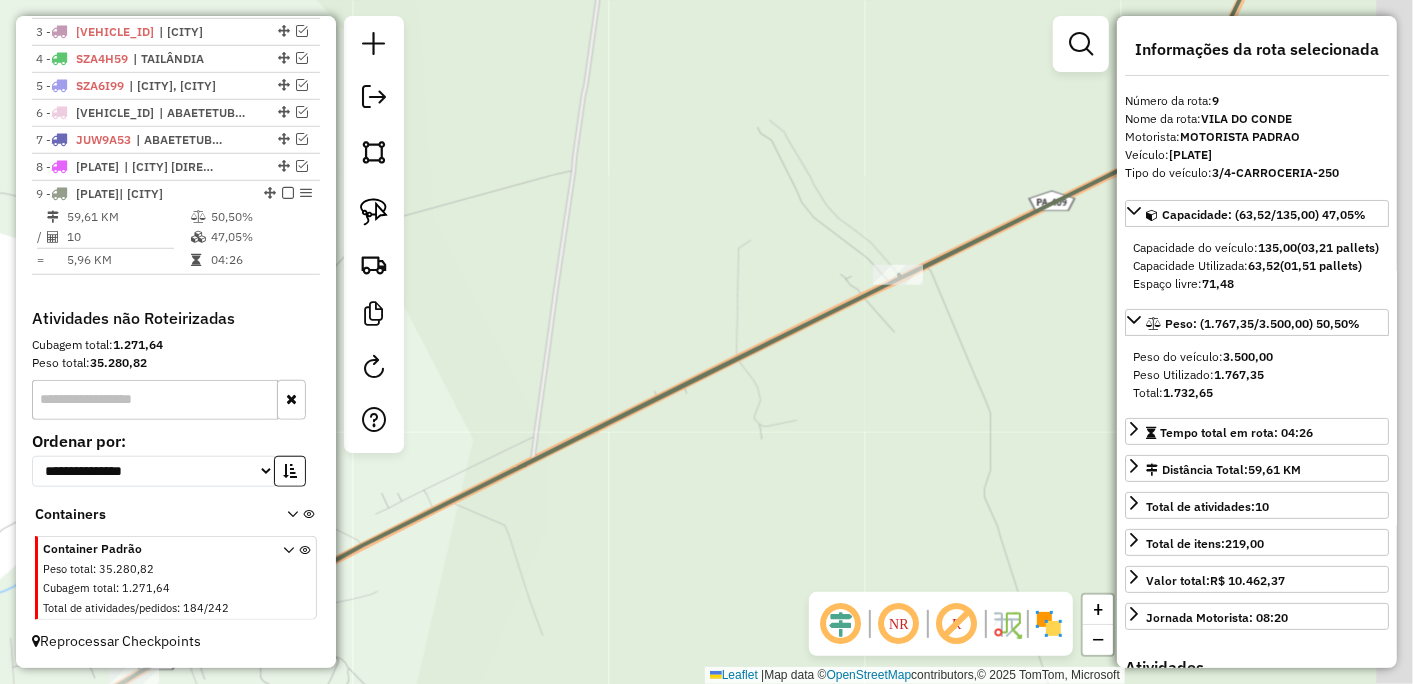 drag, startPoint x: 766, startPoint y: 451, endPoint x: 600, endPoint y: 484, distance: 169.24834 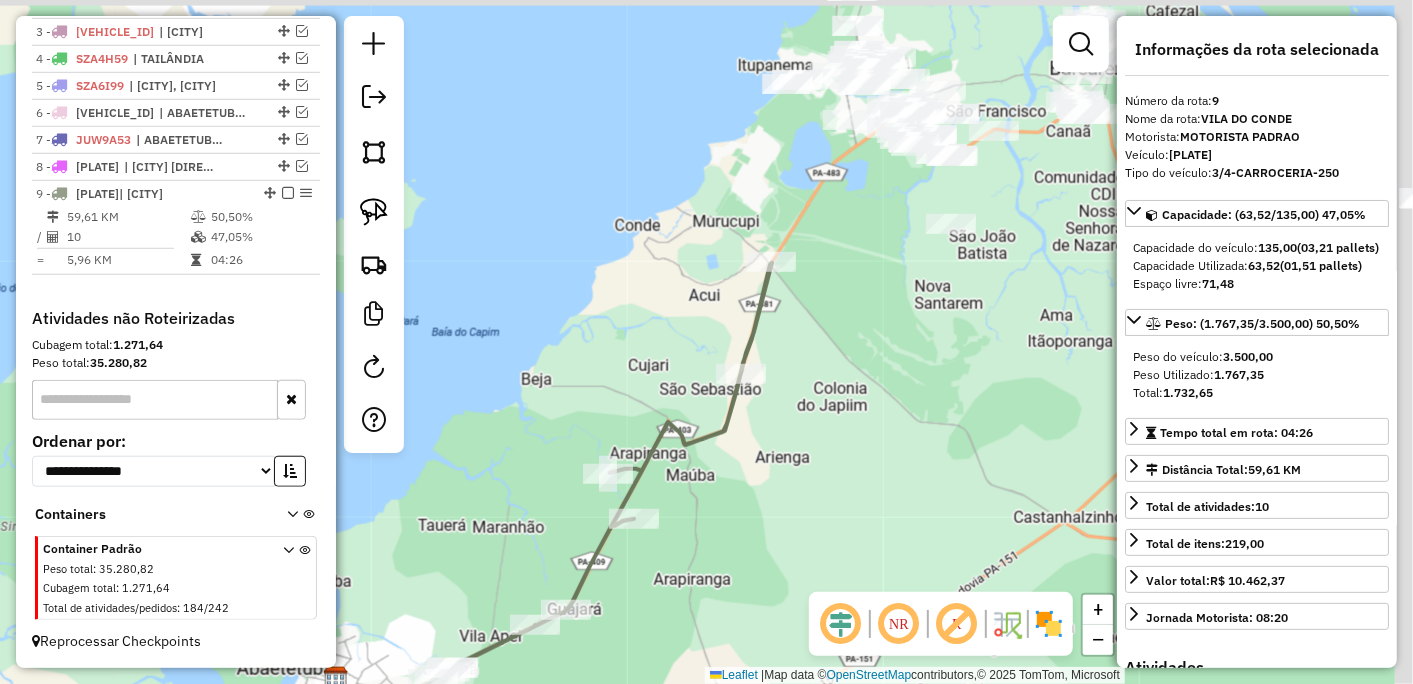 drag, startPoint x: 982, startPoint y: 301, endPoint x: 688, endPoint y: 541, distance: 379.52075 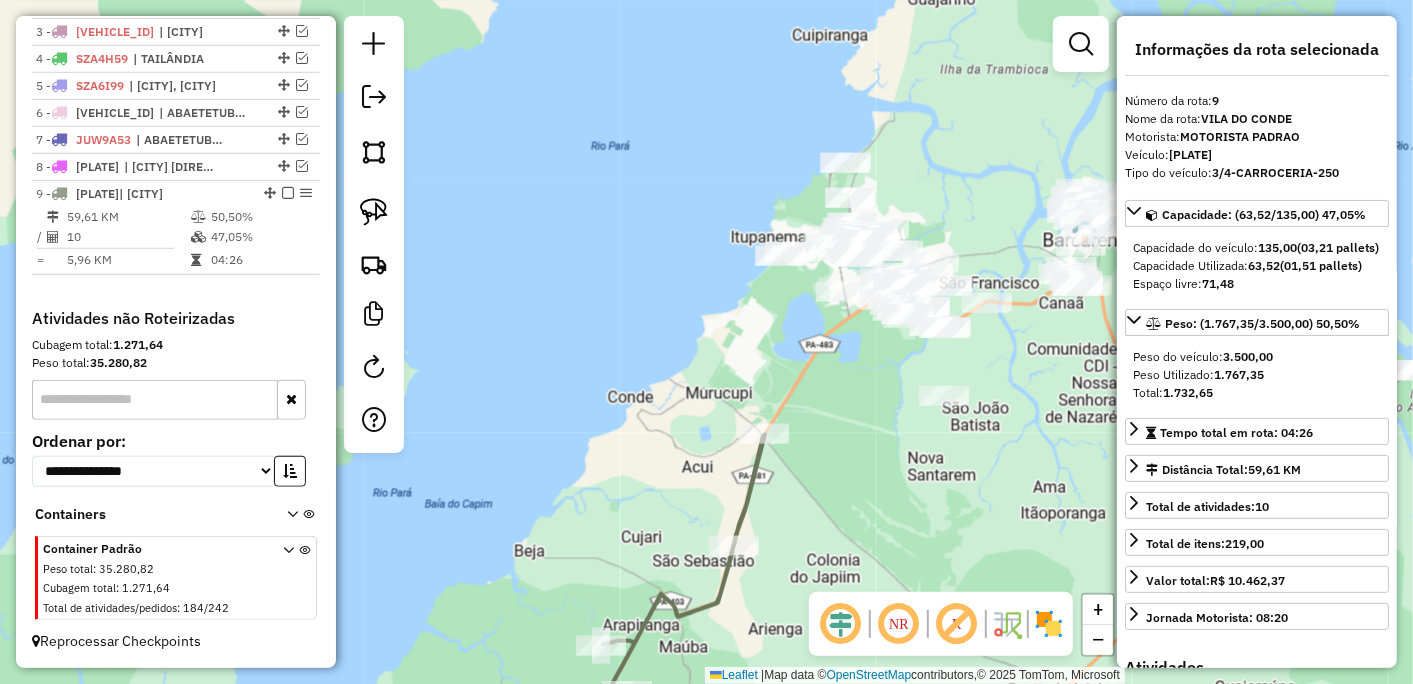 drag, startPoint x: 872, startPoint y: 354, endPoint x: 871, endPoint y: 537, distance: 183.00273 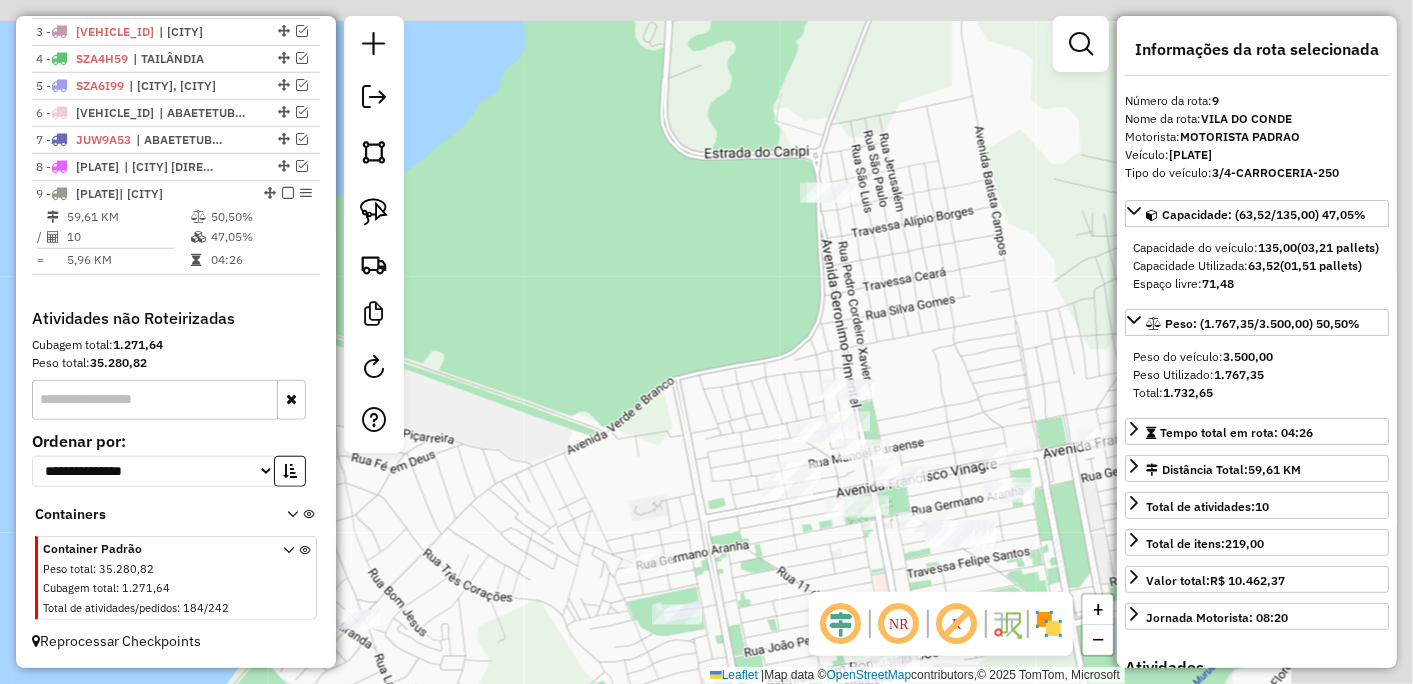 drag, startPoint x: 908, startPoint y: 245, endPoint x: 662, endPoint y: 438, distance: 312.67395 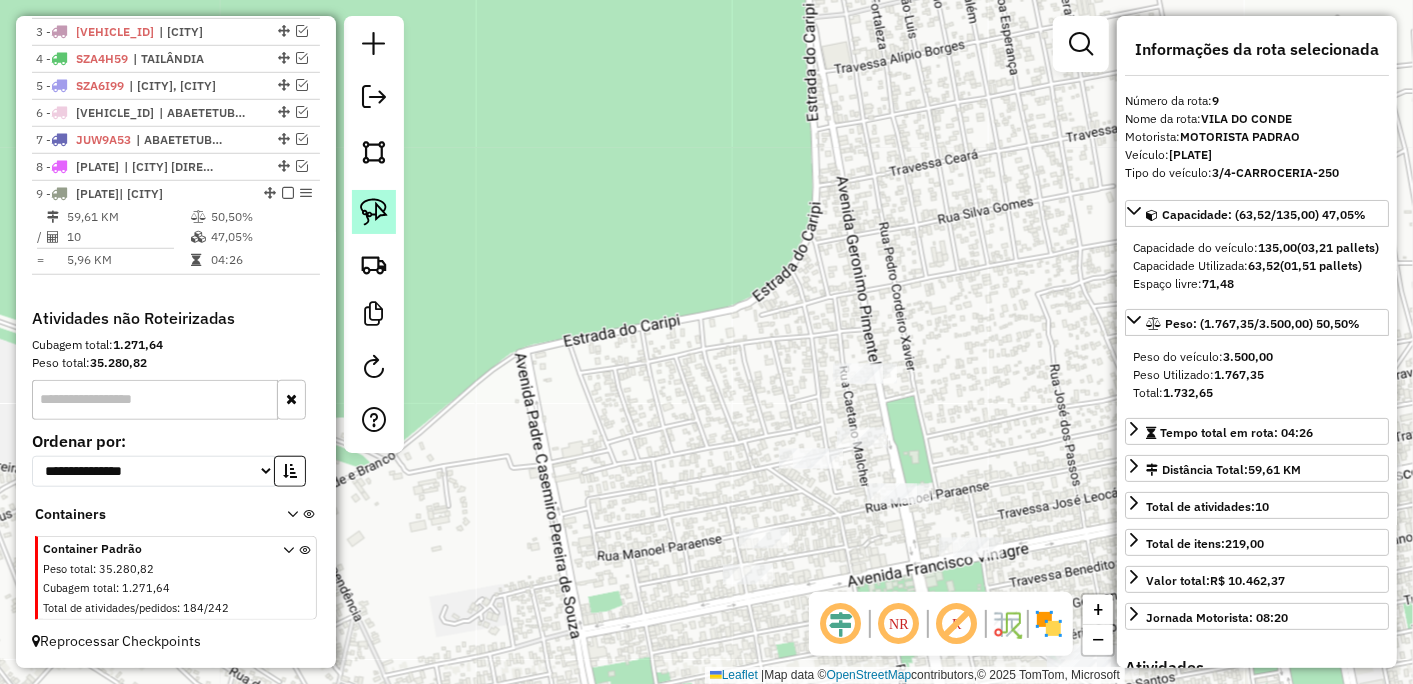 click 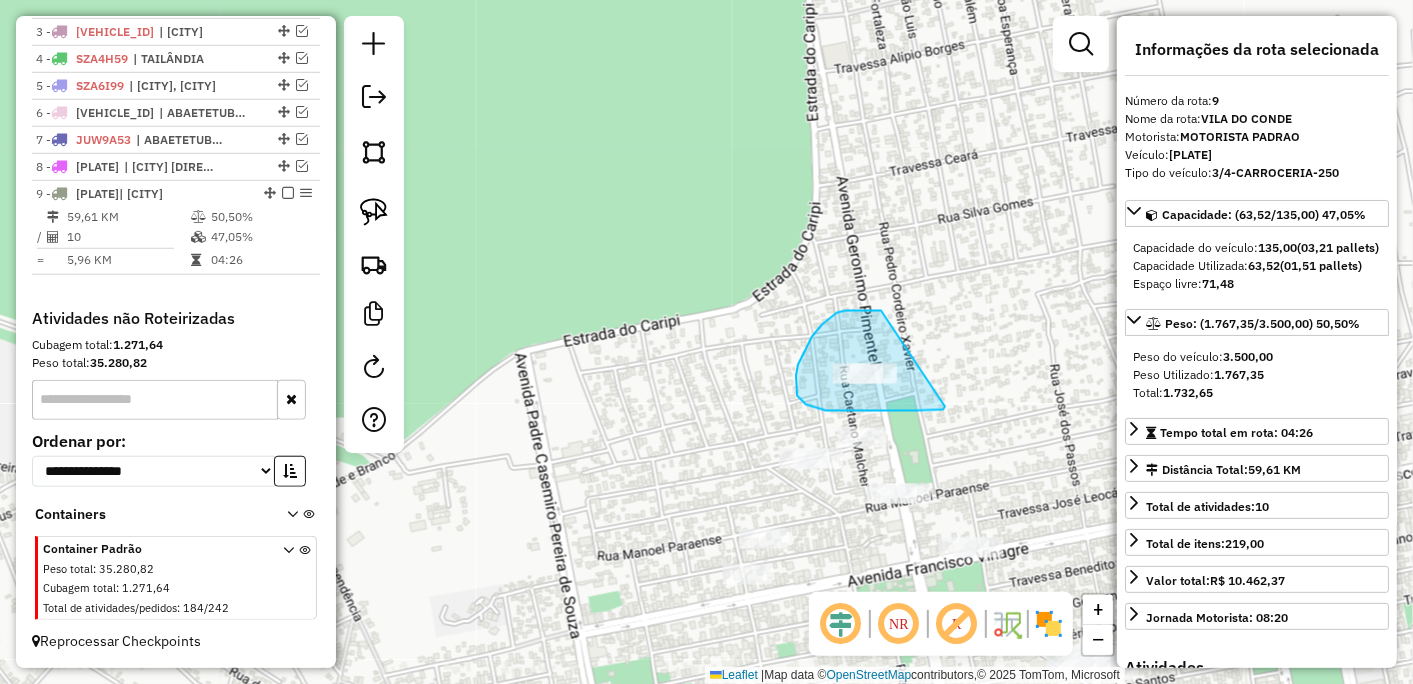 drag, startPoint x: 881, startPoint y: 311, endPoint x: 946, endPoint y: 407, distance: 115.935326 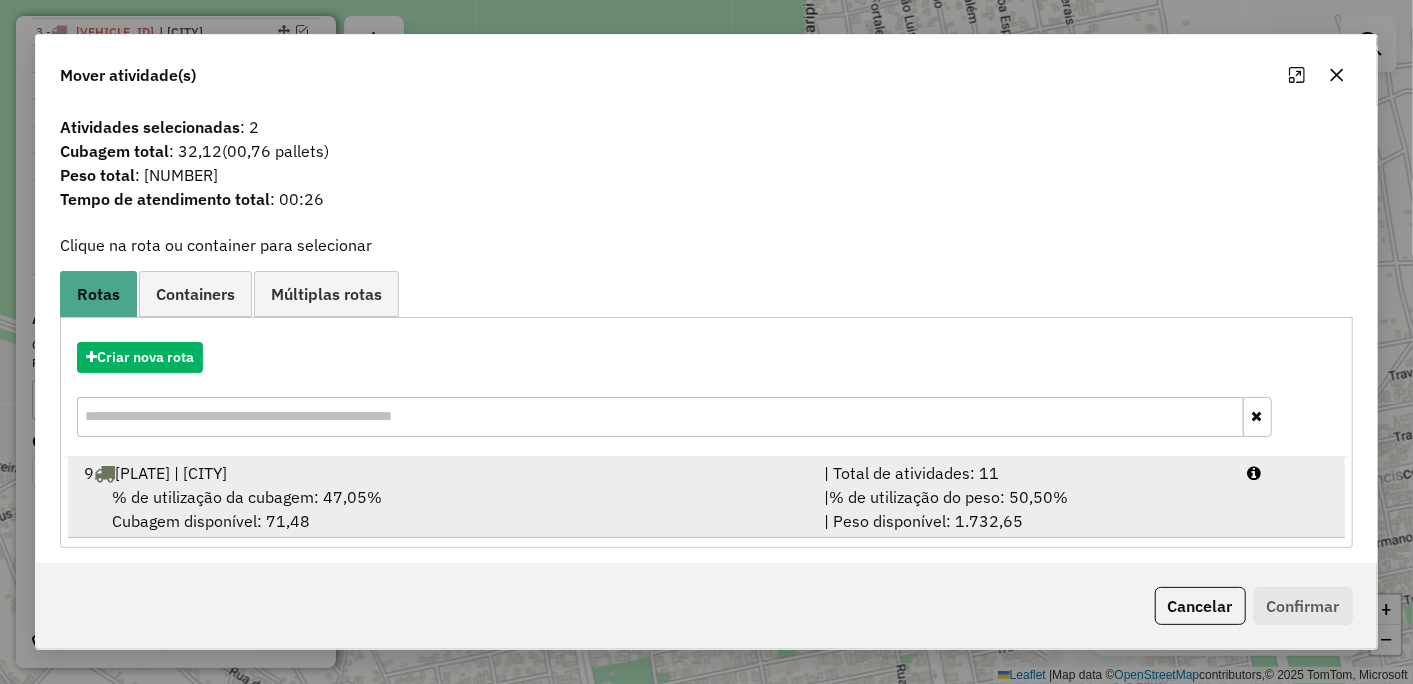 click on "% de utilização da cubagem: 47,05%" at bounding box center (247, 497) 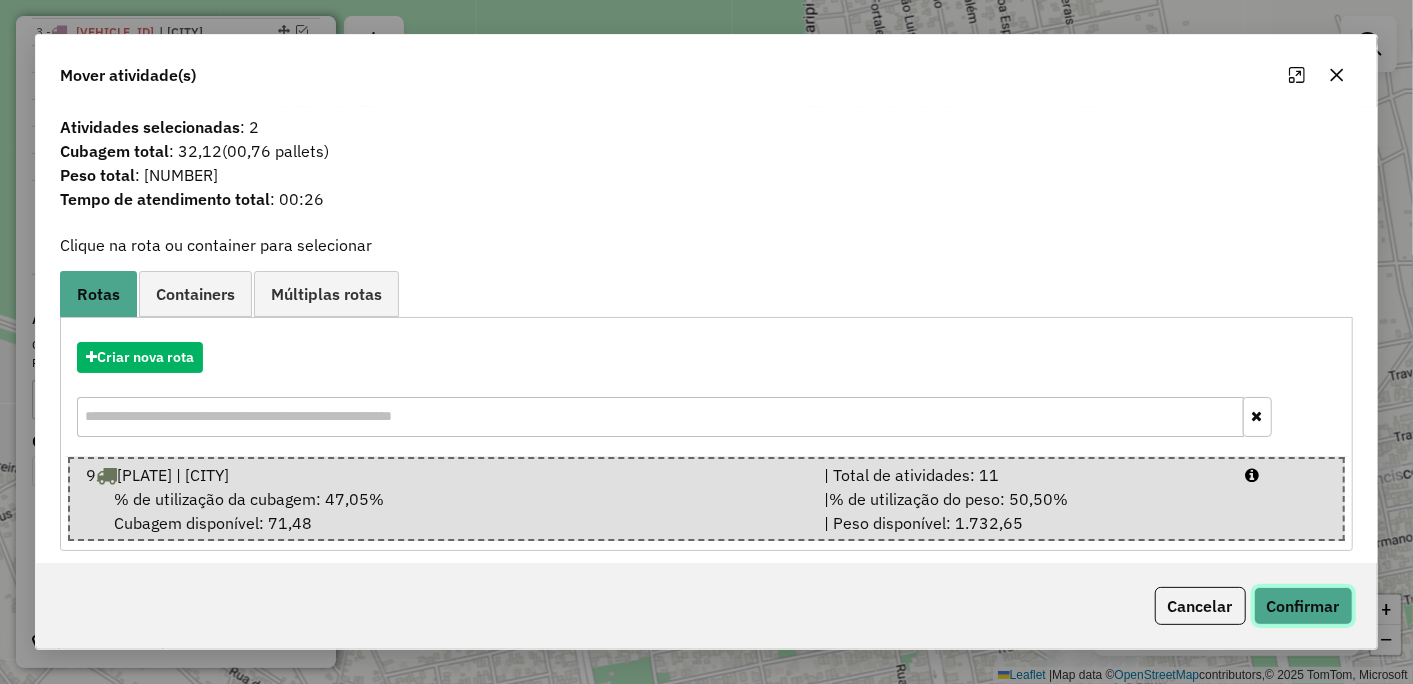 click on "Confirmar" 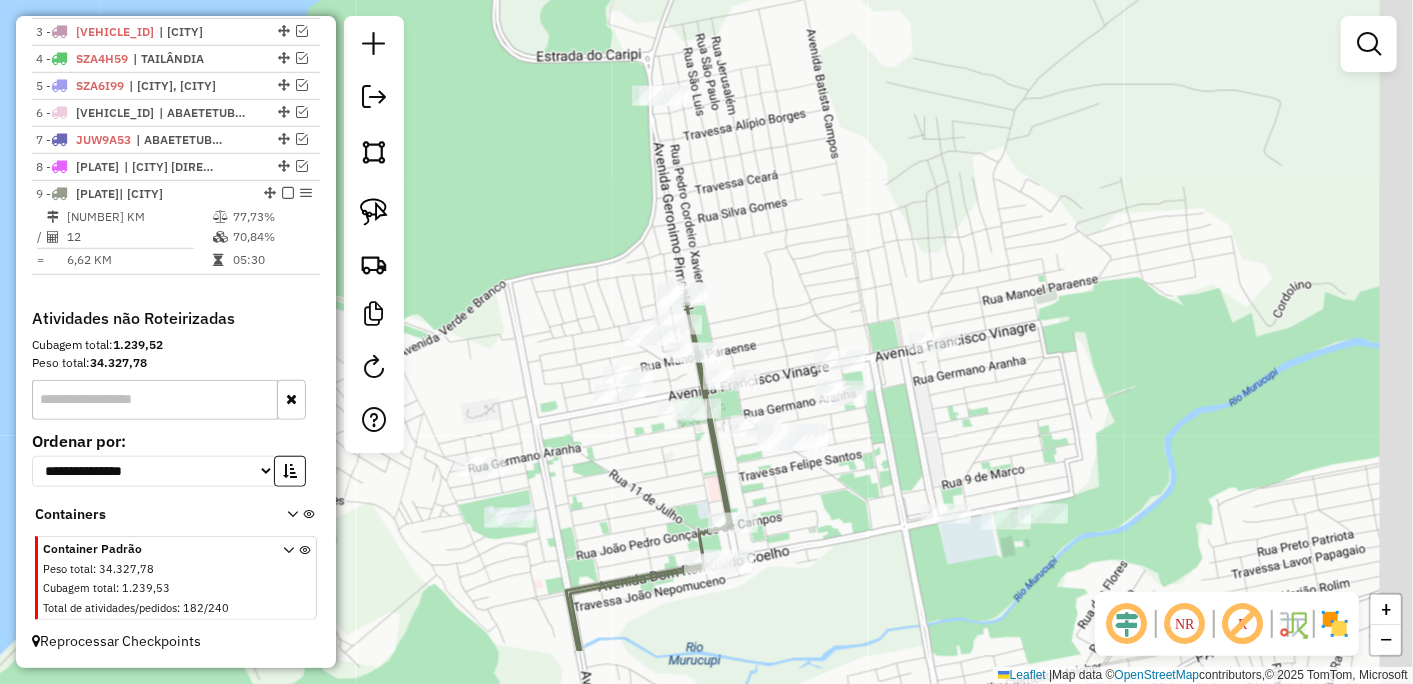 drag, startPoint x: 661, startPoint y: 451, endPoint x: 542, endPoint y: 343, distance: 160.70158 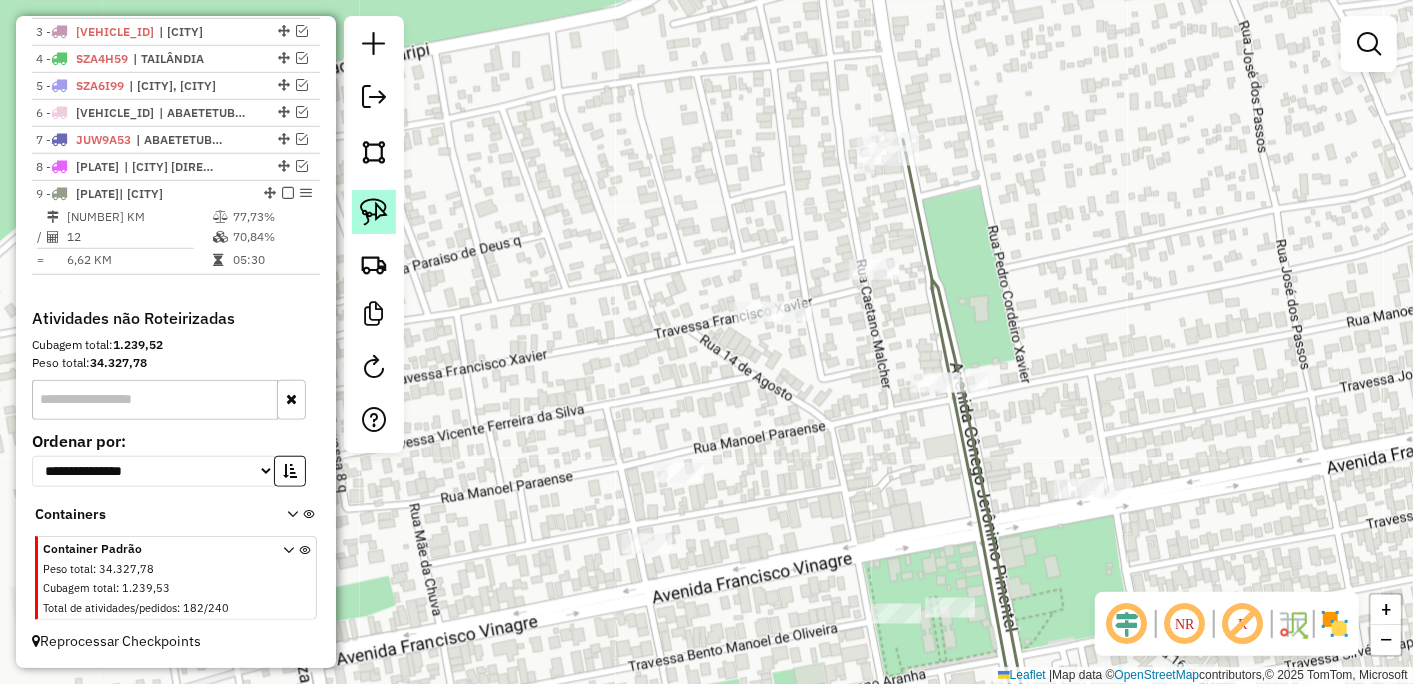 click 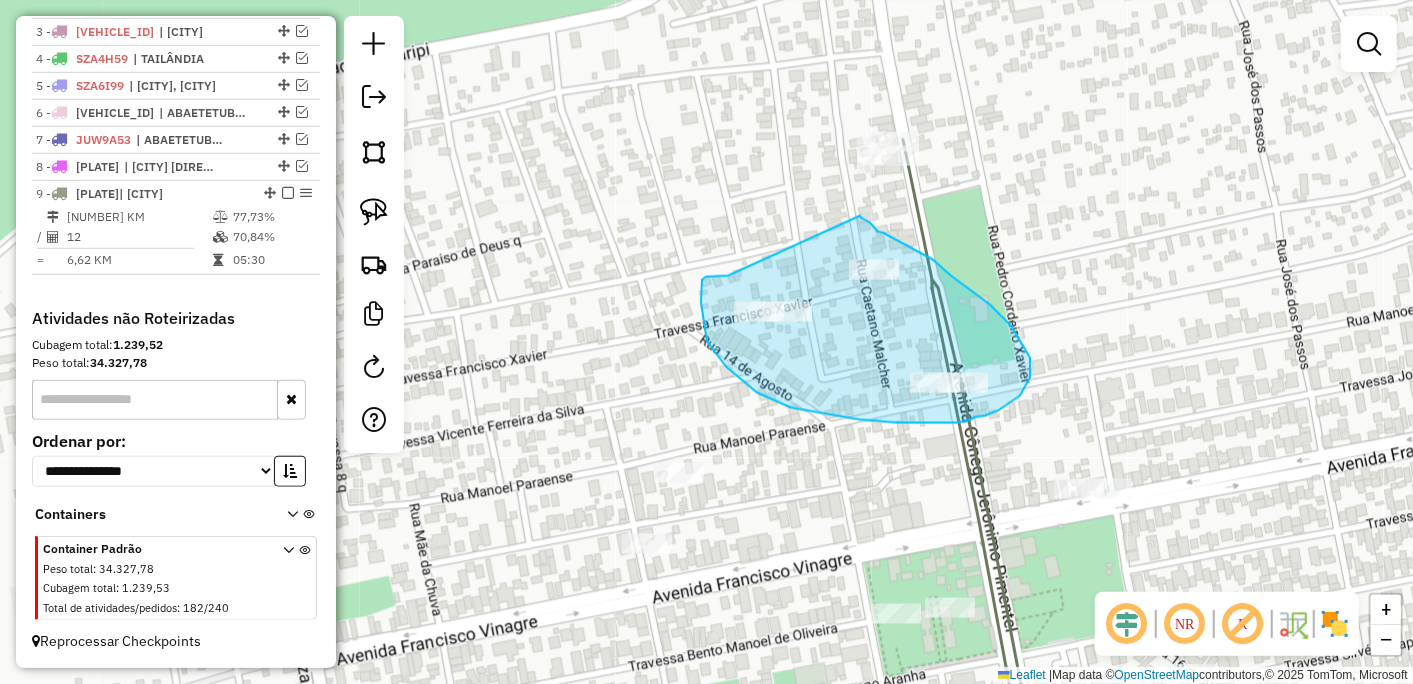drag, startPoint x: 702, startPoint y: 280, endPoint x: 860, endPoint y: 216, distance: 170.46994 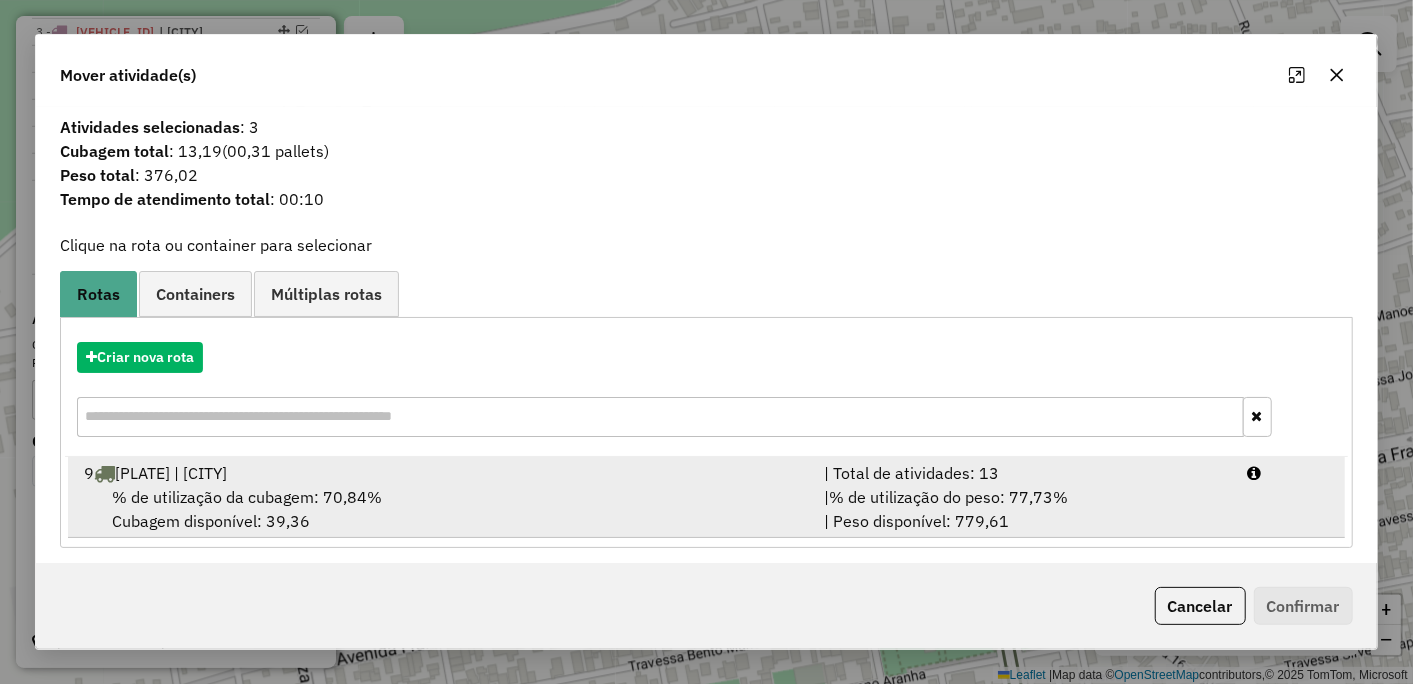 click on "[PLATE] | [CITY]" at bounding box center (442, 473) 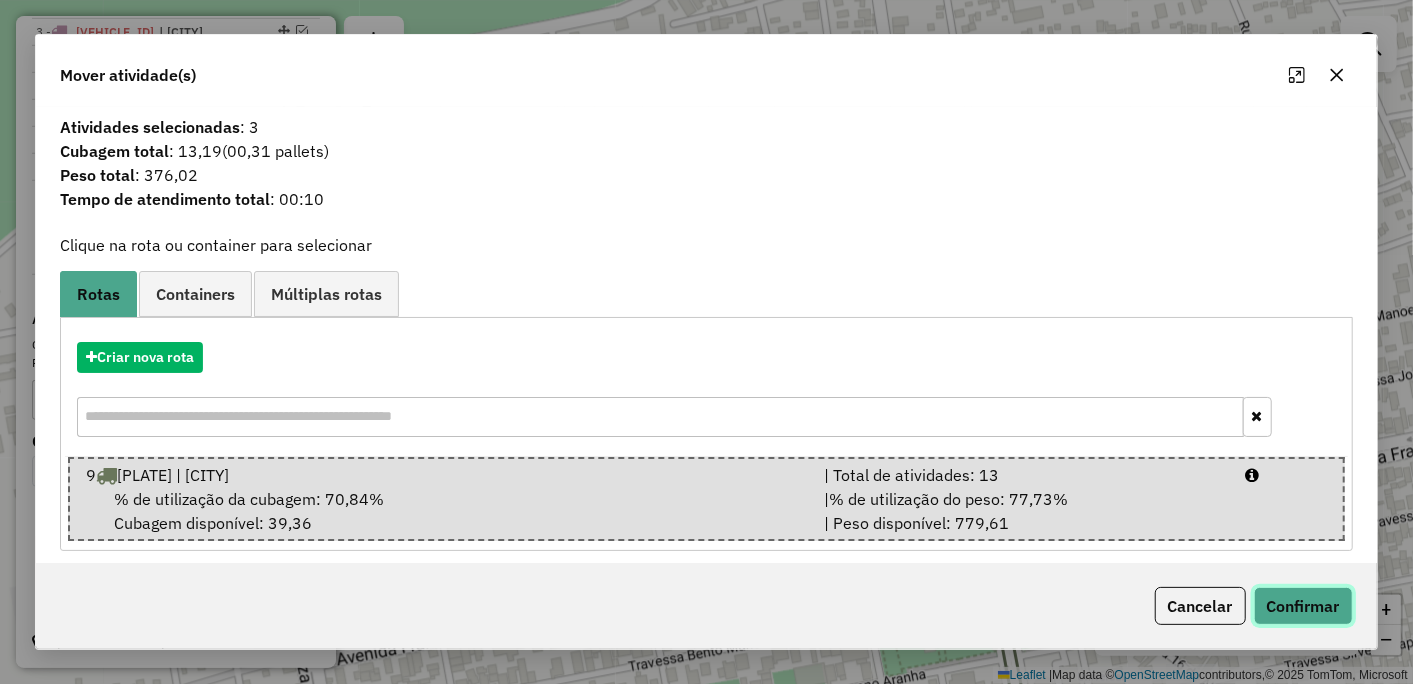 click on "Confirmar" 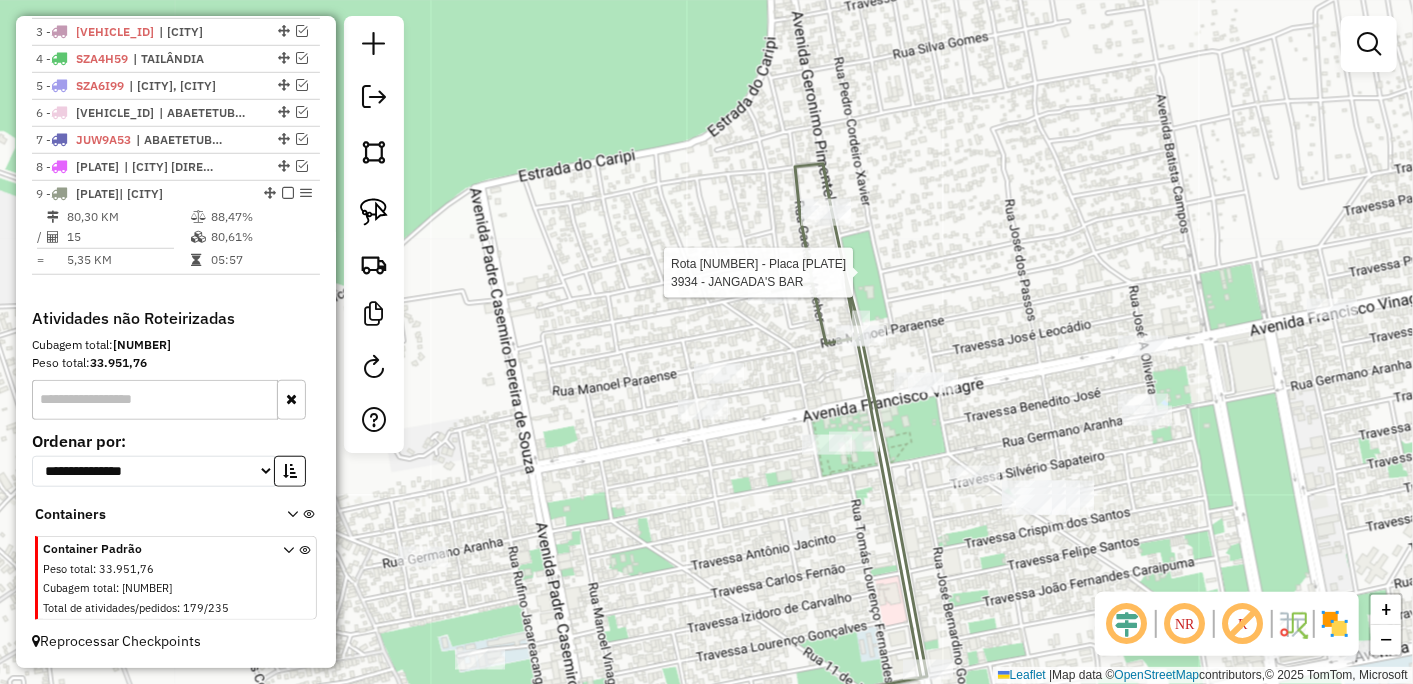 select on "*********" 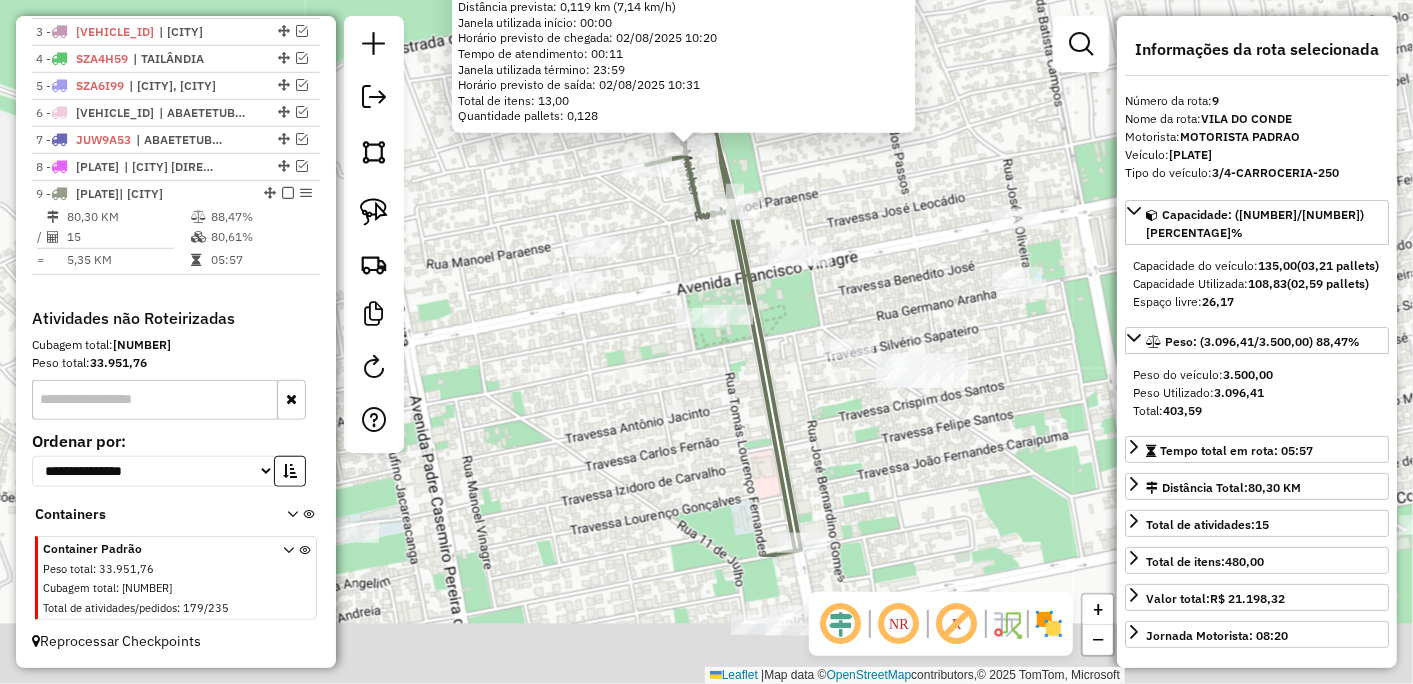 drag, startPoint x: 687, startPoint y: 458, endPoint x: 672, endPoint y: 262, distance: 196.57314 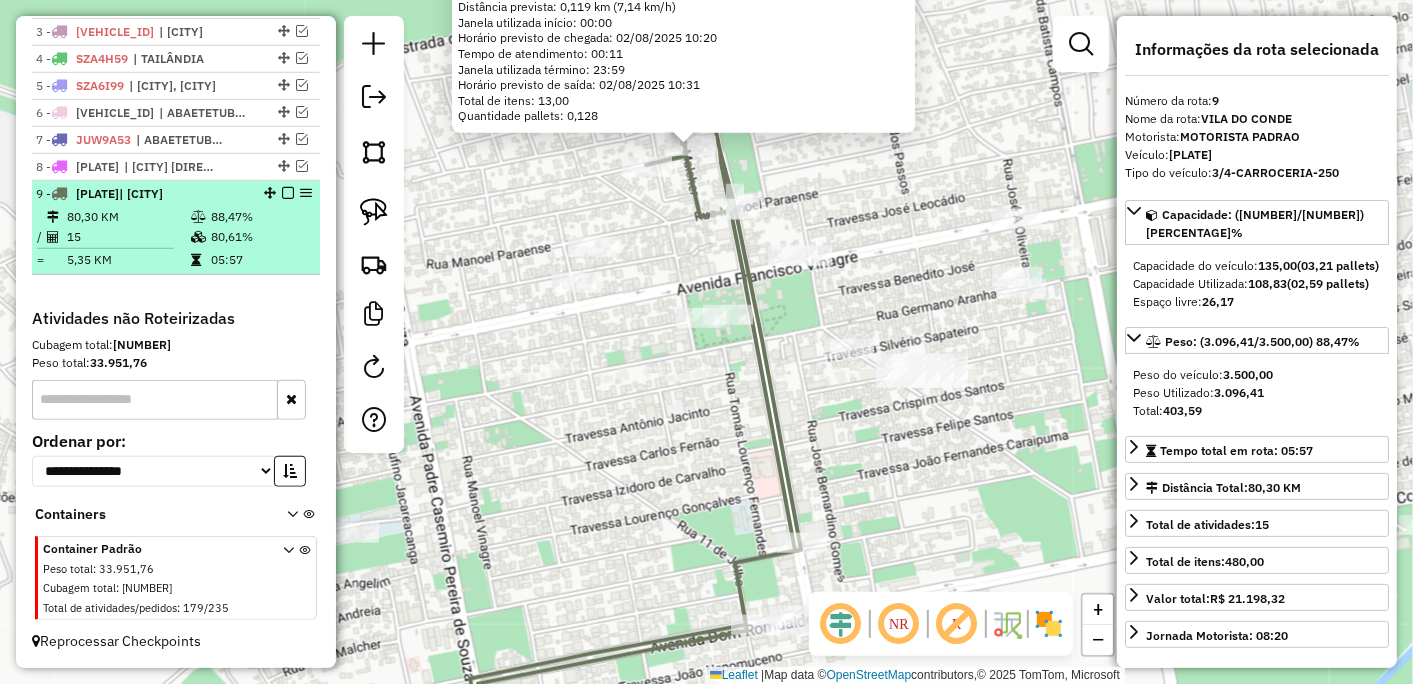 click at bounding box center (288, 193) 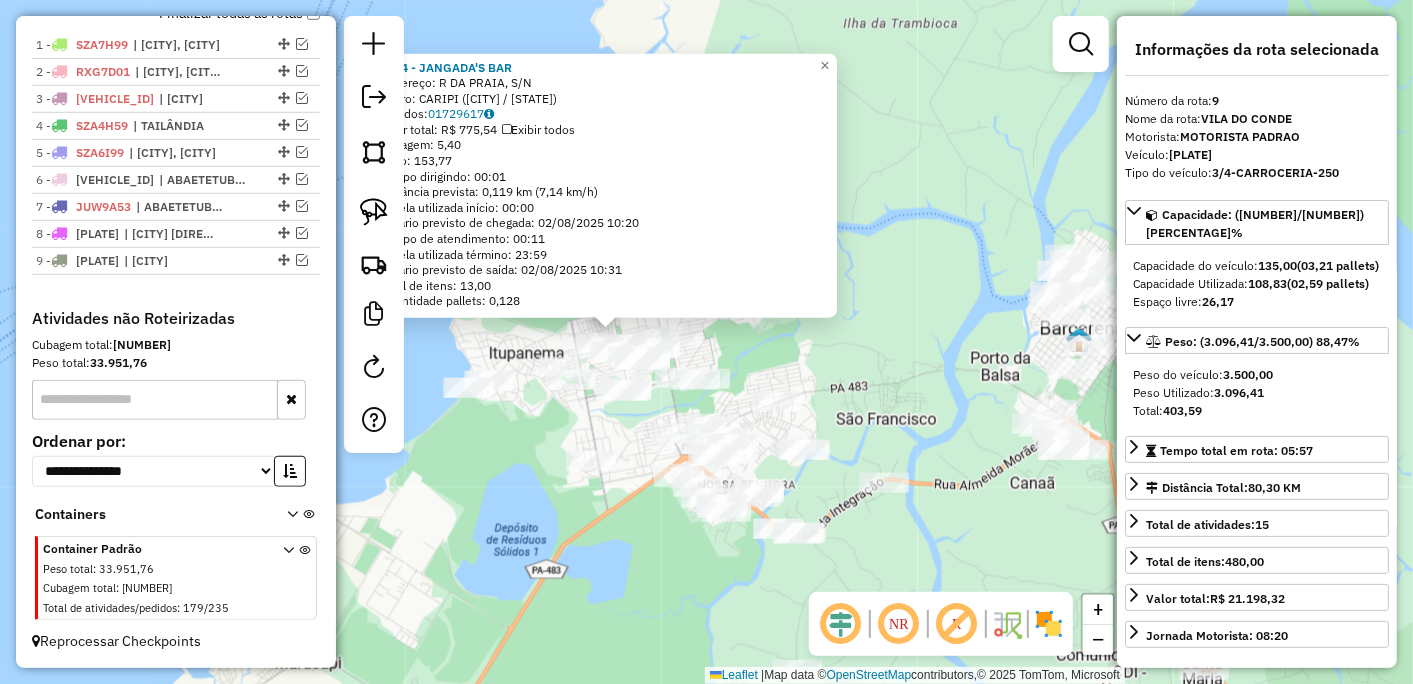 click on "[NUMBER] - [FULL_NAME]  Endereço: R [STREET_NAME], S/N   Bairro: [CITY] ([CITY] / [STATE])   Pedidos:  [NUMBER]   Valor total: [CURRENCY] [NUMBER]   Exibir todos   Cubagem: [NUMBER]  Peso: [NUMBER]  Tempo dirigindo: [TIME]   Distância prevista: [NUMBER] km ([NUMBER] km/h)   Janela utilizada início: [TIME]   Horário previsto de chegada: [DATE] [TIME]   Tempo de atendimento: [TIME]   Janela utilizada término: [TIME]   Total de itens: [NUMBER],00   Quantidade pallets: [NUMBER]  × Janela de atendimento Grade de atendimento Capacidade Transportadoras Veículos Cliente Pedidos  Rotas Selecione os dias de semana para filtrar as janelas de atendimento  Seg   Ter   Qua   Qui   Sex   Sáb   Dom  Informe o período da janela de atendimento: De: Até:  Filtrar exatamente a janela do cliente  Considerar janela de atendimento padrão  Selecione os dias de semana para filtrar as grades de atendimento  Seg   Ter   Qua   Qui   Sex   Sáb   Dom   Considerar clientes sem dia de atendimento cadastrado  De:   Até:" 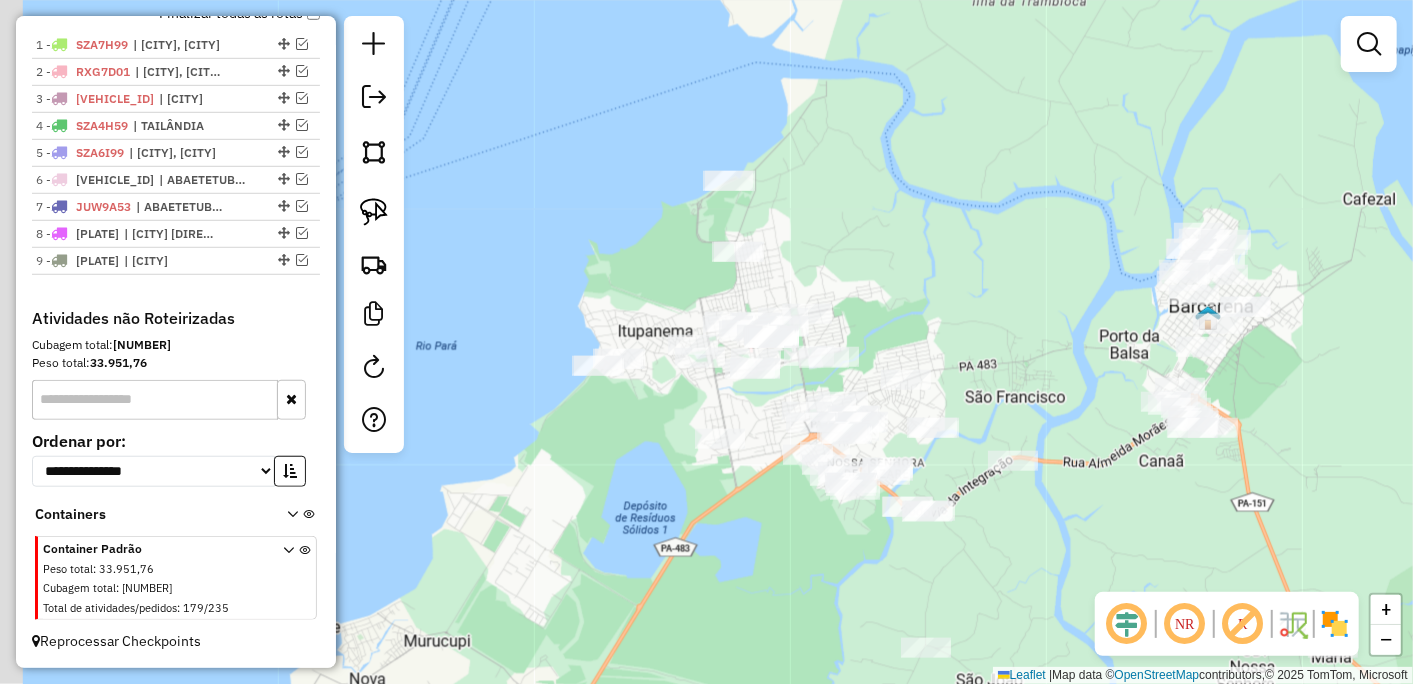 drag, startPoint x: 498, startPoint y: 456, endPoint x: 627, endPoint y: 434, distance: 130.86252 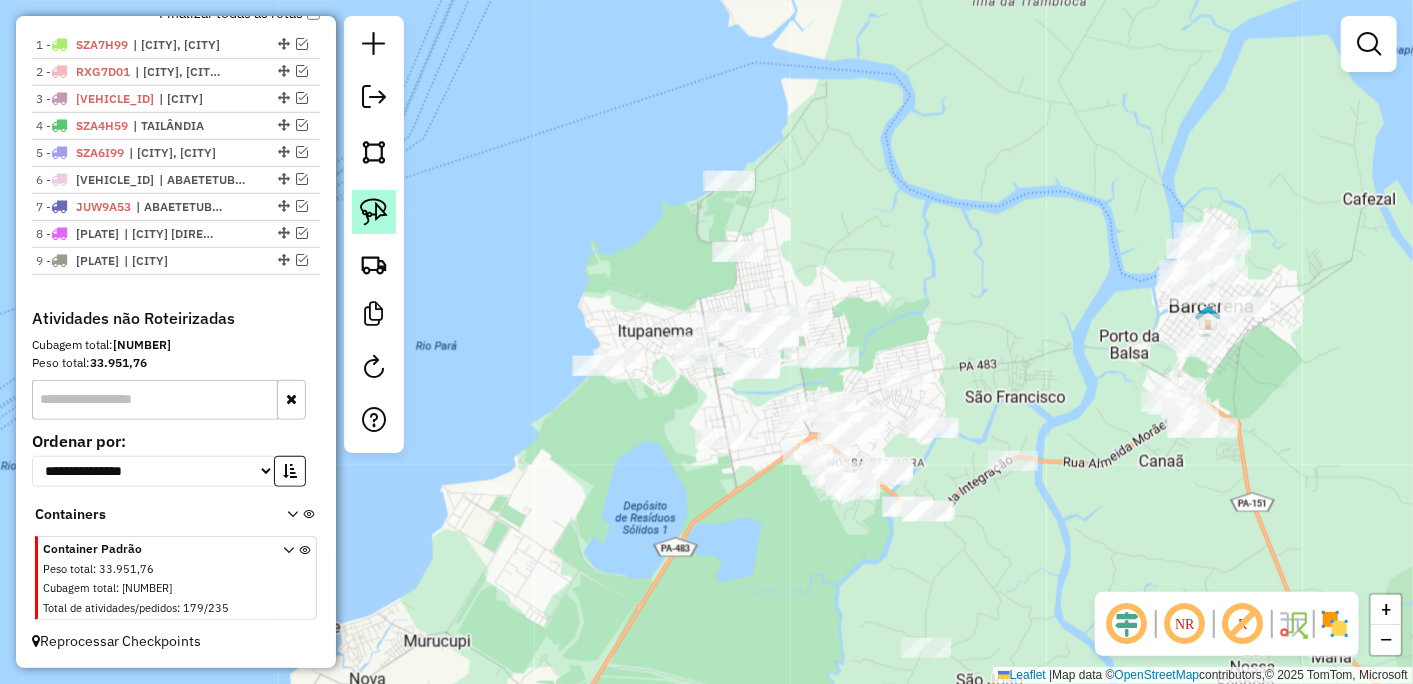 click 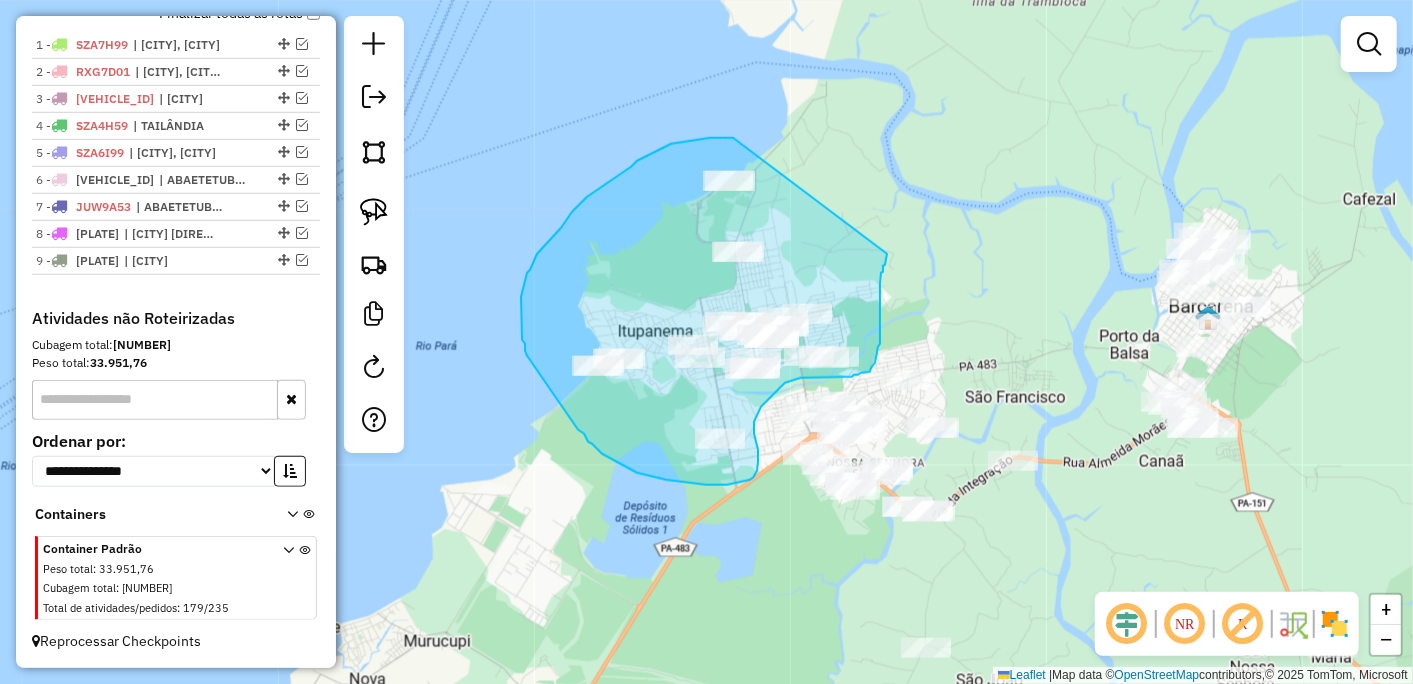 drag, startPoint x: 710, startPoint y: 138, endPoint x: 888, endPoint y: 250, distance: 210.30453 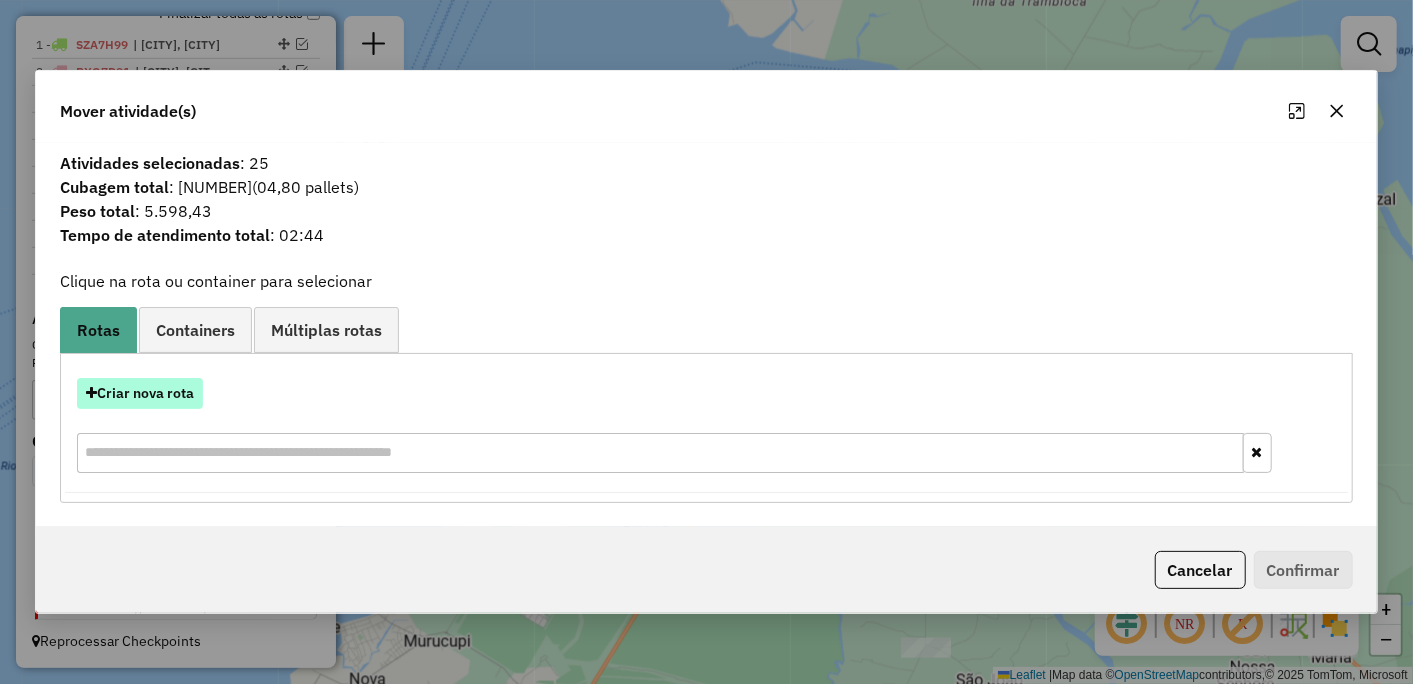 click on "Criar nova rota" at bounding box center [140, 393] 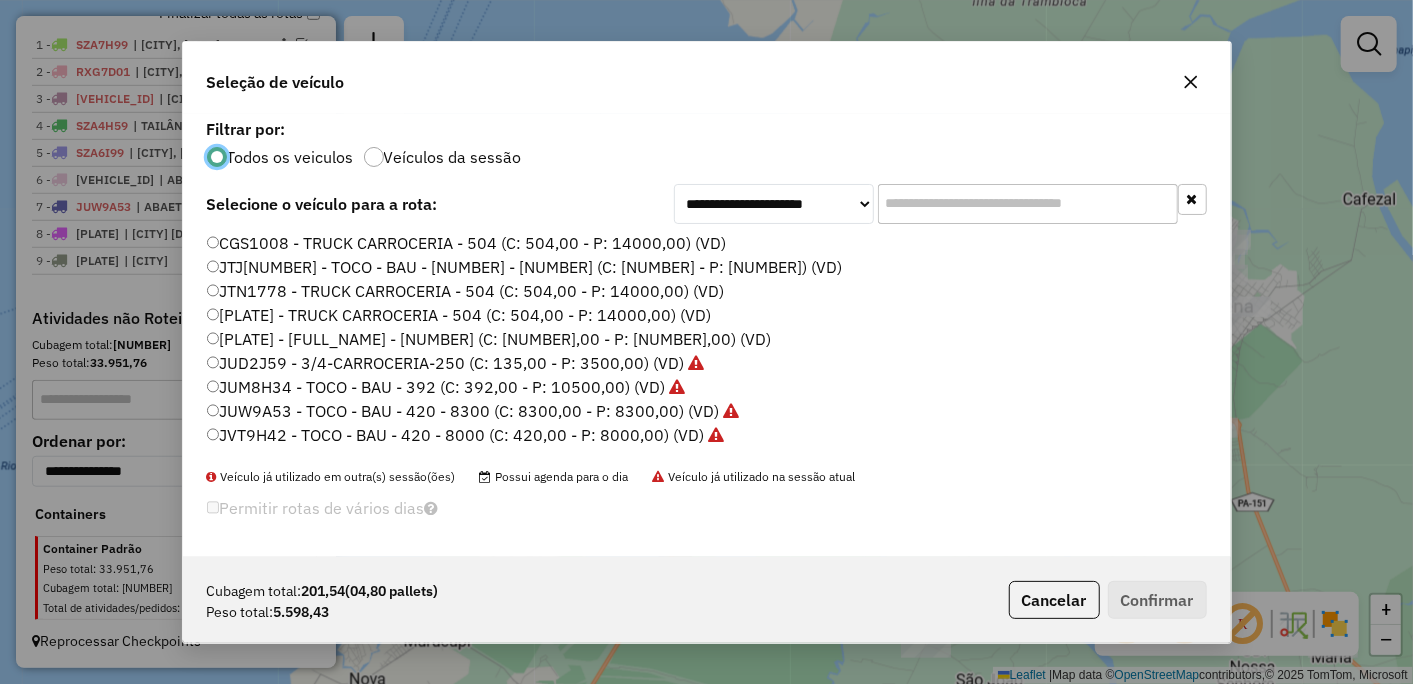 scroll, scrollTop: 11, scrollLeft: 5, axis: both 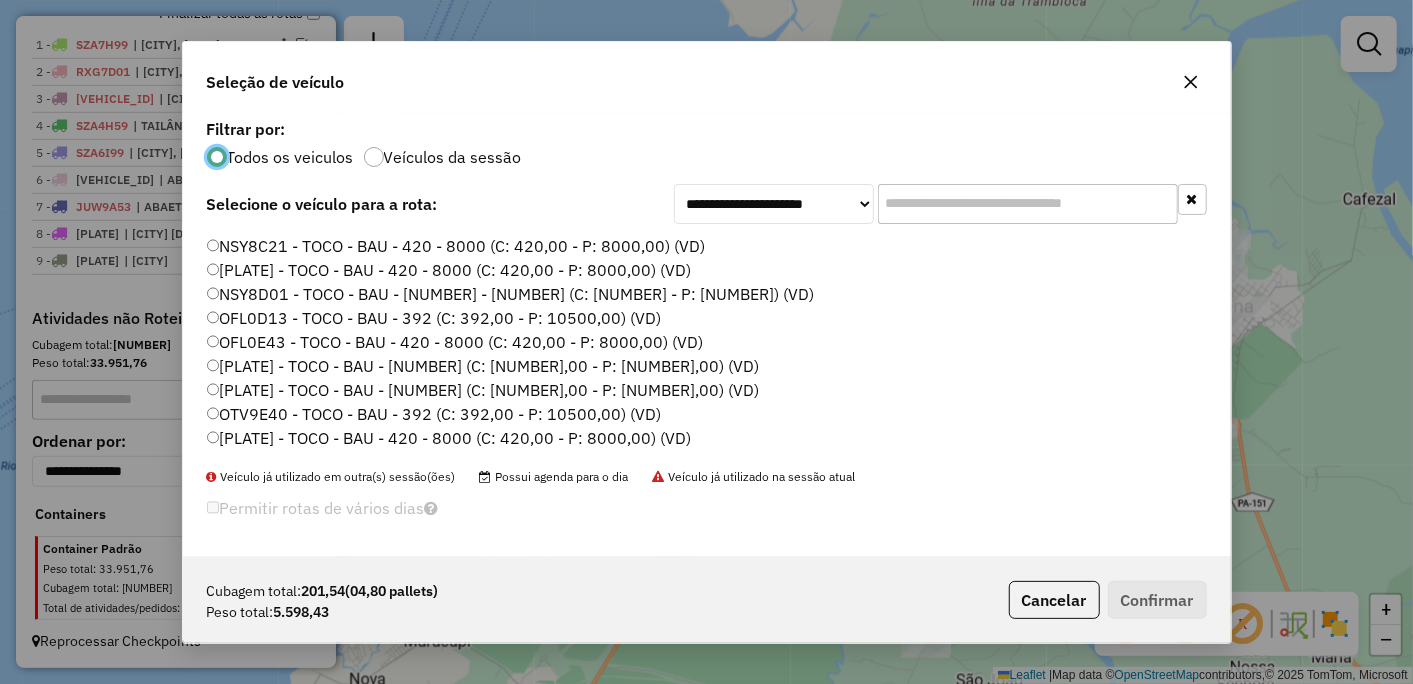 click on "[PLATE] - TOCO - BAU - [NUMBER] (C: [NUMBER],00 - P: [NUMBER],00) (VD)" 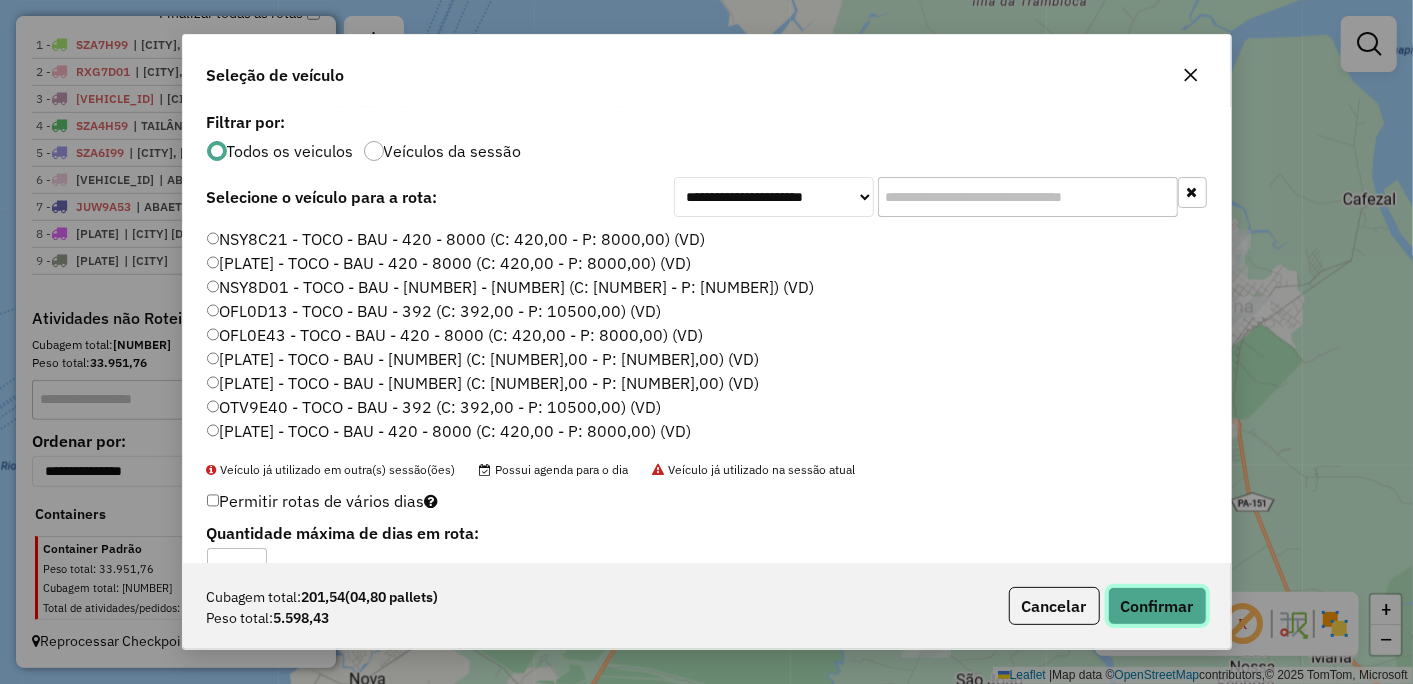 click on "Confirmar" 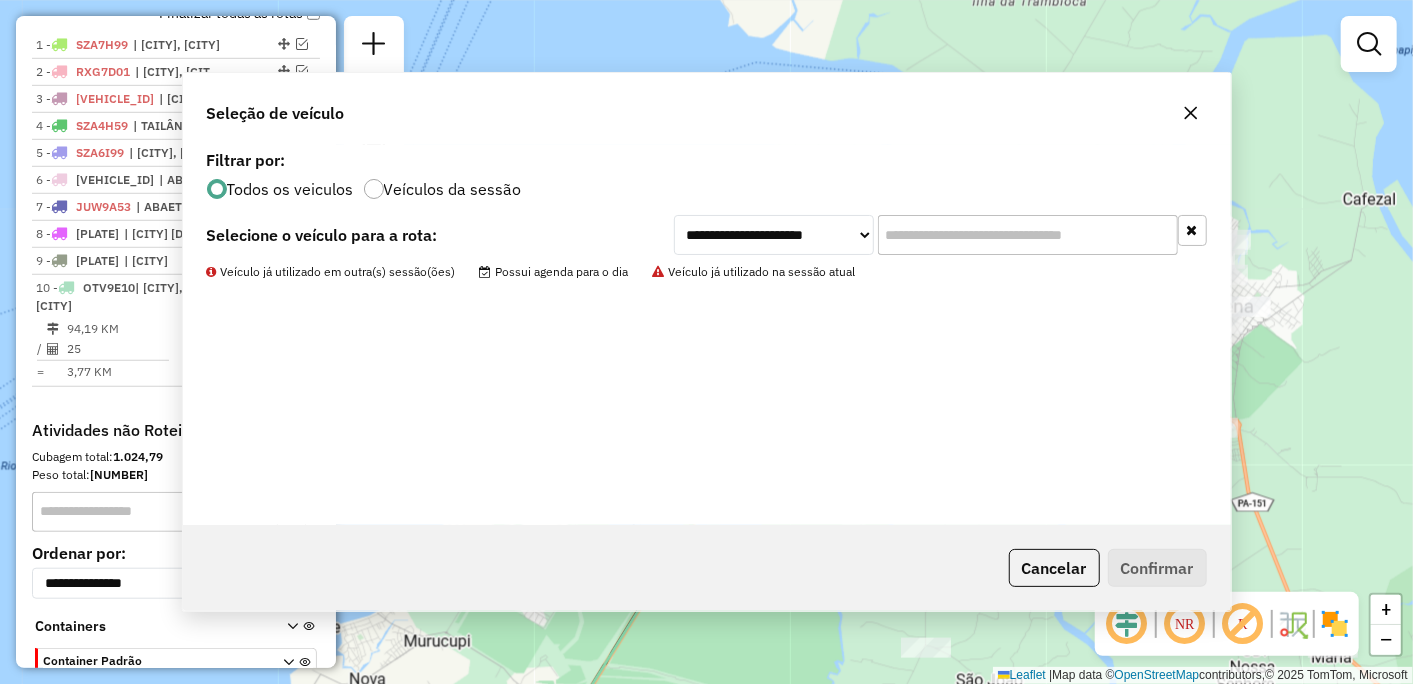 scroll, scrollTop: 801, scrollLeft: 0, axis: vertical 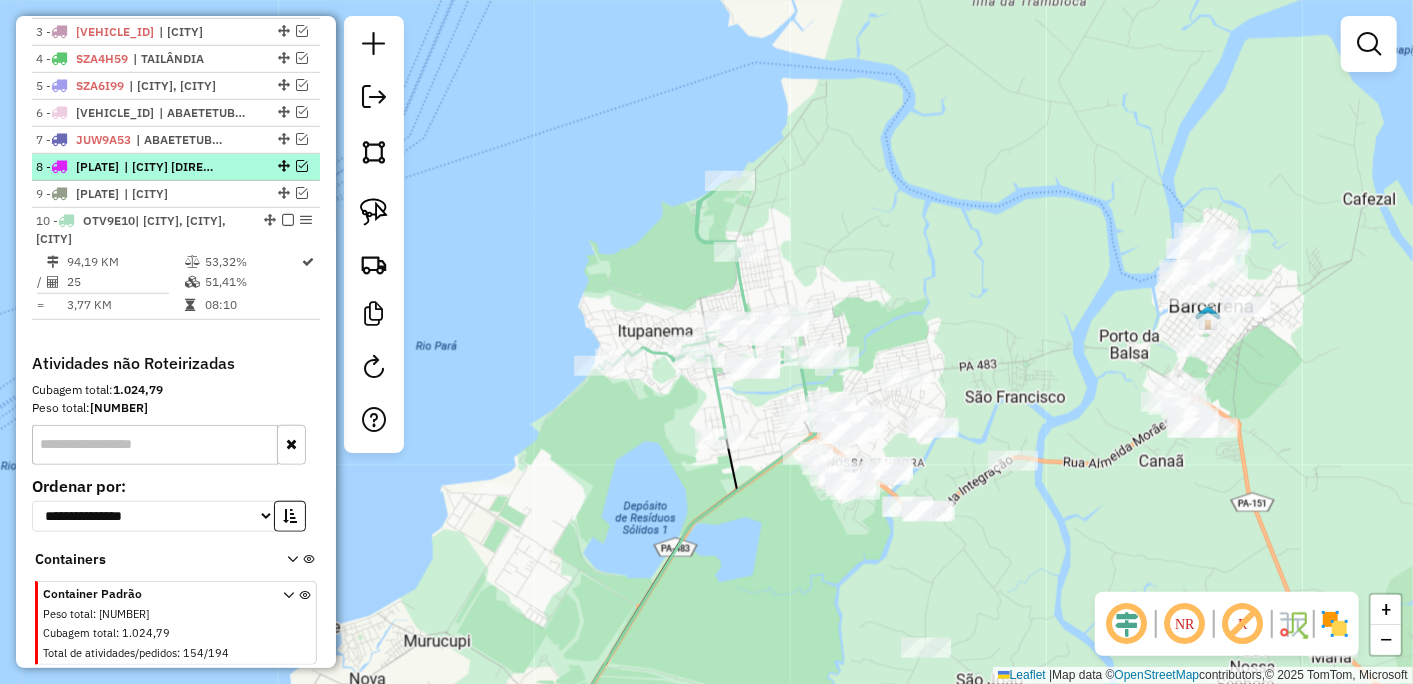 click at bounding box center [288, 220] 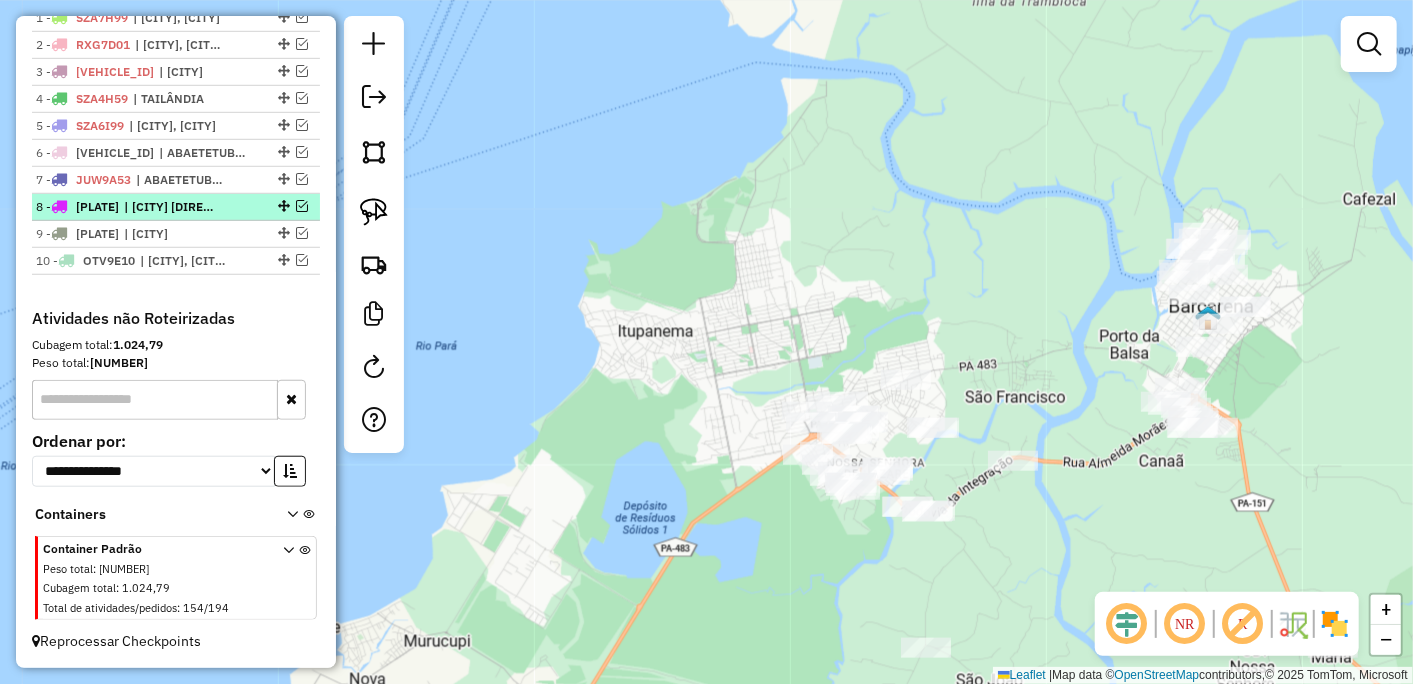 scroll, scrollTop: 761, scrollLeft: 0, axis: vertical 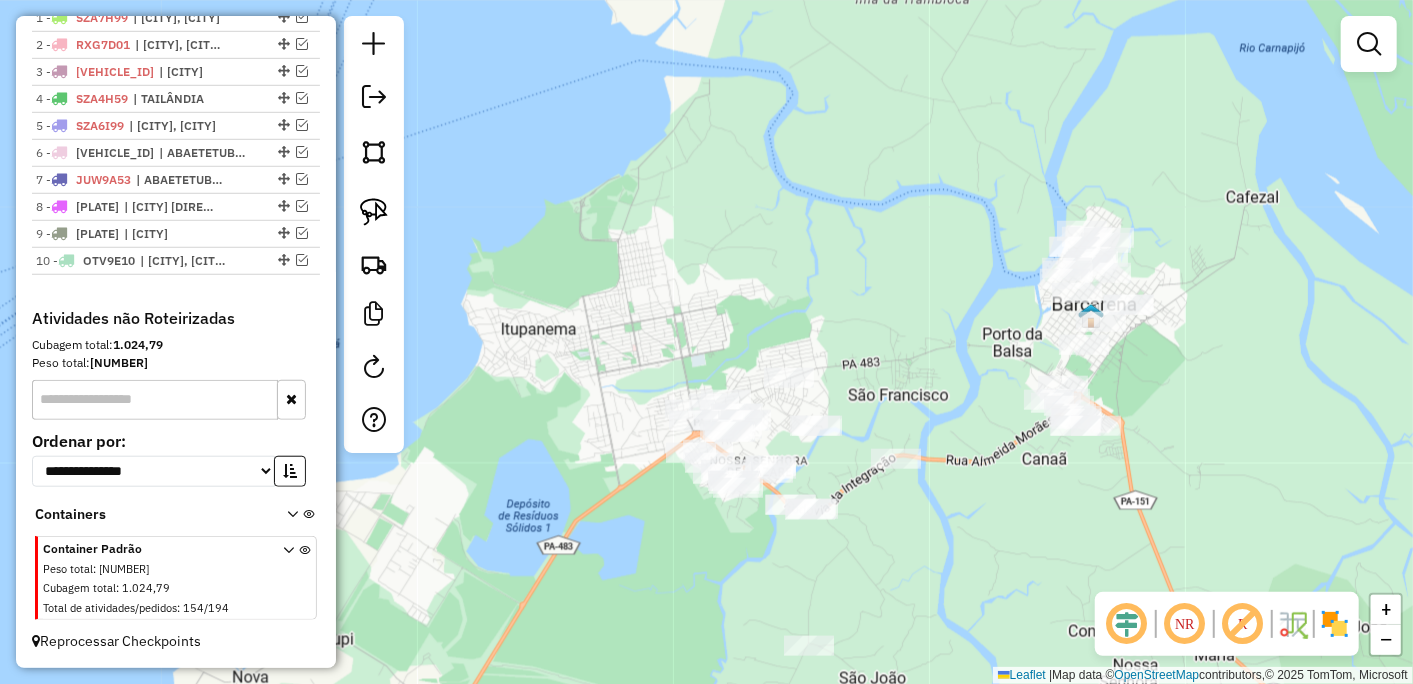 drag, startPoint x: 758, startPoint y: 530, endPoint x: 617, endPoint y: 525, distance: 141.08862 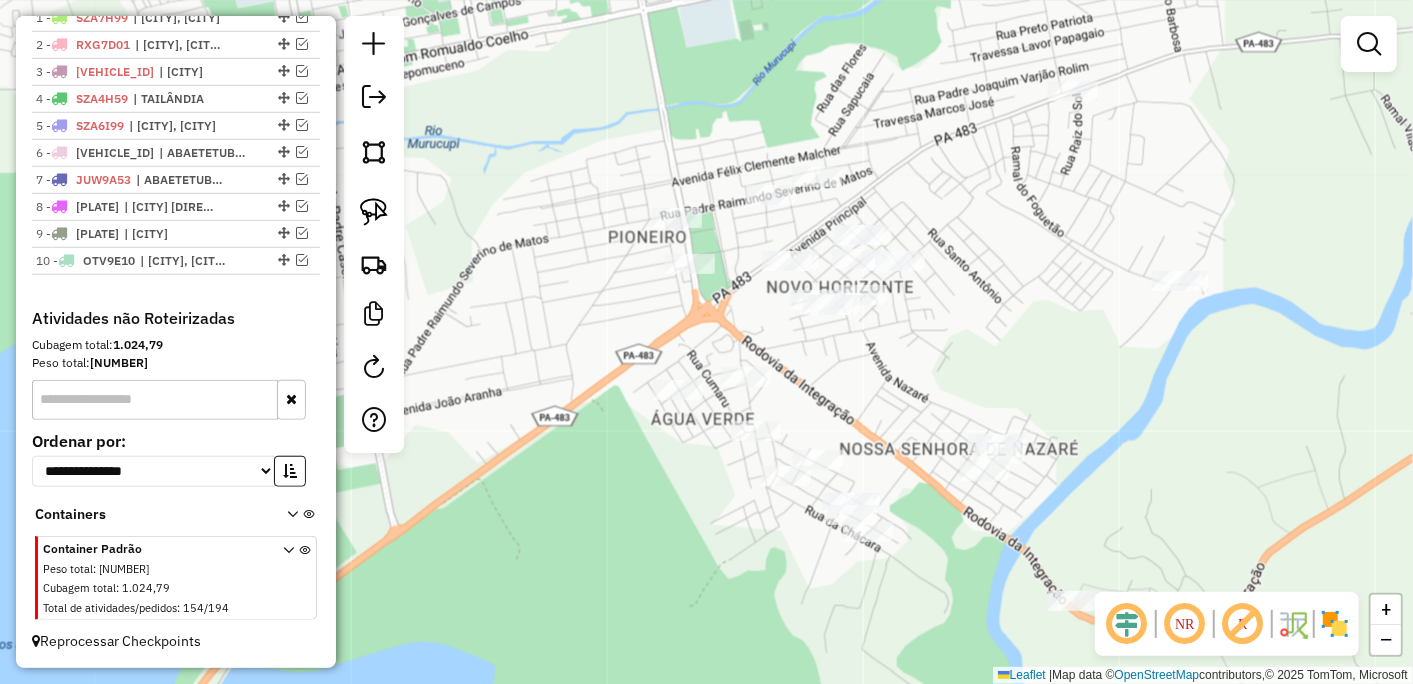 drag, startPoint x: 733, startPoint y: 540, endPoint x: 697, endPoint y: 644, distance: 110.054535 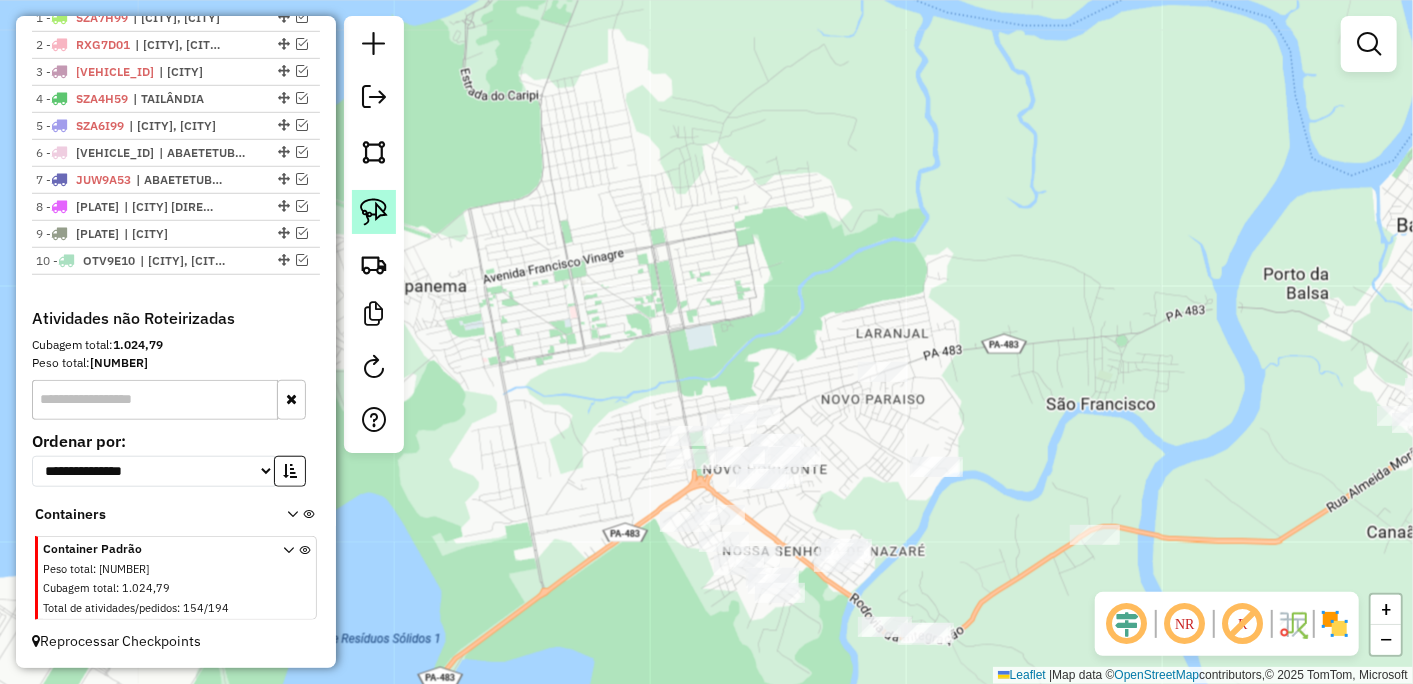 click 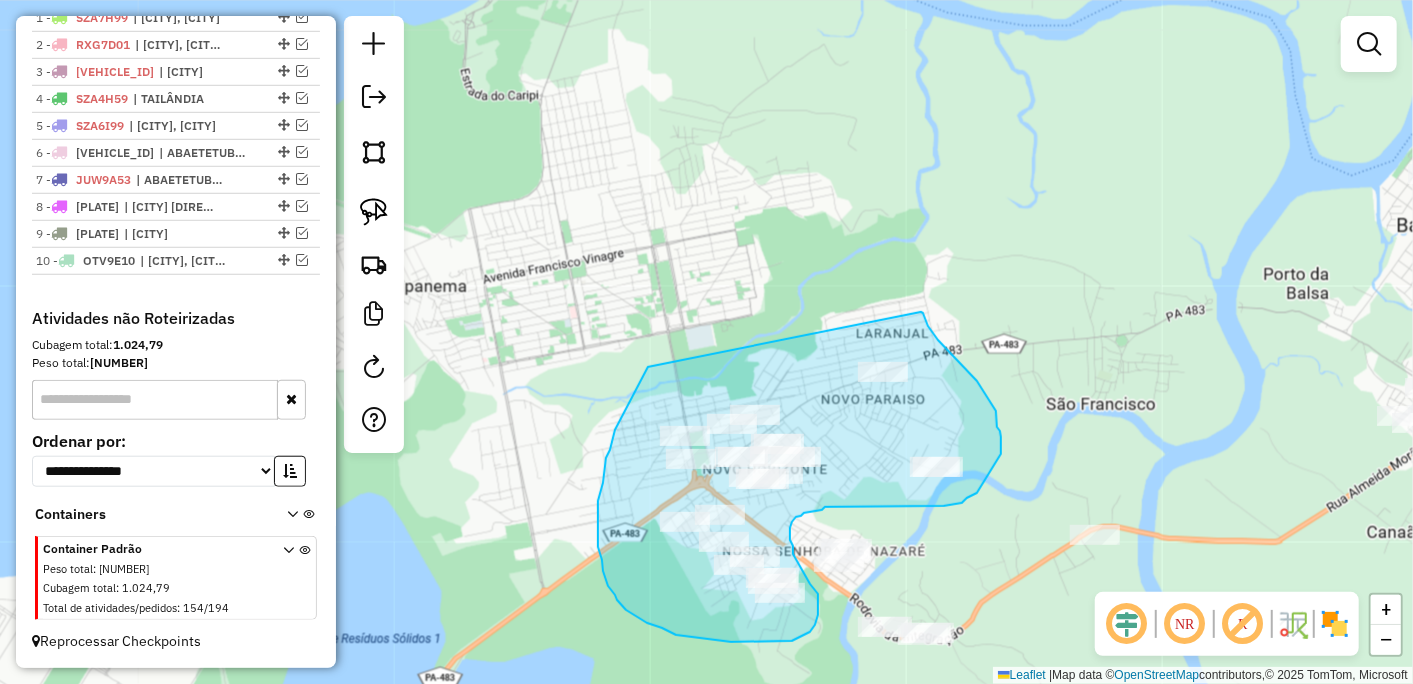 drag, startPoint x: 647, startPoint y: 370, endPoint x: 912, endPoint y: 296, distance: 275.13815 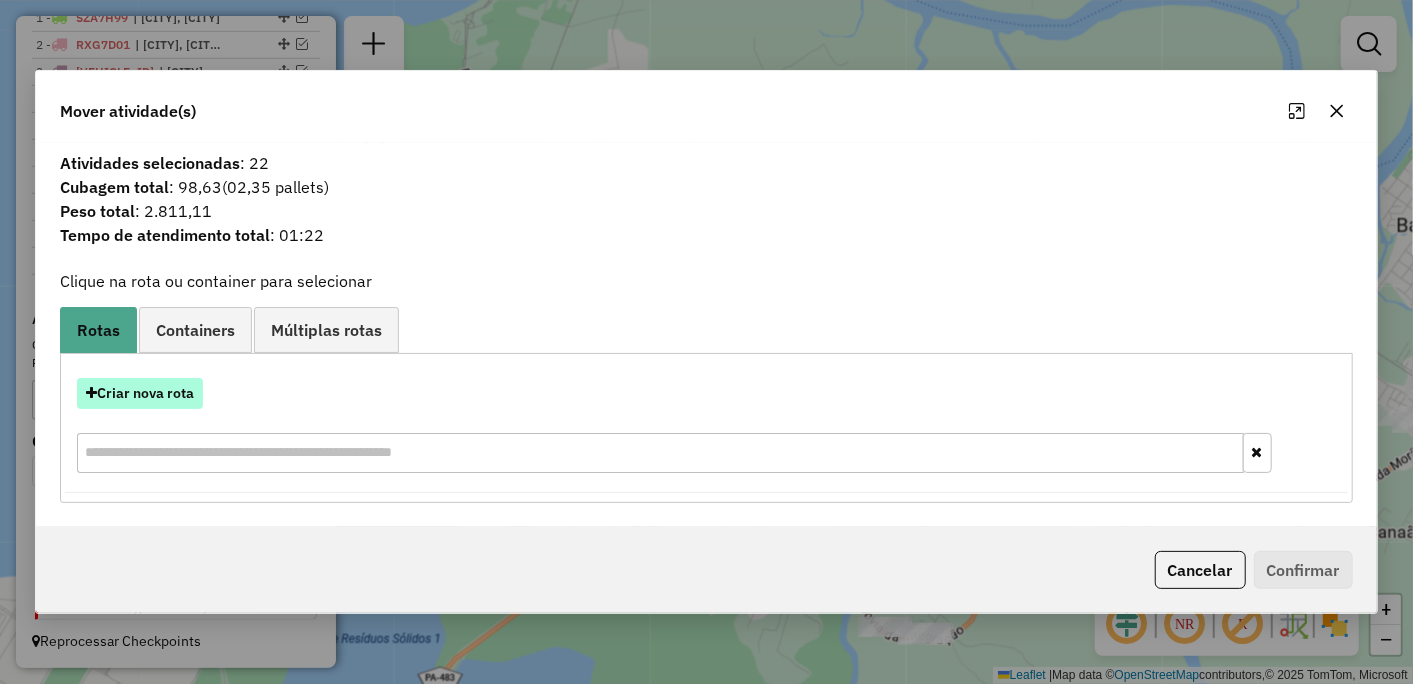 click on "Criar nova rota" at bounding box center (140, 393) 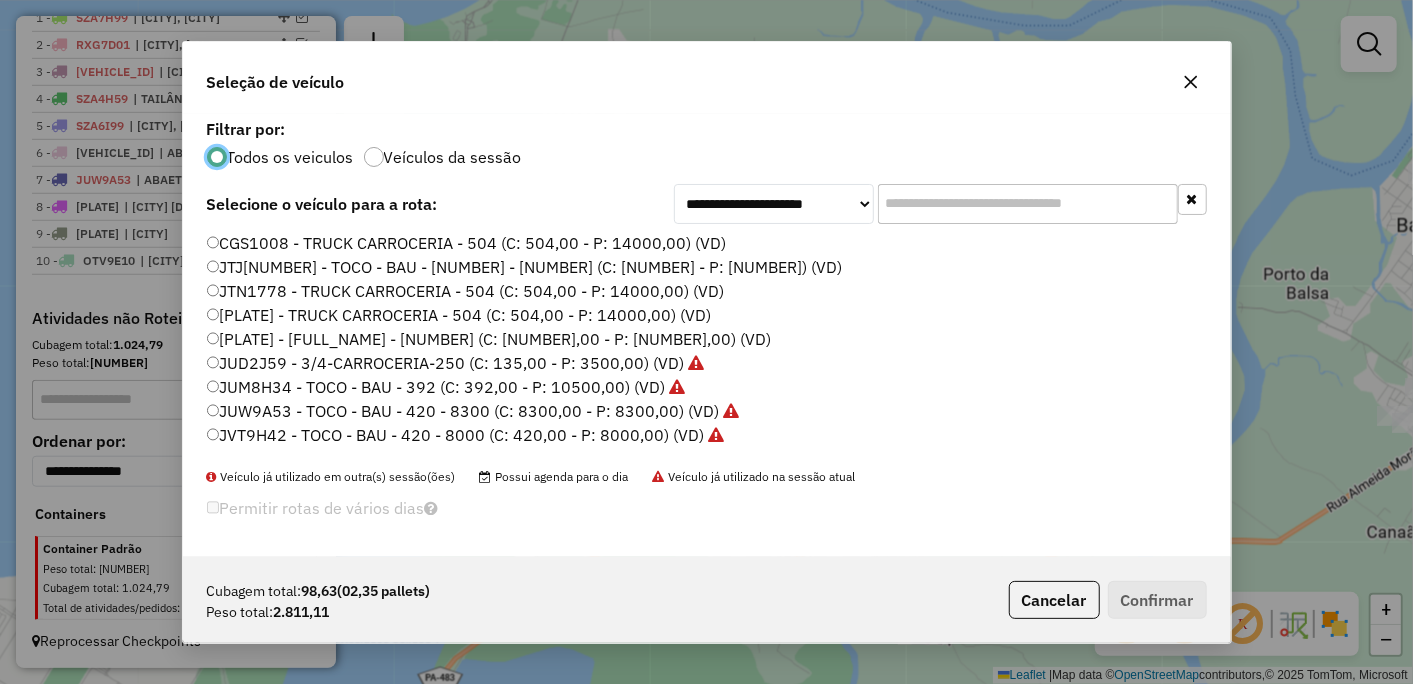 scroll, scrollTop: 11, scrollLeft: 5, axis: both 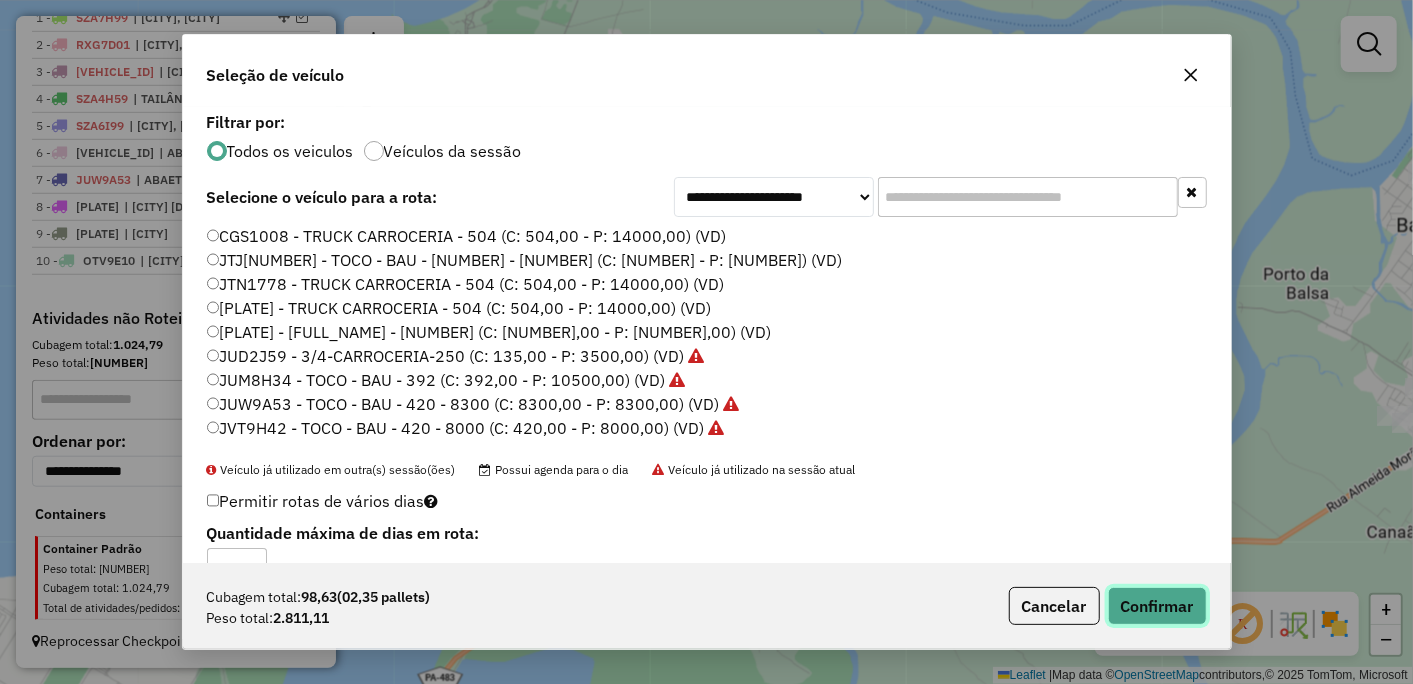 click on "Confirmar" 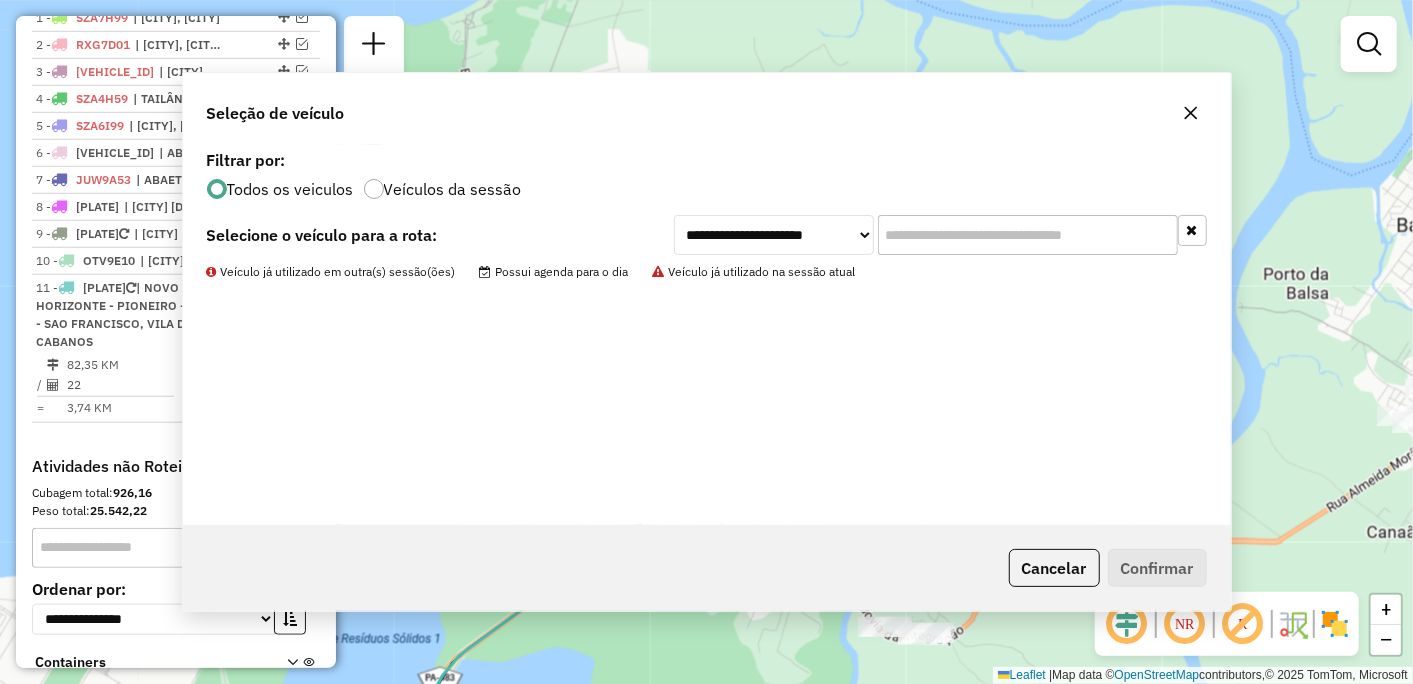 scroll, scrollTop: 801, scrollLeft: 0, axis: vertical 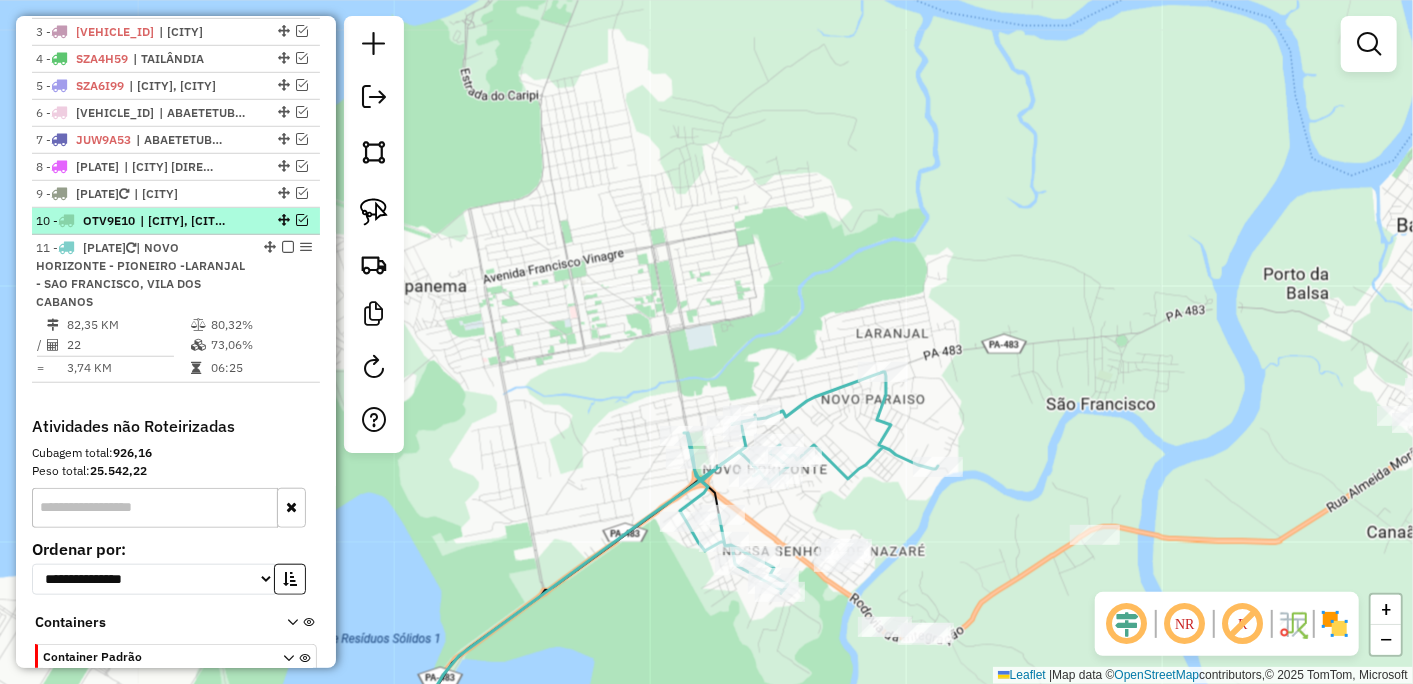 click at bounding box center (302, 220) 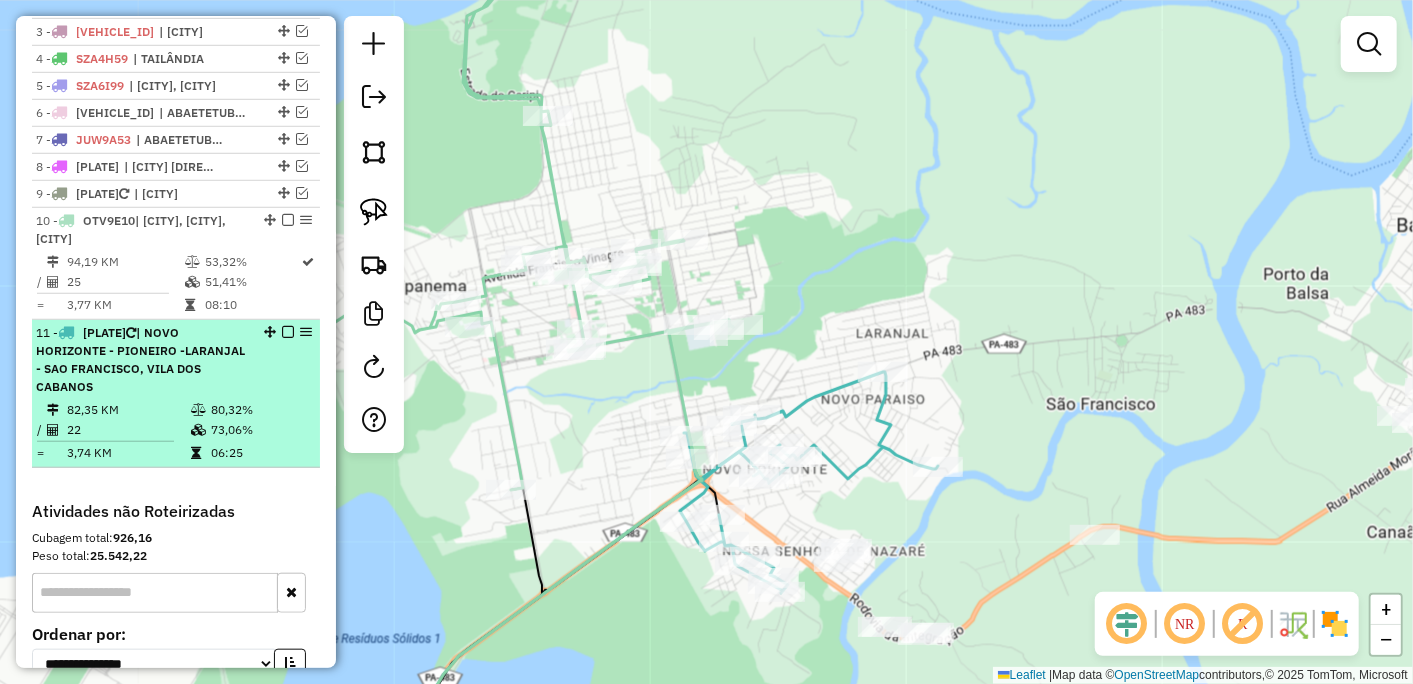 click at bounding box center [288, 332] 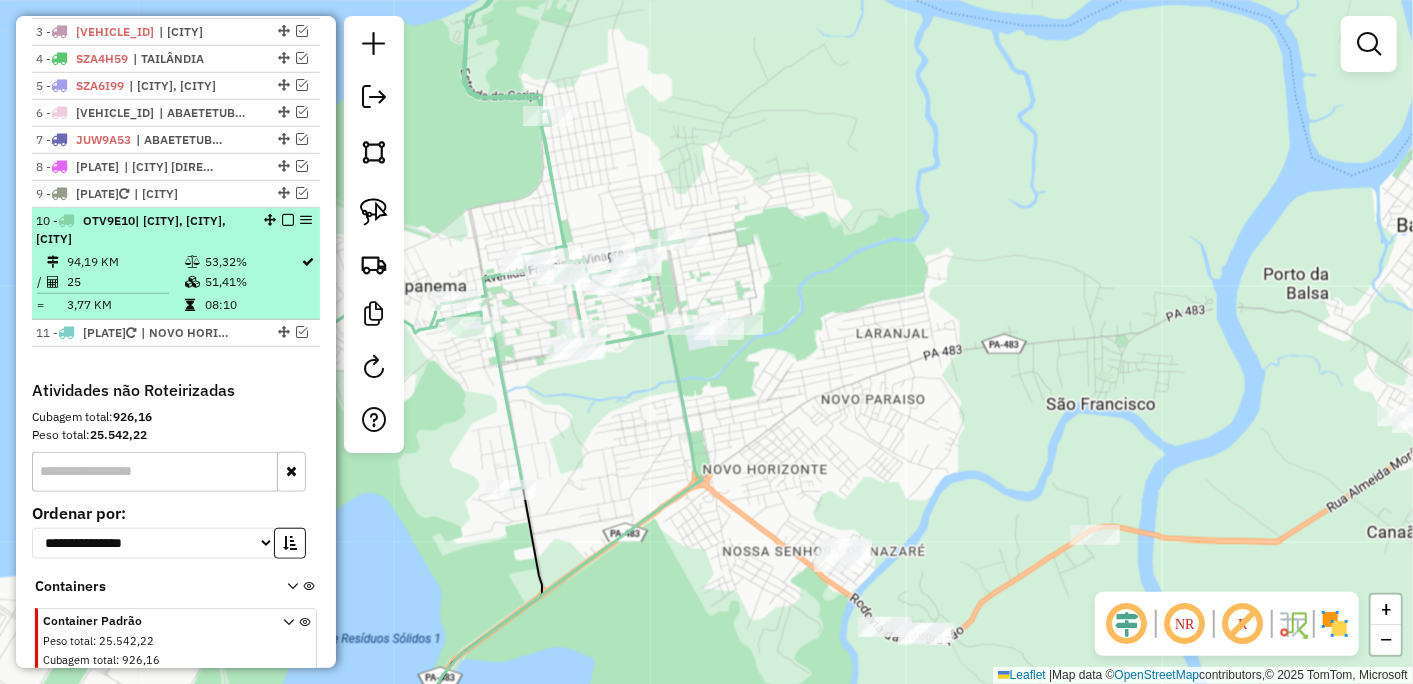 click on "OTV9E10" at bounding box center (109, 220) 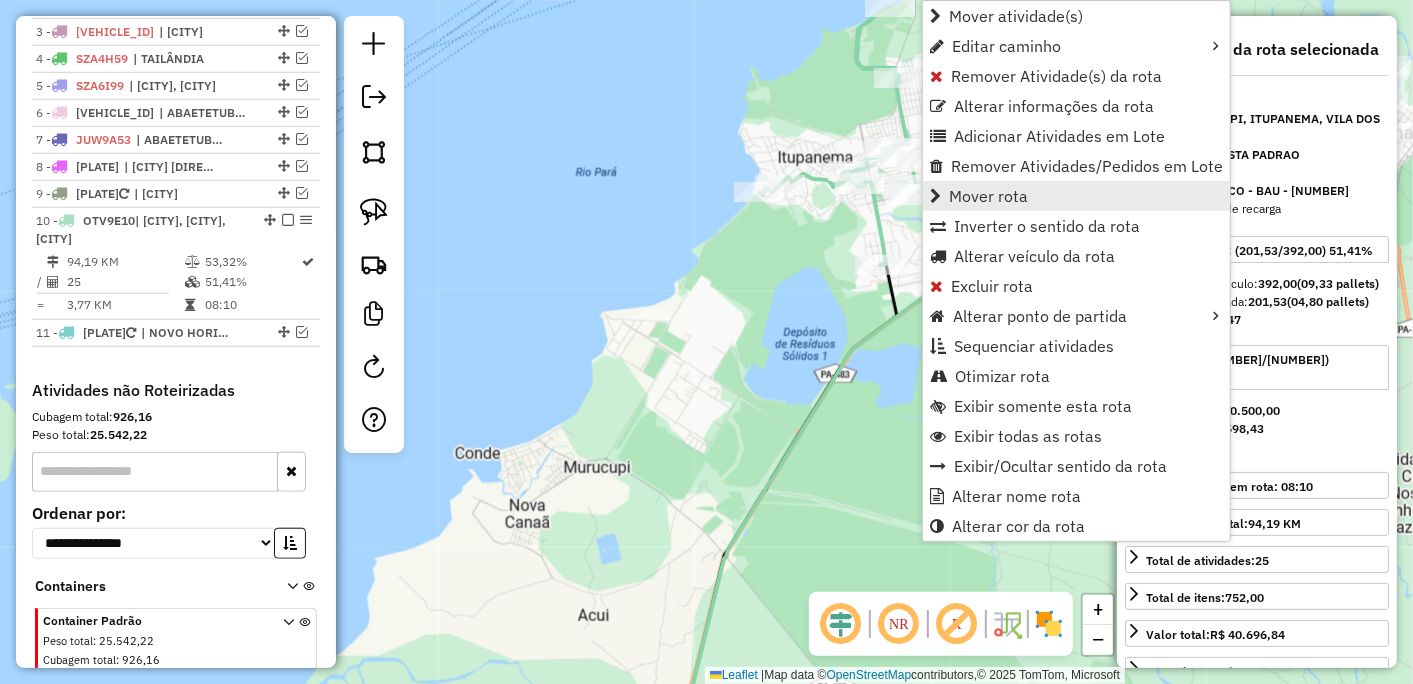 scroll, scrollTop: 873, scrollLeft: 0, axis: vertical 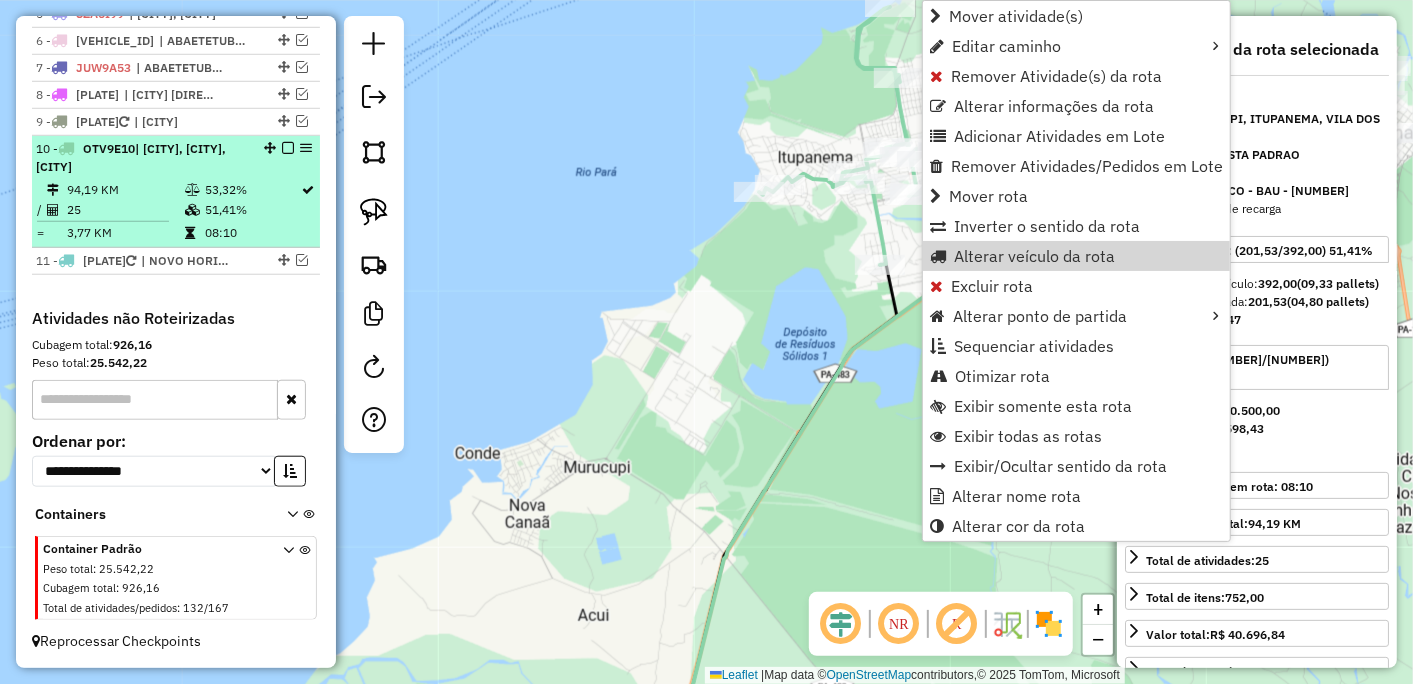 click at bounding box center (288, 148) 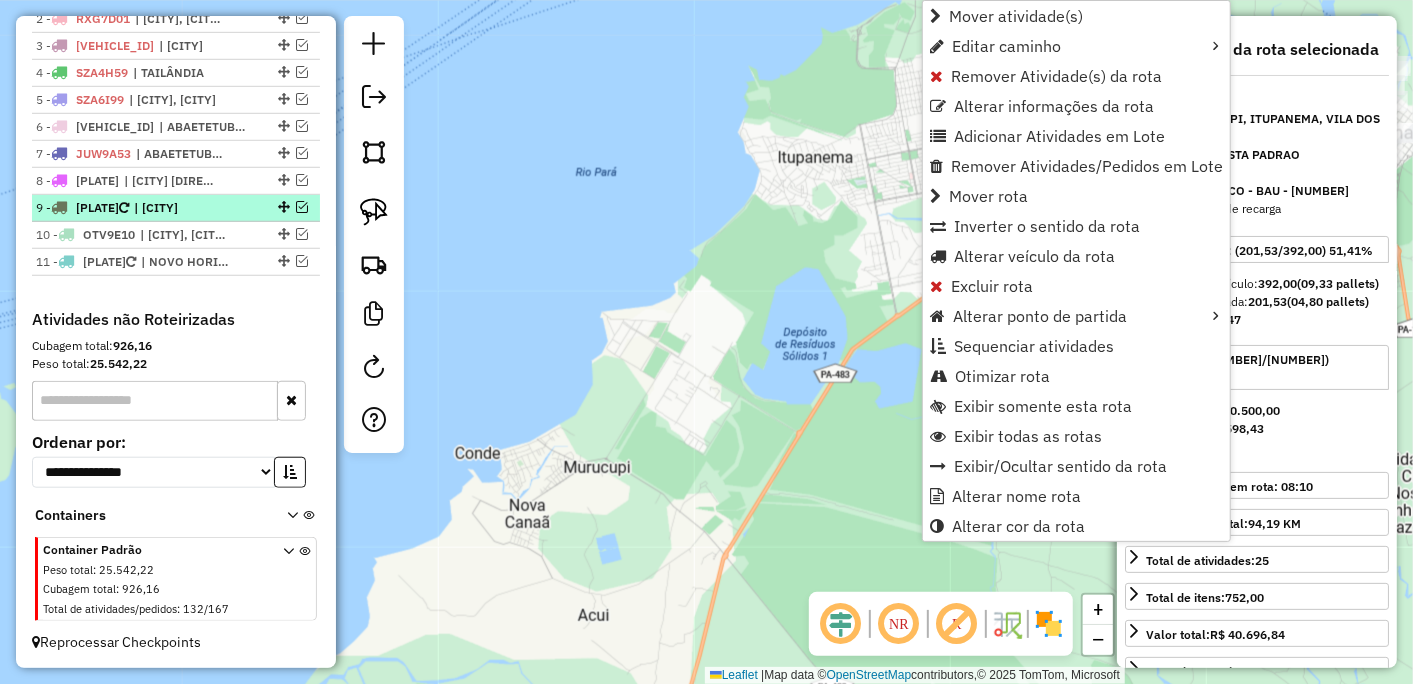 click at bounding box center [302, 207] 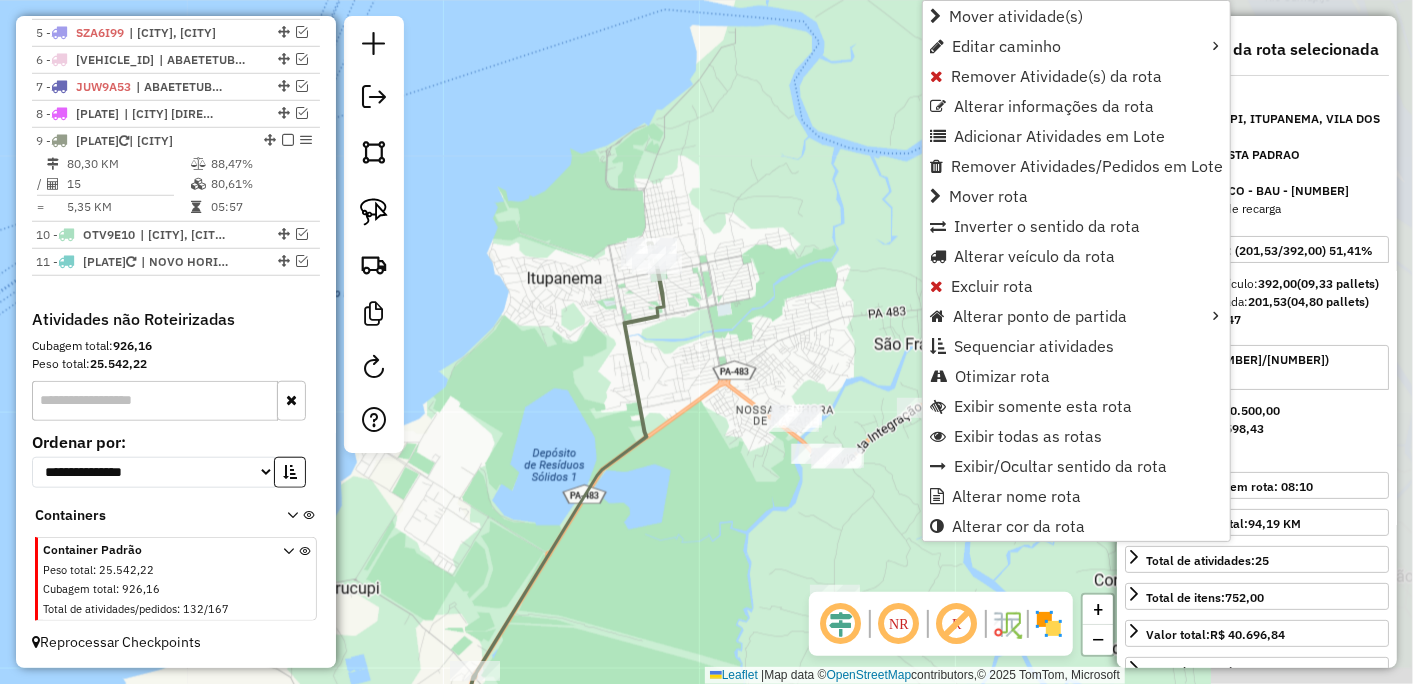 drag, startPoint x: 837, startPoint y: 208, endPoint x: 578, endPoint y: 317, distance: 281.00177 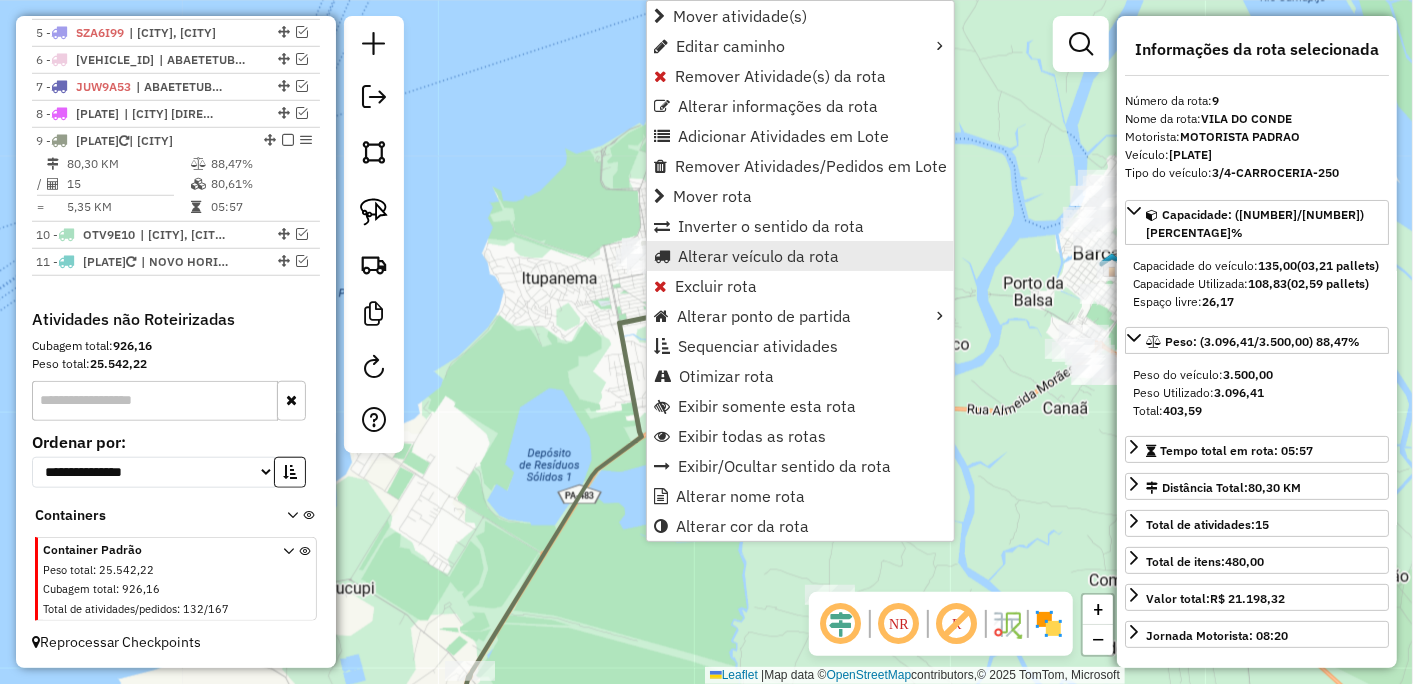click on "Alterar veículo da rota" at bounding box center [758, 256] 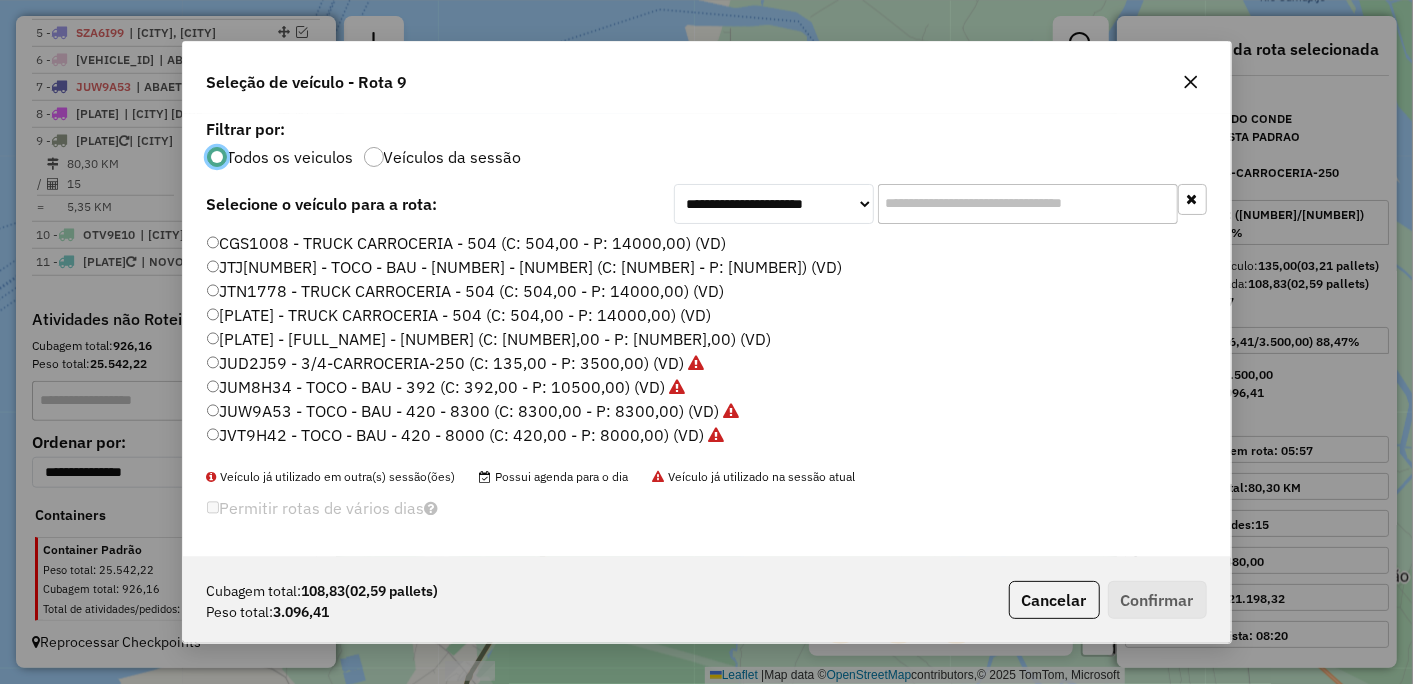scroll, scrollTop: 11, scrollLeft: 5, axis: both 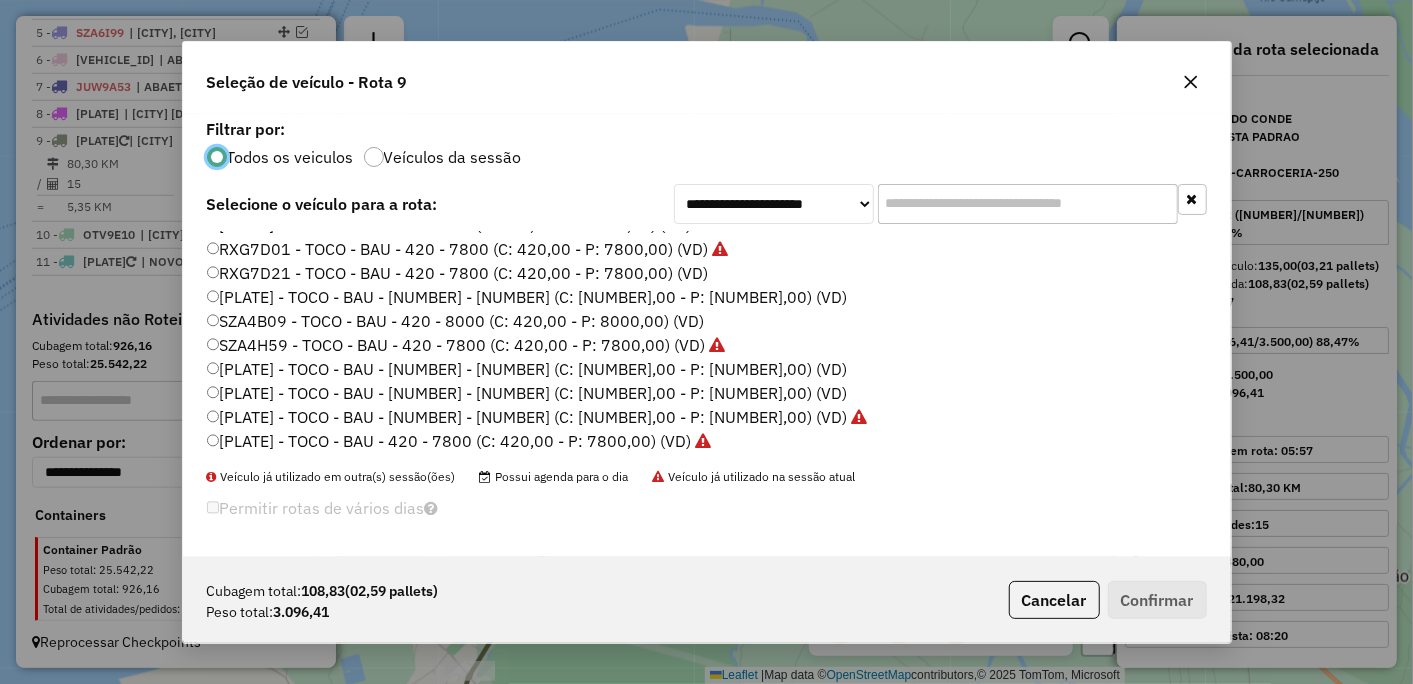 click on "RXG7D21 - TOCO - BAU - 420 - 7800 (C: 420,00 - P: 7800,00) (VD)" 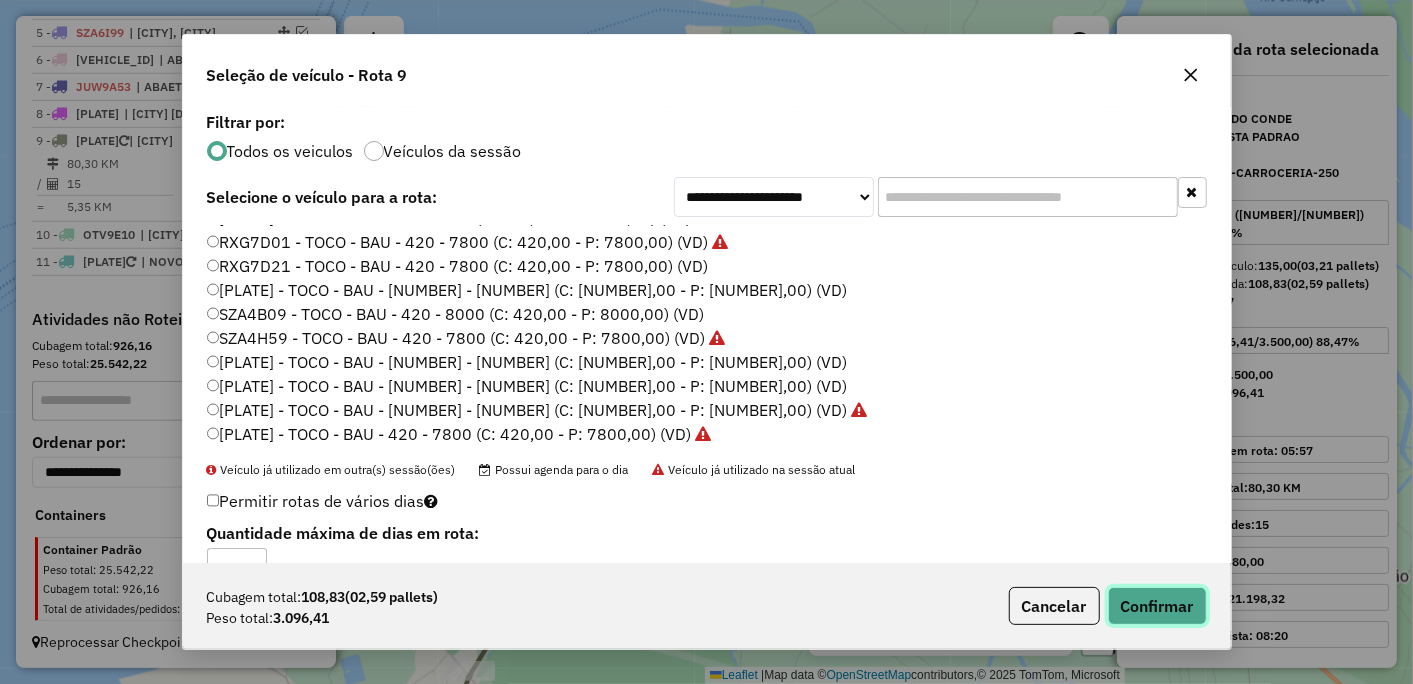 click on "Confirmar" 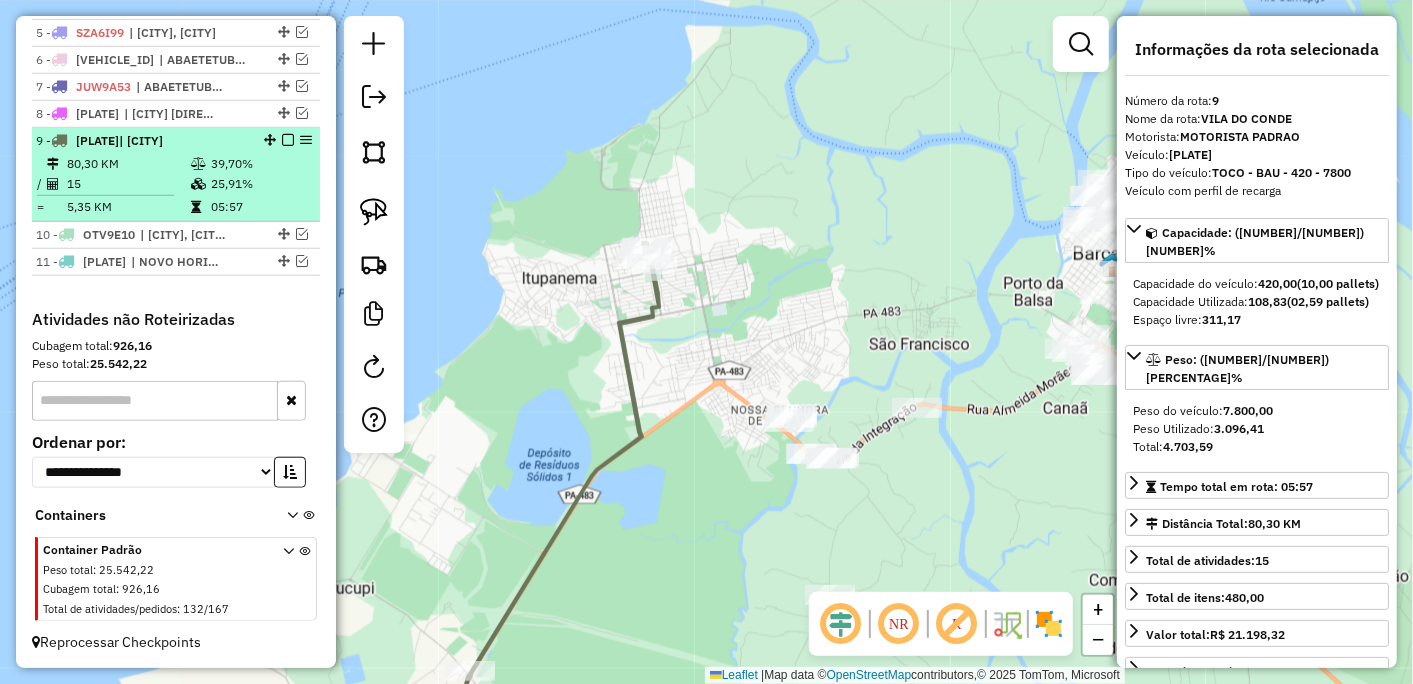 click at bounding box center (288, 140) 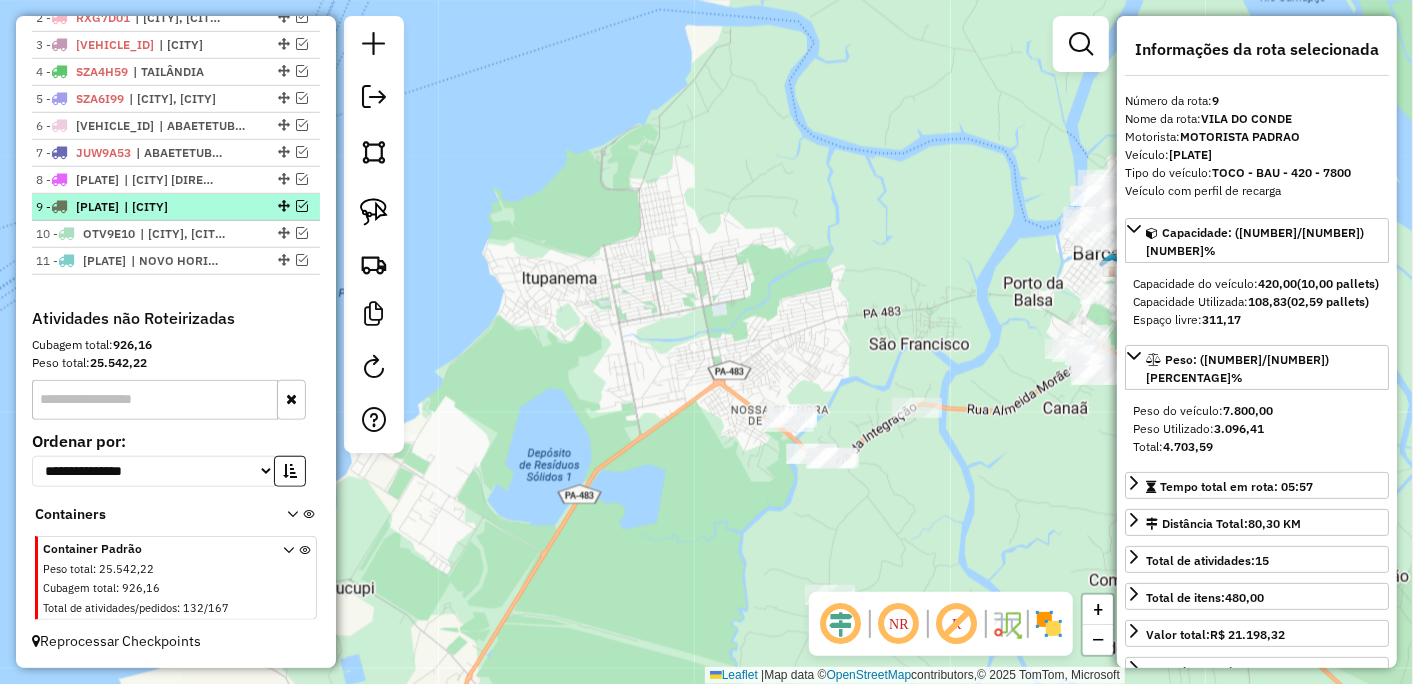 scroll, scrollTop: 787, scrollLeft: 0, axis: vertical 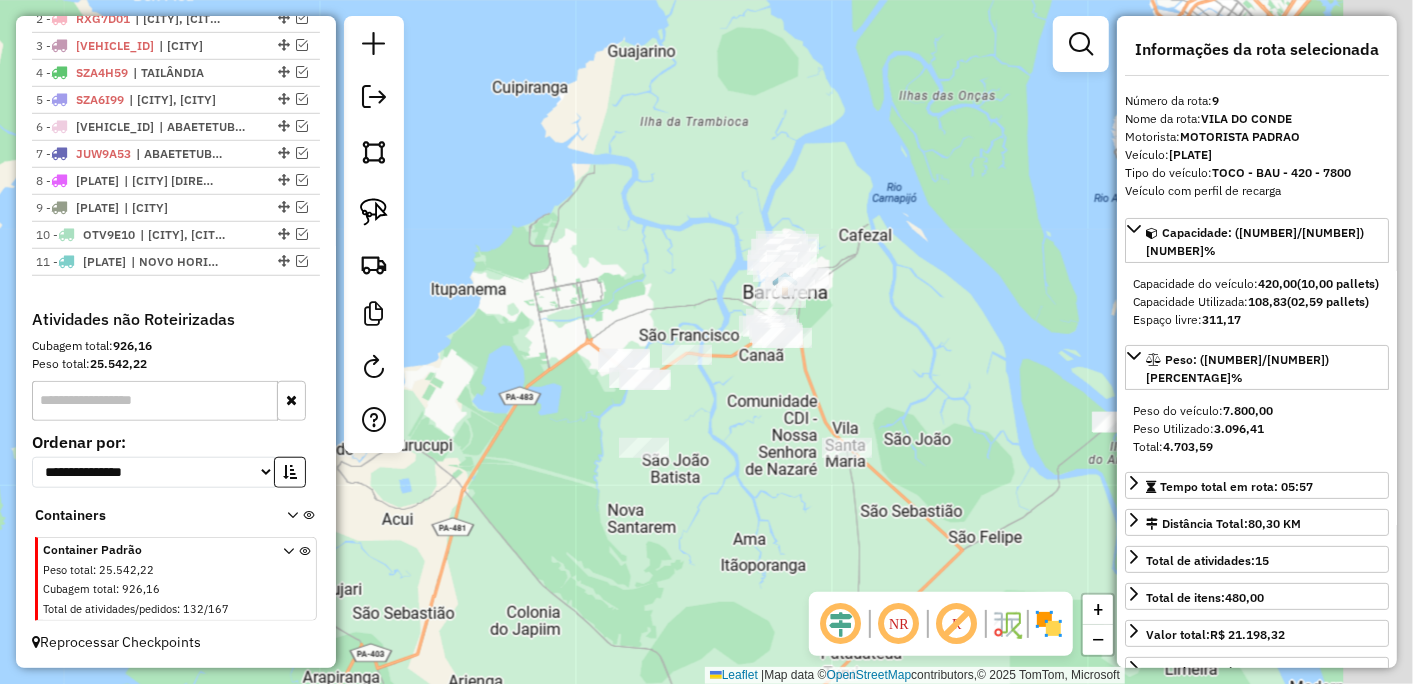 drag, startPoint x: 682, startPoint y: 432, endPoint x: 575, endPoint y: 431, distance: 107.00467 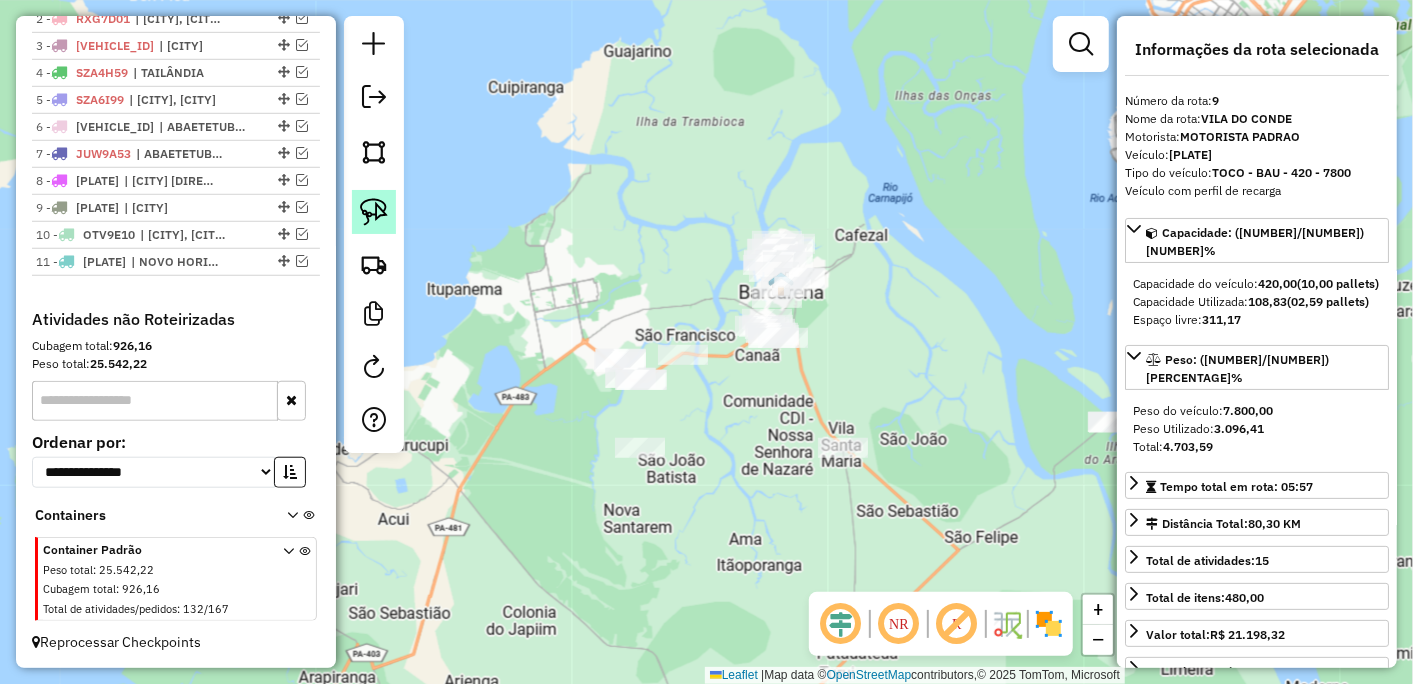 click 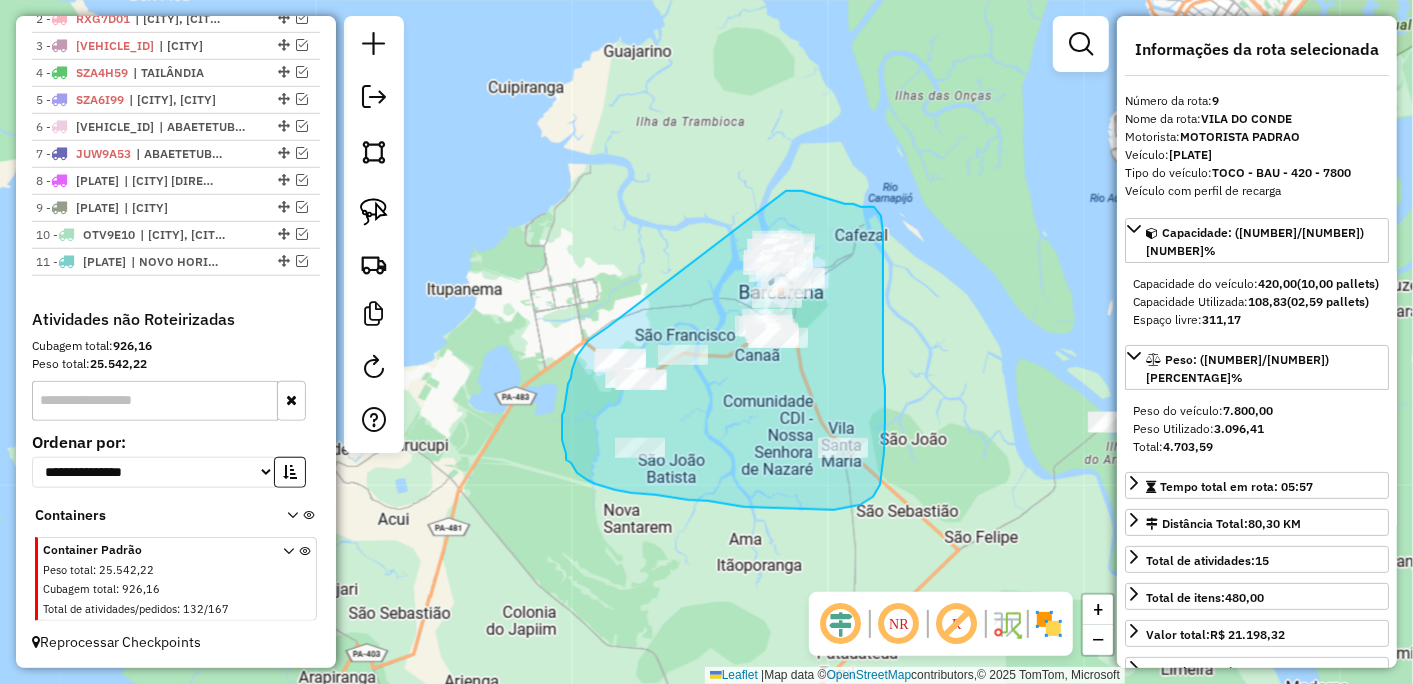 drag, startPoint x: 608, startPoint y: 327, endPoint x: 775, endPoint y: 192, distance: 214.7417 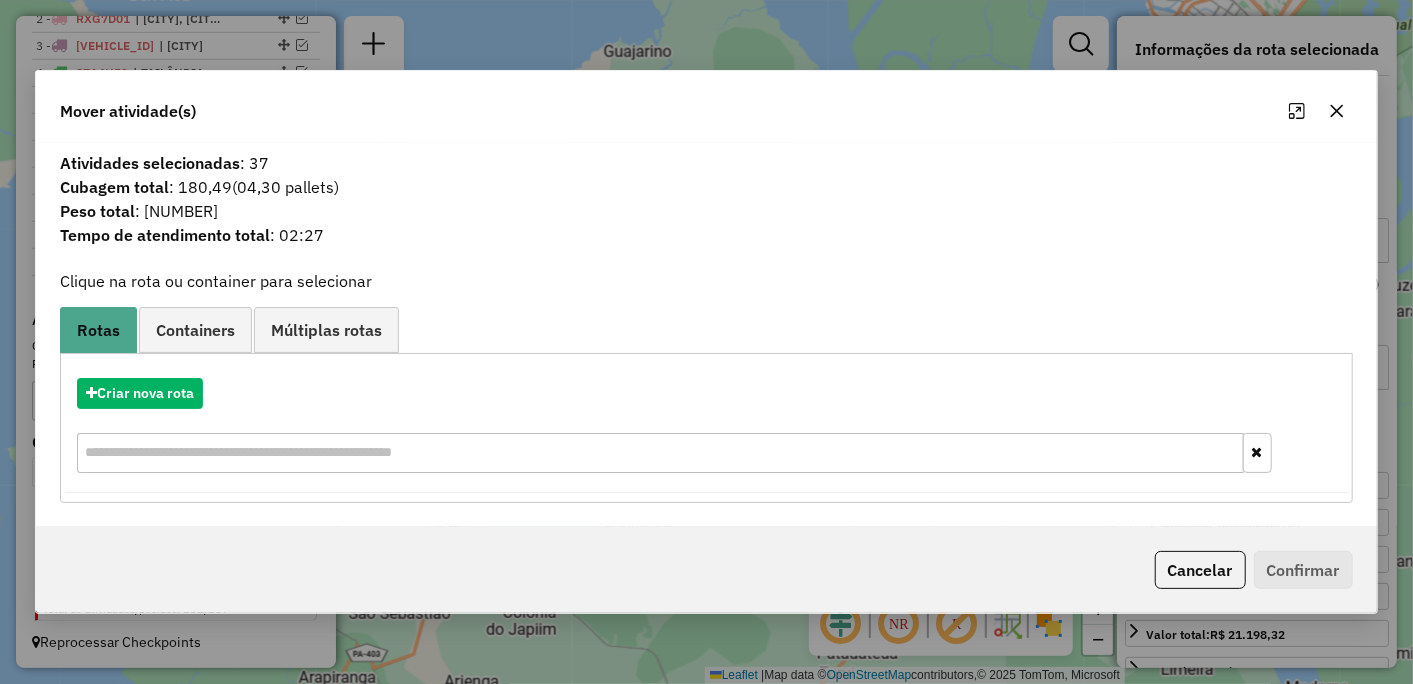 click 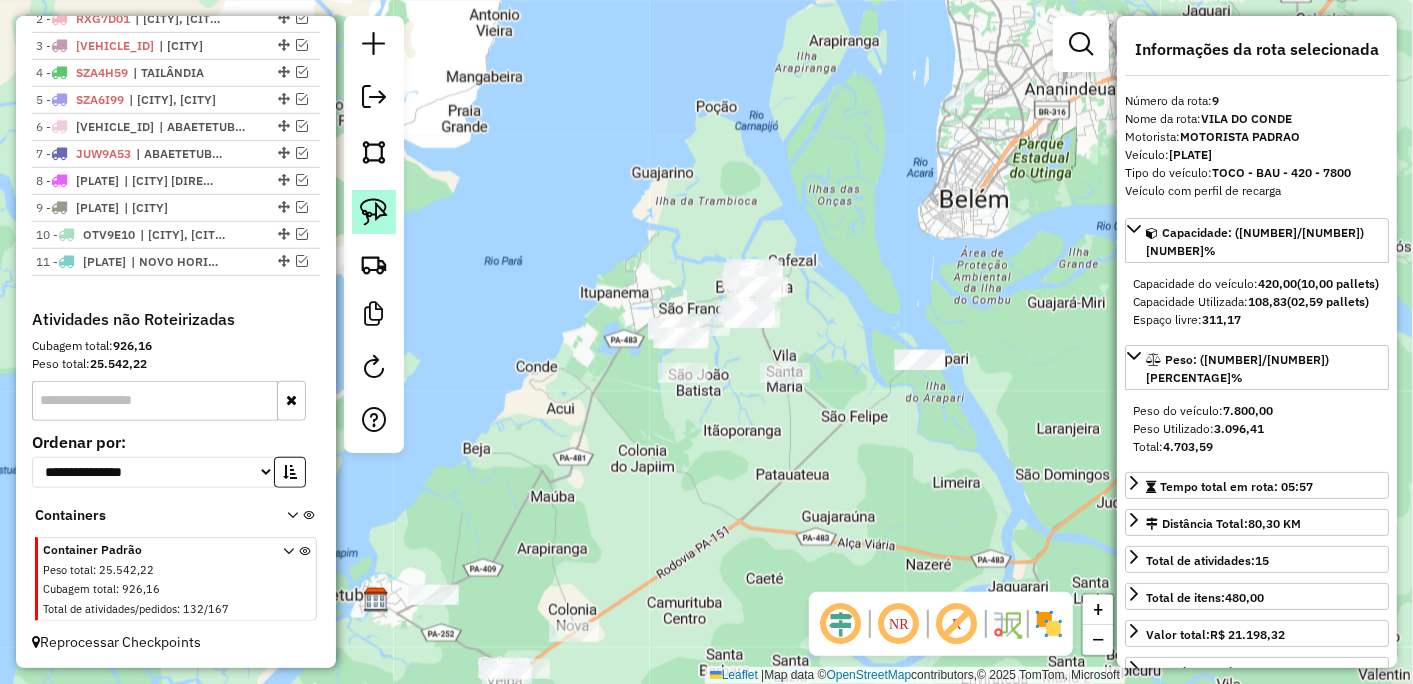 click 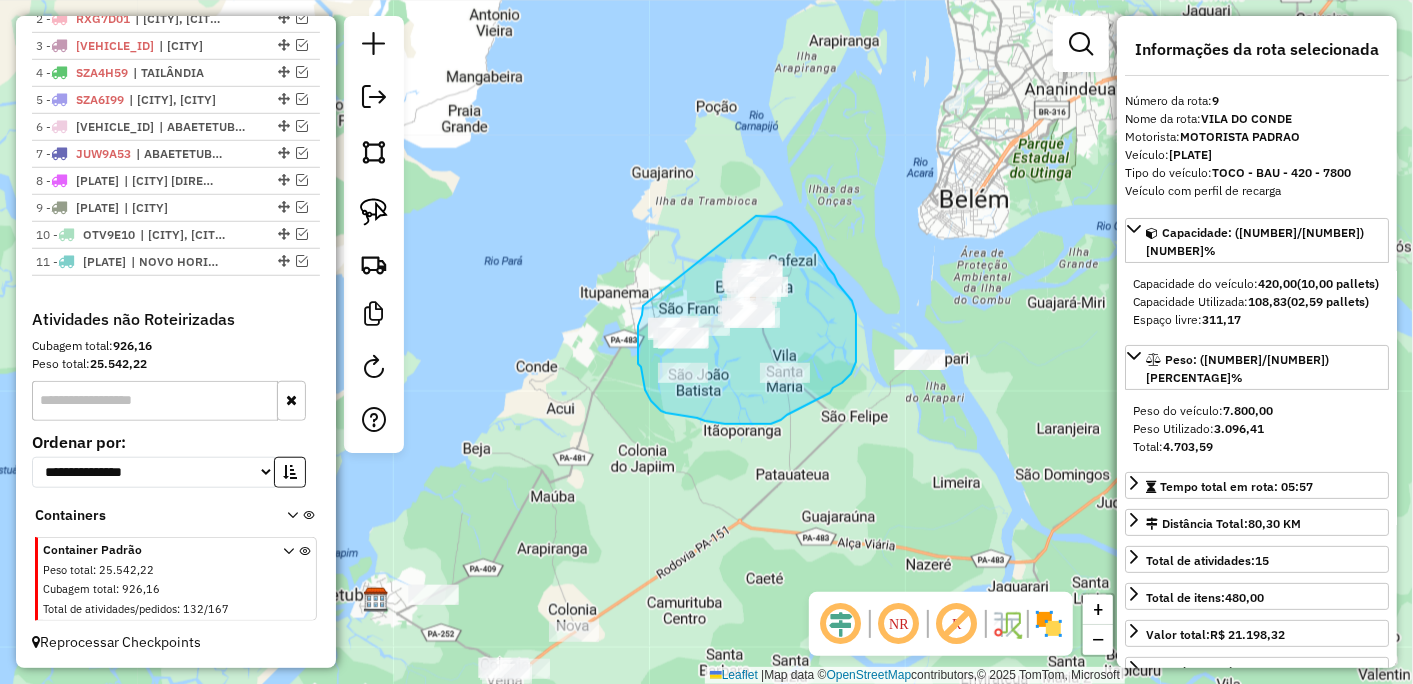 drag, startPoint x: 642, startPoint y: 308, endPoint x: 756, endPoint y: 216, distance: 146.49232 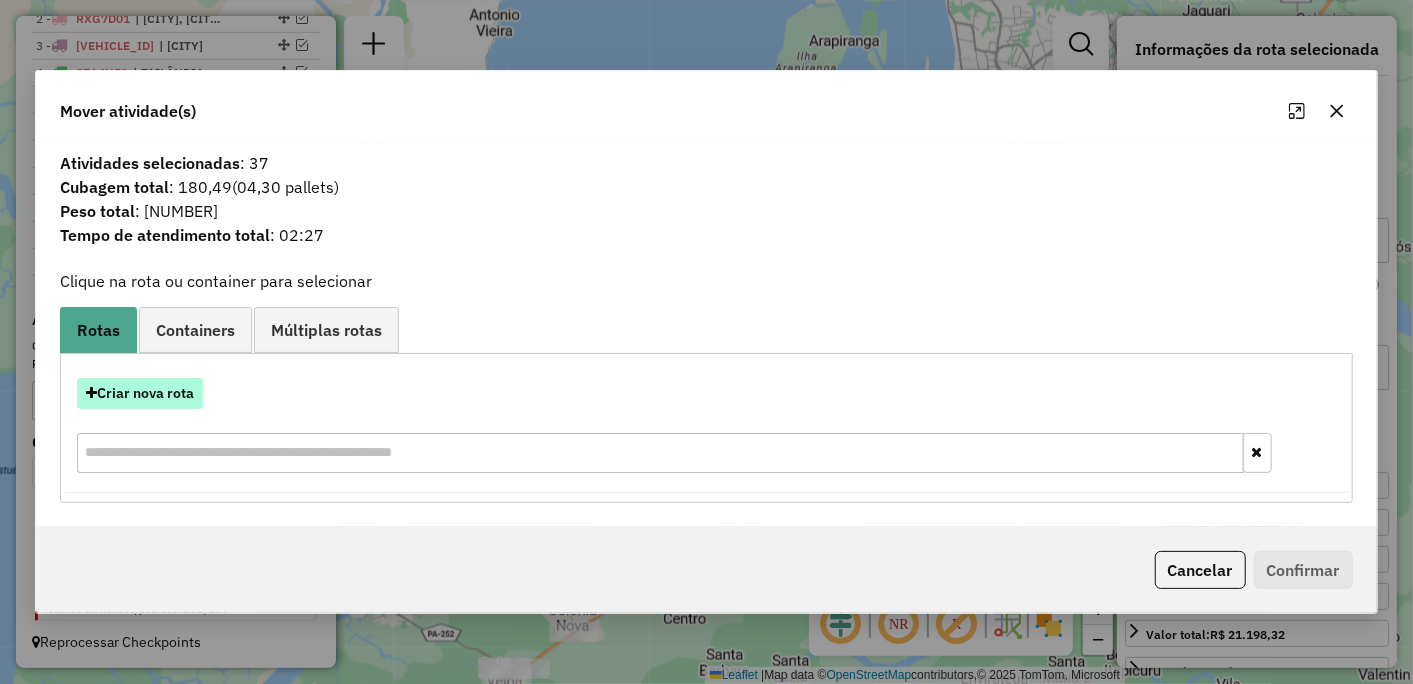 click on "Criar nova rota" at bounding box center [140, 393] 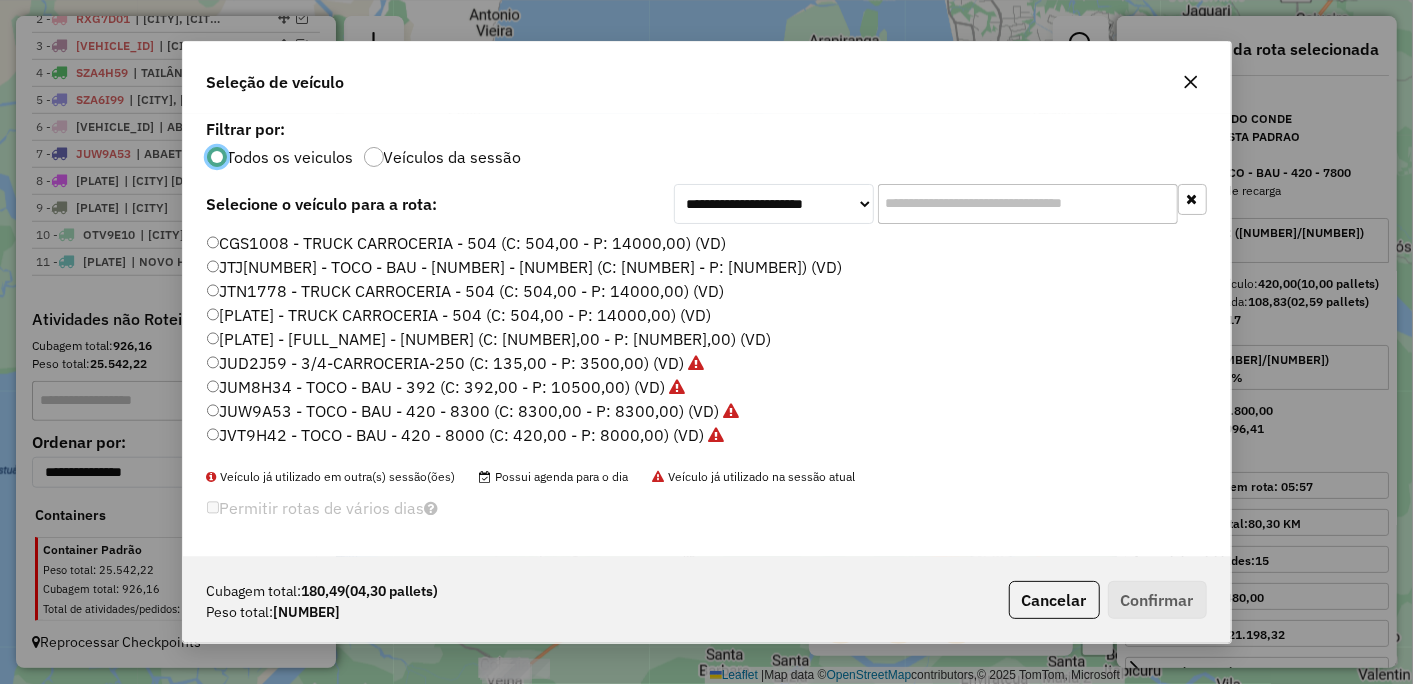 scroll, scrollTop: 11, scrollLeft: 5, axis: both 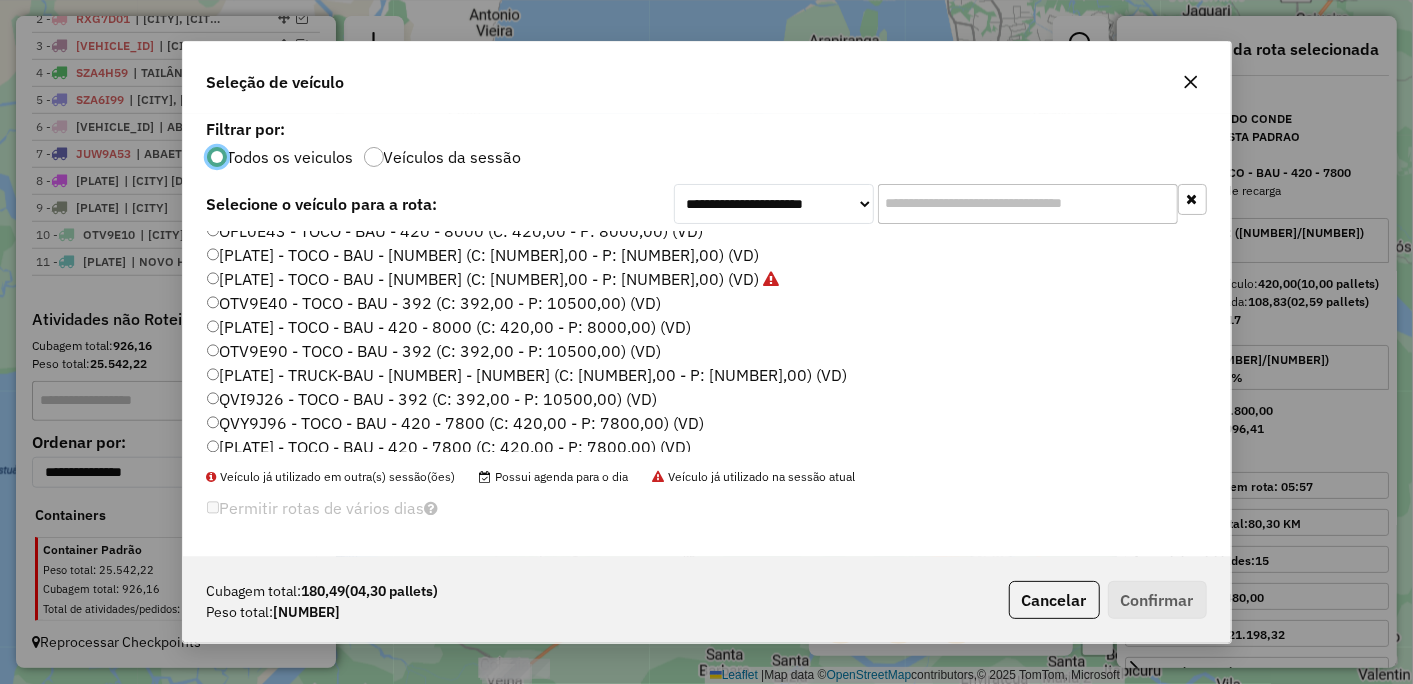 click on "OTV9E40 - TOCO - BAU - 392 (C: 392,00 - P: 10500,00) (VD)" 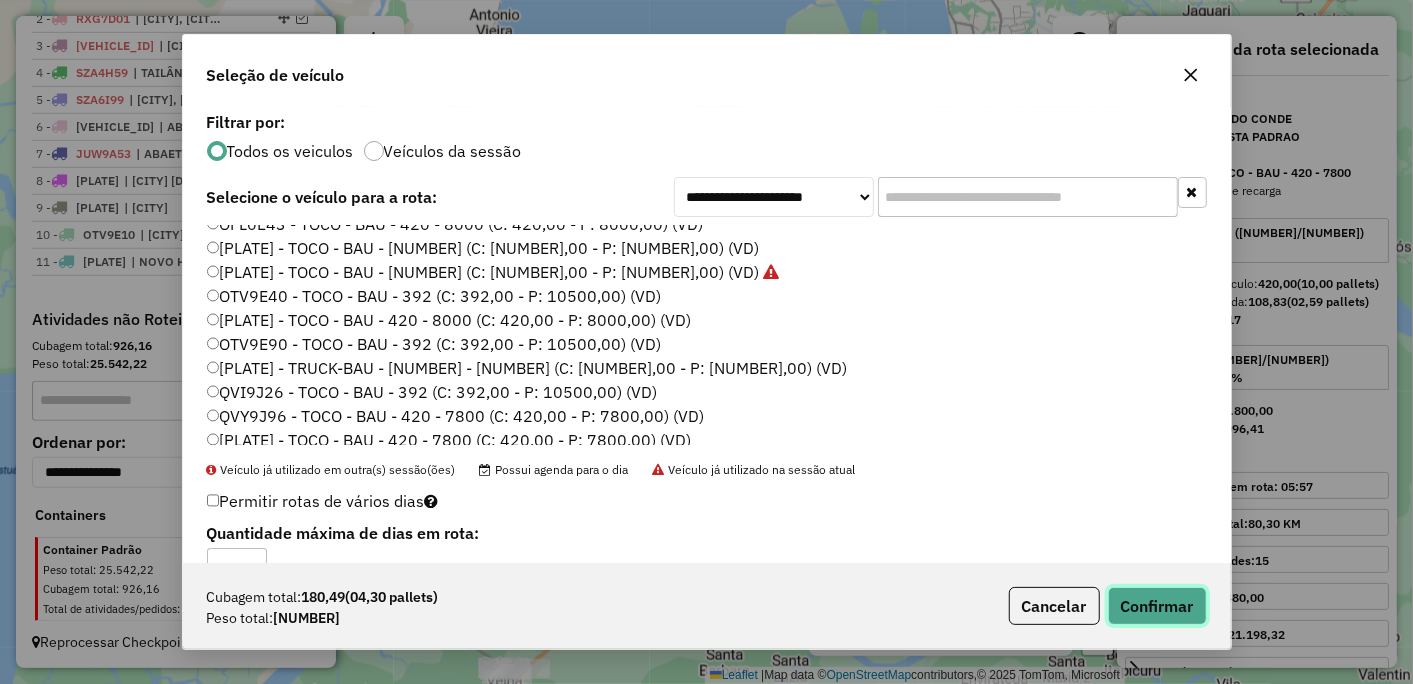 click on "Confirmar" 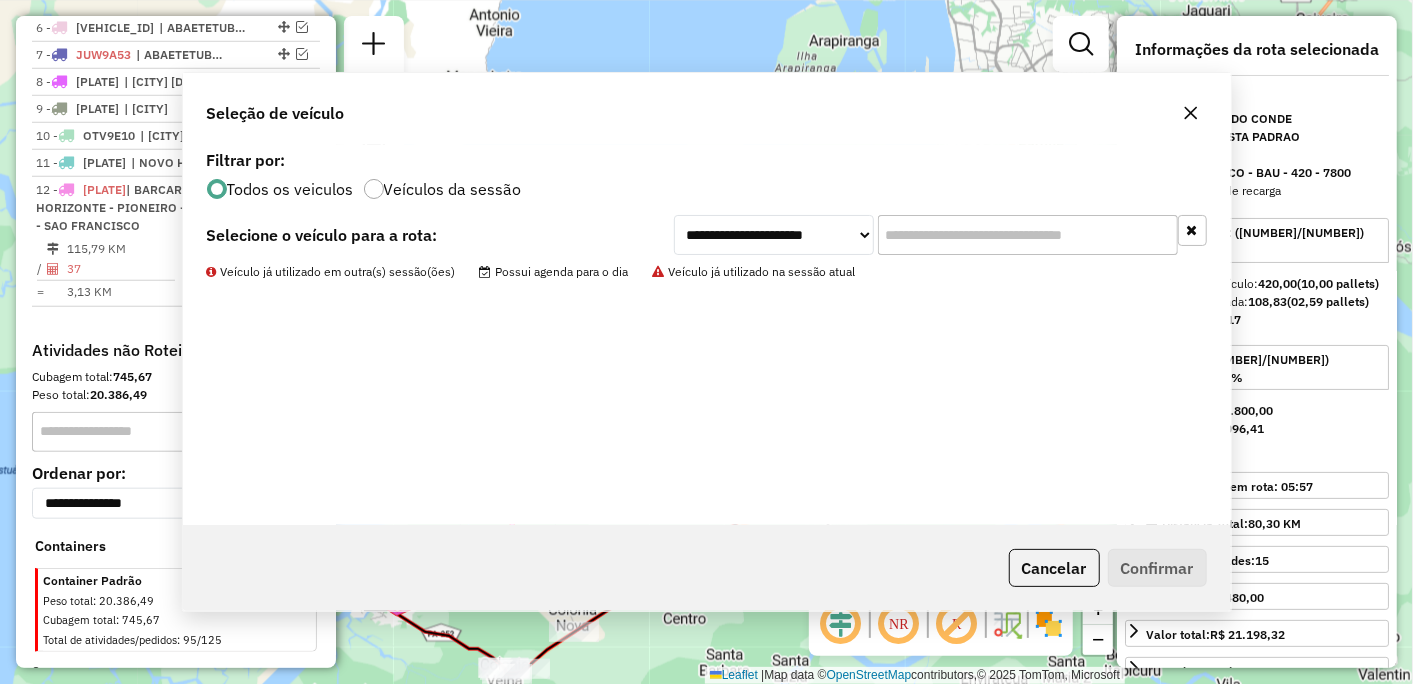 scroll, scrollTop: 917, scrollLeft: 0, axis: vertical 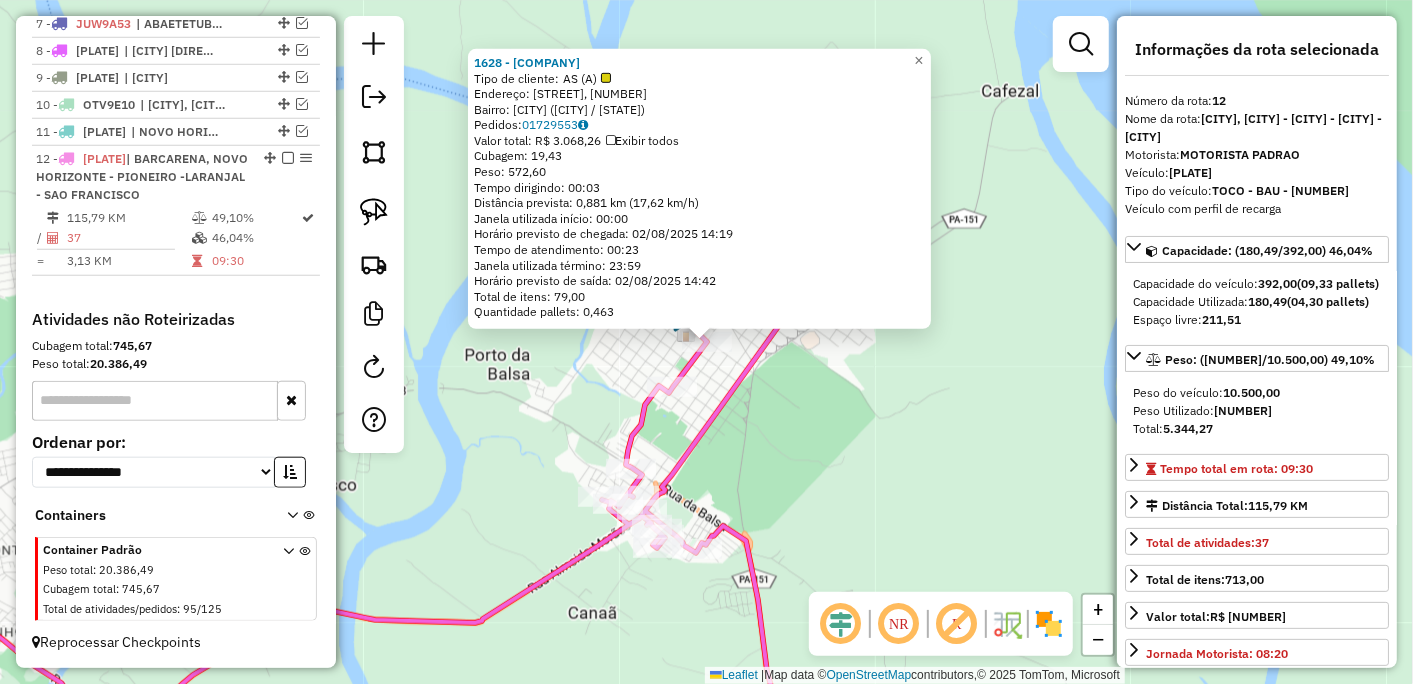 click on "[NUMBER] - [NAME]  Tipo de cliente:   AS (A)   Endereço: R   [NAME], [NUMBER]   Bairro: [NAME] ([CITY] / [STATE])   Pedidos:  [ID]   Valor total: [CURRENCY] [AMOUNT]   Exibir todos   Cubagem: [CUBAGE]  Peso: [WEIGHT]  Tempo dirigindo: [TIME]   Distância prevista: [DISTANCE] ([SPEED] [SPEED_UNIT])   Janela utilizada início: [TIME]   Horário previsto de chegada: [DATE] [TIME]   Tempo de atendimento: [TIME]   Janela utilizada término: [TIME]   Horário previsto de saída: [DATE] [TIME]   Total de itens: [ITEMS]  Quantidade pallets: [PALLETS]  × Janela de atendimento Grade de atendimento Capacidade Transportadoras Veículos Cliente Pedidos  Rotas Selecione os dias de semana para filtrar as janelas de atendimento  Seg   Ter   Qua   Qui   Sex   Sáb   Dom  Informe o período da janela de atendimento: De: Até:  Filtrar exatamente a janela do cliente  Considerar janela de atendimento padrão  Selecione os dias de semana para filtrar as grades de atendimento  Seg   Ter   Qua   Qui   Sex   Sáb   Dom   Peso mínimo:   De:  De:" 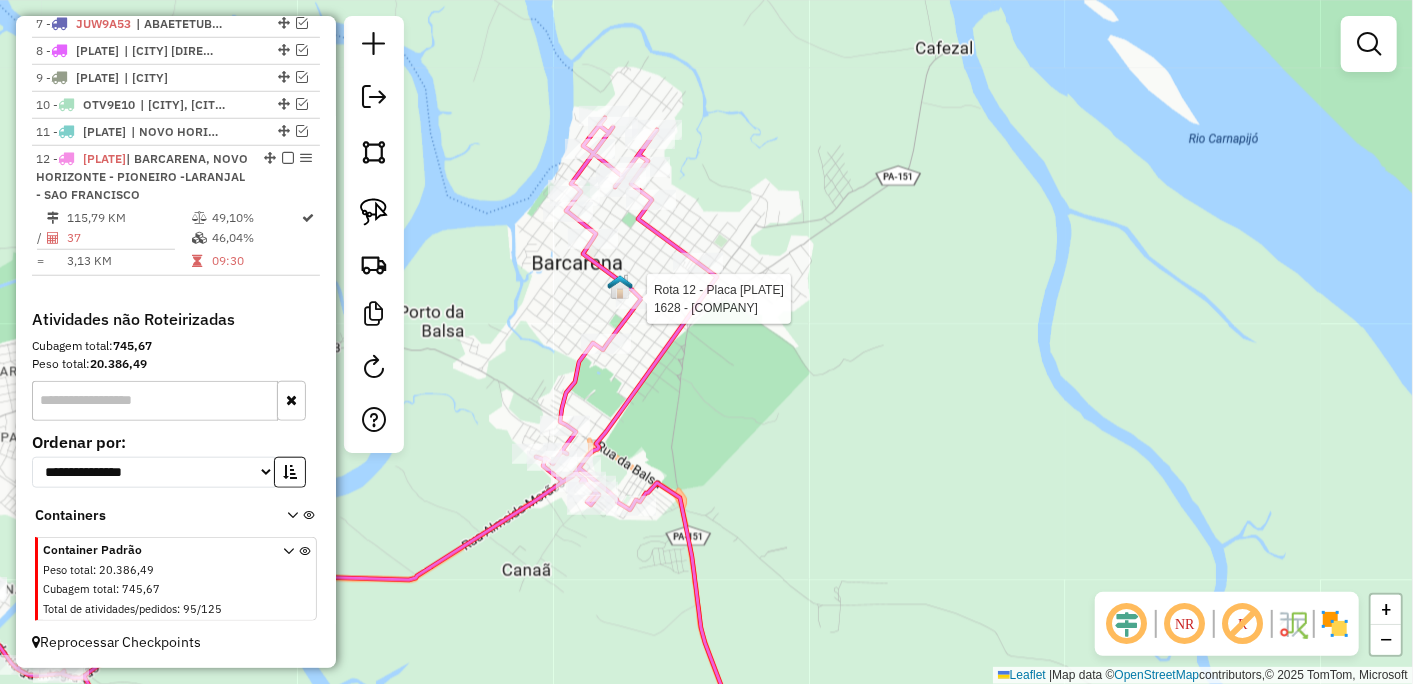 select on "*********" 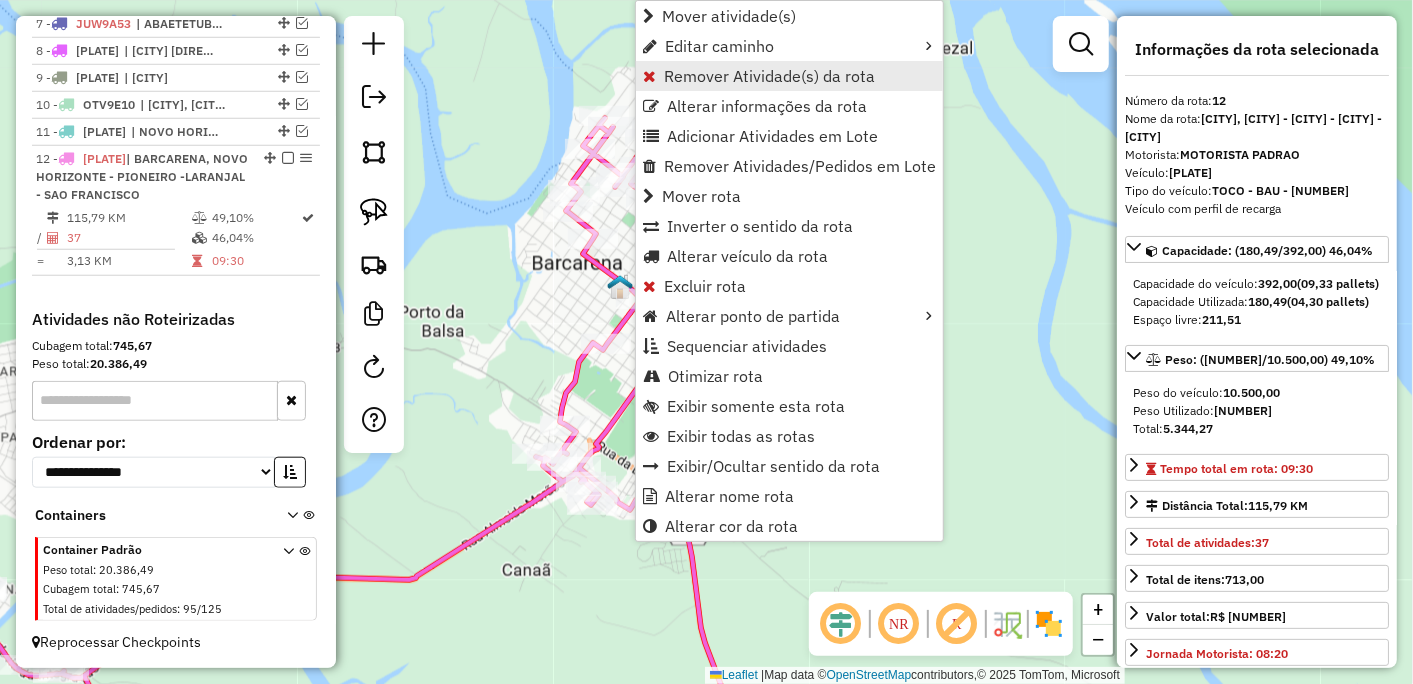 click on "Remover Atividade(s) da rota" at bounding box center [769, 76] 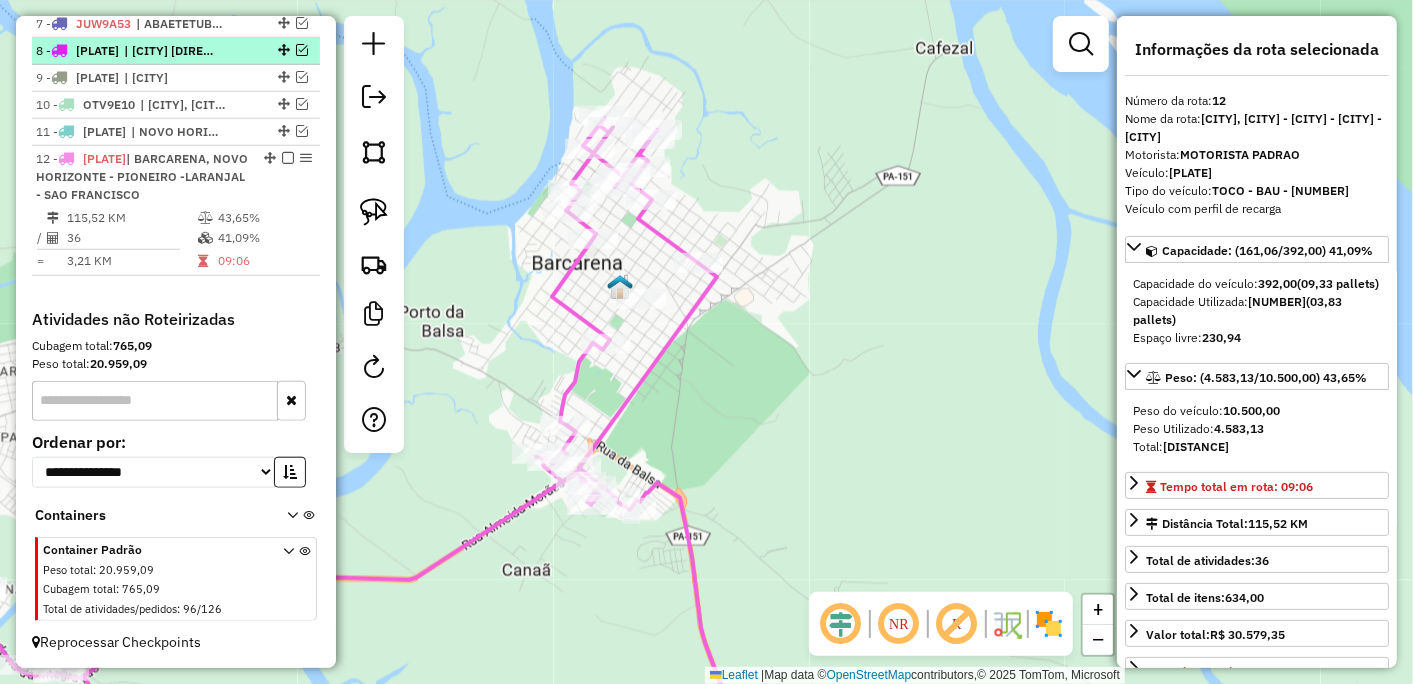 click at bounding box center [288, 158] 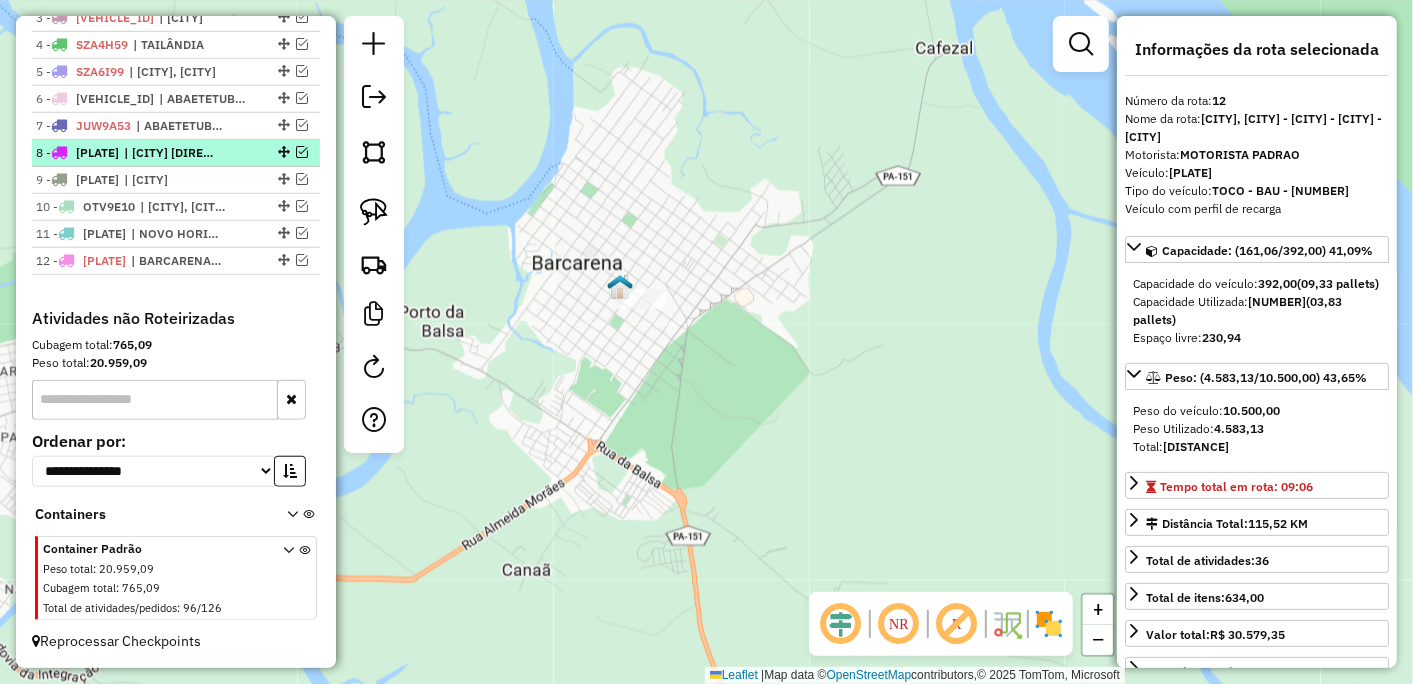 scroll, scrollTop: 815, scrollLeft: 0, axis: vertical 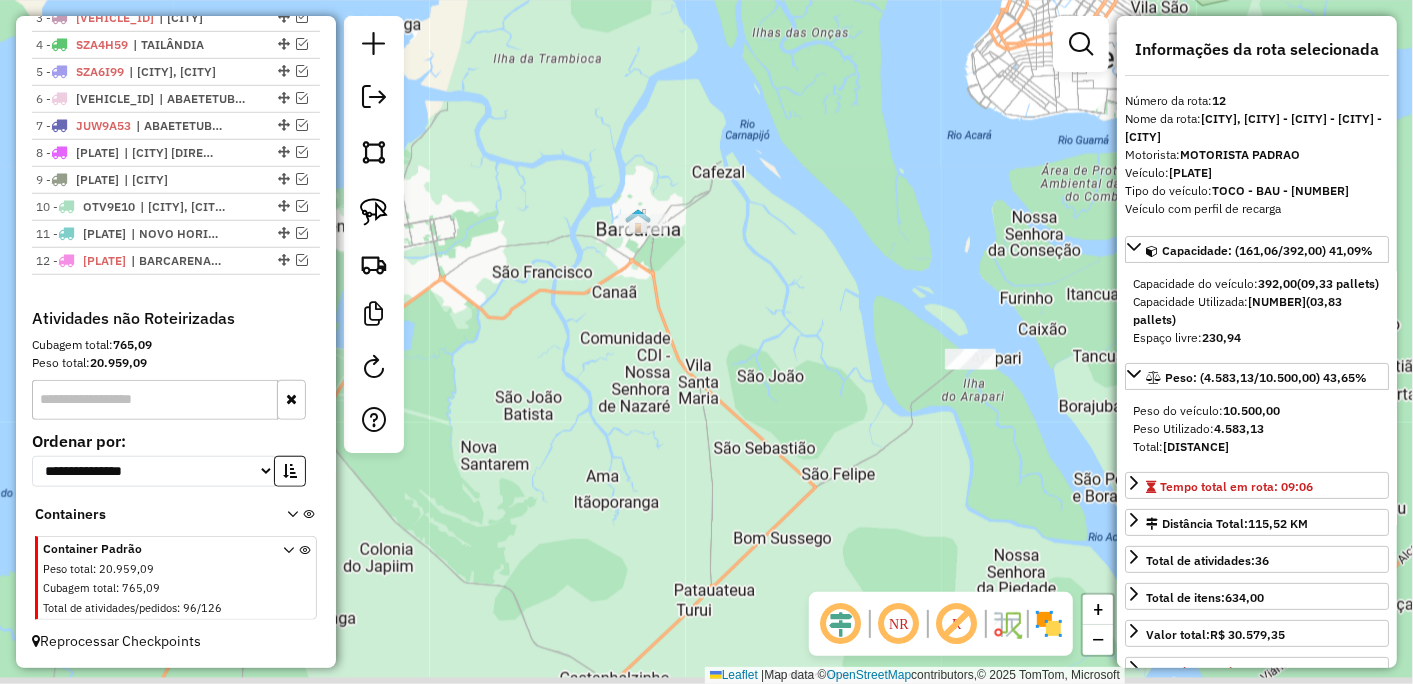 drag, startPoint x: 763, startPoint y: 475, endPoint x: 718, endPoint y: 348, distance: 134.73679 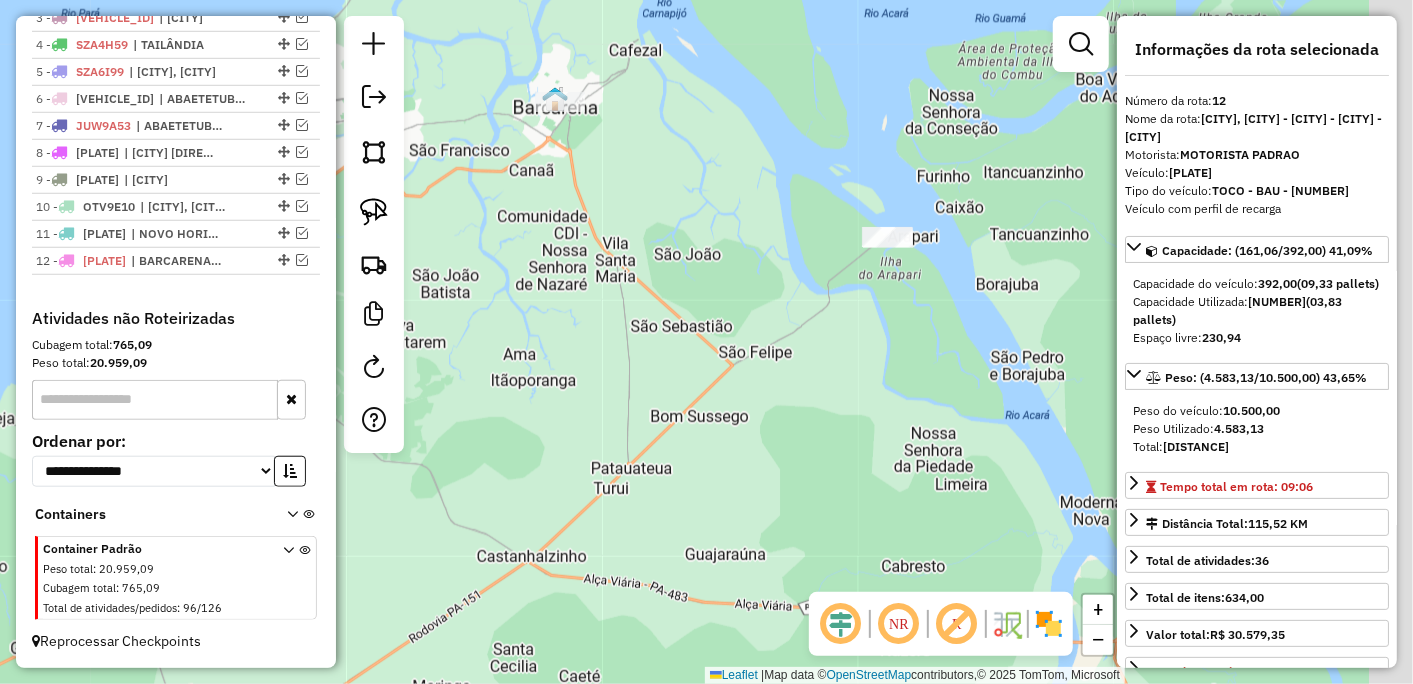 drag, startPoint x: 846, startPoint y: 464, endPoint x: 755, endPoint y: 331, distance: 161.1521 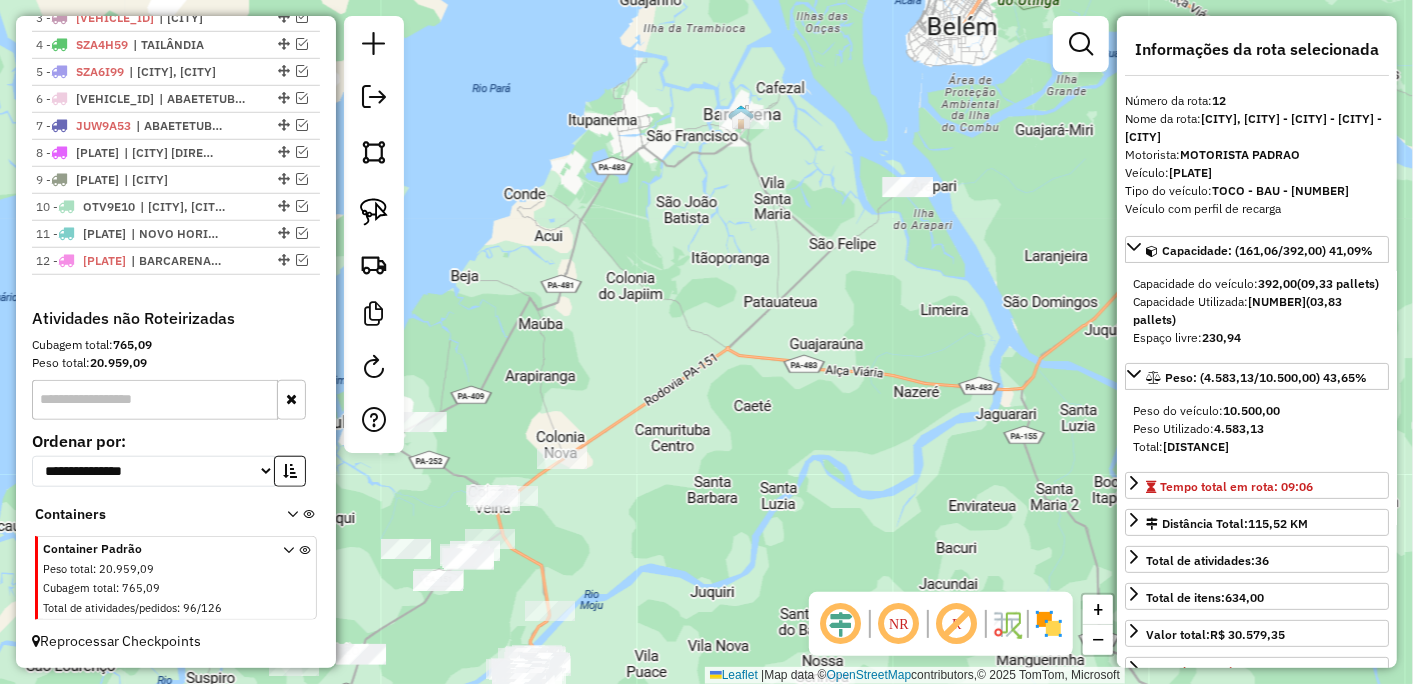 drag, startPoint x: 763, startPoint y: 478, endPoint x: 860, endPoint y: 346, distance: 163.80782 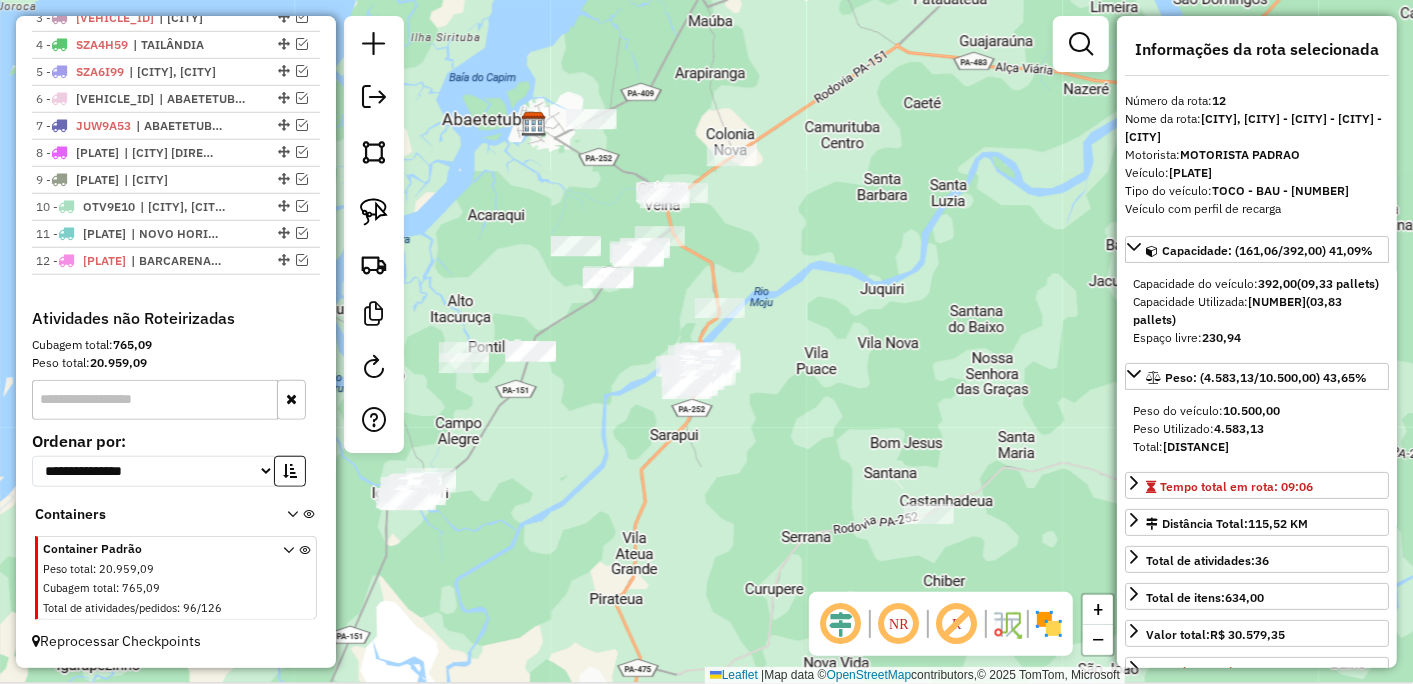 drag, startPoint x: 682, startPoint y: 508, endPoint x: 850, endPoint y: 211, distance: 341.2228 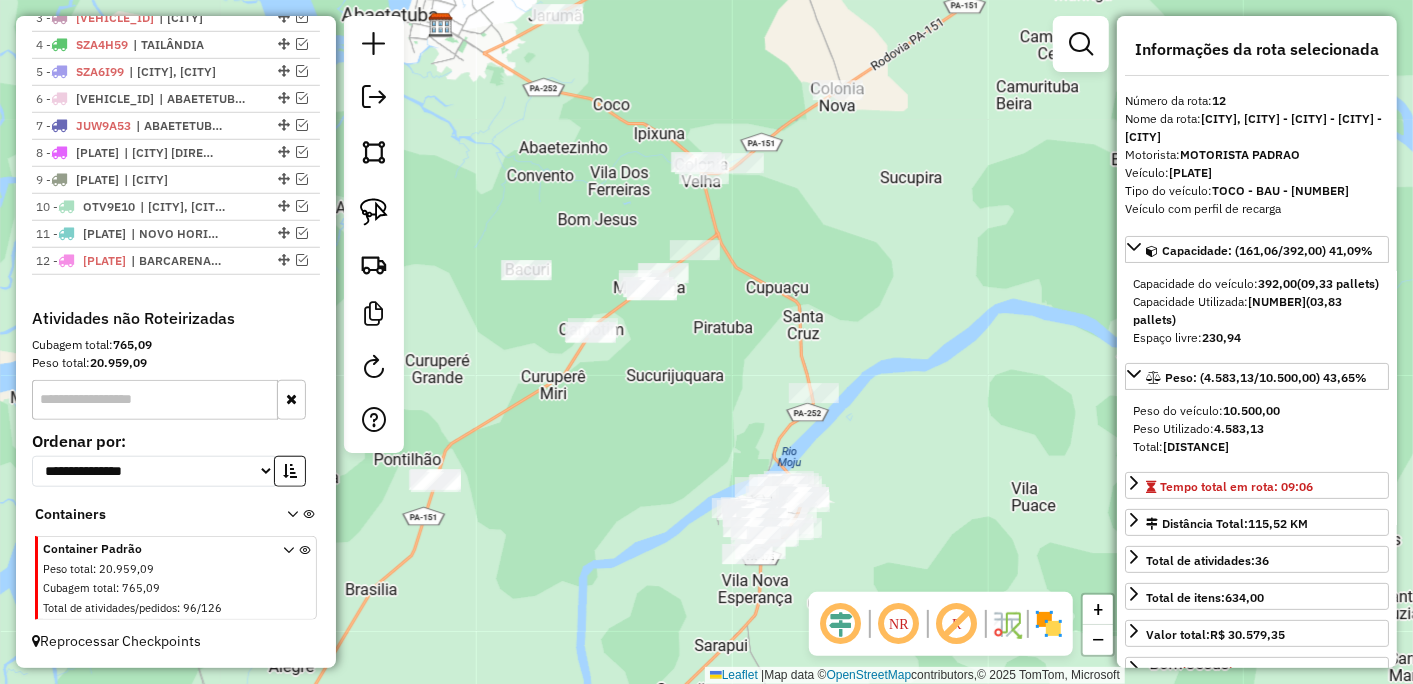 drag, startPoint x: 826, startPoint y: 334, endPoint x: 801, endPoint y: 292, distance: 48.8774 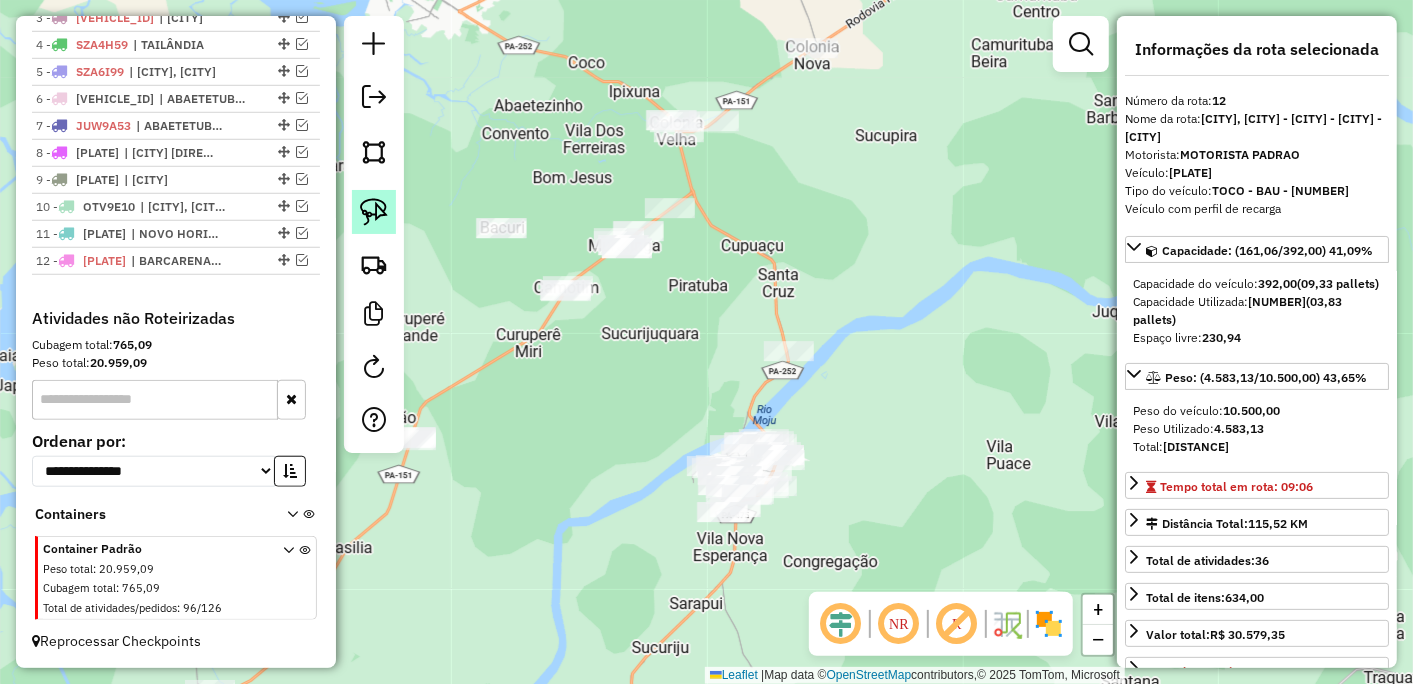 click 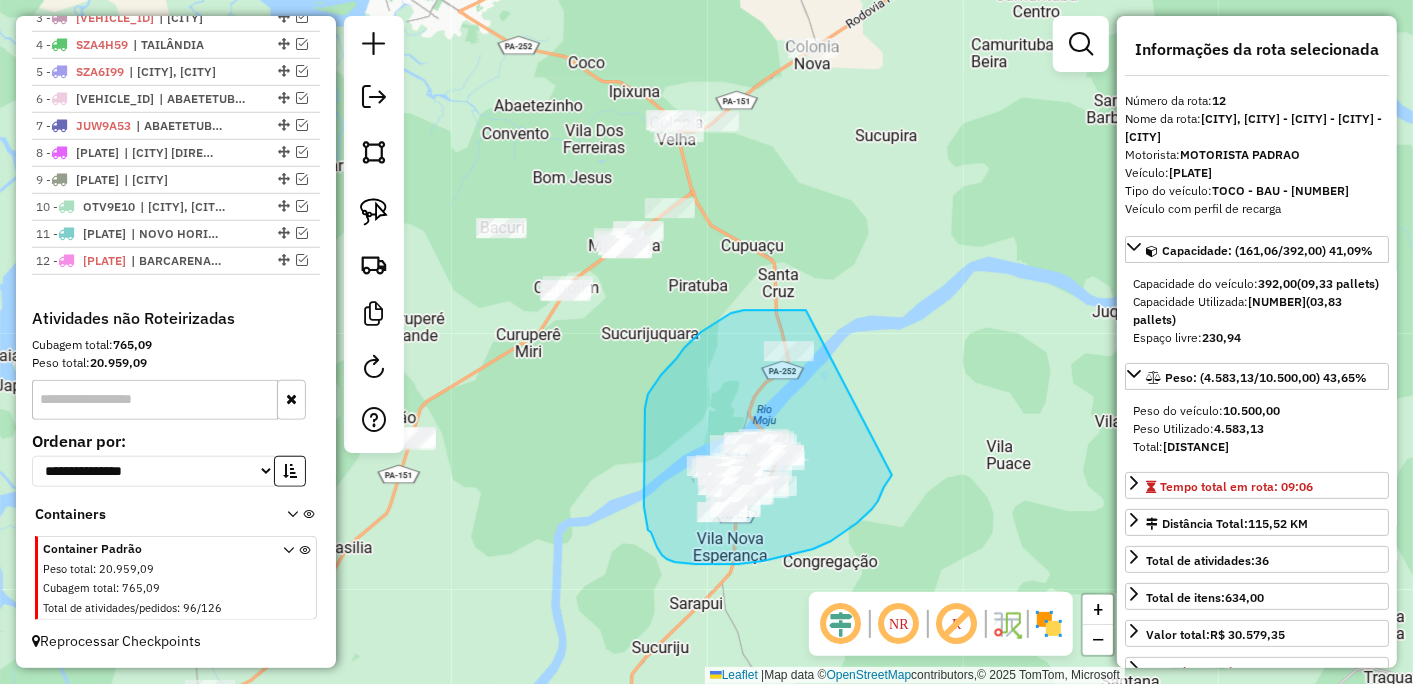 drag, startPoint x: 806, startPoint y: 310, endPoint x: 892, endPoint y: 475, distance: 186.0672 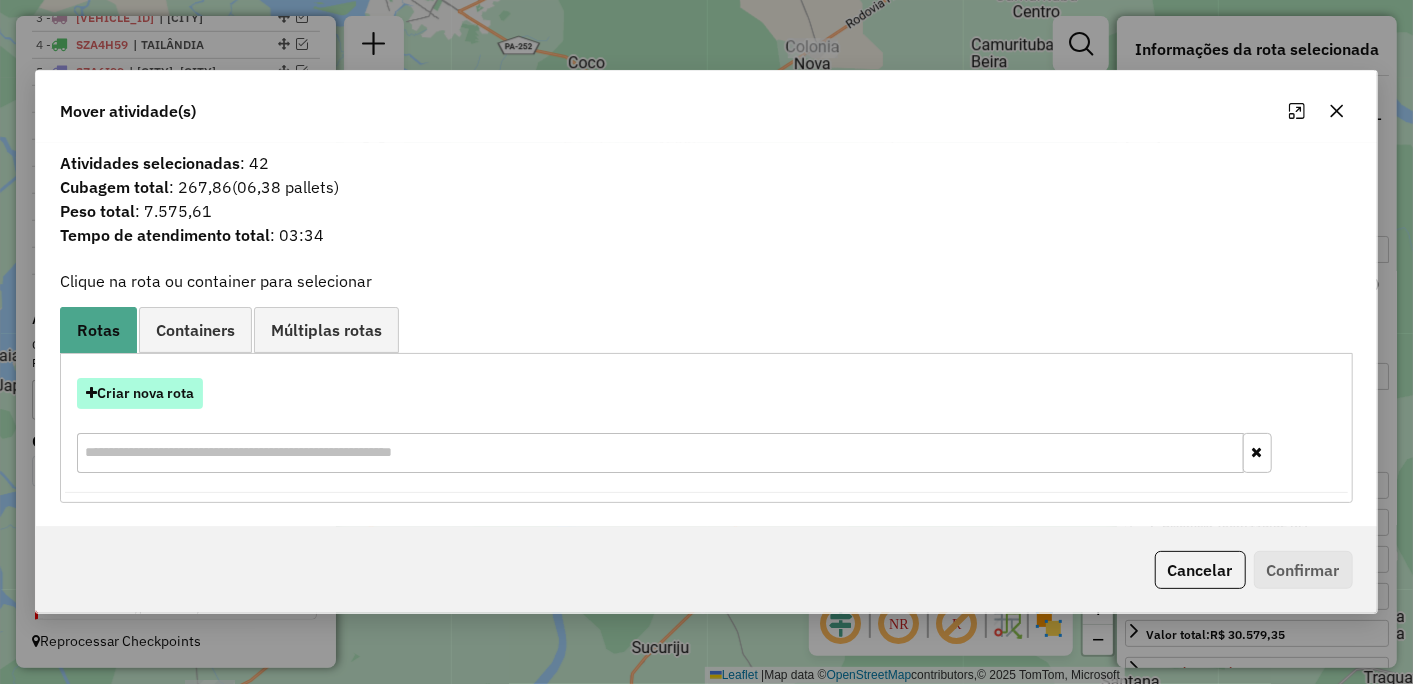 click on "Criar nova rota" at bounding box center (140, 393) 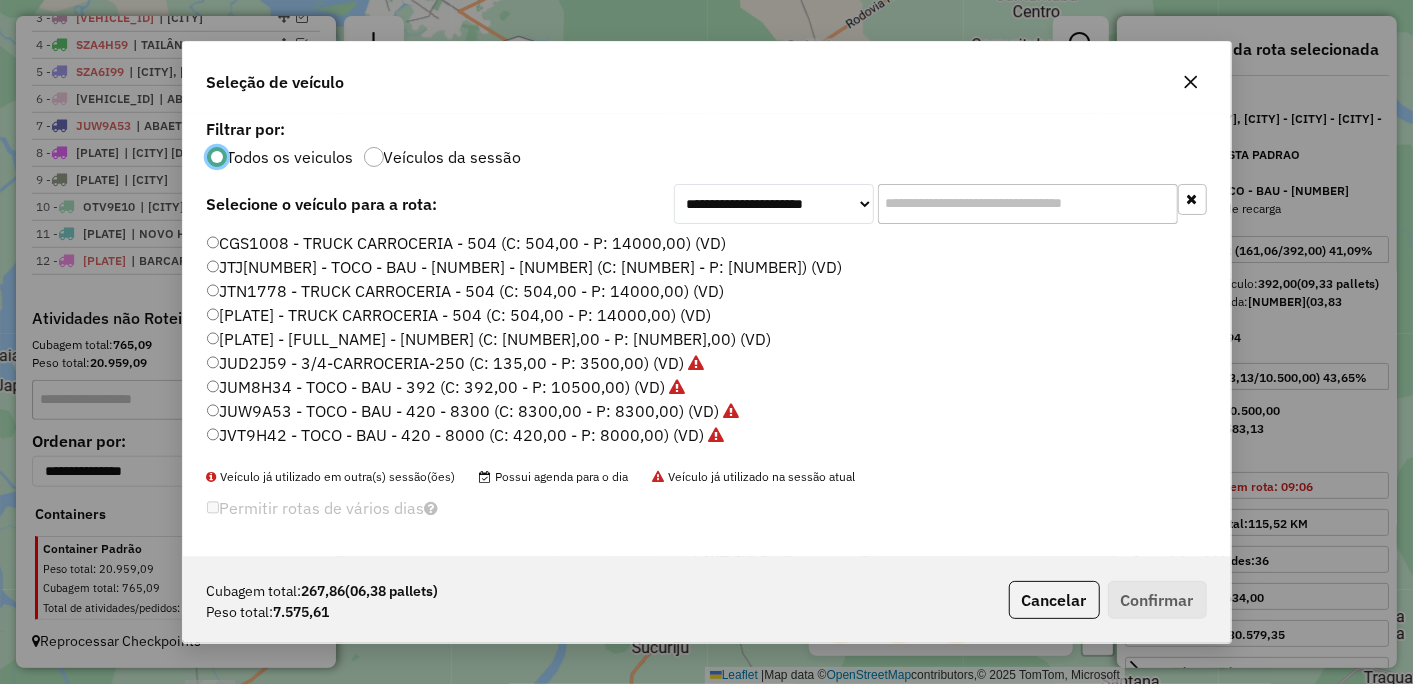 scroll, scrollTop: 11, scrollLeft: 5, axis: both 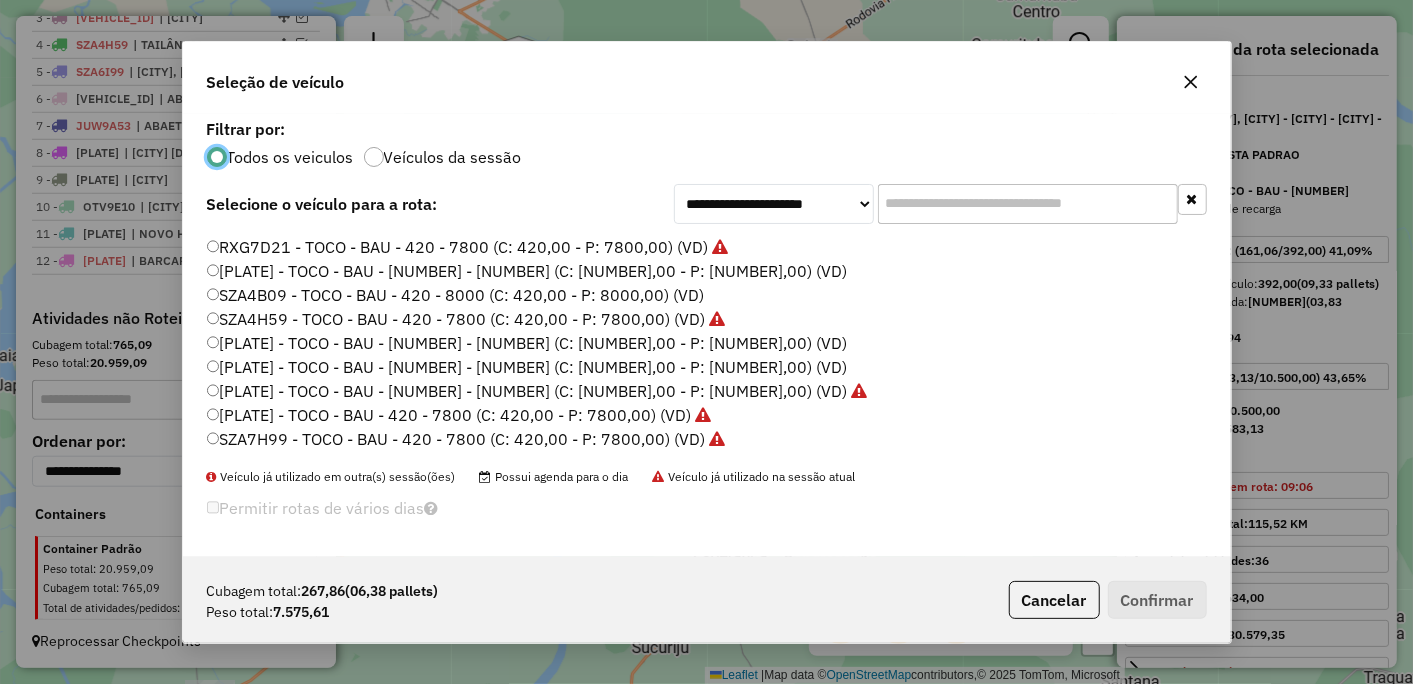 click on "[PLATE] - TOCO - BAU - [NUMBER] - [NUMBER] (C: [NUMBER],00 - P: [NUMBER],00) (VD)" 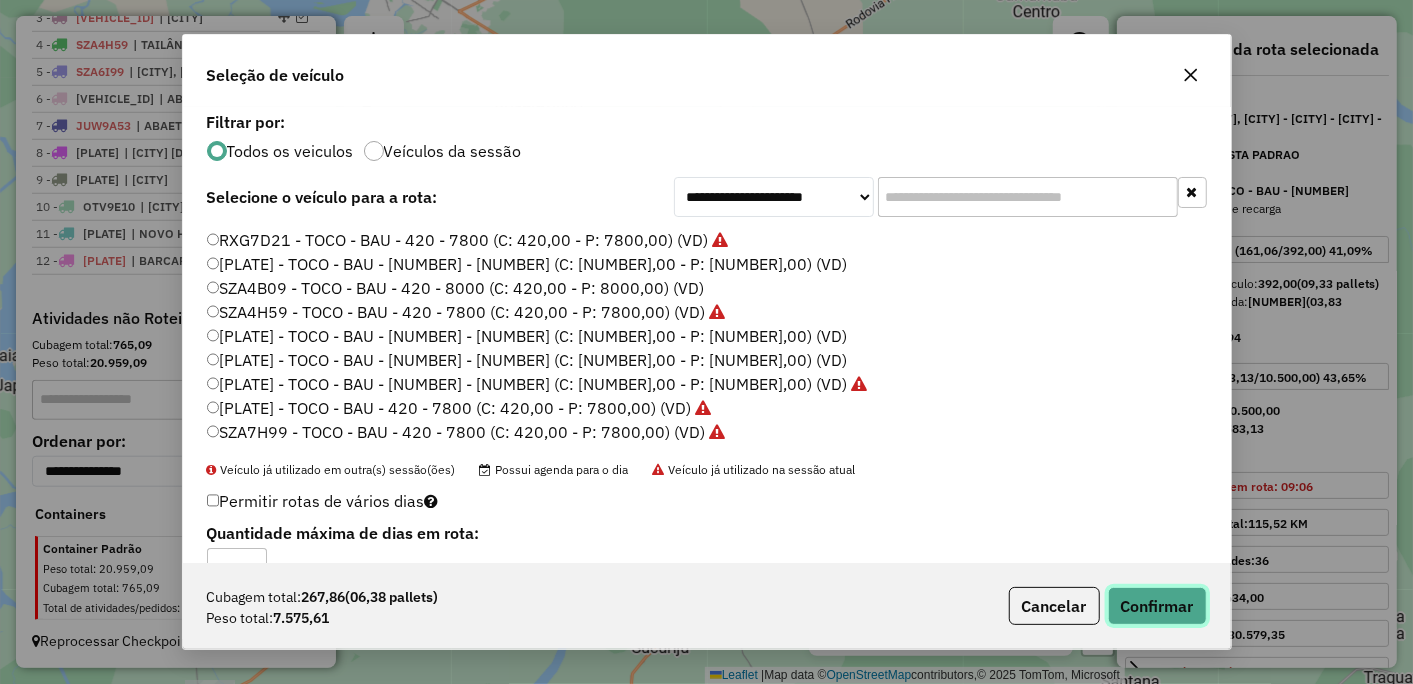 click on "Confirmar" 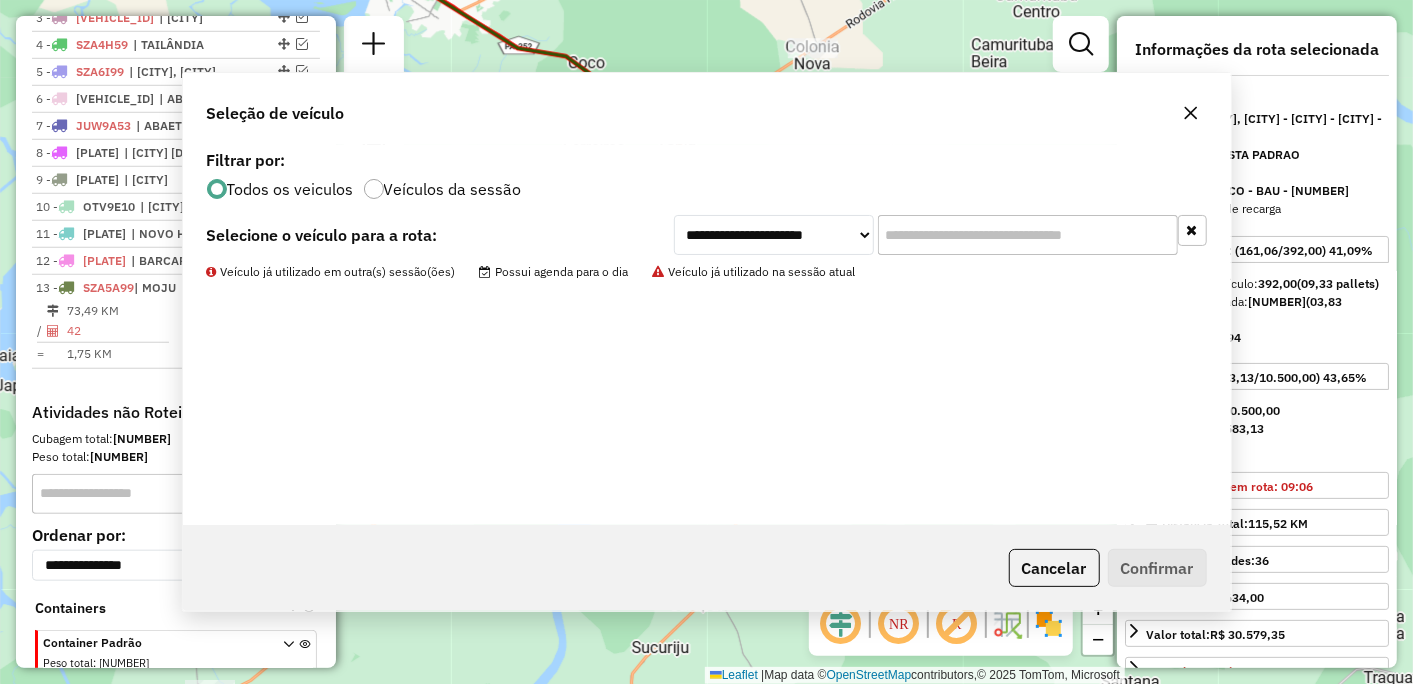 scroll, scrollTop: 908, scrollLeft: 0, axis: vertical 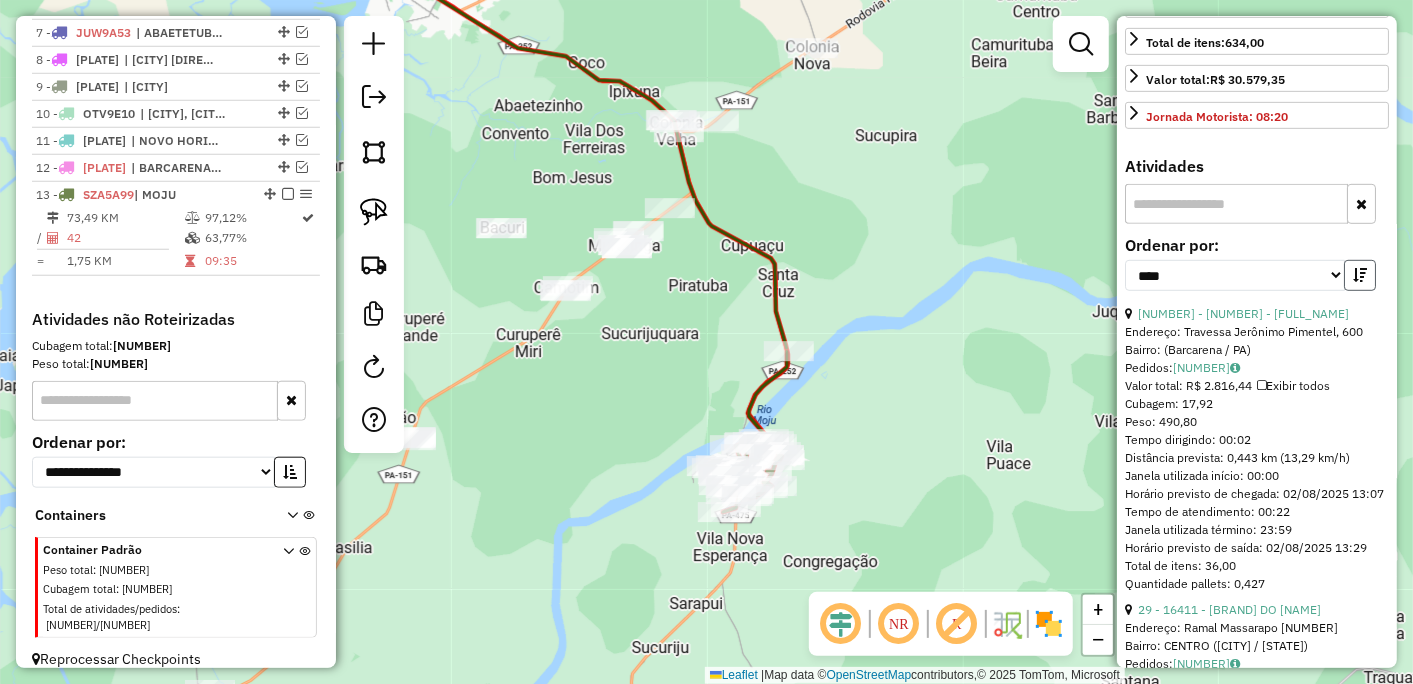 click at bounding box center (1360, 275) 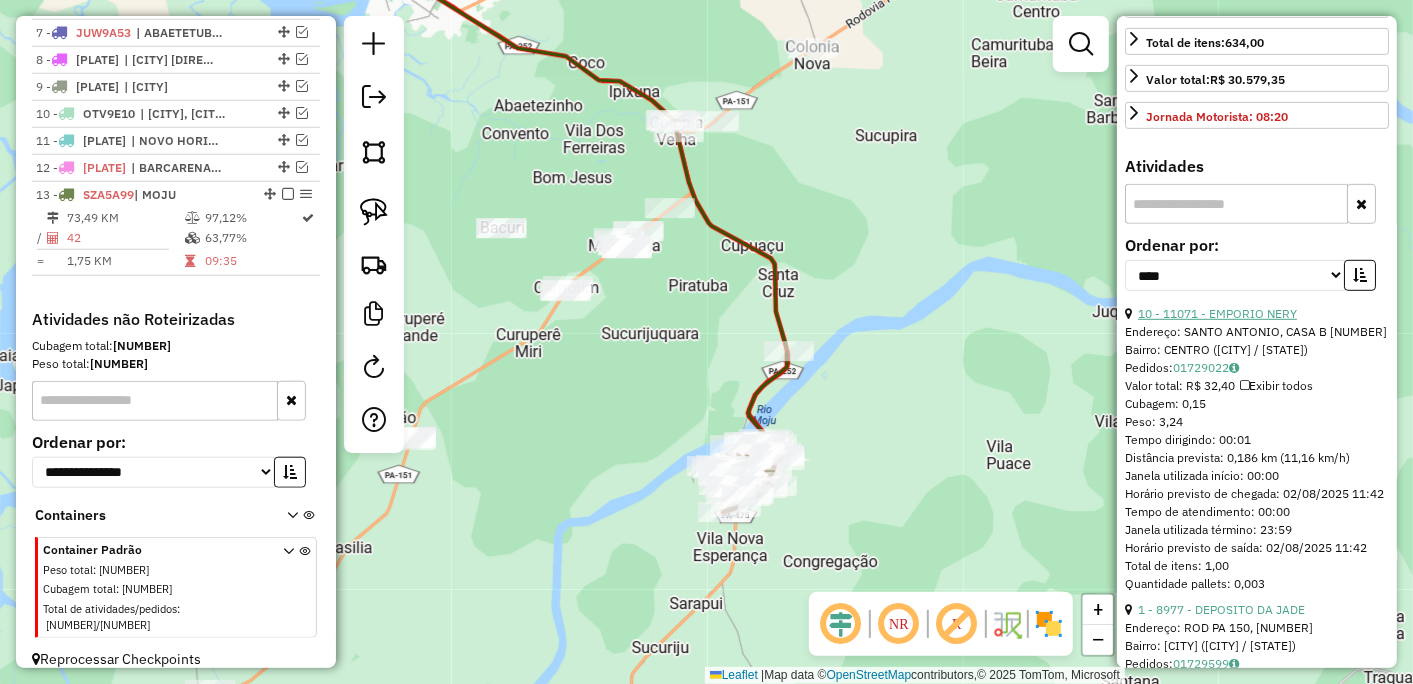 click on "10 - 11071 - EMPORIO NERY" at bounding box center [1217, 313] 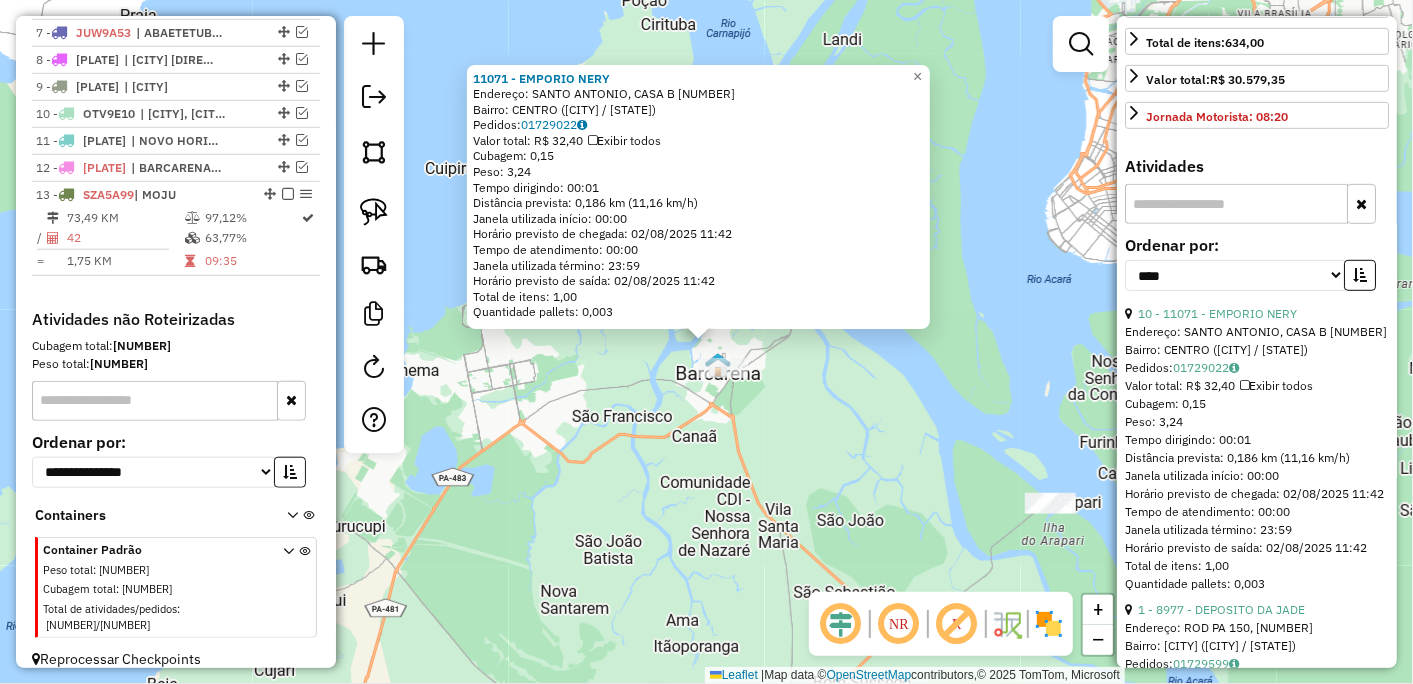 click on "Endereço: SANTO ANTONIO, CASA B 218 Bairro: [CITY] ([CITY] / [STATE]) Pedidos: 01729022 Valor total: R$ 32,40 Exibir todos Cubagem: 0,15 Peso: 3,24 Tempo dirigindo: 00:01 Distância prevista: 0,186 km (11,16 km/h) Janela utilizada início: 00:00 Horário previsto de chegada: 02/08/2025 11:42 Tempo de atendimento: 00:00 Janela utilizada término: 23:59 Horário previsto de saída: 02/08/2025 11:42 Total de itens: 1,00 Quantidade pallets: 0,003 × Janela de atendimento Grade de atendimento Capacidade Transportadoras Veículos Cliente Pedidos Rotas Selecione os dias de semana para filtrar as janelas de atendimento Seg Ter Qua Qui Sex Sáb Dom Informe o período da janela de atendimento: De: Até: Filtrar exatamente a janela do cliente Considerar janela de atendimento padrão Selecione os dias de semana para filtrar as grades de atendimento Seg Ter Qua Qui Sex Sáb Dom Considerar clientes sem dia de atendimento cadastrado De: +" 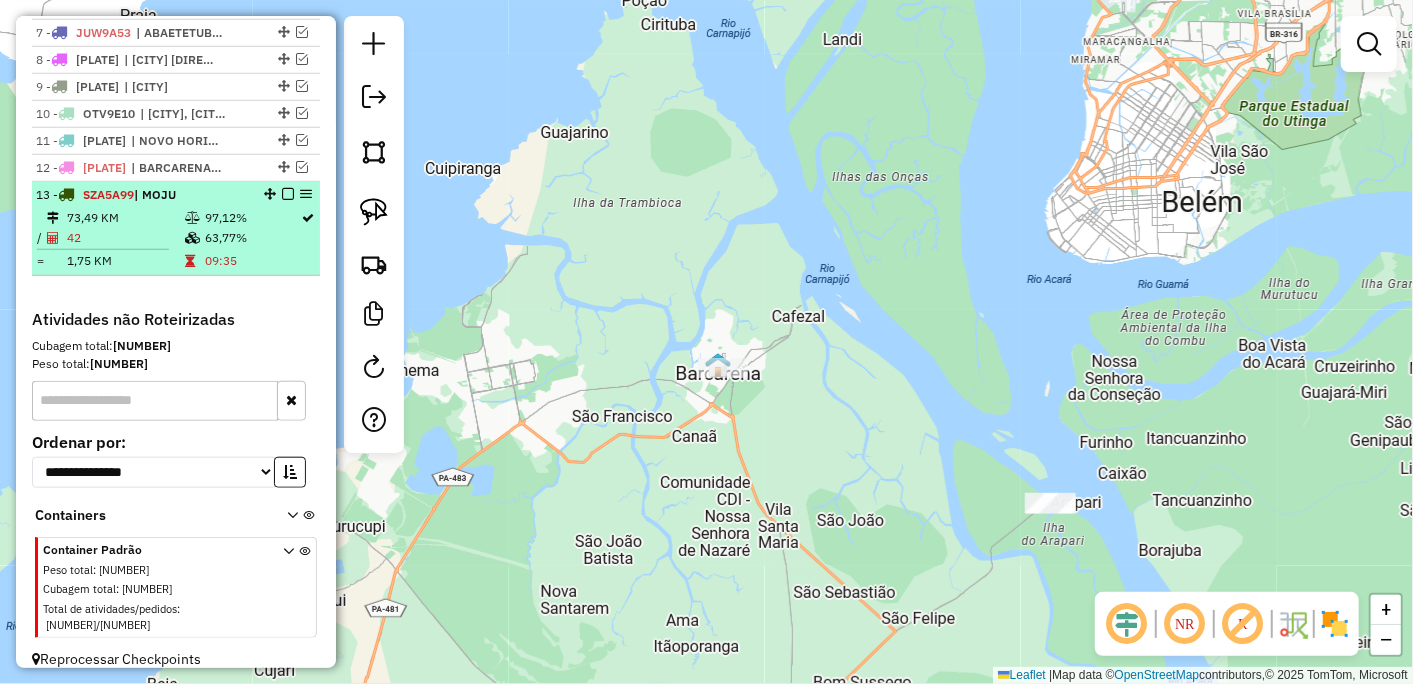 click on "| MOJU" at bounding box center [155, 194] 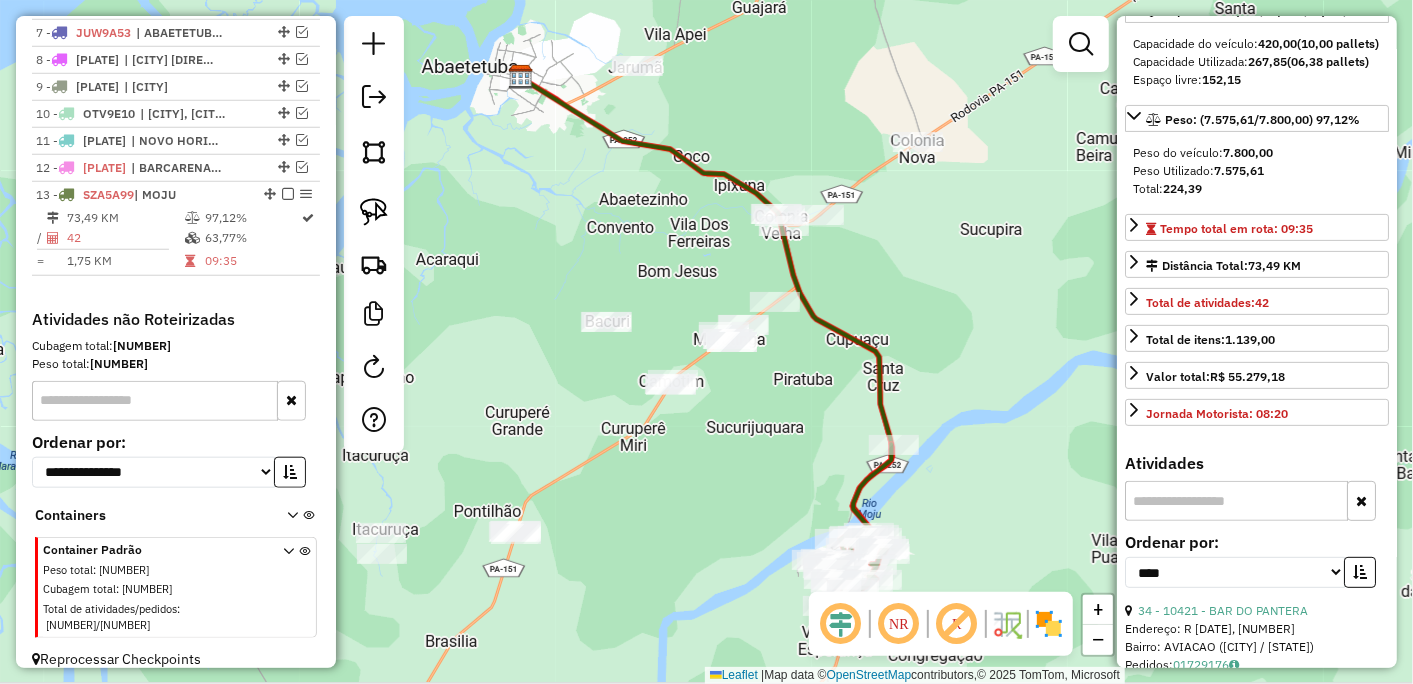 scroll, scrollTop: 444, scrollLeft: 0, axis: vertical 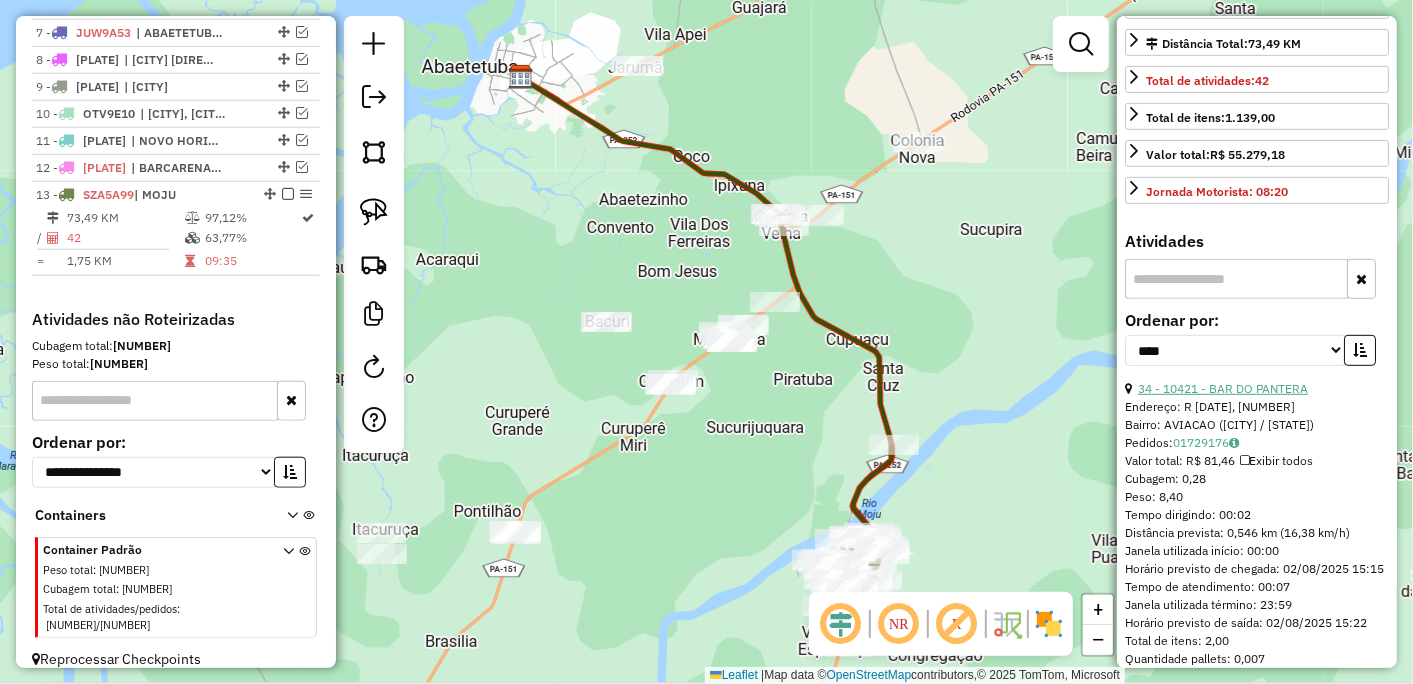 click on "34 - 10421 - BAR DO PANTERA" at bounding box center (1223, 388) 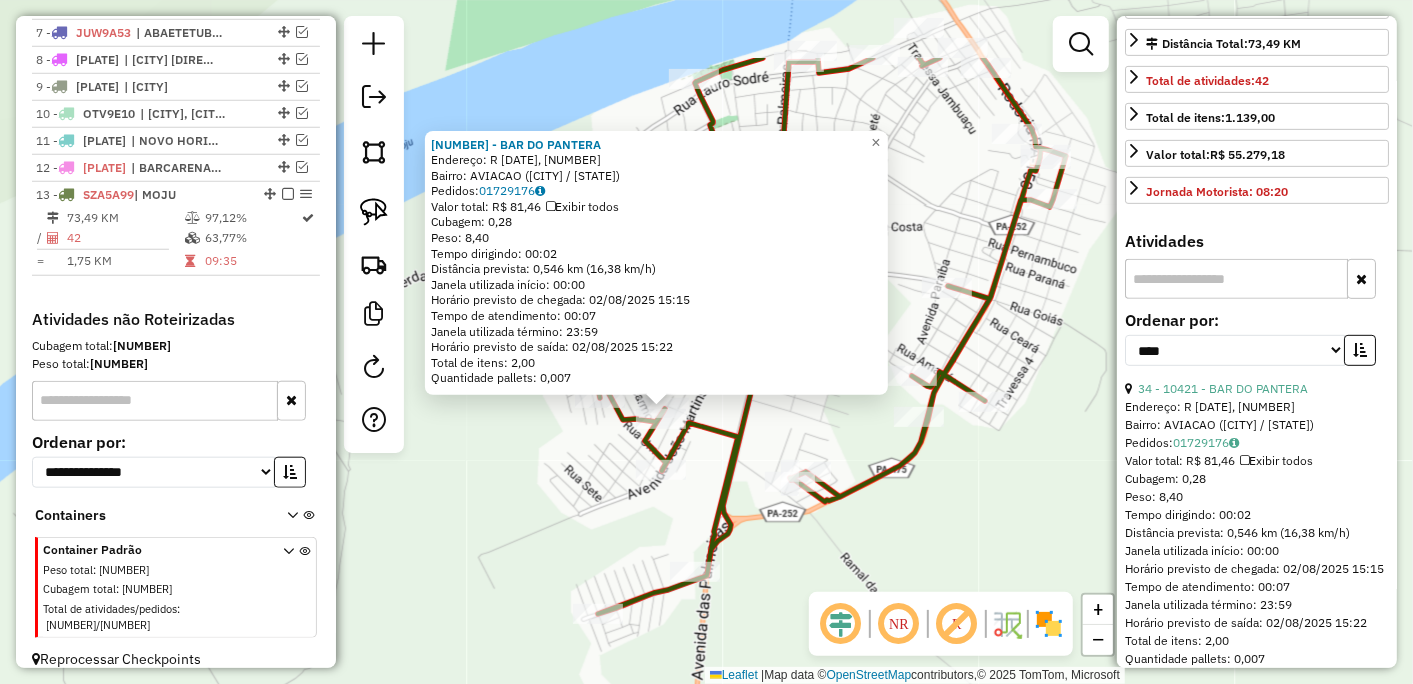 drag, startPoint x: 627, startPoint y: 321, endPoint x: 578, endPoint y: 437, distance: 125.92458 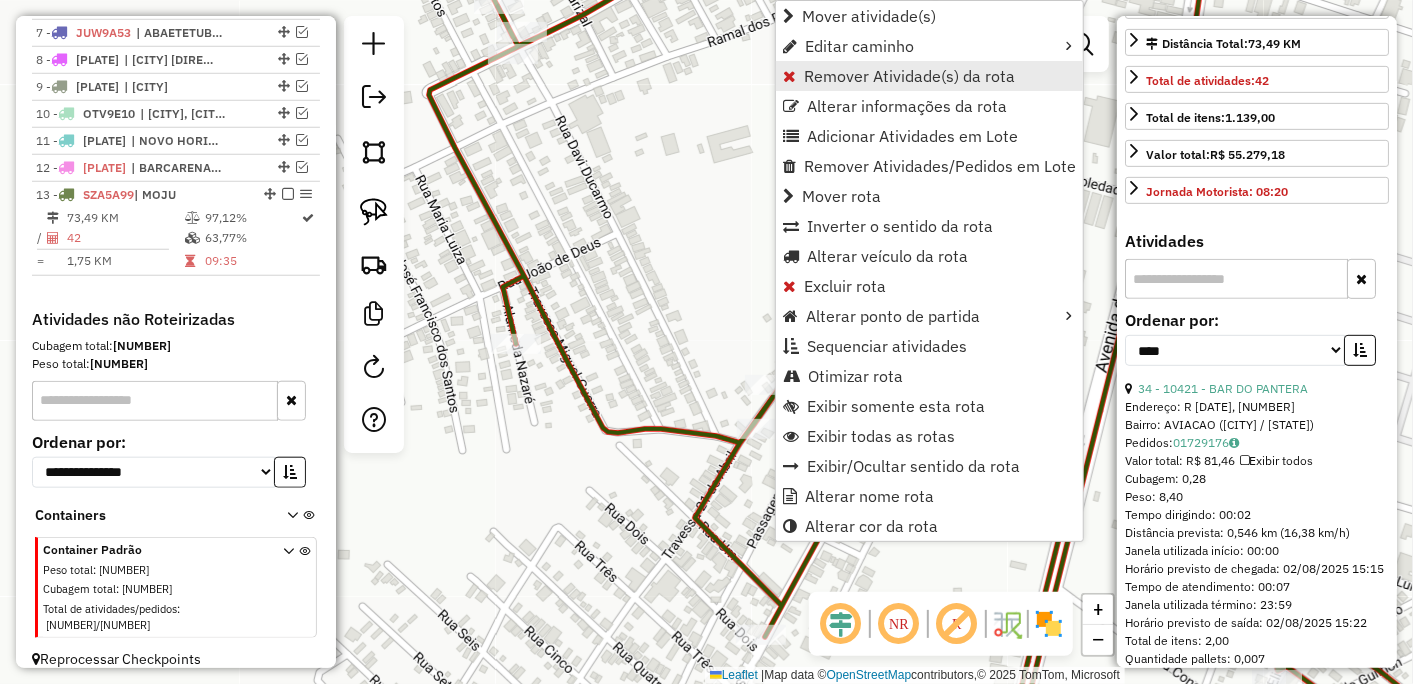 click on "Remover Atividade(s) da rota" at bounding box center [909, 76] 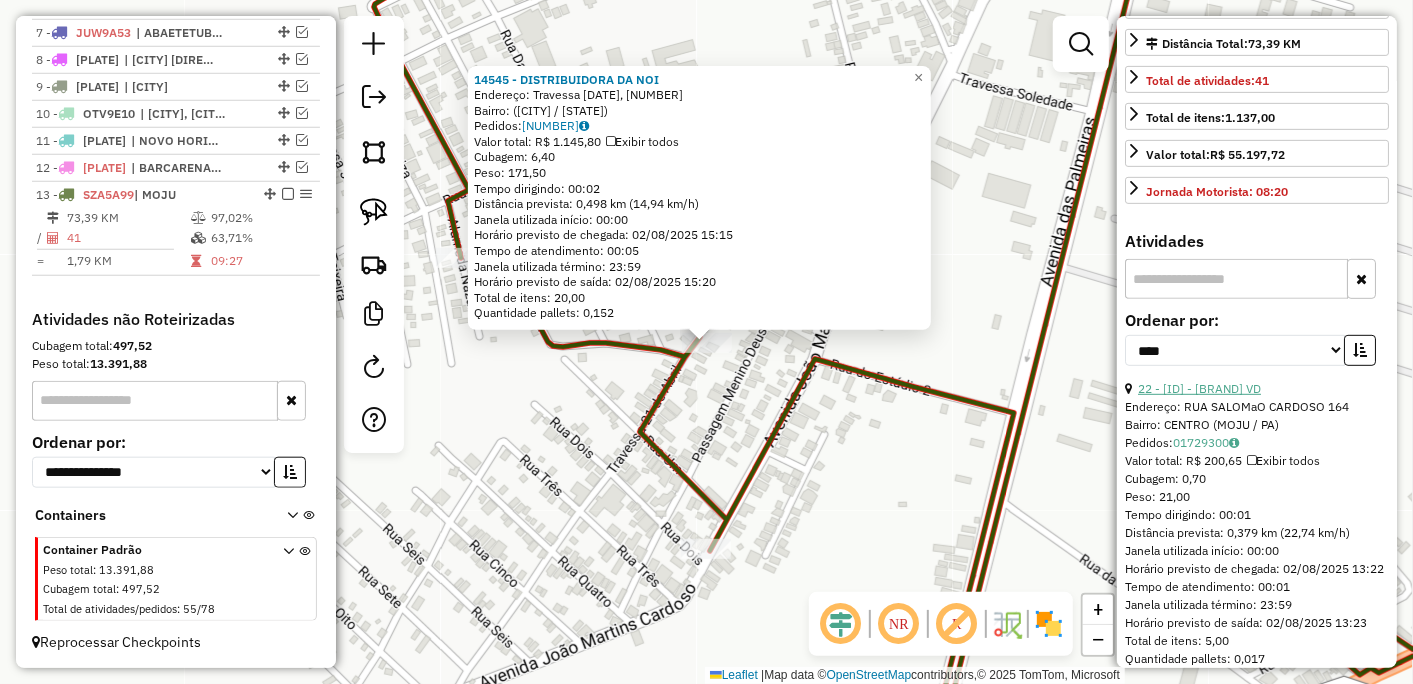 click on "22 - [ID] - [BRAND] VD" at bounding box center [1199, 388] 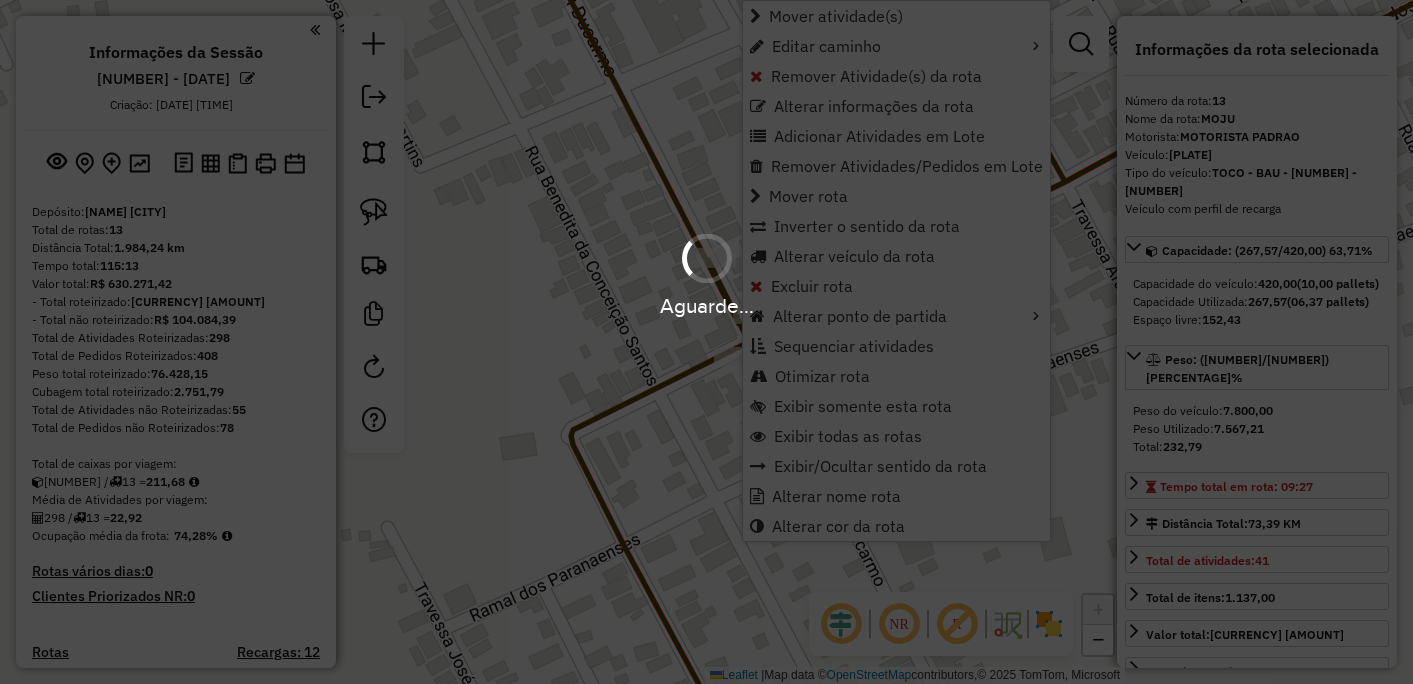 select on "*********" 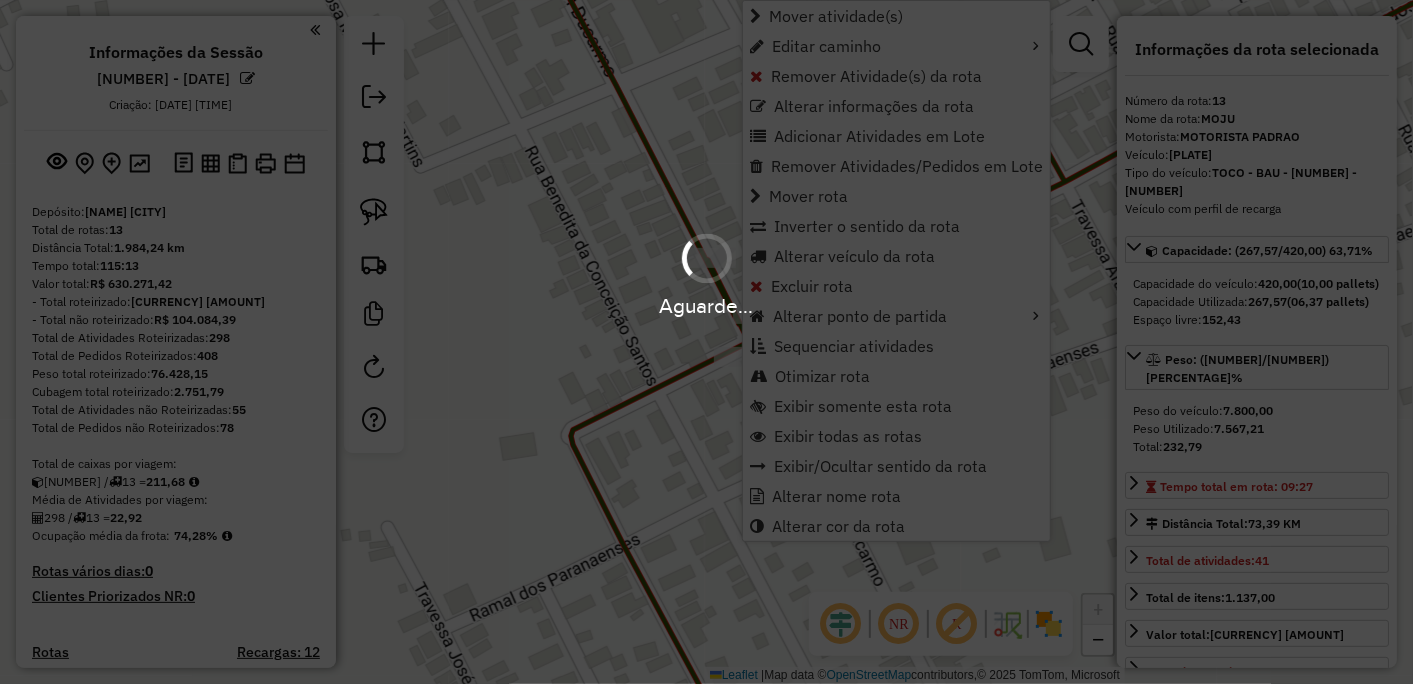 scroll, scrollTop: 908, scrollLeft: 0, axis: vertical 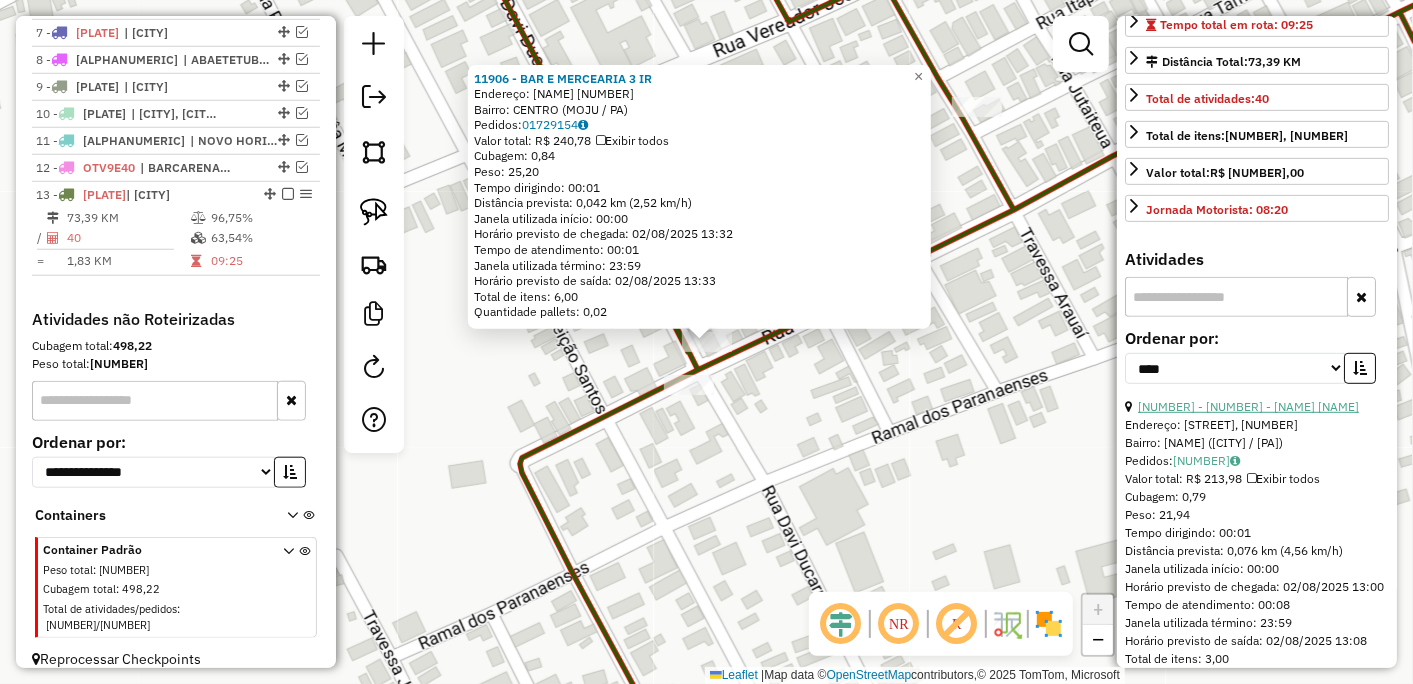 click on "[NUMBER] - [NUMBER] - [NAME] [NAME]" at bounding box center [1248, 406] 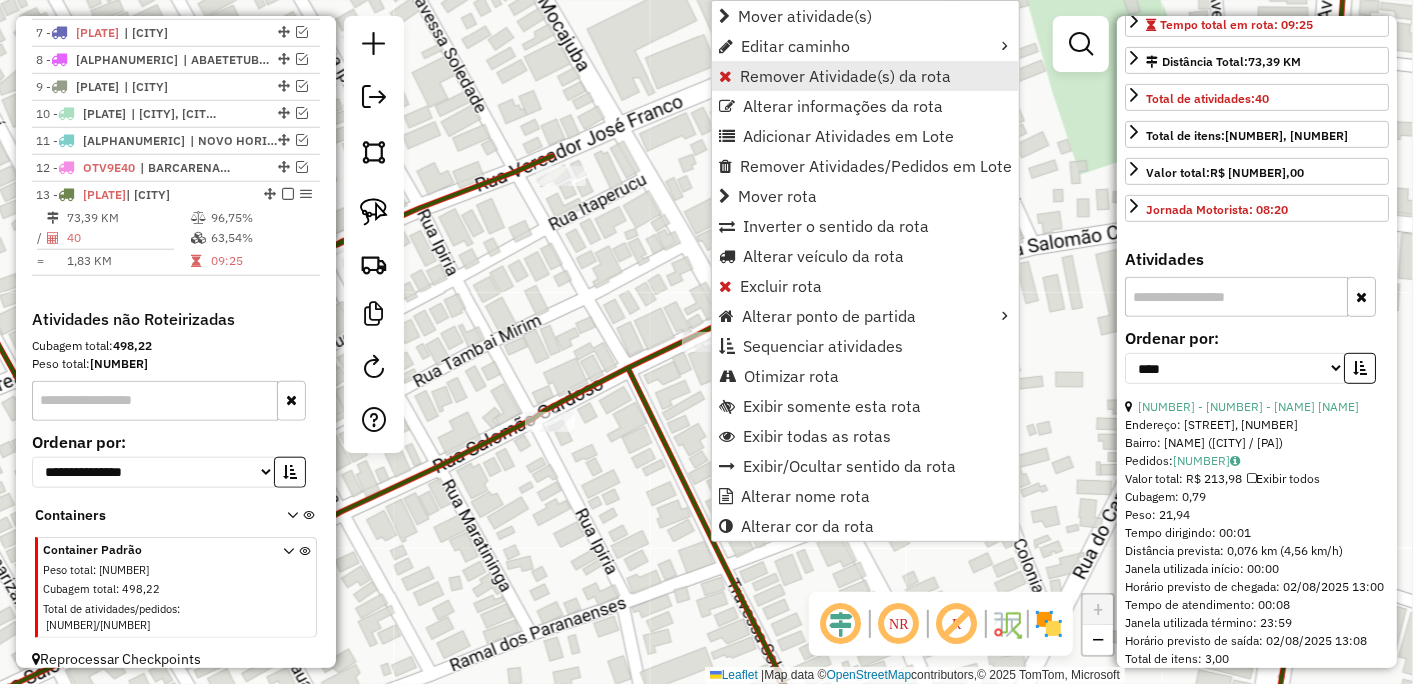 click on "Remover Atividade(s) da rota" at bounding box center [845, 76] 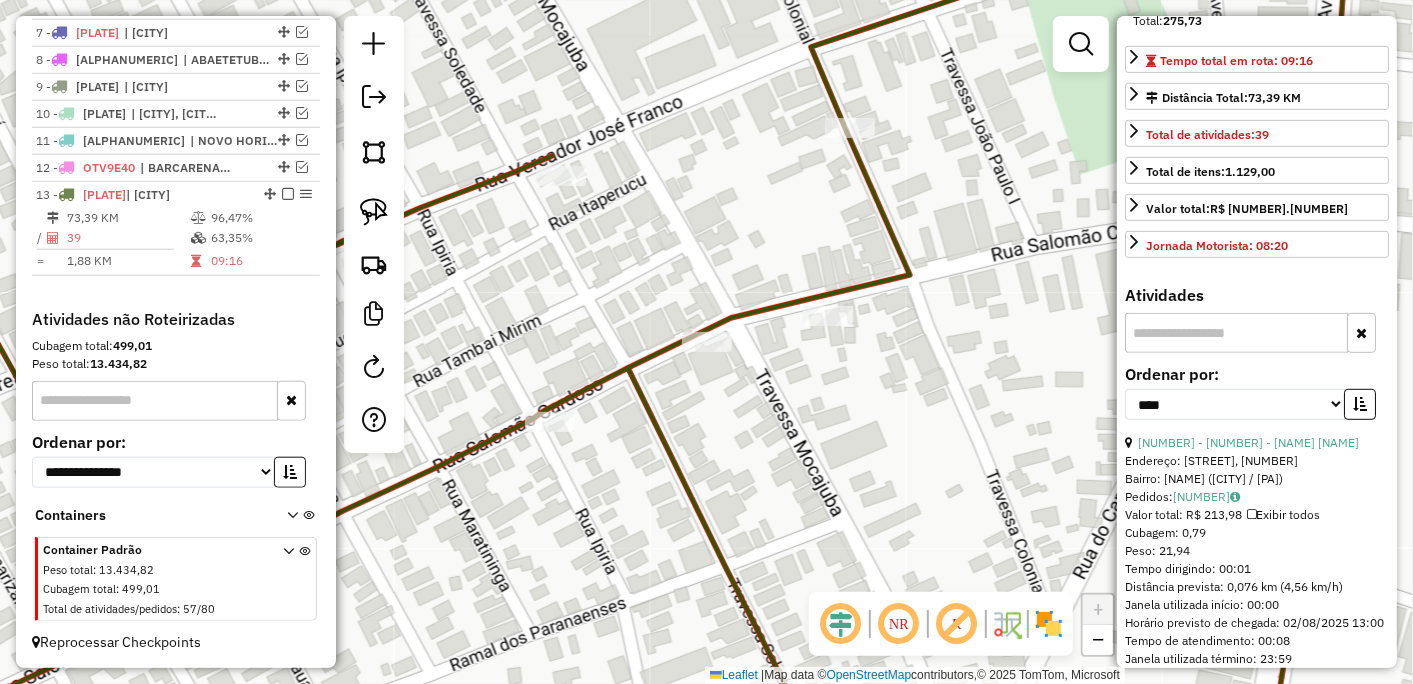 click 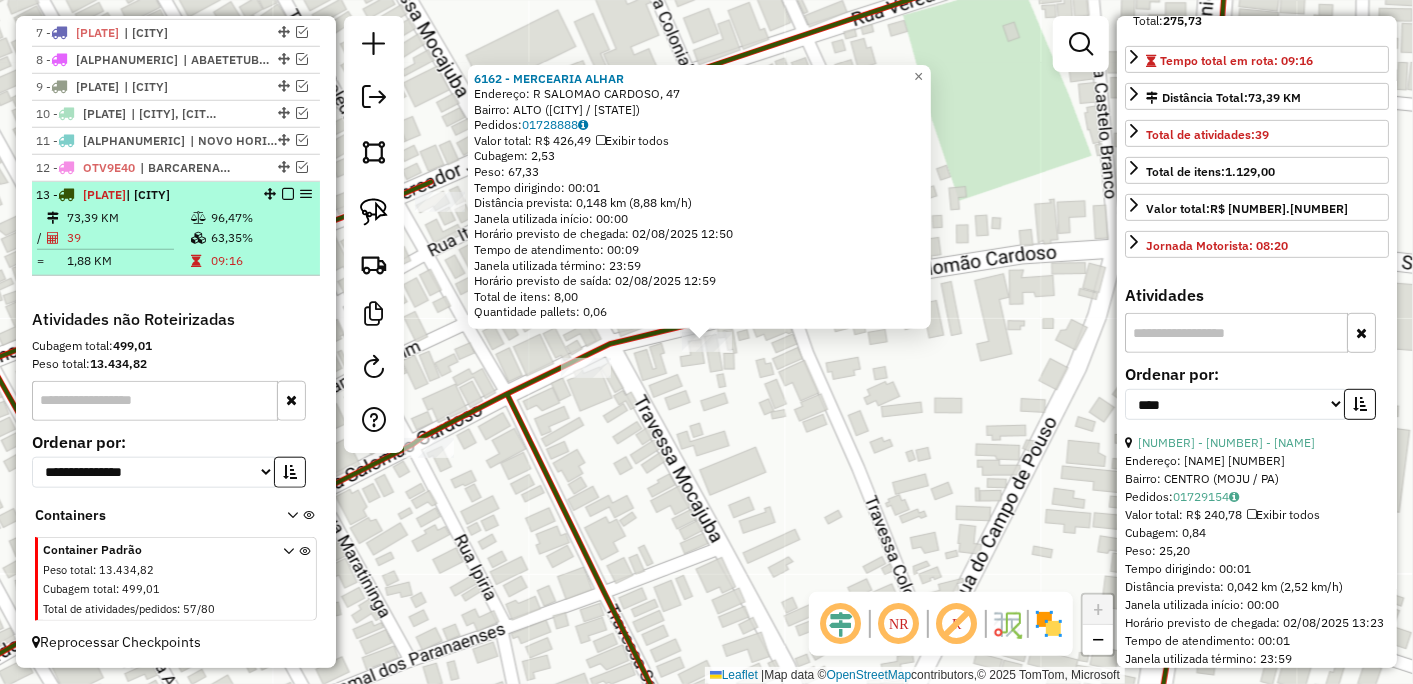 click at bounding box center (288, 194) 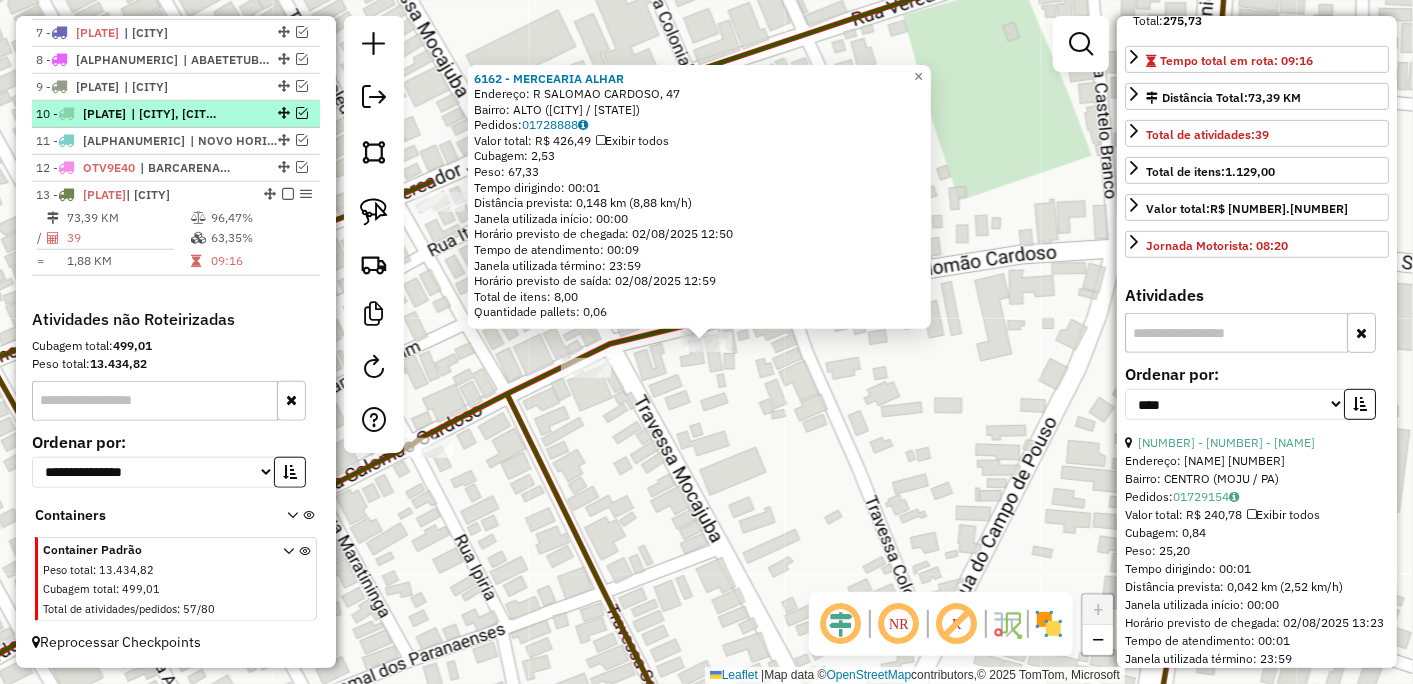 scroll, scrollTop: 842, scrollLeft: 0, axis: vertical 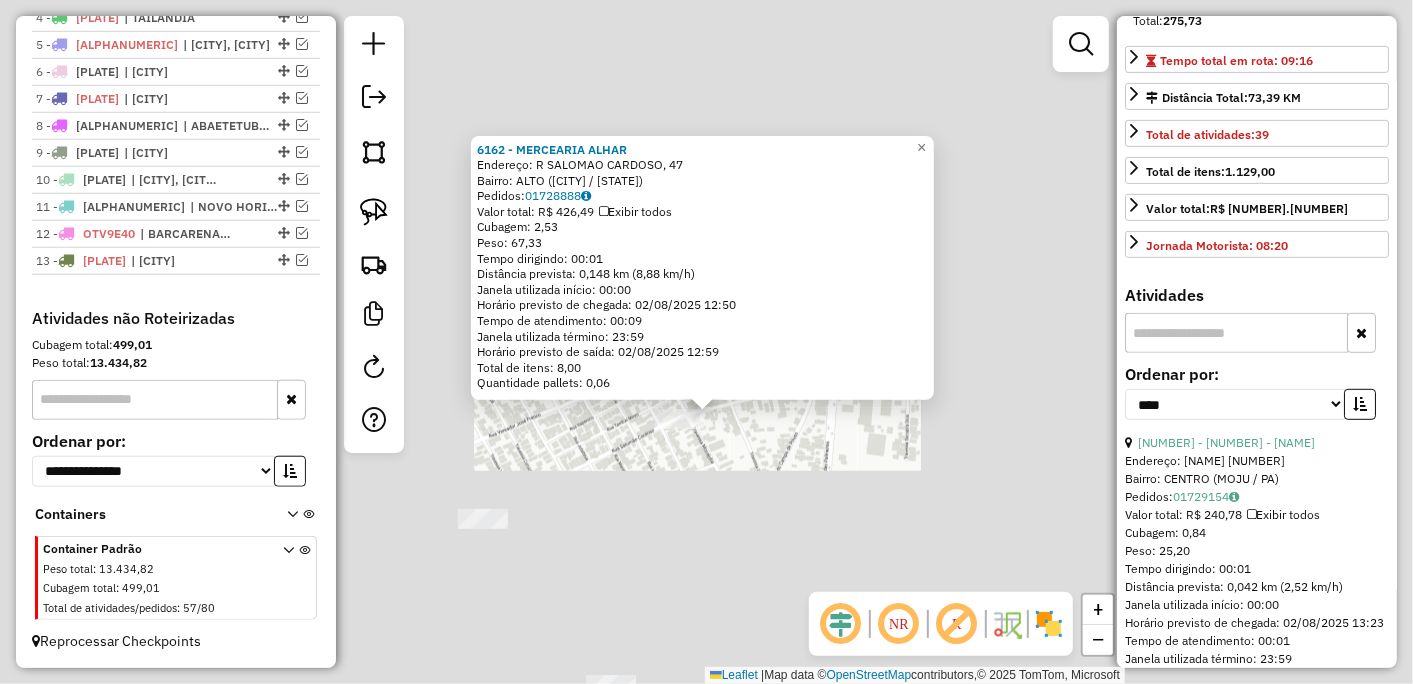 click on "6162 - MERCEARIA ALHAR  Endereço: R   SALOMAO CARDOSO, 47   Bairro: ALTO (MOJU / PA)   Pedidos:  01728888   Valor total: R$ 426,49   Exibir todos   Cubagem: 2,53  Peso: 67,33  Tempo dirigindo: 00:01   Distância prevista: 0,148 km (8,88 km/h)   Janela utilizada início: 00:00   Horário previsto de chegada: 02/08/2025 12:50   Tempo de atendimento: 00:09   Janela utilizada término: 23:59   Horário previsto de saída: 02/08/2025 12:59   Total de itens: 8,00   Quantidade pallets: 0,06  × Janela de atendimento Grade de atendimento Capacidade Transportadoras Veículos Cliente Pedidos  Rotas Selecione os dias de semana para filtrar as janelas de atendimento  Seg   Ter   Qua   Qui   Sex   Sáb   Dom  Informe o período da janela de atendimento: De: Até:  Filtrar exatamente a janela do cliente  Considerar janela de atendimento padrão  Selecione os dias de semana para filtrar as grades de atendimento  Seg   Ter   Qua   Qui   Sex   Sáb   Dom   Considerar clientes sem dia de atendimento cadastrado  Peso mínimo:" 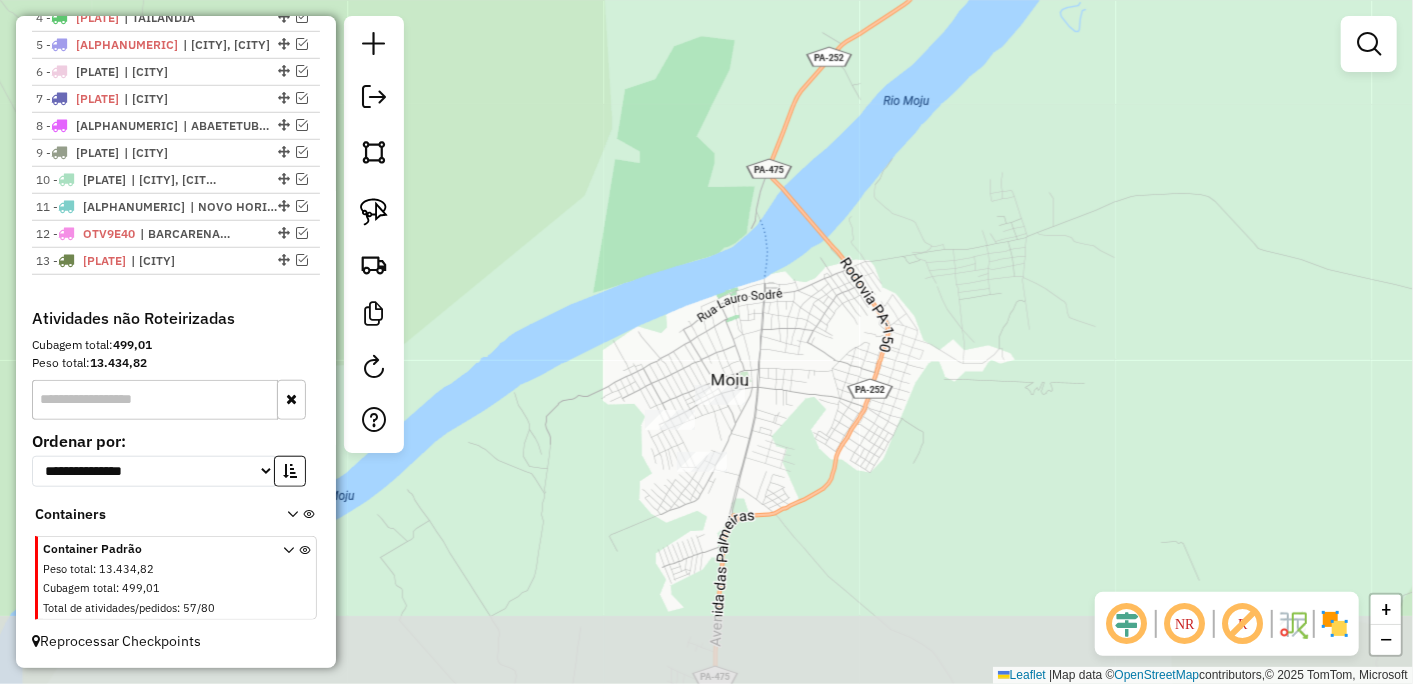 drag, startPoint x: 782, startPoint y: 546, endPoint x: 814, endPoint y: 336, distance: 212.4241 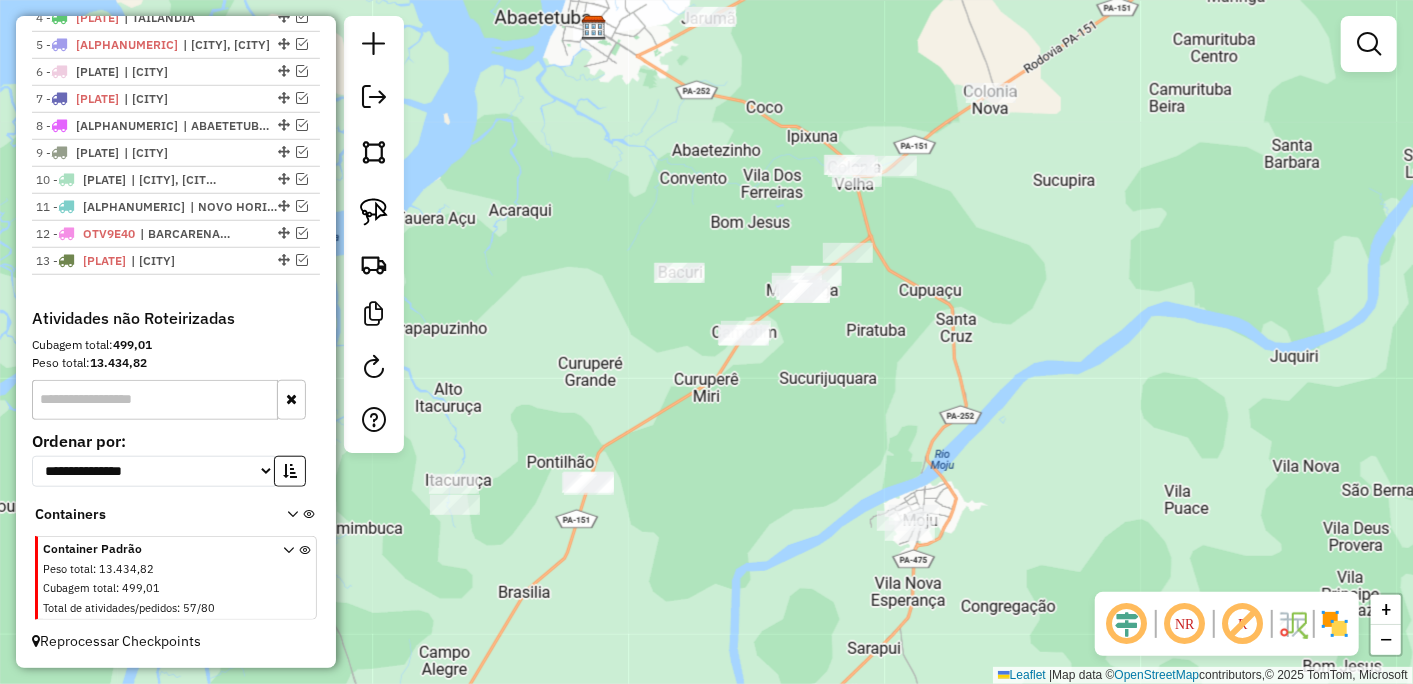 drag, startPoint x: 853, startPoint y: 260, endPoint x: 977, endPoint y: 458, distance: 233.62363 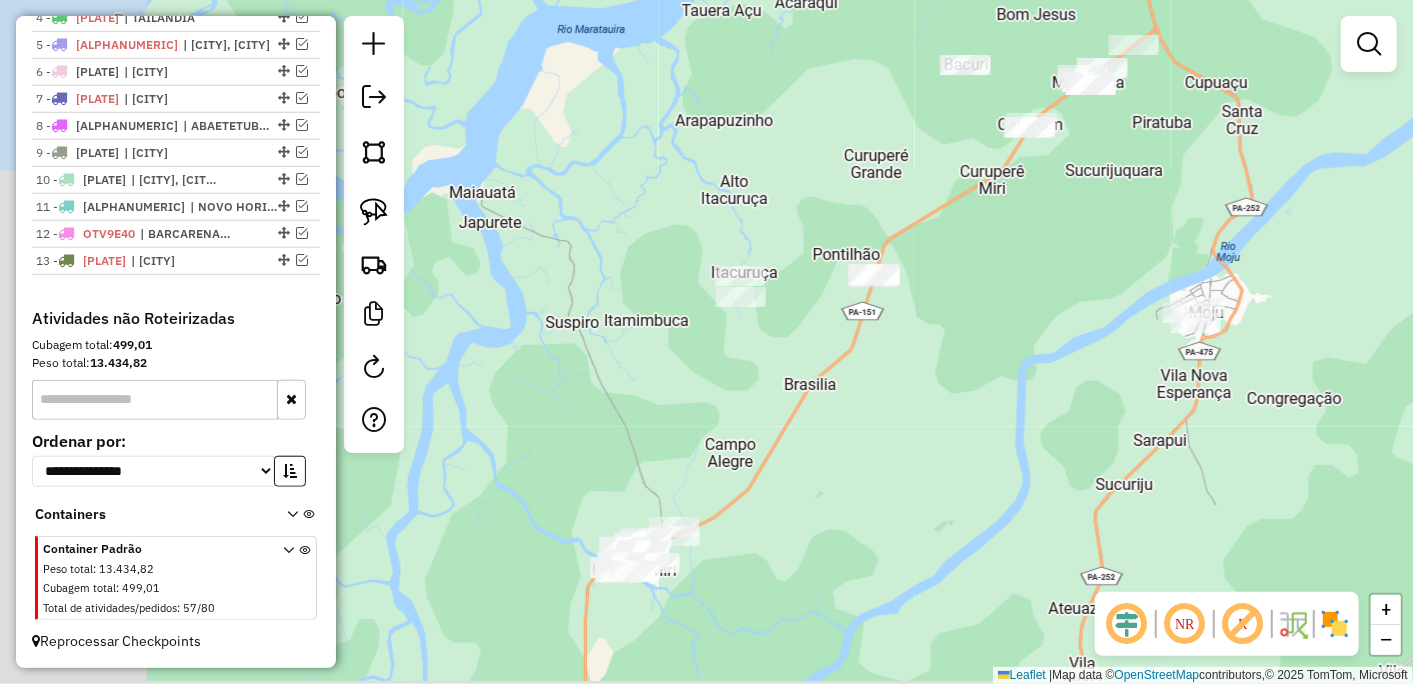 drag, startPoint x: 623, startPoint y: 564, endPoint x: 916, endPoint y: 333, distance: 373.10855 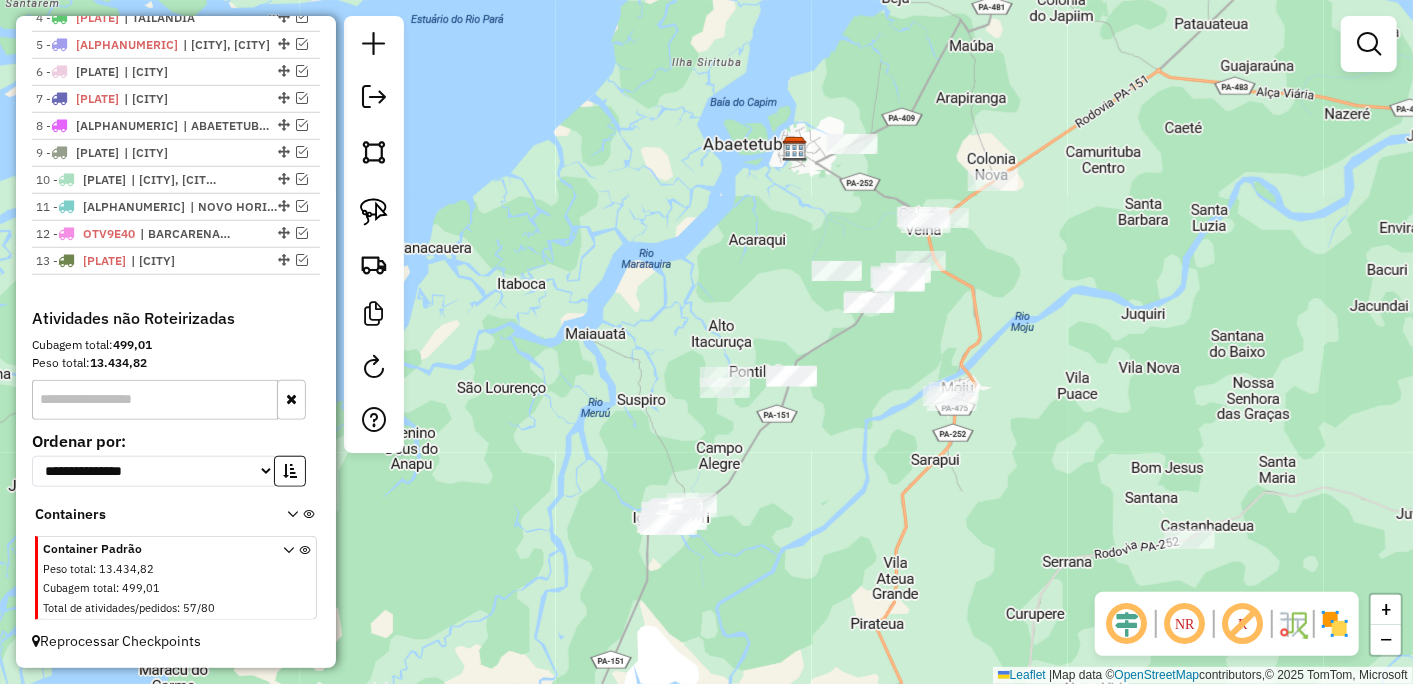 drag, startPoint x: 947, startPoint y: 364, endPoint x: 836, endPoint y: 443, distance: 136.24243 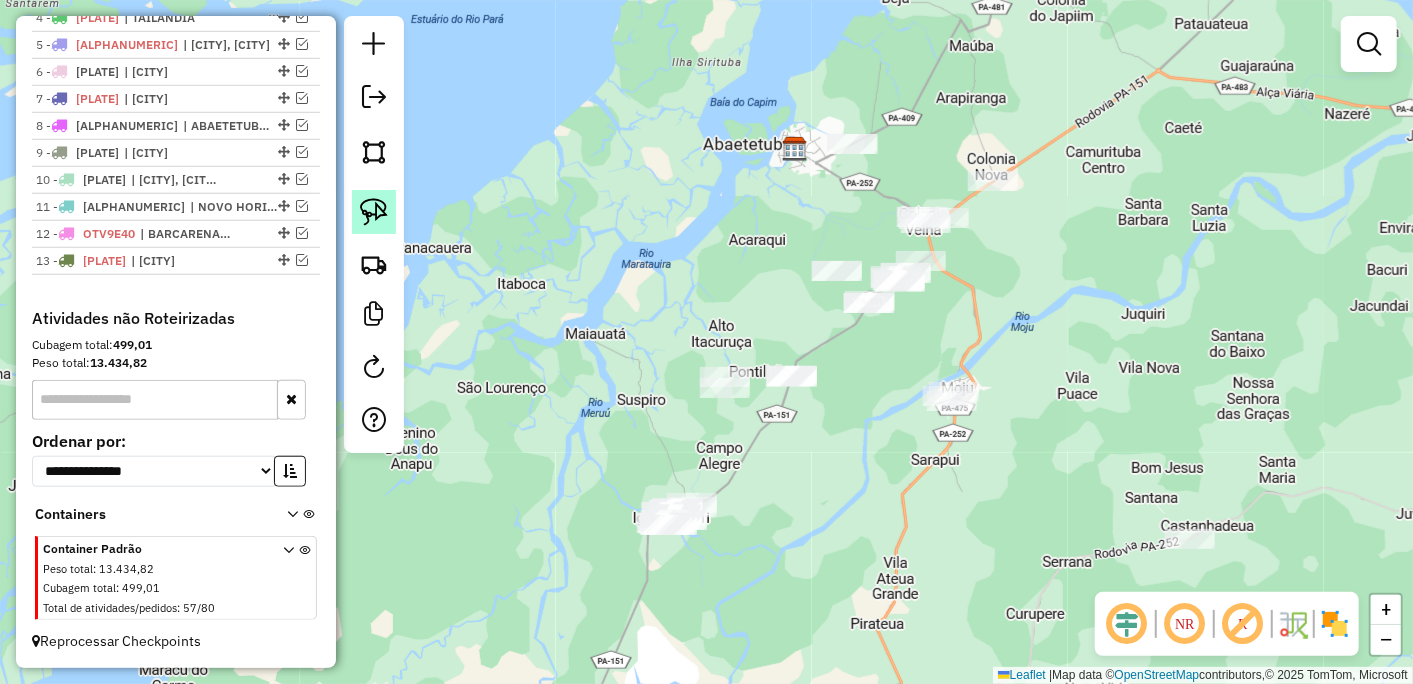 click 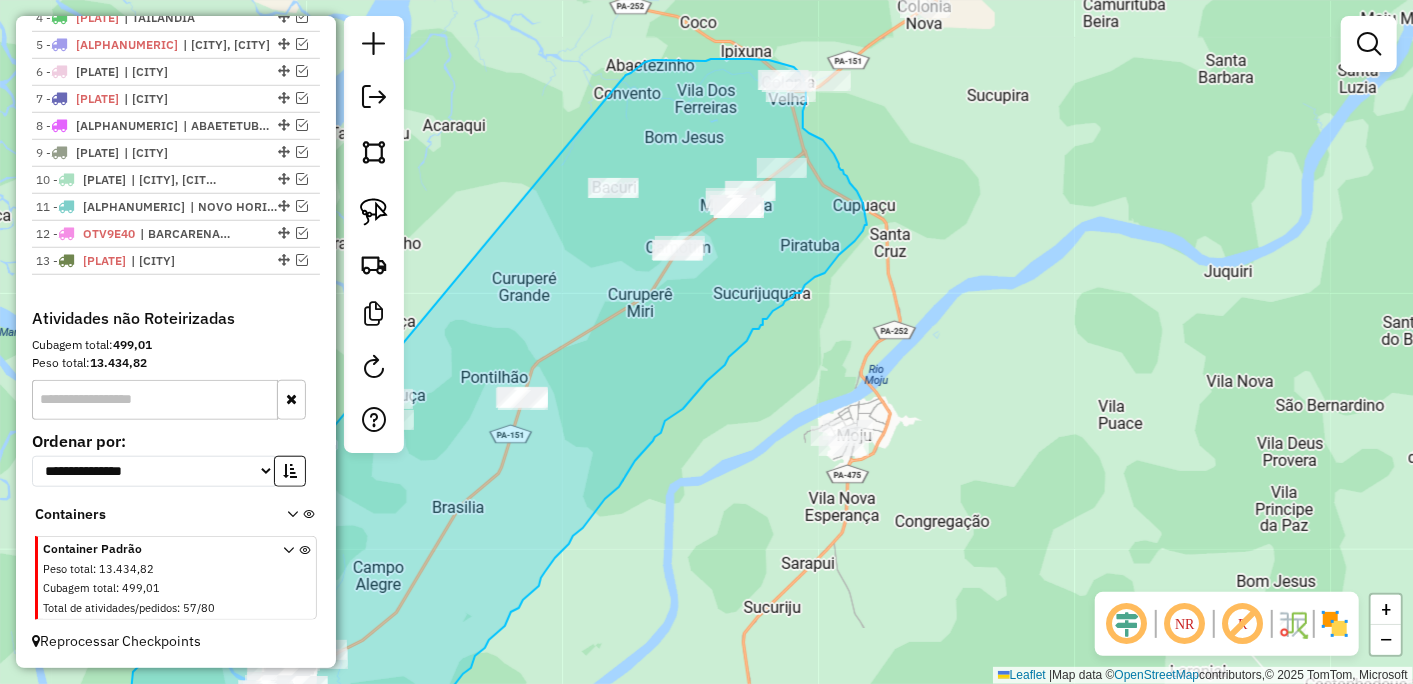 drag, startPoint x: 638, startPoint y: 463, endPoint x: 620, endPoint y: 82, distance: 381.42496 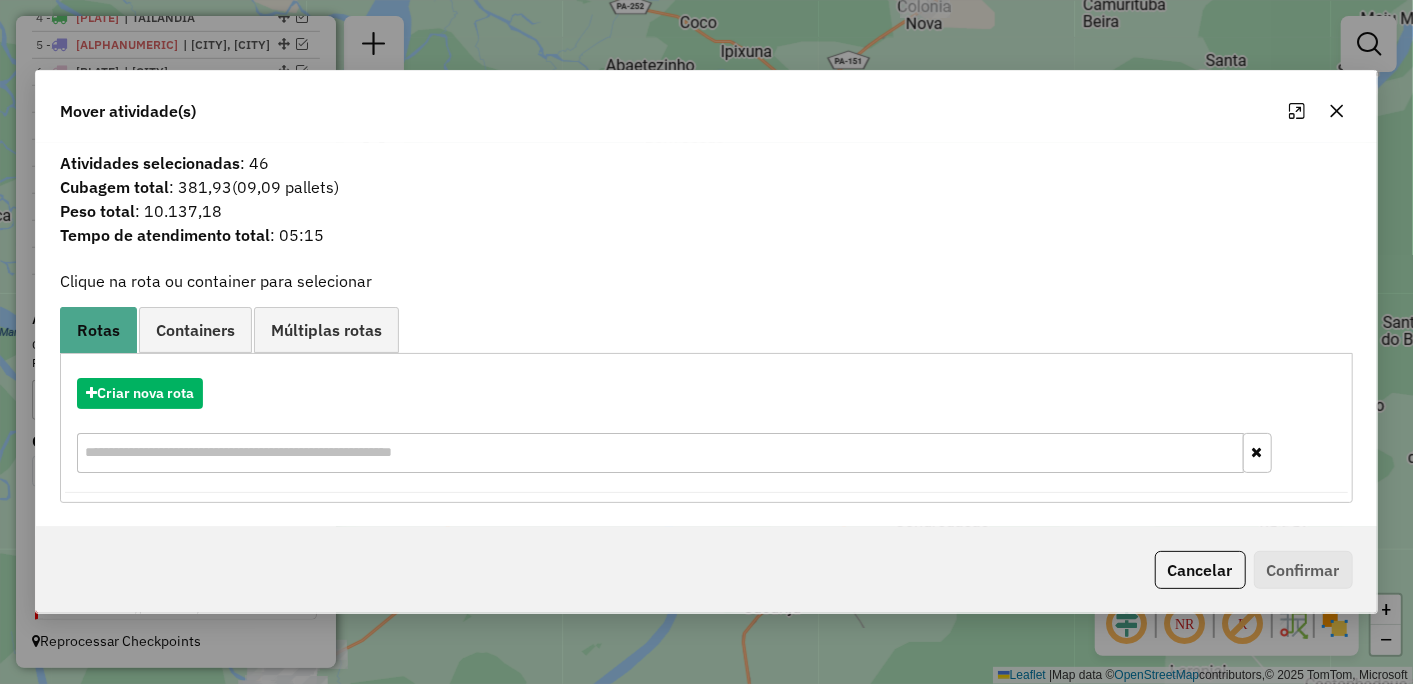click 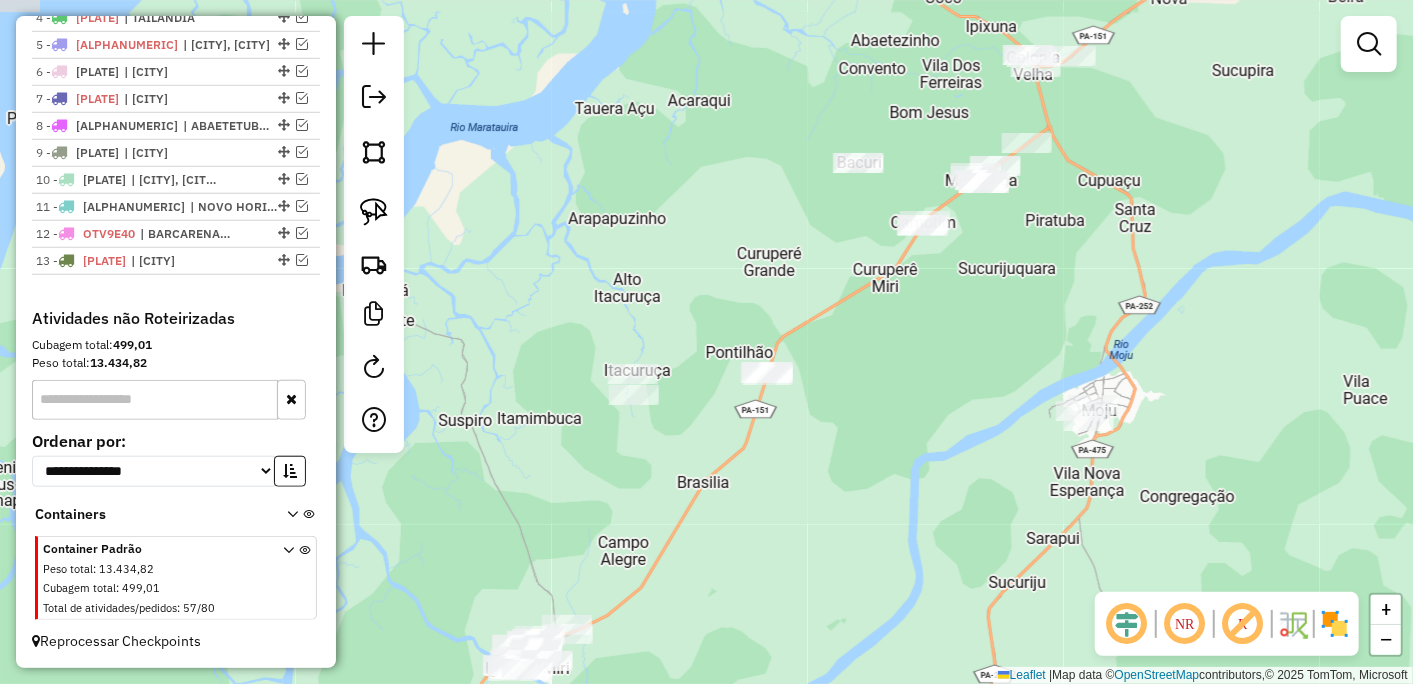 drag, startPoint x: 687, startPoint y: 457, endPoint x: 916, endPoint y: 440, distance: 229.63014 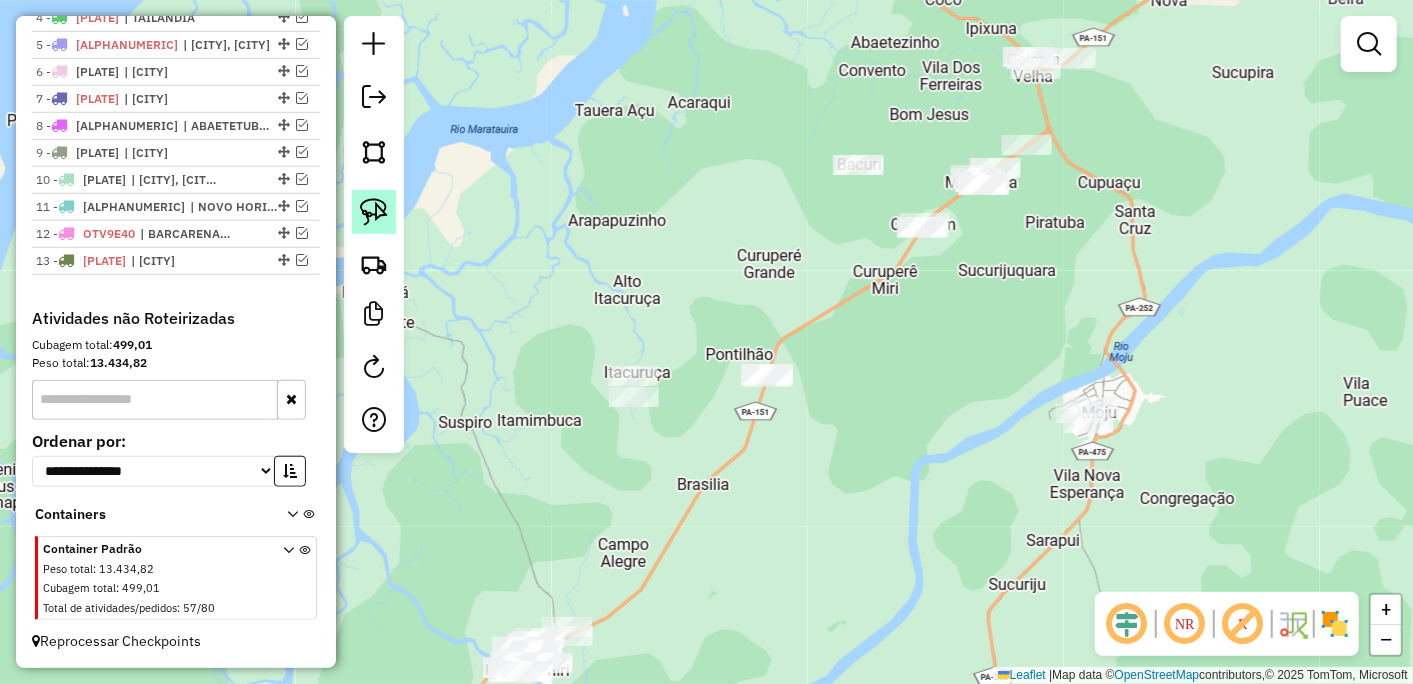 click 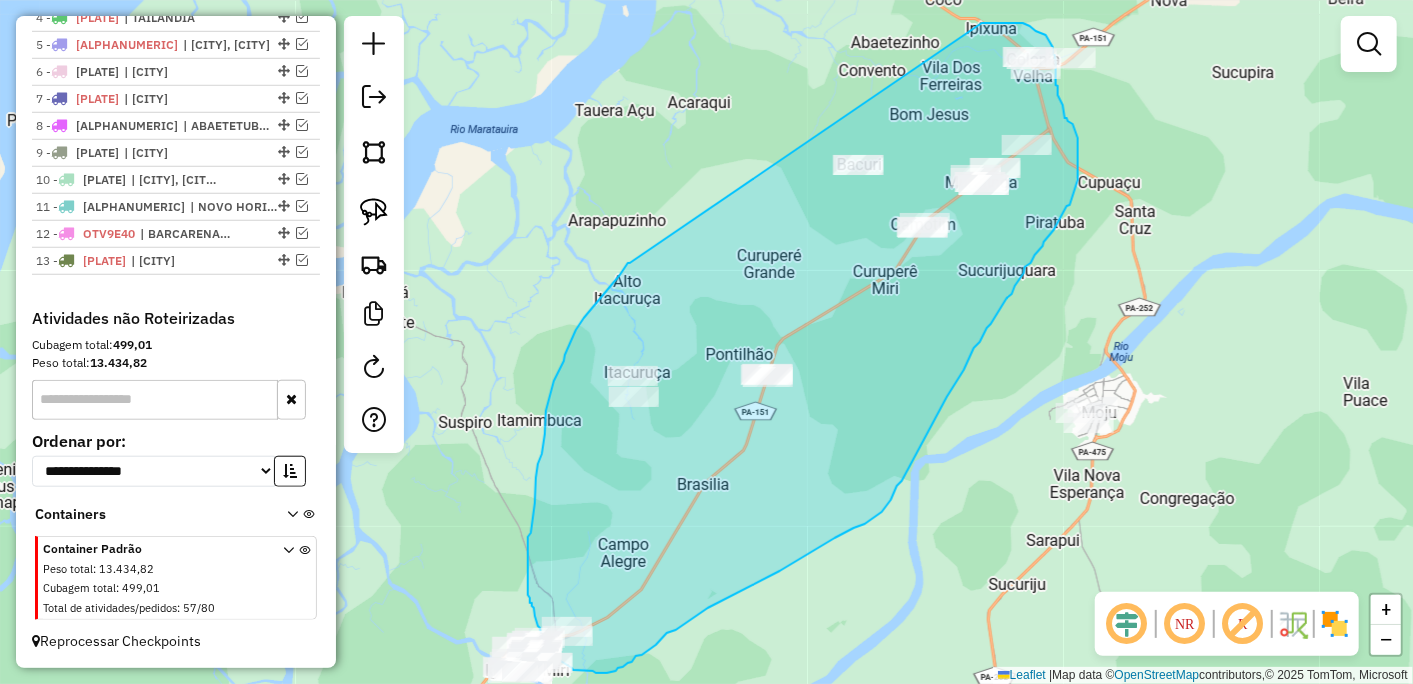 drag, startPoint x: 628, startPoint y: 263, endPoint x: 982, endPoint y: 23, distance: 427.6868 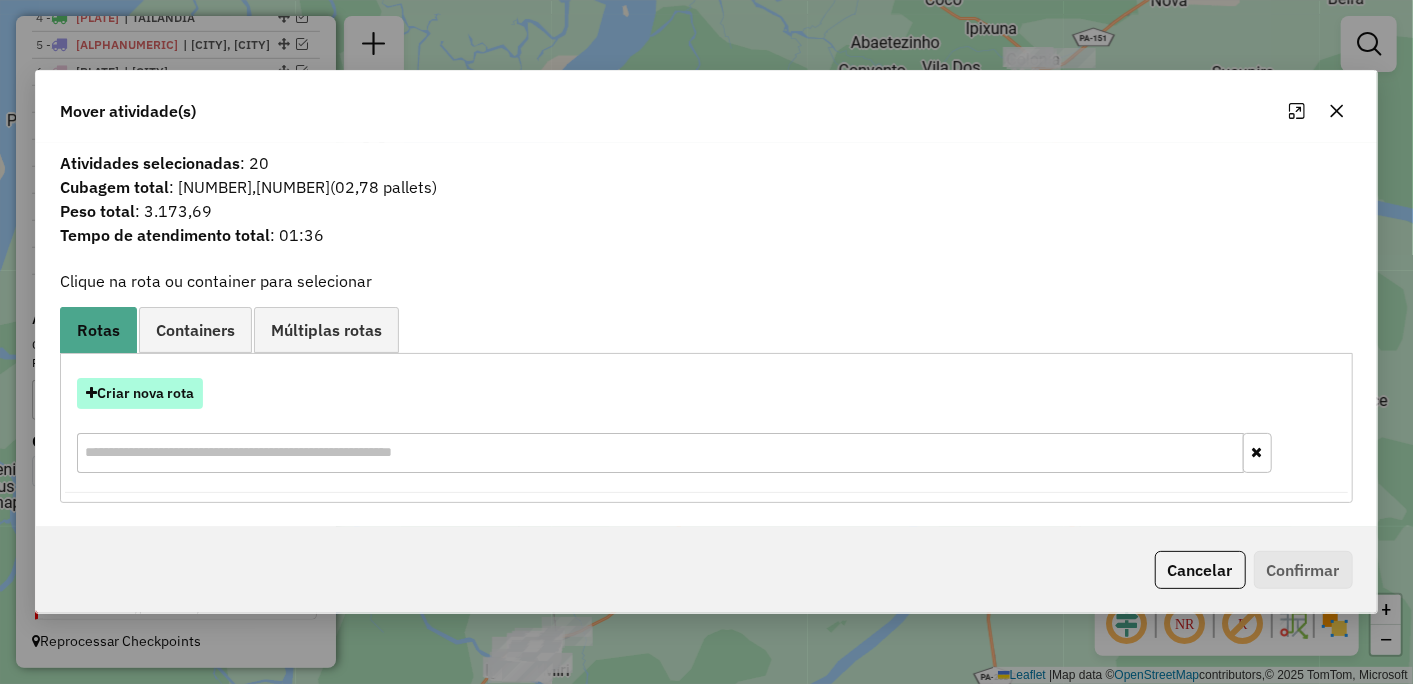 click on "Criar nova rota" at bounding box center [140, 393] 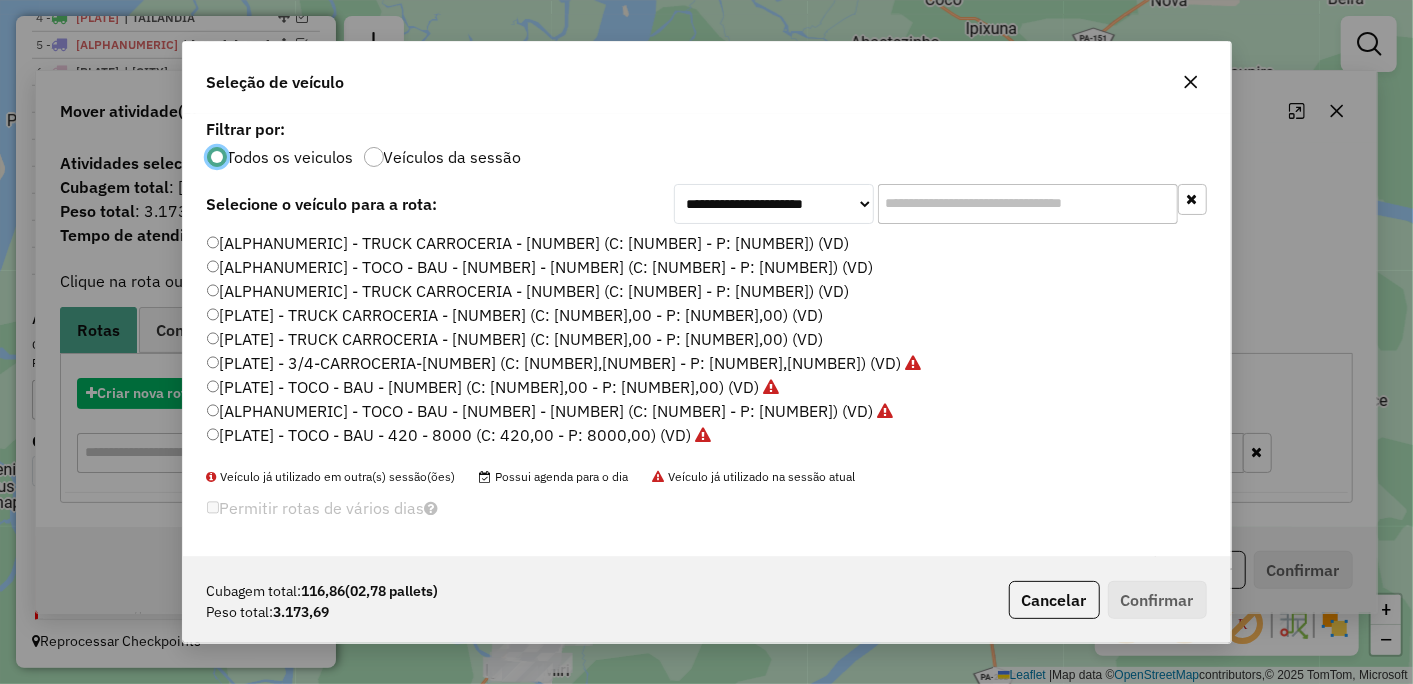 scroll, scrollTop: 11, scrollLeft: 5, axis: both 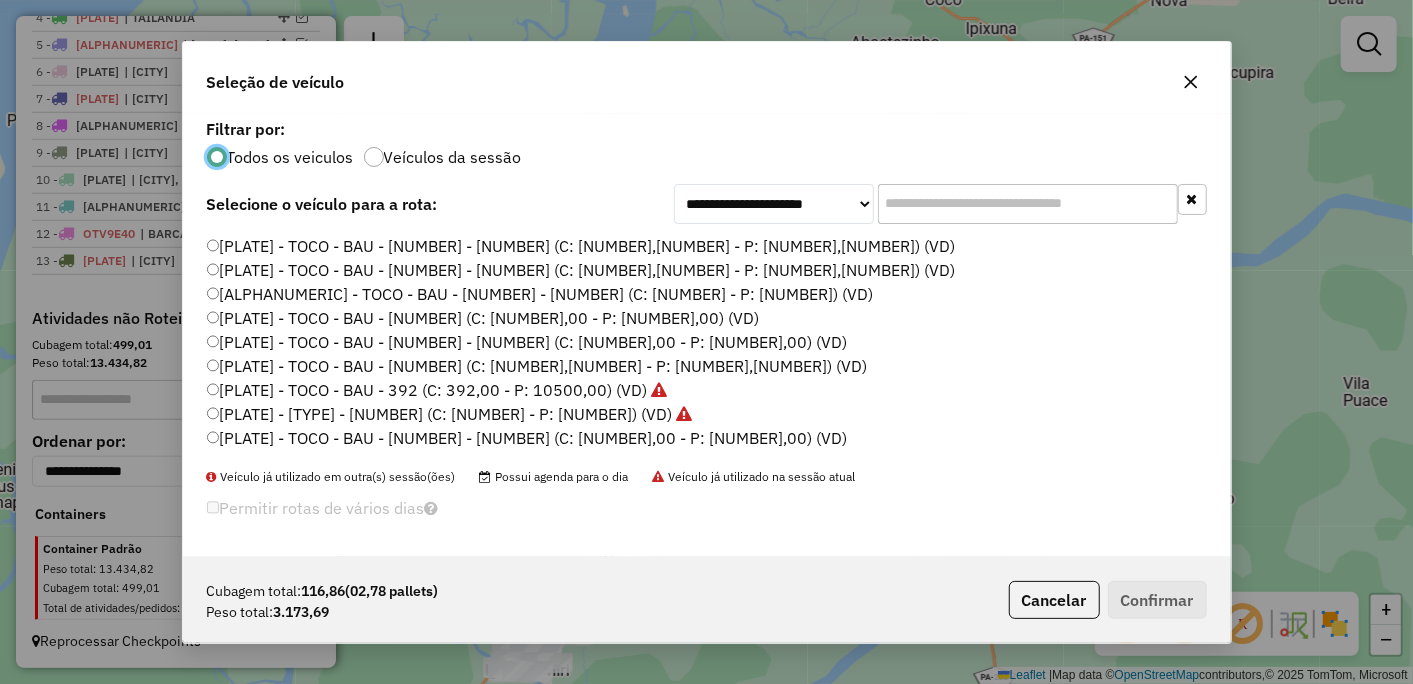 click on "NSY8D01 - TOCO - BAU - [NUMBER] - [NUMBER] (C: [NUMBER] - P: [NUMBER]) (VD)" 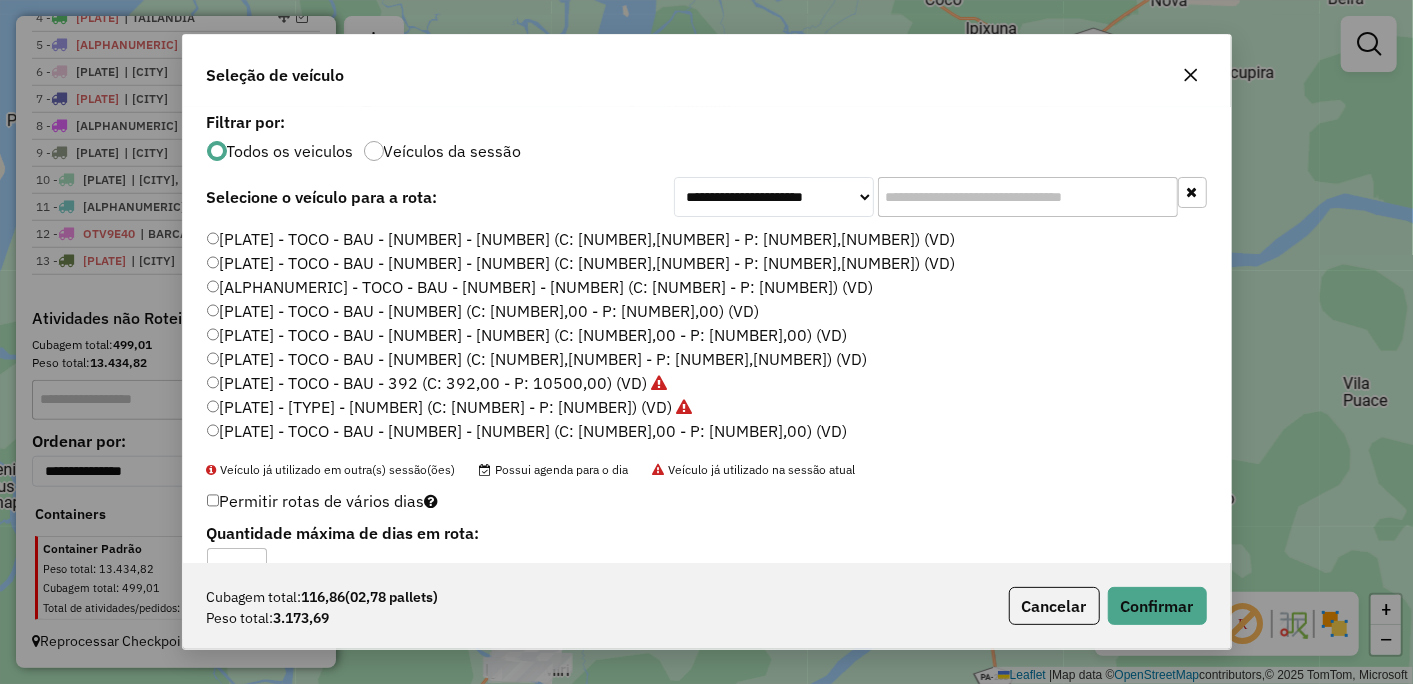 click on "[PLATE] - TOCO - BAU - [NUMBER] (C: [NUMBER],00 - P: [NUMBER],00) (VD)" 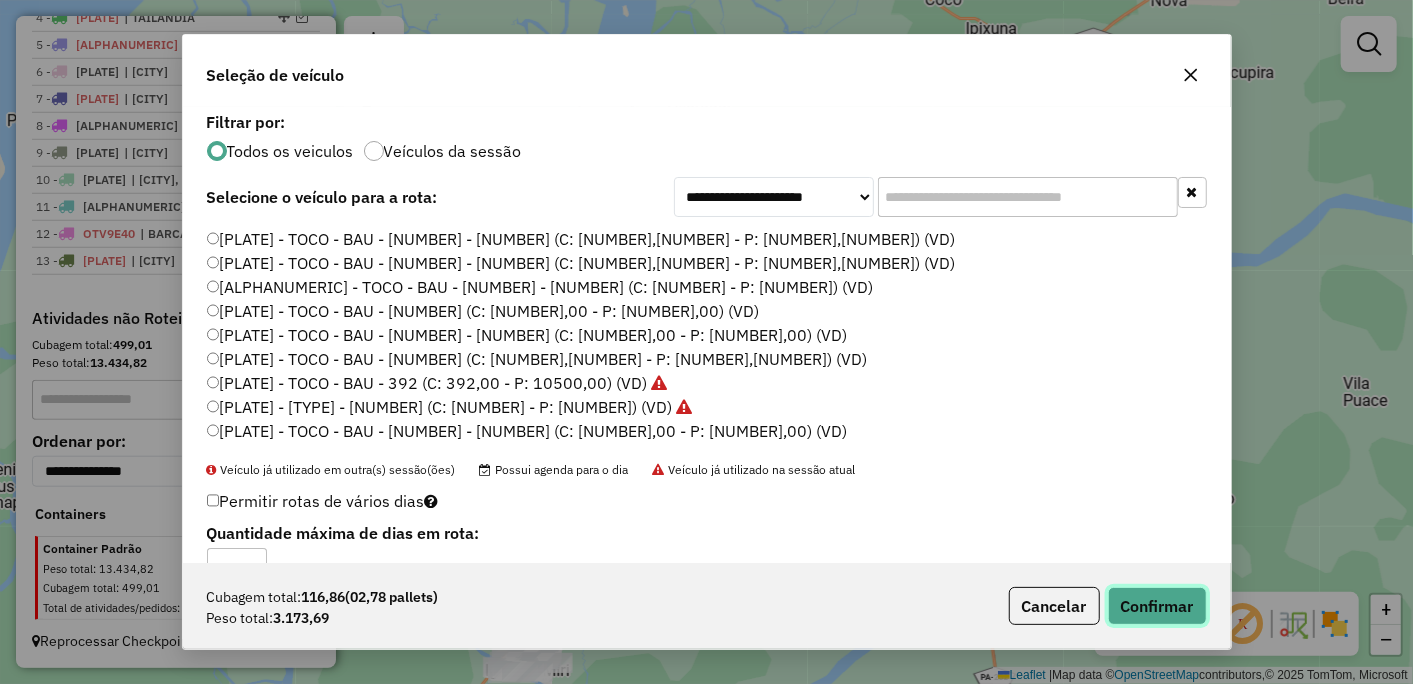 click on "Confirmar" 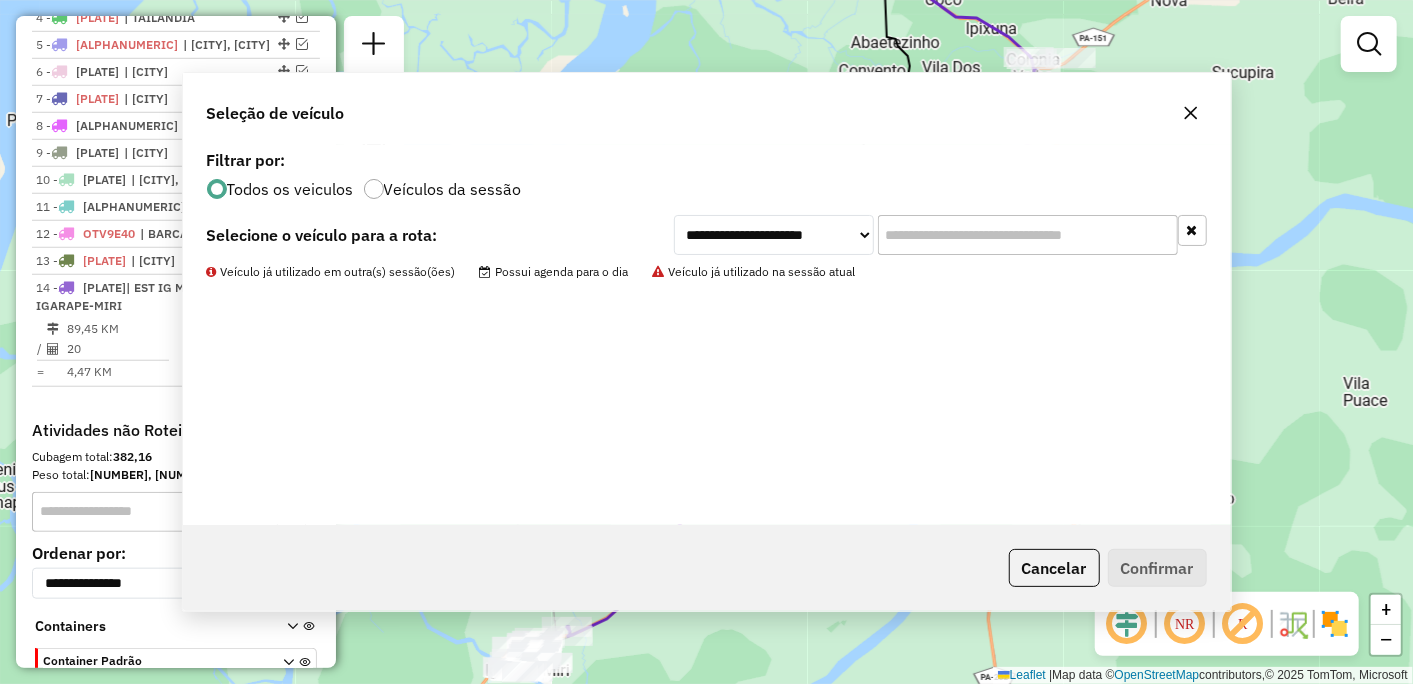scroll, scrollTop: 917, scrollLeft: 0, axis: vertical 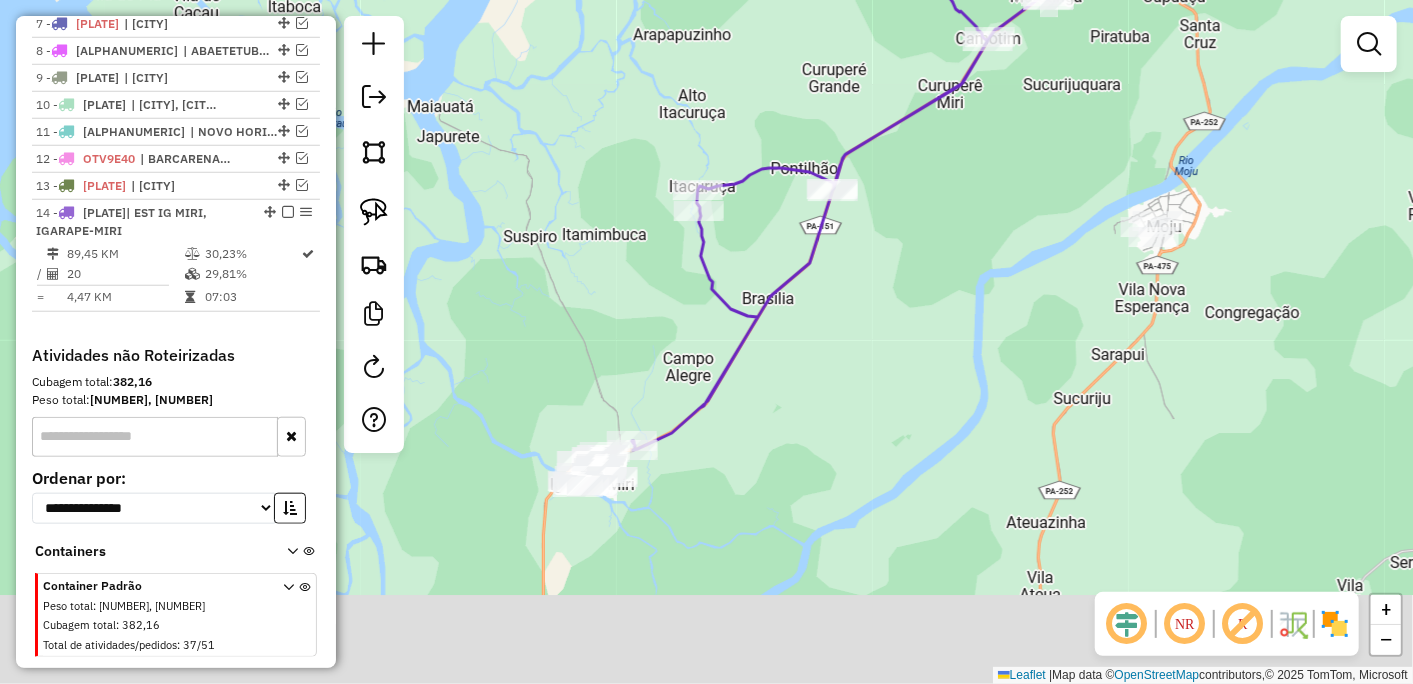 drag, startPoint x: 654, startPoint y: 634, endPoint x: 725, endPoint y: 423, distance: 222.62524 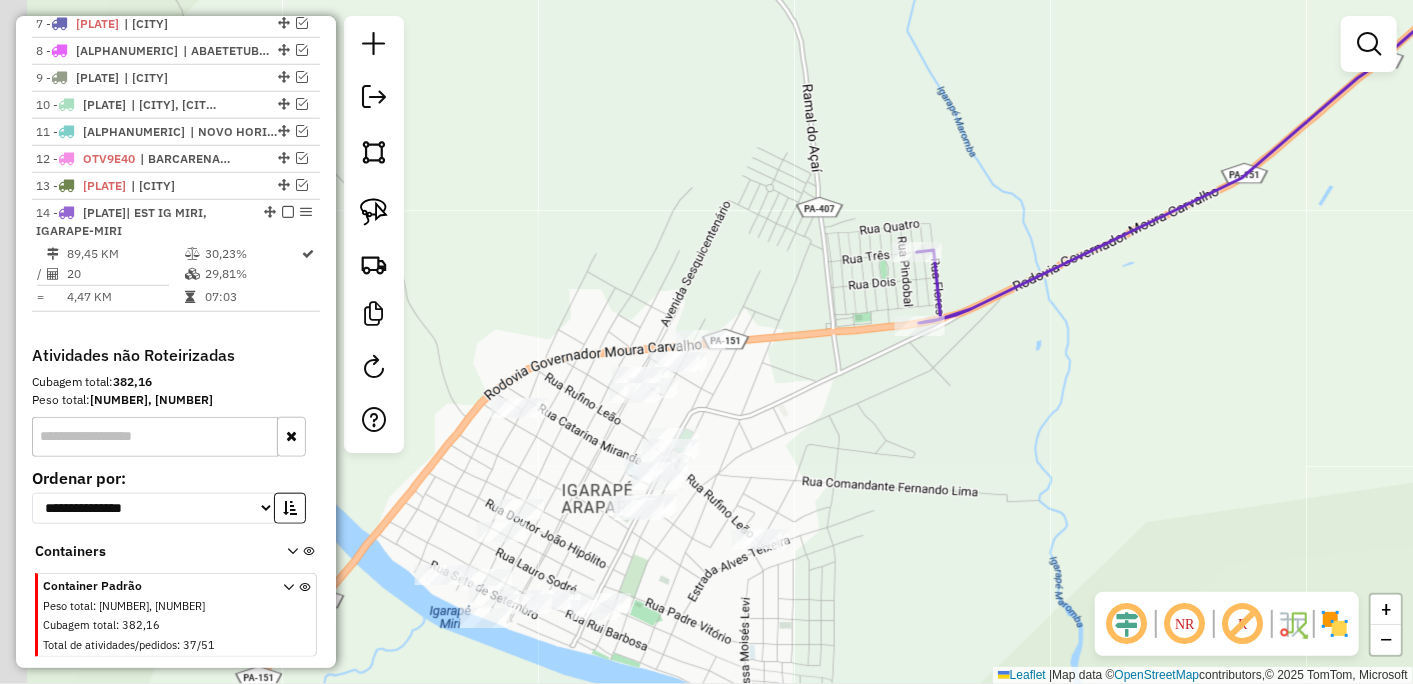 drag, startPoint x: 625, startPoint y: 426, endPoint x: 796, endPoint y: 408, distance: 171.94476 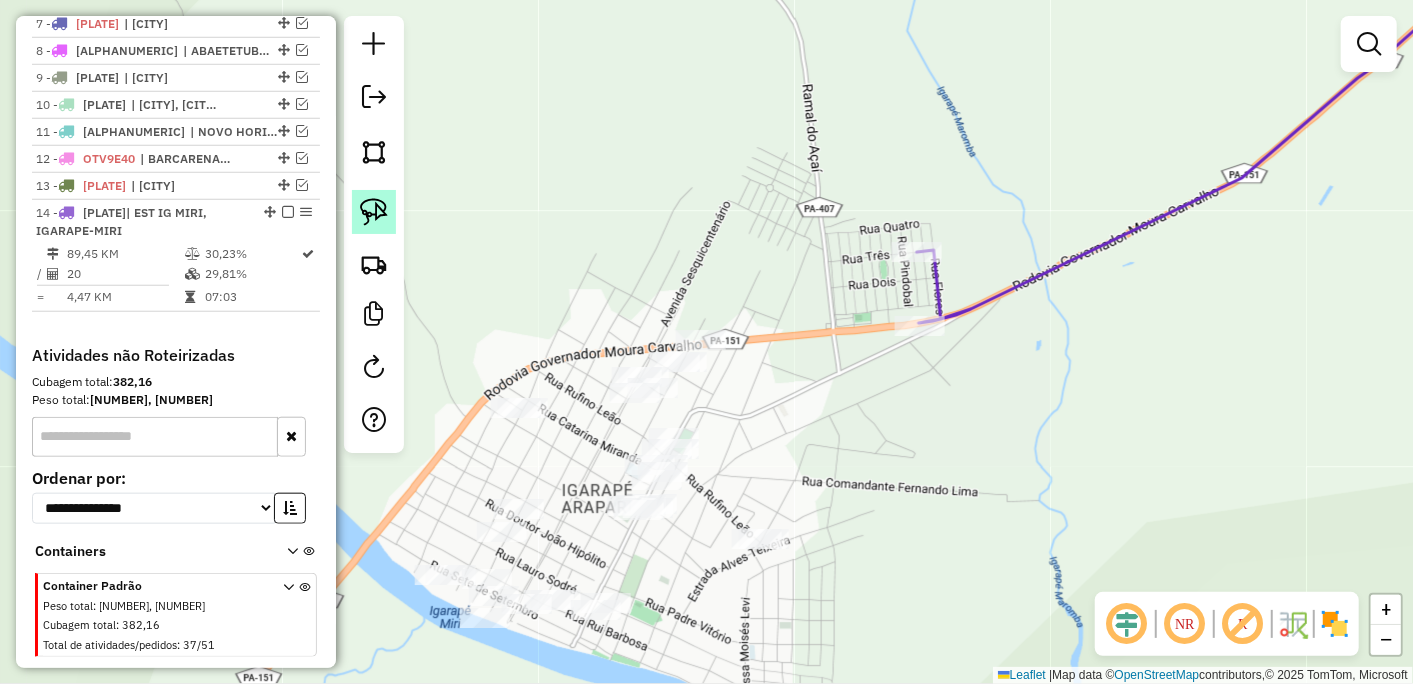 click 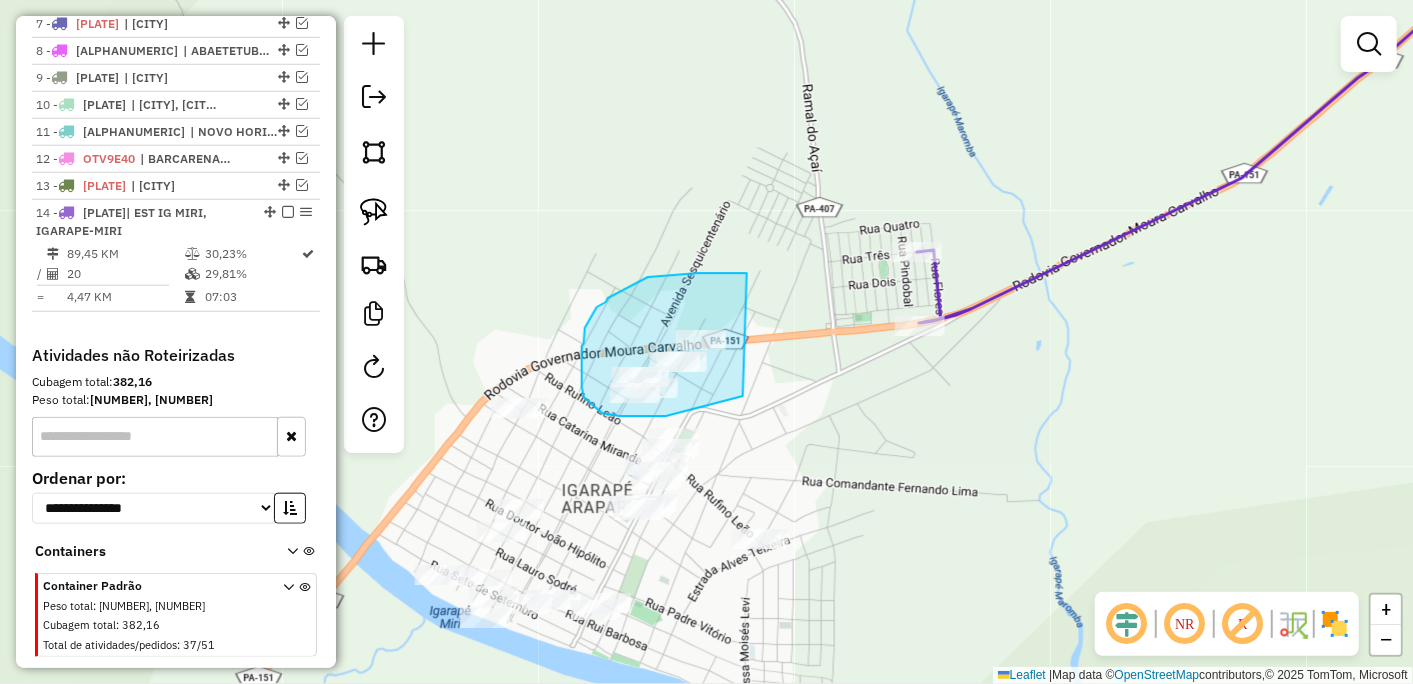 drag, startPoint x: 747, startPoint y: 273, endPoint x: 754, endPoint y: 392, distance: 119.2057 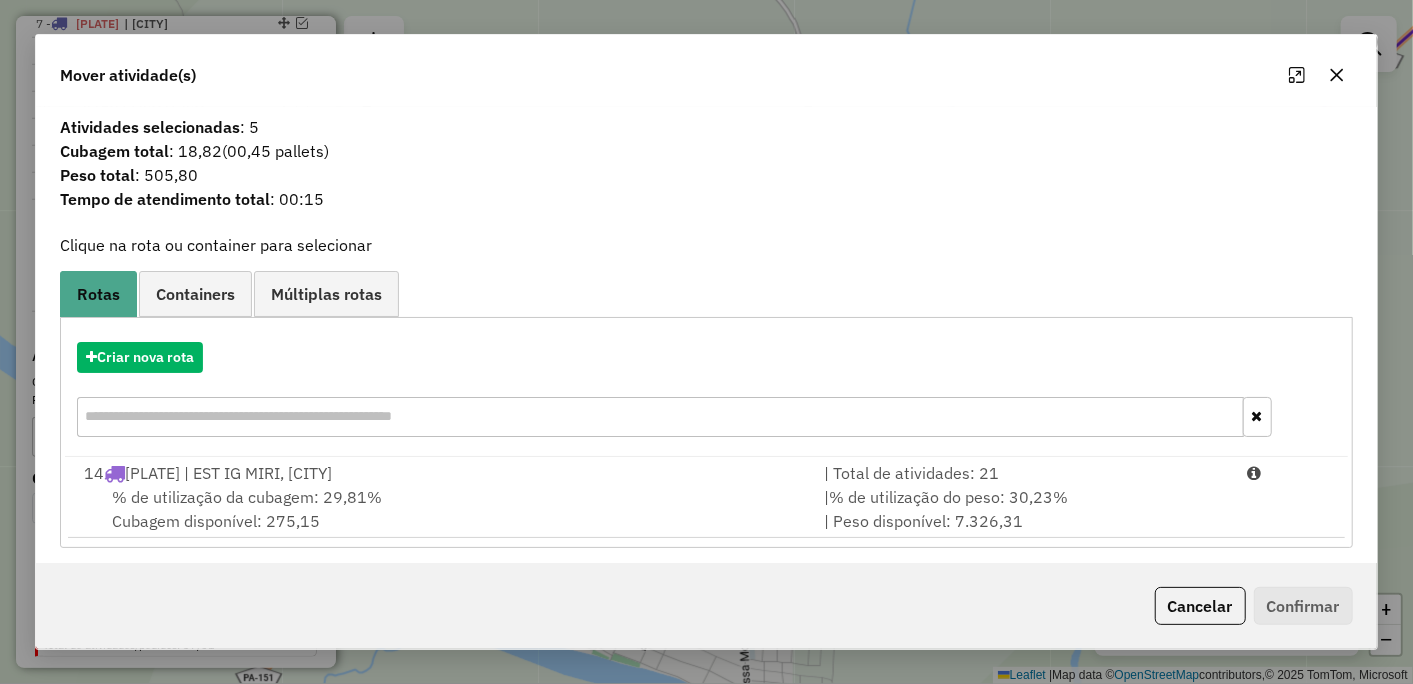 click 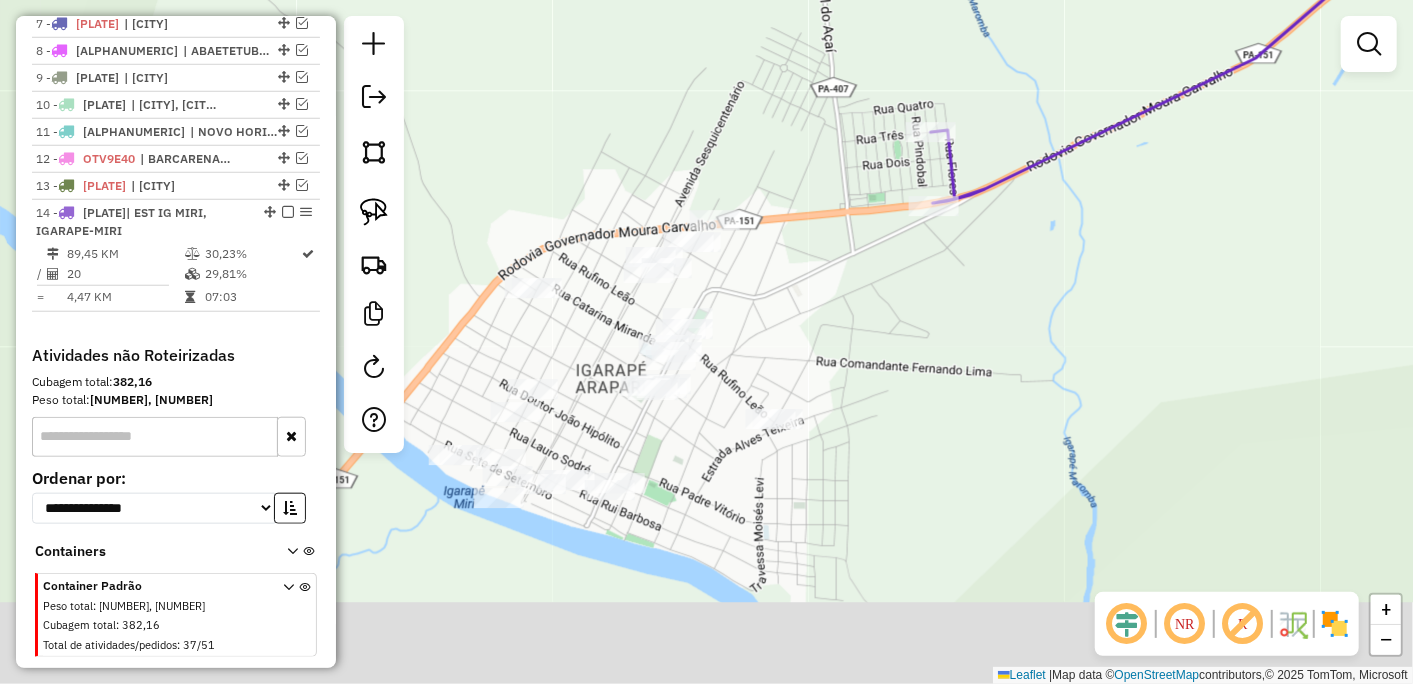 drag, startPoint x: 768, startPoint y: 468, endPoint x: 791, endPoint y: 334, distance: 135.95955 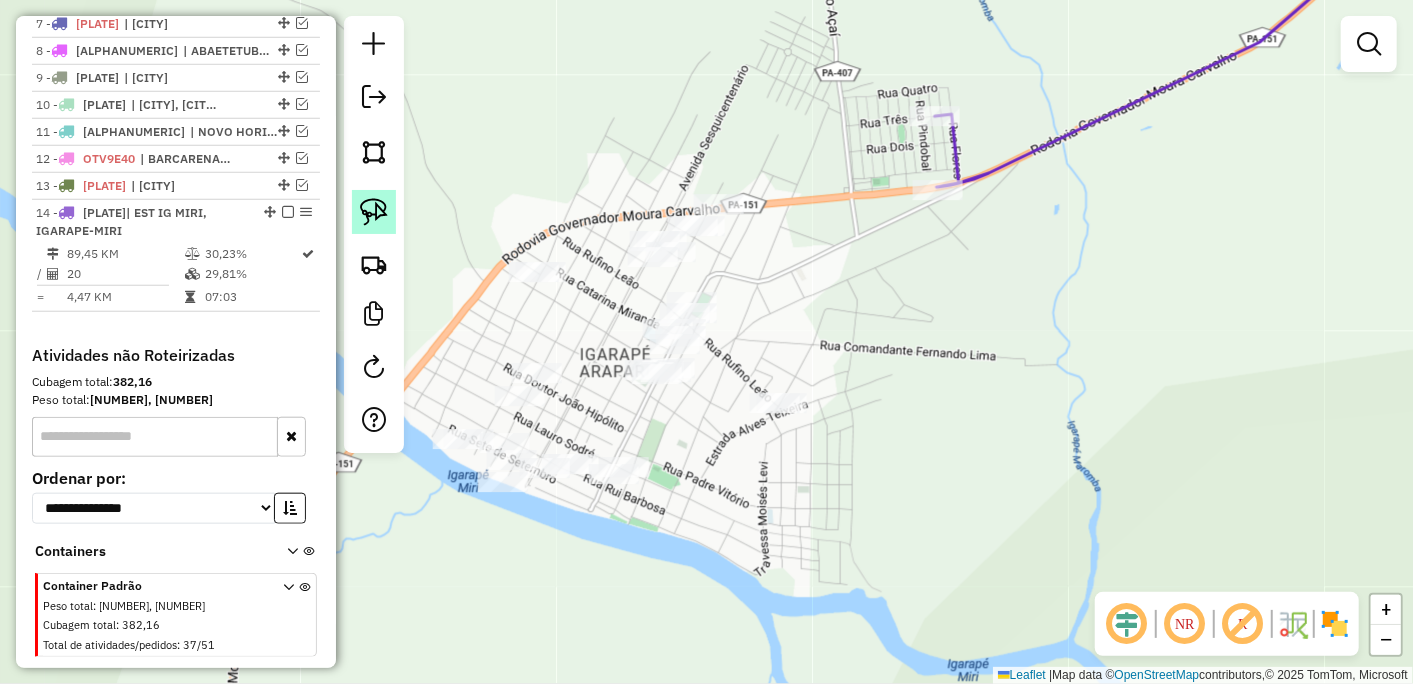 click 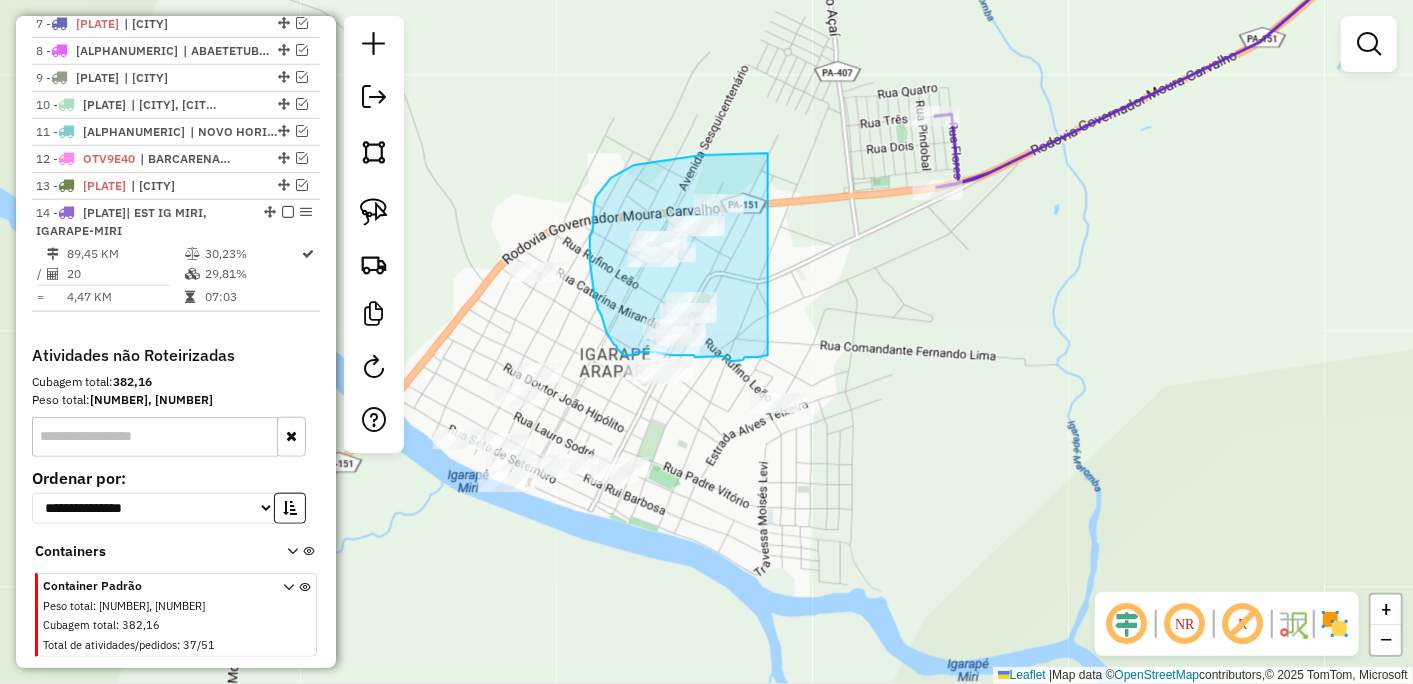 drag, startPoint x: 768, startPoint y: 153, endPoint x: 768, endPoint y: 355, distance: 202 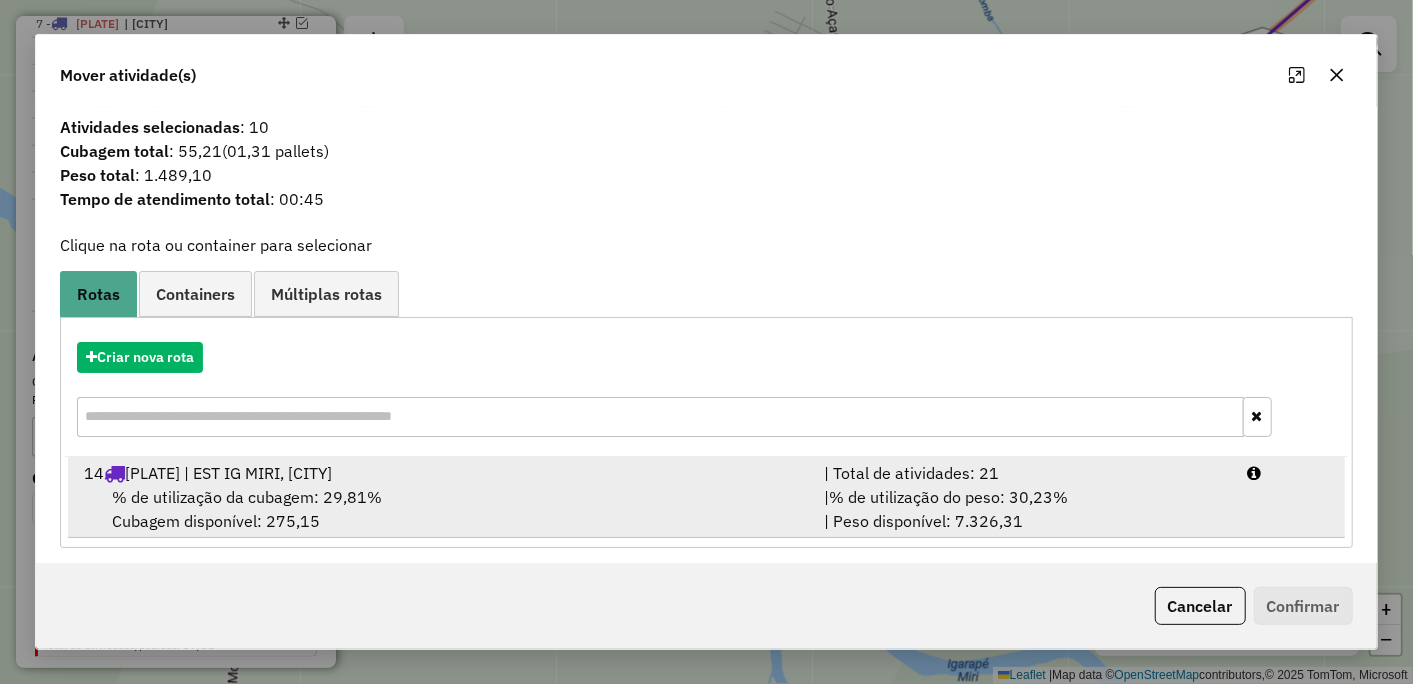 click on "% de utilização da cubagem: 29,81%  Cubagem disponível: 275,15" at bounding box center (442, 509) 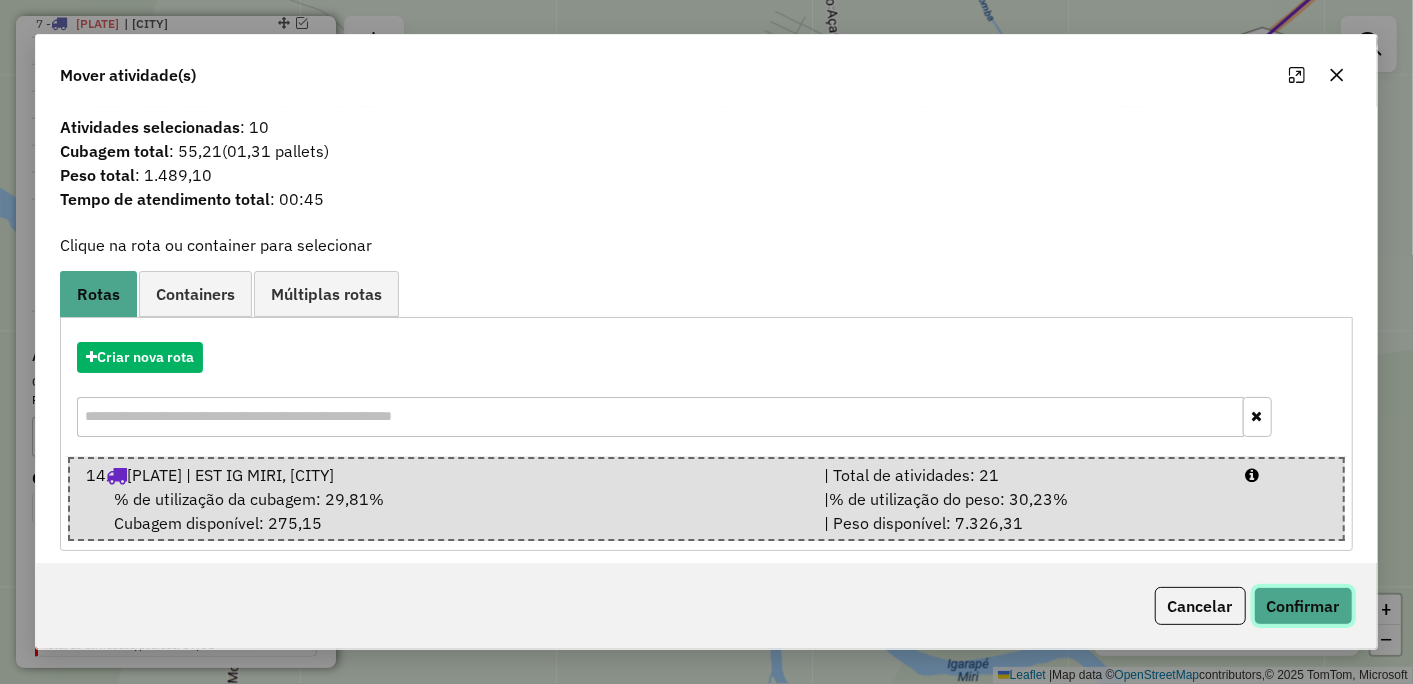 click on "Confirmar" 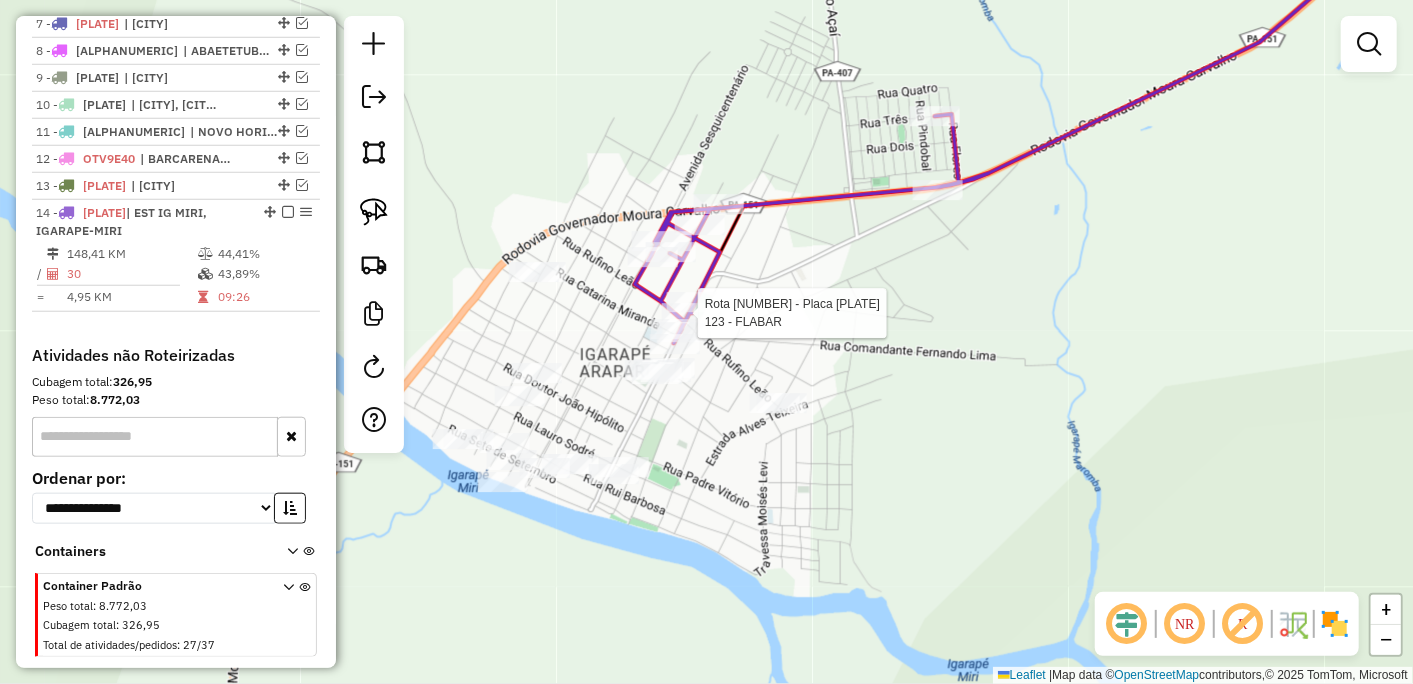 select on "*********" 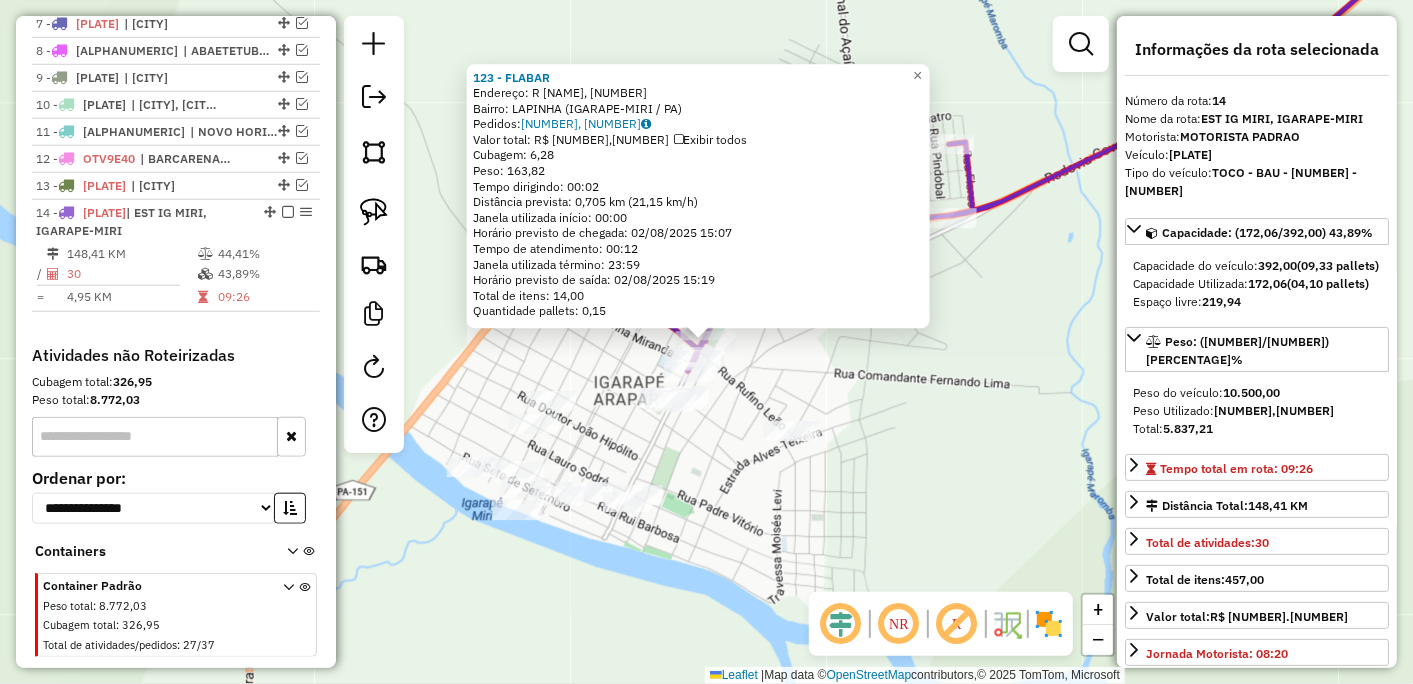 scroll, scrollTop: 954, scrollLeft: 0, axis: vertical 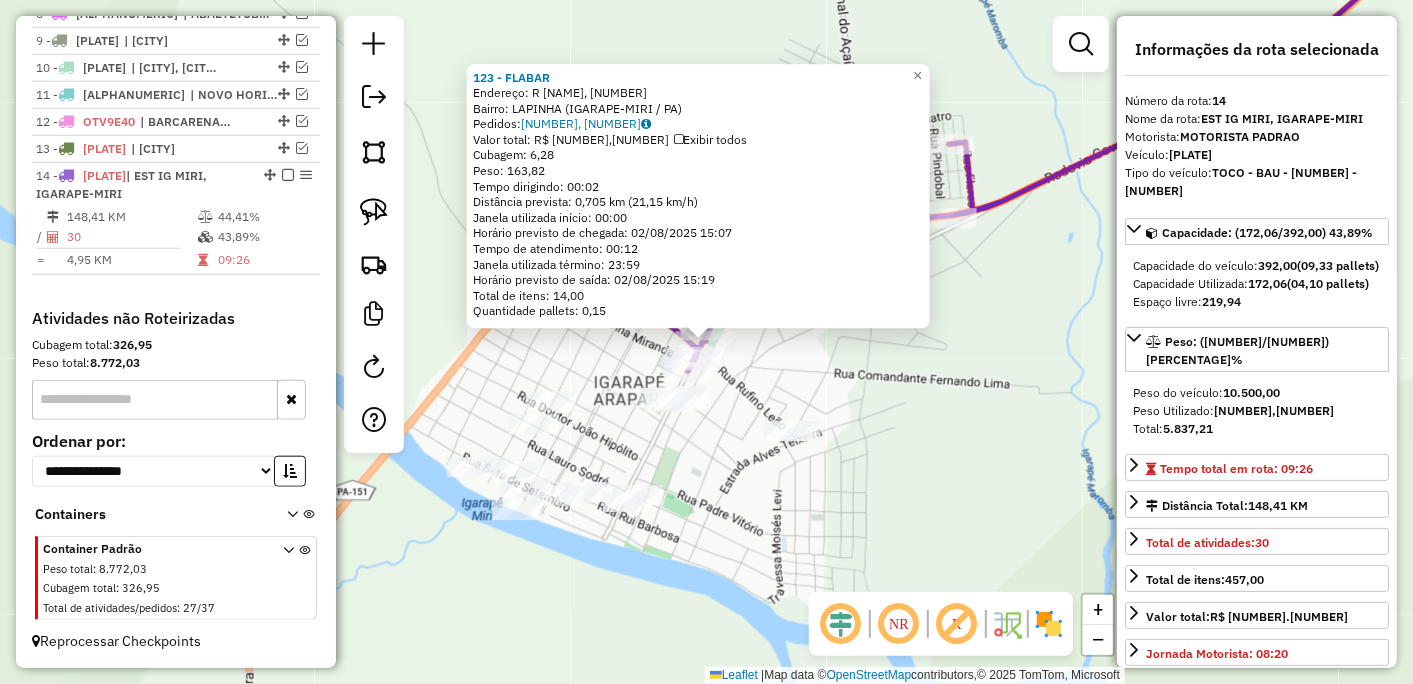 click on "123 - FLABAR  Endereço: R   CORONEL VITORIO, 99   Bairro: LAPINHA (IGARAPE-MIRI / PA)   Pedidos:  01728415, 01729539   Valor total: R$ 1.146,81   Exibir todos   Cubagem: 6,28  Peso: 163,82  Tempo dirigindo: 00:02   Distância prevista: 0,705 km (21,15 km/h)   Janela utilizada início: 00:00   Horário previsto de chegada: 02/08/2025 15:07   Tempo de atendimento: 00:12   Janela utilizada término: 23:59   Horário previsto de saída: 02/08/2025 15:19   Total de itens: 14,00   Quantidade pallets: 0,15  × Janela de atendimento Grade de atendimento Capacidade Transportadoras Veículos Cliente Pedidos  Rotas Selecione os dias de semana para filtrar as janelas de atendimento  Seg   Ter   Qua   Qui   Sex   Sáb   Dom  Informe o período da janela de atendimento: De: Até:  Filtrar exatamente a janela do cliente  Considerar janela de atendimento padrão  Selecione os dias de semana para filtrar as grades de atendimento  Seg   Ter   Qua   Qui   Sex   Sáb   Dom   Considerar clientes sem dia de atendimento cadastrado" 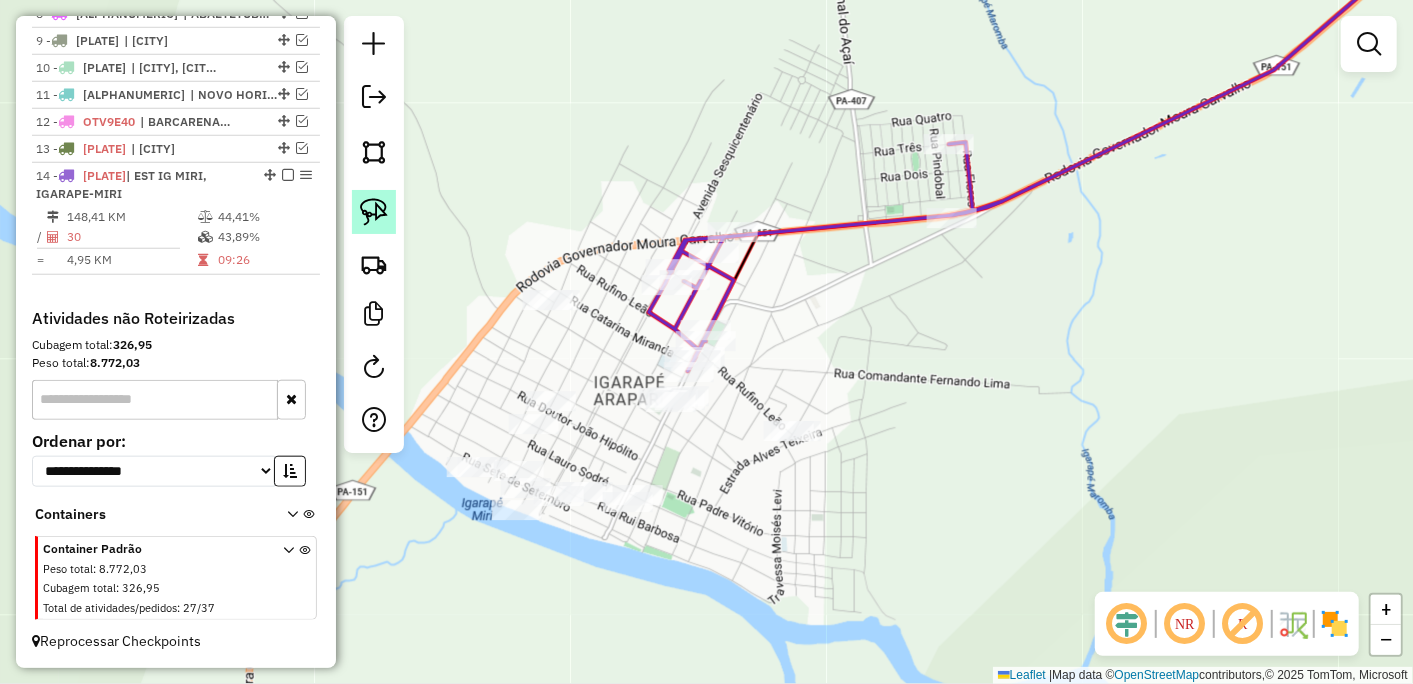 click 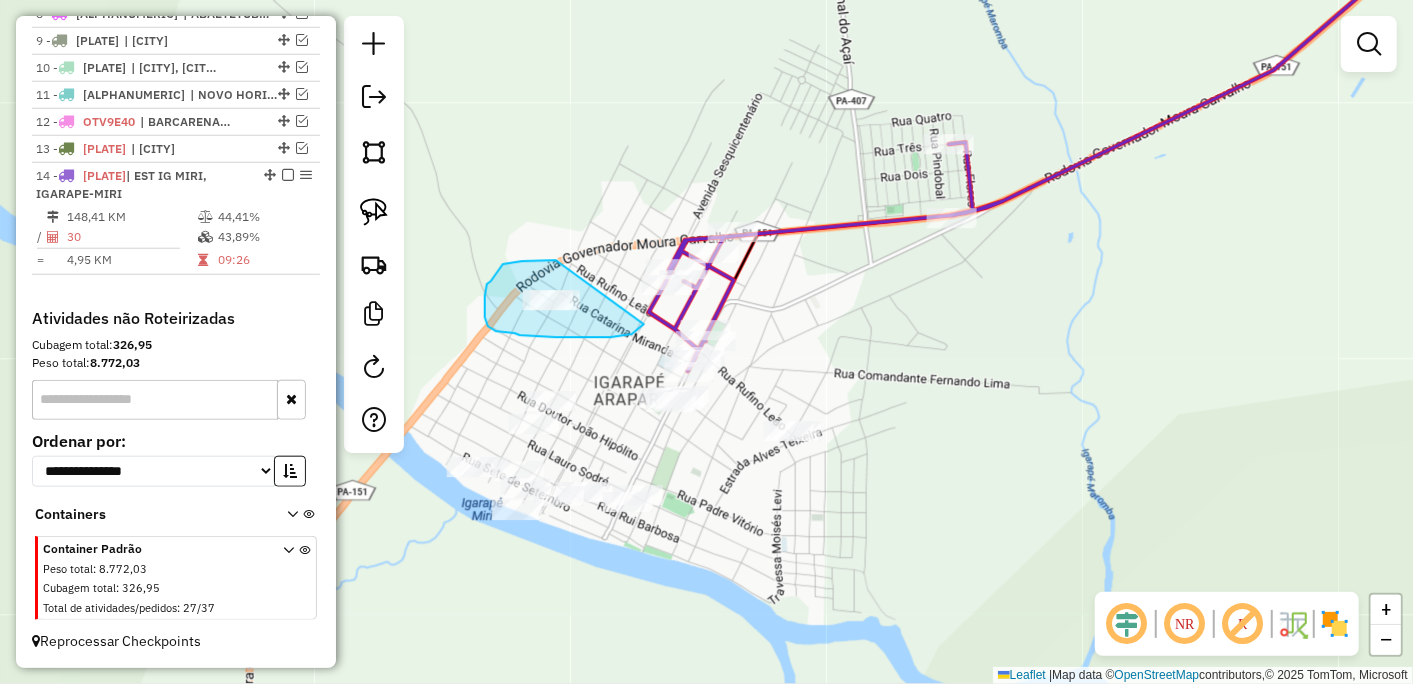 drag, startPoint x: 556, startPoint y: 260, endPoint x: 644, endPoint y: 324, distance: 108.81177 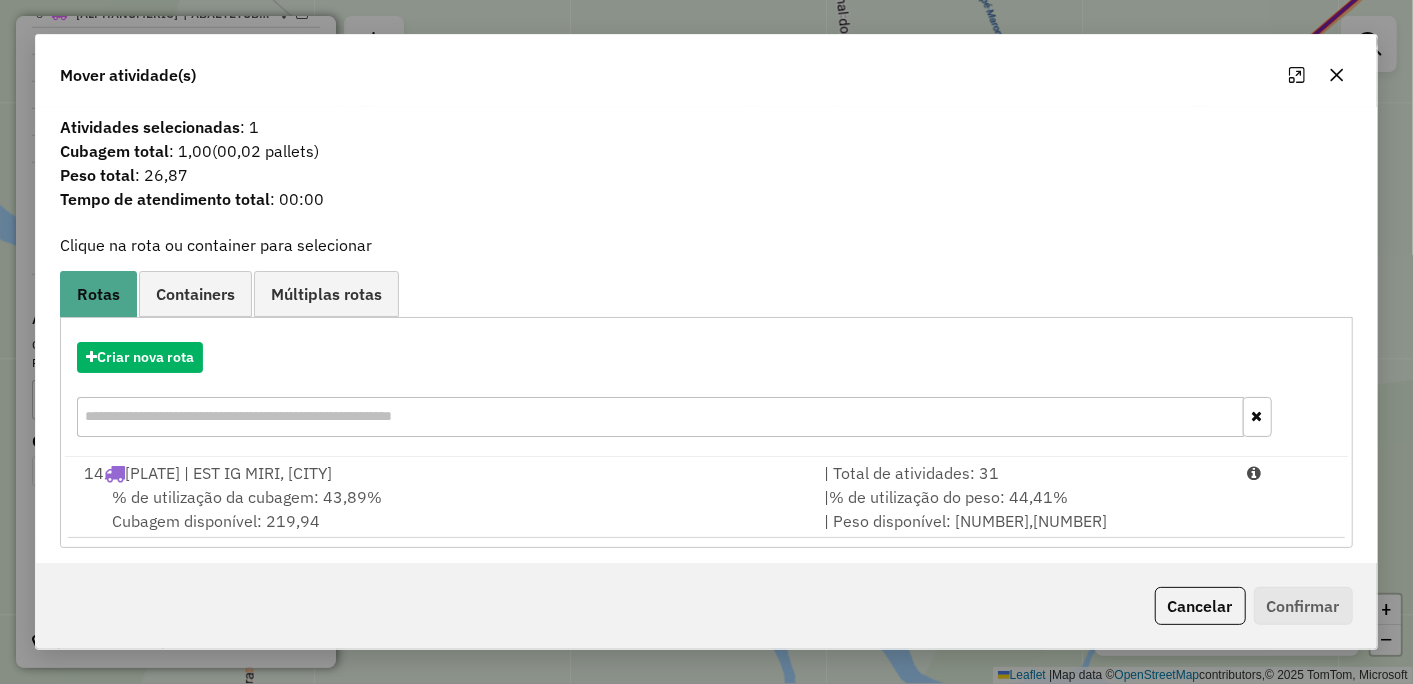 click 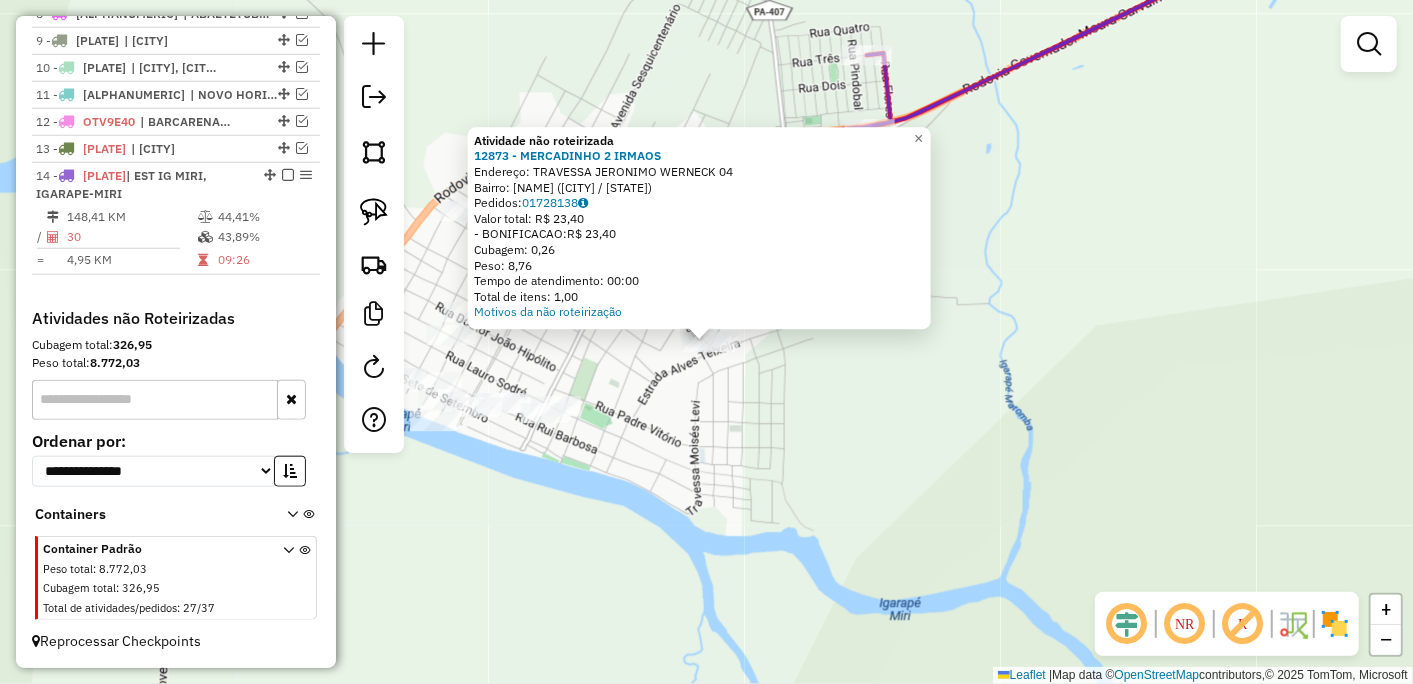 click on "Atividade não roteirizada 12873 - MERCADINHO 2 IRMAOS  Endereço:  TRAVESSA JERONIMO WERNECK 04   Bairro: CENTRO (IGARAPE-MIRI / PA)   Pedidos:  01728138   Valor total: R$ 23,40   - BONIFICACAO:  R$ 23,40   Cubagem: 0,26   Peso: 8,76   Tempo de atendimento: 00:00   Total de itens: 1,00  Motivos da não roteirização × Janela de atendimento Grade de atendimento Capacidade Transportadoras Veículos Cliente Pedidos  Rotas Selecione os dias de semana para filtrar as janelas de atendimento  Seg   Ter   Qua   Qui   Sex   Sáb   Dom  Informe o período da janela de atendimento: De: Até:  Filtrar exatamente a janela do cliente  Considerar janela de atendimento padrão  Selecione os dias de semana para filtrar as grades de atendimento  Seg   Ter   Qua   Qui   Sex   Sáb   Dom   Considerar clientes sem dia de atendimento cadastrado  Clientes fora do dia de atendimento selecionado Filtrar as atividades entre os valores definidos abaixo:  Peso mínimo:   Peso máximo:   Cubagem mínima:   Cubagem máxima:   De:  De:" 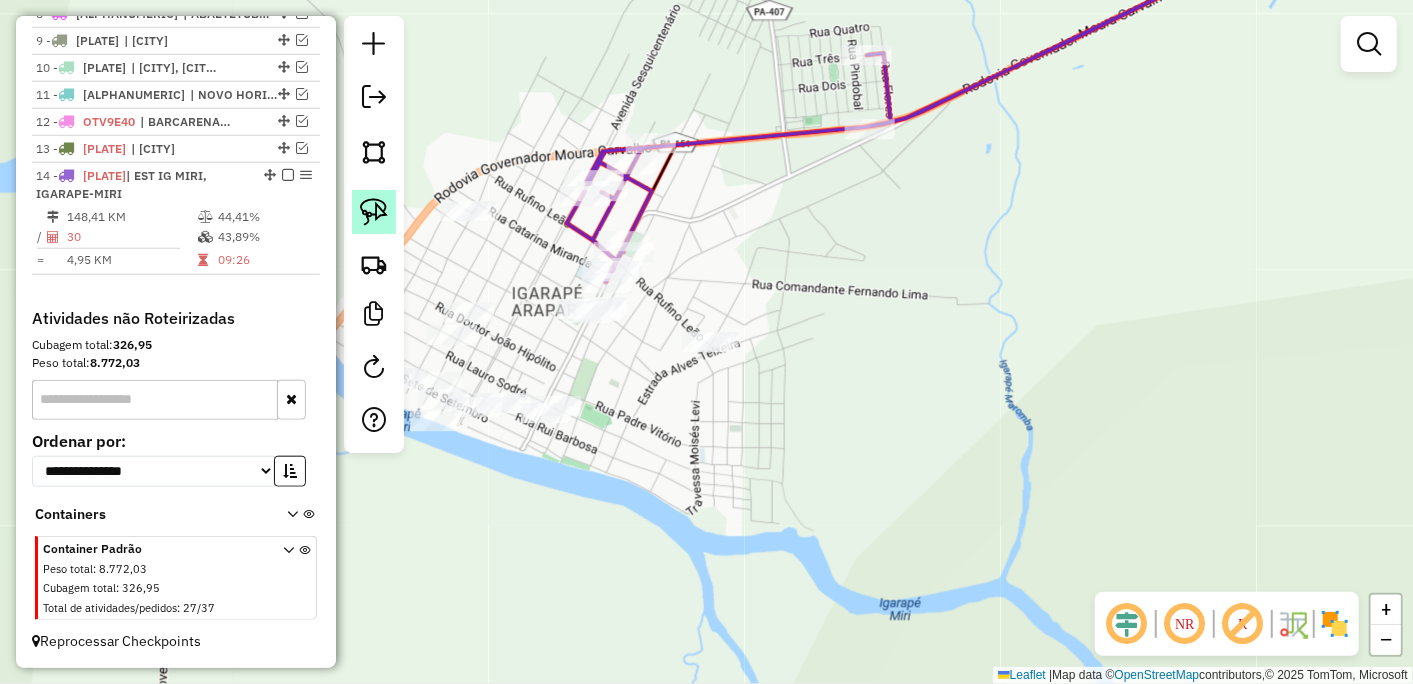 click 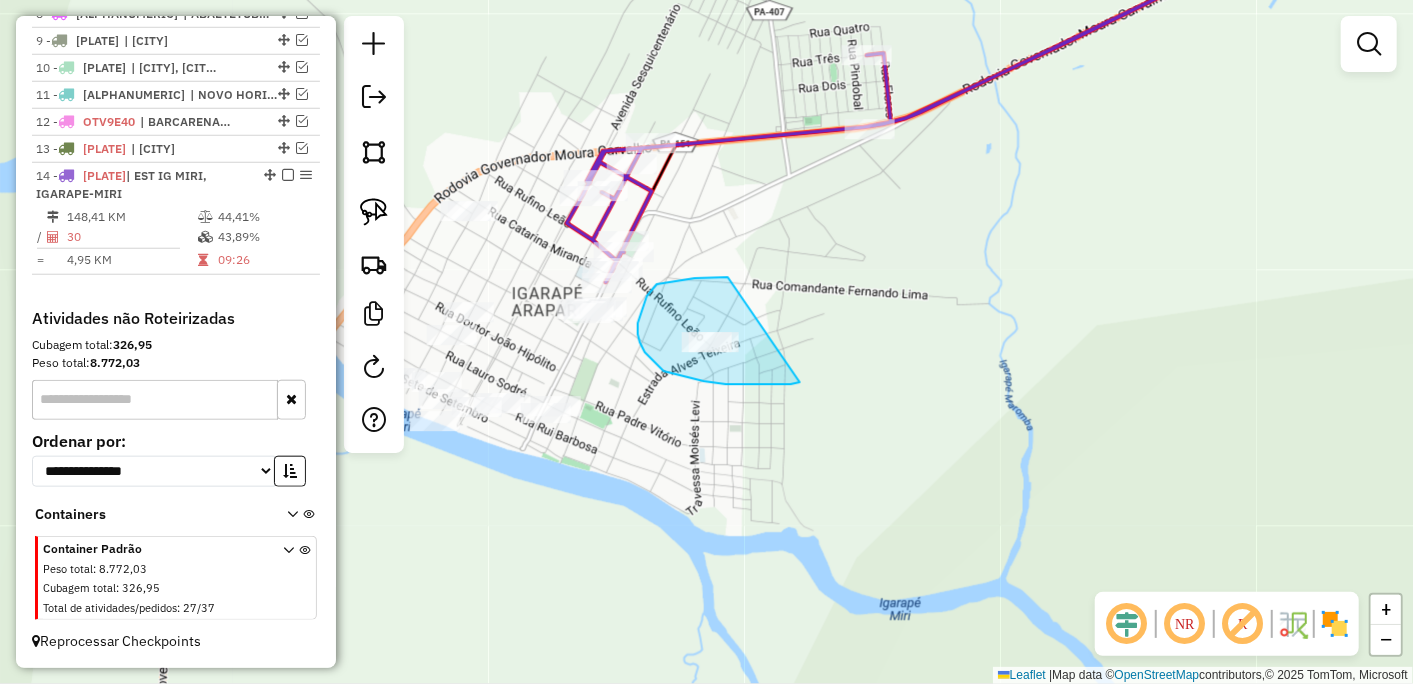 drag, startPoint x: 728, startPoint y: 277, endPoint x: 800, endPoint y: 382, distance: 127.31457 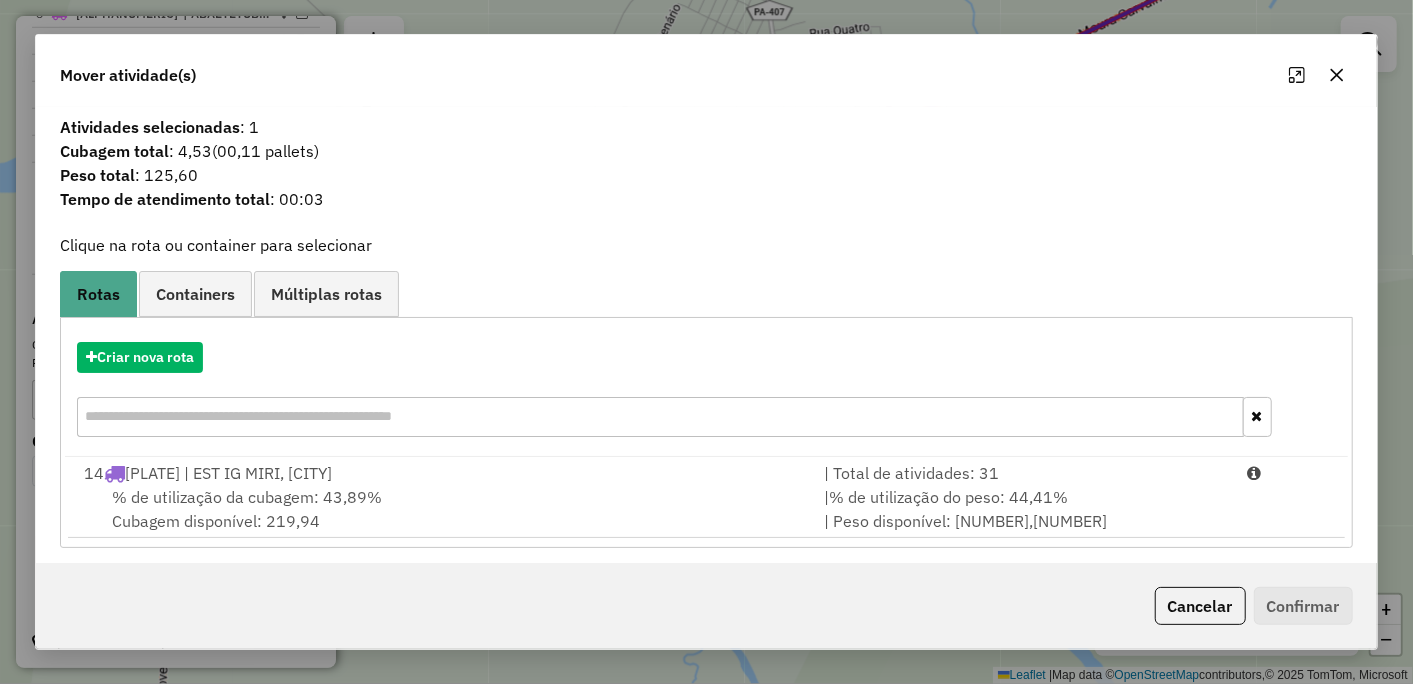 click 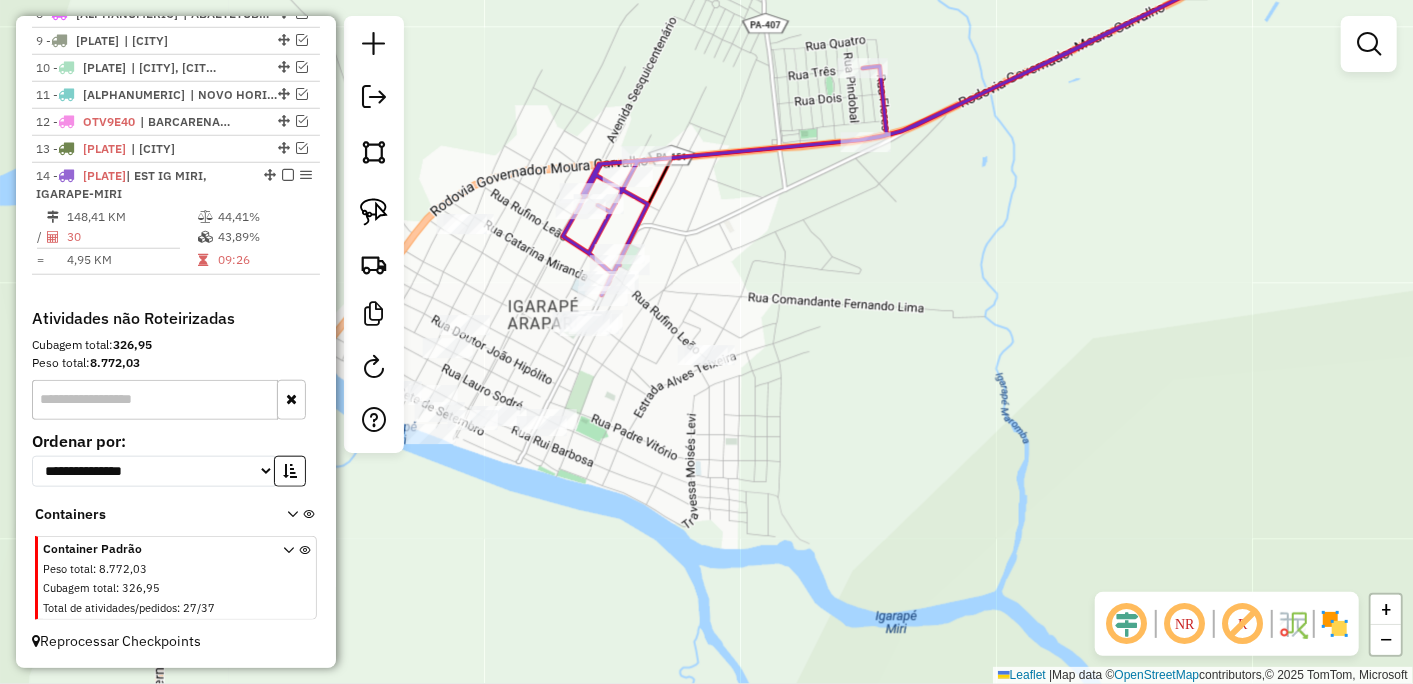 drag, startPoint x: 1142, startPoint y: 143, endPoint x: 1026, endPoint y: 434, distance: 313.26825 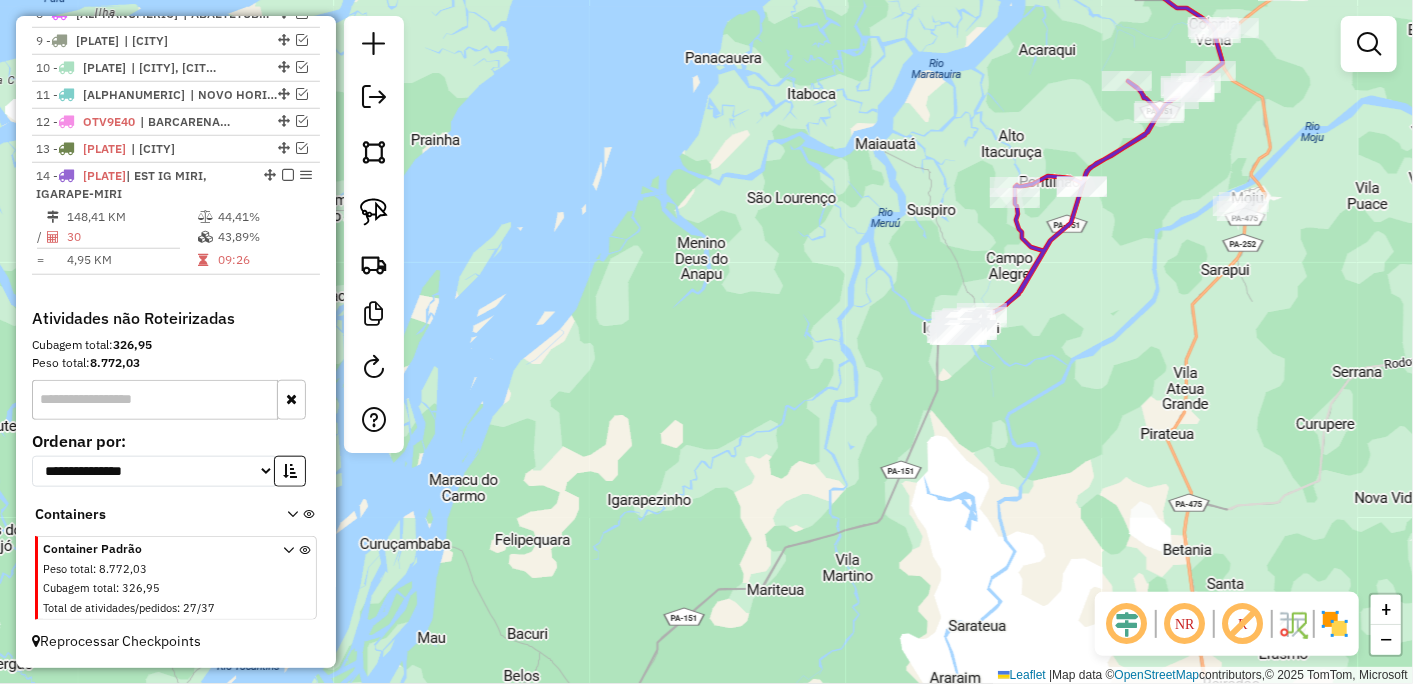 drag, startPoint x: 1205, startPoint y: 376, endPoint x: 1078, endPoint y: 288, distance: 154.5089 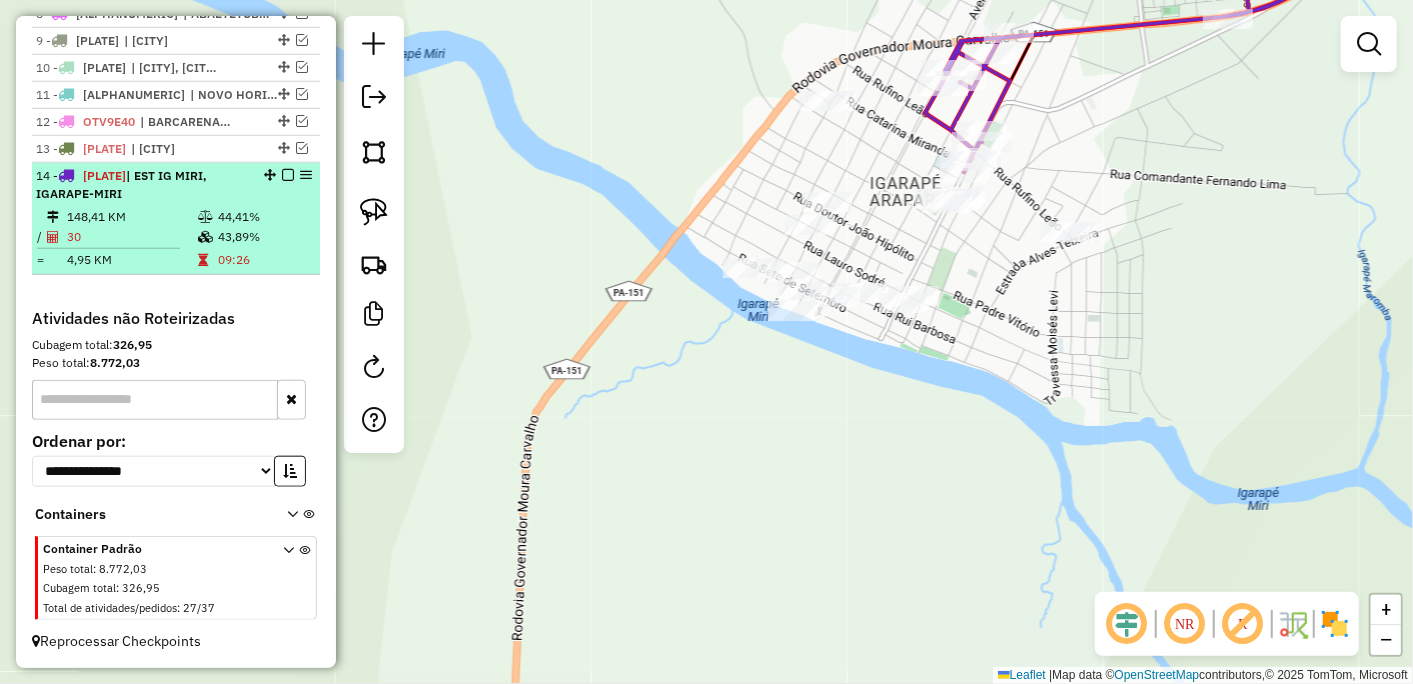 click at bounding box center [288, 175] 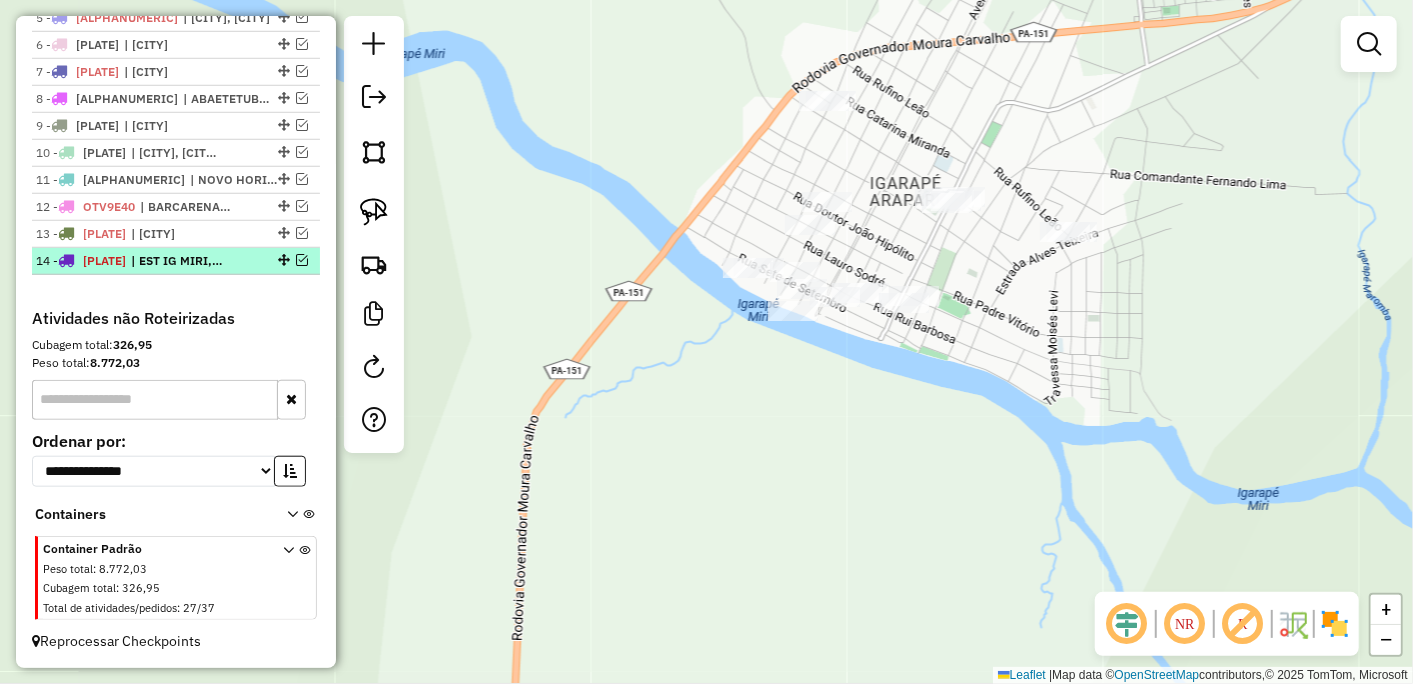 scroll, scrollTop: 868, scrollLeft: 0, axis: vertical 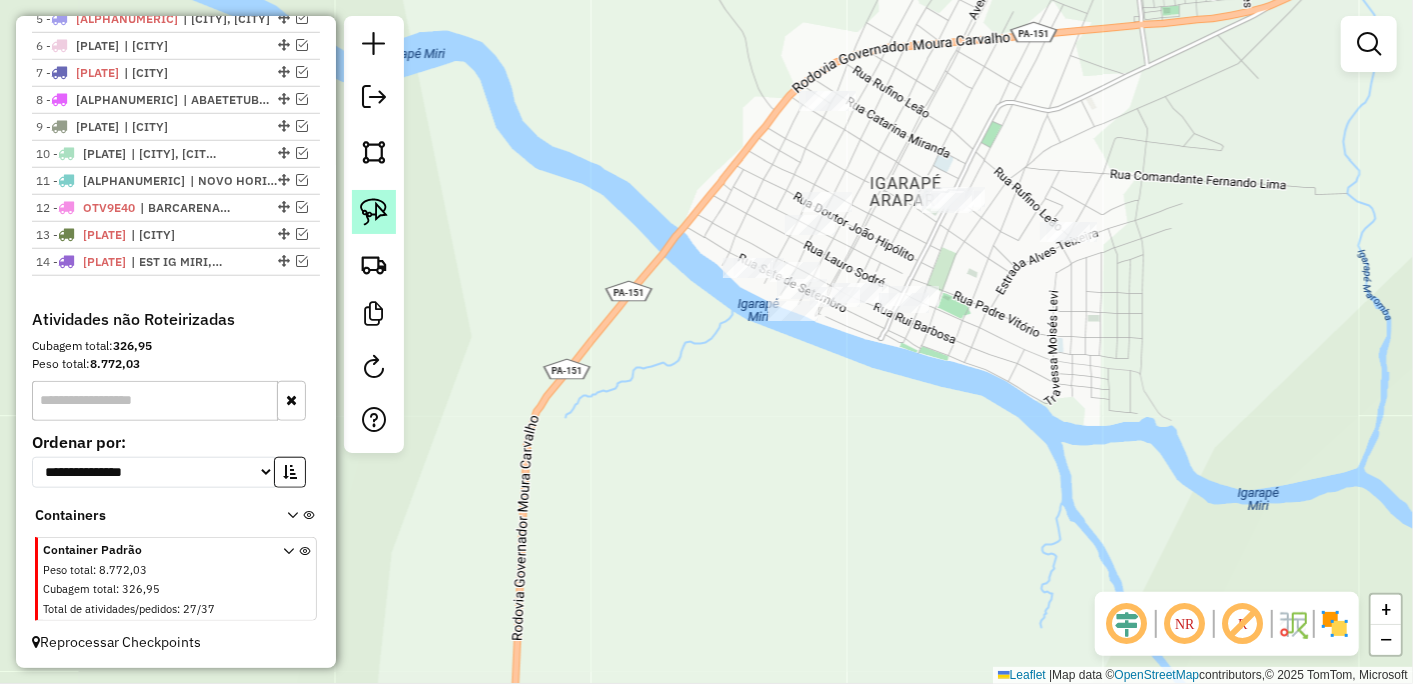 click 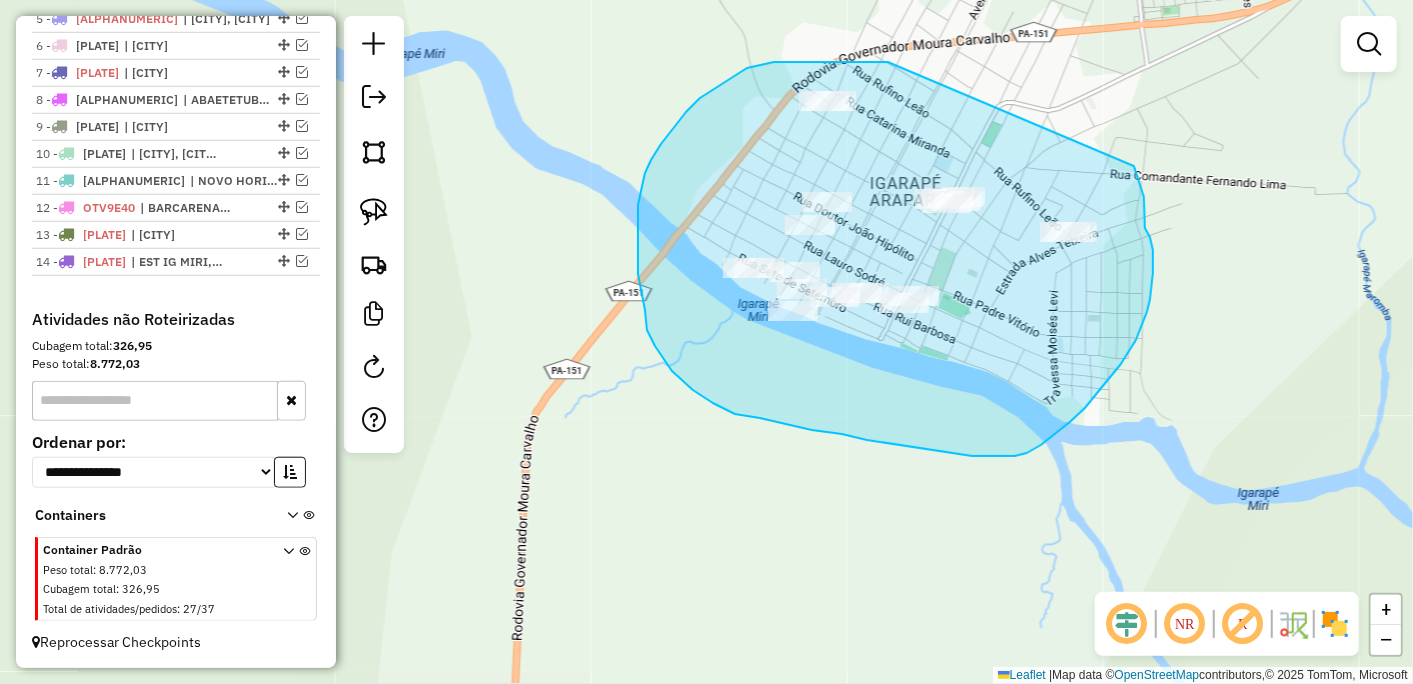 drag, startPoint x: 888, startPoint y: 62, endPoint x: 1134, endPoint y: 163, distance: 265.9267 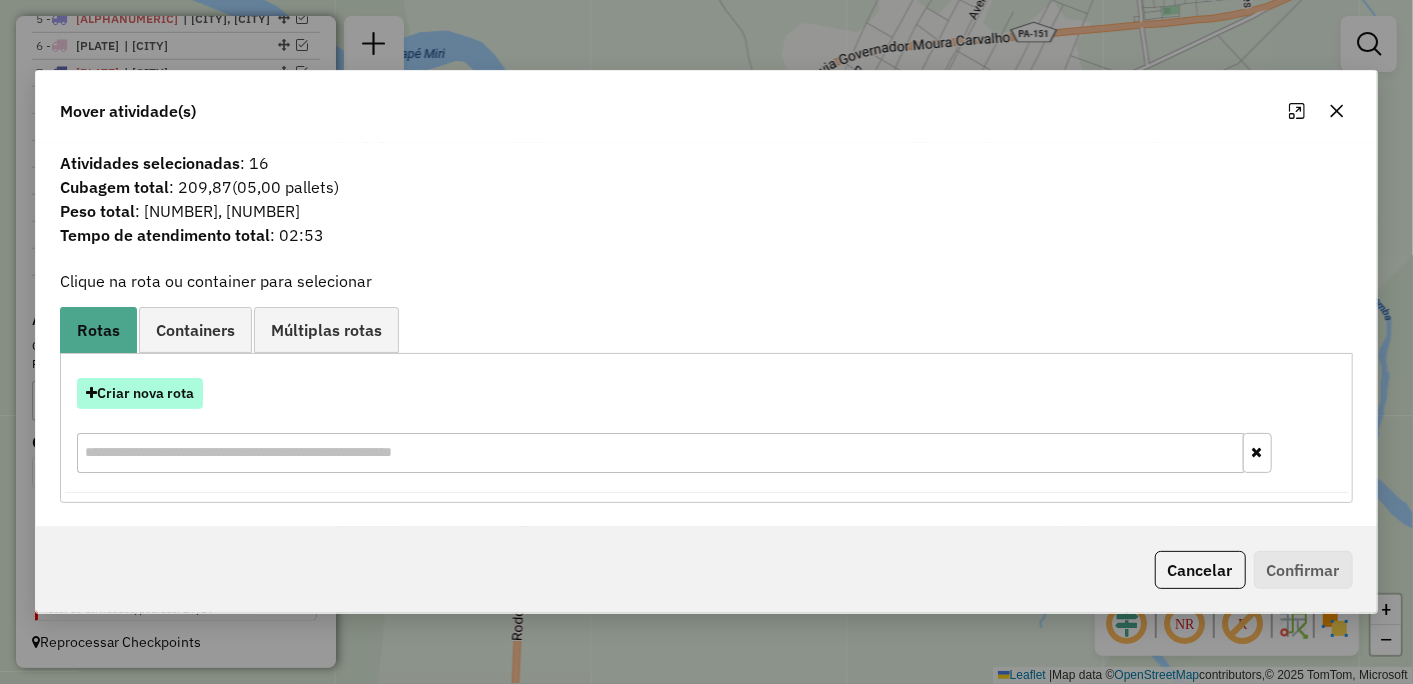 click on "Criar nova rota" at bounding box center (140, 393) 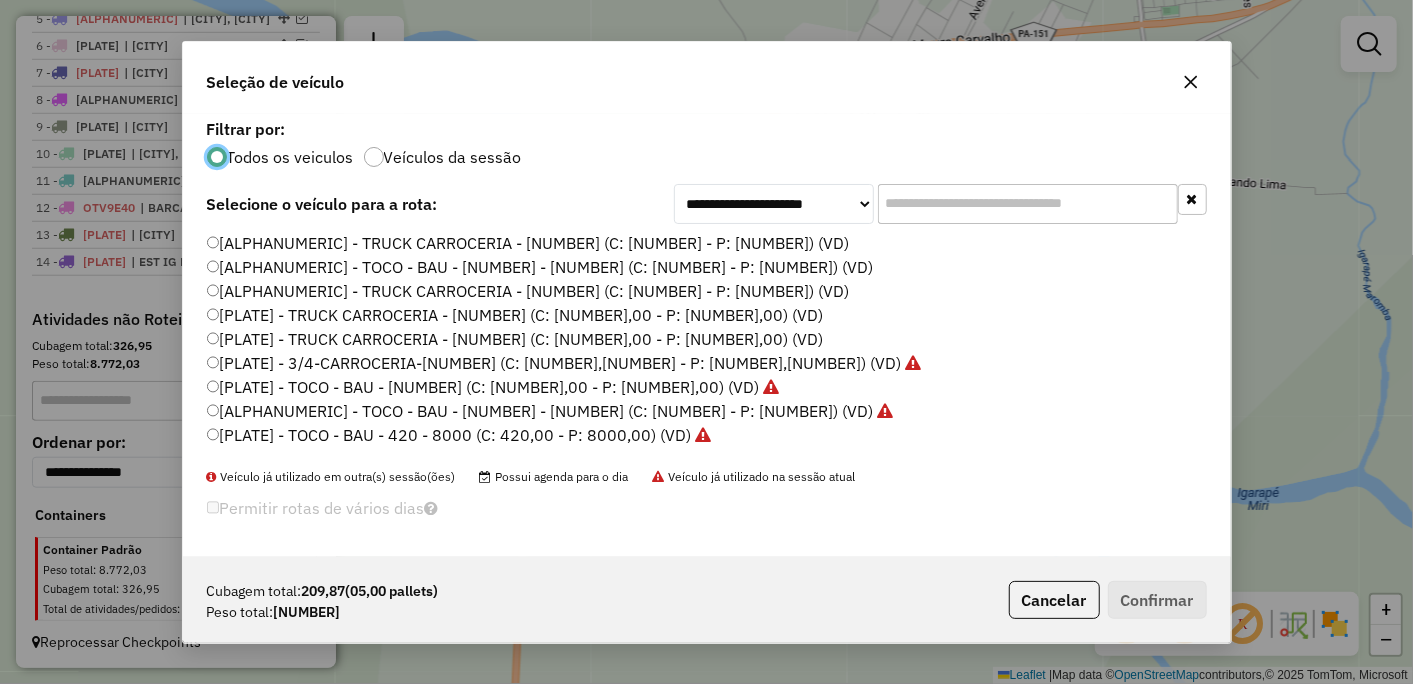 scroll, scrollTop: 11, scrollLeft: 5, axis: both 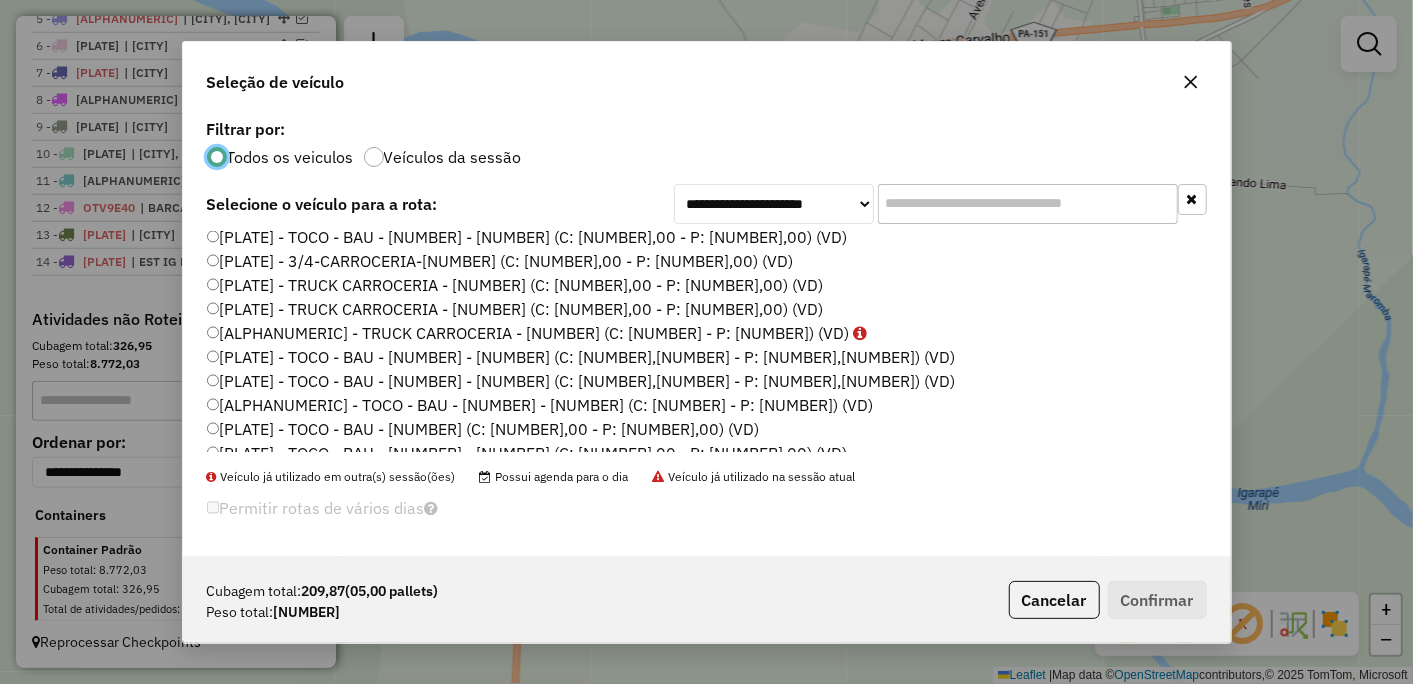 click on "NSY8D01 - TOCO - BAU - [NUMBER] - [NUMBER] (C: [NUMBER] - P: [NUMBER]) (VD)" 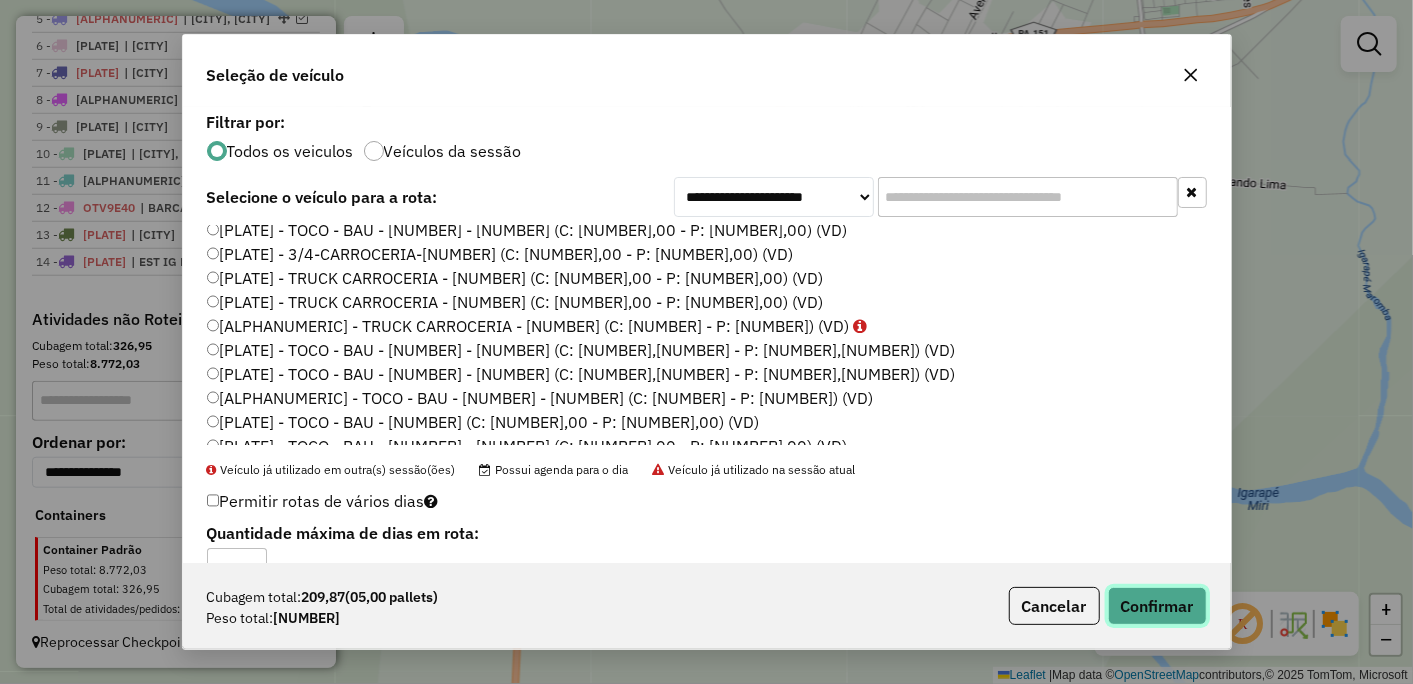 click on "Confirmar" 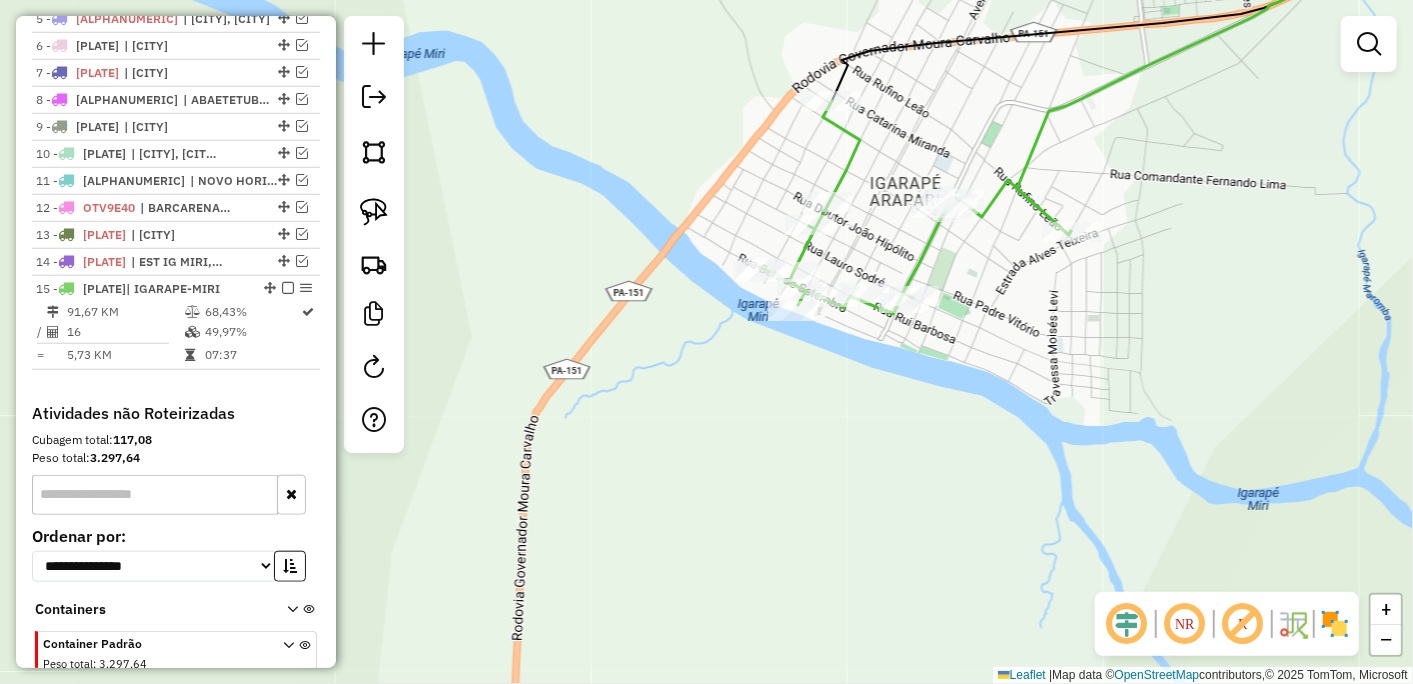 scroll, scrollTop: 954, scrollLeft: 0, axis: vertical 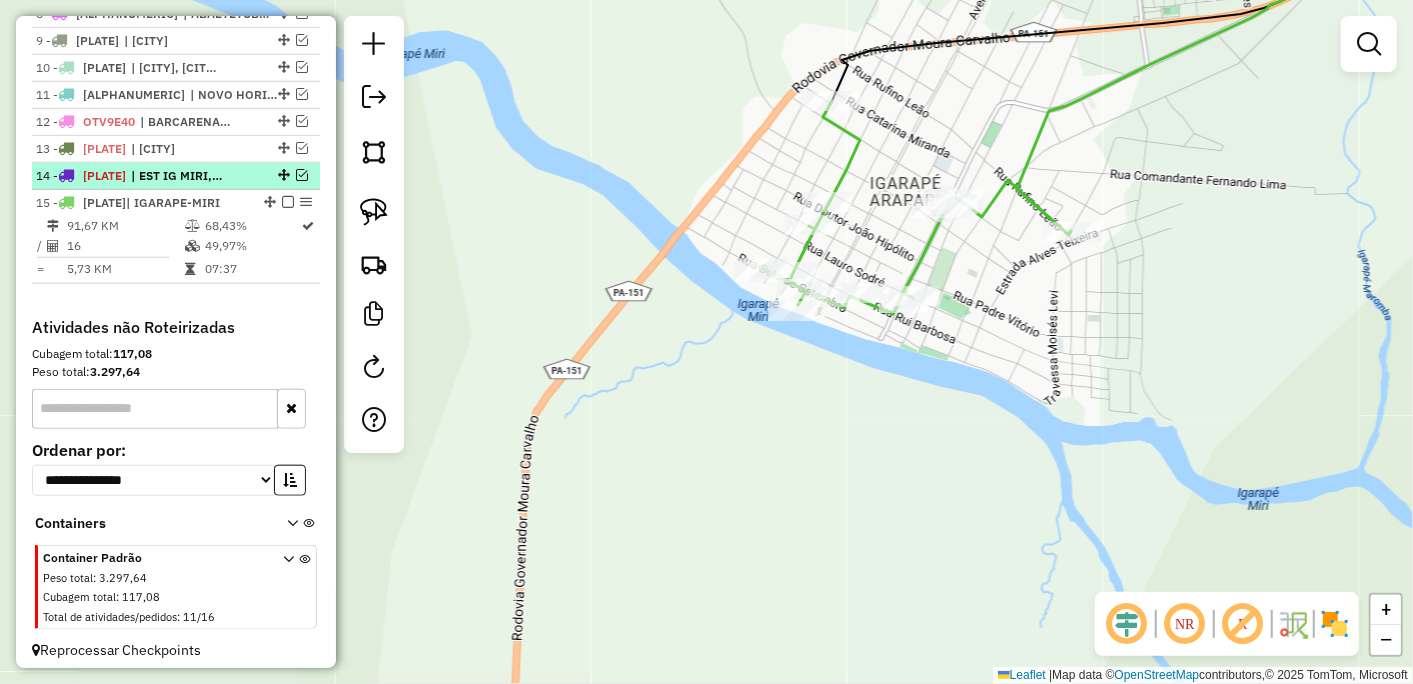 click on "| EST IG MIRI, IGARAPE-MIRI" at bounding box center [177, 176] 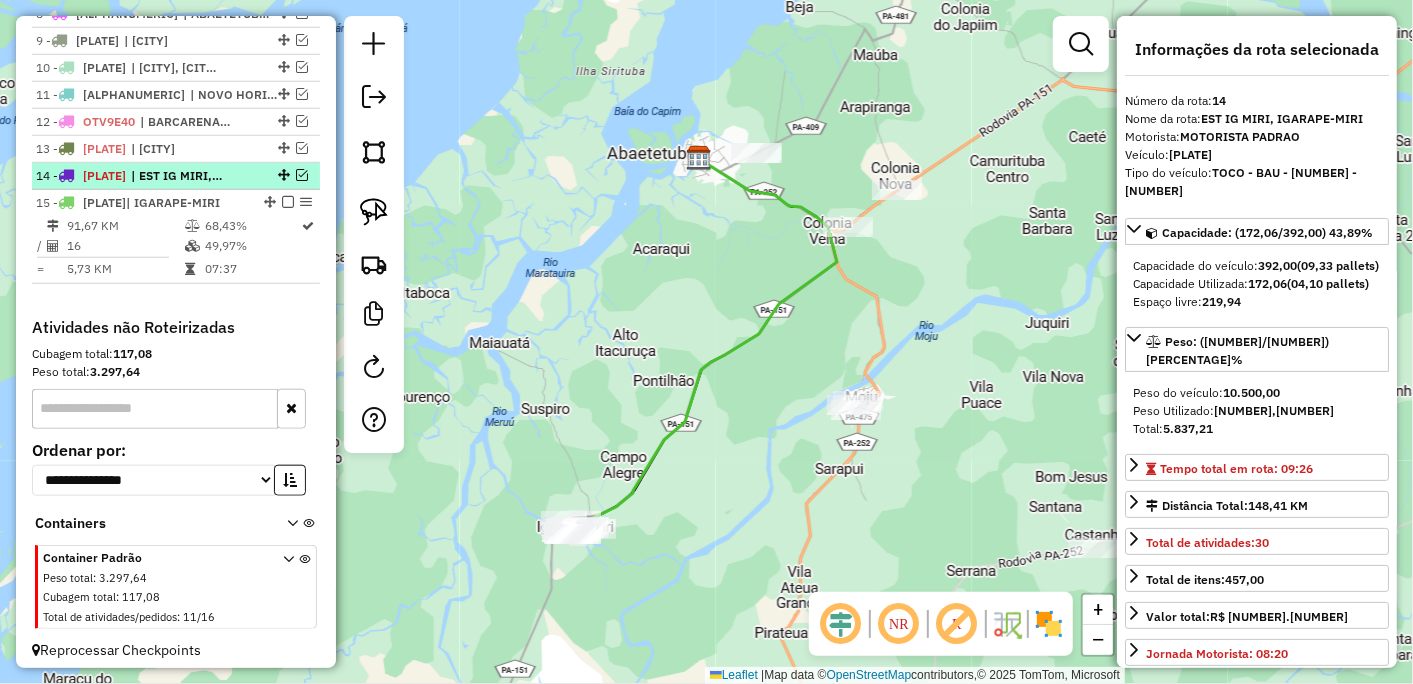 click at bounding box center [302, 175] 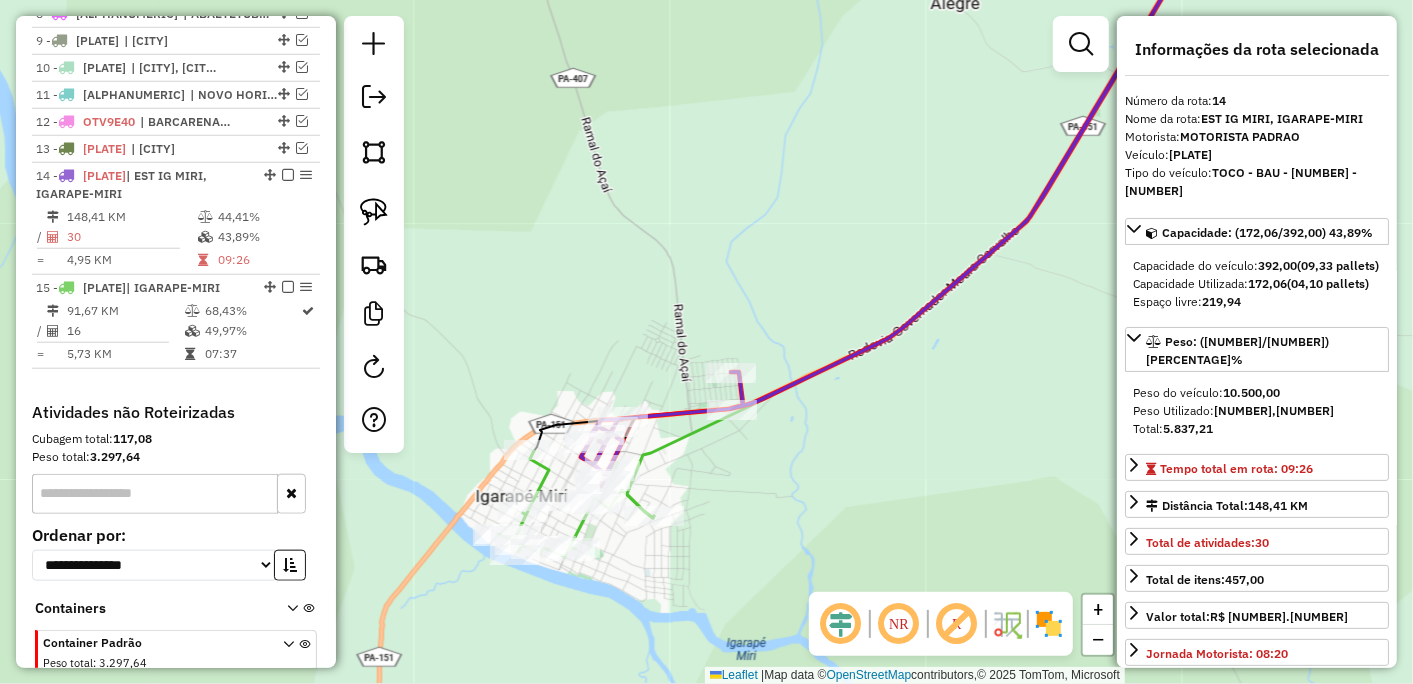 drag, startPoint x: 632, startPoint y: 581, endPoint x: 822, endPoint y: 447, distance: 232.49947 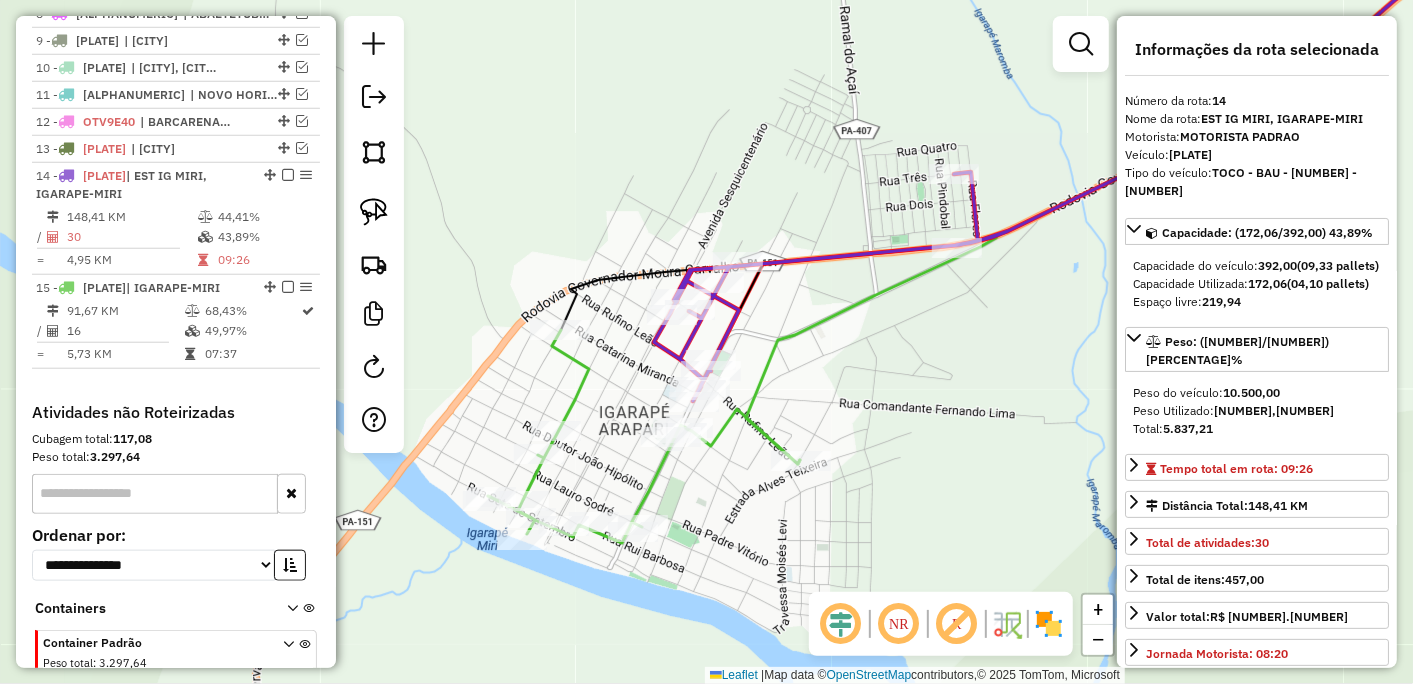drag, startPoint x: 918, startPoint y: 358, endPoint x: 760, endPoint y: 484, distance: 202.0891 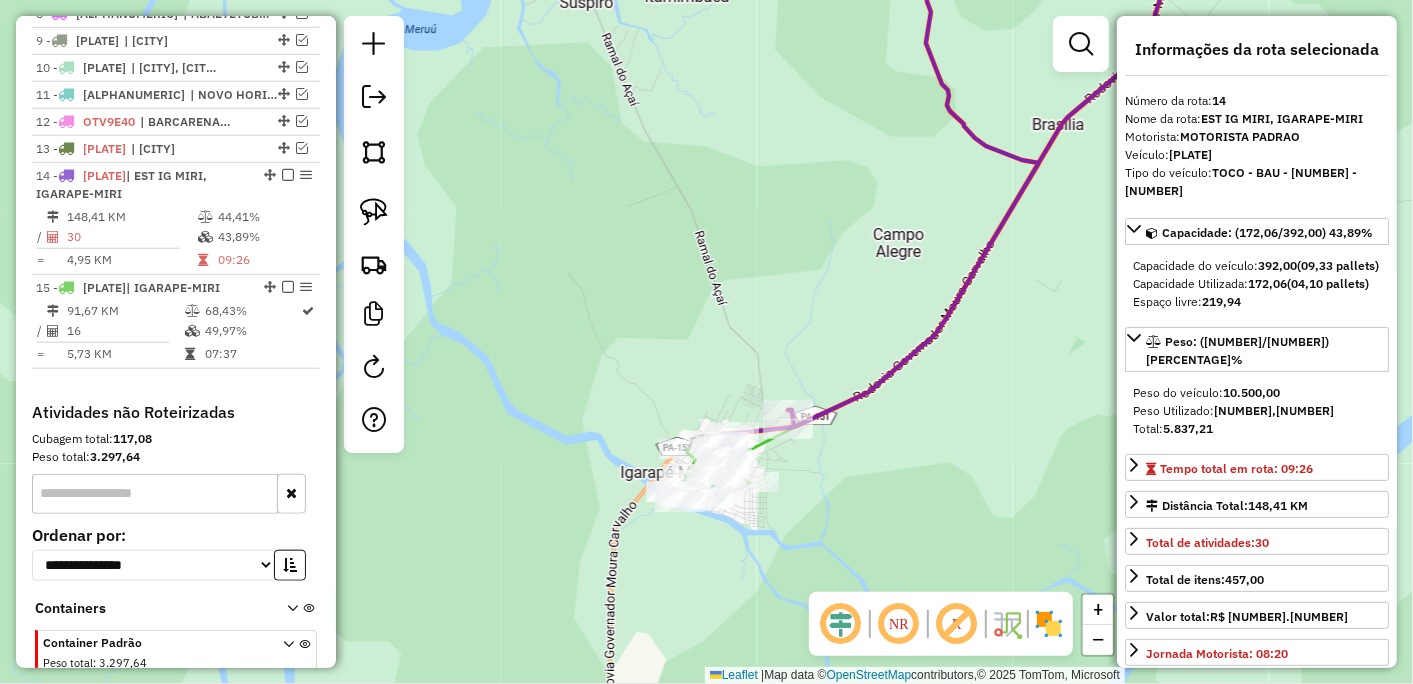 drag, startPoint x: 937, startPoint y: 458, endPoint x: 777, endPoint y: 523, distance: 172.69916 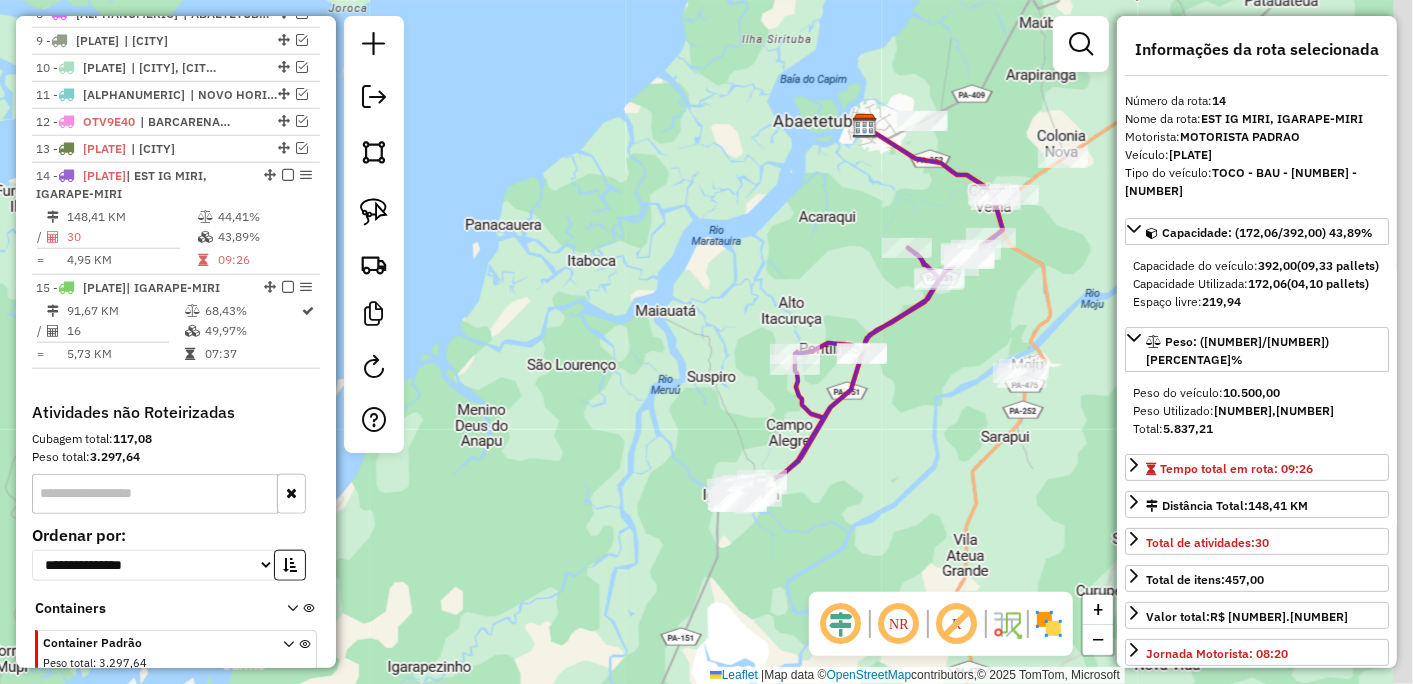 drag, startPoint x: 984, startPoint y: 313, endPoint x: 855, endPoint y: 438, distance: 179.6274 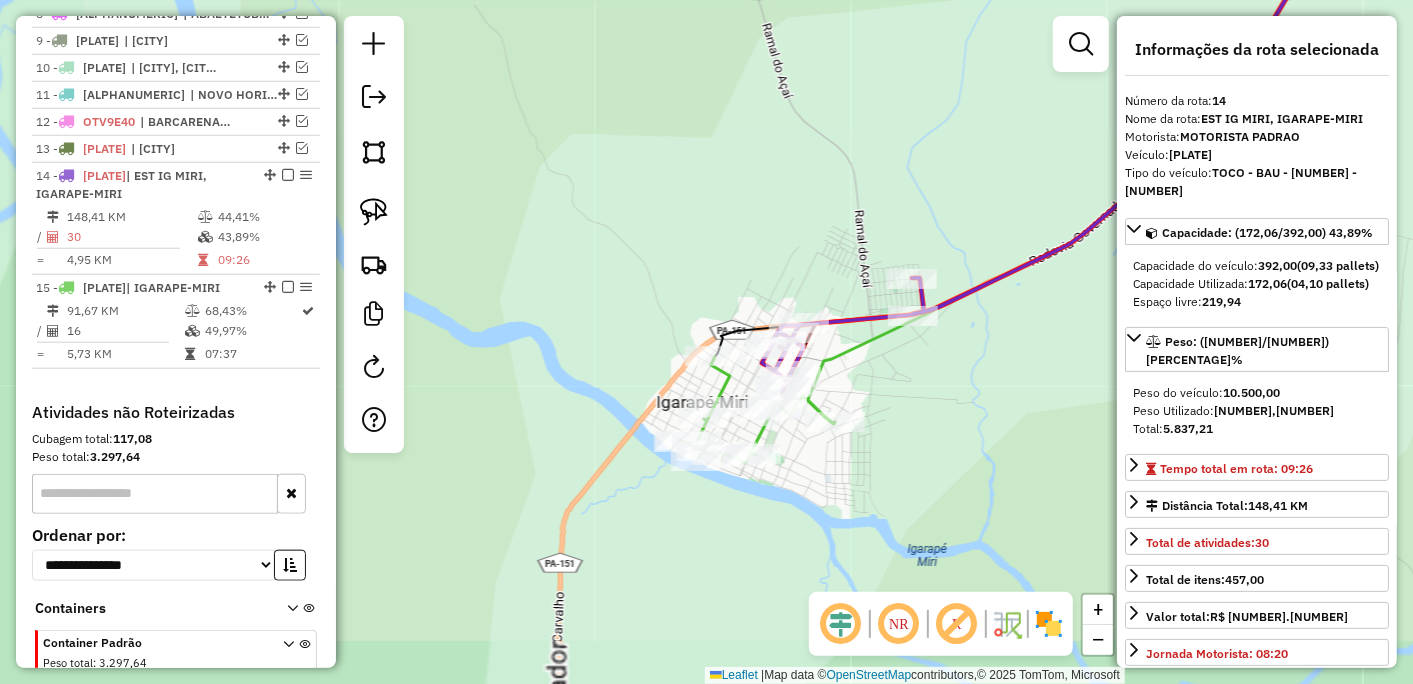 drag, startPoint x: 685, startPoint y: 516, endPoint x: 1003, endPoint y: 363, distance: 352.89233 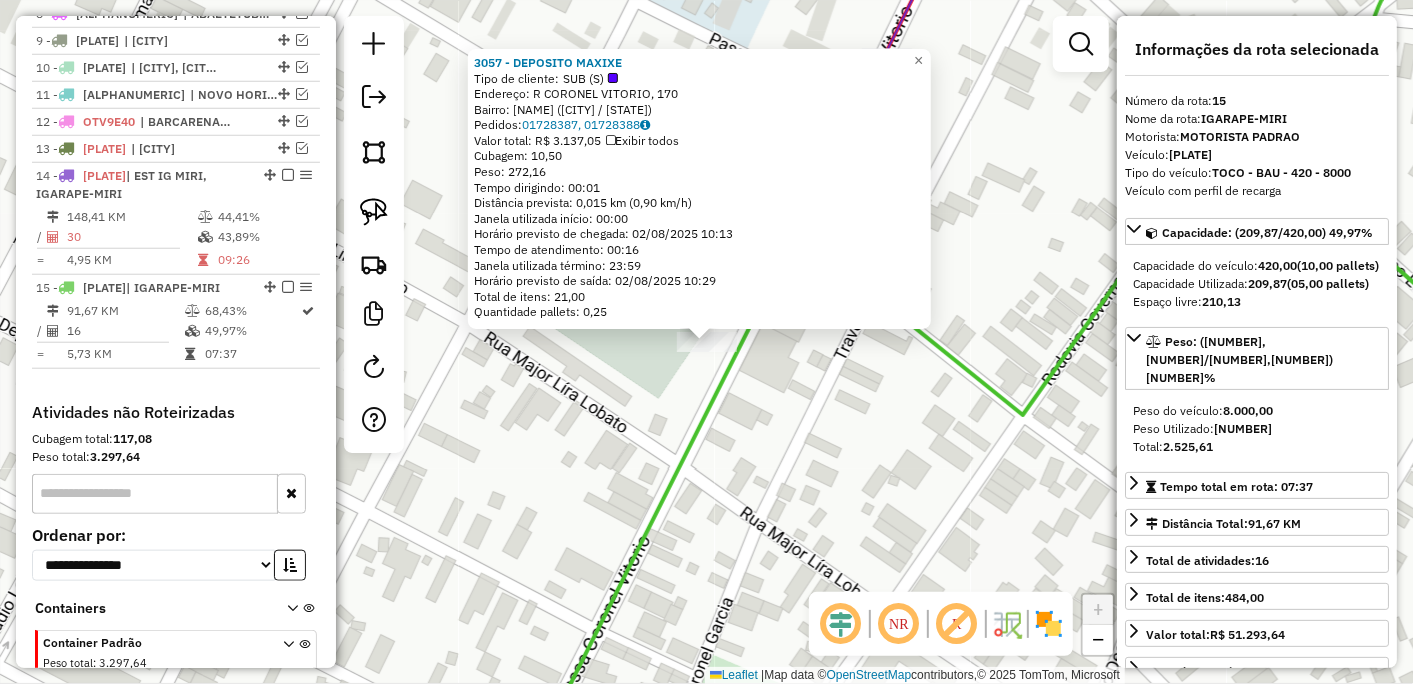 scroll, scrollTop: 1047, scrollLeft: 0, axis: vertical 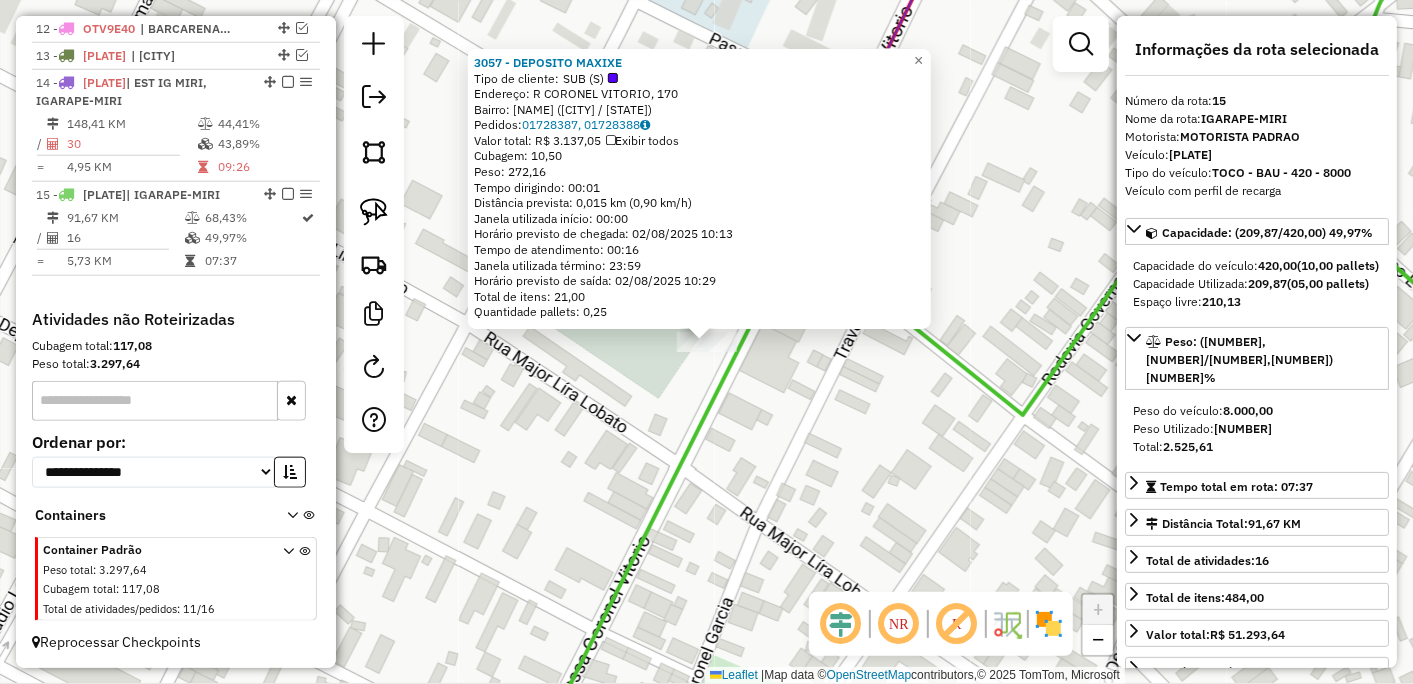 click on "3057 - DEPOSITO MAXIXE  Tipo de cliente:   SUB (S)   Endereço: R   CORONEL VITORIO, 170   Bairro: CENTRO (IGARAPE-MIRI / PA)   Pedidos:  01728387, 01728388   Valor total: R$ 3.137,05   Exibir todos   Cubagem: 10,50  Peso: 272,16  Tempo dirigindo: 00:01   Distância prevista: 0,015 km (0,90 km/h)   Janela utilizada início: 00:00   Horário previsto de chegada: 02/08/2025 10:13   Tempo de atendimento: 00:16   Janela utilizada término: 23:59   Horário previsto de saída: 02/08/2025 10:29   Total de itens: 21,00   Quantidade pallets: 0,25  × Janela de atendimento Grade de atendimento Capacidade Transportadoras Veículos Cliente Pedidos  Rotas Selecione os dias de semana para filtrar as janelas de atendimento  Seg   Ter   Qua   Qui   Sex   Sáb   Dom  Informe o período da janela de atendimento: De: Até:  Filtrar exatamente a janela do cliente  Considerar janela de atendimento padrão  Selecione os dias de semana para filtrar as grades de atendimento  Seg   Ter   Qua   Qui   Sex   Sáb   Dom   Peso mínimo:" 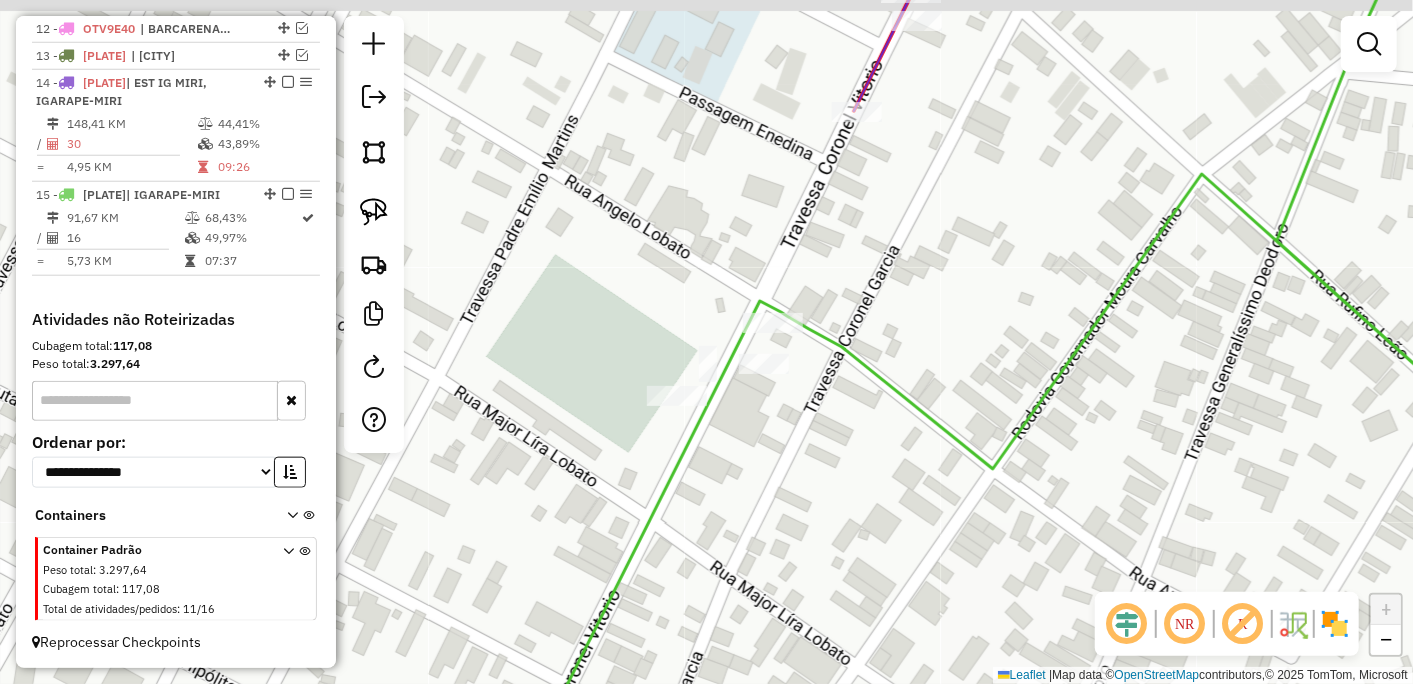 drag, startPoint x: 810, startPoint y: 402, endPoint x: 780, endPoint y: 456, distance: 61.77378 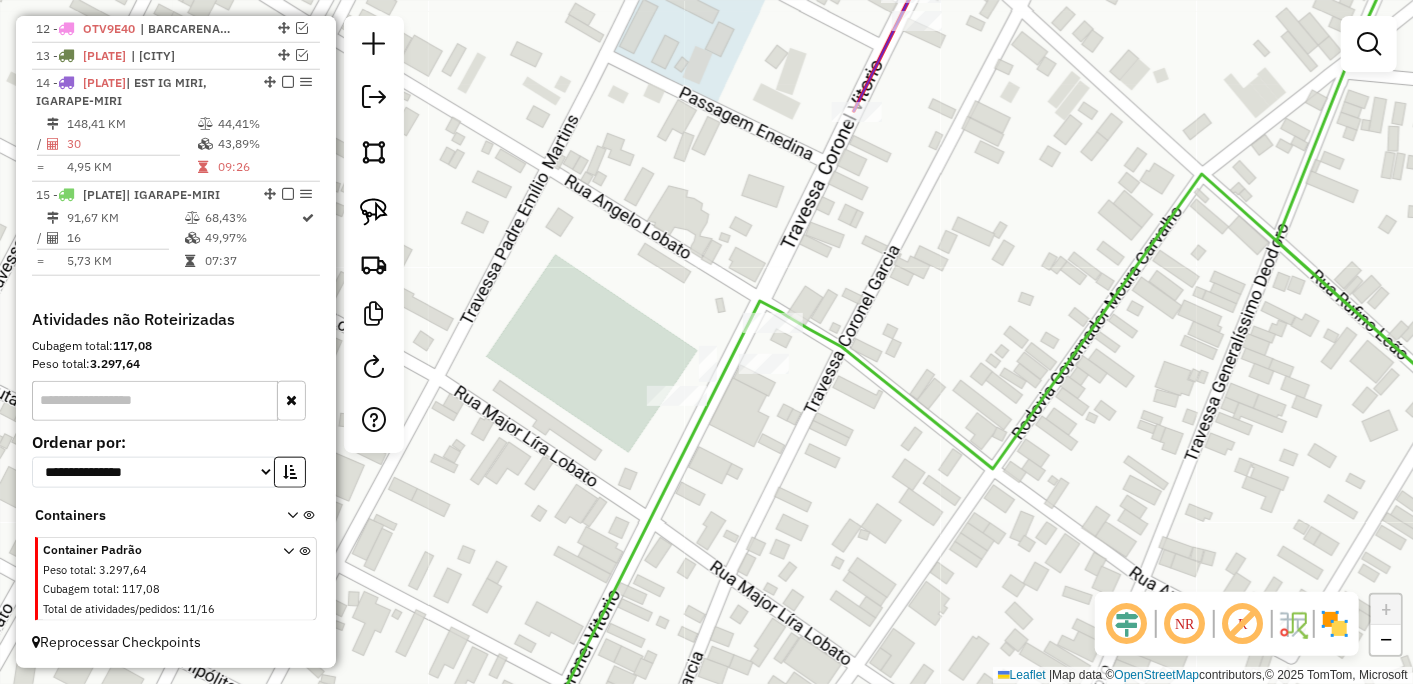 click on "Janela de atendimento Grade de atendimento Capacidade Transportadoras Veículos Cliente Pedidos  Rotas Selecione os dias de semana para filtrar as janelas de atendimento  Seg   Ter   Qua   Qui   Sex   Sáb   Dom  Informe o período da janela de atendimento: De: Até:  Filtrar exatamente a janela do cliente  Considerar janela de atendimento padrão  Selecione os dias de semana para filtrar as grades de atendimento  Seg   Ter   Qua   Qui   Sex   Sáb   Dom   Considerar clientes sem dia de atendimento cadastrado  Clientes fora do dia de atendimento selecionado Filtrar as atividades entre os valores definidos abaixo:  Peso mínimo:   Peso máximo:   Cubagem mínima:   Cubagem máxima:   De:   Até:  Filtrar as atividades entre o tempo de atendimento definido abaixo:  De:   Até:   Considerar capacidade total dos clientes não roteirizados Transportadora: Selecione um ou mais itens Tipo de veículo: Selecione um ou mais itens Veículo: Selecione um ou mais itens Motorista: Selecione um ou mais itens Nome: Rótulo:" 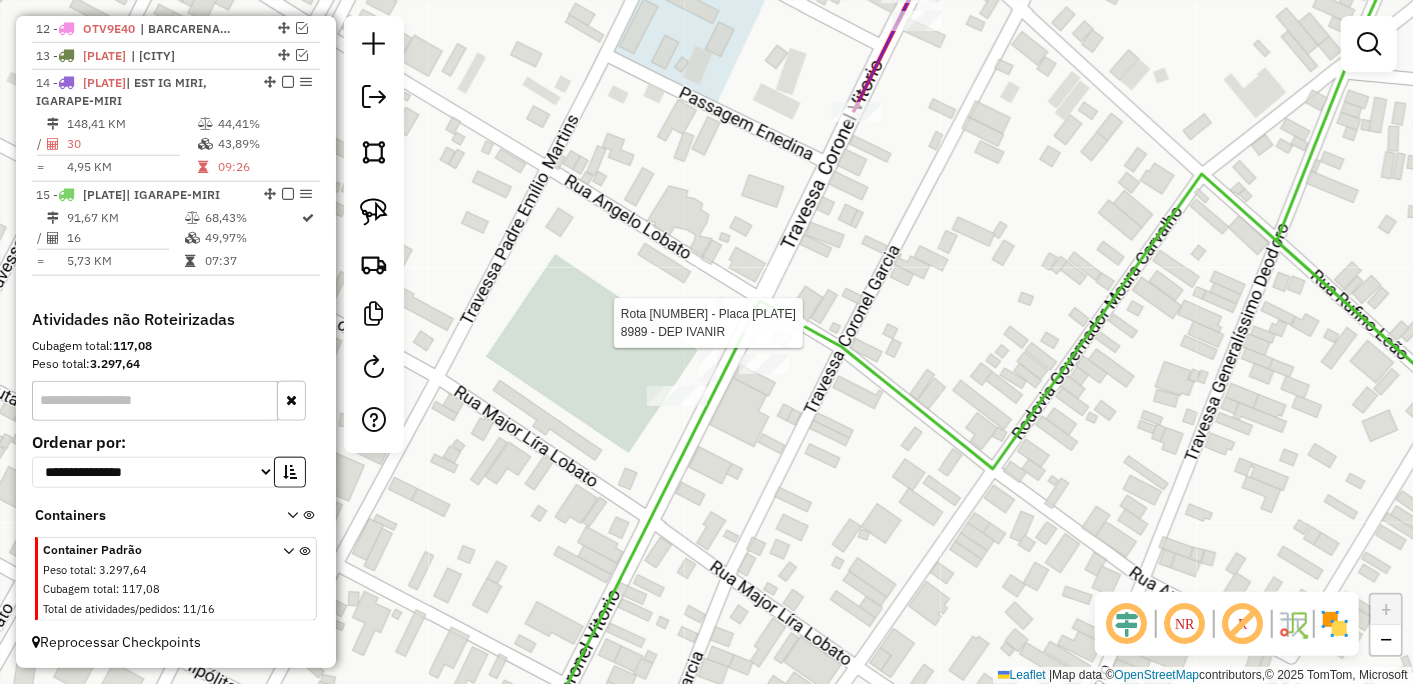 select on "*********" 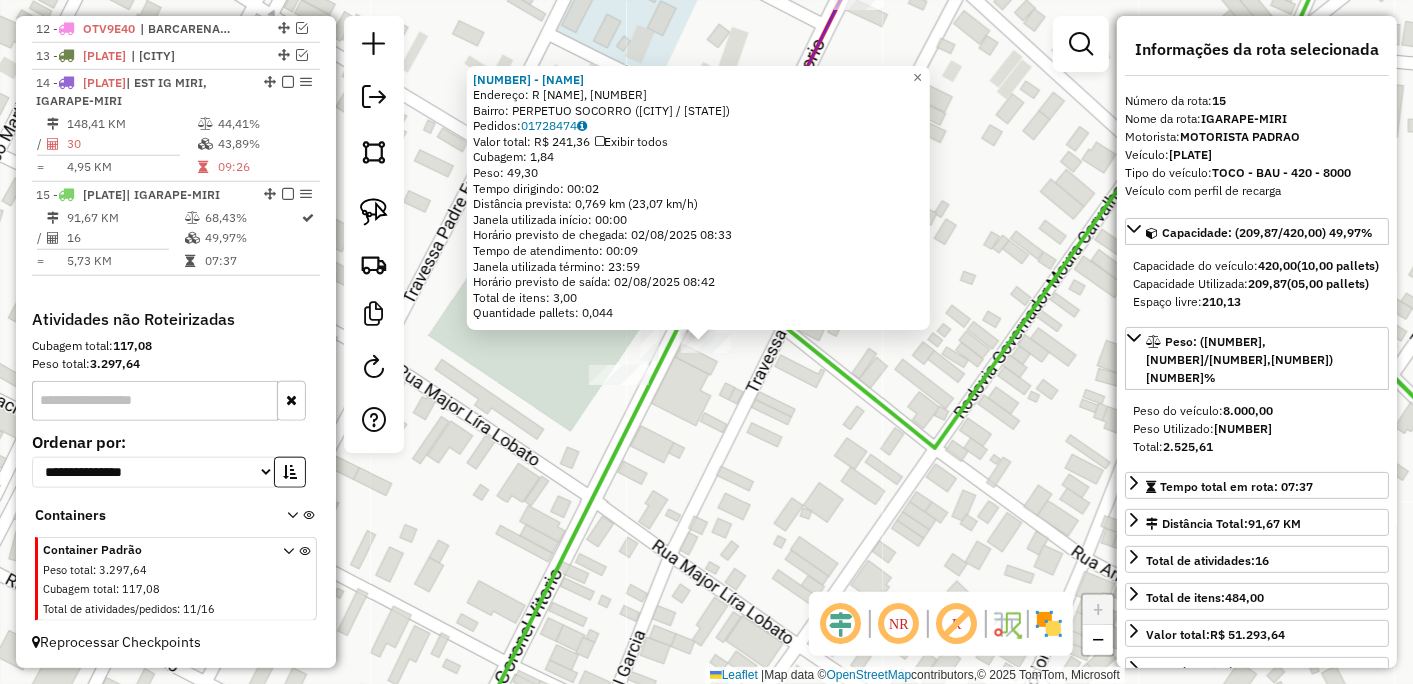 click on "8219 - BAR DA RISO  Endereço: R   ANGELO LOBATO, 60   Bairro: PERPETUO SOCORRO (IGARAPE-MIRI / PA)   Pedidos:  01728474   Valor total: R$ 241,36   Exibir todos   Cubagem: 1,84  Peso: 49,30  Tempo dirigindo: 00:02   Distância prevista: 0,769 km (23,07 km/h)   Janela utilizada início: 00:00   Horário previsto de chegada: 02/08/2025 08:33   Tempo de atendimento: 00:09   Janela utilizada término: 23:59   Horário previsto de saída: 02/08/2025 08:42   Total de itens: 3,00   Quantidade pallets: 0,044  × Janela de atendimento Grade de atendimento Capacidade Transportadoras Veículos Cliente Pedidos  Rotas Selecione os dias de semana para filtrar as janelas de atendimento  Seg   Ter   Qua   Qui   Sex   Sáb   Dom  Informe o período da janela de atendimento: De: Até:  Filtrar exatamente a janela do cliente  Considerar janela de atendimento padrão  Selecione os dias de semana para filtrar as grades de atendimento  Seg   Ter   Qua   Qui   Sex   Sáb   Dom   Considerar clientes sem dia de atendimento cadastrado" 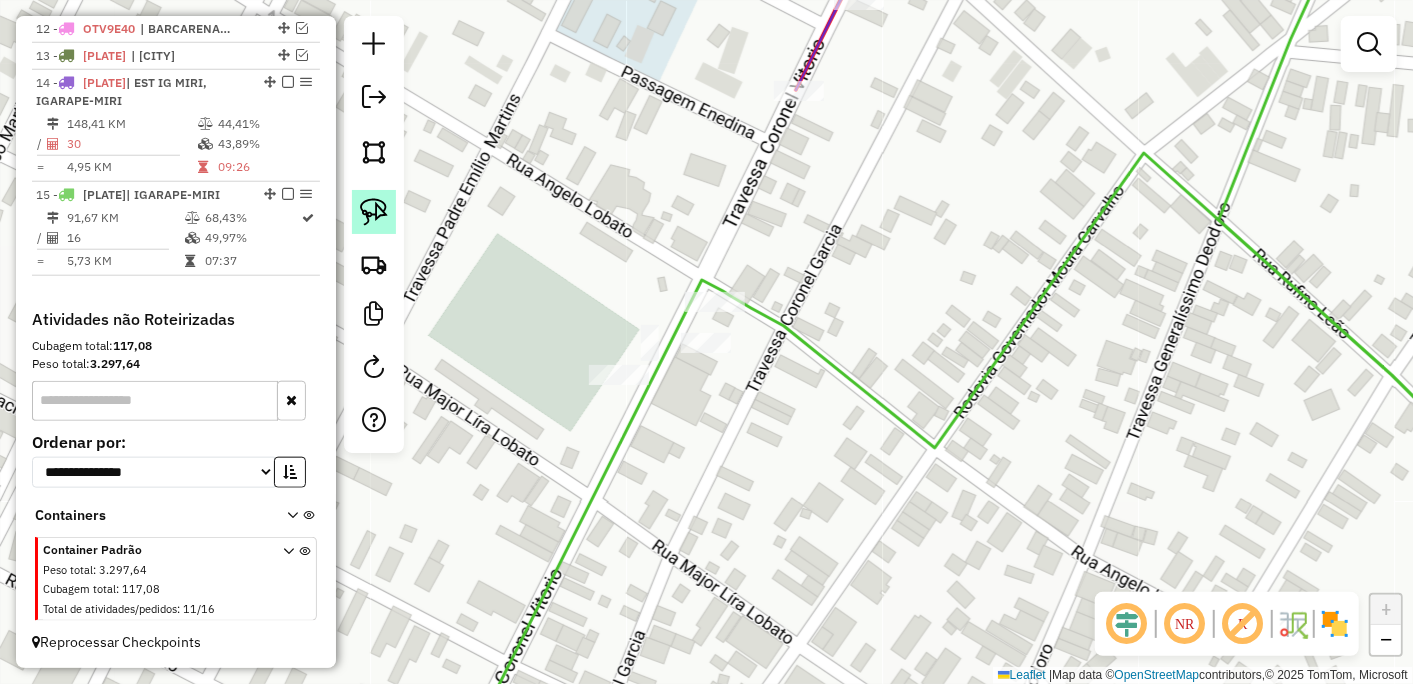 click 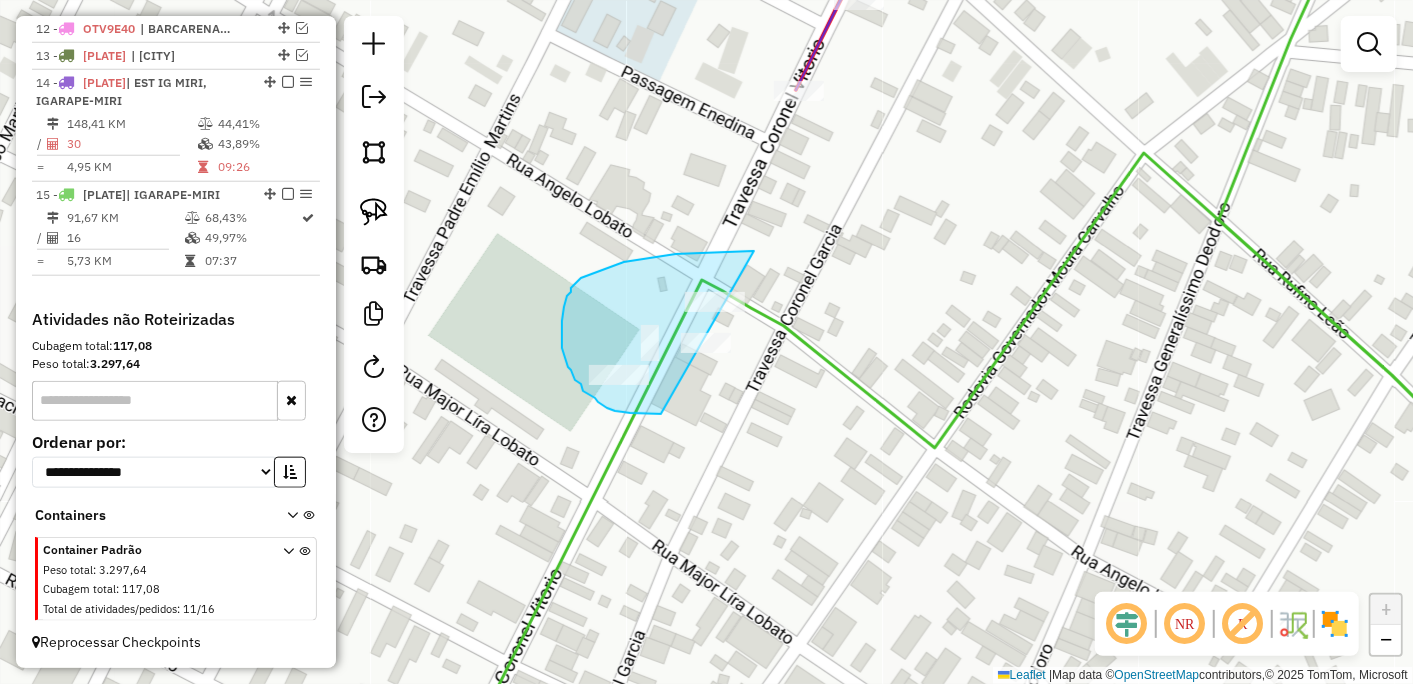 drag, startPoint x: 754, startPoint y: 251, endPoint x: 800, endPoint y: 368, distance: 125.71794 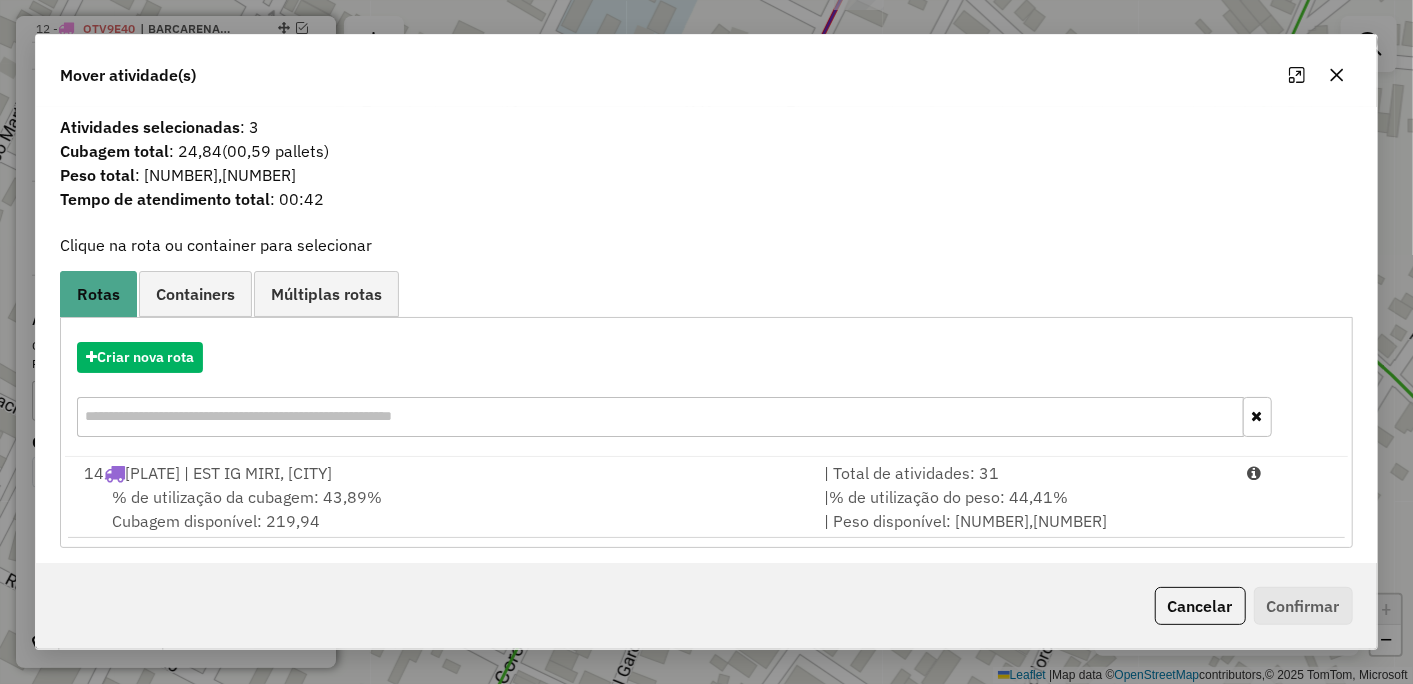 click 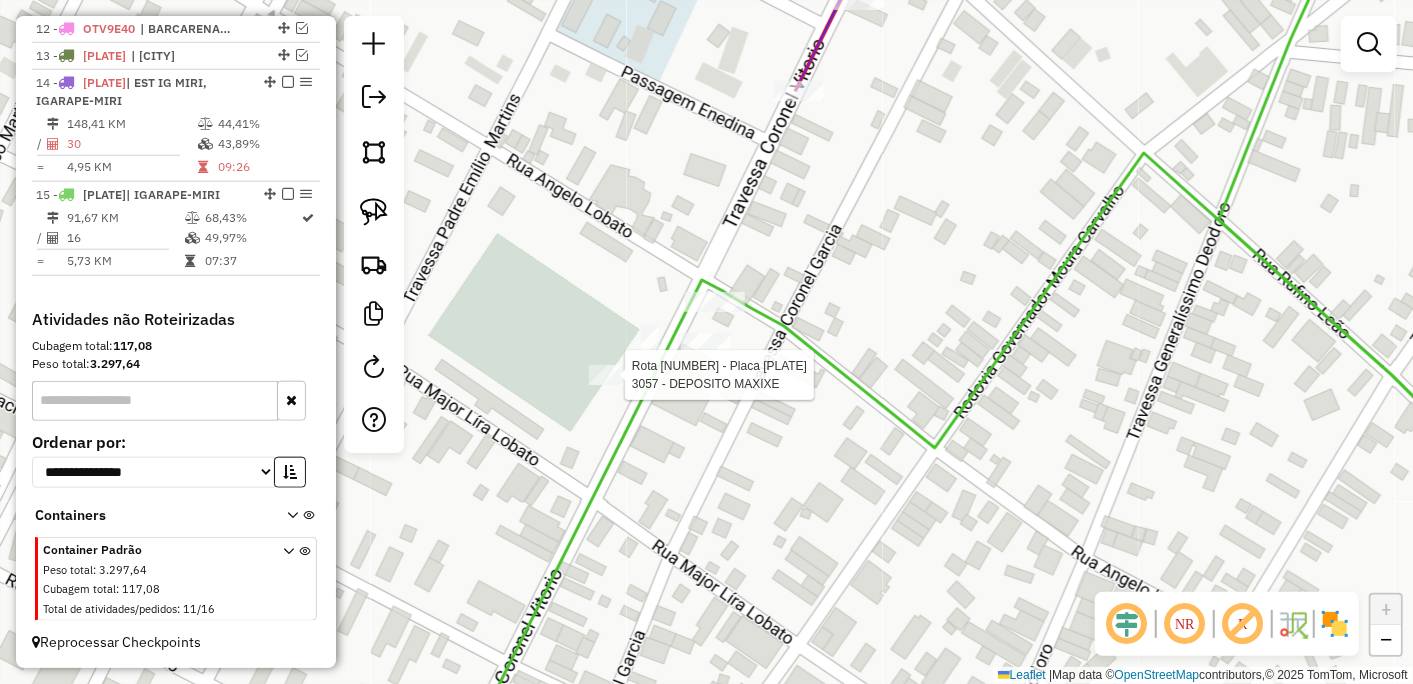 select on "*********" 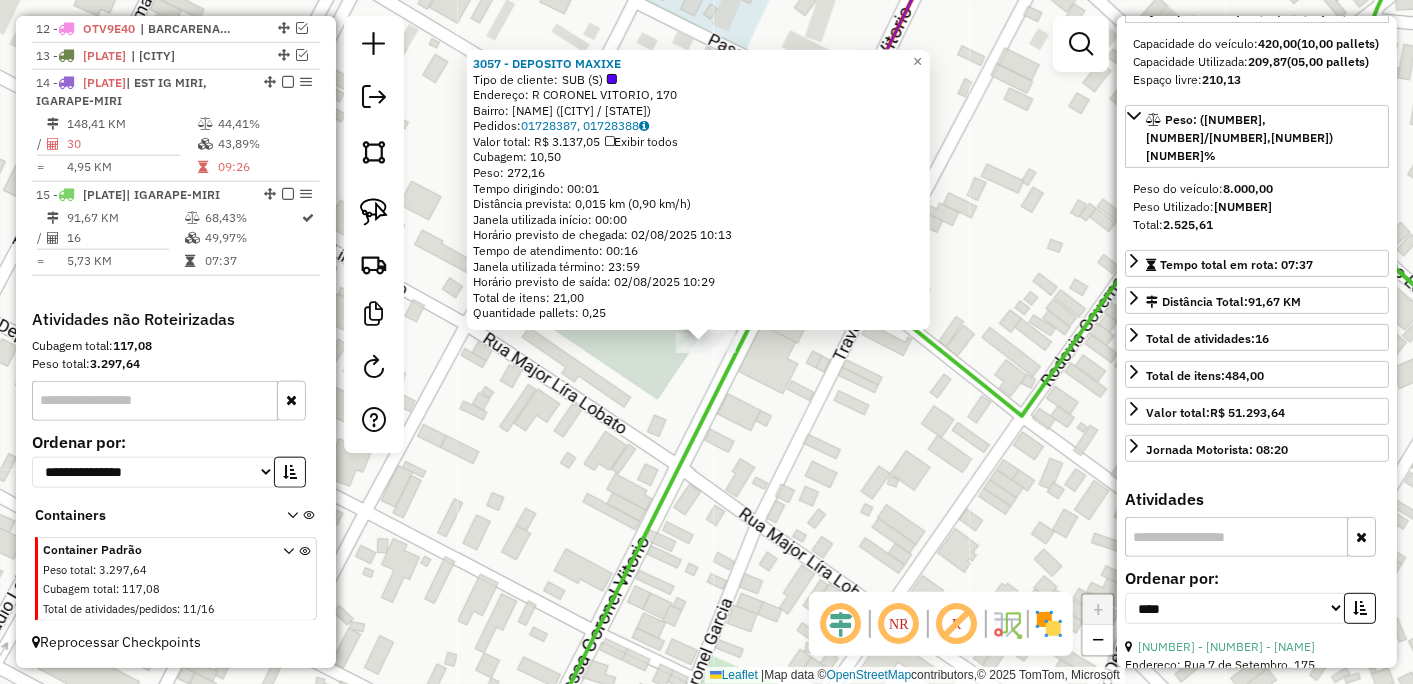 scroll, scrollTop: 333, scrollLeft: 0, axis: vertical 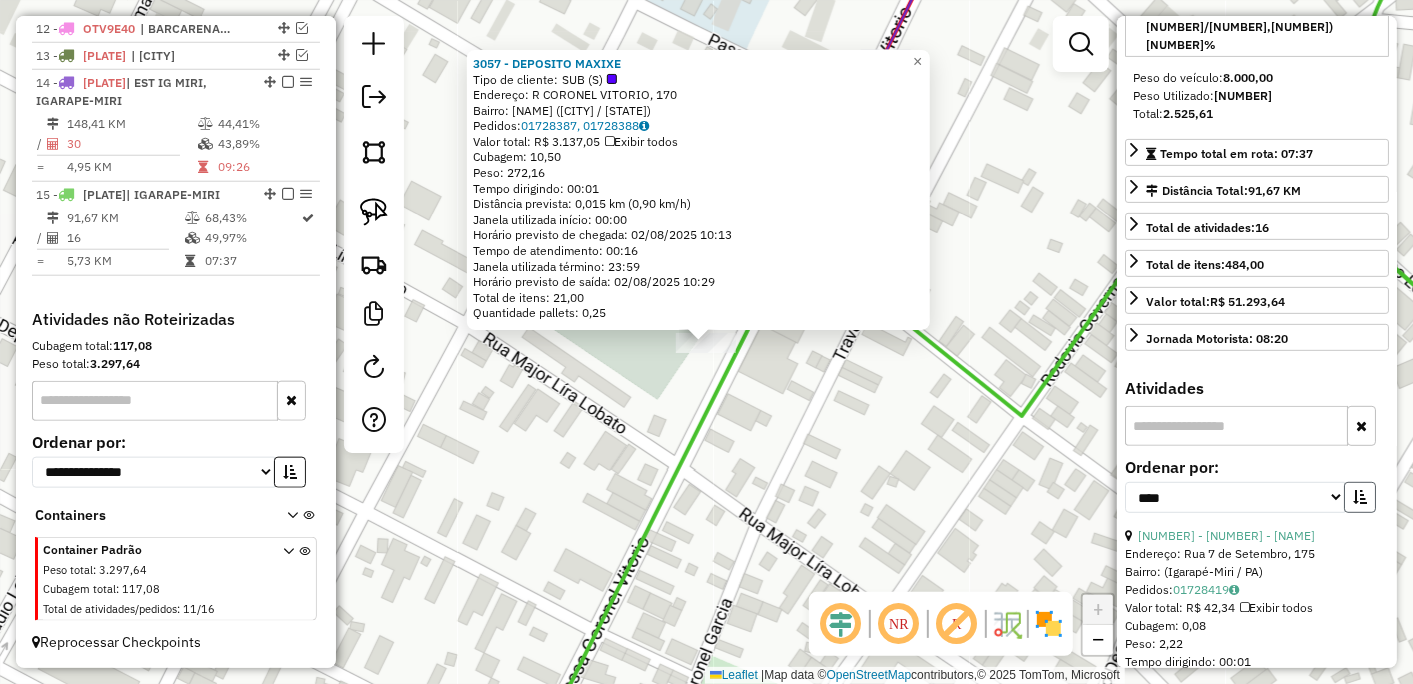 click at bounding box center [1360, 497] 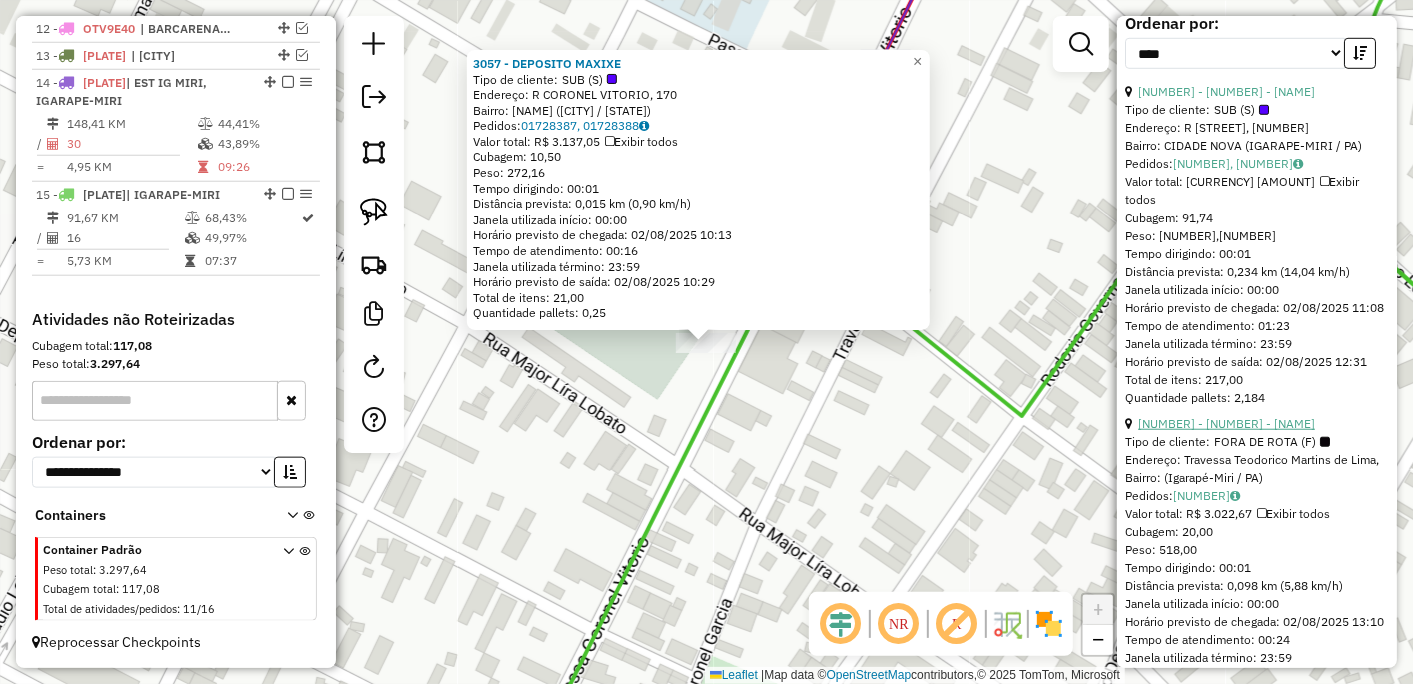 scroll, scrollTop: 666, scrollLeft: 0, axis: vertical 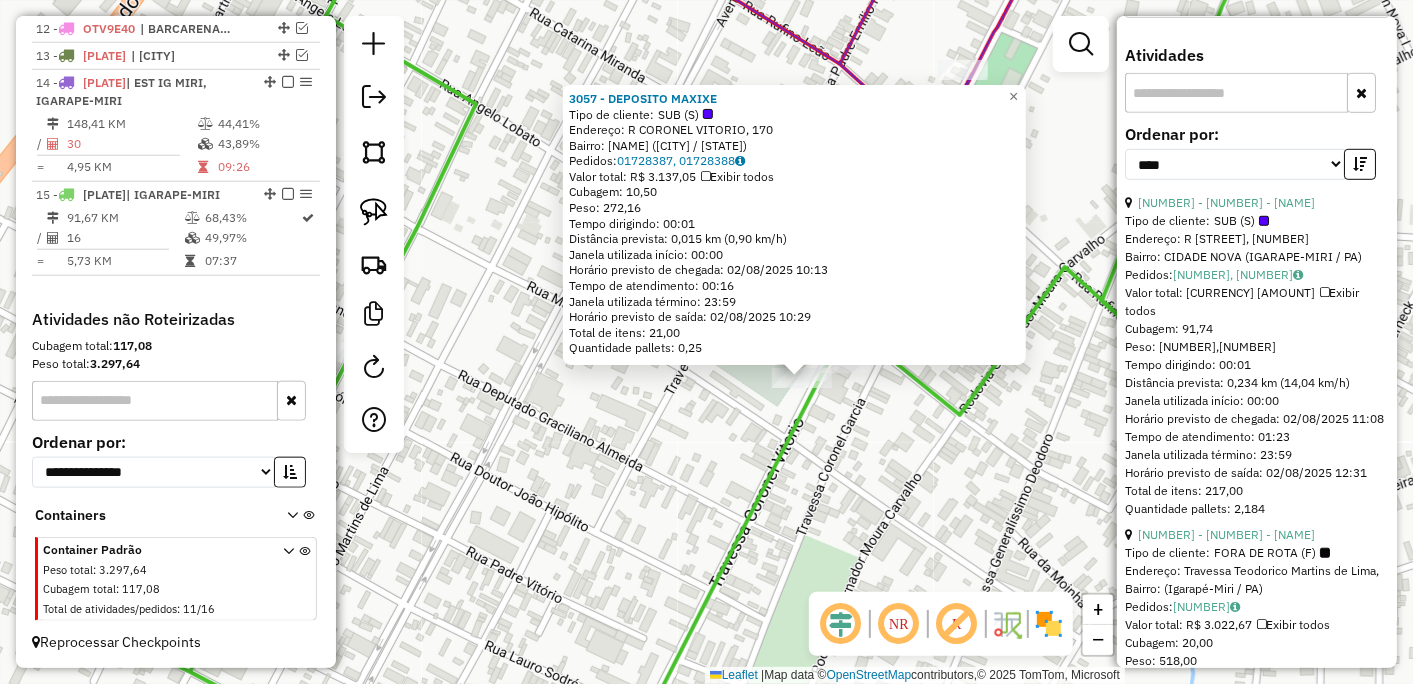 click on "3057 - DEPOSITO MAXIXE  Tipo de cliente:   SUB (S)   Endereço: R   CORONEL VITORIO, 170   Bairro: CENTRO (IGARAPE-MIRI / PA)   Pedidos:  01728387, 01728388   Valor total: R$ 3.137,05   Exibir todos   Cubagem: 10,50  Peso: 272,16  Tempo dirigindo: 00:01   Distância prevista: 0,015 km (0,90 km/h)   Janela utilizada início: 00:00   Horário previsto de chegada: 02/08/2025 10:13   Tempo de atendimento: 00:16   Janela utilizada término: 23:59   Horário previsto de saída: 02/08/2025 10:29   Total de itens: 21,00   Quantidade pallets: 0,25  × Janela de atendimento Grade de atendimento Capacidade Transportadoras Veículos Cliente Pedidos  Rotas Selecione os dias de semana para filtrar as janelas de atendimento  Seg   Ter   Qua   Qui   Sex   Sáb   Dom  Informe o período da janela de atendimento: De: Até:  Filtrar exatamente a janela do cliente  Considerar janela de atendimento padrão  Selecione os dias de semana para filtrar as grades de atendimento  Seg   Ter   Qua   Qui   Sex   Sáb   Dom   Peso mínimo:" 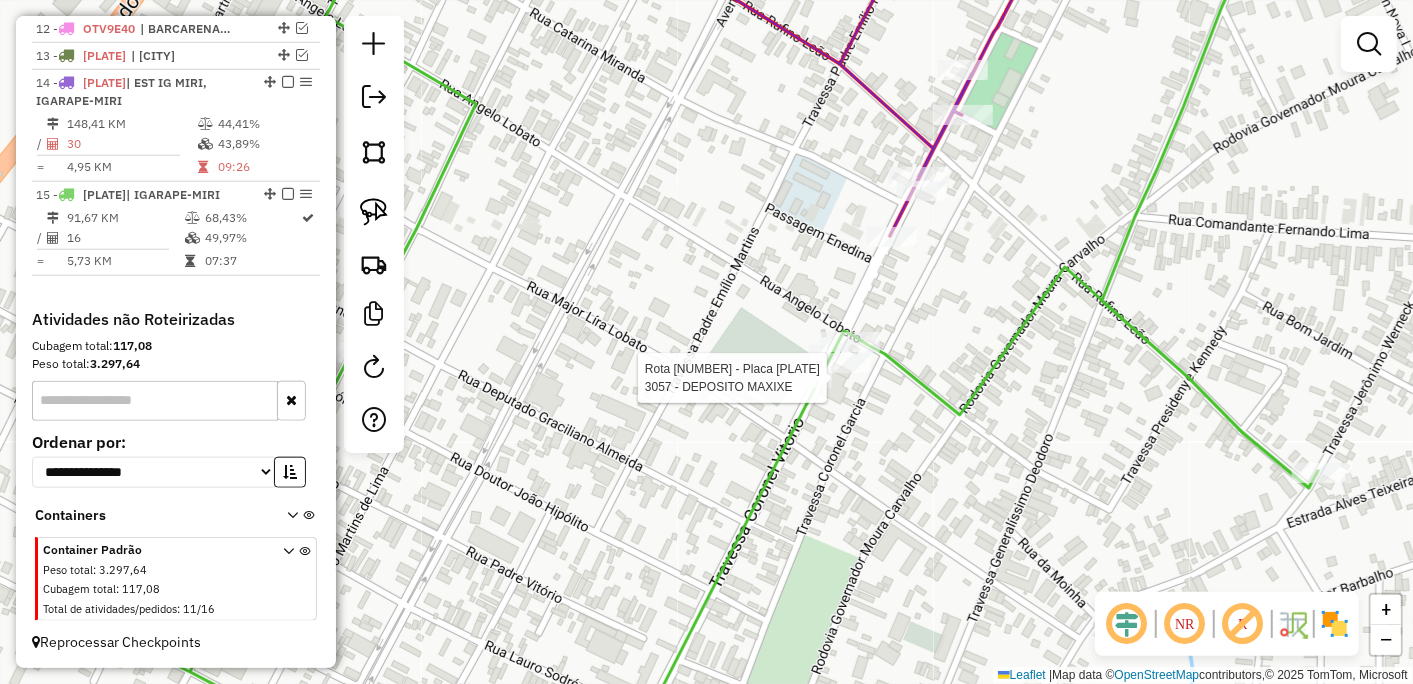 select on "*********" 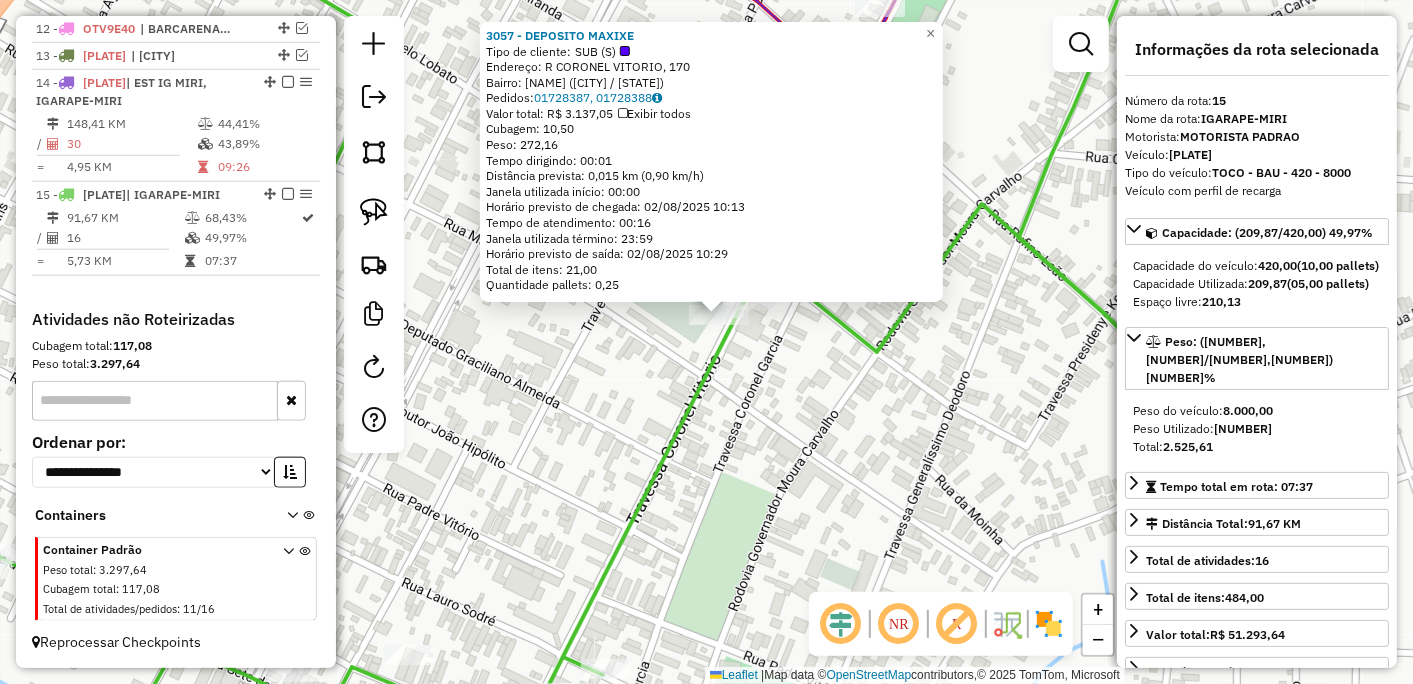 drag, startPoint x: 763, startPoint y: 542, endPoint x: 881, endPoint y: 356, distance: 220.27255 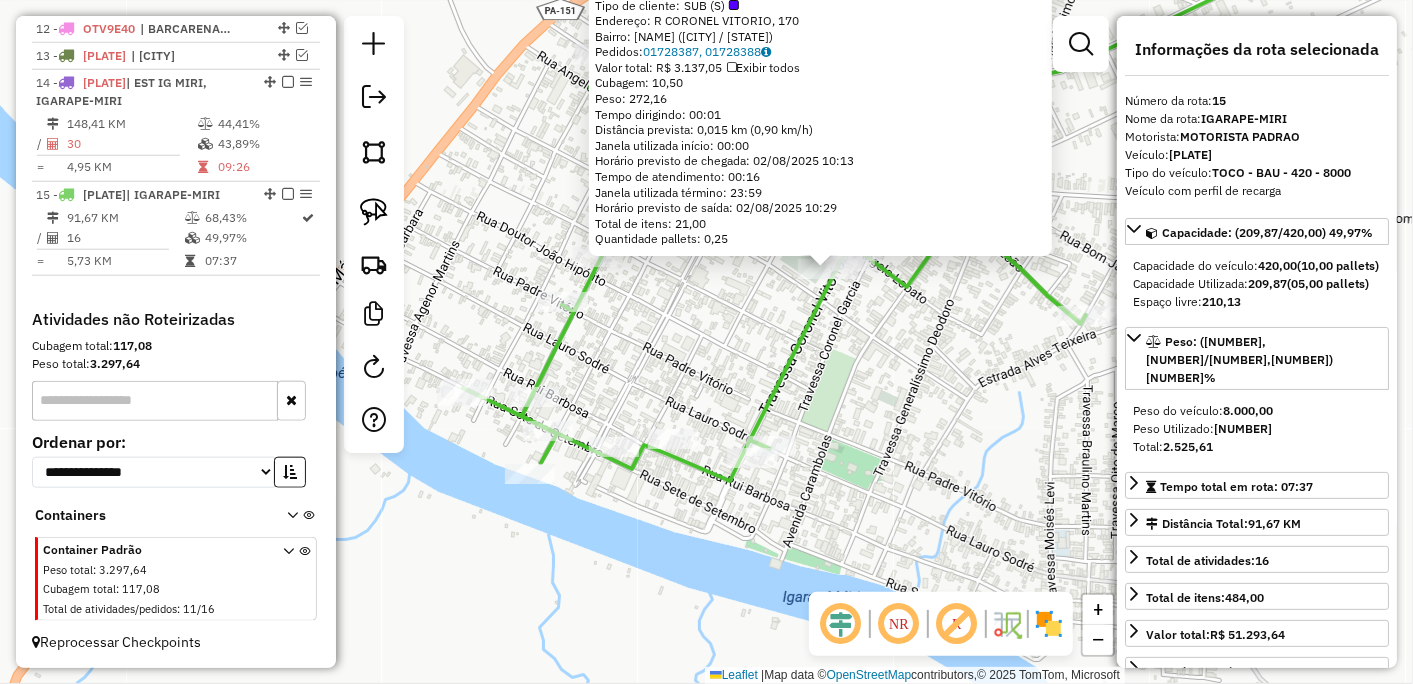 scroll, scrollTop: 333, scrollLeft: 0, axis: vertical 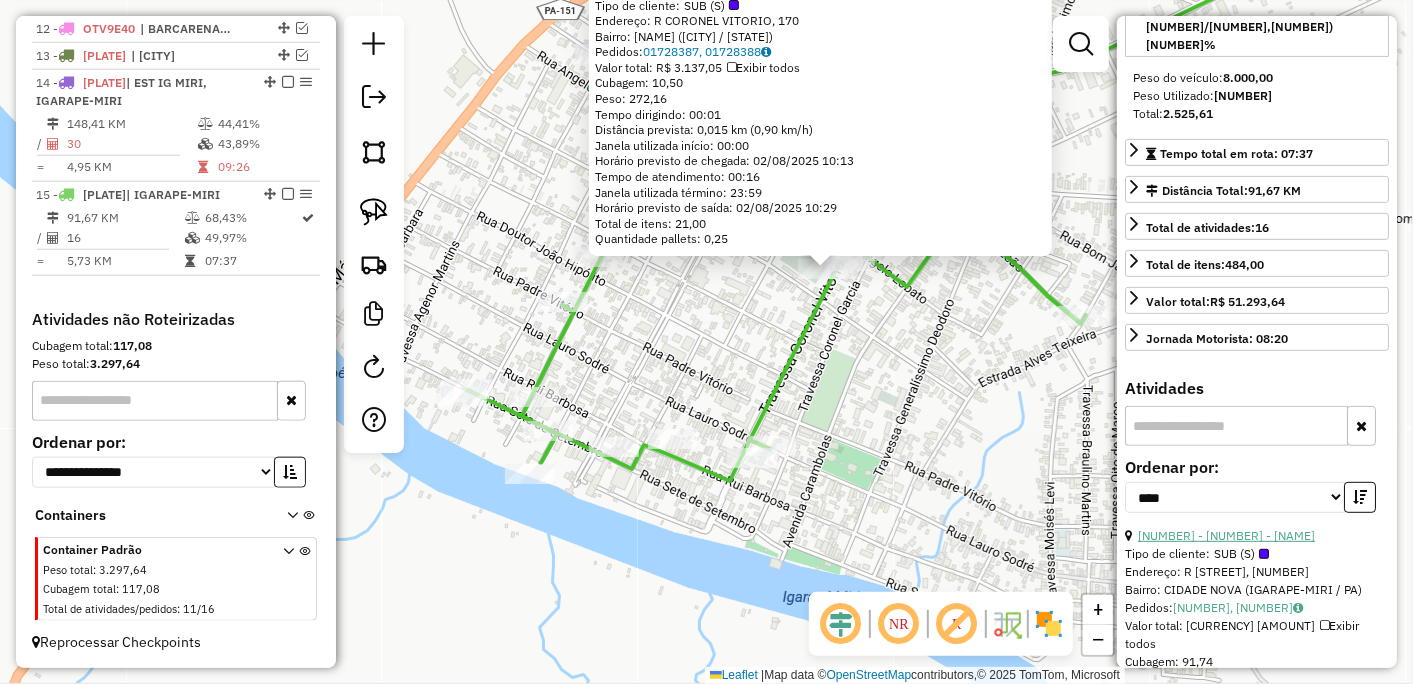 click on "7 - 7853 - DISK GELADA LEÃO" at bounding box center [1226, 535] 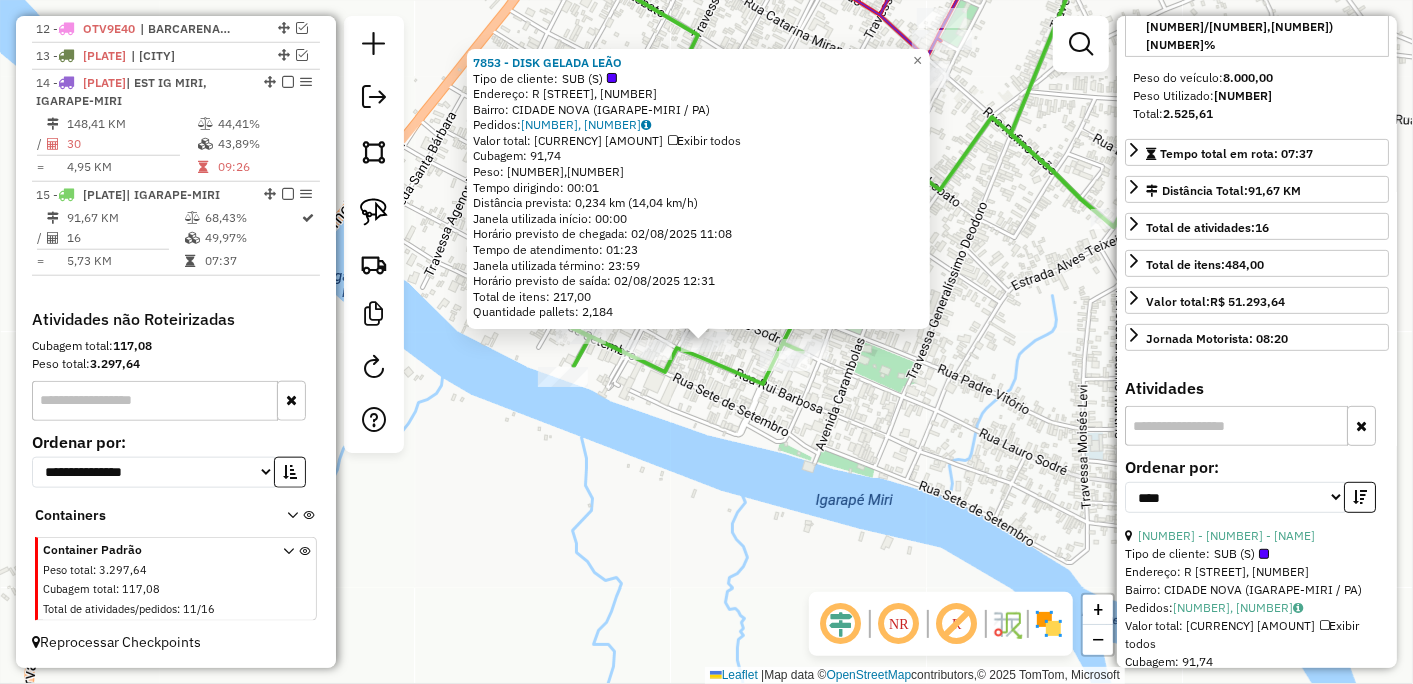 click on "7853 - DISK GELADA LEÃO  Tipo de cliente:   SUB (S)   Endereço: R   LAURO SODRE, 285   Bairro: CIDADE NOVA (IGARAPE-MIRI / PA)   Pedidos:  01729128, 01729577   Valor total: R$ 24.464,91   Exibir todos   Cubagem: 91,74  Peso: 2.392,82  Tempo dirigindo: 00:01   Distância prevista: 0,234 km (14,04 km/h)   Janela utilizada início: 00:00   Horário previsto de chegada: 02/08/2025 11:08   Tempo de atendimento: 01:23   Janela utilizada término: 23:59   Horário previsto de saída: 02/08/2025 12:31   Total de itens: 217,00   Quantidade pallets: 2,184  × Janela de atendimento Grade de atendimento Capacidade Transportadoras Veículos Cliente Pedidos  Rotas Selecione os dias de semana para filtrar as janelas de atendimento  Seg   Ter   Qua   Qui   Sex   Sáb   Dom  Informe o período da janela de atendimento: De: Até:  Filtrar exatamente a janela do cliente  Considerar janela de atendimento padrão  Selecione os dias de semana para filtrar as grades de atendimento  Seg   Ter   Qua   Qui   Sex   Sáb   Dom   De:" 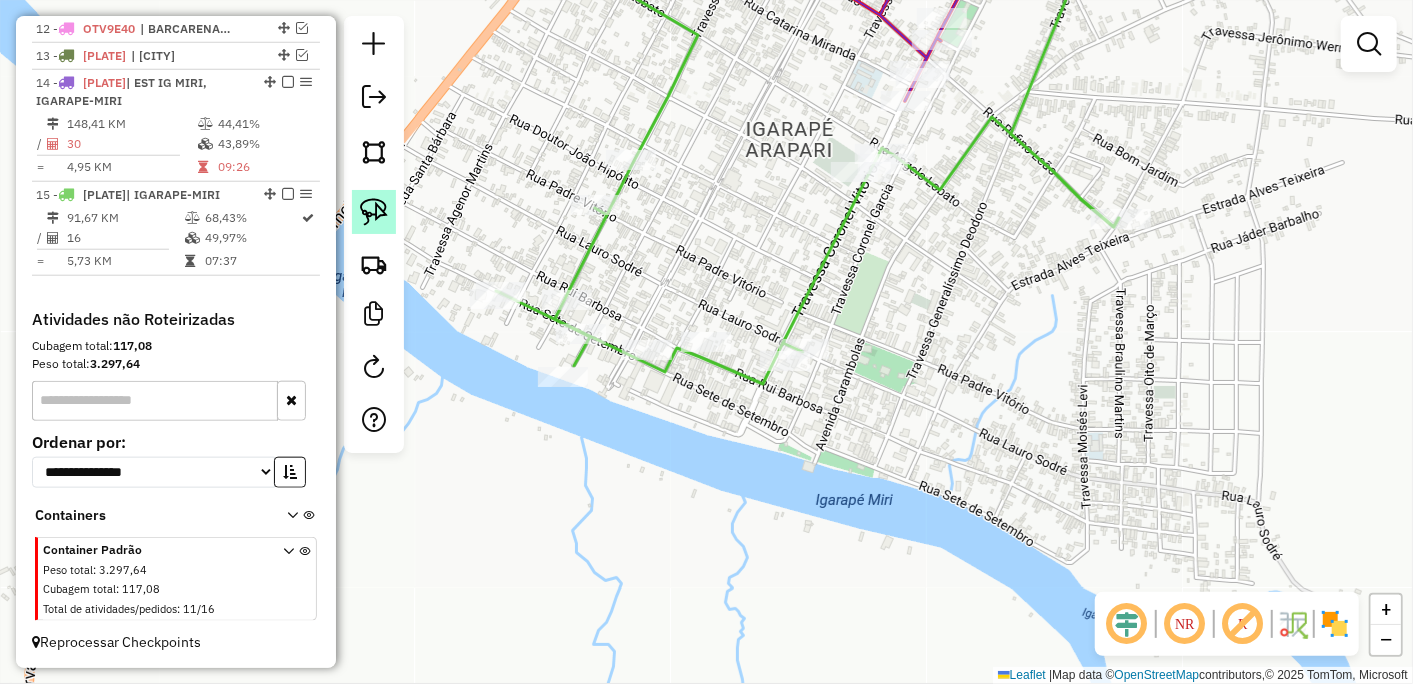 click 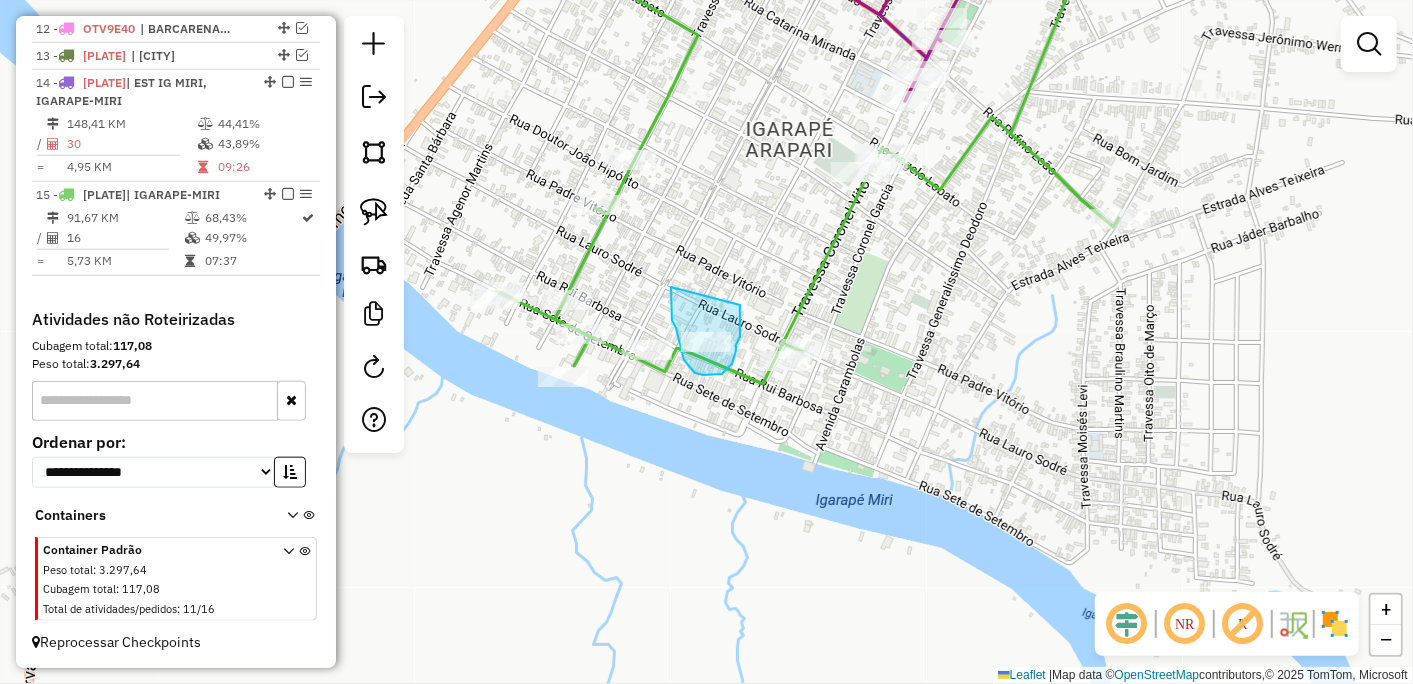 drag, startPoint x: 671, startPoint y: 287, endPoint x: 745, endPoint y: 305, distance: 76.15773 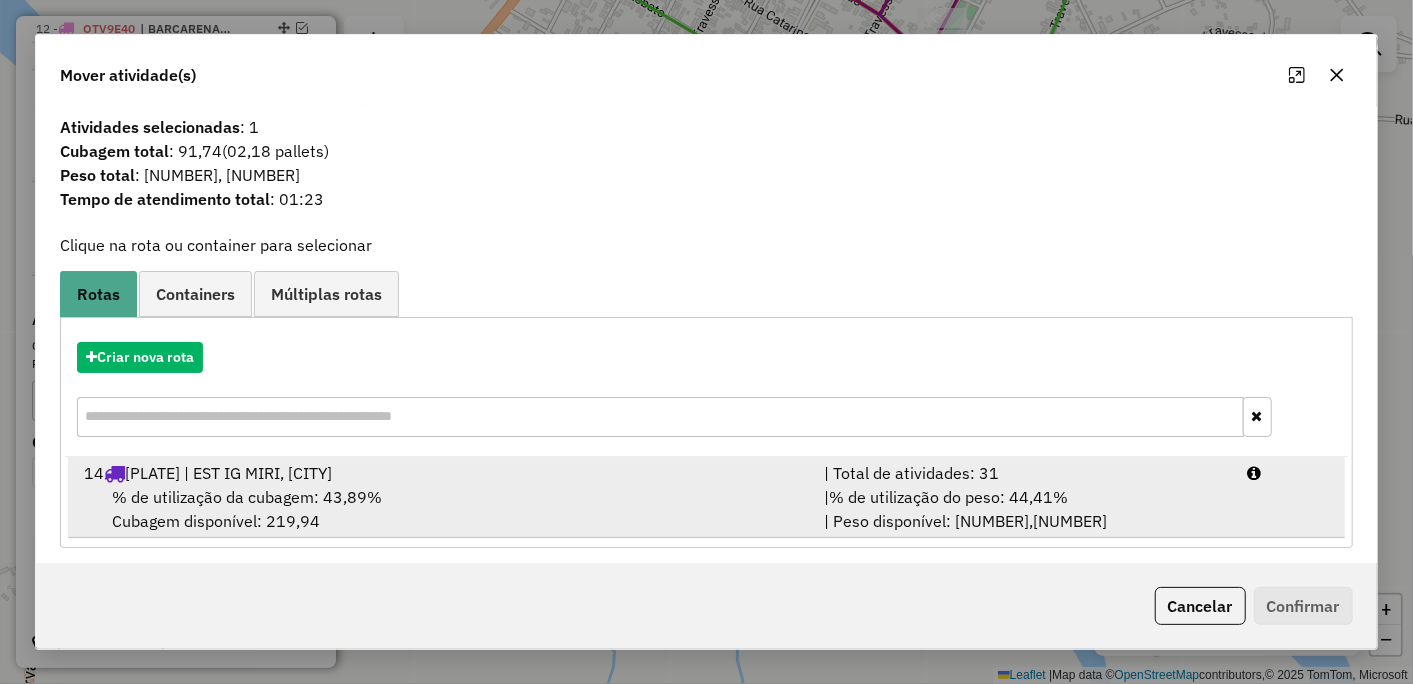 click on "% de utilização da cubagem: 43,89%  Cubagem disponível: 219,94" at bounding box center [442, 509] 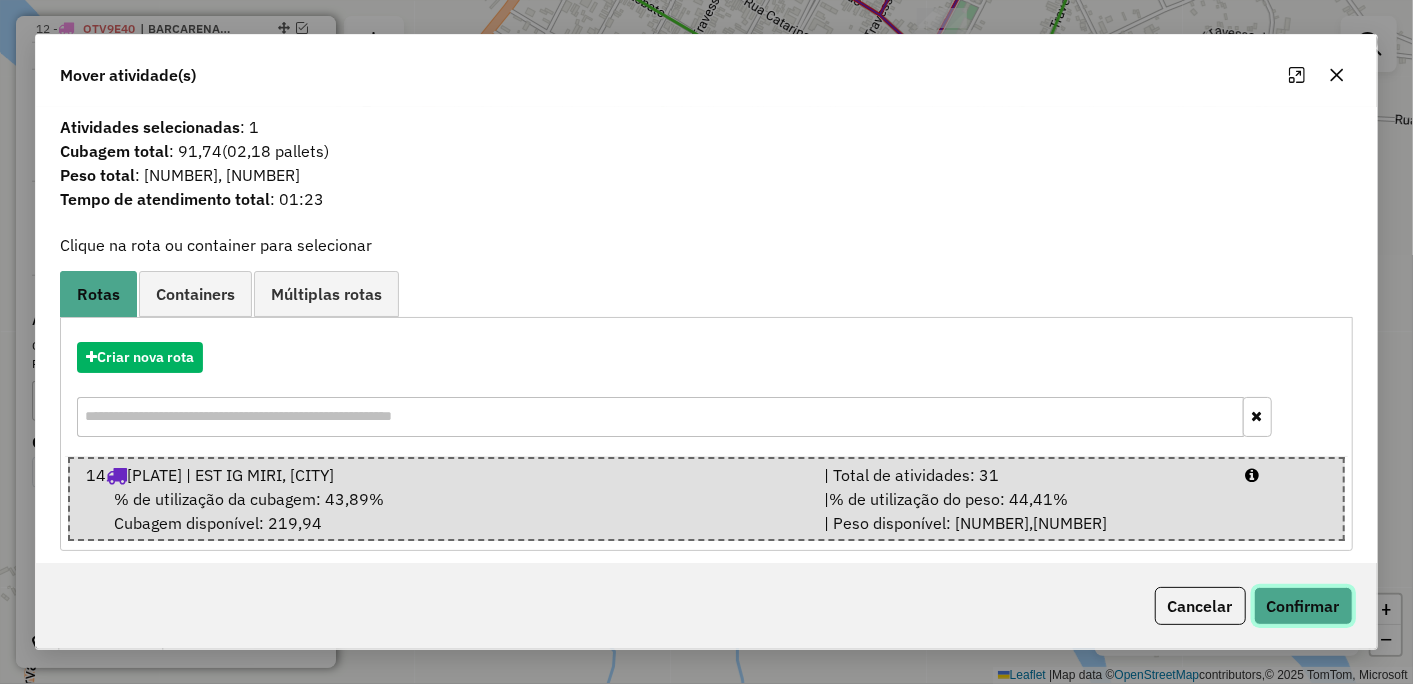 click on "Confirmar" 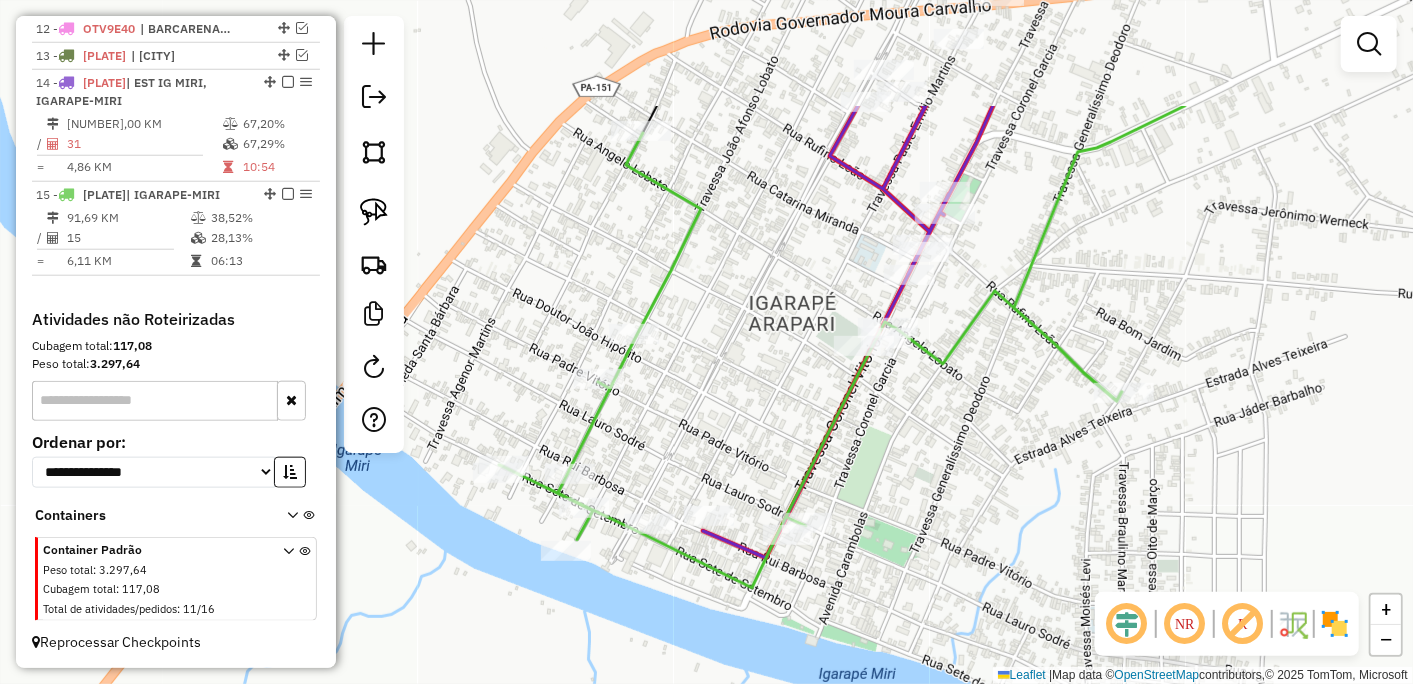 drag, startPoint x: 832, startPoint y: 350, endPoint x: 832, endPoint y: 548, distance: 198 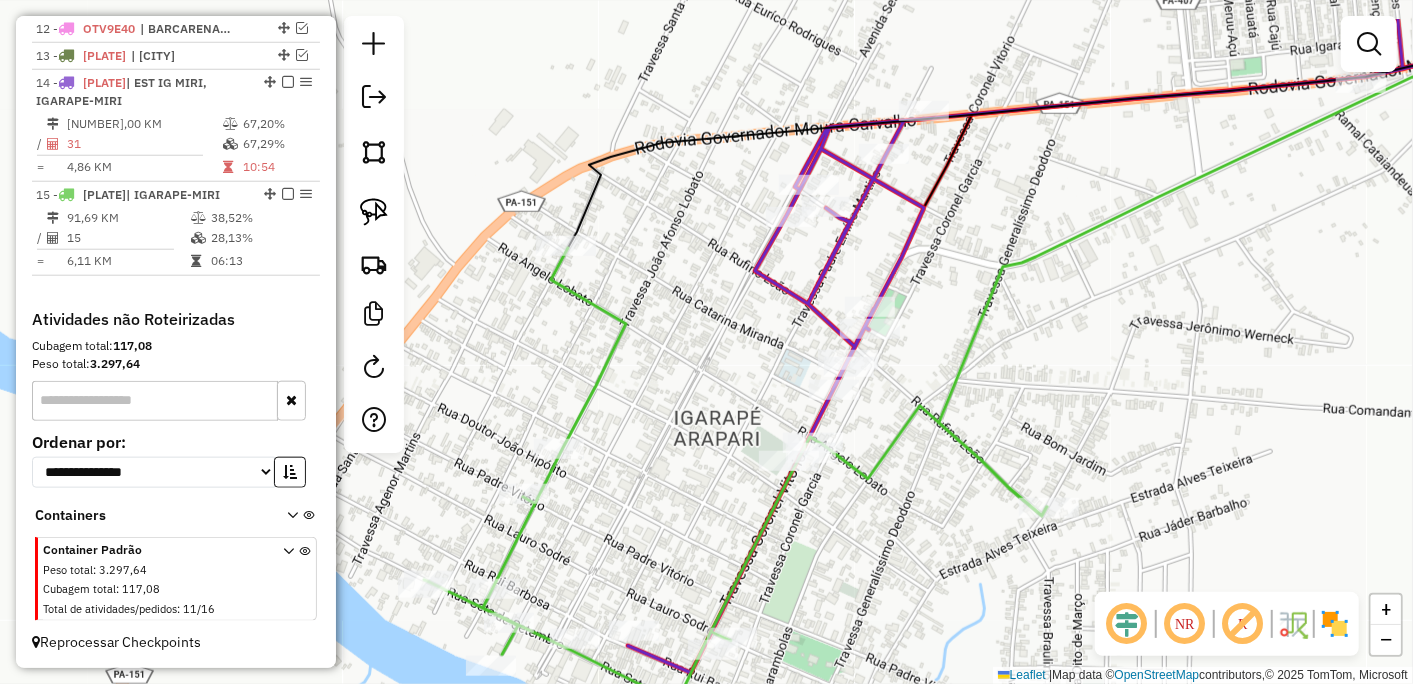 drag, startPoint x: 1006, startPoint y: 267, endPoint x: 932, endPoint y: 357, distance: 116.51609 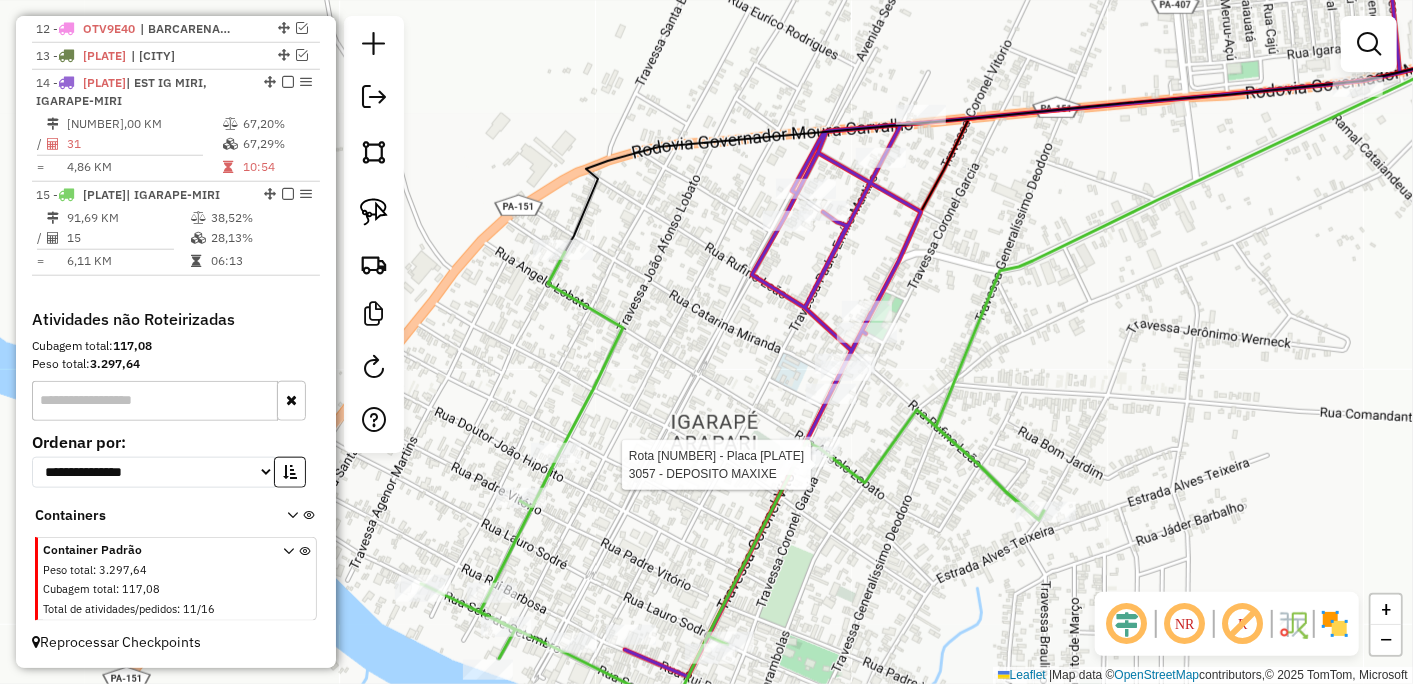 select on "*********" 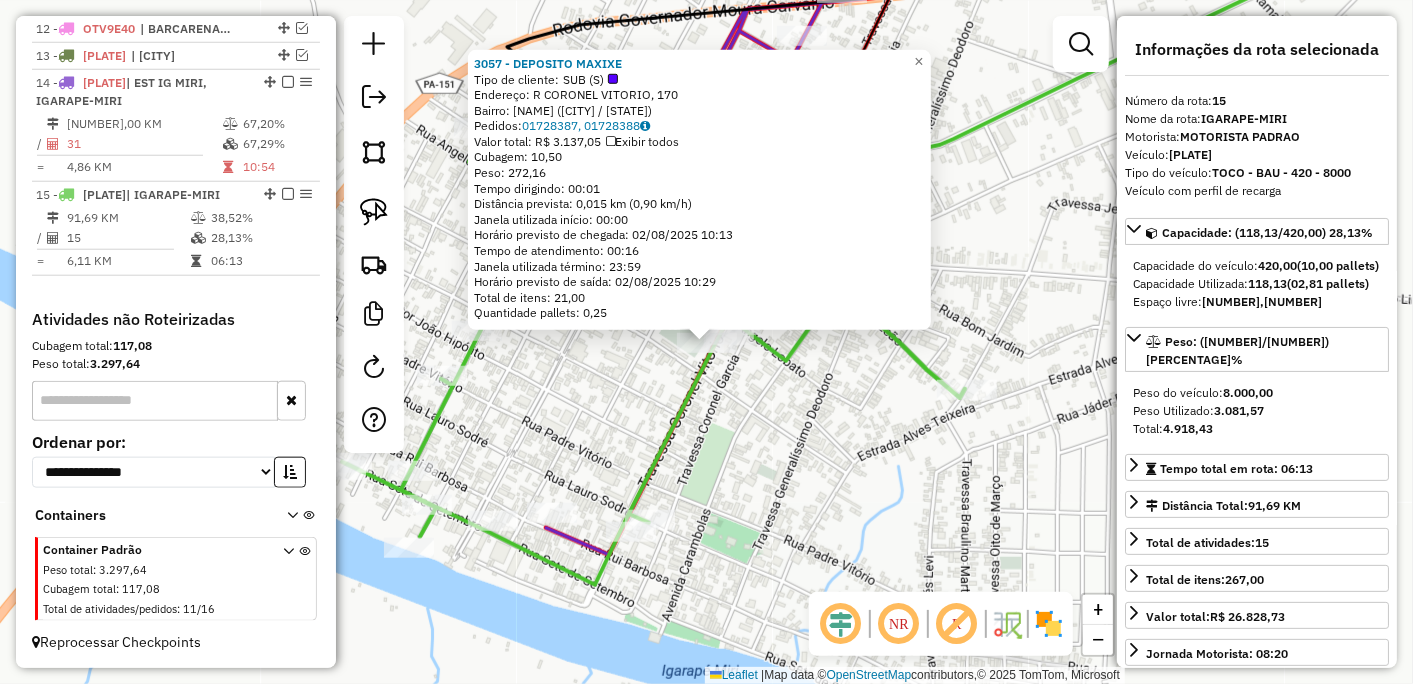 click on "3057 - DEPOSITO MAXIXE  Tipo de cliente:   SUB (S)   Endereço: R   CORONEL VITORIO, 170   Bairro: CENTRO (IGARAPE-MIRI / PA)   Pedidos:  01728387, 01728388   Valor total: R$ 3.137,05   Exibir todos   Cubagem: 10,50  Peso: 272,16  Tempo dirigindo: 00:01   Distância prevista: 0,015 km (0,90 km/h)   Janela utilizada início: 00:00   Horário previsto de chegada: 02/08/2025 10:13   Tempo de atendimento: 00:16   Janela utilizada término: 23:59   Horário previsto de saída: 02/08/2025 10:29   Total de itens: 21,00   Quantidade pallets: 0,25  × Janela de atendimento Grade de atendimento Capacidade Transportadoras Veículos Cliente Pedidos  Rotas Selecione os dias de semana para filtrar as janelas de atendimento  Seg   Ter   Qua   Qui   Sex   Sáb   Dom  Informe o período da janela de atendimento: De: Até:  Filtrar exatamente a janela do cliente  Considerar janela de atendimento padrão  Selecione os dias de semana para filtrar as grades de atendimento  Seg   Ter   Qua   Qui   Sex   Sáb   Dom   Peso mínimo:" 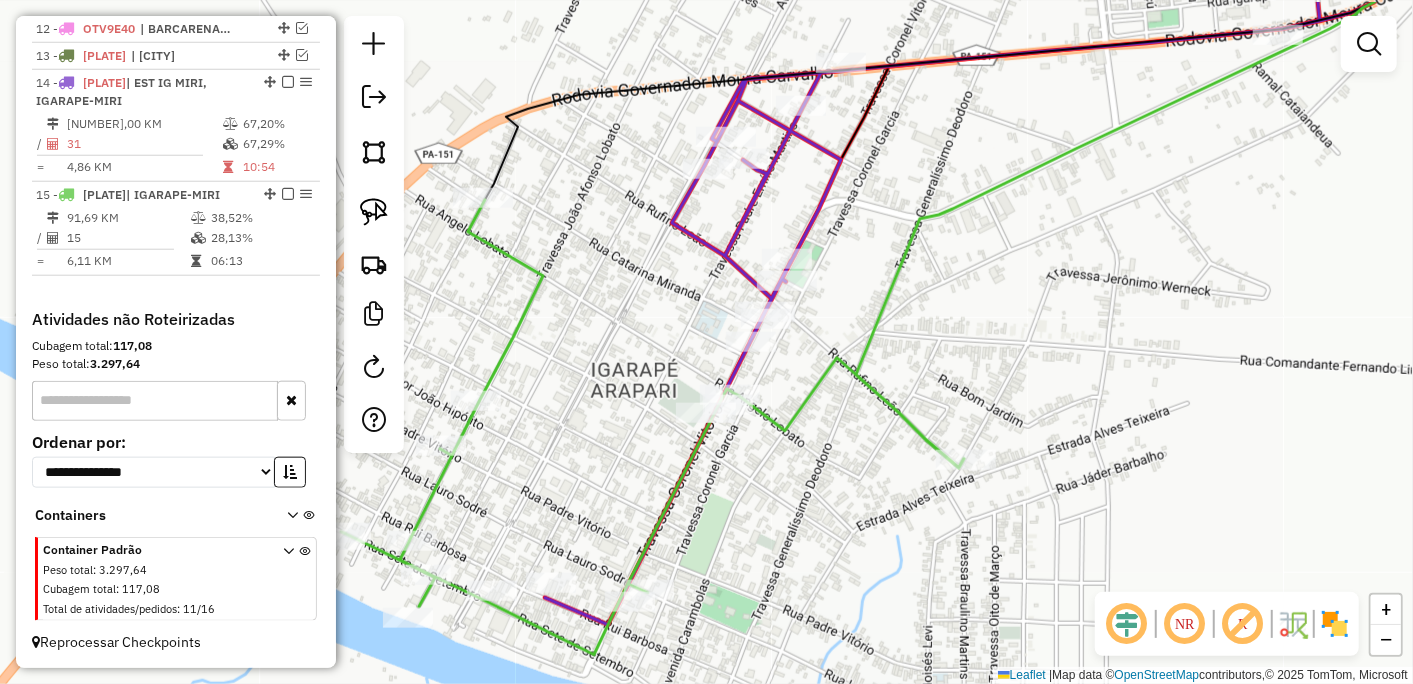 drag, startPoint x: 803, startPoint y: 457, endPoint x: 801, endPoint y: 602, distance: 145.0138 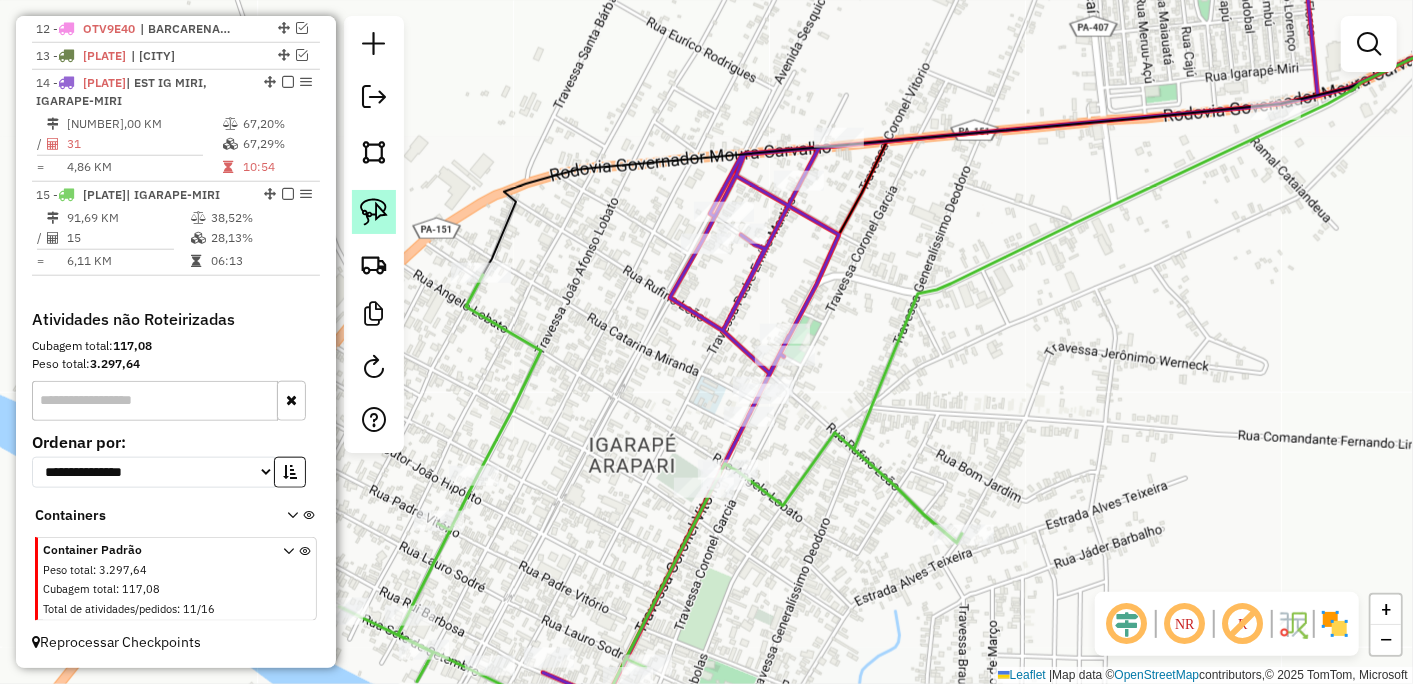 click 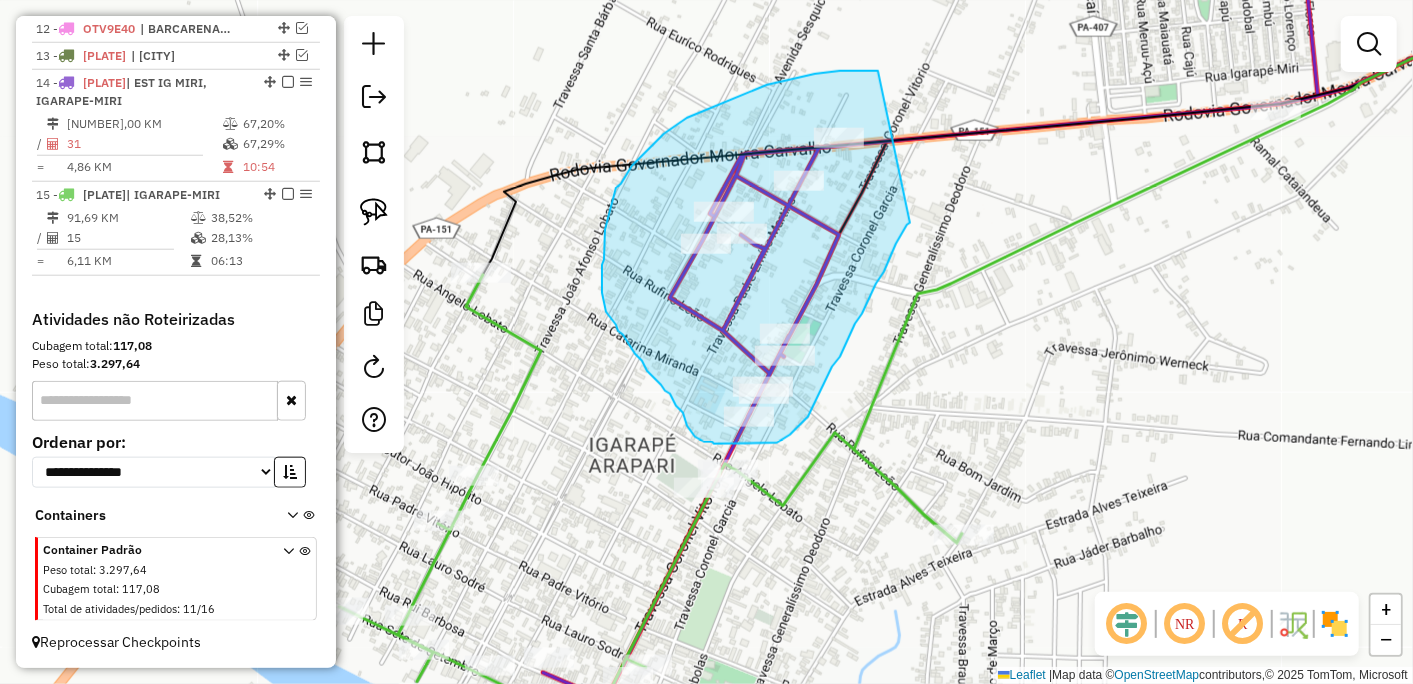 drag, startPoint x: 878, startPoint y: 71, endPoint x: 910, endPoint y: 223, distance: 155.33191 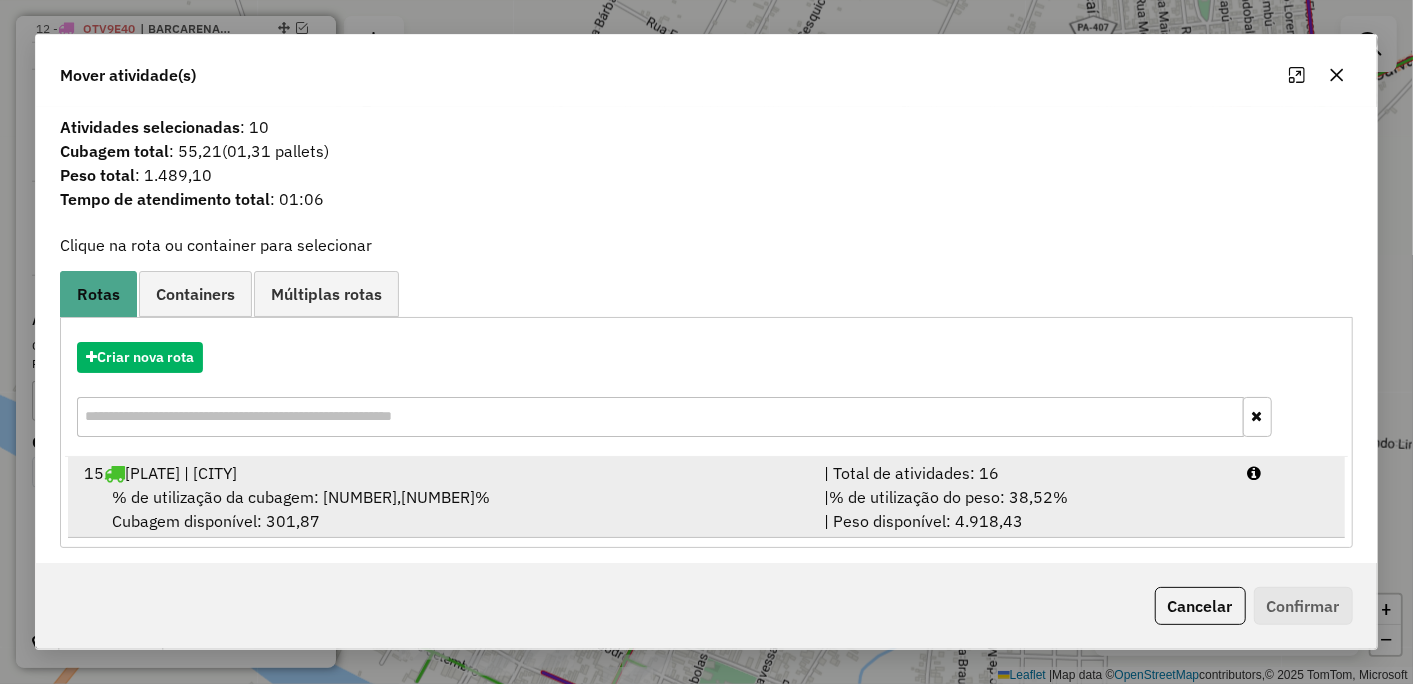 scroll, scrollTop: 8, scrollLeft: 0, axis: vertical 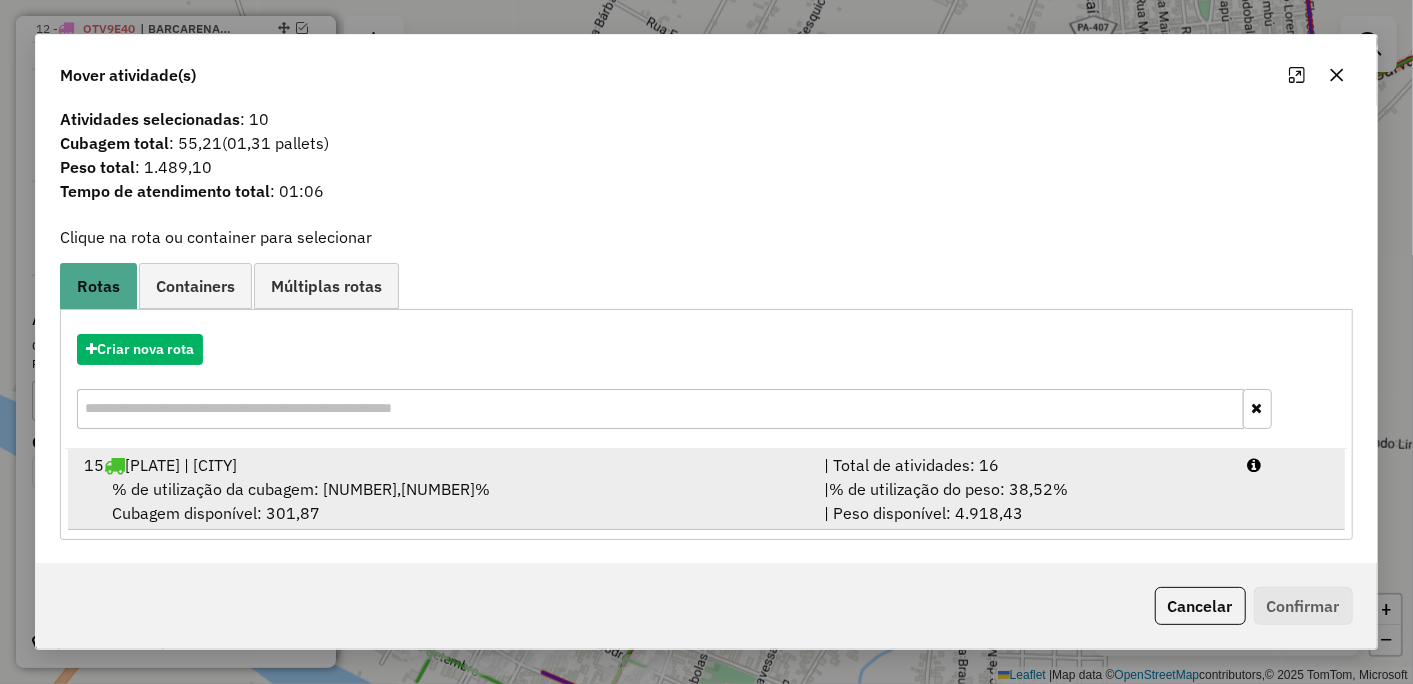click on "15  NSY8D01 | IGARAPE-MIRI" at bounding box center [442, 465] 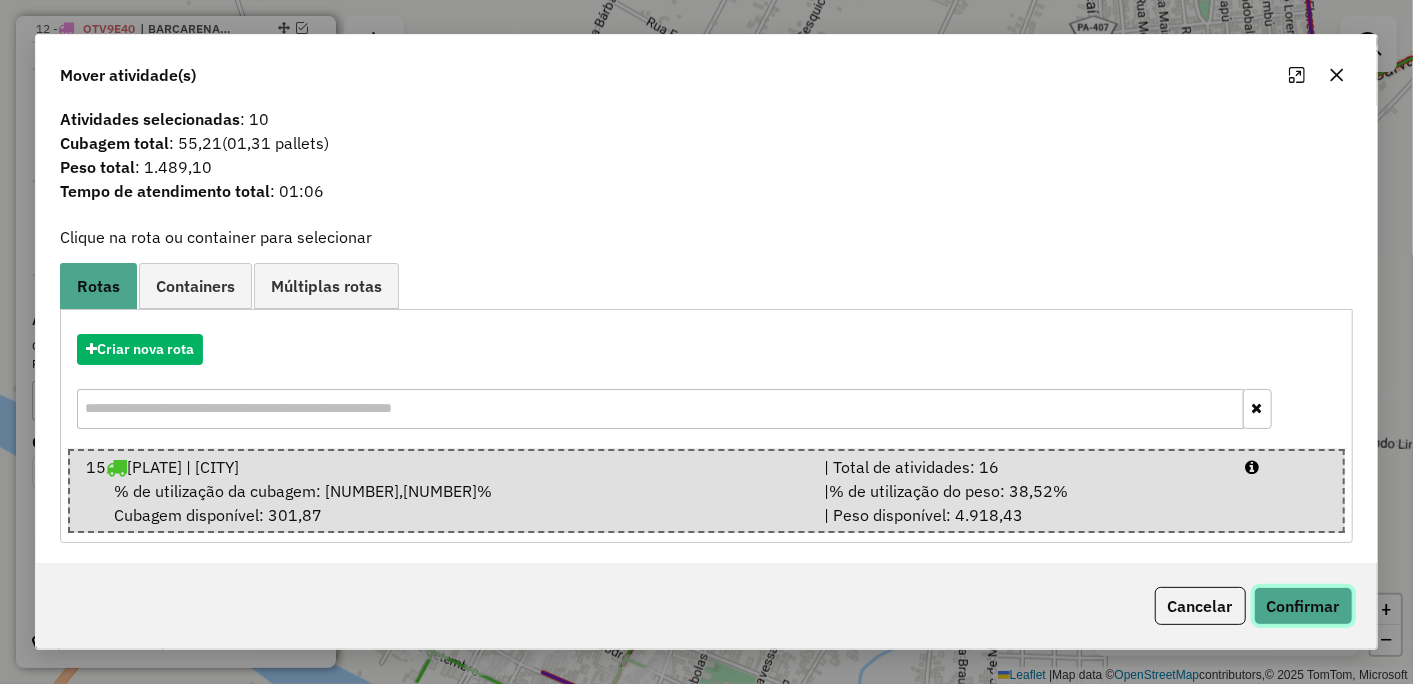 click on "Confirmar" 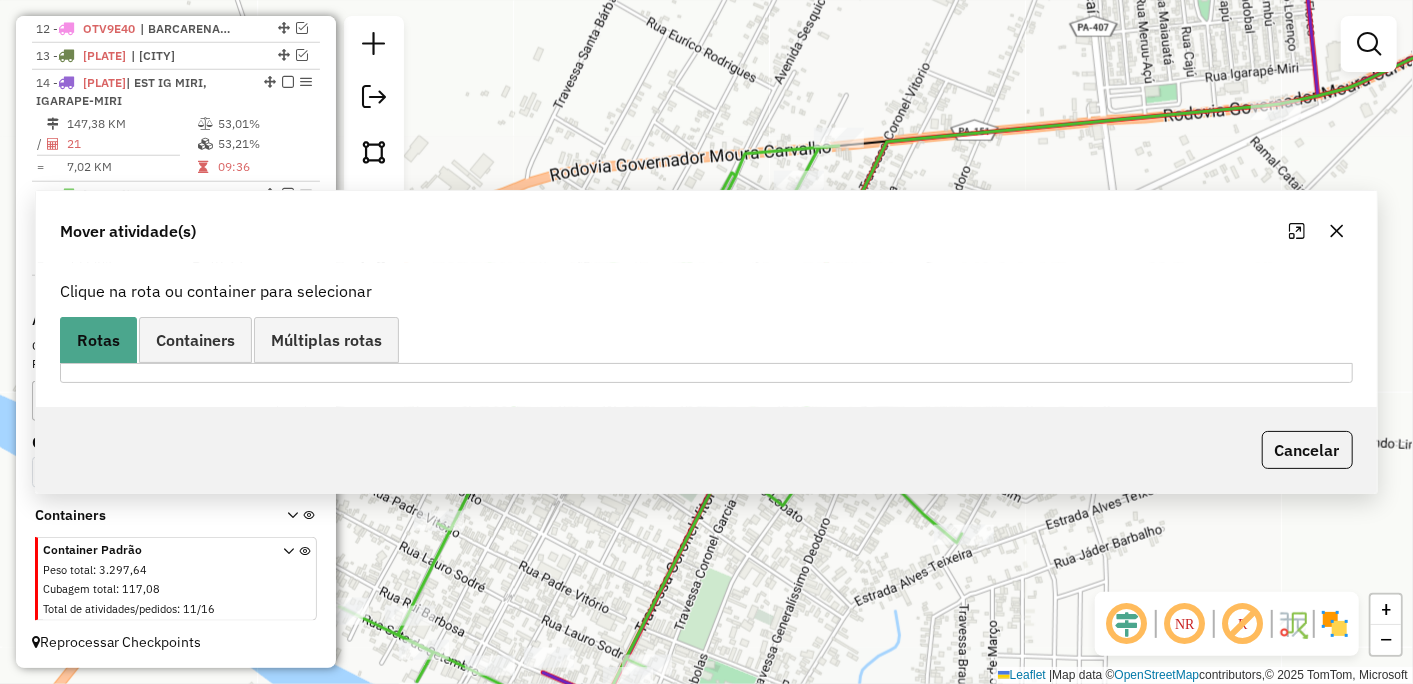 scroll, scrollTop: 0, scrollLeft: 0, axis: both 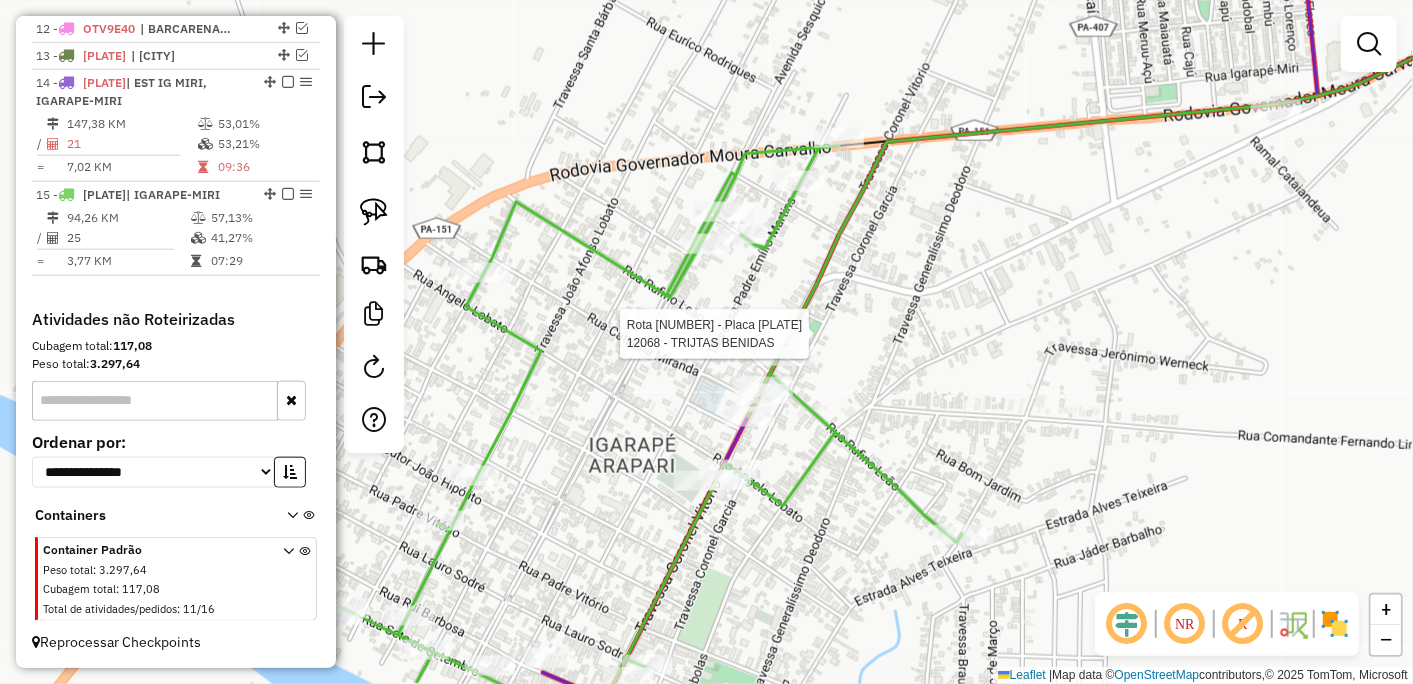 select on "*********" 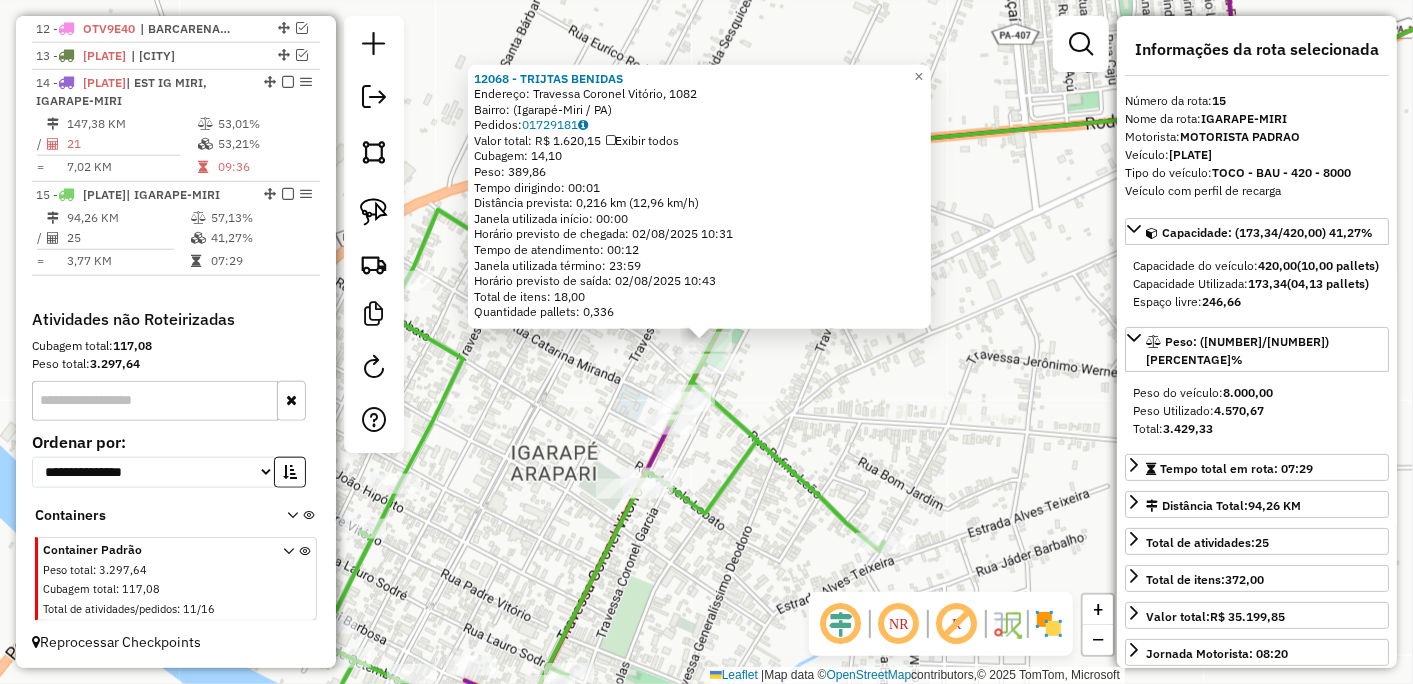 click on "12068 - TRIJTAS BENIDAS  Endereço: Travessa Coronel Vitório, 1082   Bairro:  (Igarapé-Miri / PA)   Pedidos:  01729181   Valor total: R$ 1.620,15   Exibir todos   Cubagem: 14,10  Peso: 389,86  Tempo dirigindo: 00:01   Distância prevista: 0,216 km (12,96 km/h)   Janela utilizada início: 00:00   Horário previsto de chegada: 02/08/2025 10:31   Tempo de atendimento: 00:12   Janela utilizada término: 23:59   Horário previsto de saída: 02/08/2025 10:43   Total de itens: 18,00   Quantidade pallets: 0,336  × Janela de atendimento Grade de atendimento Capacidade Transportadoras Veículos Cliente Pedidos  Rotas Selecione os dias de semana para filtrar as janelas de atendimento  Seg   Ter   Qua   Qui   Sex   Sáb   Dom  Informe o período da janela de atendimento: De: Até:  Filtrar exatamente a janela do cliente  Considerar janela de atendimento padrão  Selecione os dias de semana para filtrar as grades de atendimento  Seg   Ter   Qua   Qui   Sex   Sáb   Dom   Clientes fora do dia de atendimento selecionado" 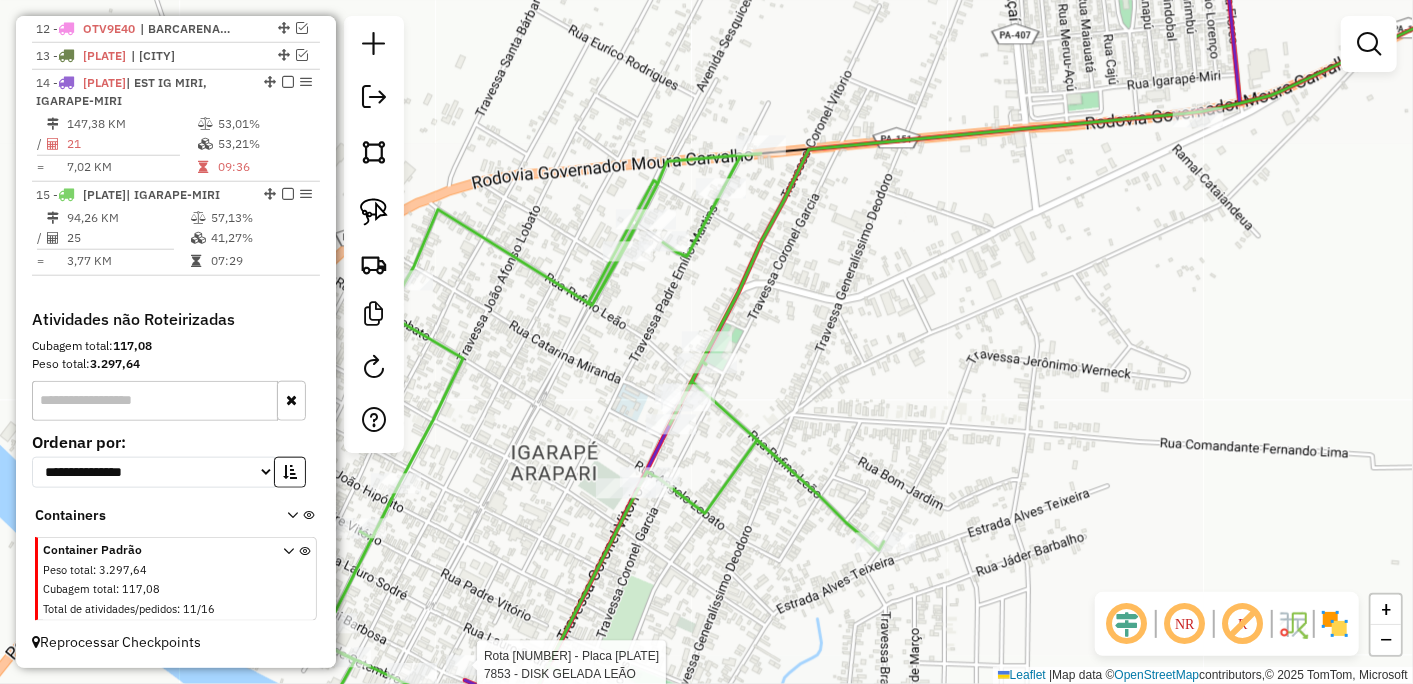 select on "*********" 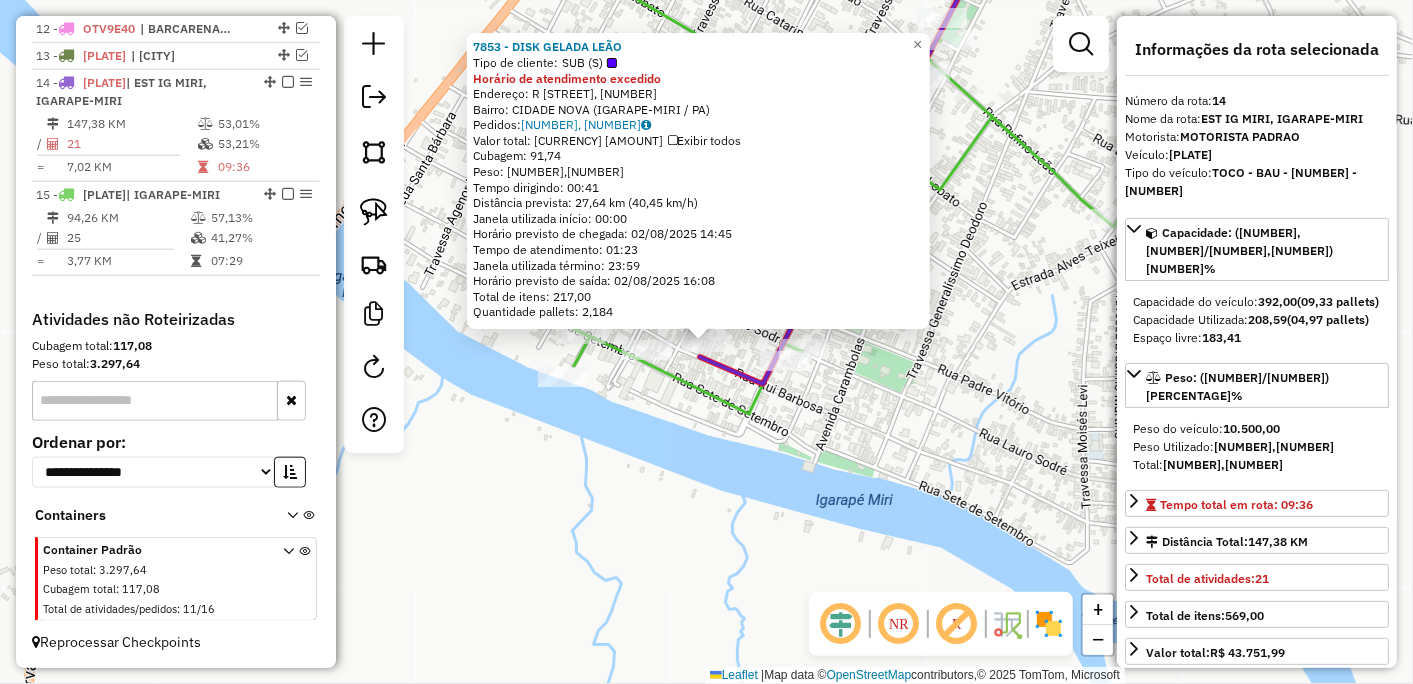 click on "7853 - DISK GELADA LEÃO  Tipo de cliente:   SUB (S)  Horário de atendimento excedido  Endereço: R   LAURO SODRE, 285   Bairro: CIDADE NOVA (IGARAPE-MIRI / PA)   Pedidos:  01729128, 01729577   Valor total: R$ 24.464,91   Exibir todos   Cubagem: 91,74  Peso: 2.392,82  Tempo dirigindo: 00:41   Distância prevista: 27,64 km (40,45 km/h)   Janela utilizada início: 00:00   Horário previsto de chegada: 02/08/2025 14:45   Tempo de atendimento: 01:23   Janela utilizada término: 23:59   Horário previsto de saída: 02/08/2025 16:08   Total de itens: 217,00   Quantidade pallets: 2,184  × Janela de atendimento Grade de atendimento Capacidade Transportadoras Veículos Cliente Pedidos  Rotas Selecione os dias de semana para filtrar as janelas de atendimento  Seg   Ter   Qua   Qui   Sex   Sáb   Dom  Informe o período da janela de atendimento: De: Até:  Filtrar exatamente a janela do cliente  Considerar janela de atendimento padrão  Selecione os dias de semana para filtrar as grades de atendimento  Seg   Ter  De:" 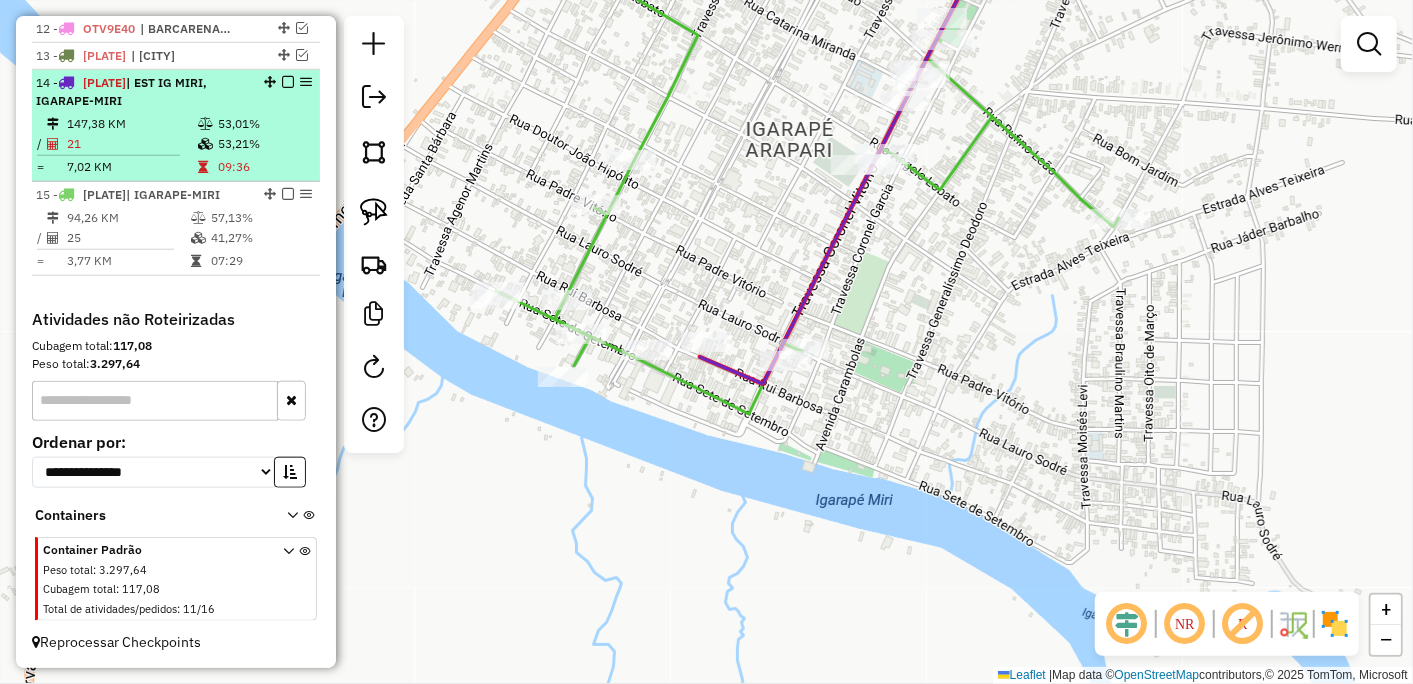 click at bounding box center [288, 82] 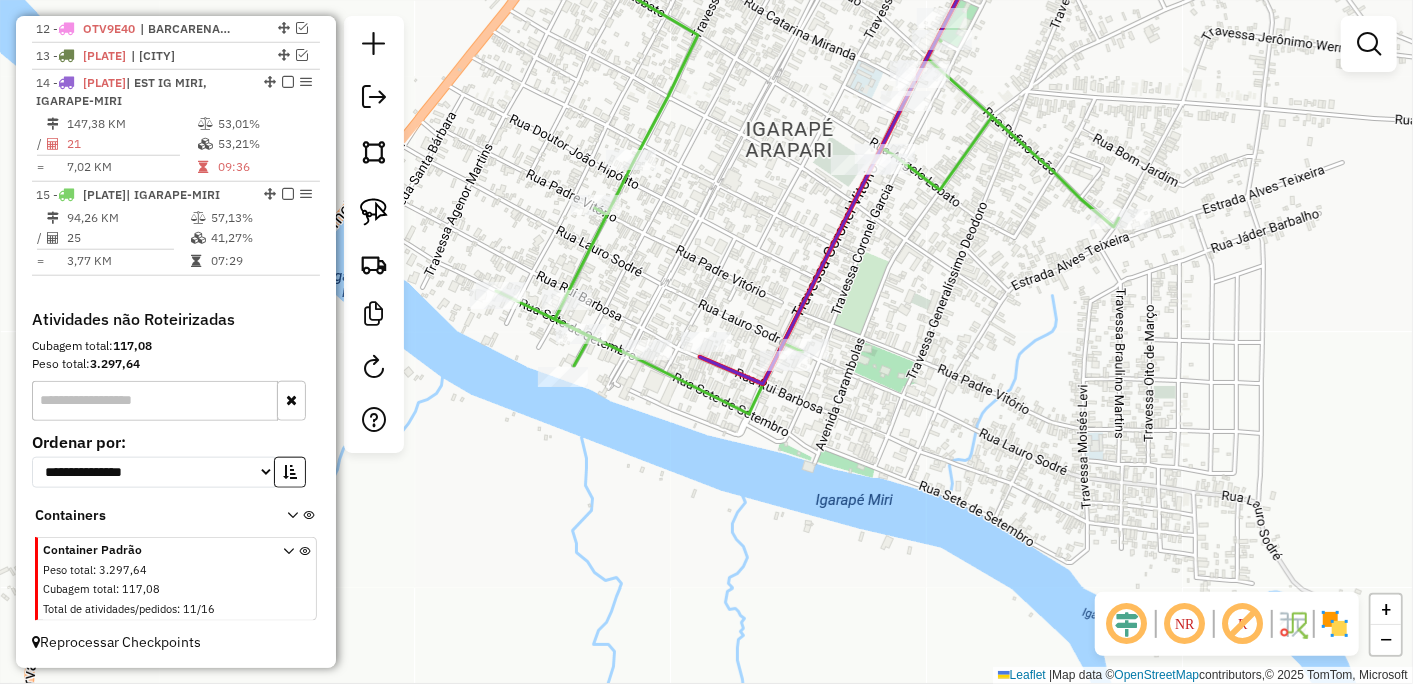 scroll, scrollTop: 963, scrollLeft: 0, axis: vertical 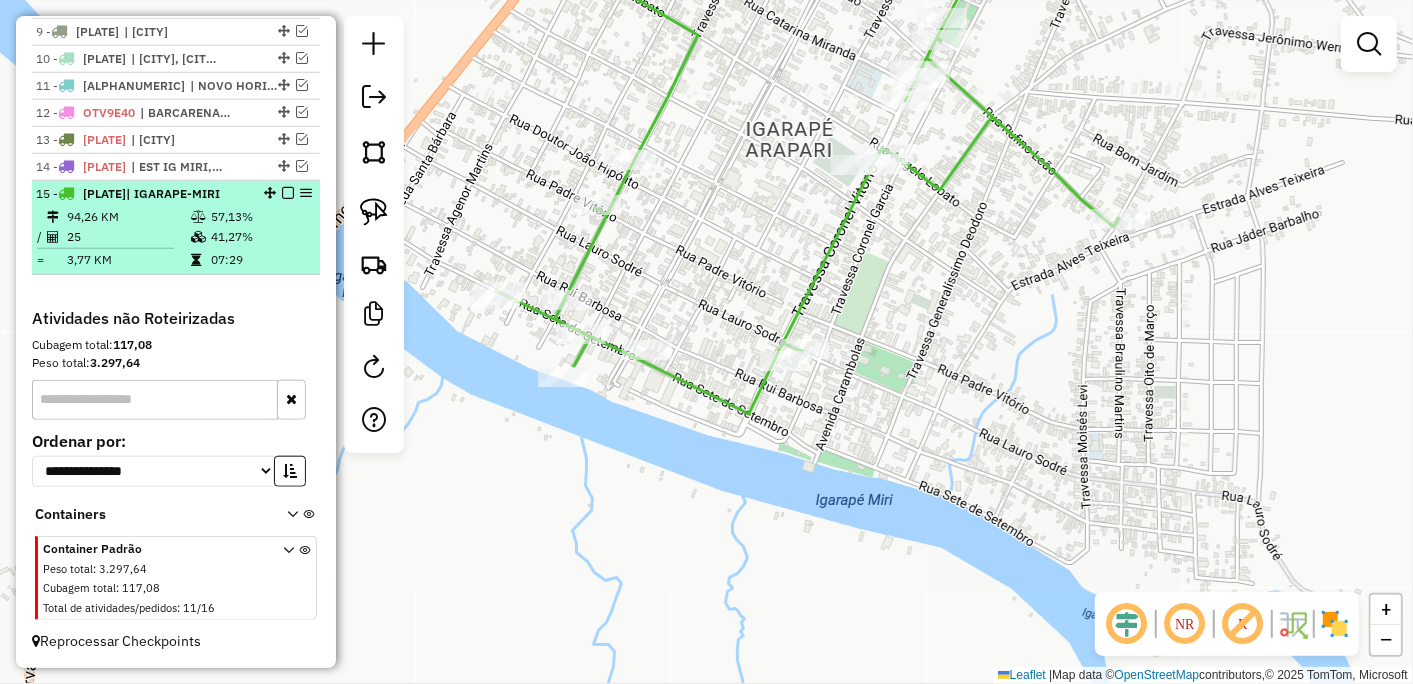 click at bounding box center [288, 193] 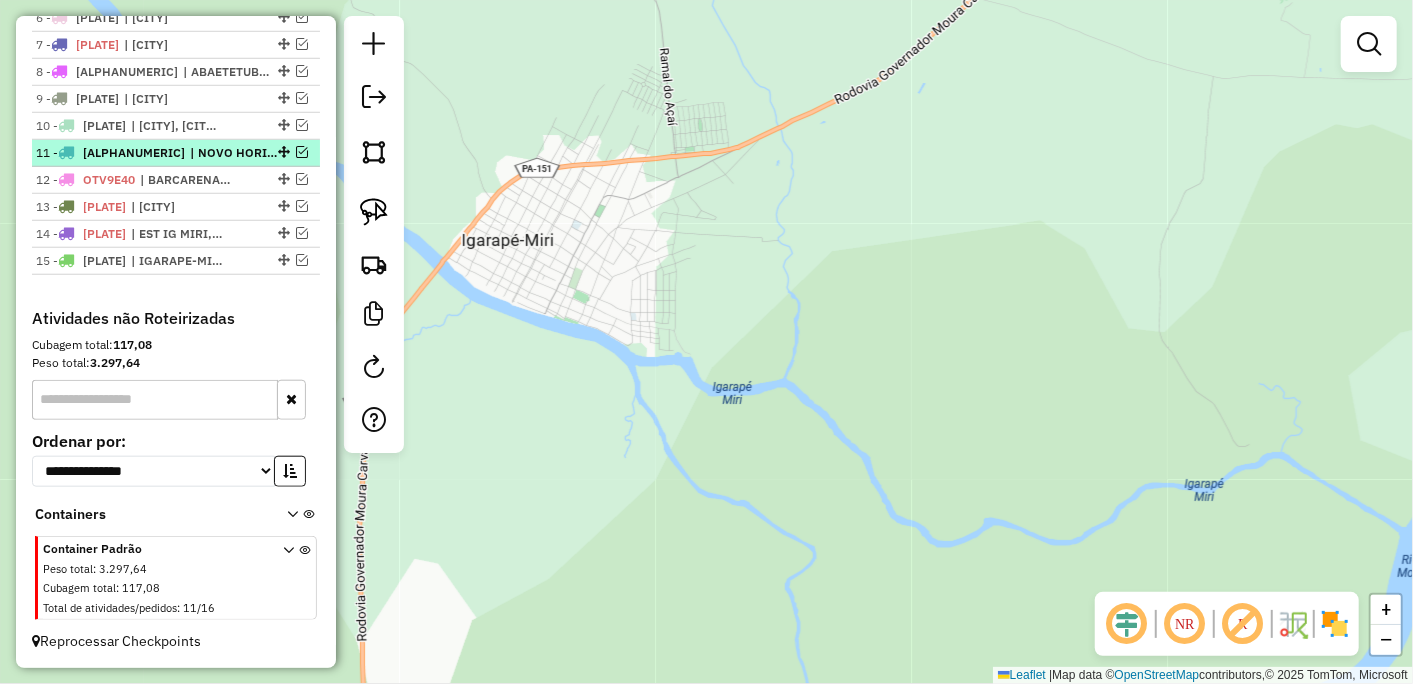 scroll, scrollTop: 452, scrollLeft: 0, axis: vertical 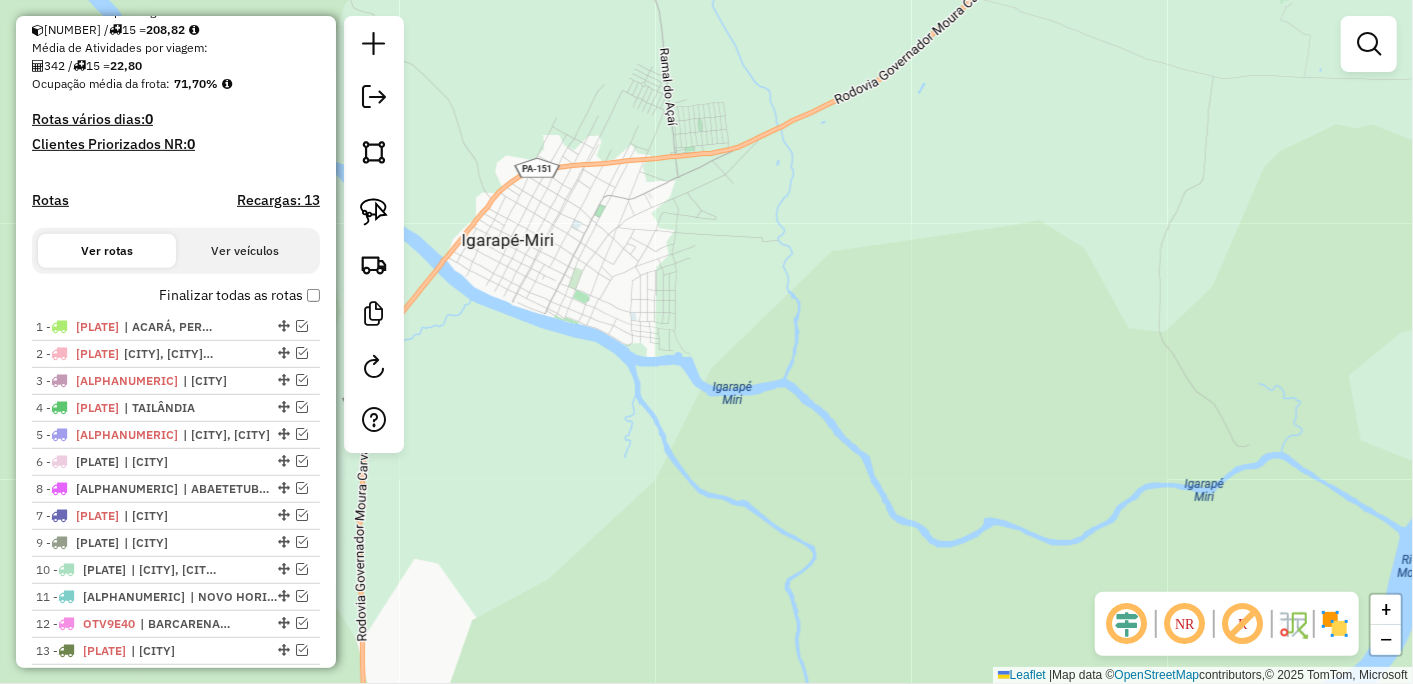 drag, startPoint x: 273, startPoint y: 511, endPoint x: 270, endPoint y: 485, distance: 26.172504 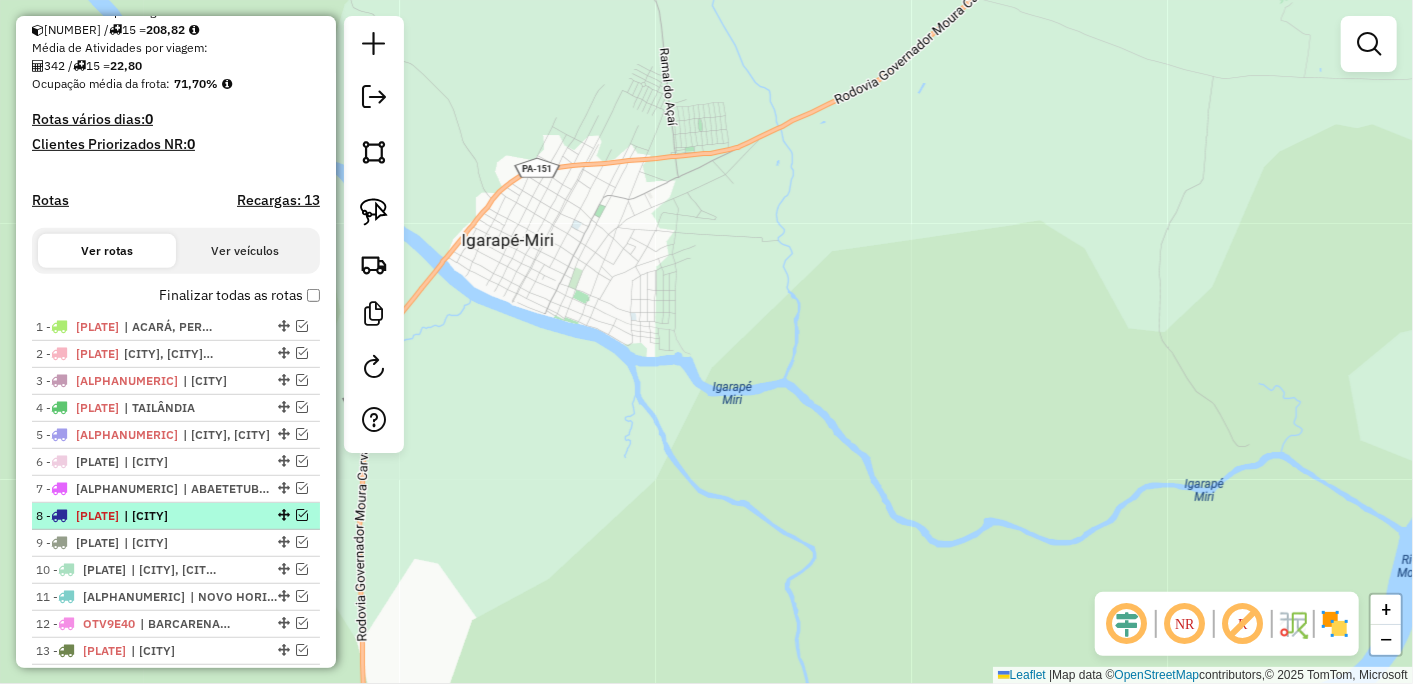 scroll, scrollTop: 674, scrollLeft: 0, axis: vertical 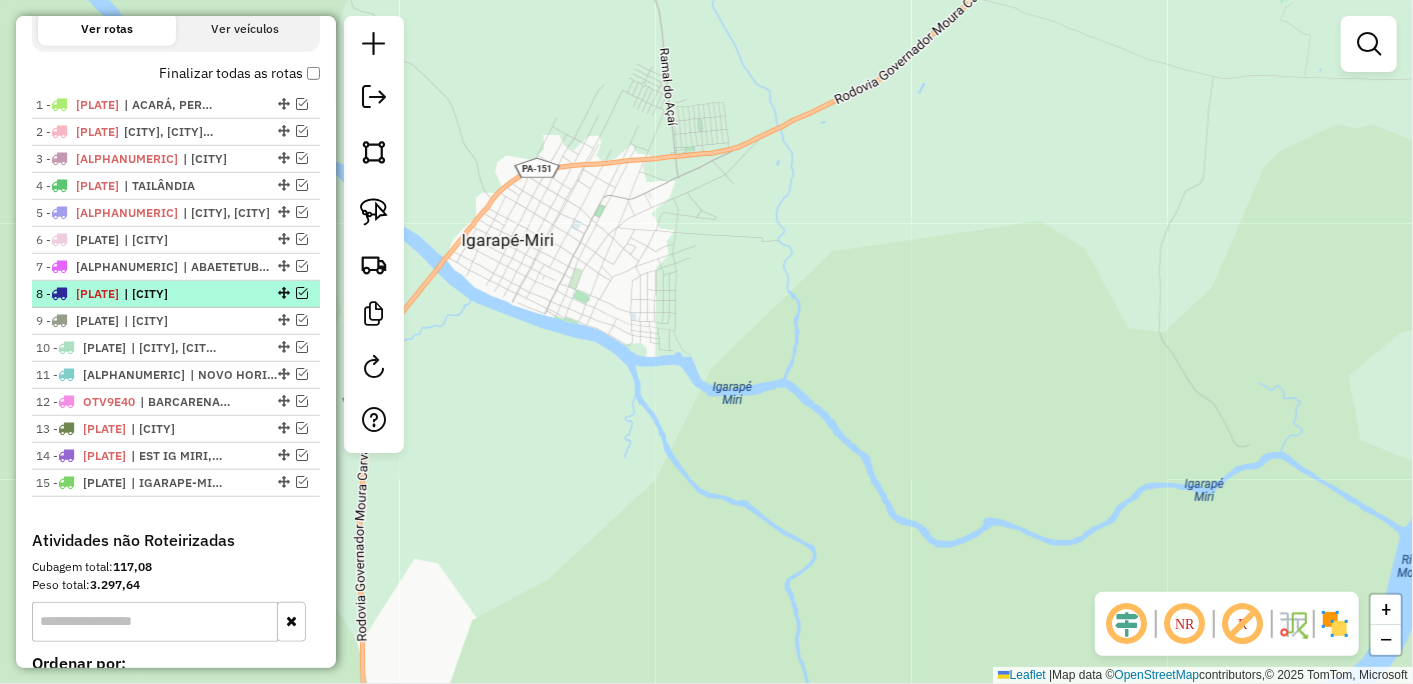 click at bounding box center [302, 293] 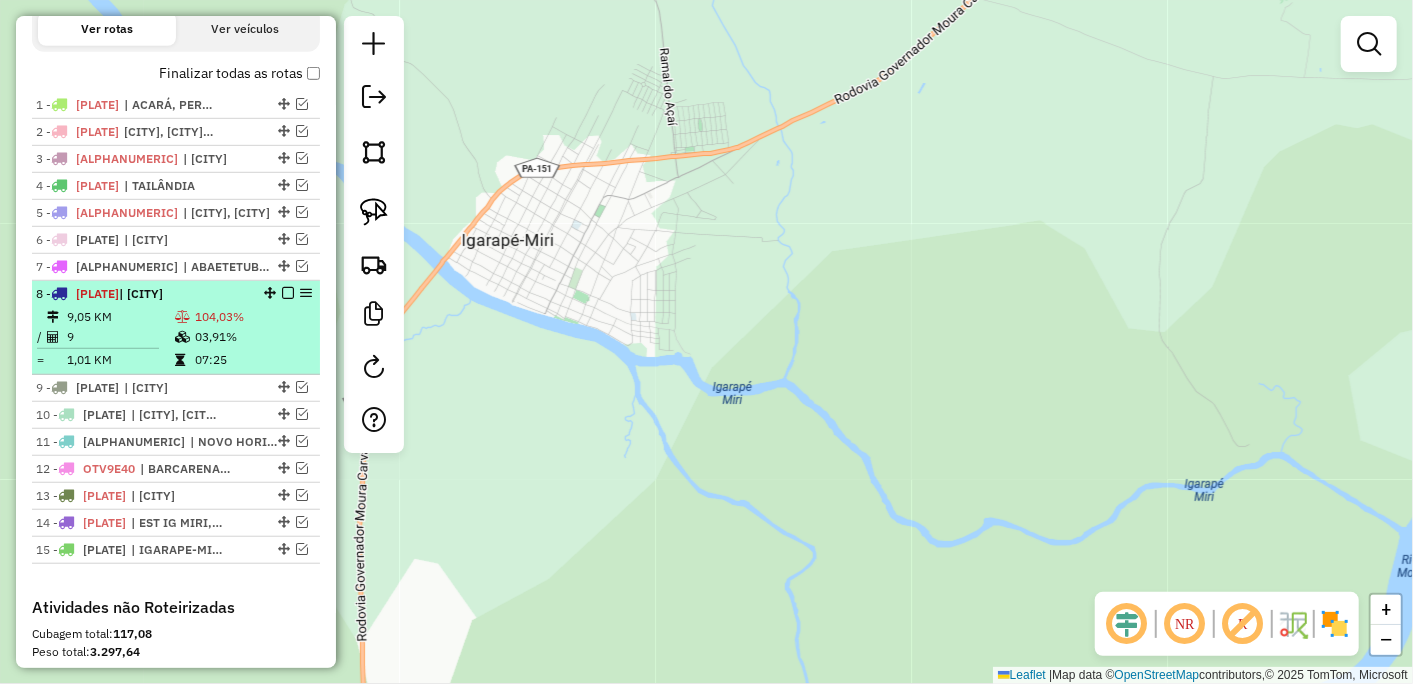 click at bounding box center (282, 293) 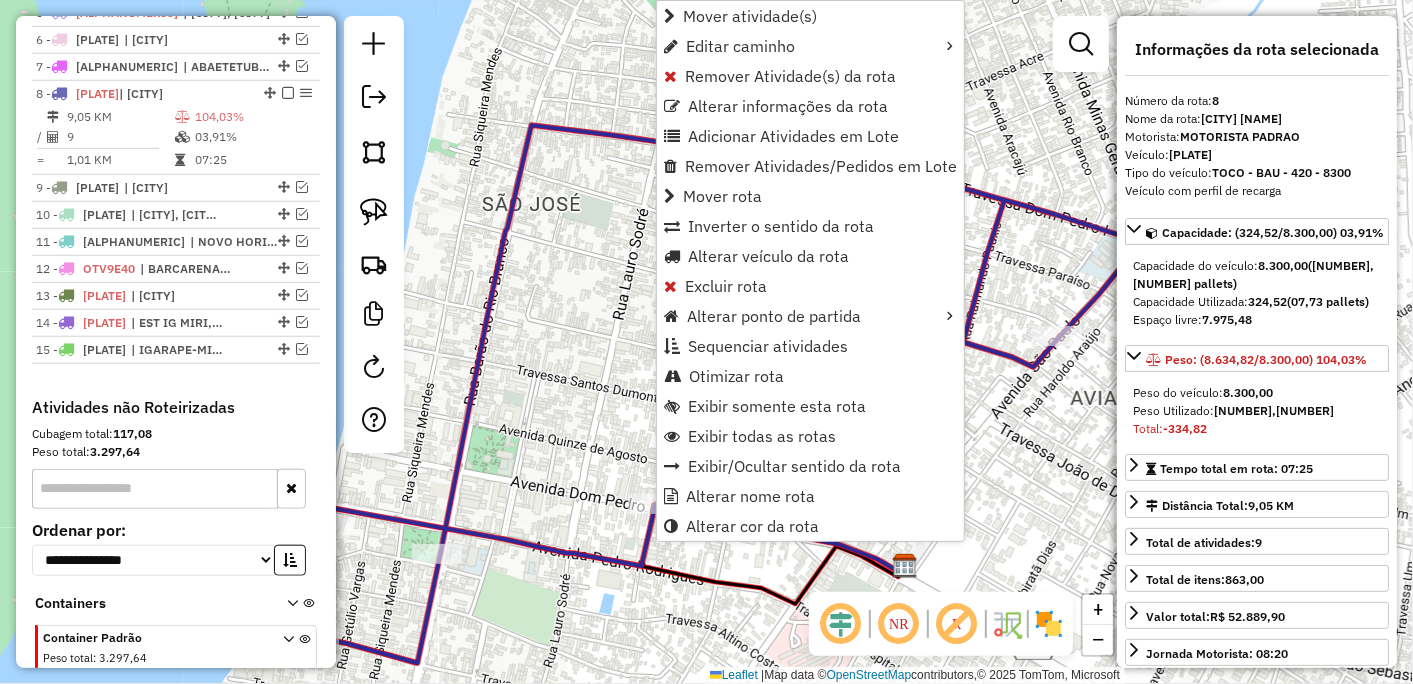 scroll, scrollTop: 937, scrollLeft: 0, axis: vertical 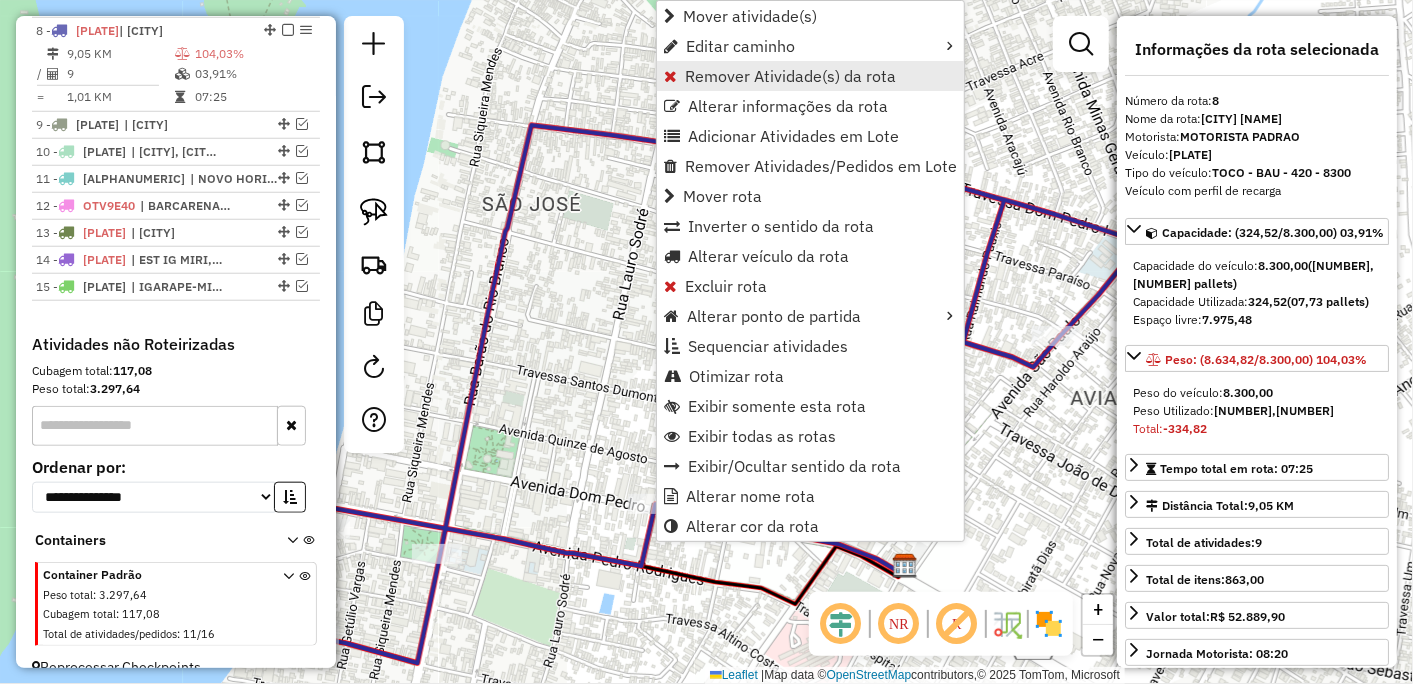 click on "Remover Atividade(s) da rota" at bounding box center (790, 76) 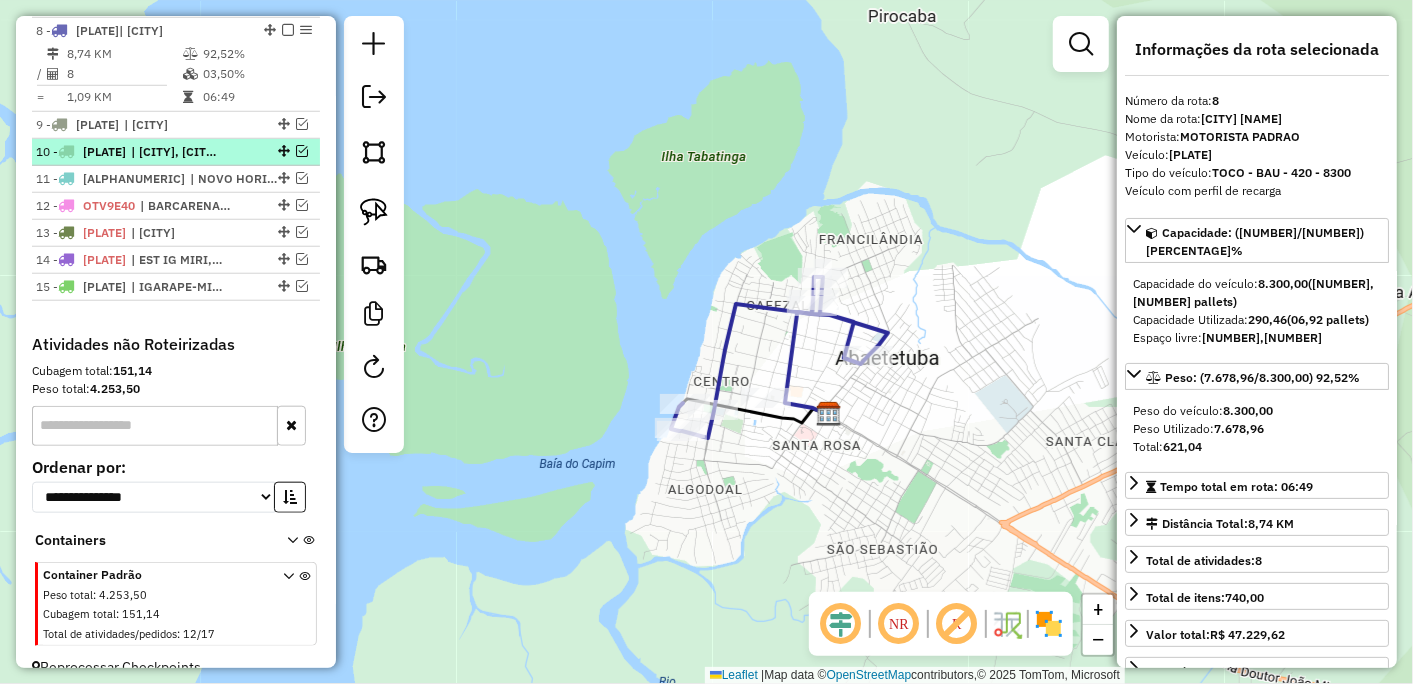 scroll, scrollTop: 826, scrollLeft: 0, axis: vertical 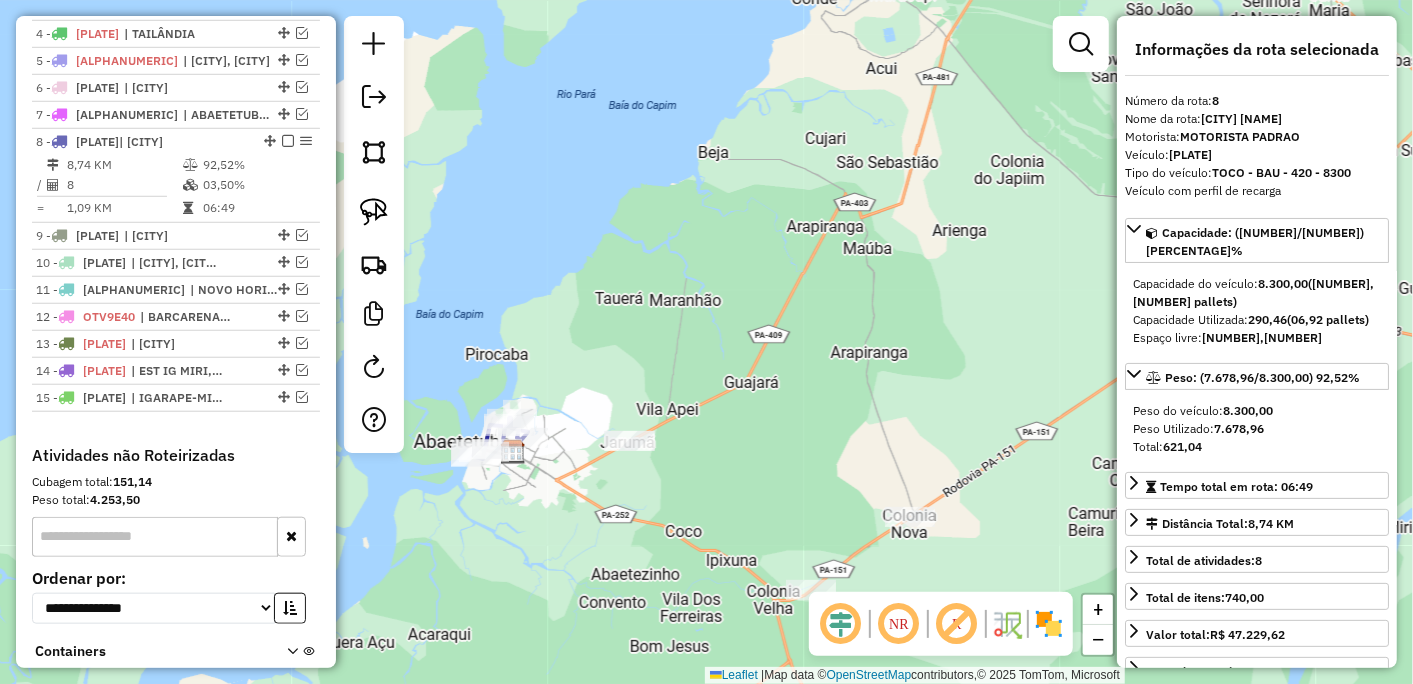 drag, startPoint x: 1048, startPoint y: 458, endPoint x: 525, endPoint y: 546, distance: 530.35175 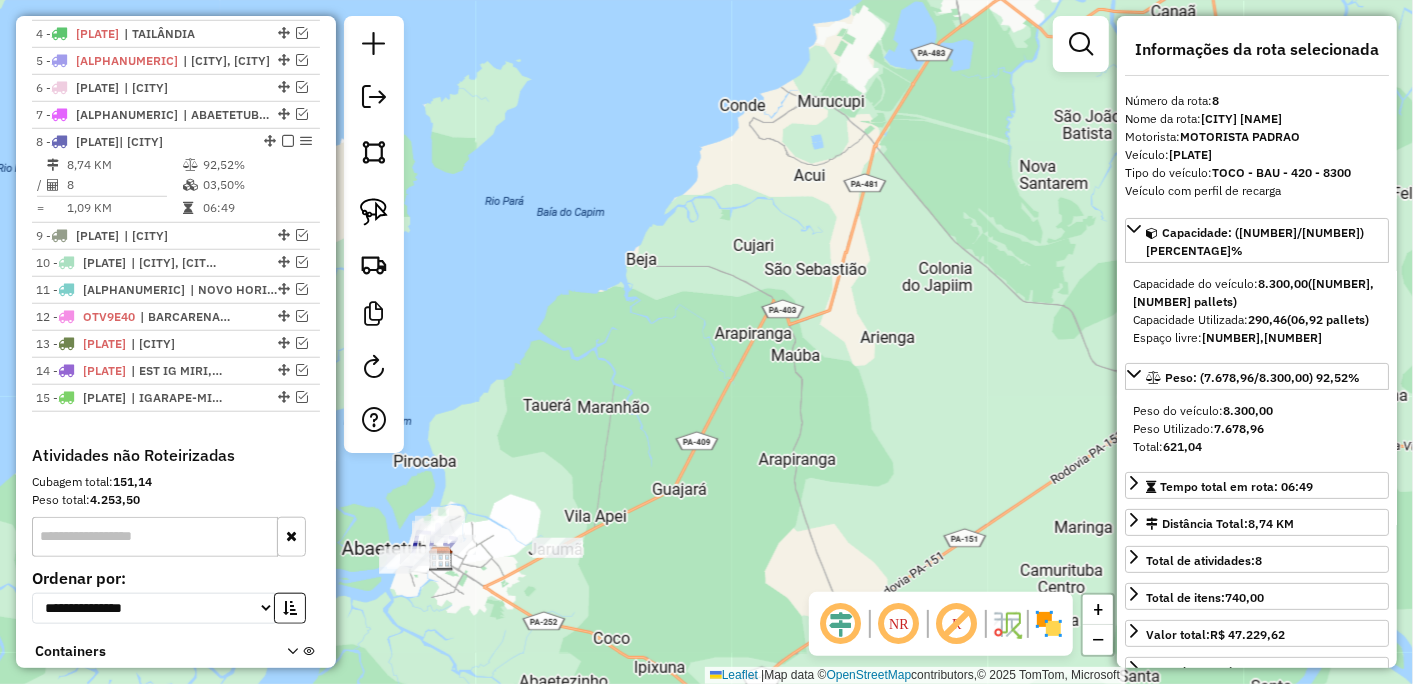 drag, startPoint x: 947, startPoint y: 312, endPoint x: 707, endPoint y: 372, distance: 247.38634 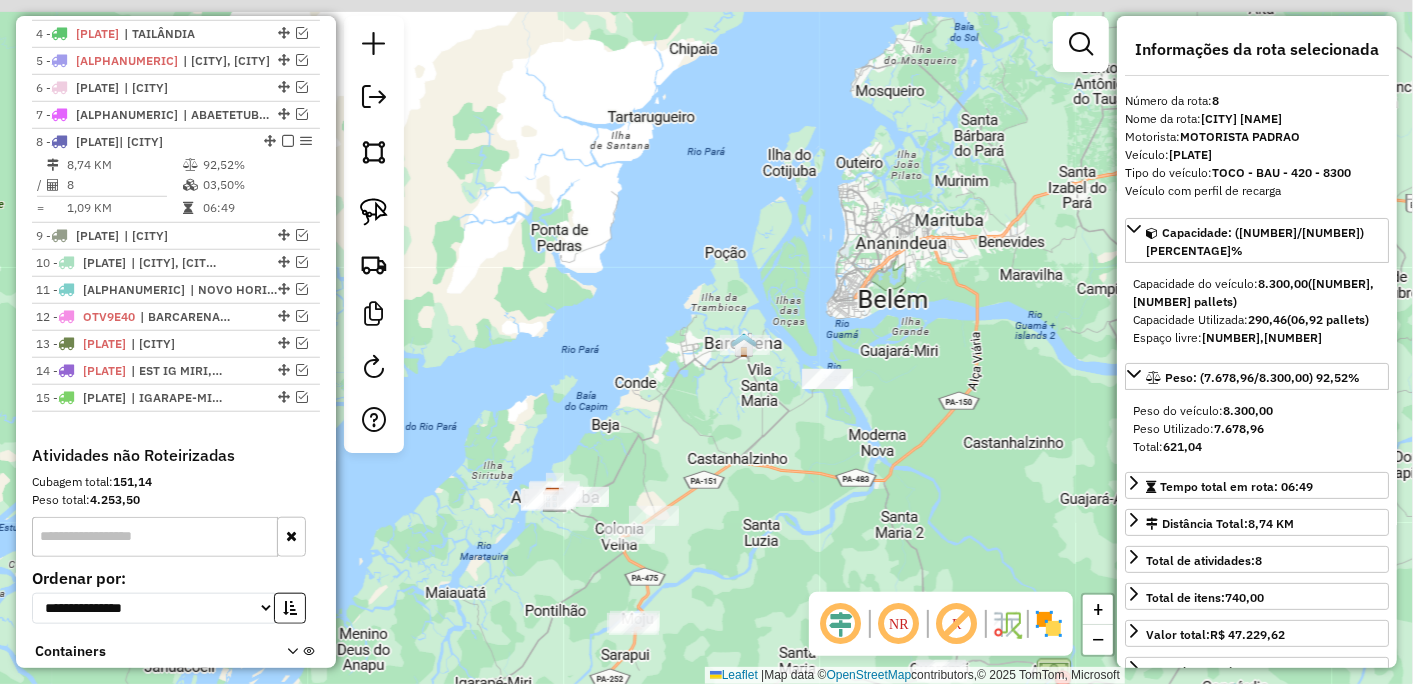 drag, startPoint x: 800, startPoint y: 325, endPoint x: 750, endPoint y: 422, distance: 109.128365 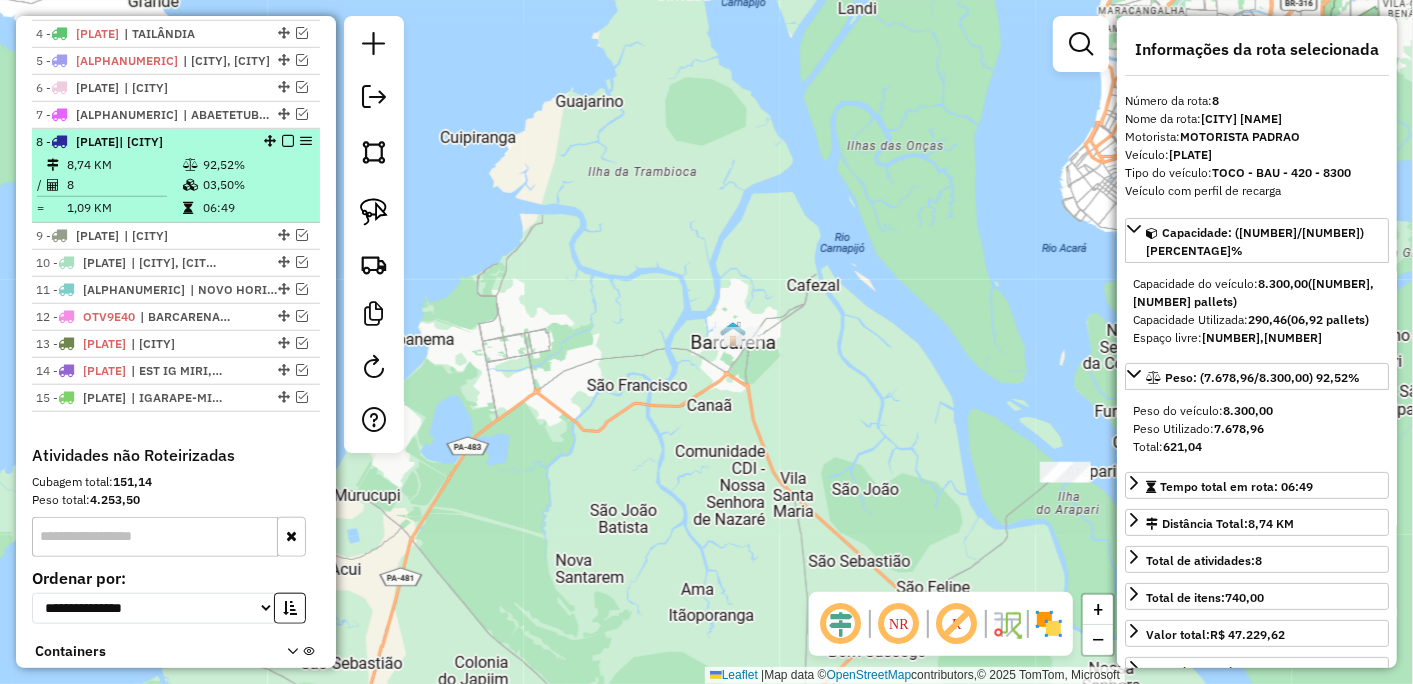 click at bounding box center [288, 141] 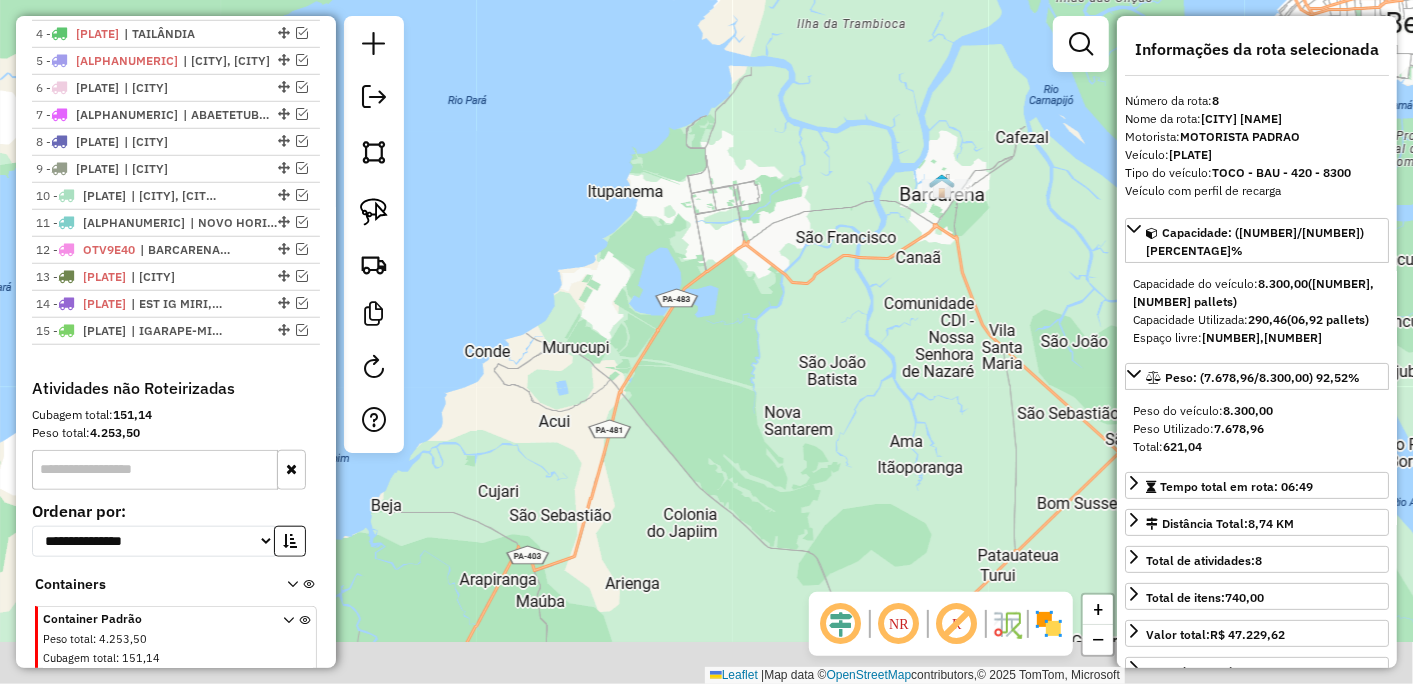drag, startPoint x: 513, startPoint y: 554, endPoint x: 811, endPoint y: 208, distance: 456.6399 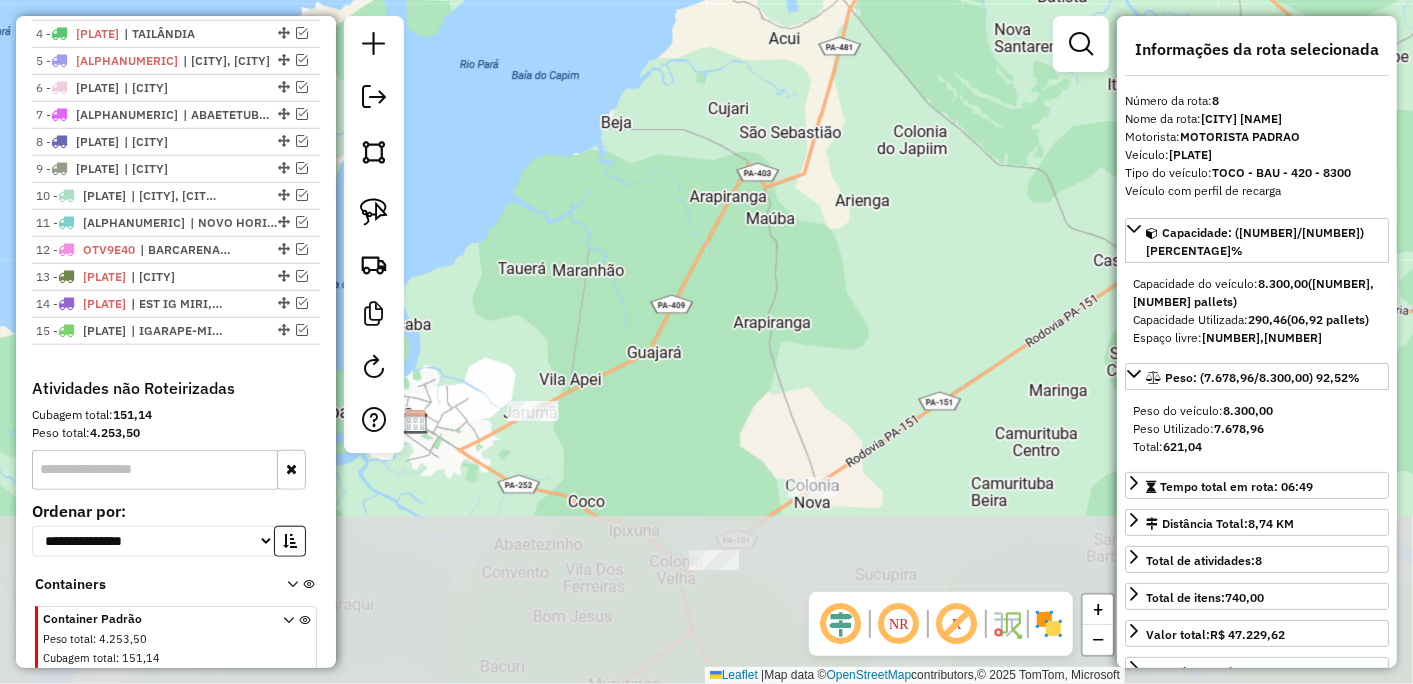 drag, startPoint x: 656, startPoint y: 494, endPoint x: 795, endPoint y: 307, distance: 233.00215 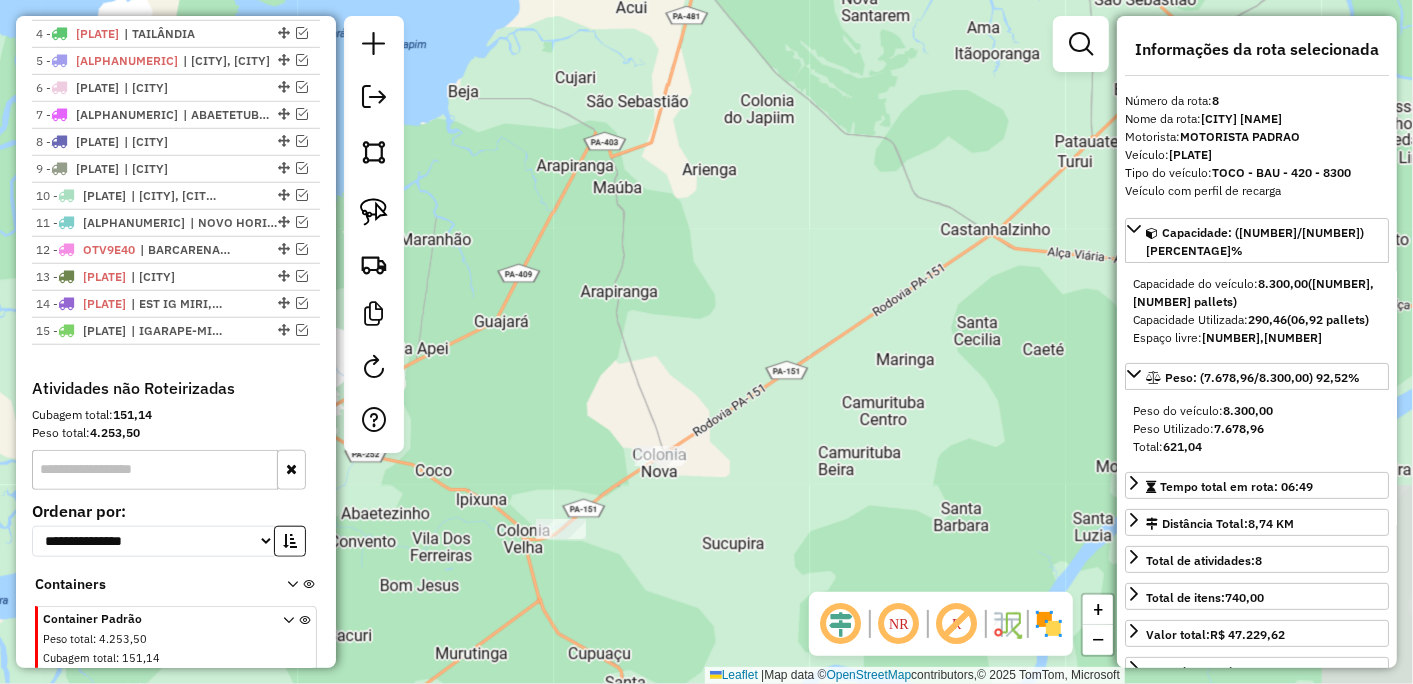 drag, startPoint x: 853, startPoint y: 477, endPoint x: 697, endPoint y: 453, distance: 157.83536 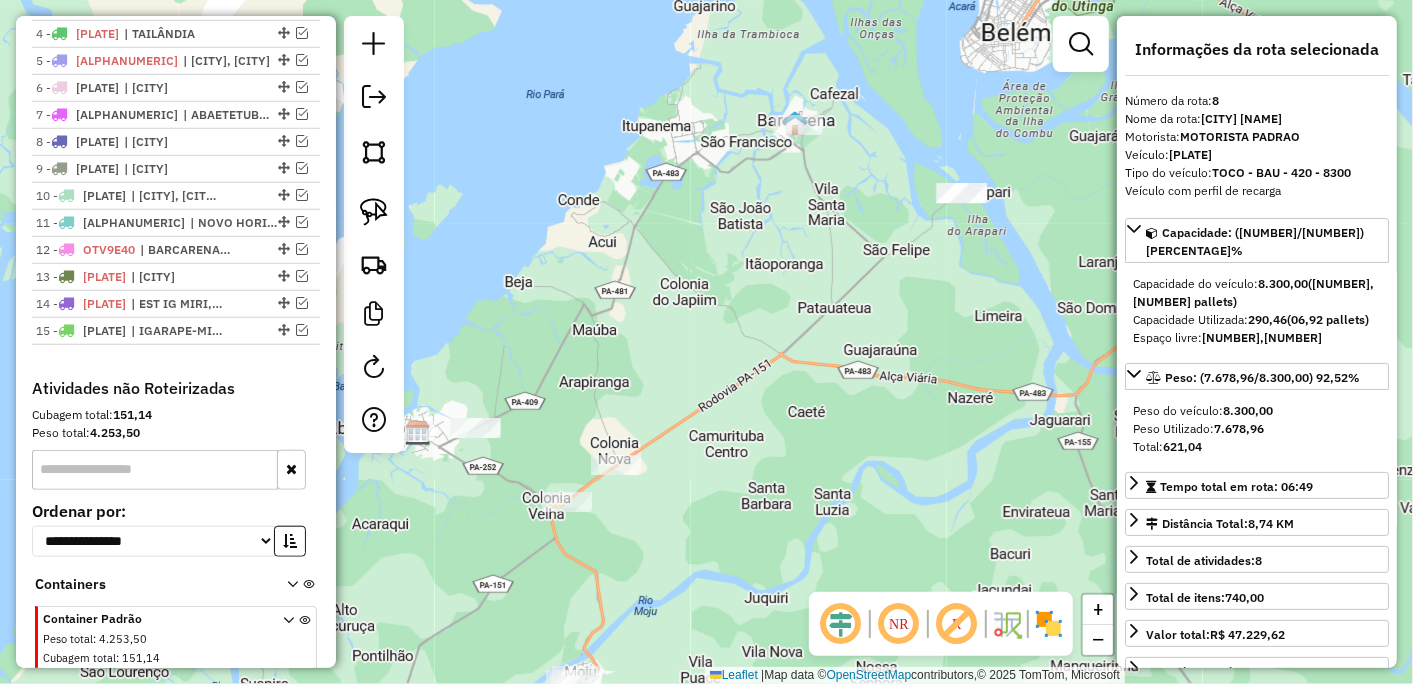 drag, startPoint x: 813, startPoint y: 462, endPoint x: 715, endPoint y: 472, distance: 98.50888 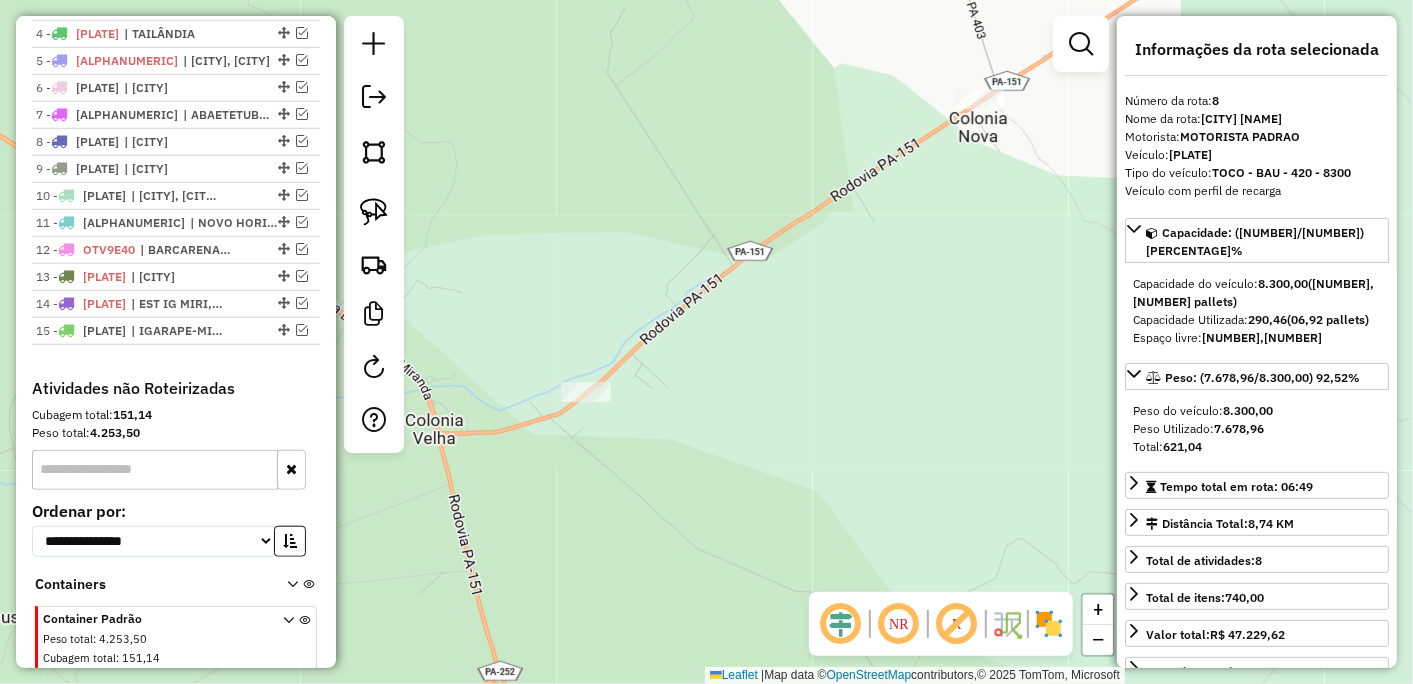 scroll, scrollTop: 604, scrollLeft: 0, axis: vertical 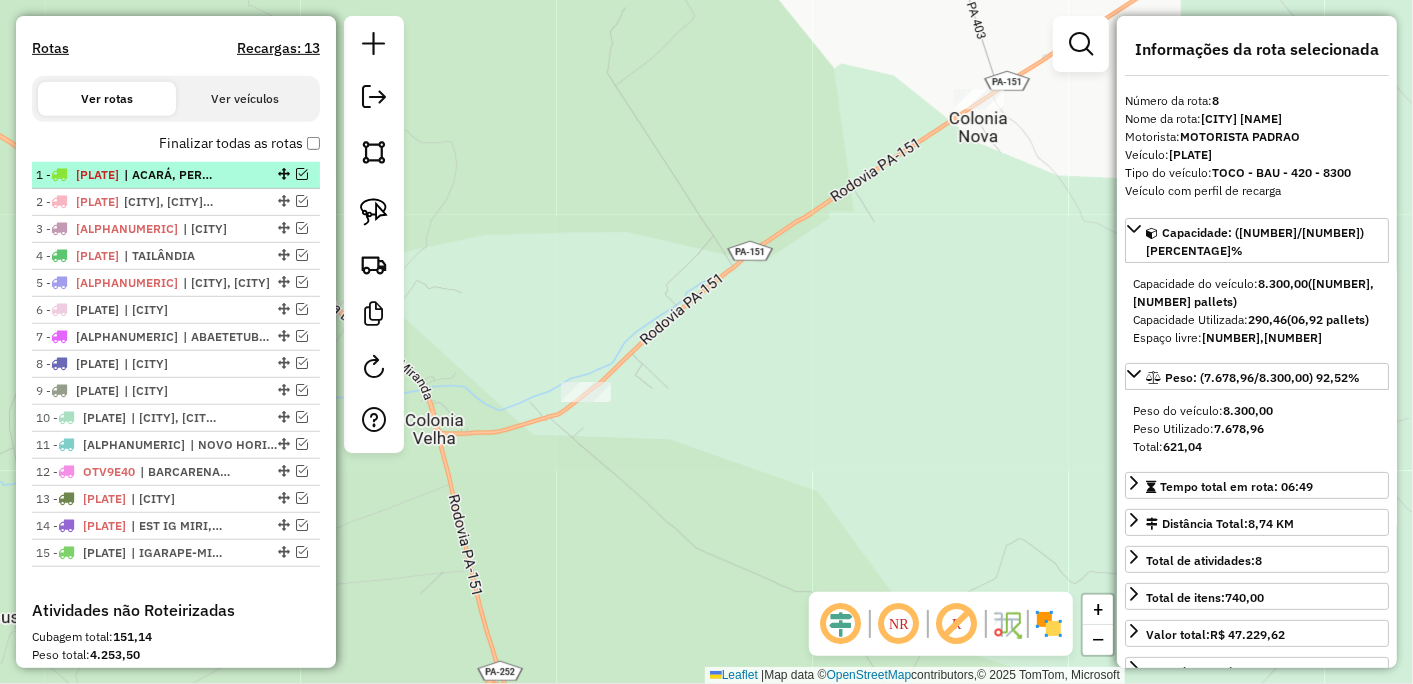 click at bounding box center [302, 174] 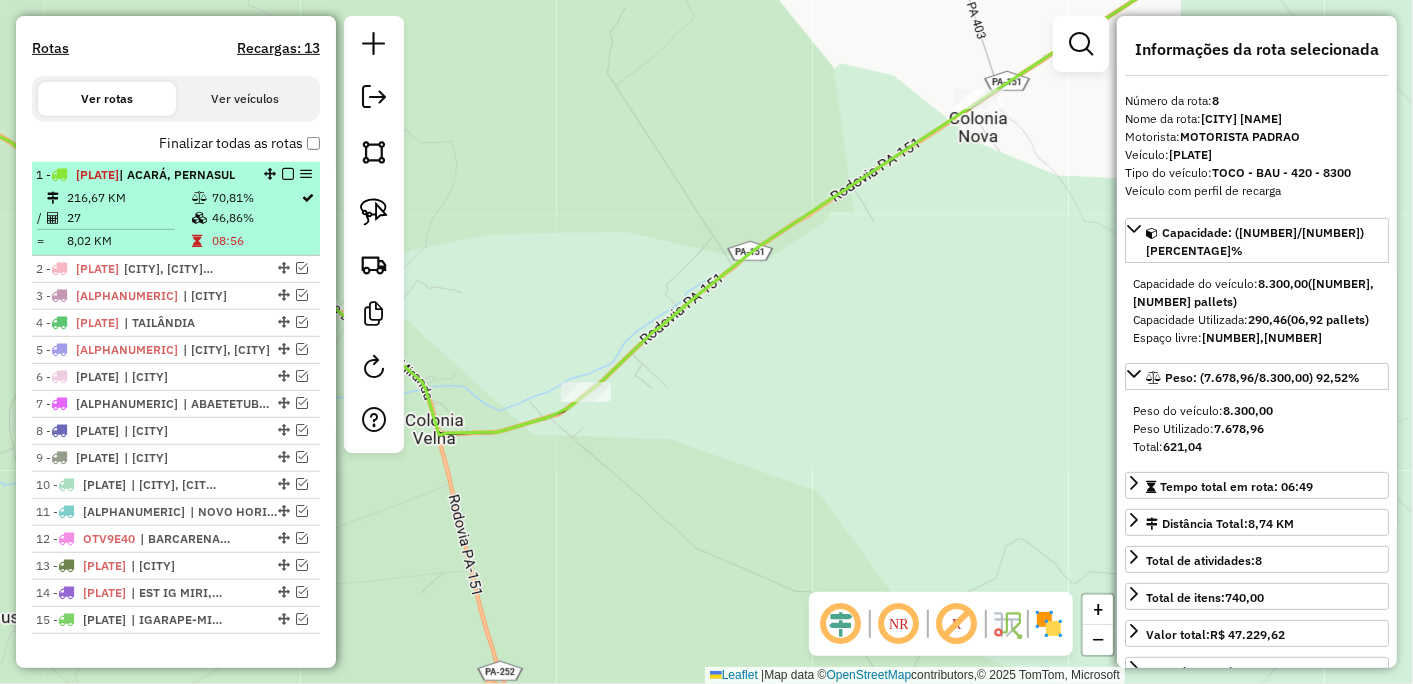 click on "1 -       SZA7H99   | ACARÁ, PERNASUL" at bounding box center (142, 175) 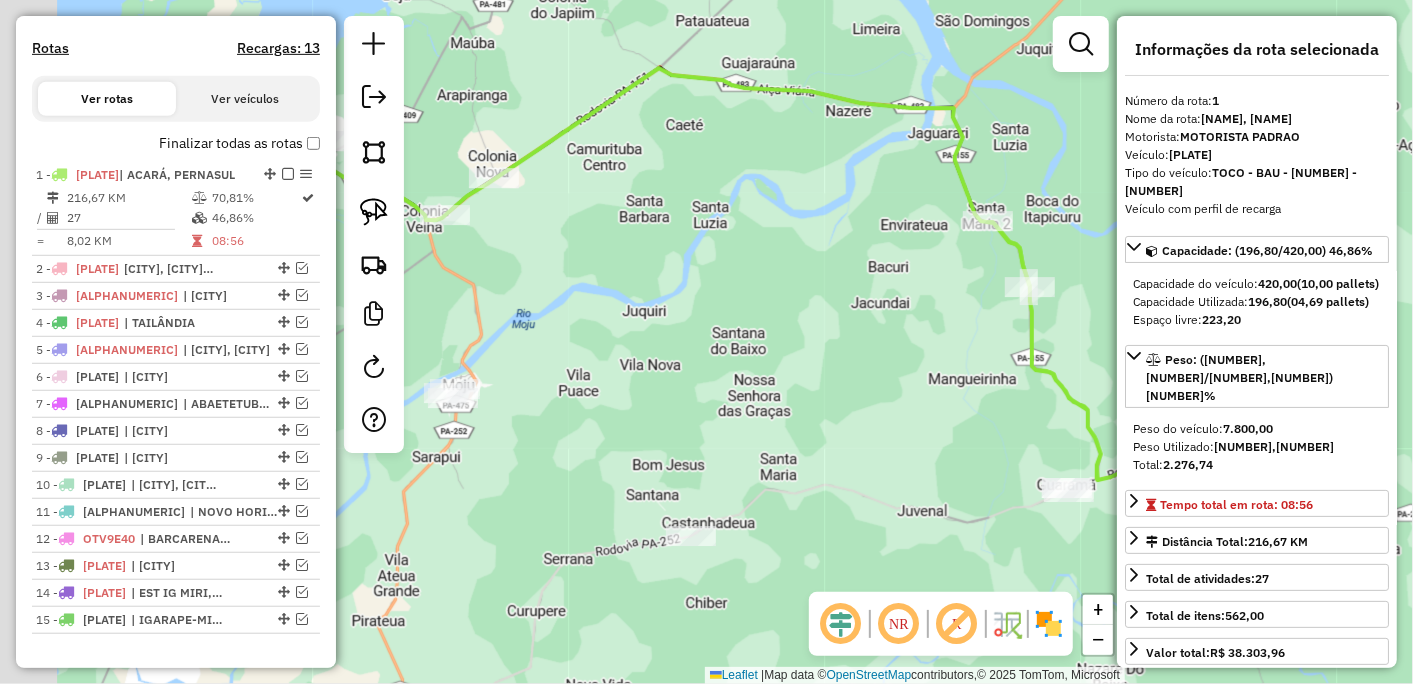 drag, startPoint x: 665, startPoint y: 350, endPoint x: 757, endPoint y: 288, distance: 110.94143 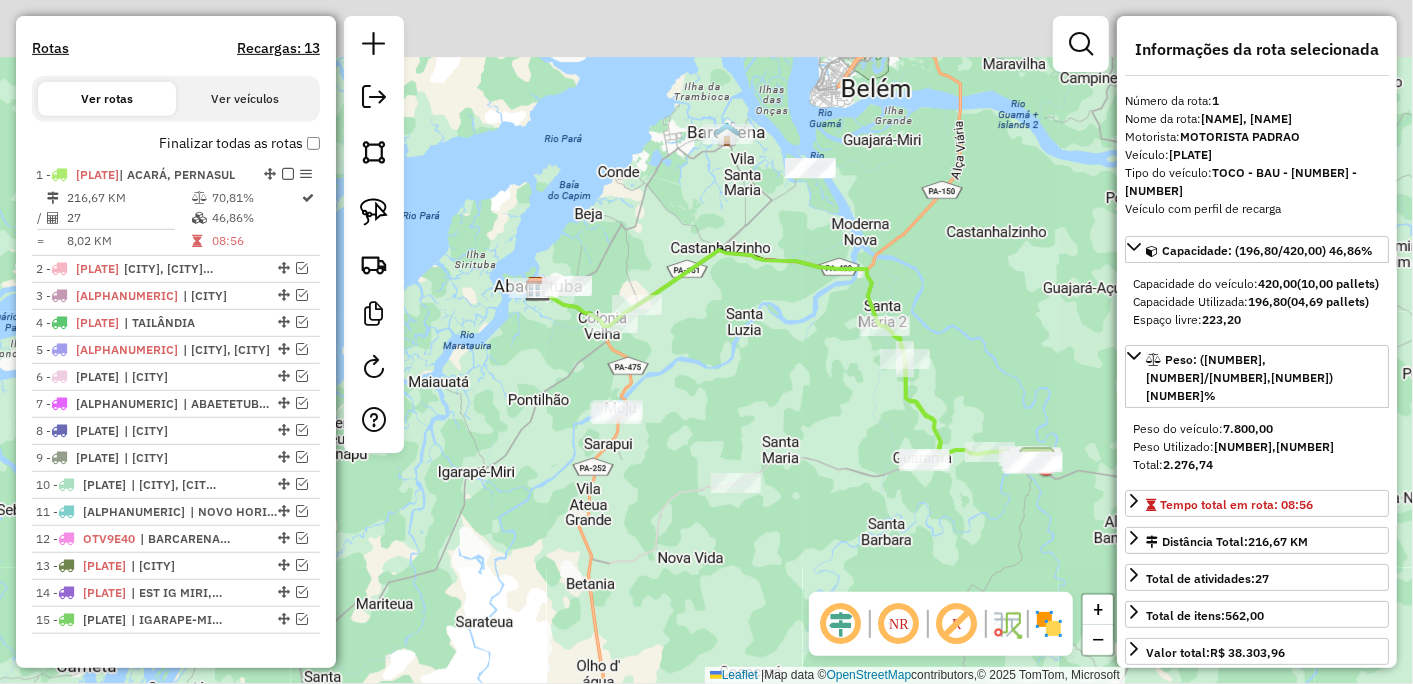 drag, startPoint x: 696, startPoint y: 397, endPoint x: 703, endPoint y: 426, distance: 29.832869 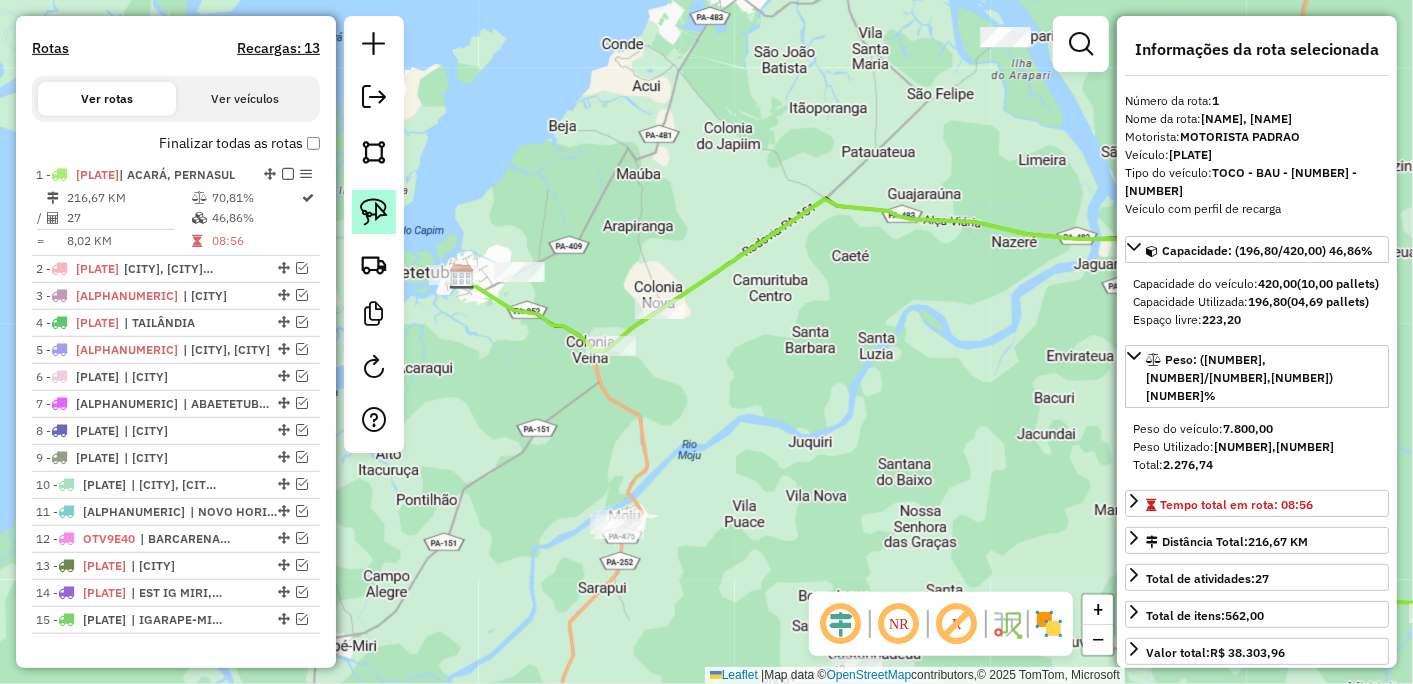 click 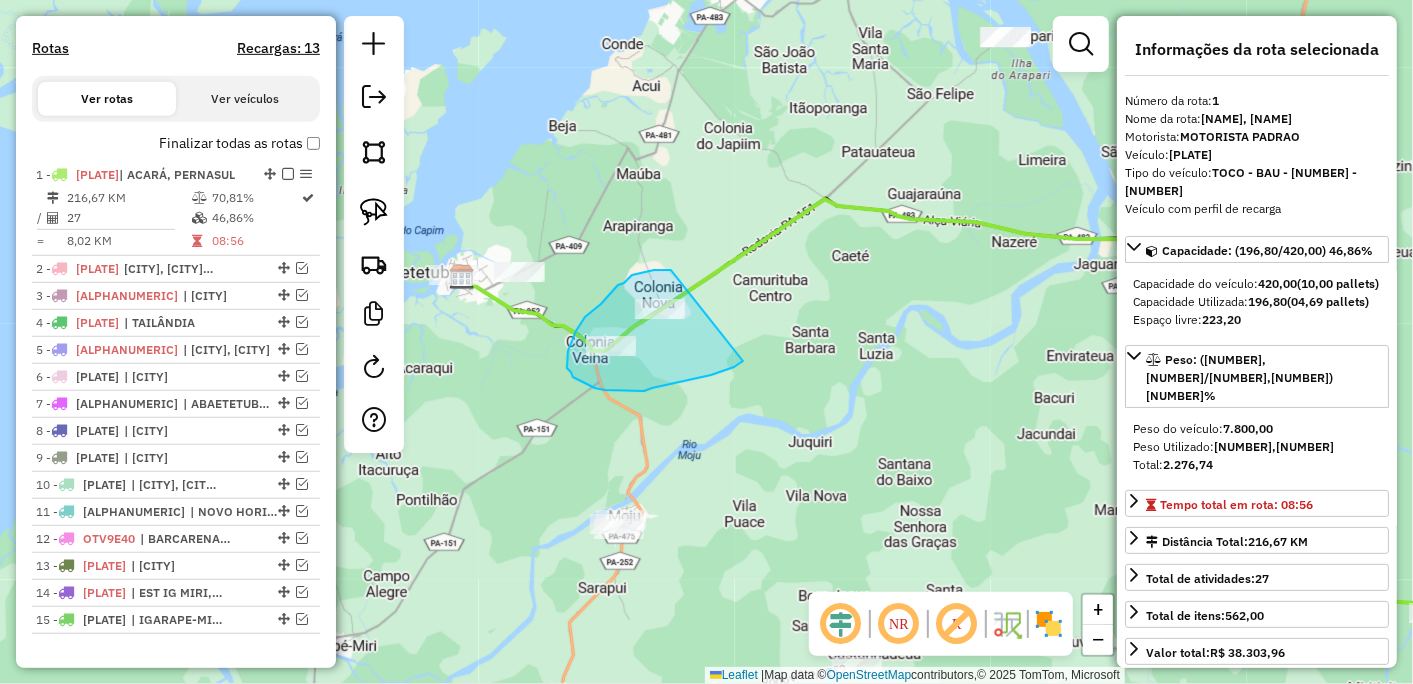 drag, startPoint x: 668, startPoint y: 270, endPoint x: 743, endPoint y: 361, distance: 117.923706 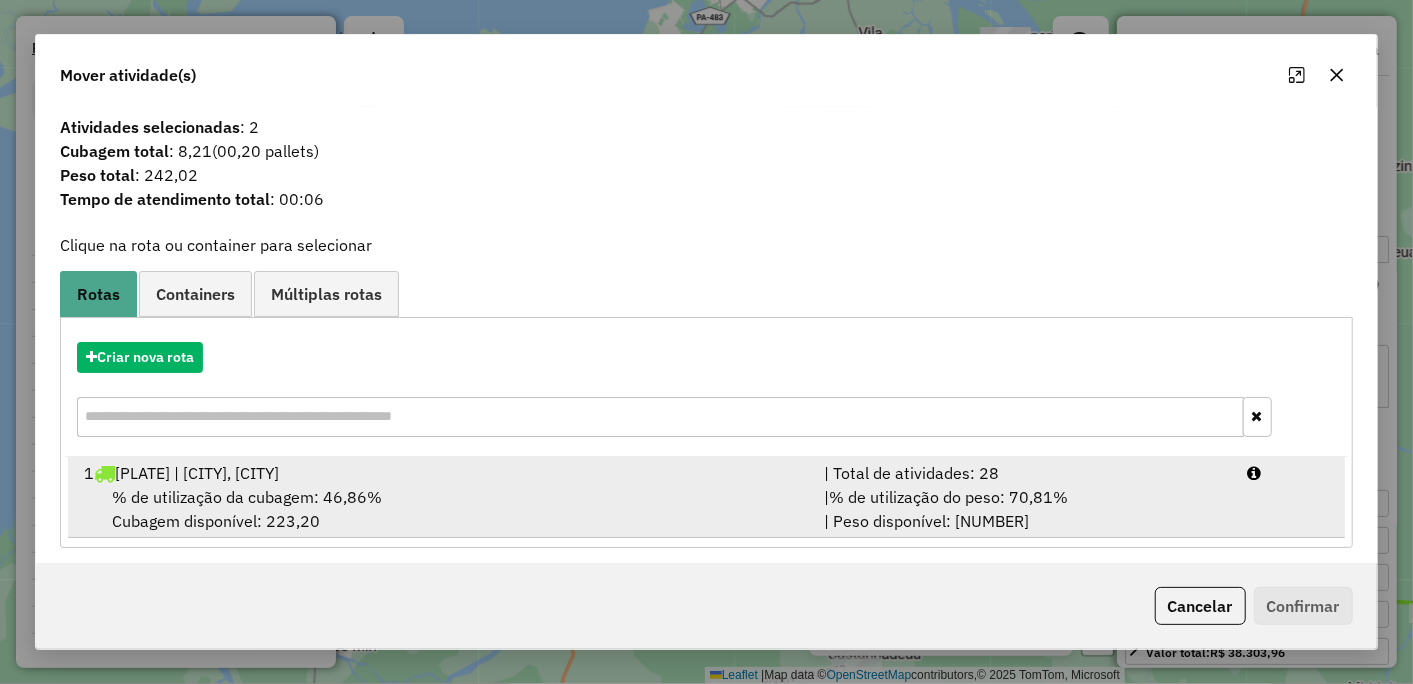 click on "% de utilização da cubagem: 46,86%" at bounding box center (247, 497) 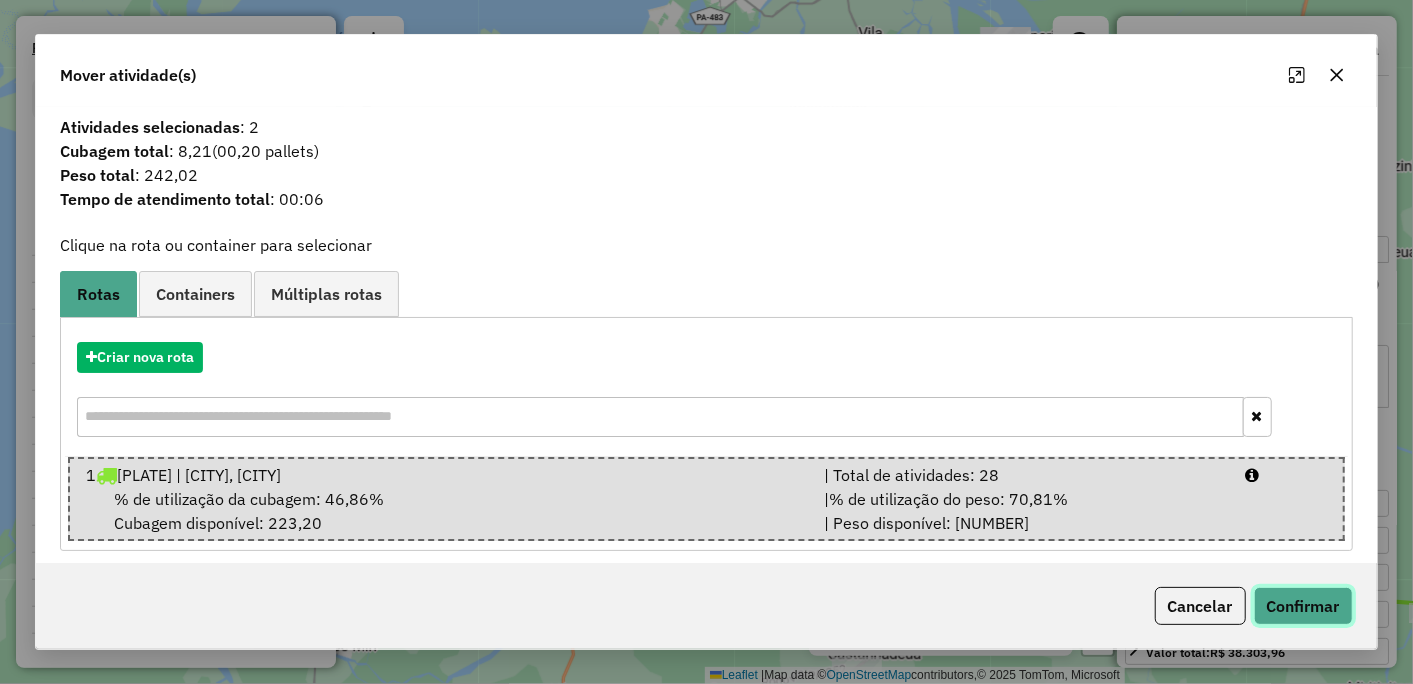 click on "Confirmar" 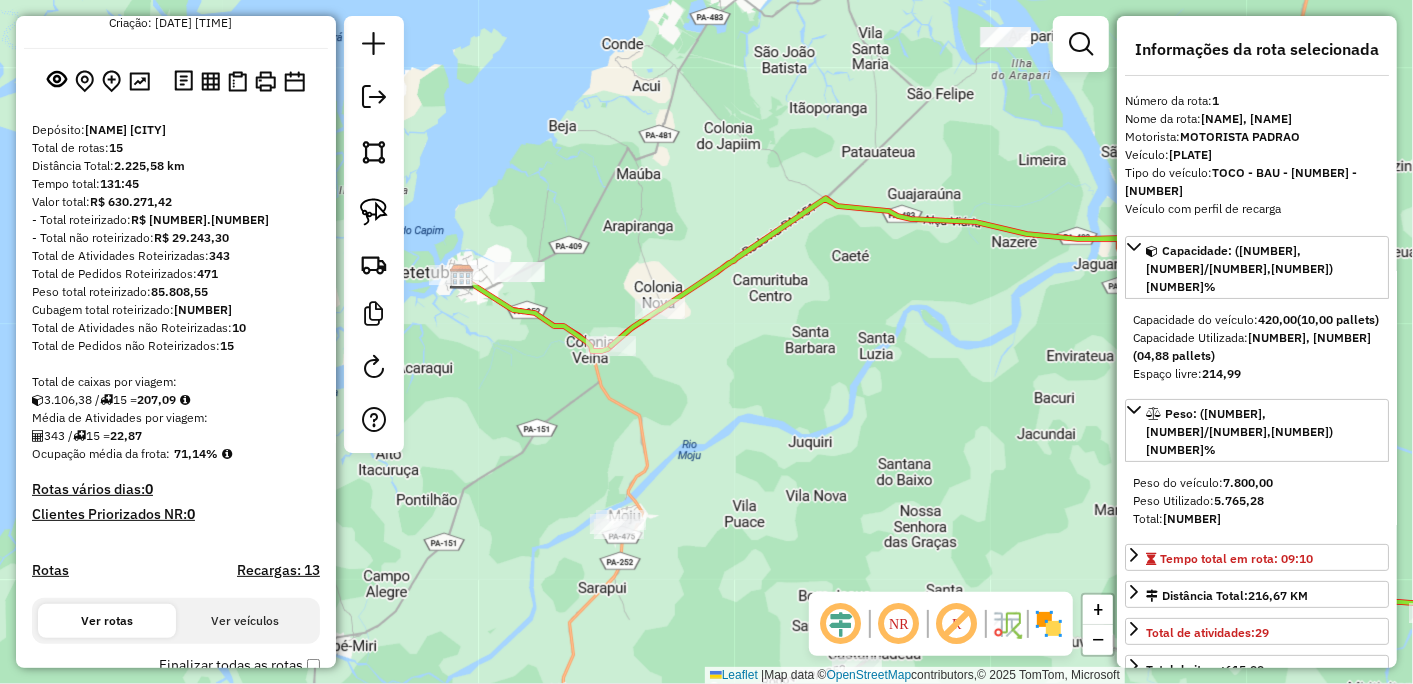 scroll, scrollTop: 415, scrollLeft: 0, axis: vertical 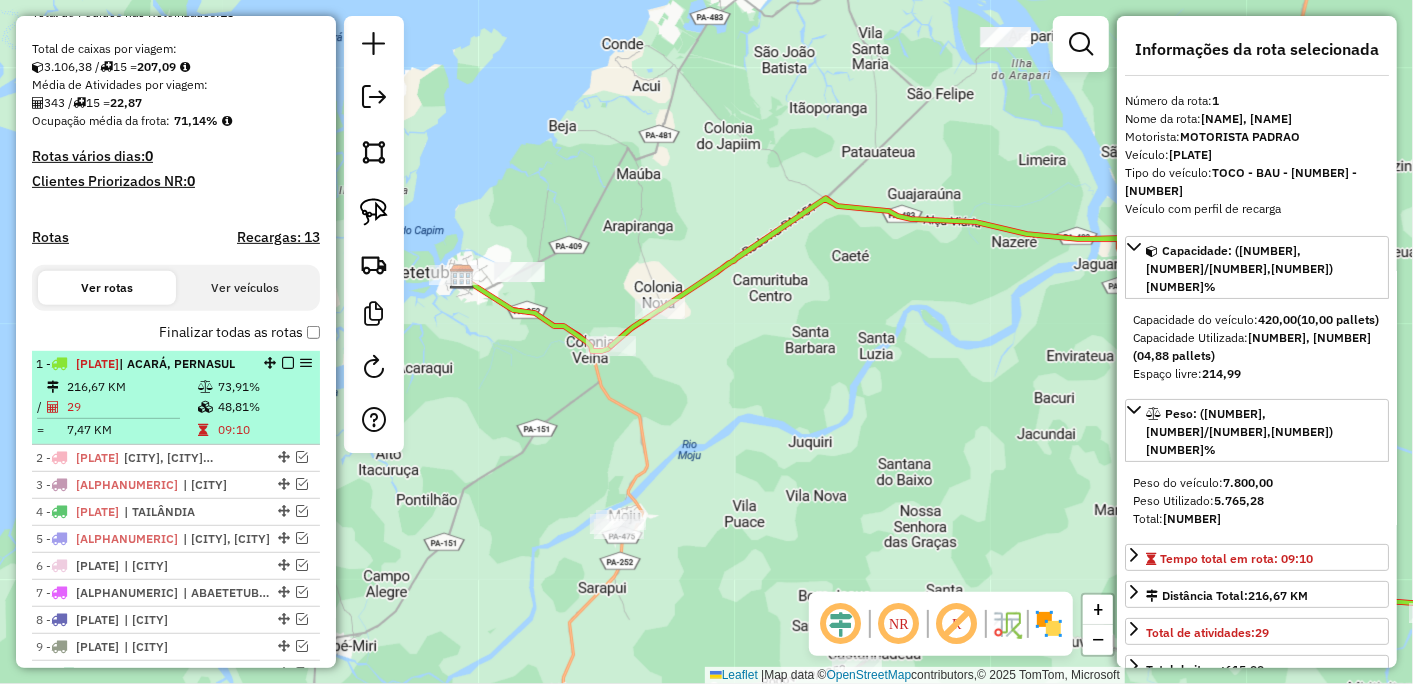 click at bounding box center [288, 363] 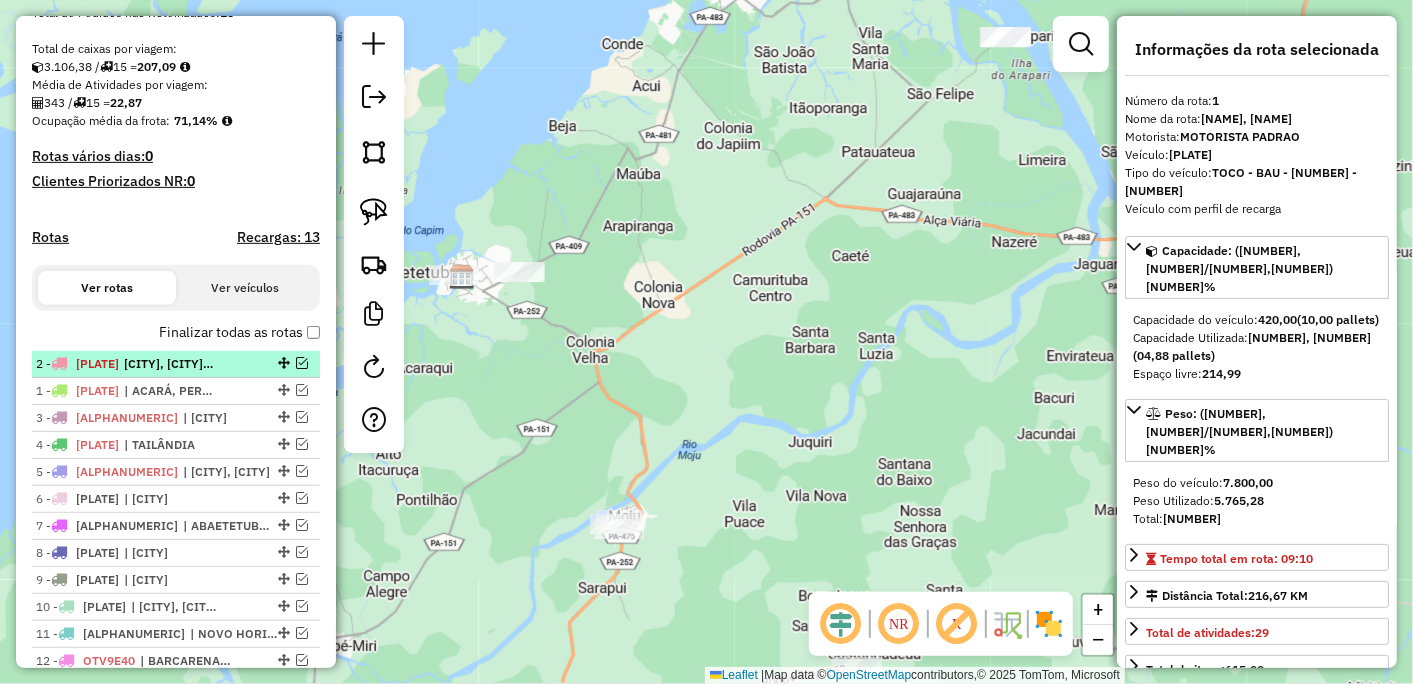 drag, startPoint x: 270, startPoint y: 390, endPoint x: 277, endPoint y: 354, distance: 36.67424 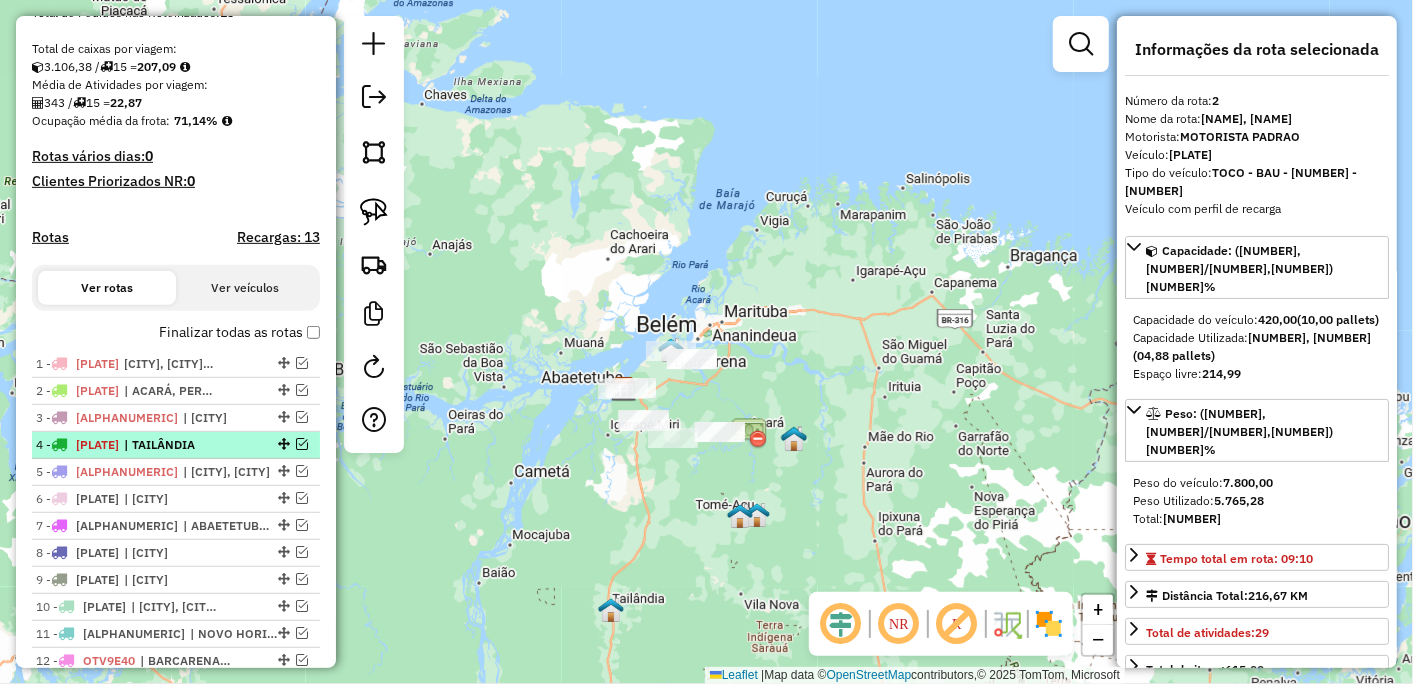 scroll, scrollTop: 526, scrollLeft: 0, axis: vertical 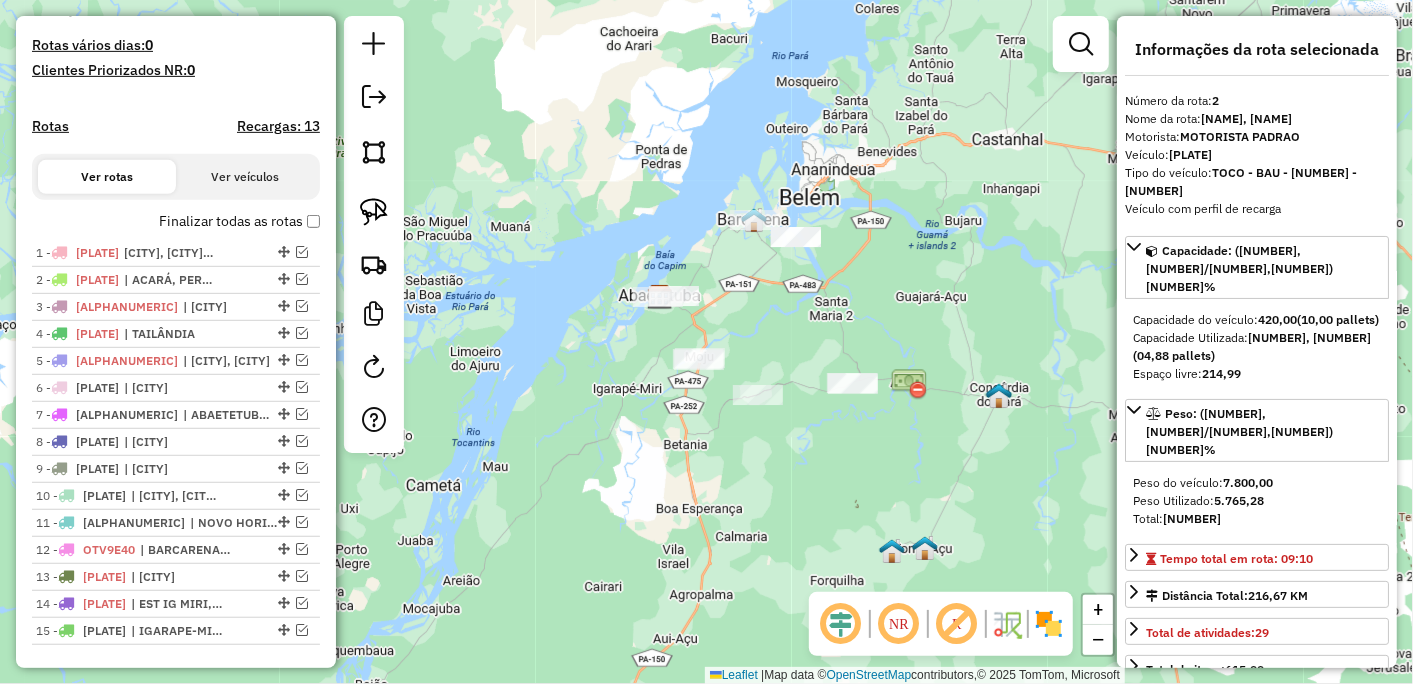 drag, startPoint x: 658, startPoint y: 371, endPoint x: 587, endPoint y: 411, distance: 81.49233 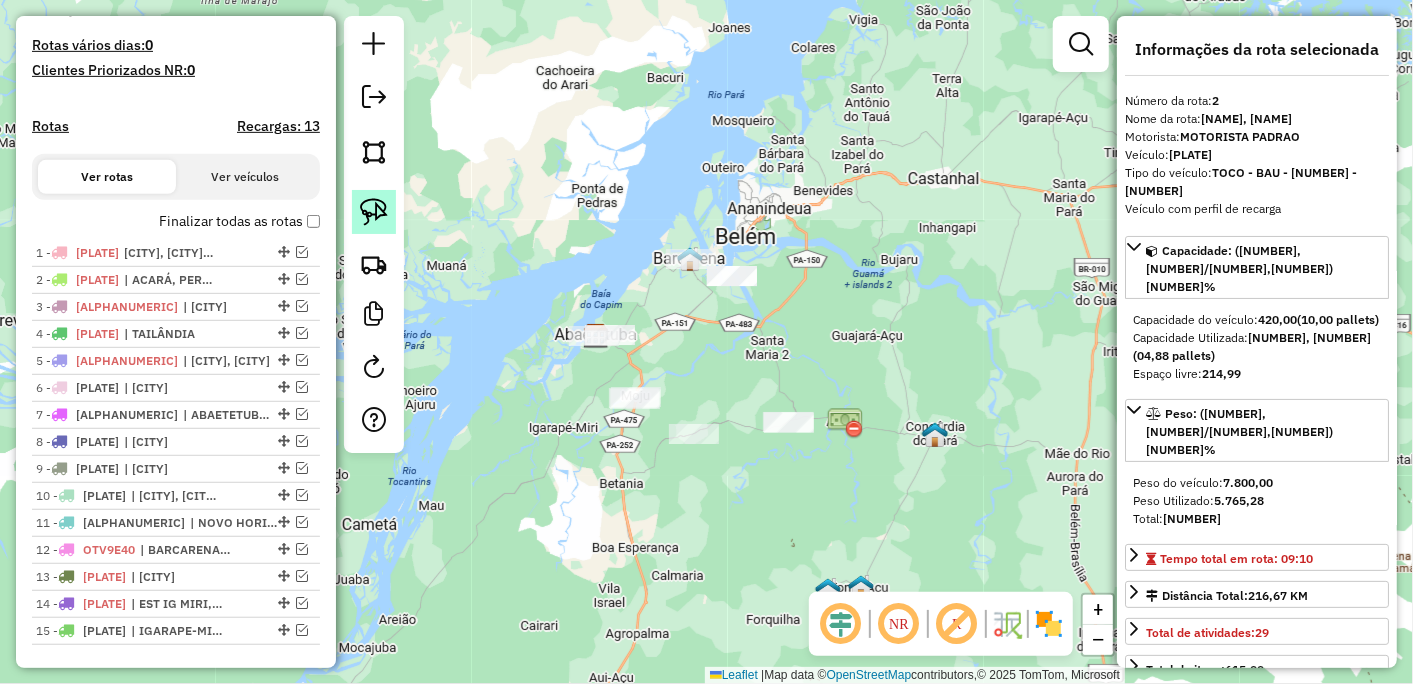 click 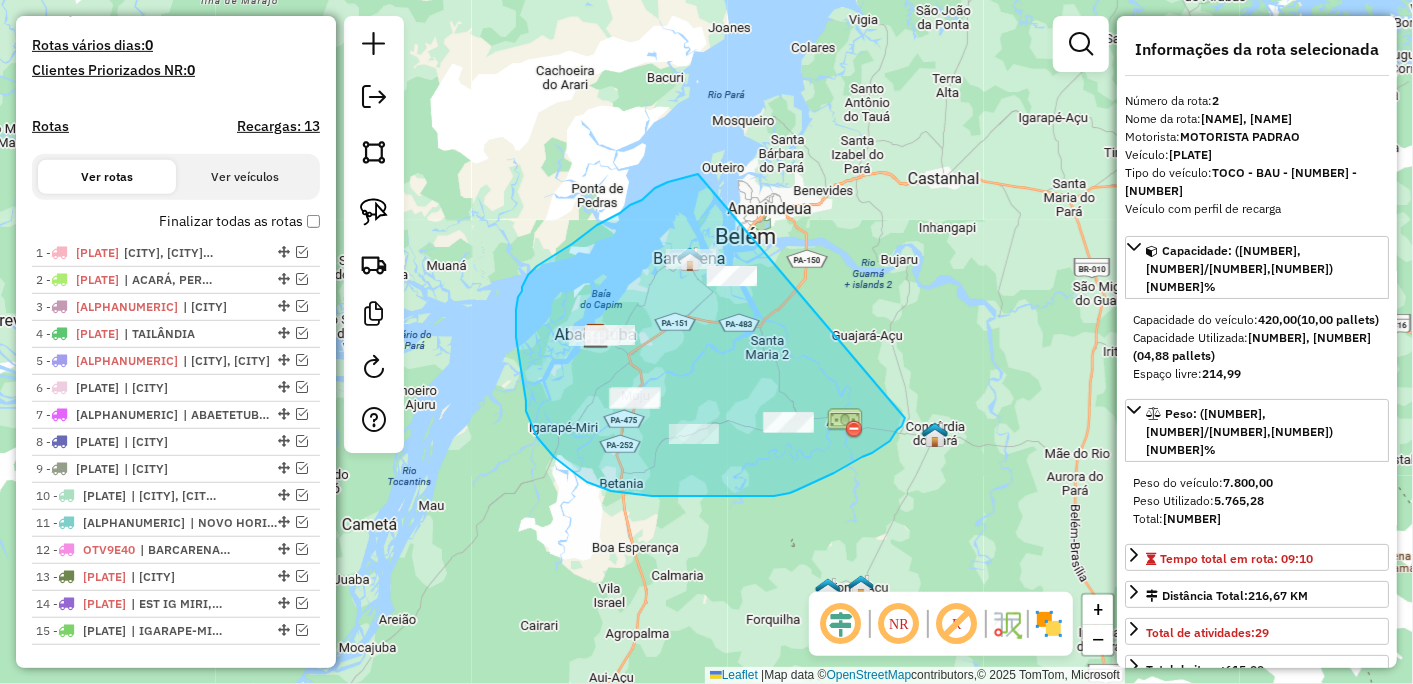 drag, startPoint x: 698, startPoint y: 174, endPoint x: 905, endPoint y: 418, distance: 319.97656 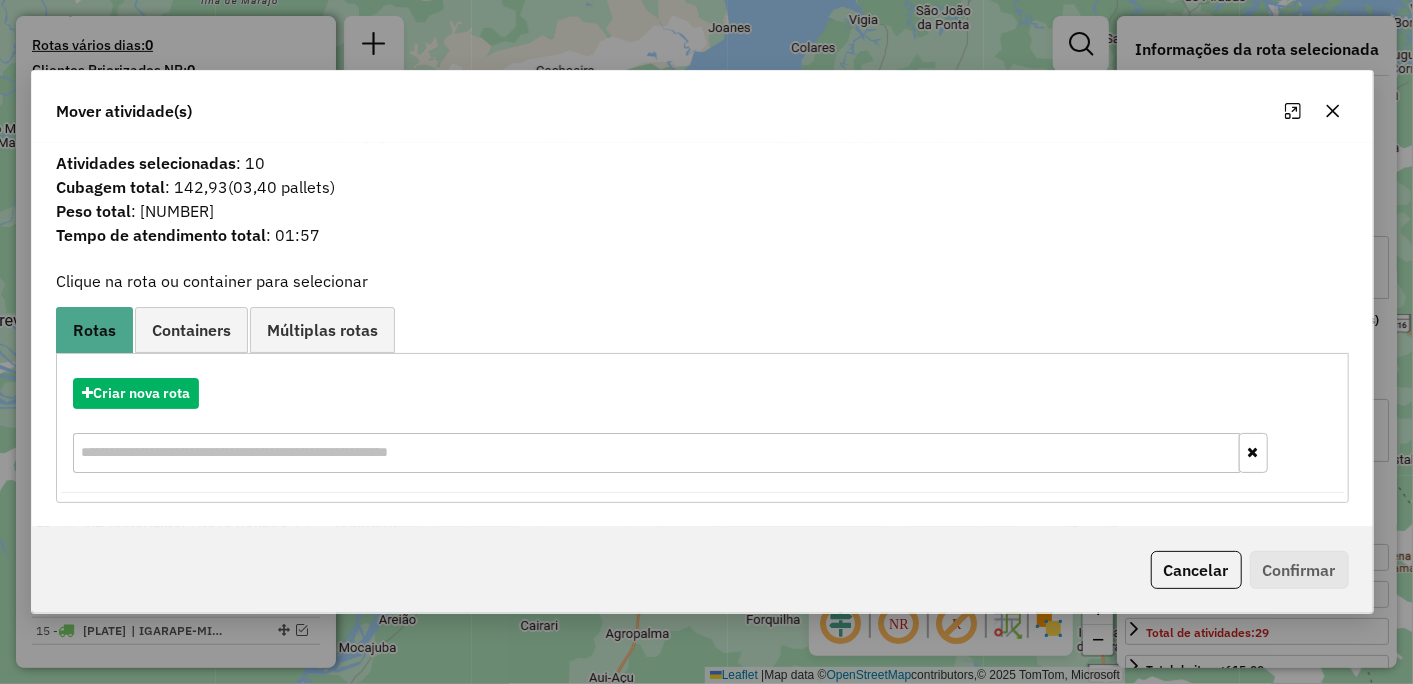 click 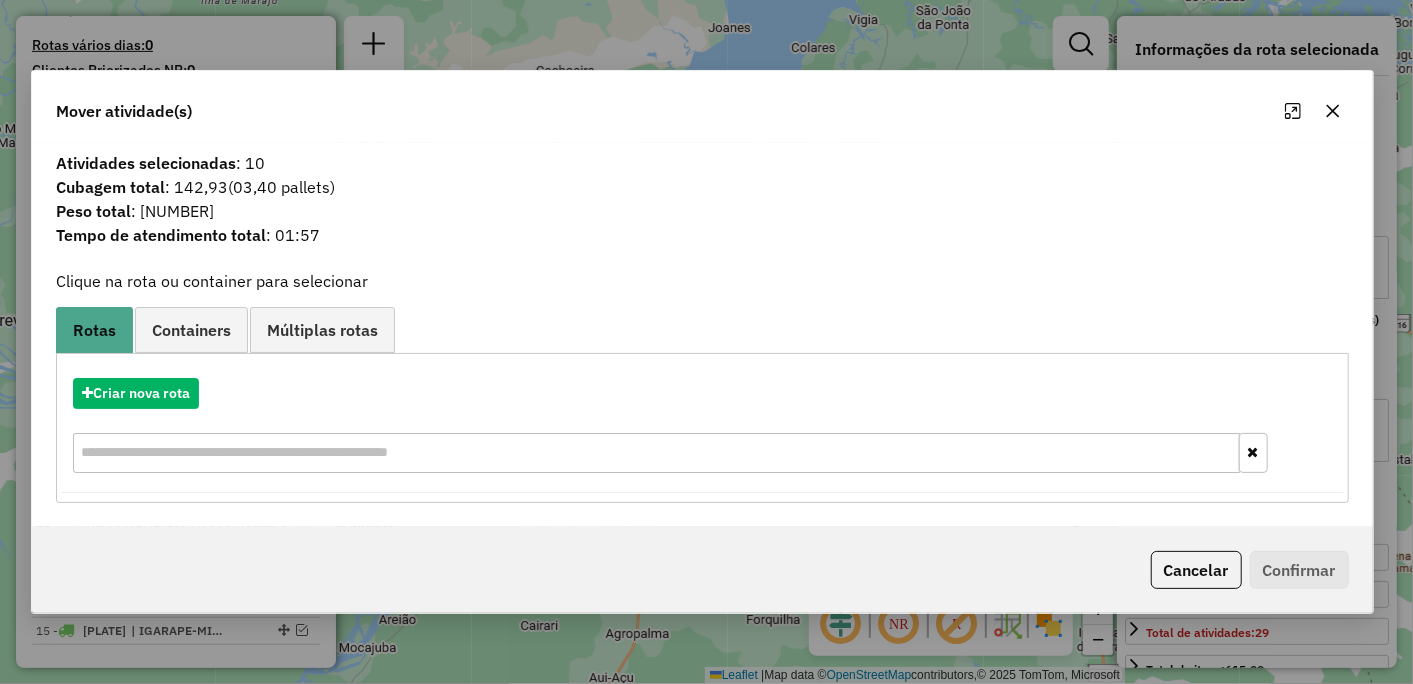 click 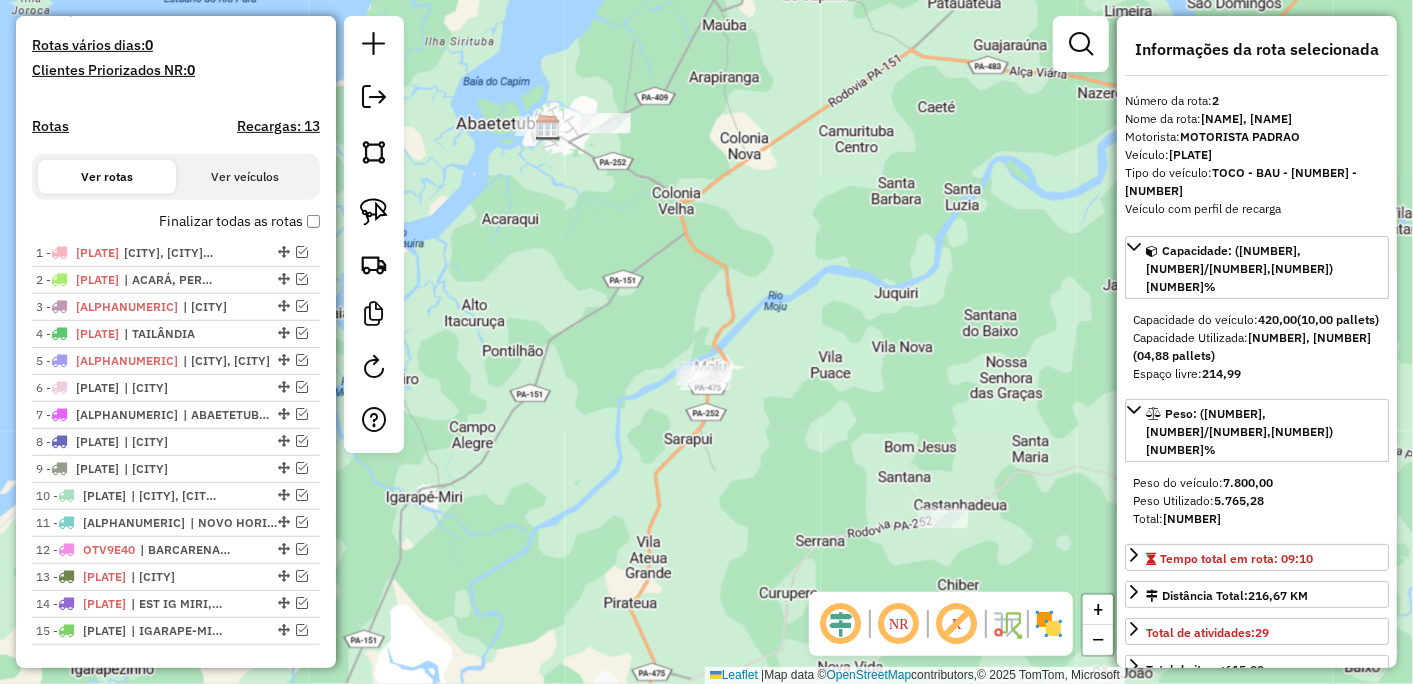 drag, startPoint x: 821, startPoint y: 508, endPoint x: 798, endPoint y: 317, distance: 192.37984 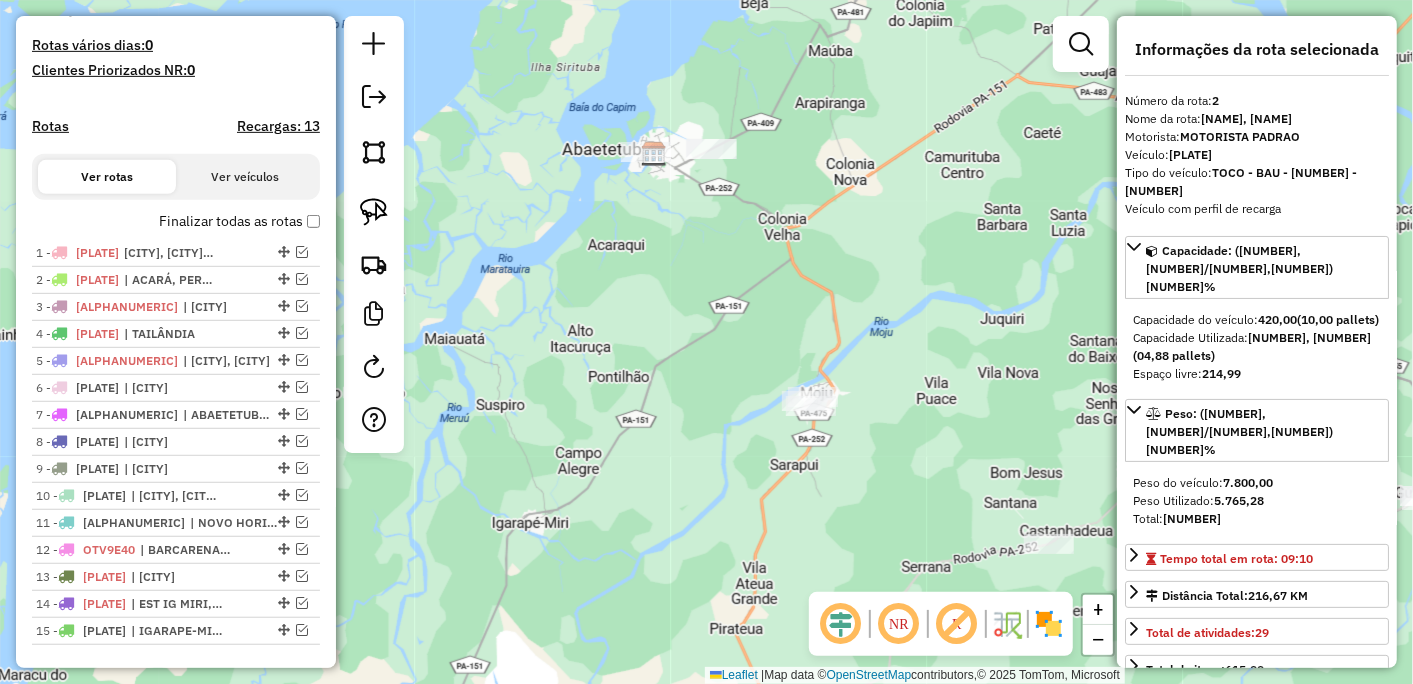 drag, startPoint x: 870, startPoint y: 465, endPoint x: 817, endPoint y: 466, distance: 53.009434 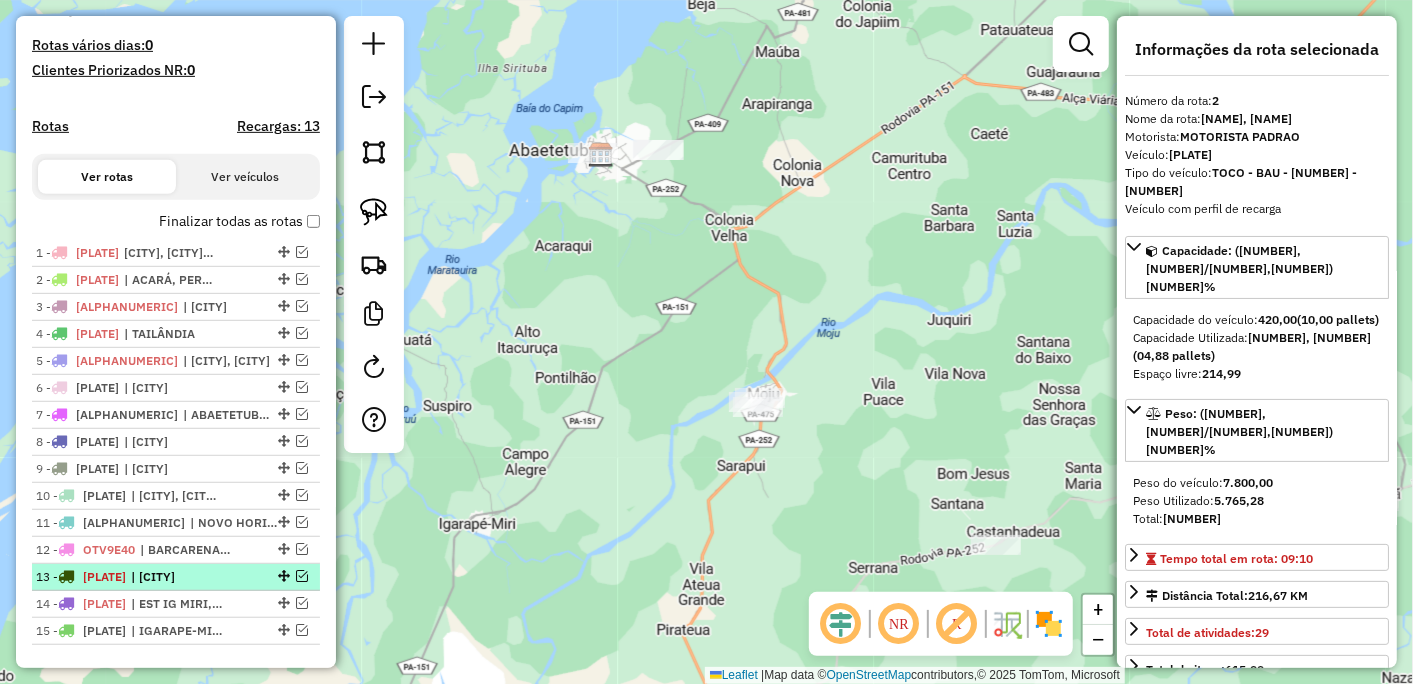 click at bounding box center [302, 576] 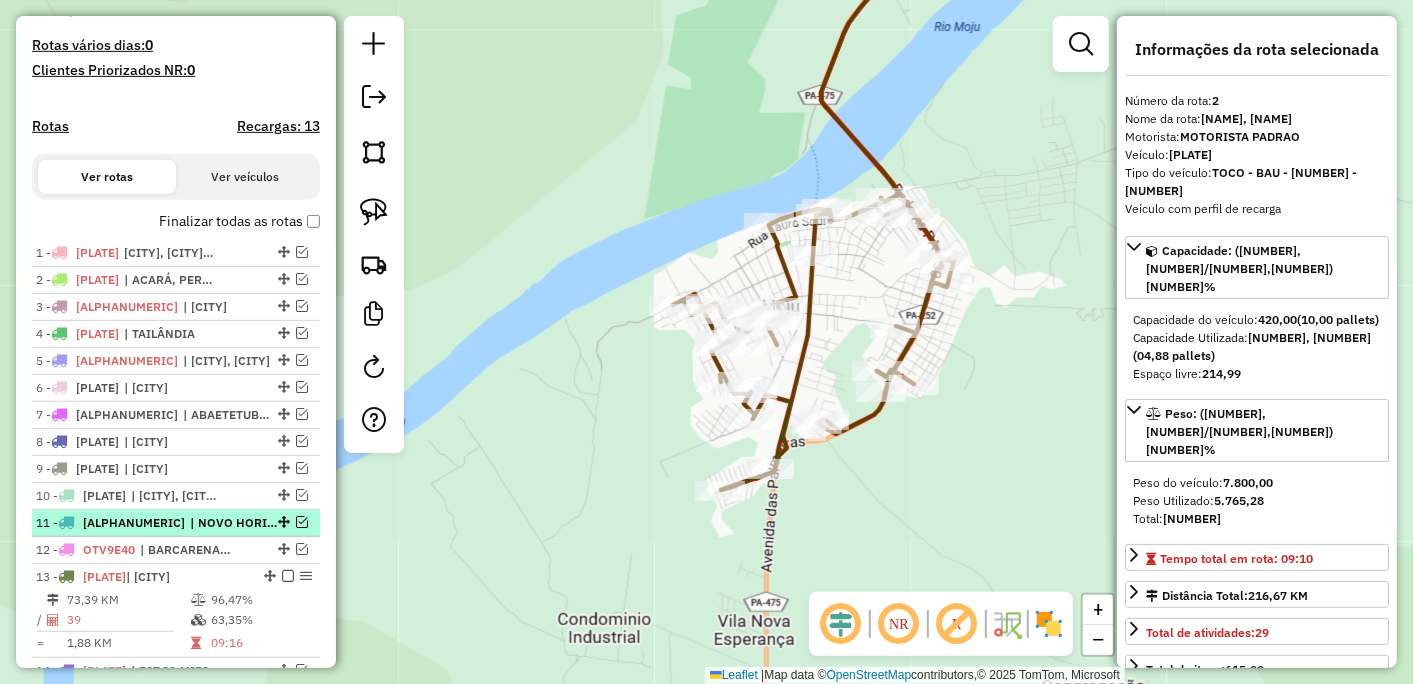 scroll, scrollTop: 748, scrollLeft: 0, axis: vertical 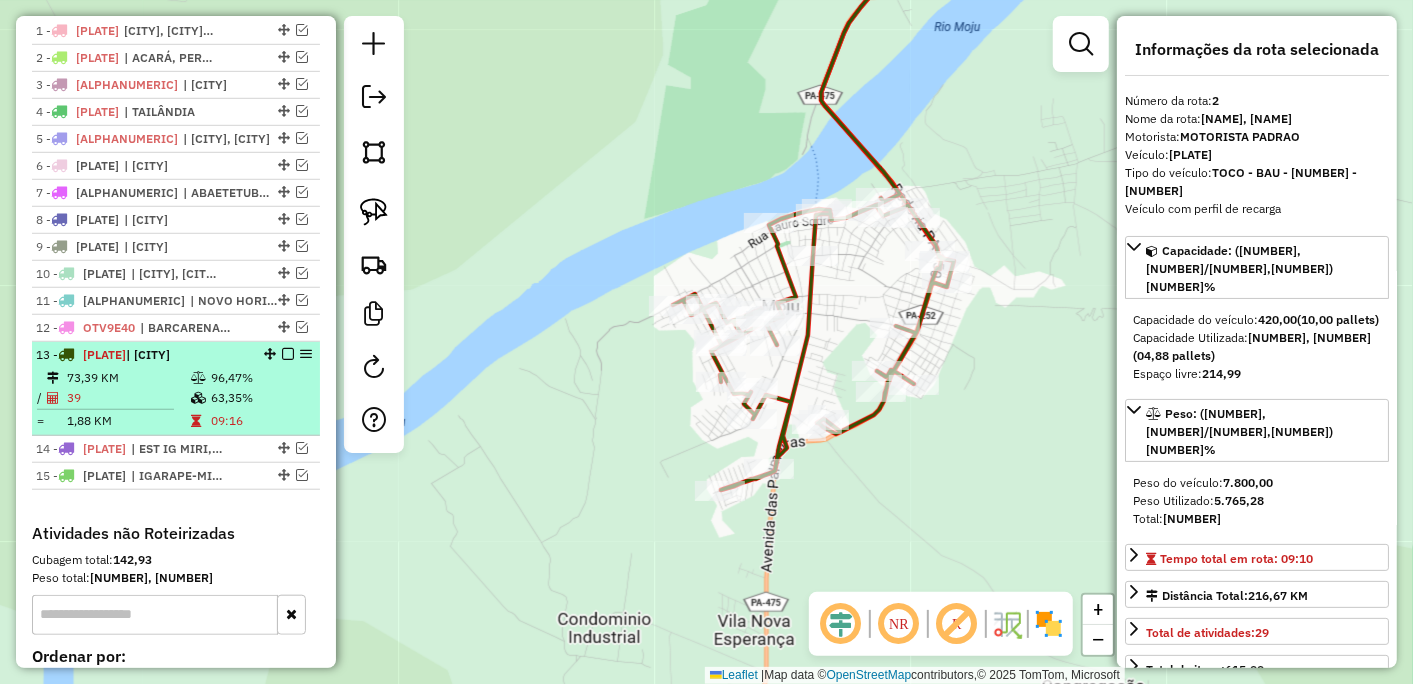 click at bounding box center [288, 354] 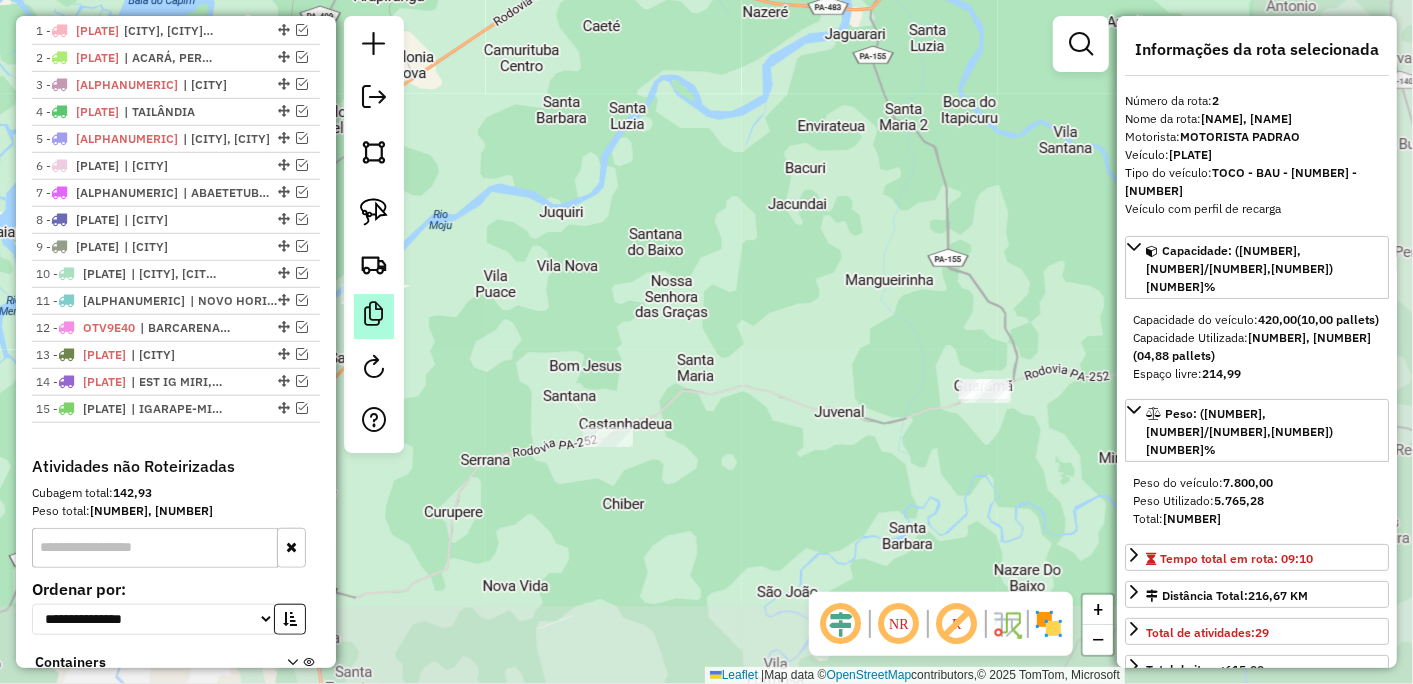 drag, startPoint x: 593, startPoint y: 466, endPoint x: 393, endPoint y: 331, distance: 241.29857 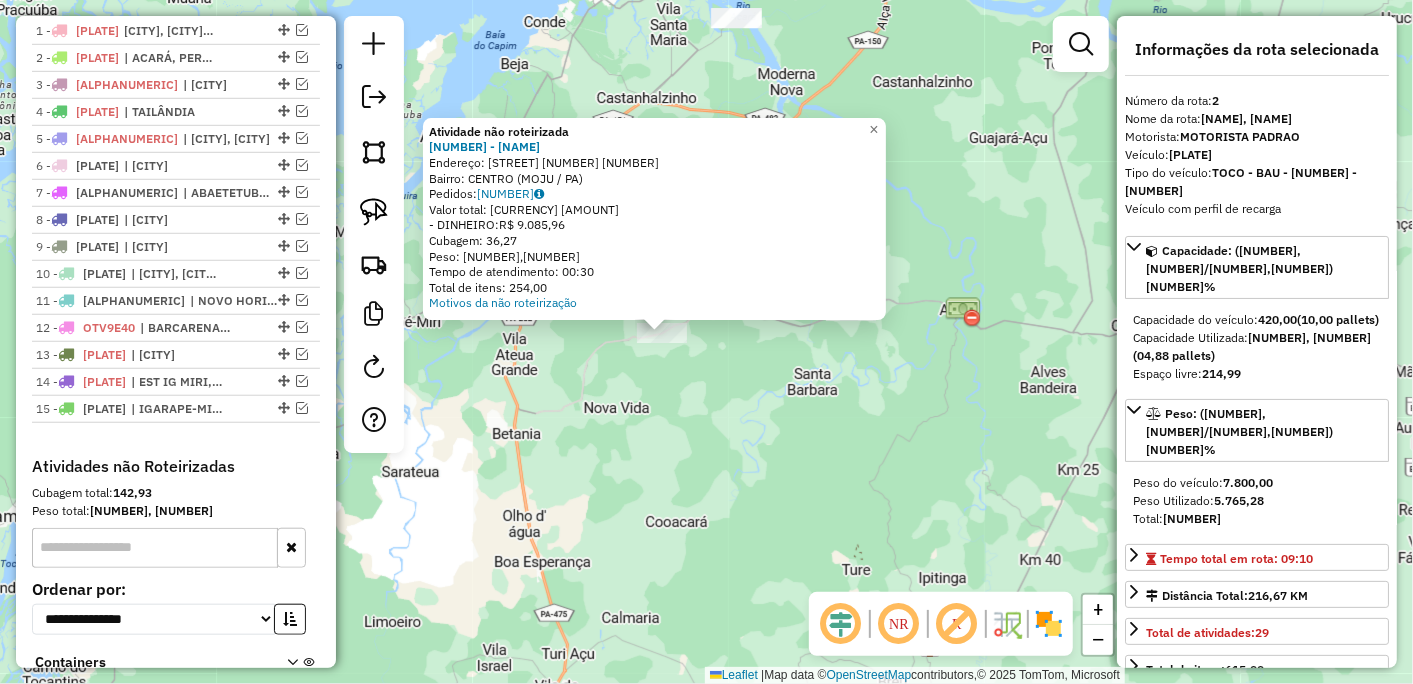 click on "Atividade não roteirizada 12164 - BAR DO SILAS  Endereço:  RODOVIA PA 252, VILA BACURITEU SN   Bairro: CENTRO (MOJU / PA)   Pedidos:  01729513   Valor total: R$ 9.085,96   - DINHEIRO:  R$ 9.085,96   Cubagem: 36,27   Peso: 1.086,58   Tempo de atendimento: 00:30   Total de itens: 254,00  Motivos da não roteirização × Janela de atendimento Grade de atendimento Capacidade Transportadoras Veículos Cliente Pedidos  Rotas Selecione os dias de semana para filtrar as janelas de atendimento  Seg   Ter   Qua   Qui   Sex   Sáb   Dom  Informe o período da janela de atendimento: De: Até:  Filtrar exatamente a janela do cliente  Considerar janela de atendimento padrão  Selecione os dias de semana para filtrar as grades de atendimento  Seg   Ter   Qua   Qui   Sex   Sáb   Dom   Considerar clientes sem dia de atendimento cadastrado  Clientes fora do dia de atendimento selecionado Filtrar as atividades entre os valores definidos abaixo:  Peso mínimo:   Peso máximo:   Cubagem mínima:   Cubagem máxima:   De:  De:" 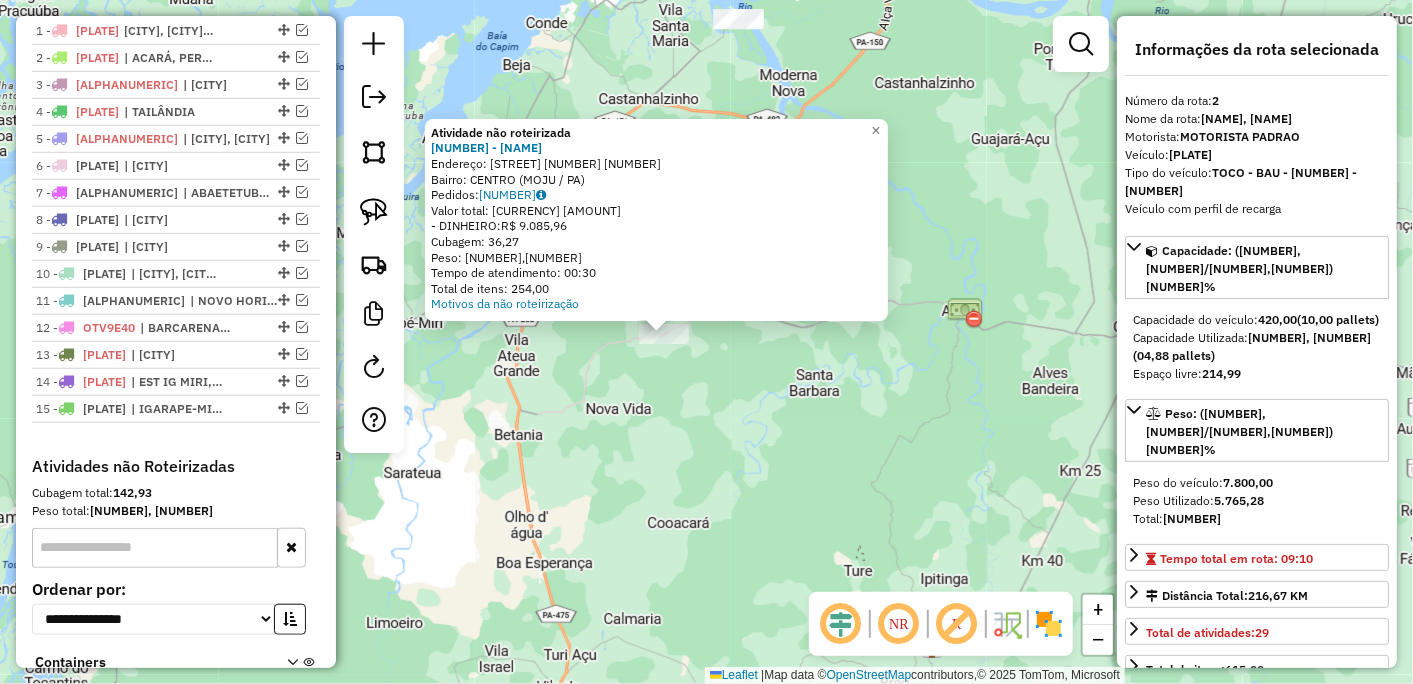 click on "Atividade não roteirizada 12164 - BAR DO SILAS  Endereço:  RODOVIA PA 252, VILA BACURITEU SN   Bairro: CENTRO (MOJU / PA)   Pedidos:  01729513   Valor total: R$ 9.085,96   - DINHEIRO:  R$ 9.085,96   Cubagem: 36,27   Peso: 1.086,58   Tempo de atendimento: 00:30   Total de itens: 254,00  Motivos da não roteirização × Janela de atendimento Grade de atendimento Capacidade Transportadoras Veículos Cliente Pedidos  Rotas Selecione os dias de semana para filtrar as janelas de atendimento  Seg   Ter   Qua   Qui   Sex   Sáb   Dom  Informe o período da janela de atendimento: De: Até:  Filtrar exatamente a janela do cliente  Considerar janela de atendimento padrão  Selecione os dias de semana para filtrar as grades de atendimento  Seg   Ter   Qua   Qui   Sex   Sáb   Dom   Considerar clientes sem dia de atendimento cadastrado  Clientes fora do dia de atendimento selecionado Filtrar as atividades entre os valores definidos abaixo:  Peso mínimo:   Peso máximo:   Cubagem mínima:   Cubagem máxima:   De:  De:" 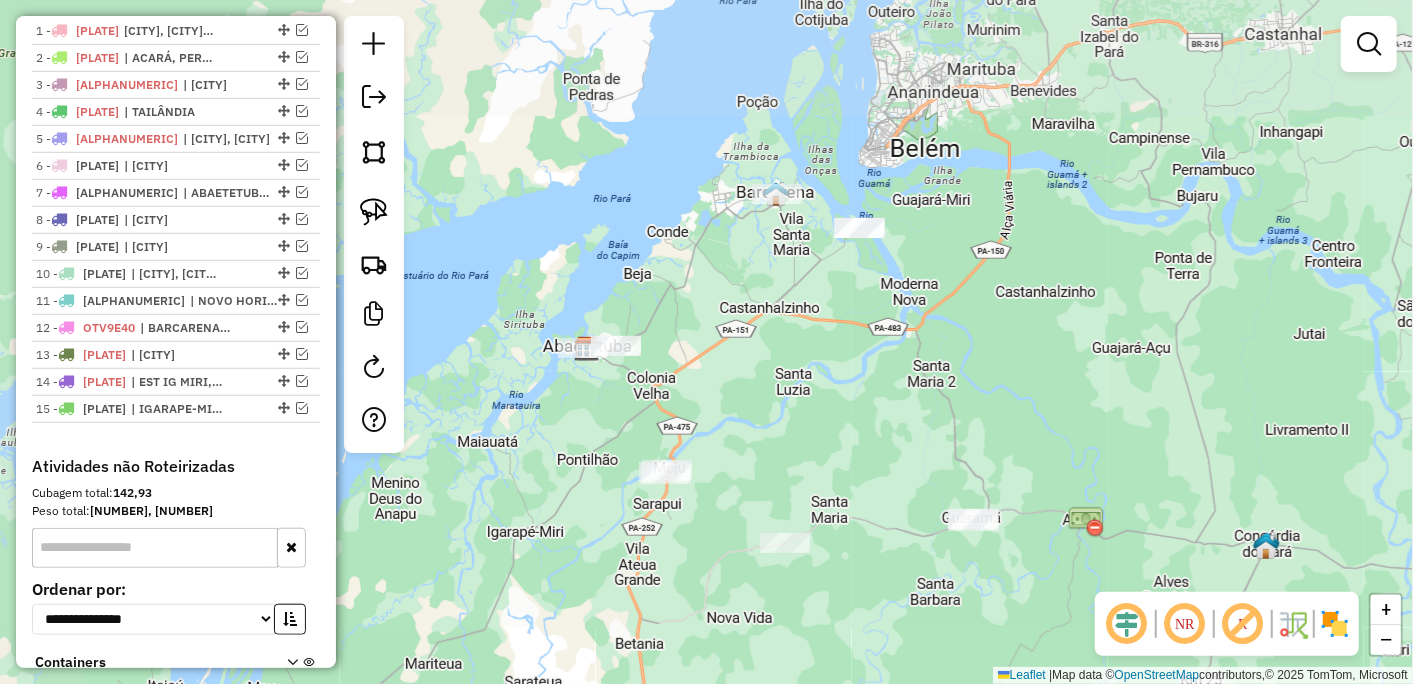 drag, startPoint x: 571, startPoint y: 360, endPoint x: 681, endPoint y: 544, distance: 214.3735 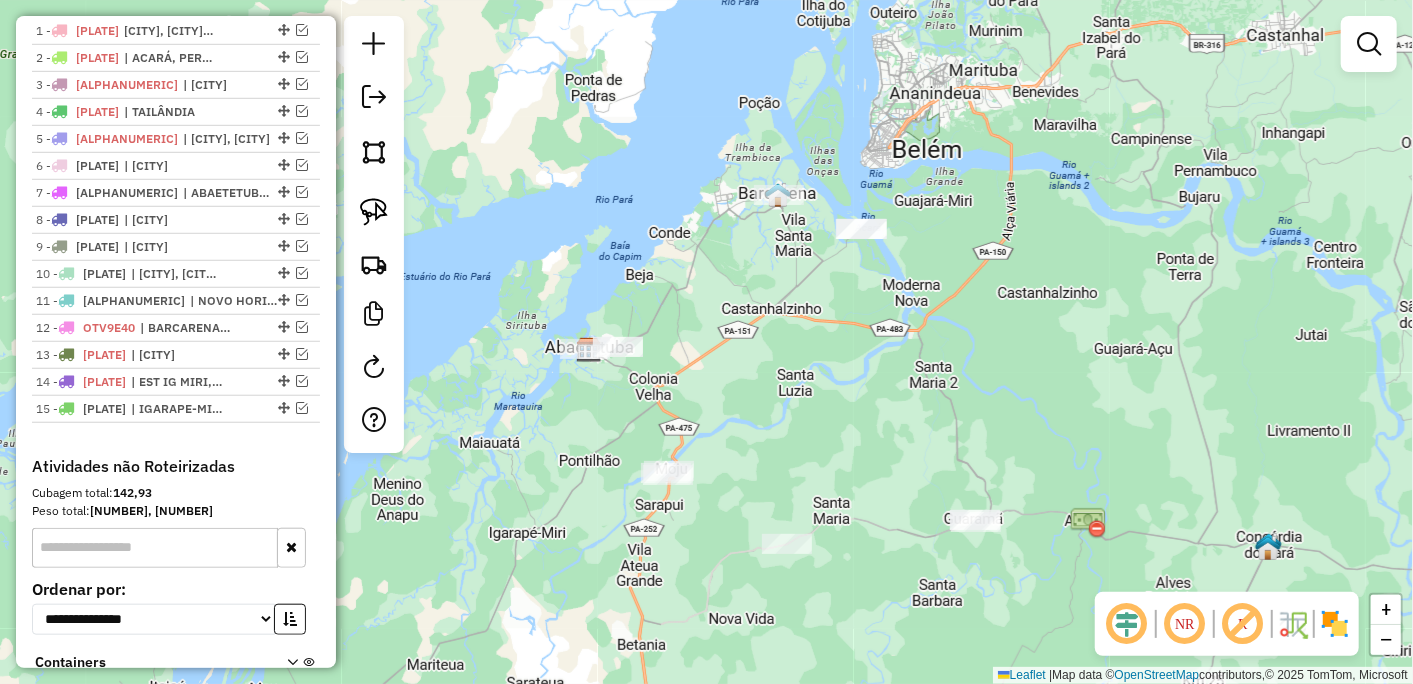 scroll, scrollTop: 526, scrollLeft: 0, axis: vertical 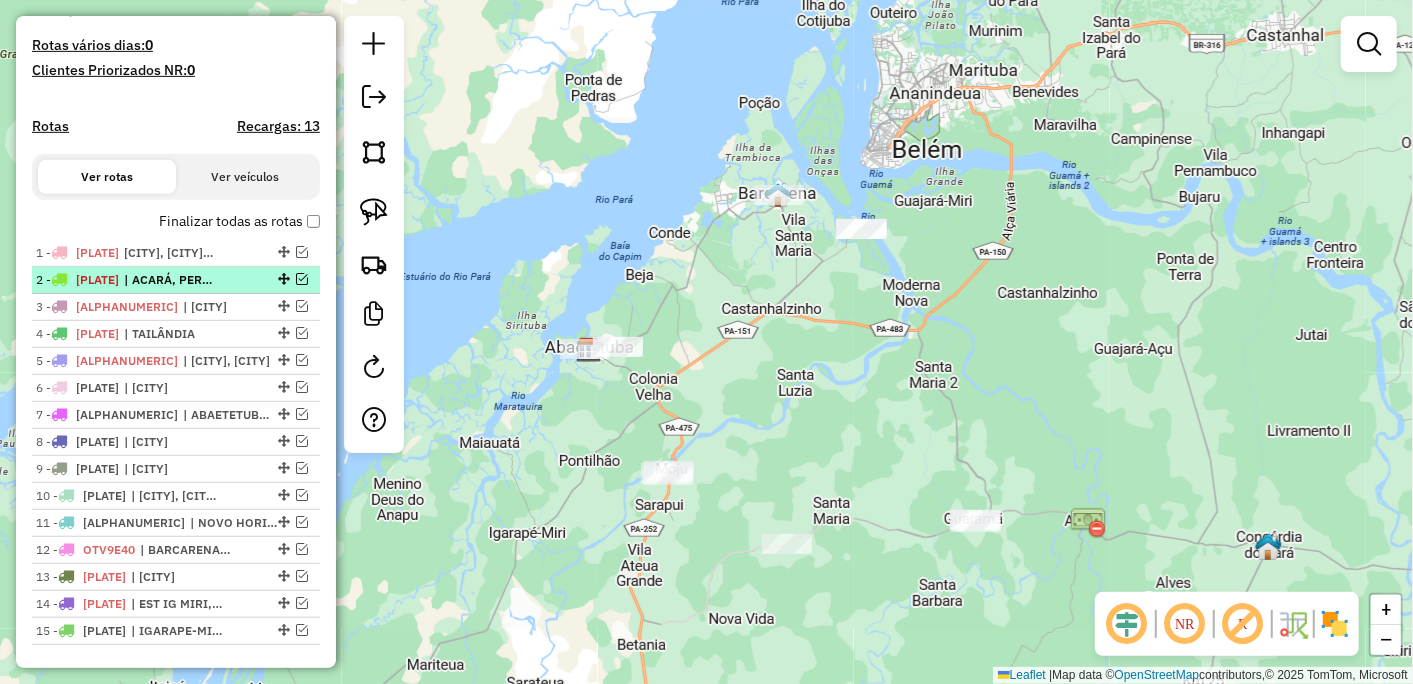 click on "SZA7H99" at bounding box center [97, 279] 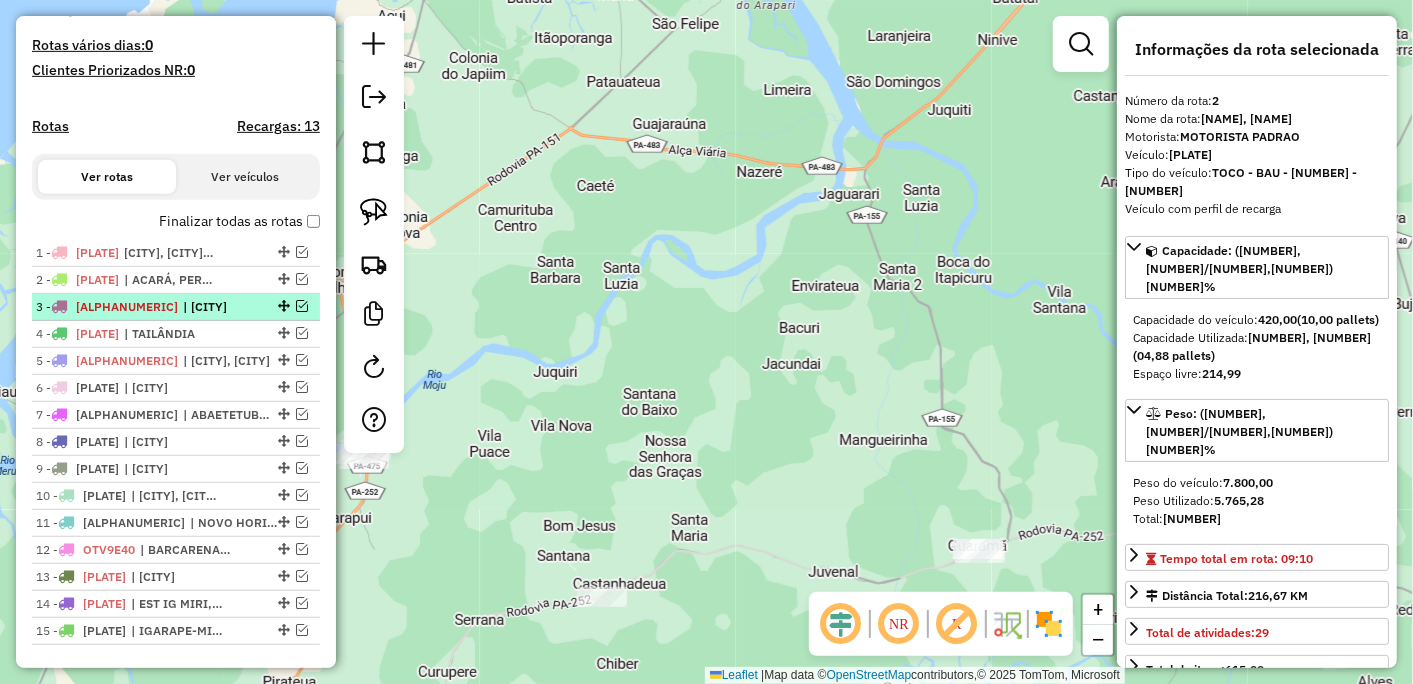 click on "| [CITY]" at bounding box center [229, 307] 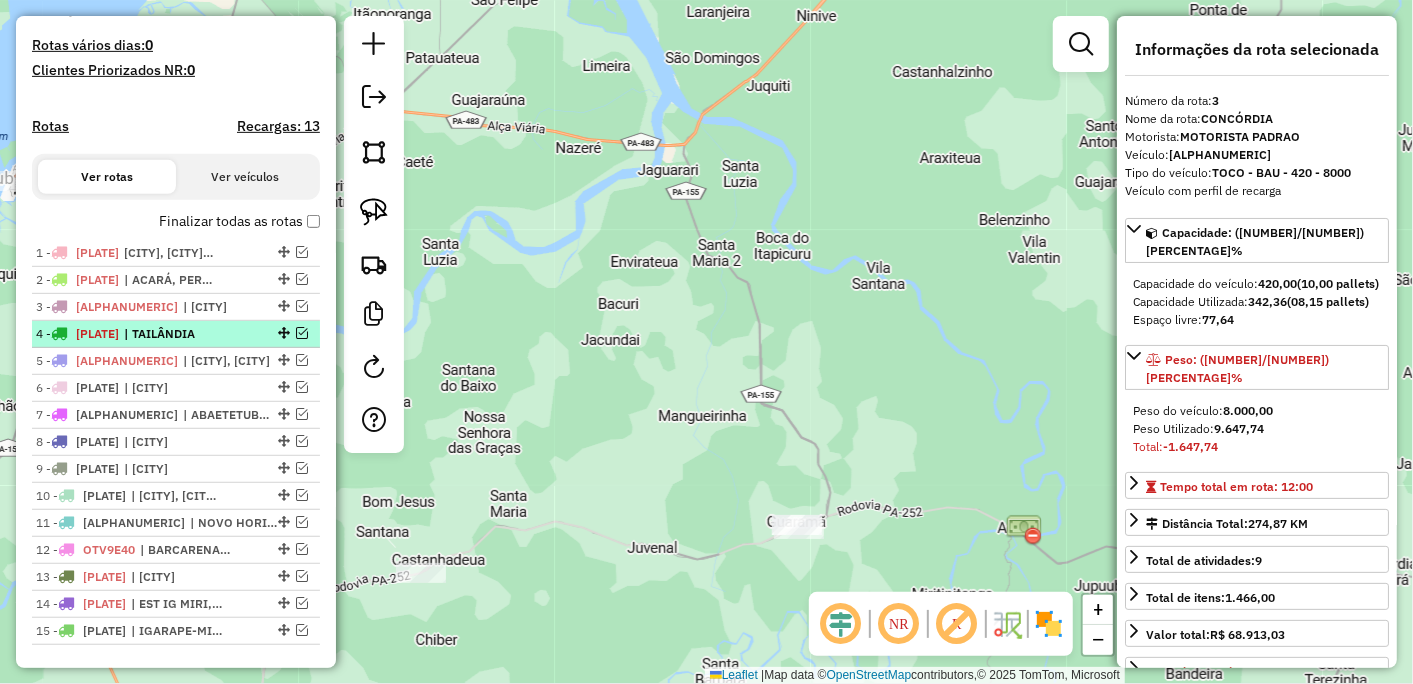 click on "| TAILÂNDIA" at bounding box center [170, 334] 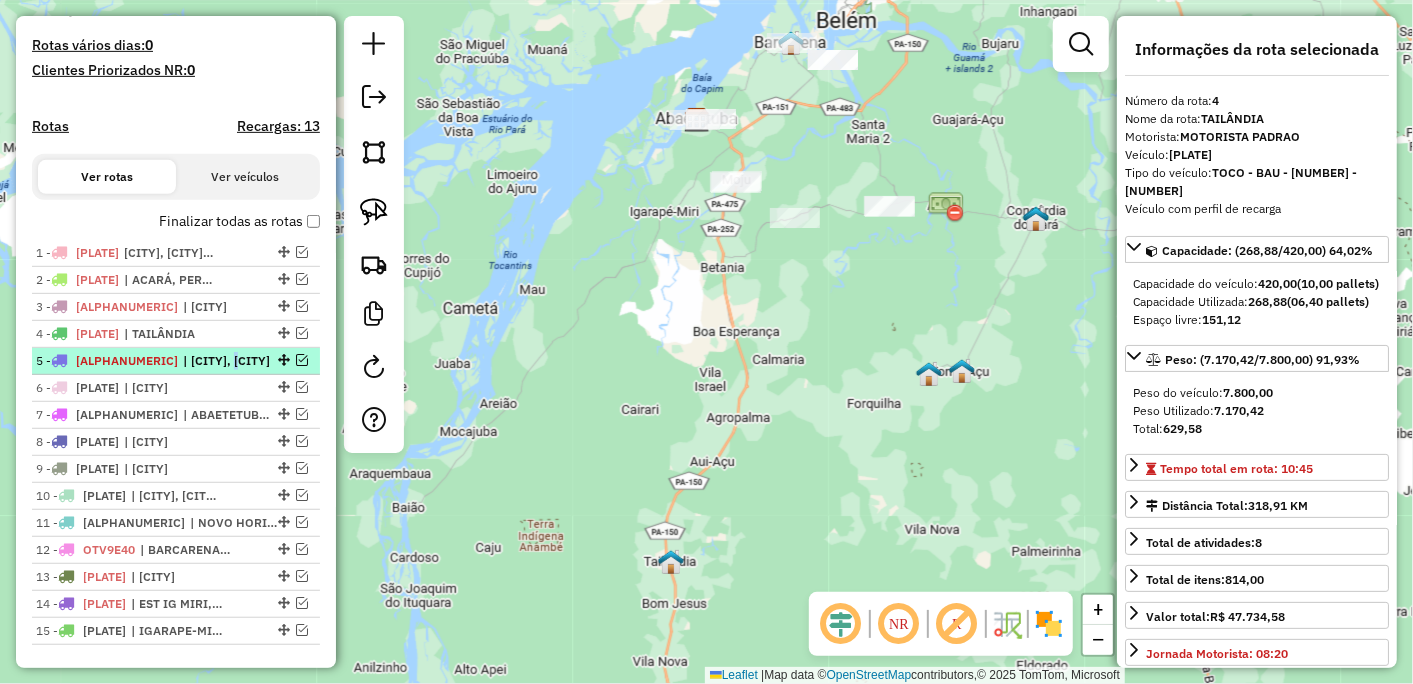 click on "| [CITY], [CITY]" at bounding box center (229, 361) 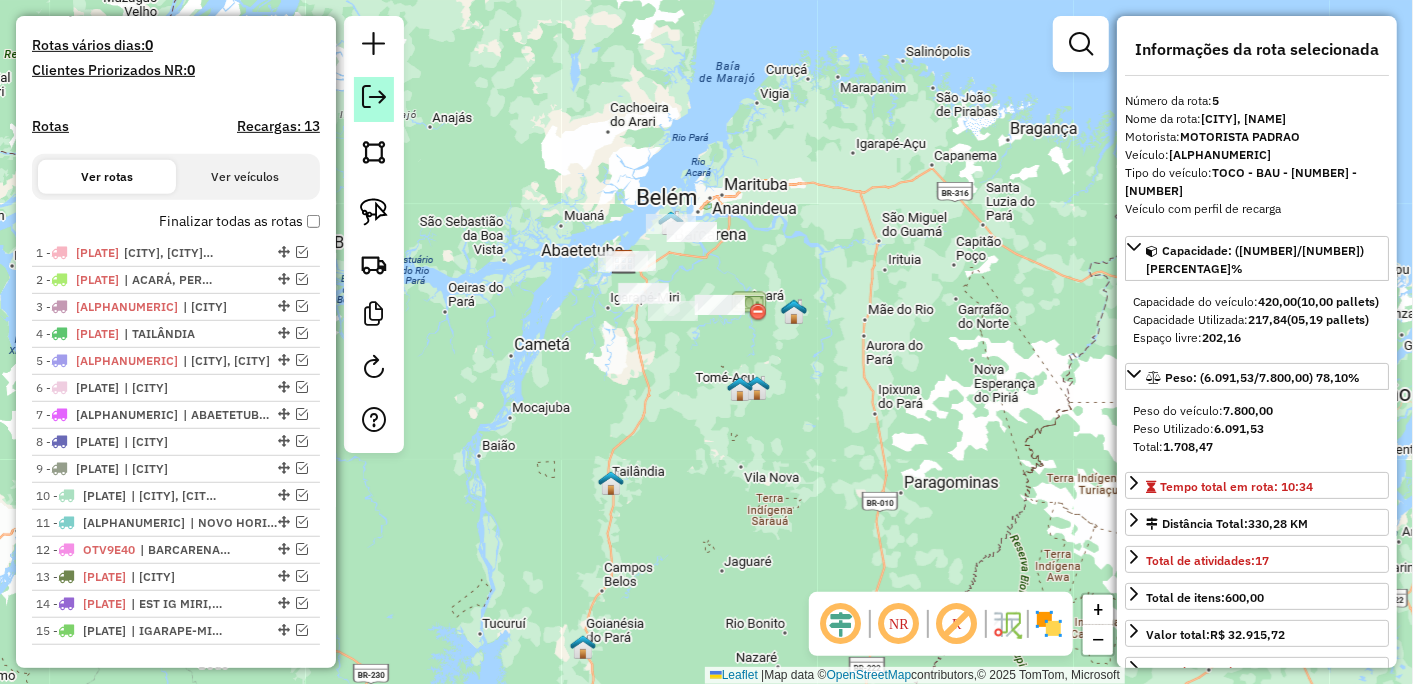 click 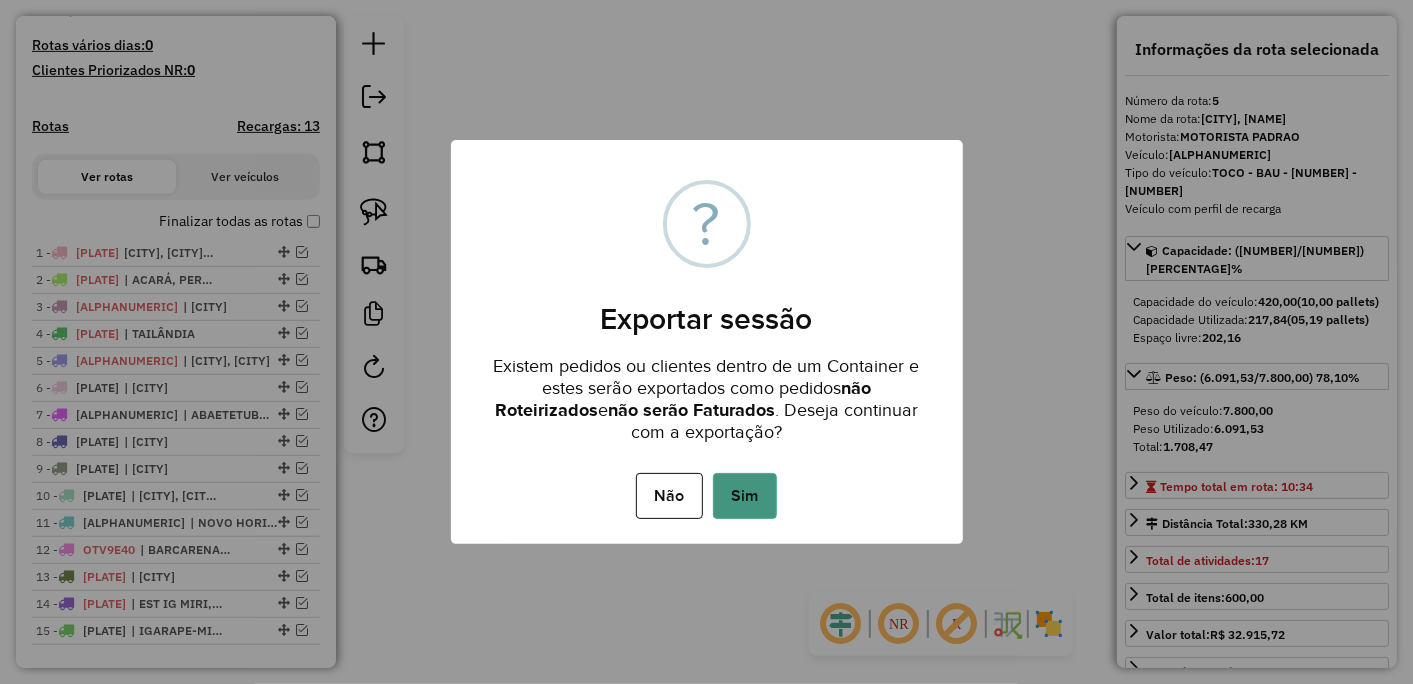 click on "Sim" at bounding box center (745, 496) 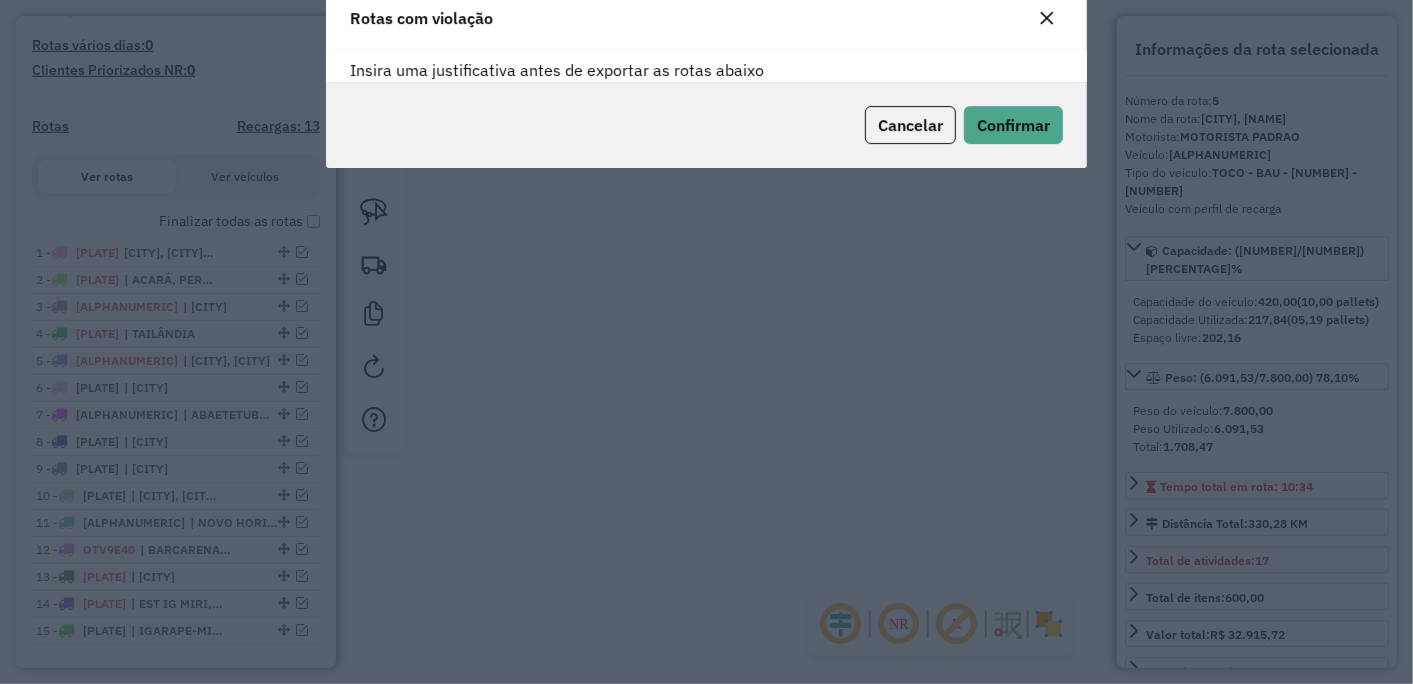 scroll, scrollTop: 1, scrollLeft: 0, axis: vertical 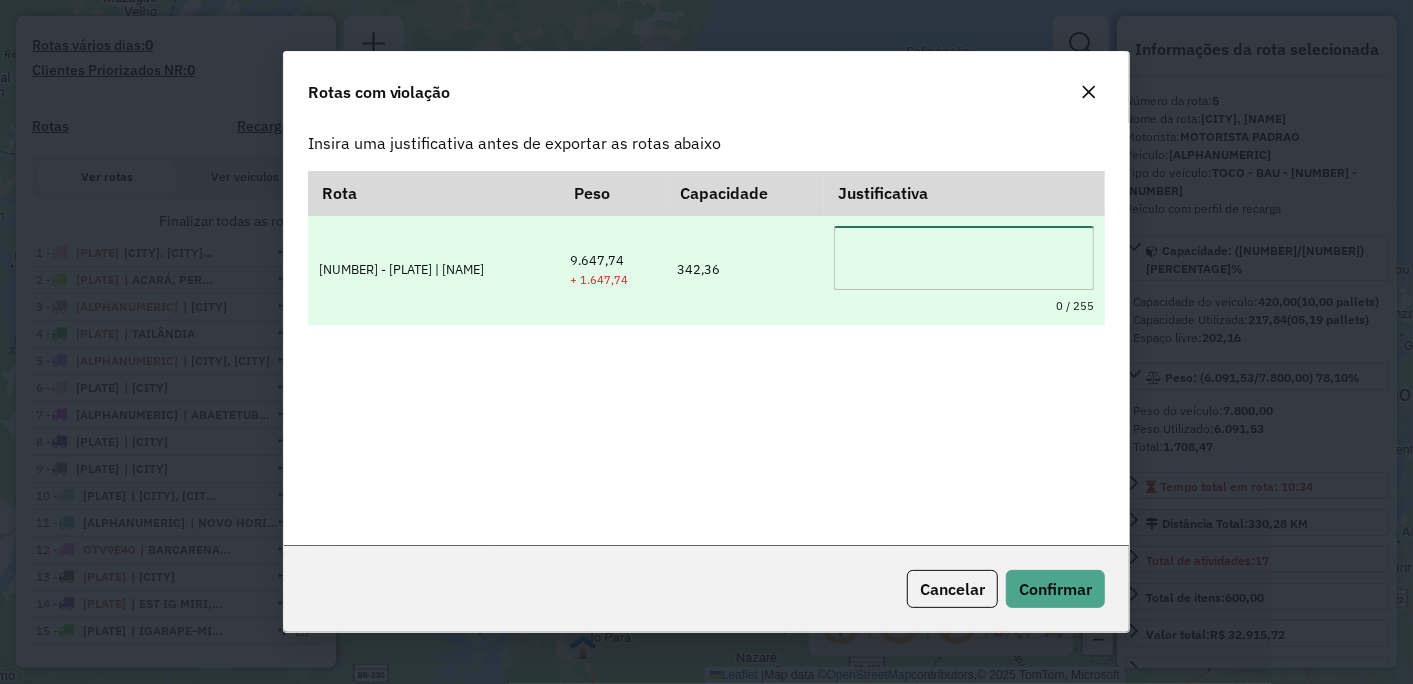click at bounding box center (964, 258) 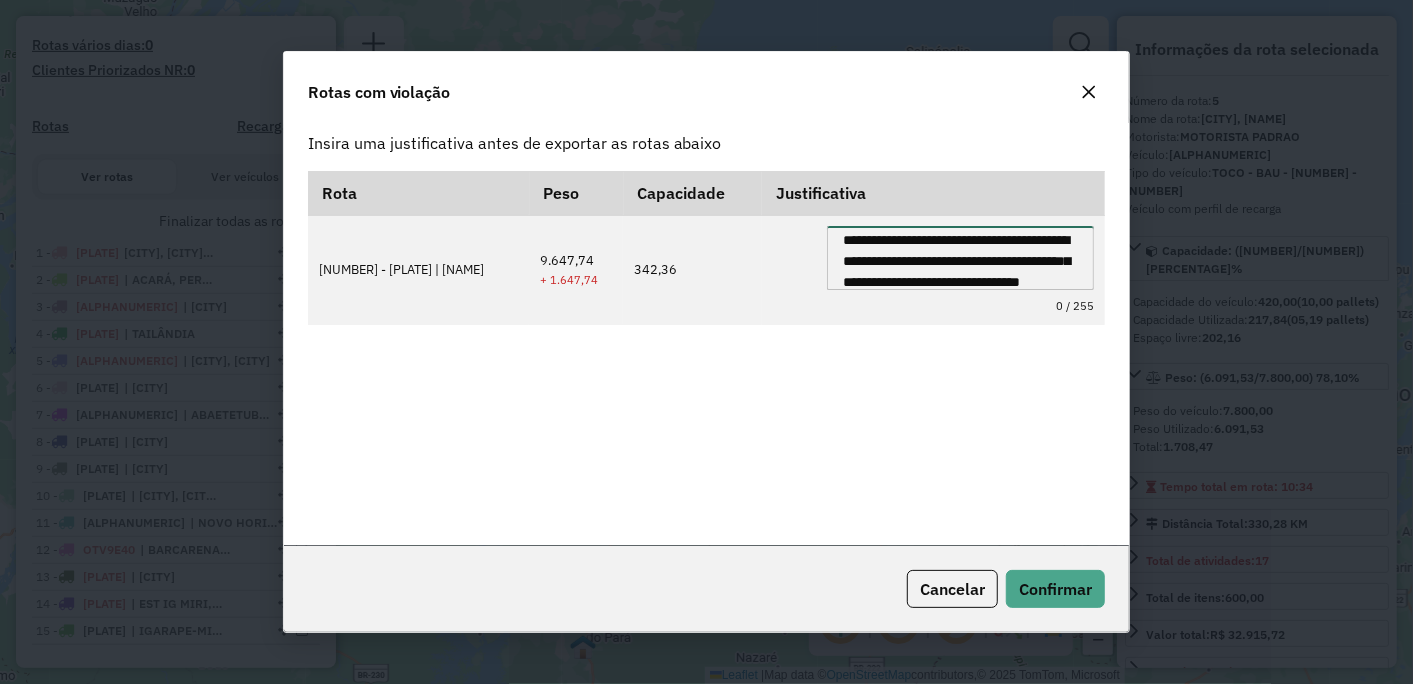 scroll, scrollTop: 28, scrollLeft: 0, axis: vertical 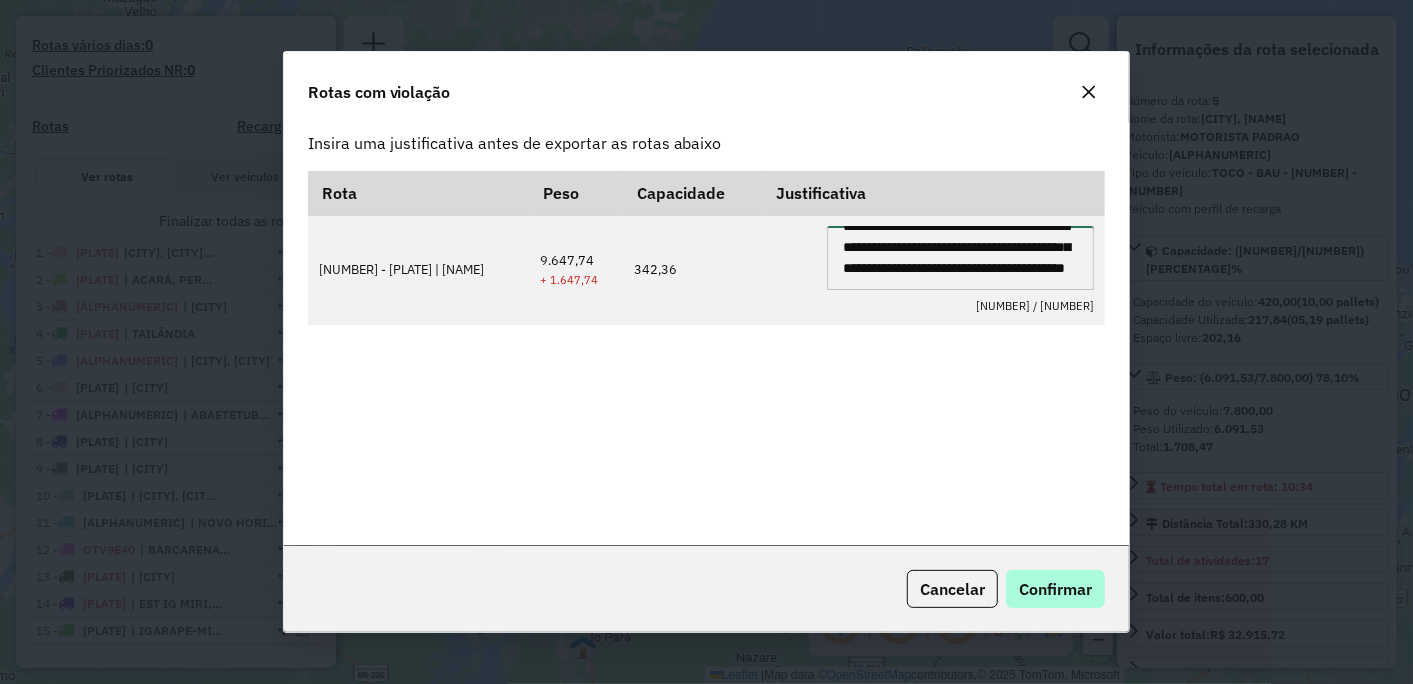 type on "**********" 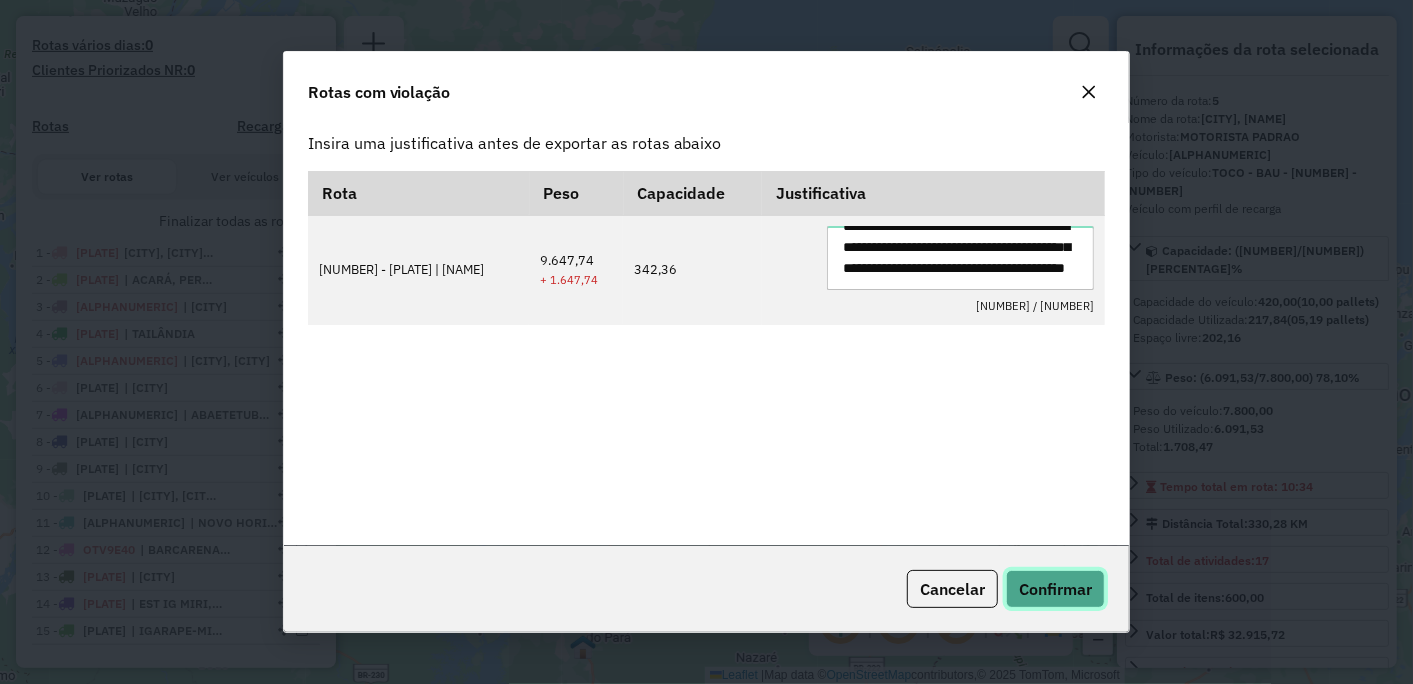 click on "Confirmar" 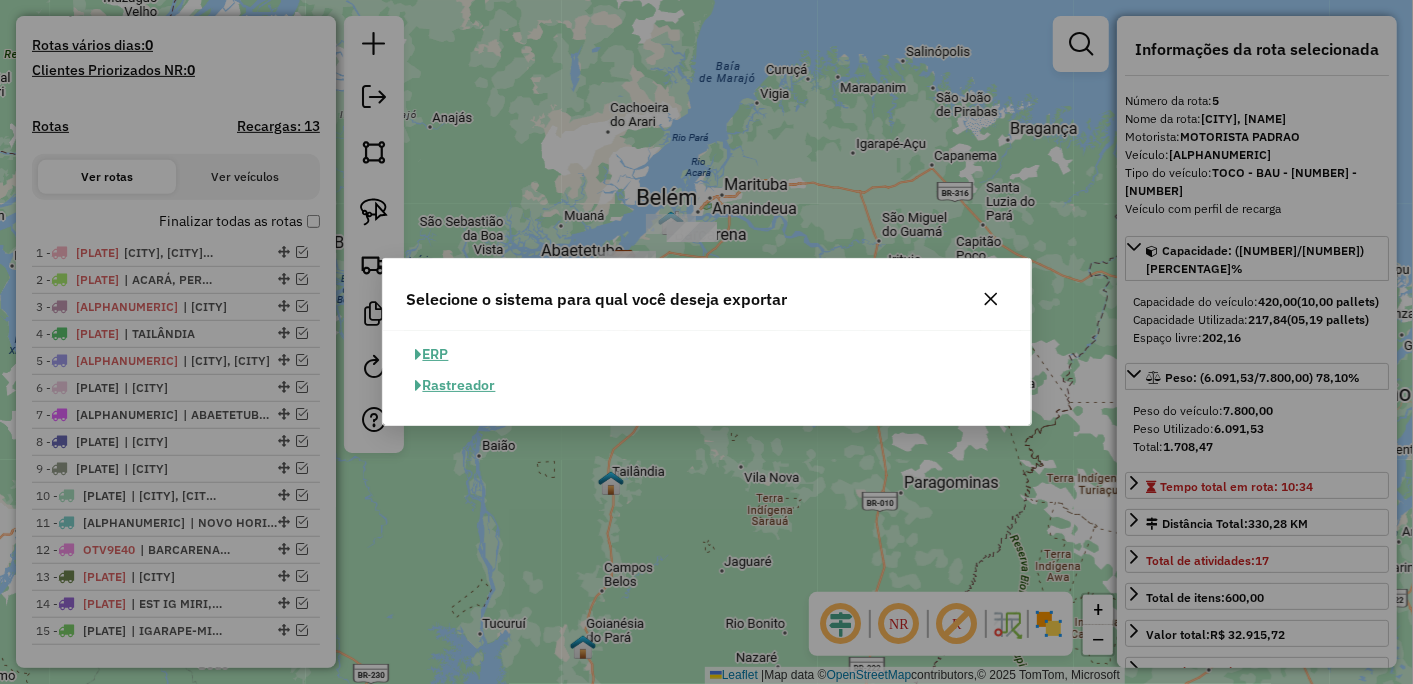 click on "ERP" 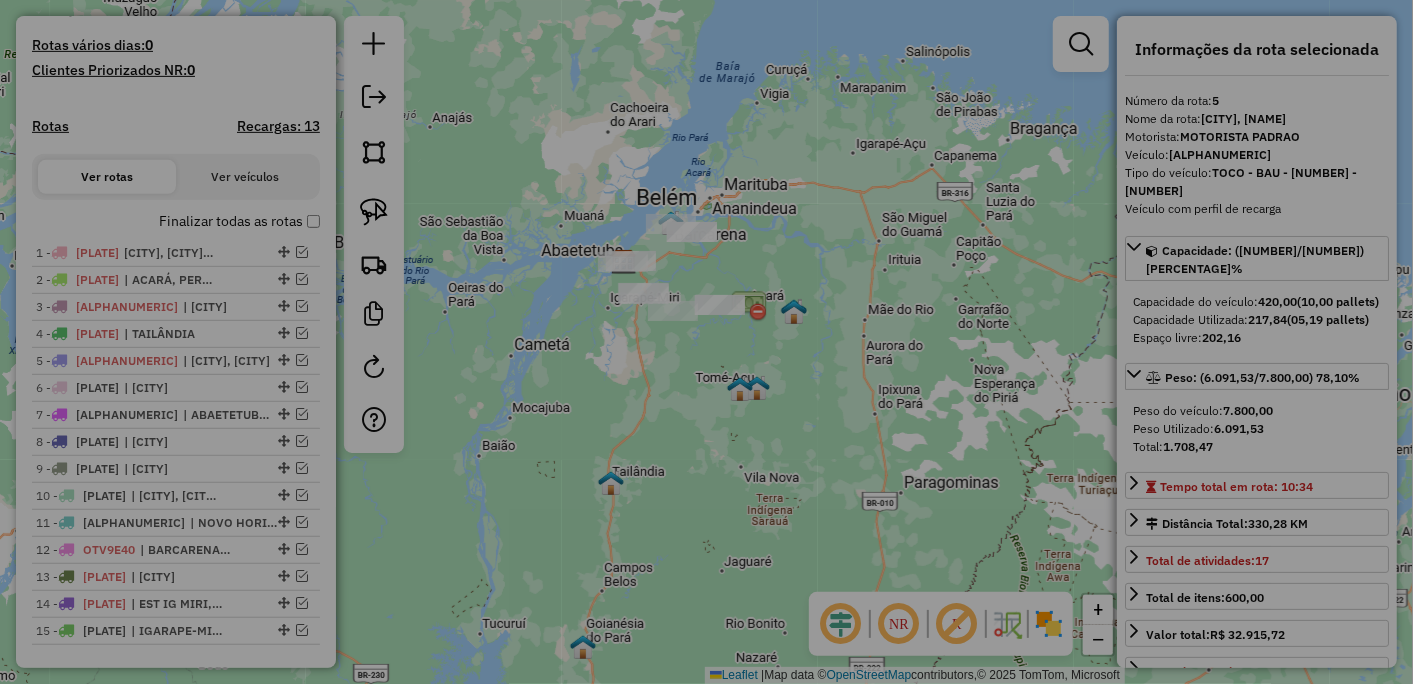 select on "**" 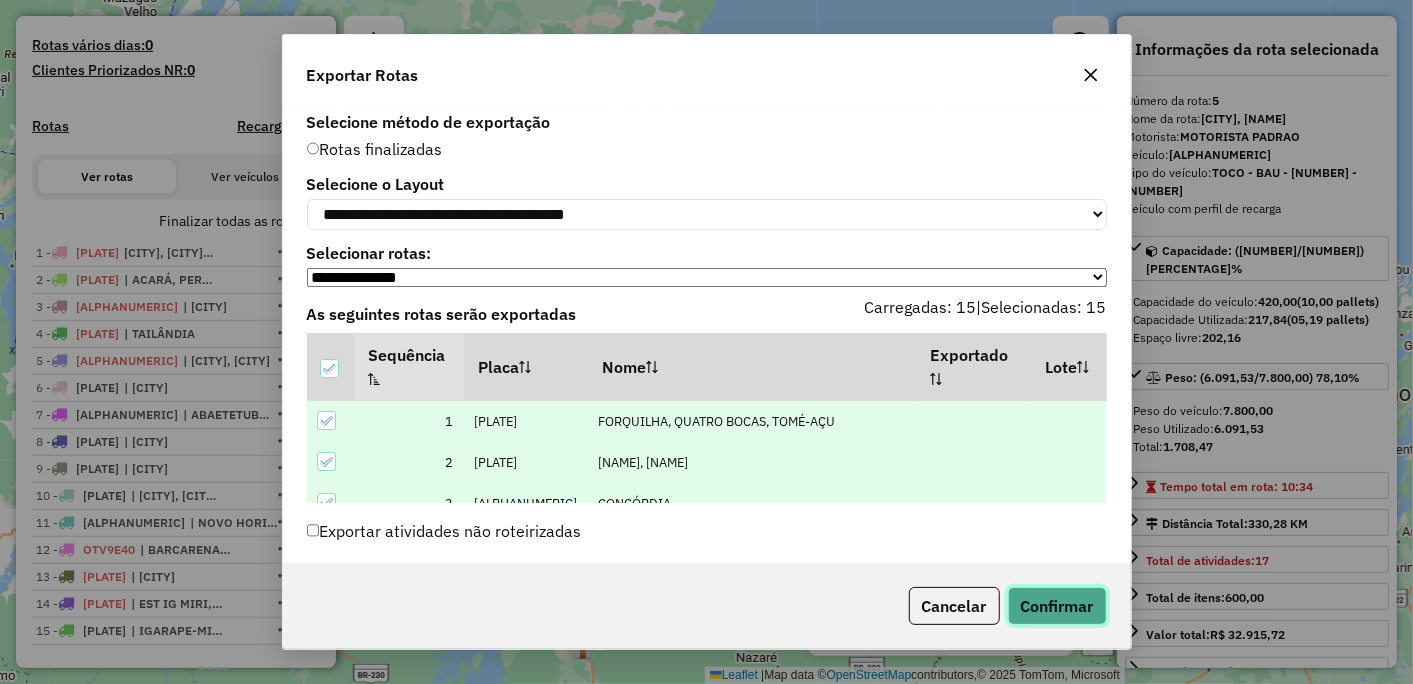 click on "Confirmar" 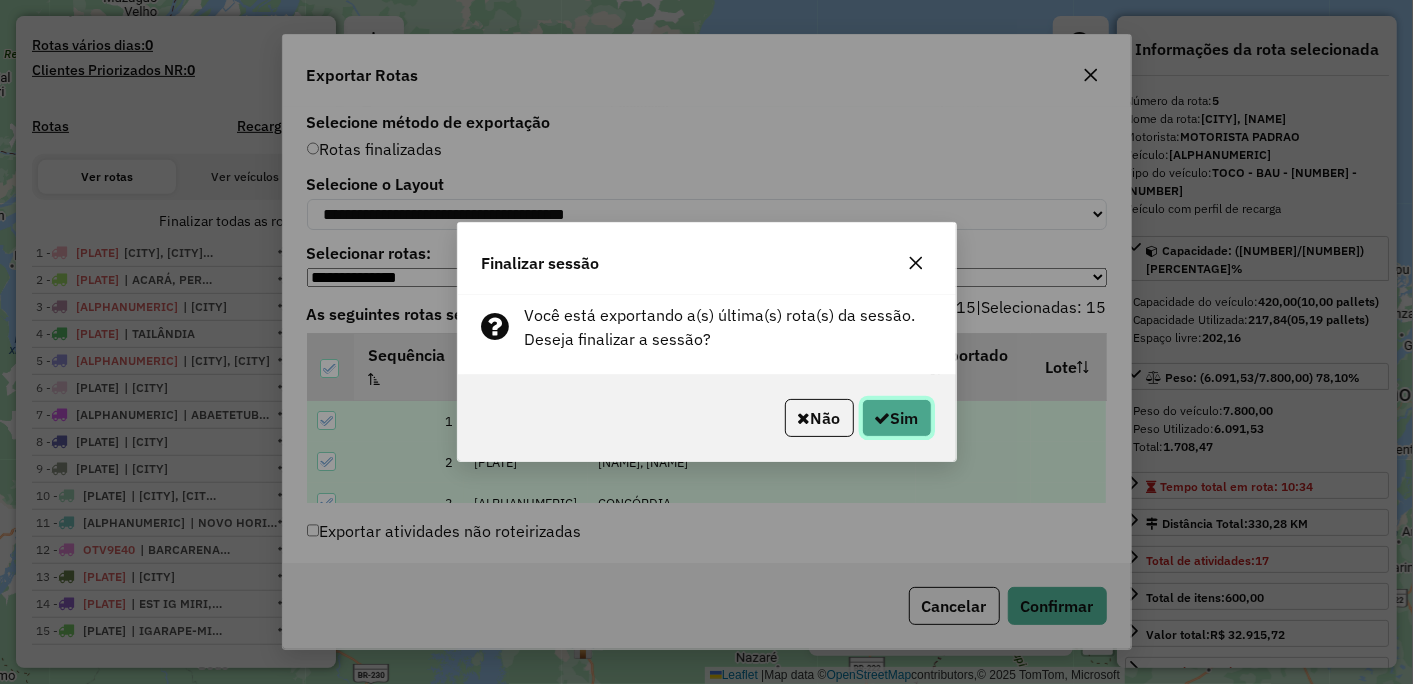 click 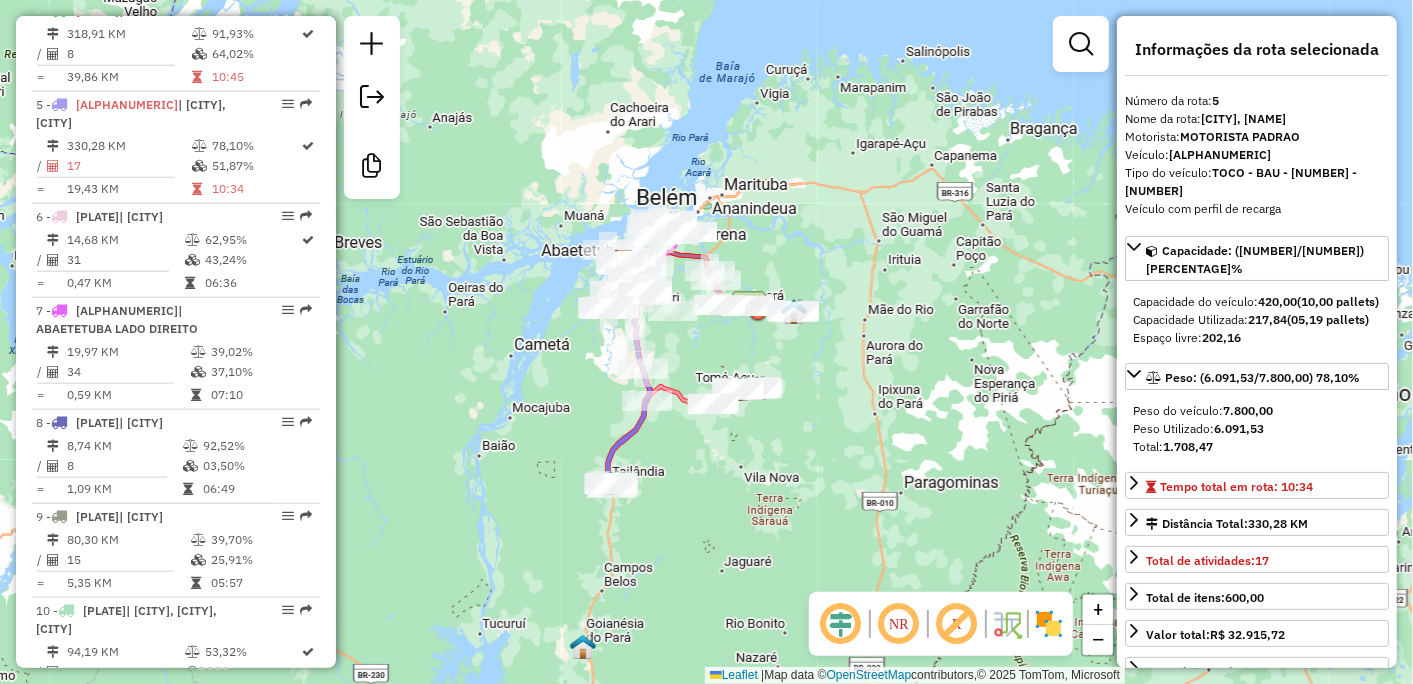 scroll, scrollTop: 1175, scrollLeft: 0, axis: vertical 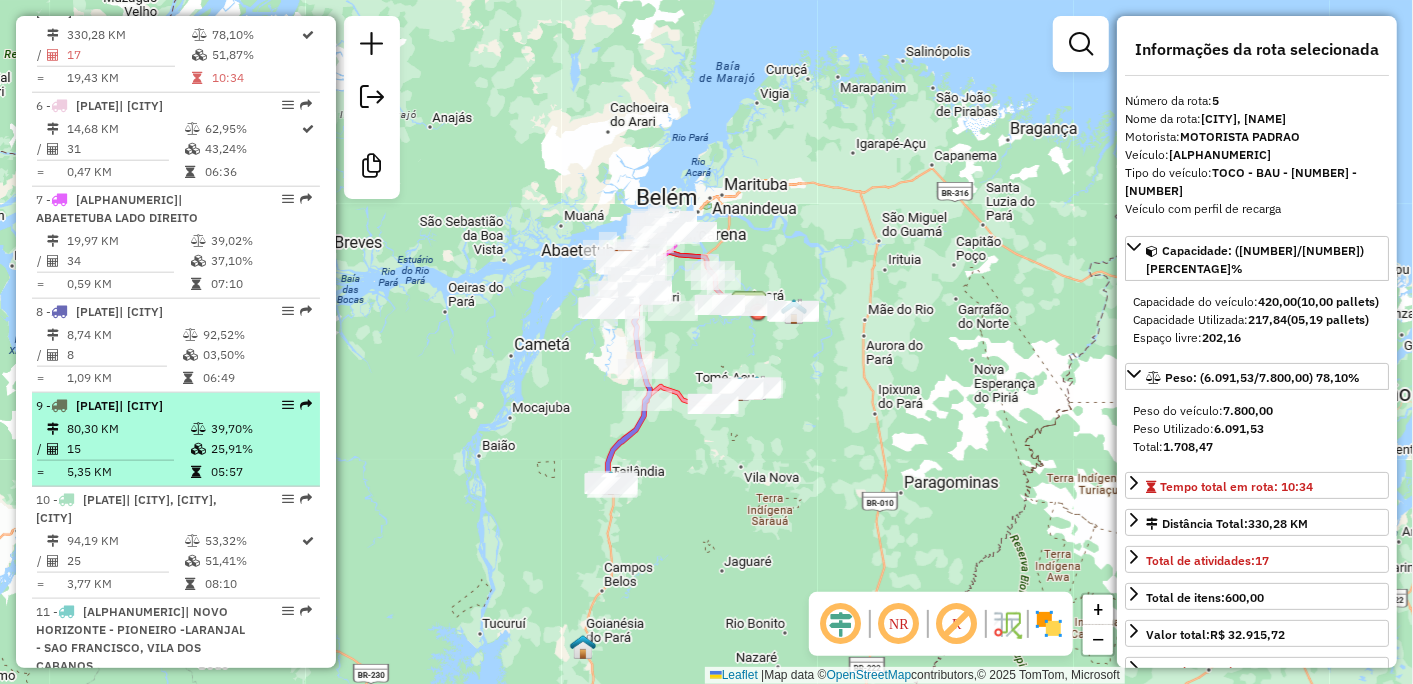 click on "39,70%" at bounding box center (260, 429) 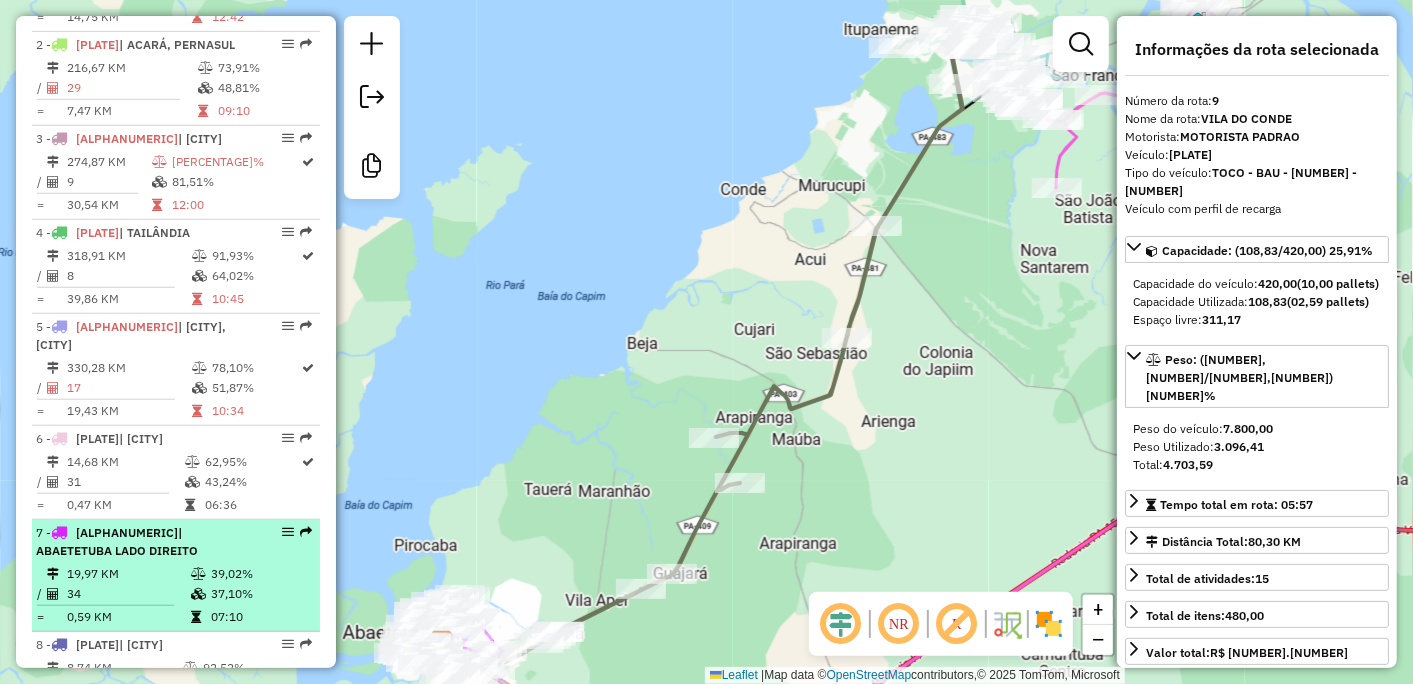 scroll, scrollTop: 731, scrollLeft: 0, axis: vertical 